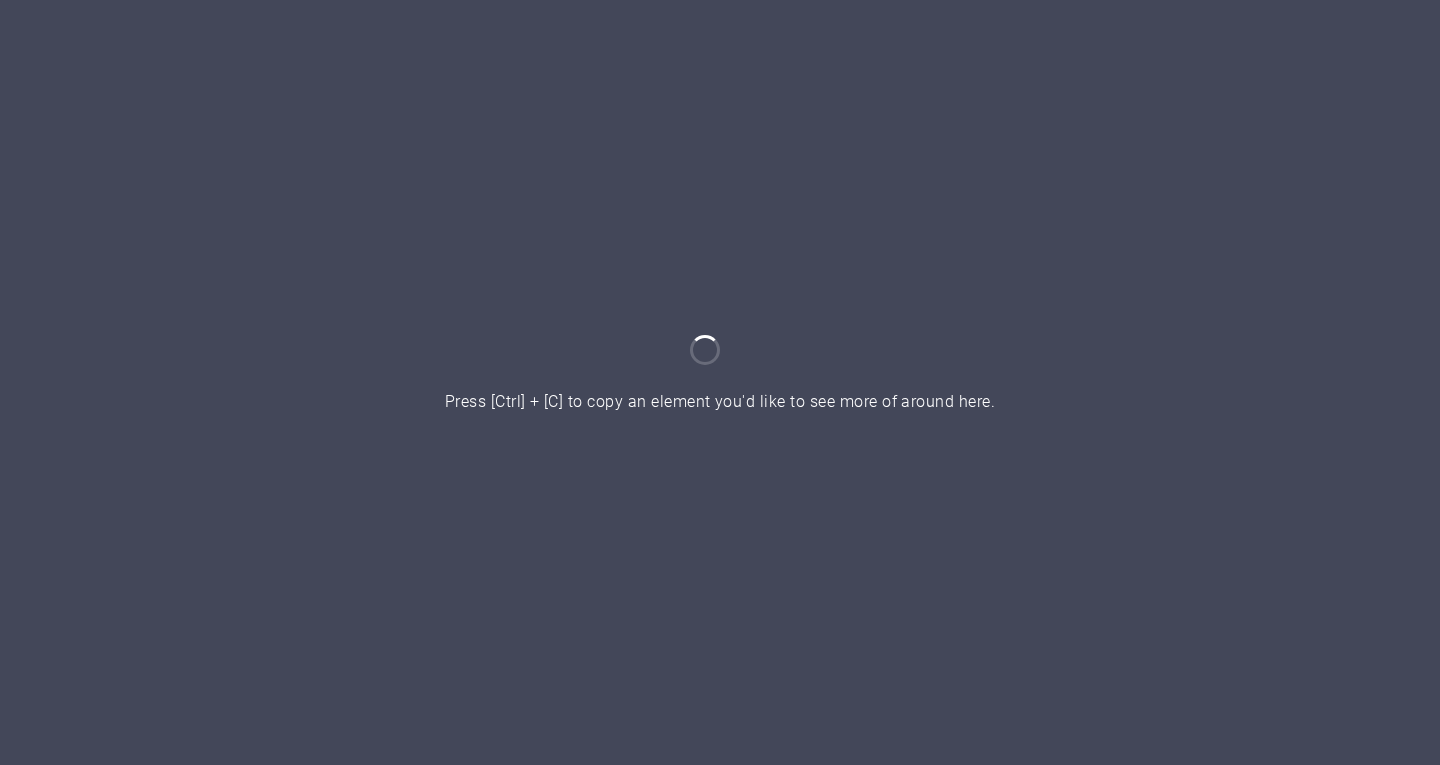 scroll, scrollTop: 0, scrollLeft: 0, axis: both 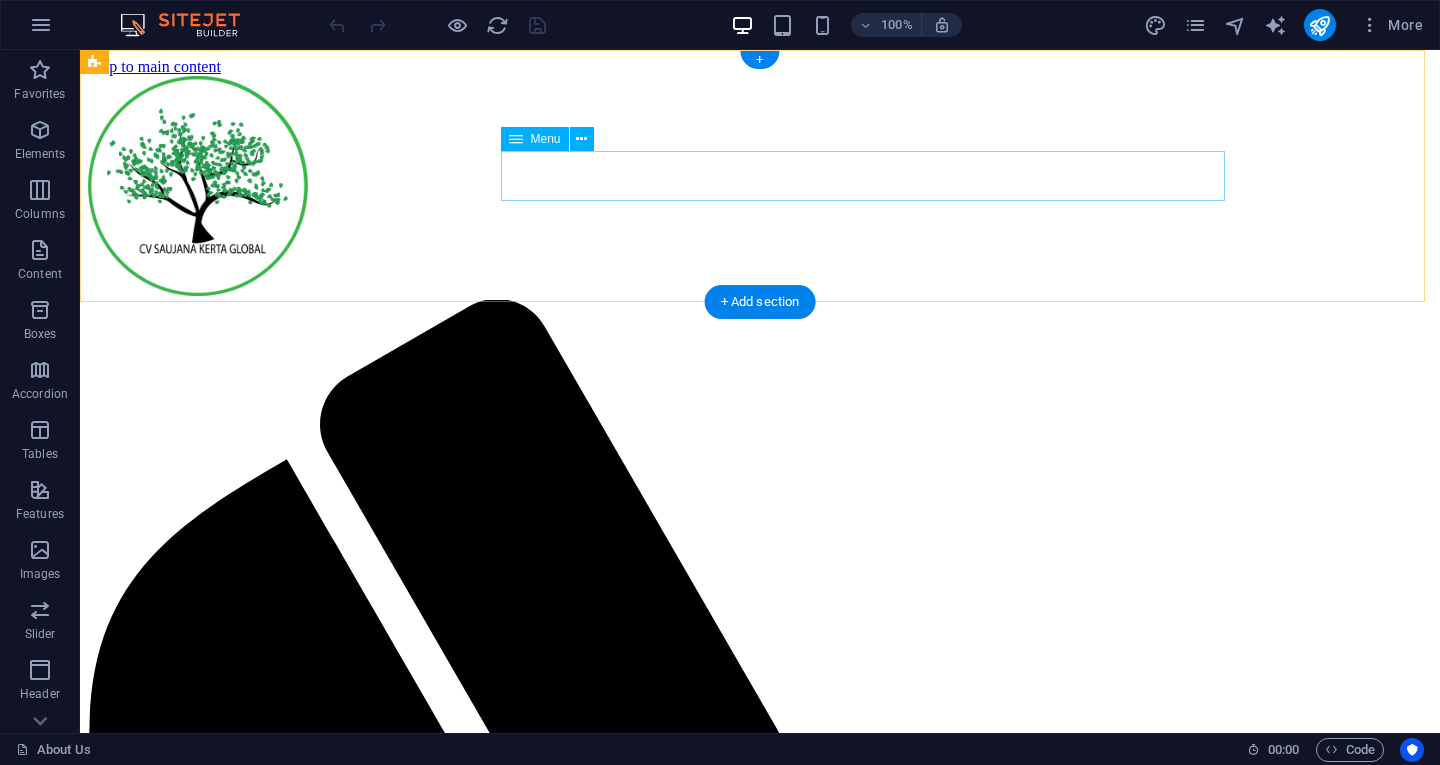 click on "About Us Plantation Products Contact" at bounding box center [760, 2119] 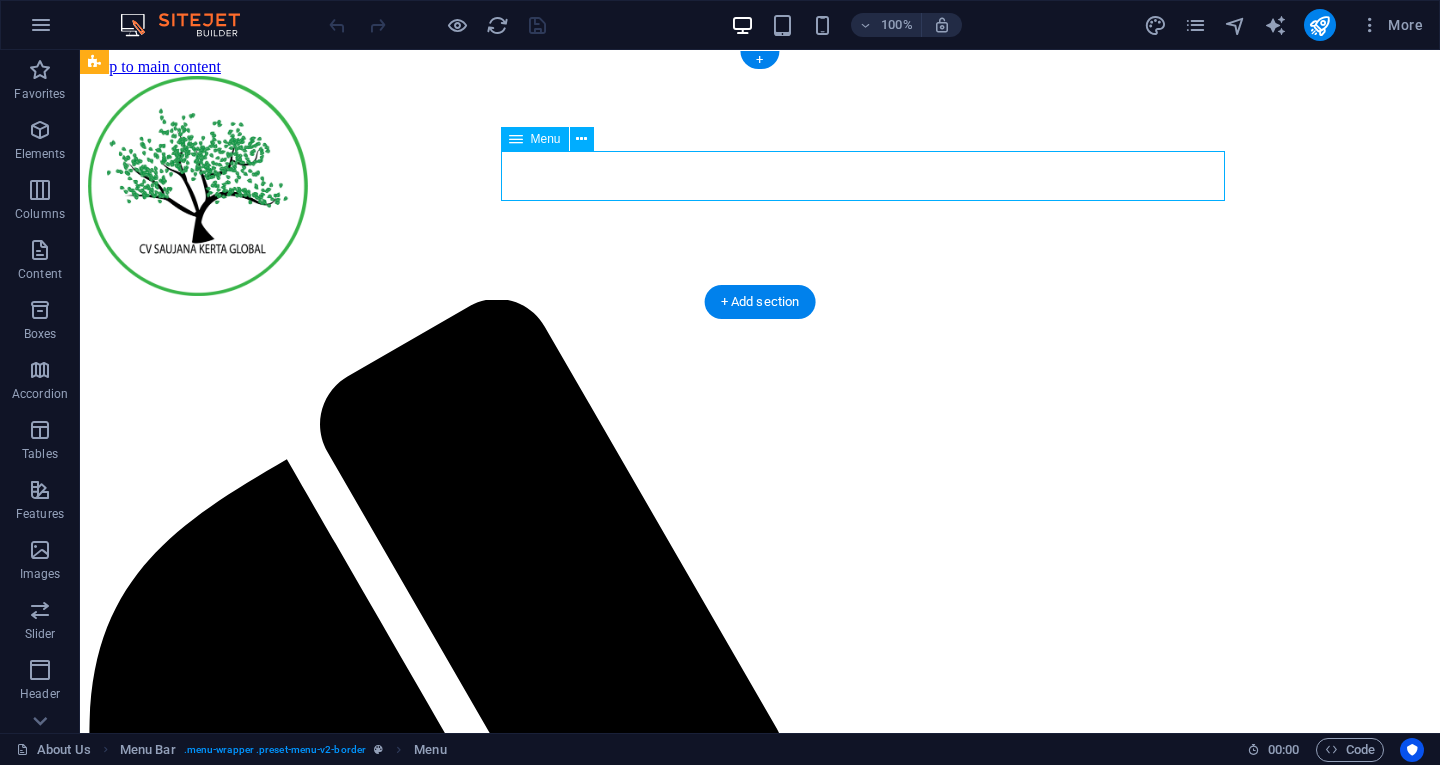 click on "About Us Plantation Products Contact" at bounding box center (760, 2119) 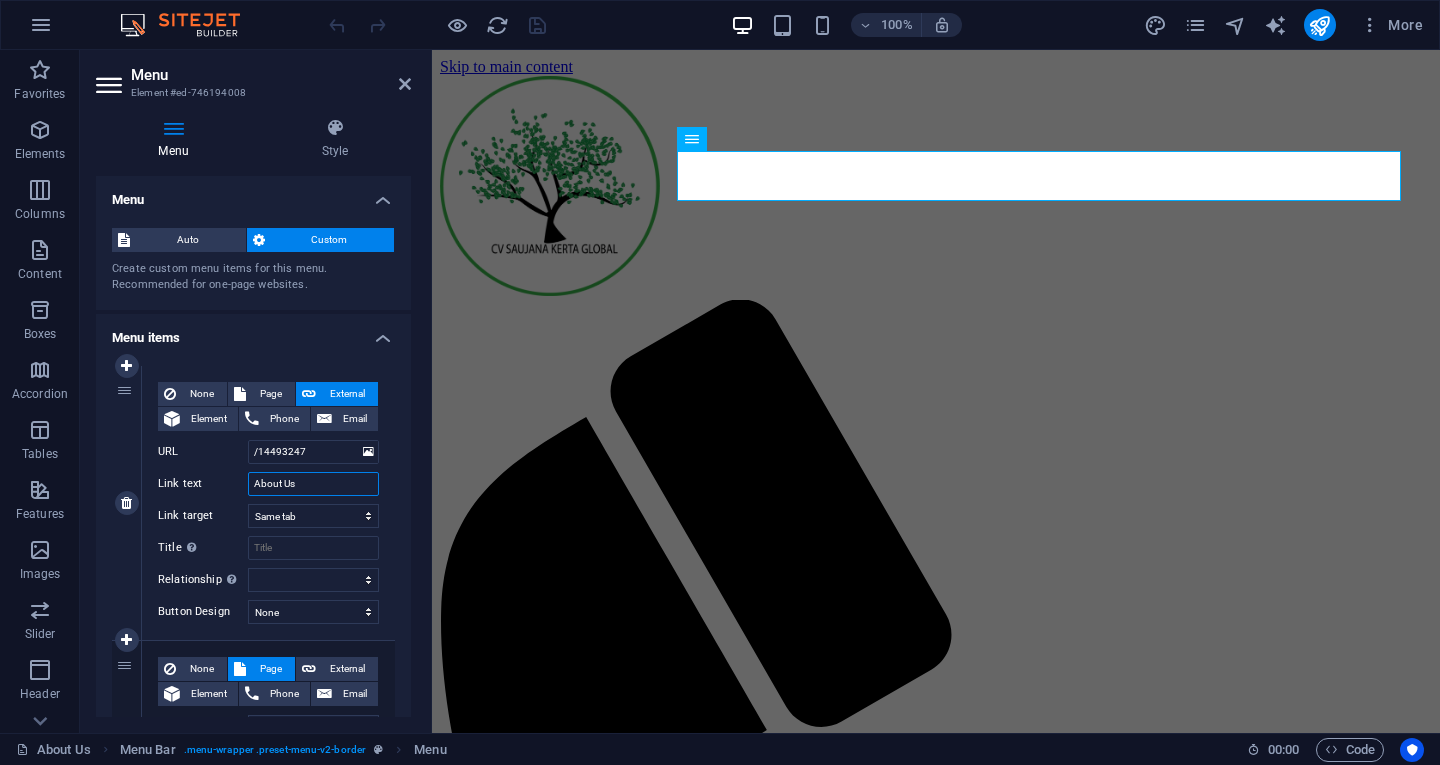 click on "About Us" at bounding box center [313, 484] 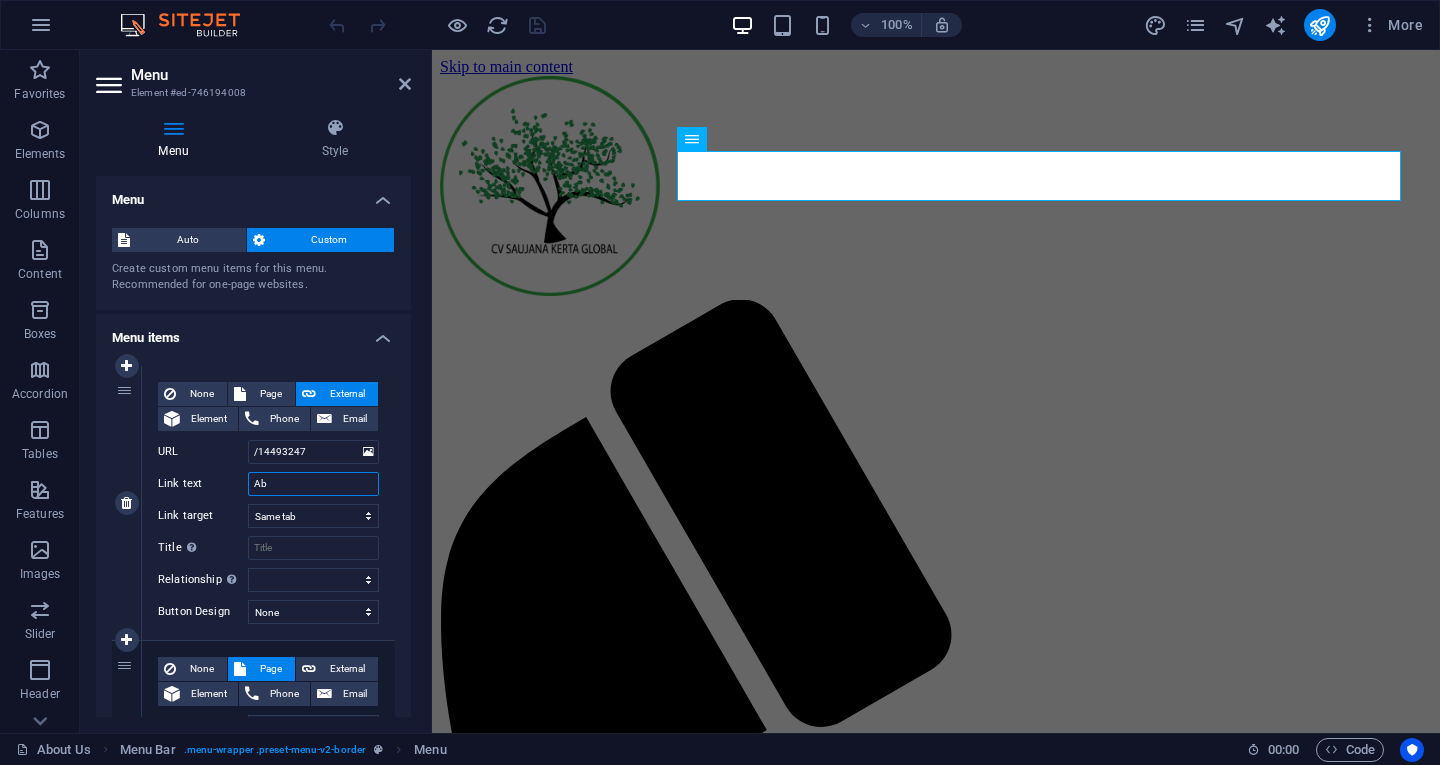 type on "A" 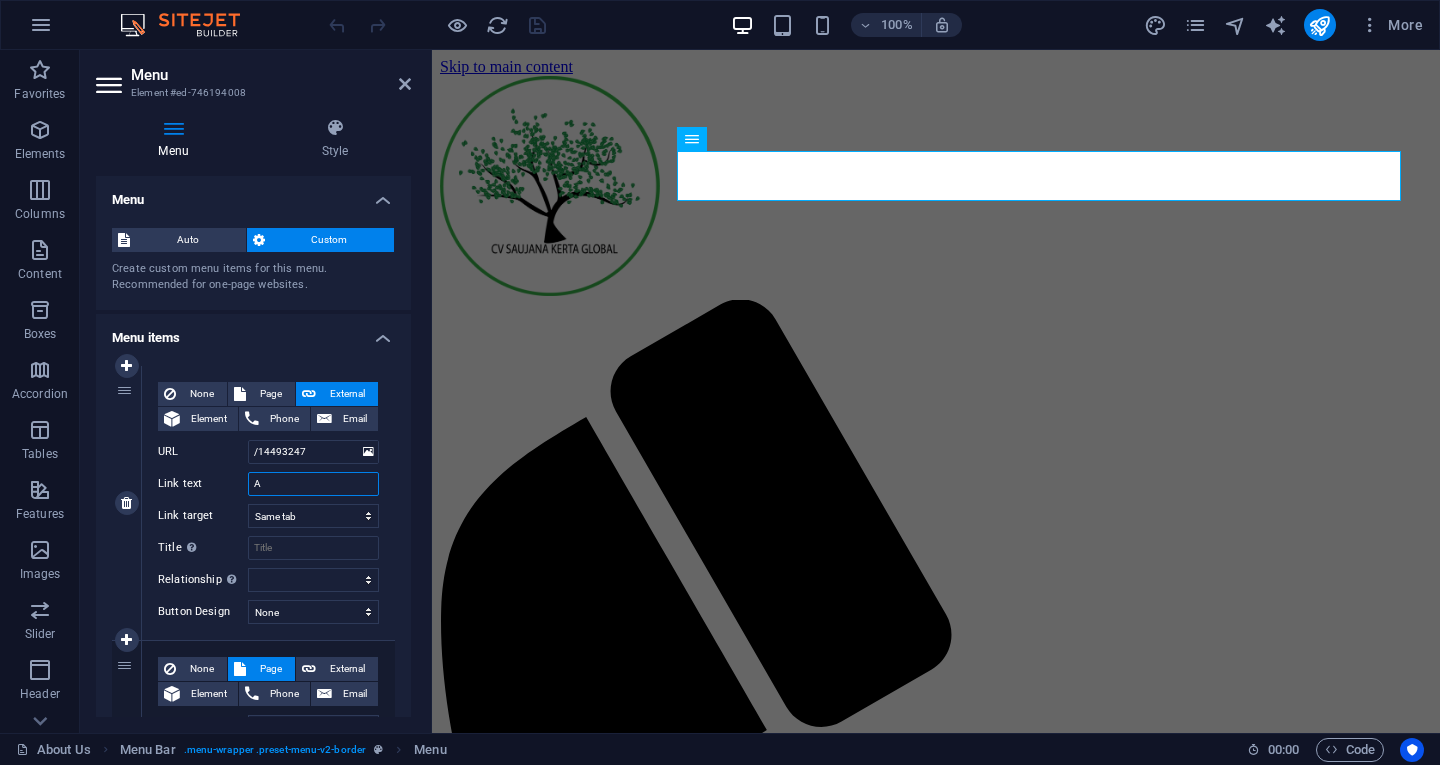 type 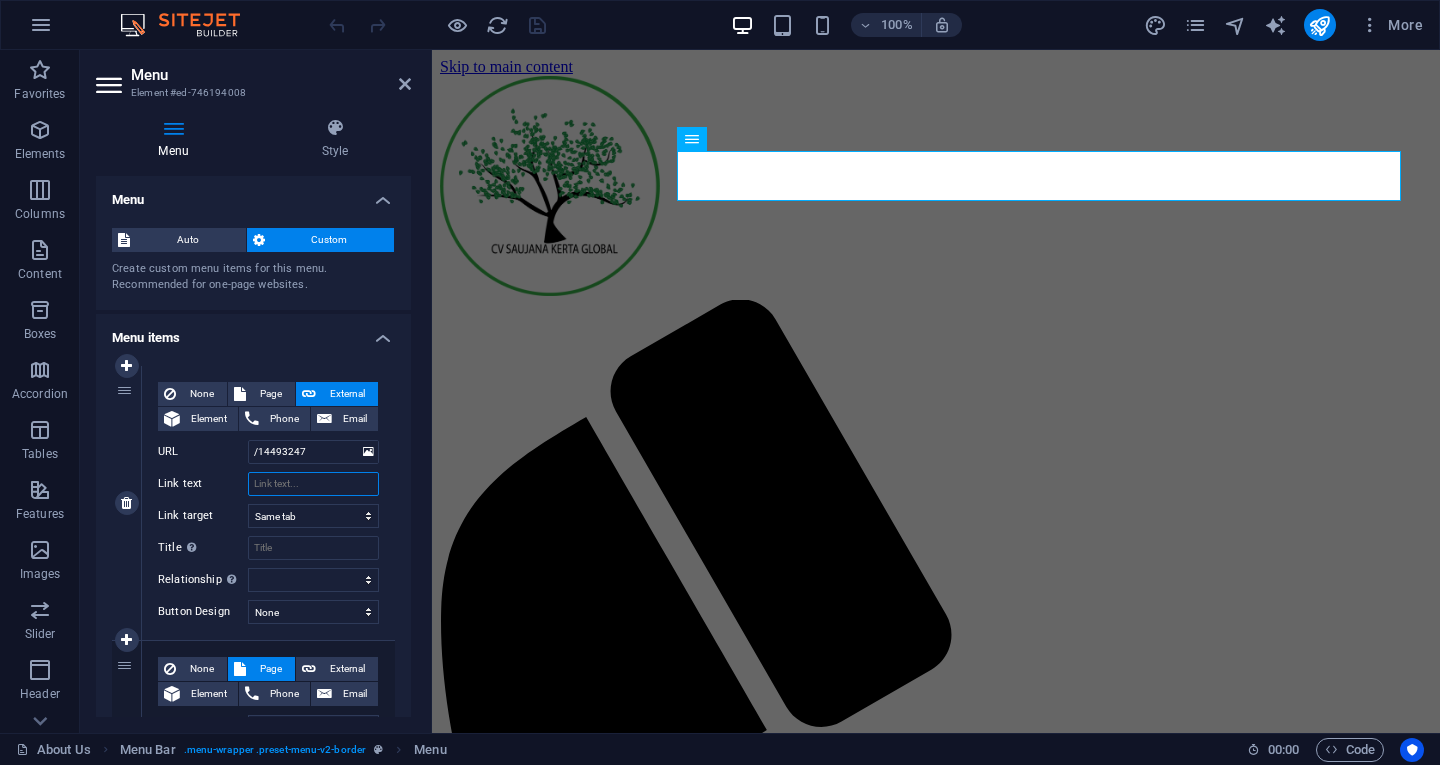select 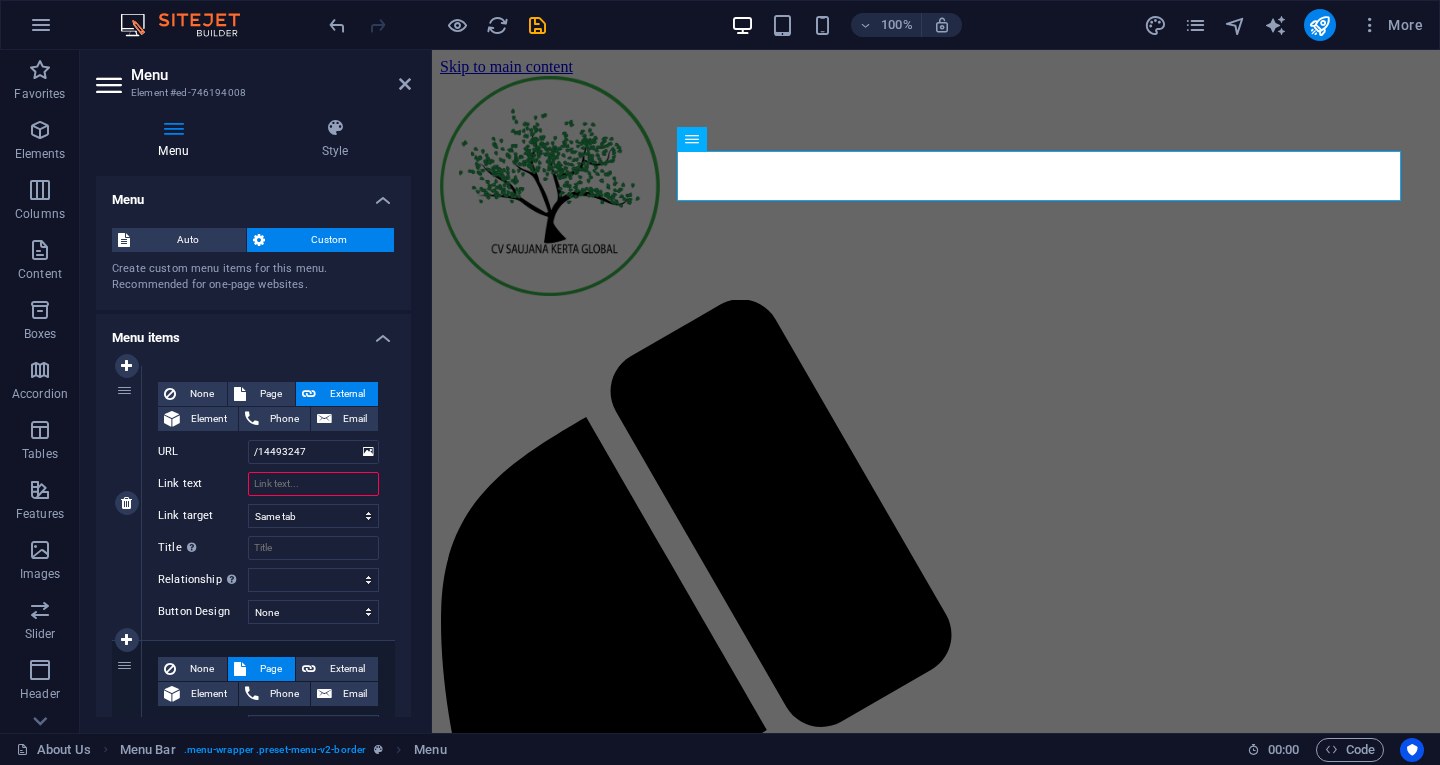type on "About Us" 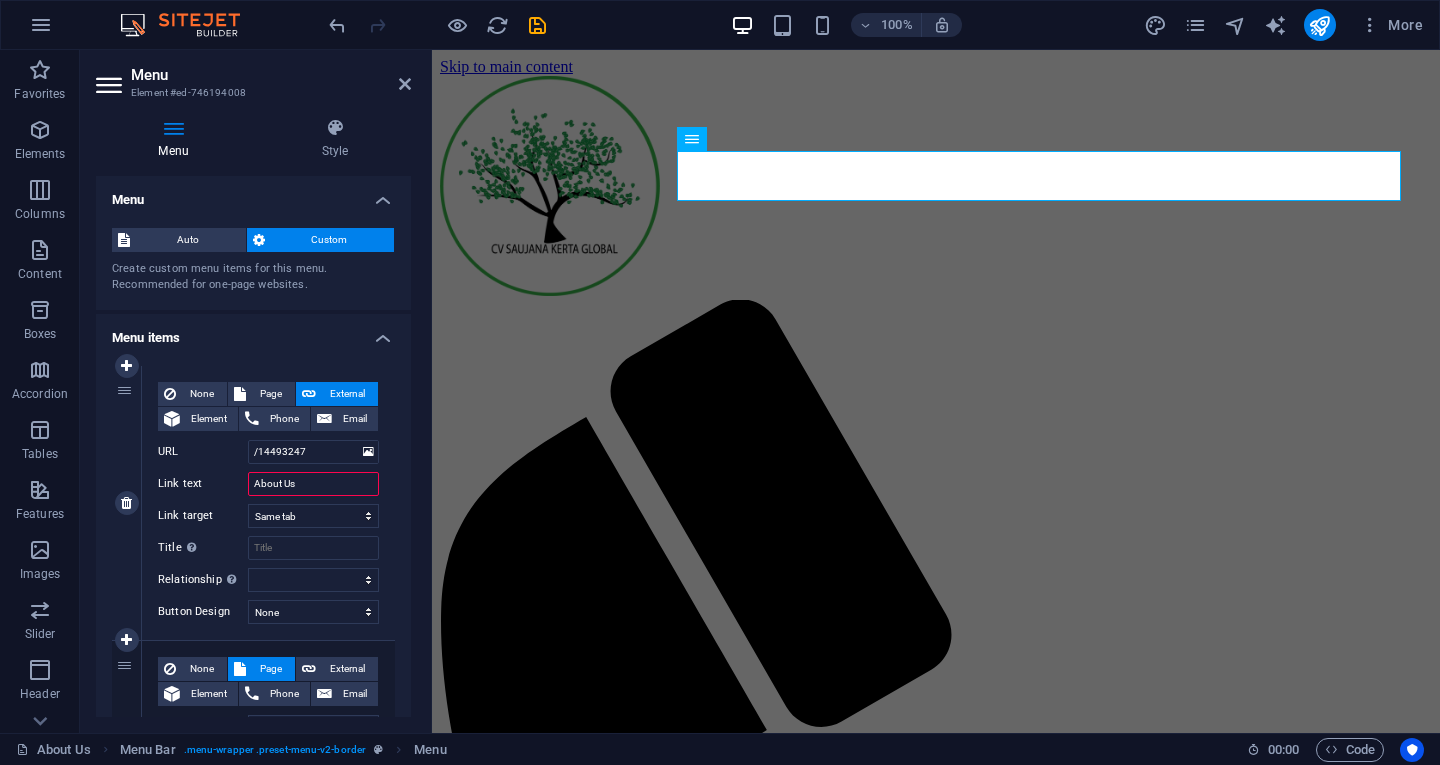 select 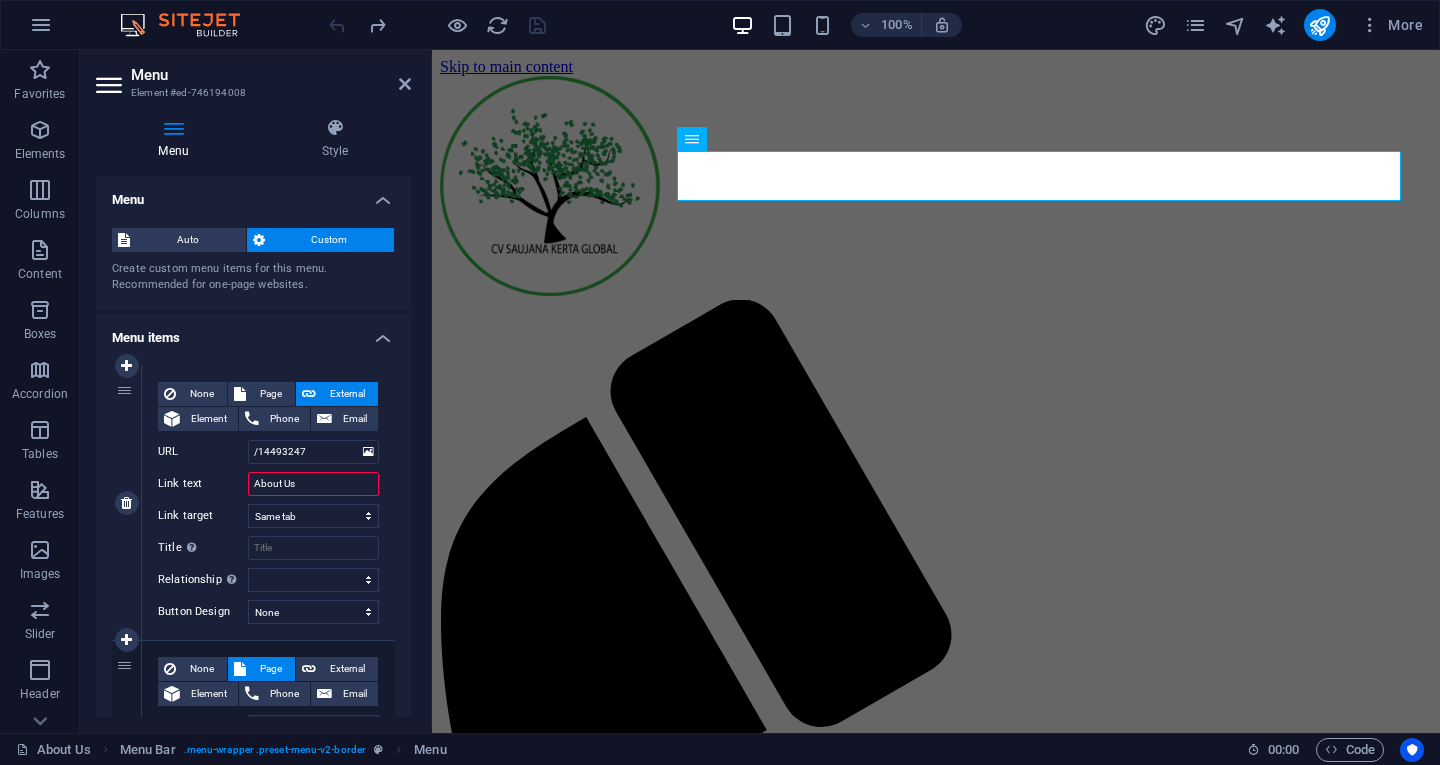 click on "About Us" at bounding box center (313, 484) 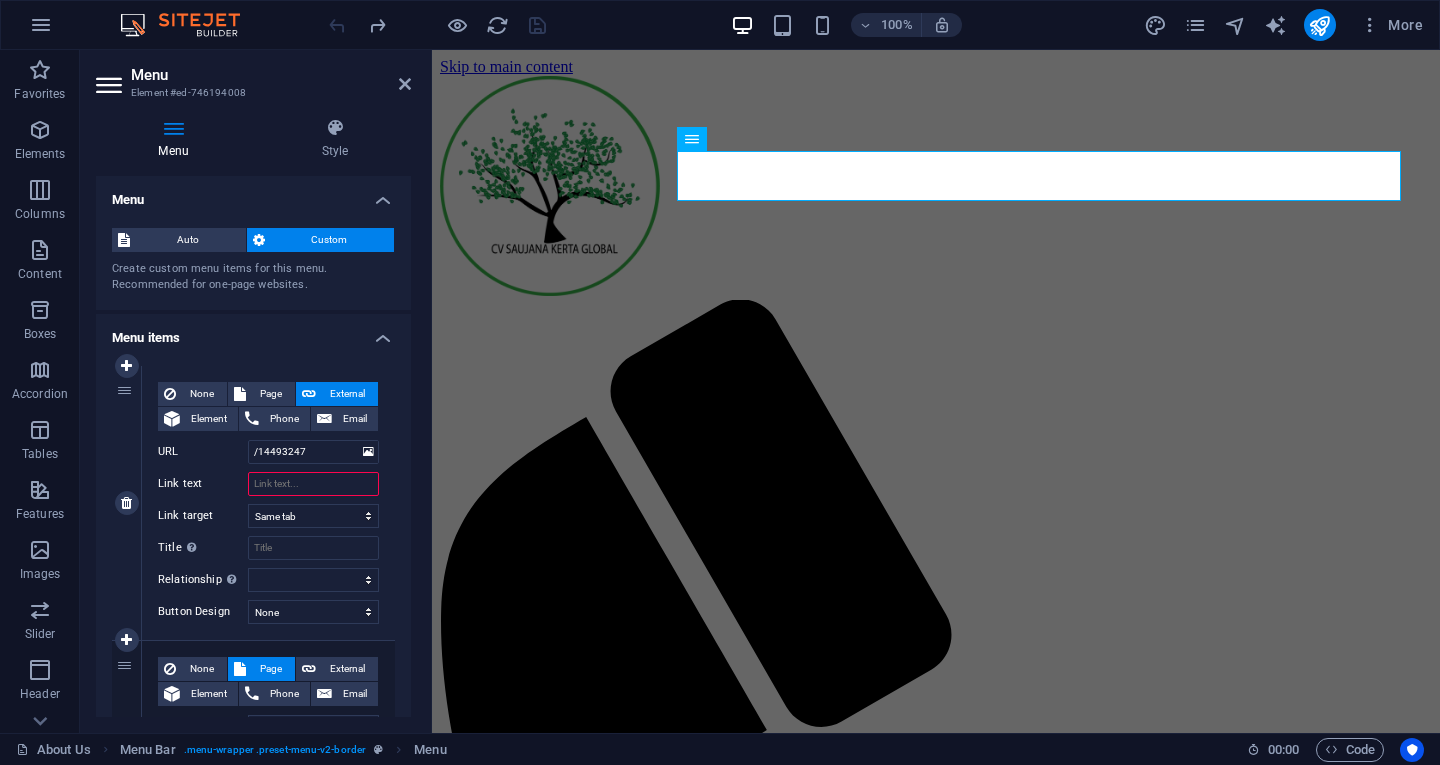 select 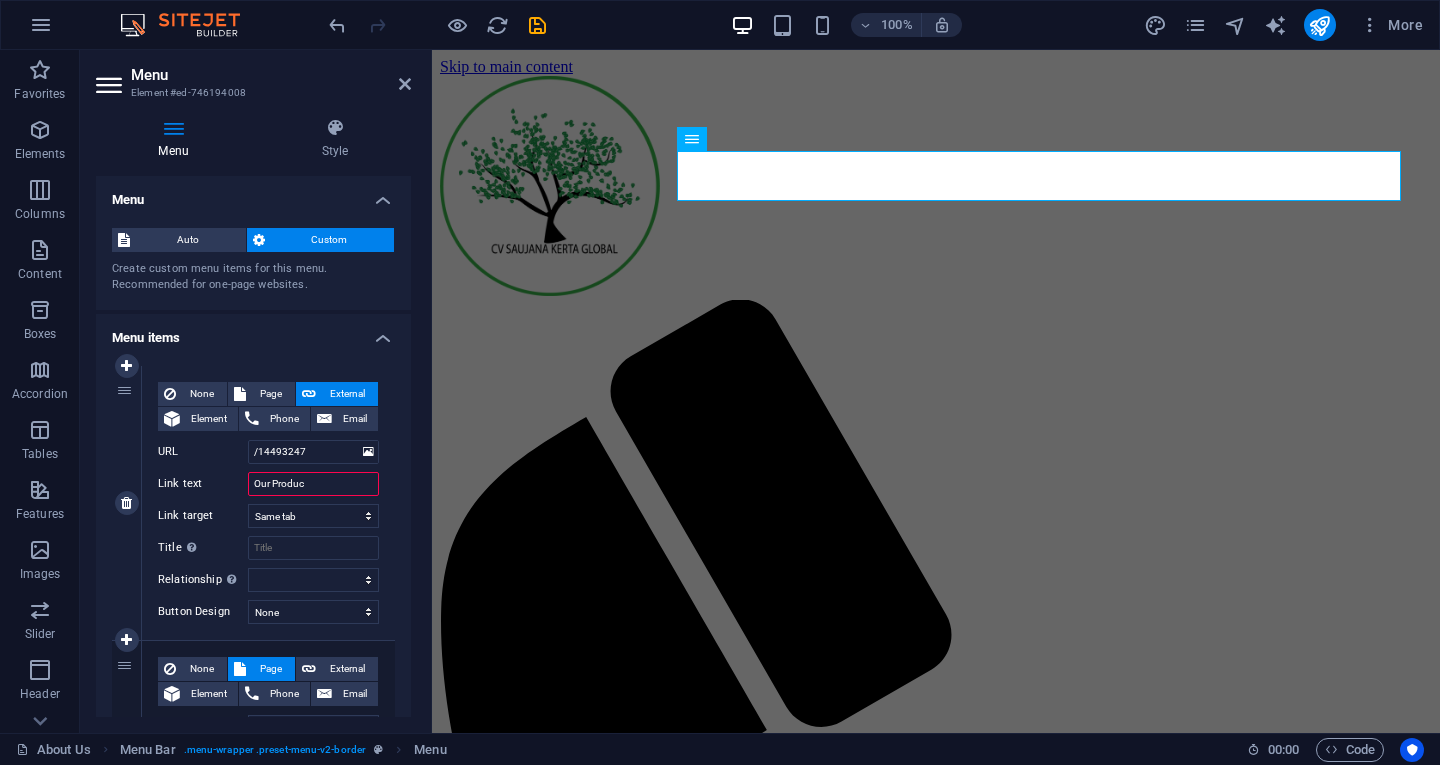 type on "Our Product" 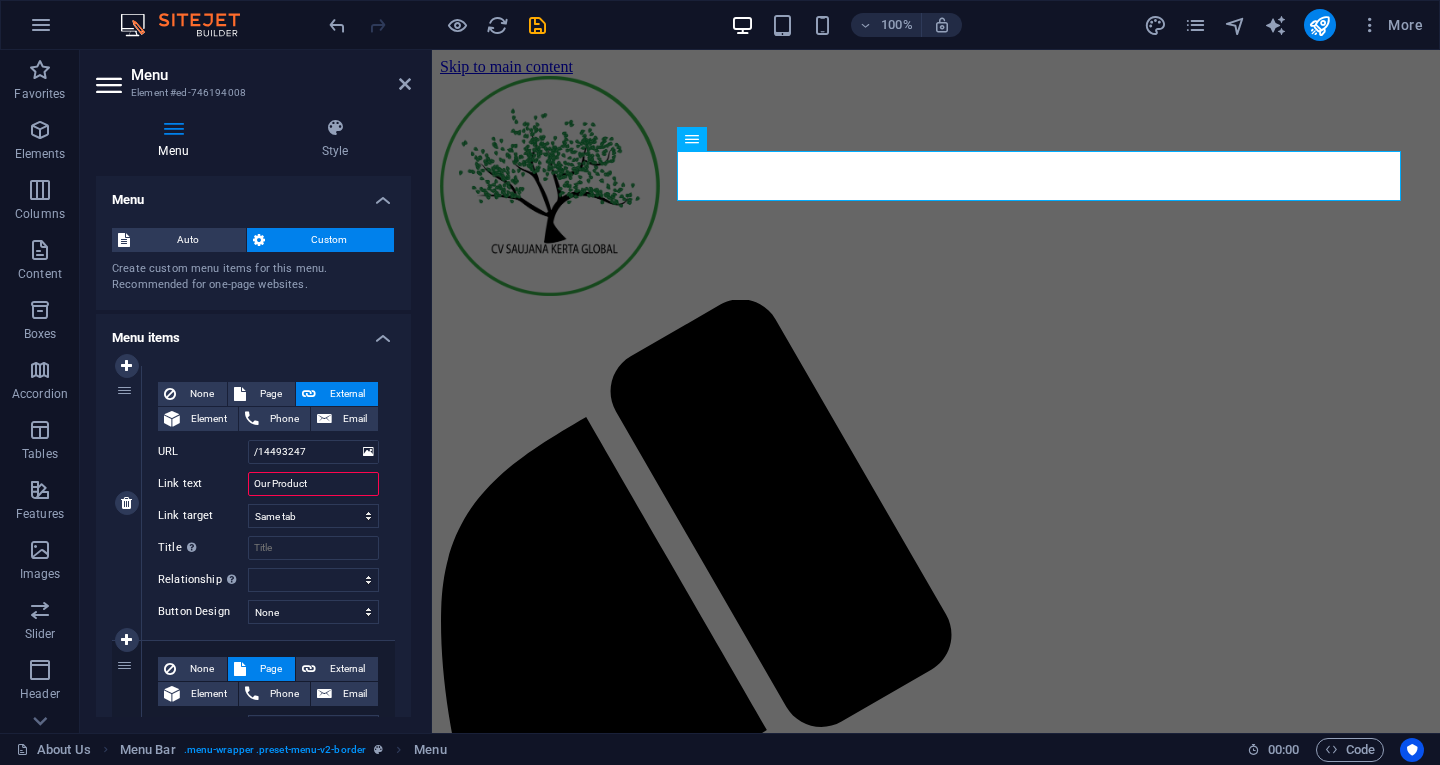 select 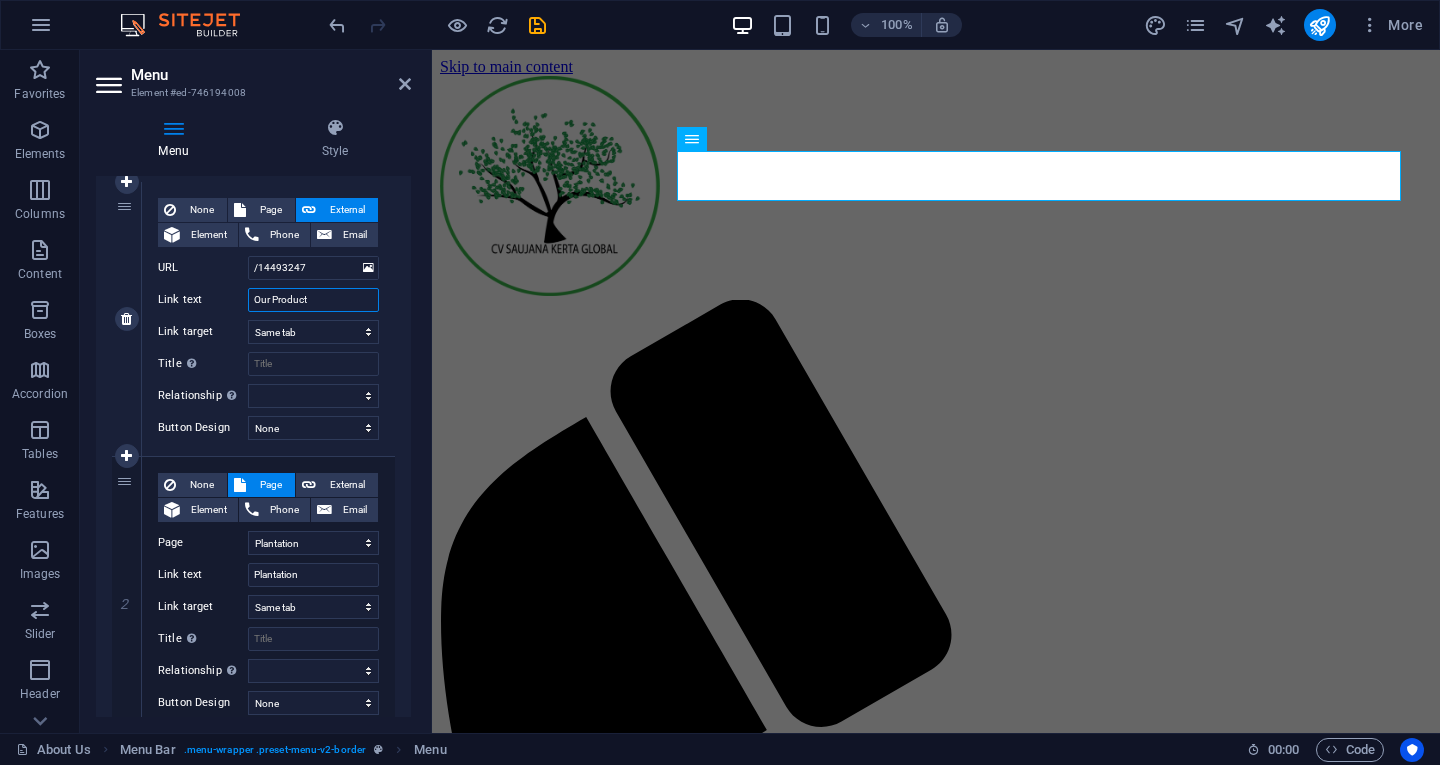 scroll, scrollTop: 186, scrollLeft: 0, axis: vertical 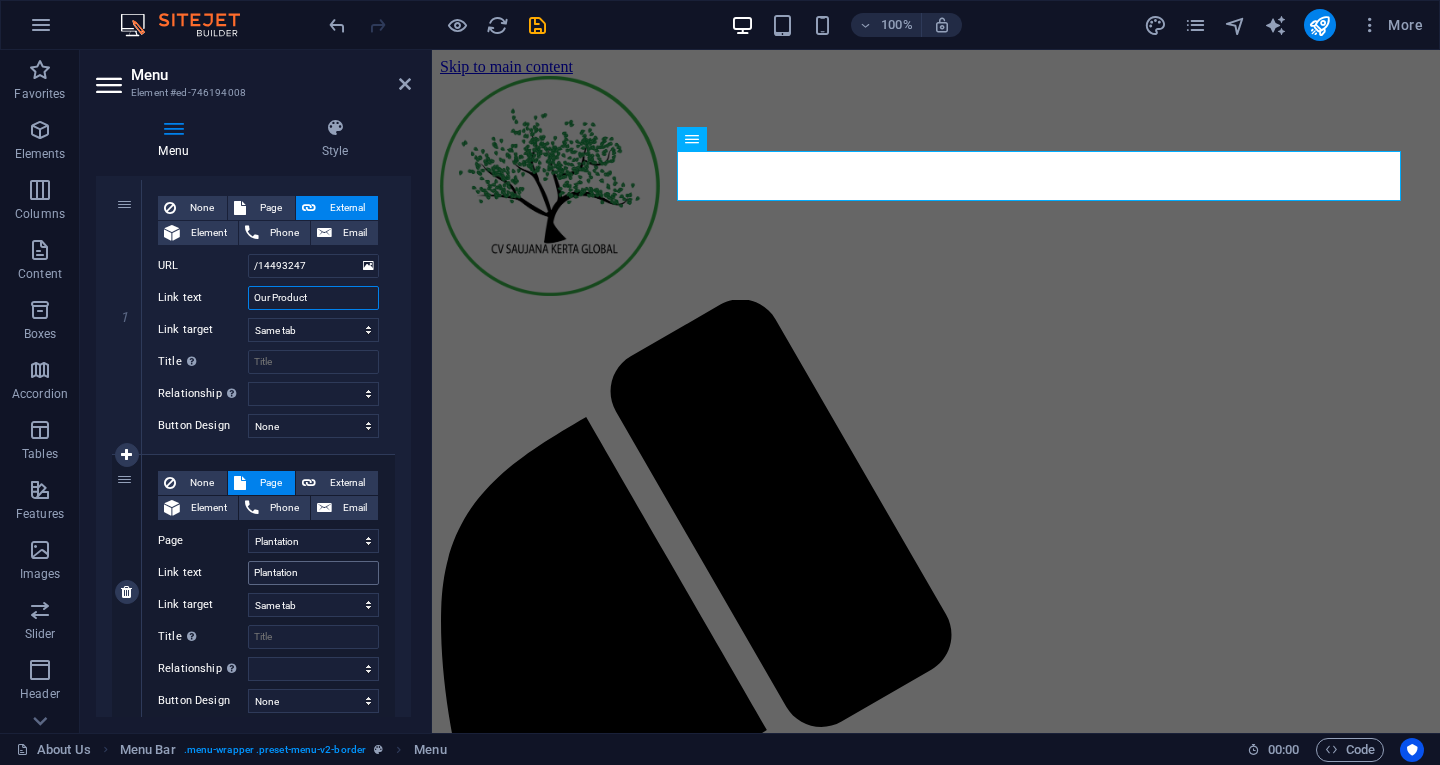 type on "Our Product" 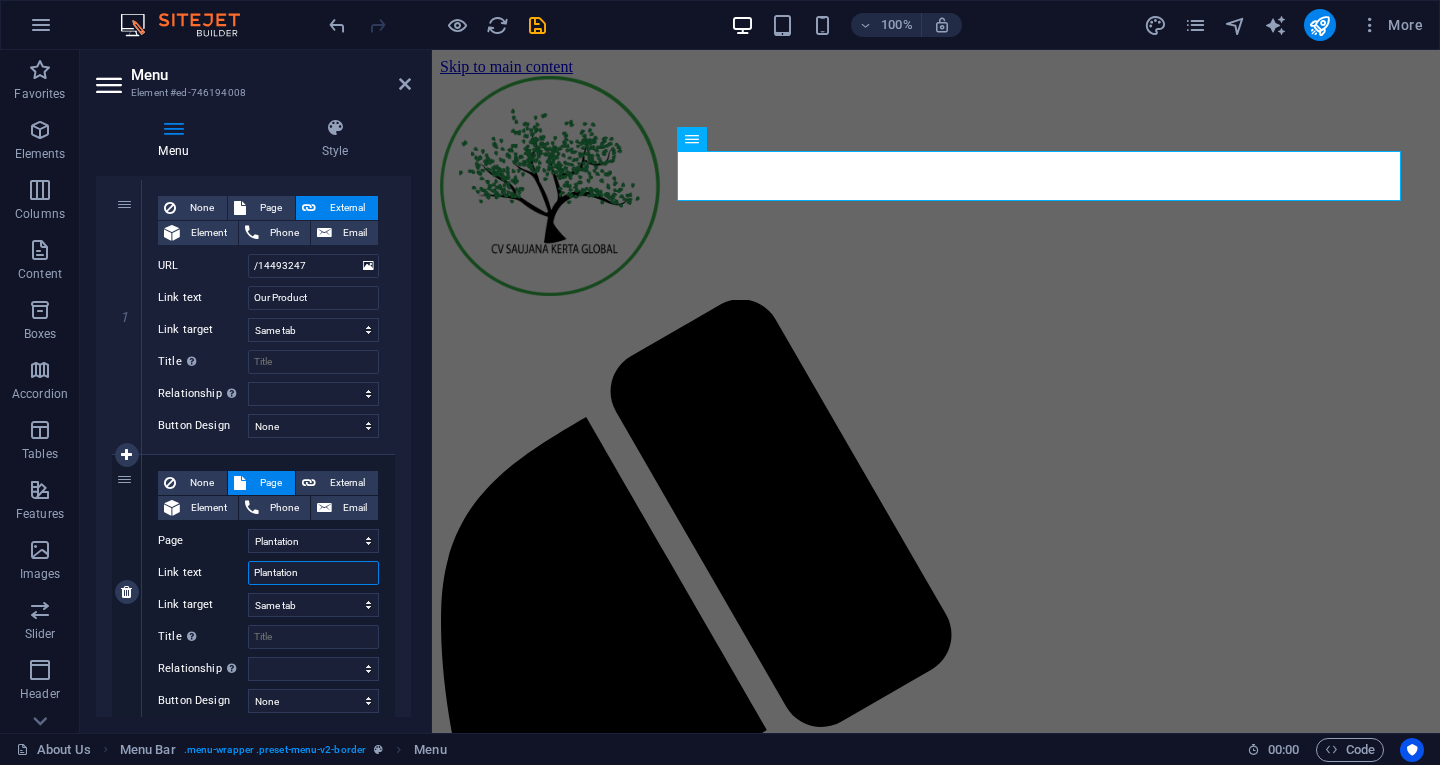 click on "Plantation" at bounding box center (313, 573) 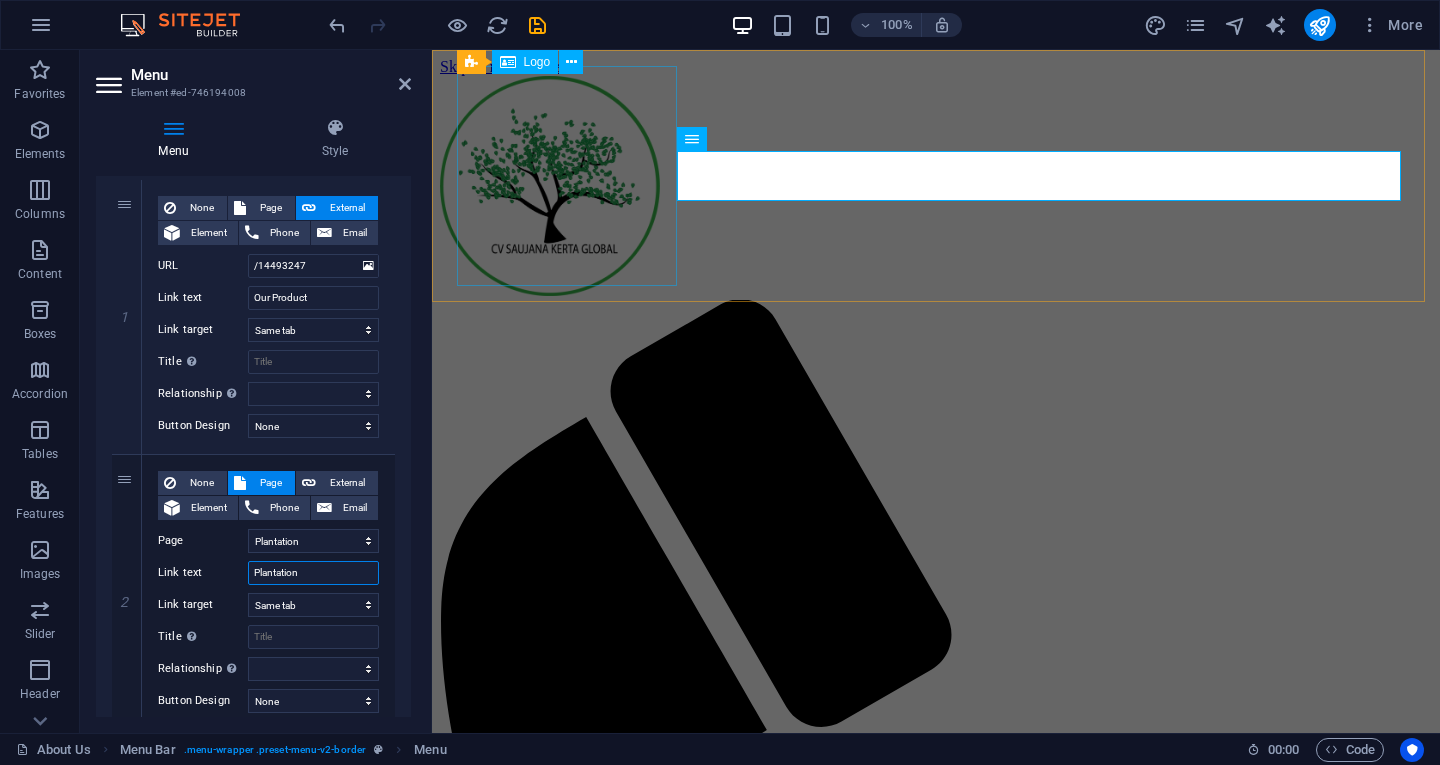 type 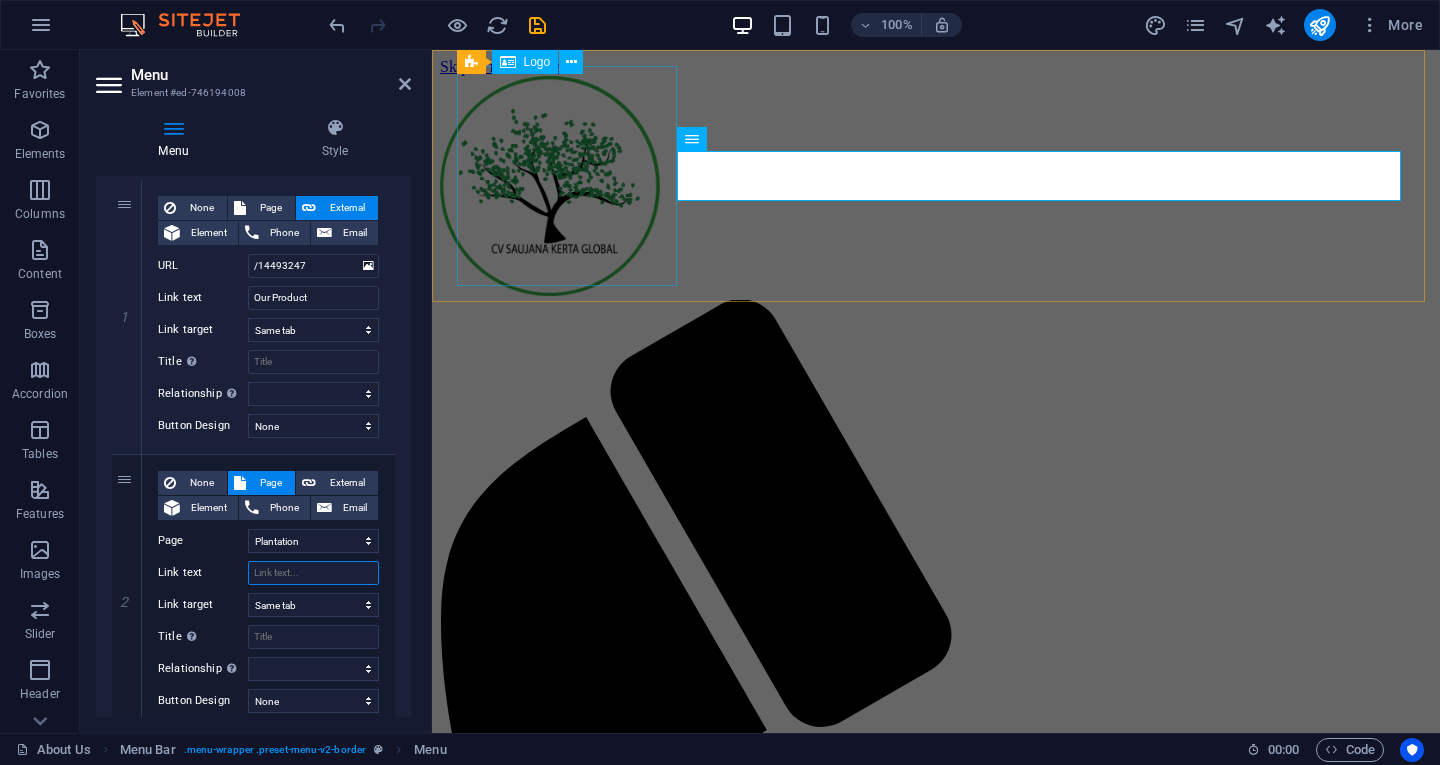 select 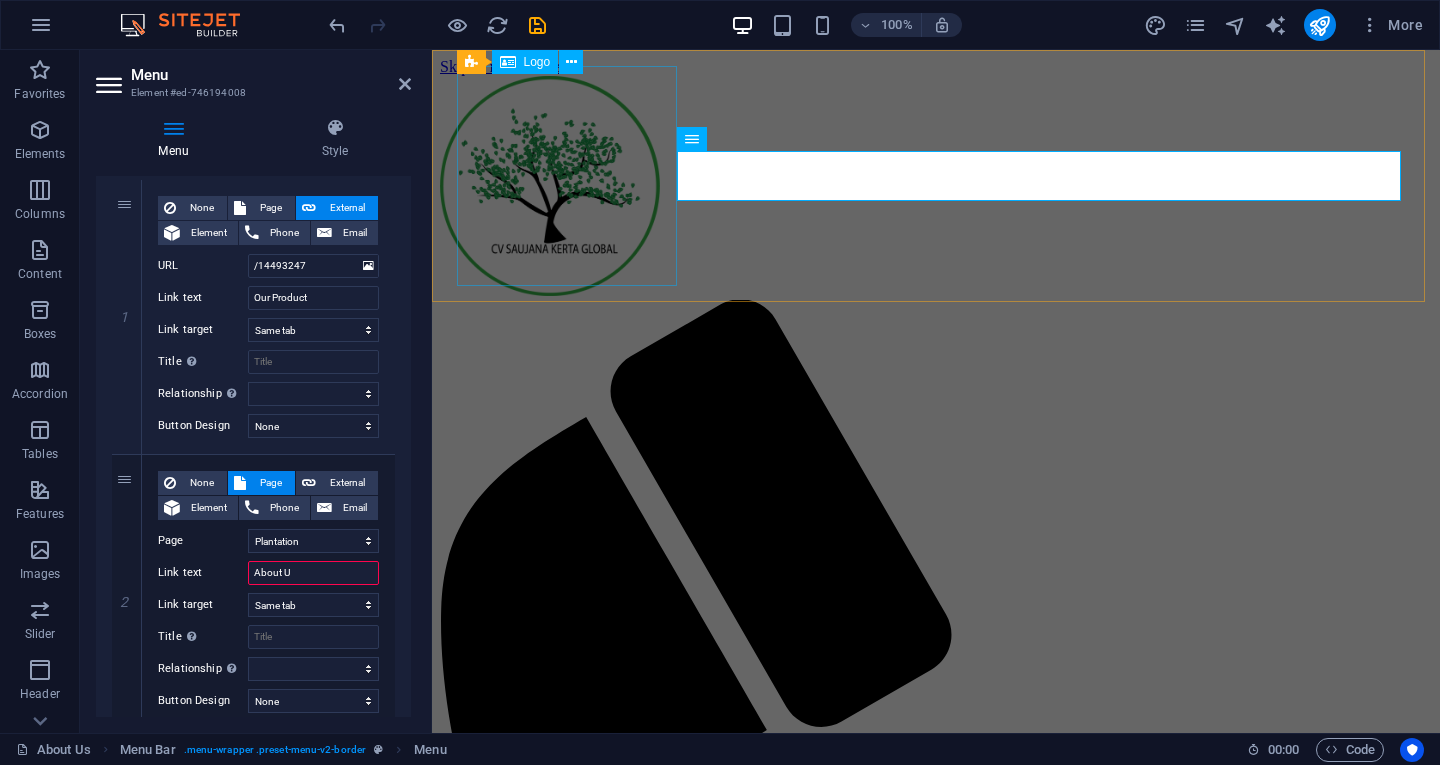 type on "About Us" 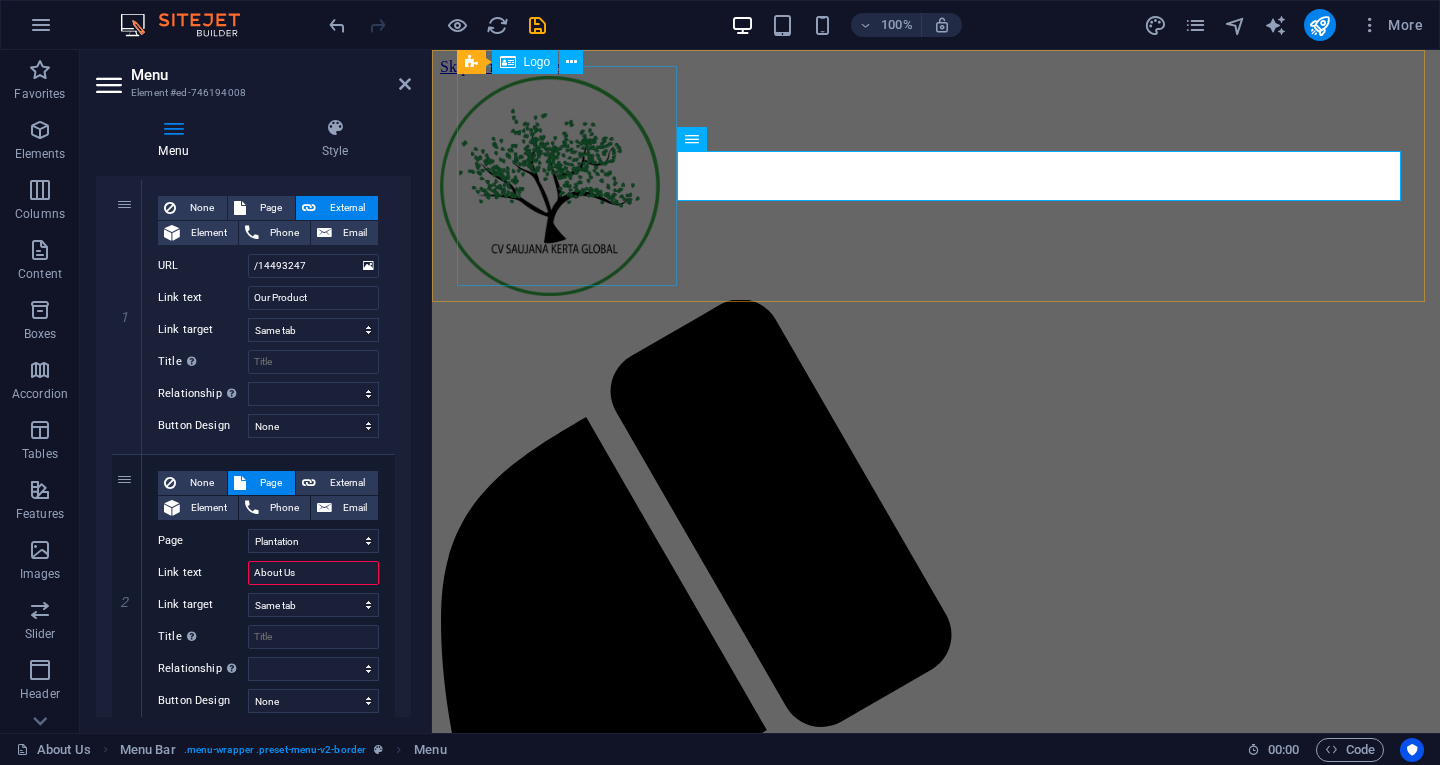 select 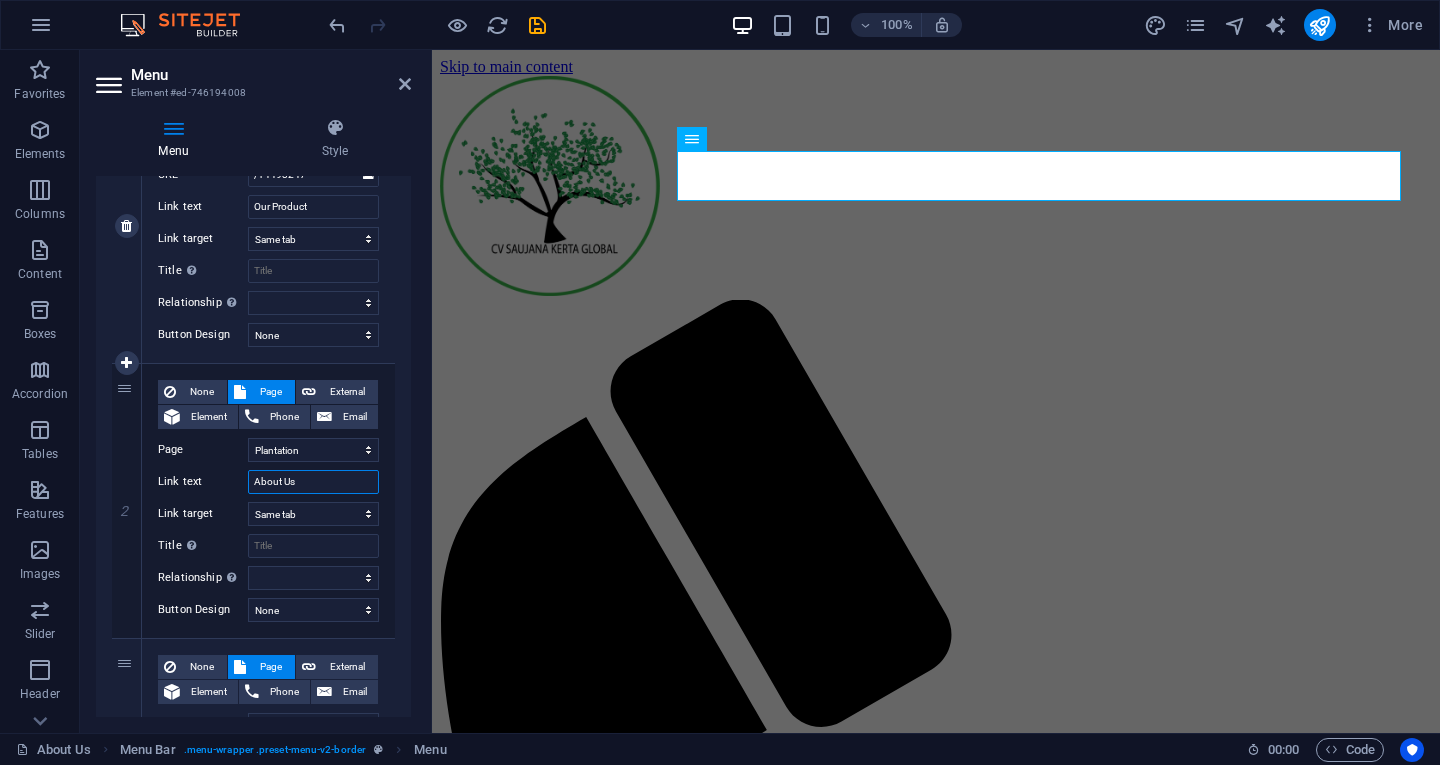 scroll, scrollTop: 279, scrollLeft: 0, axis: vertical 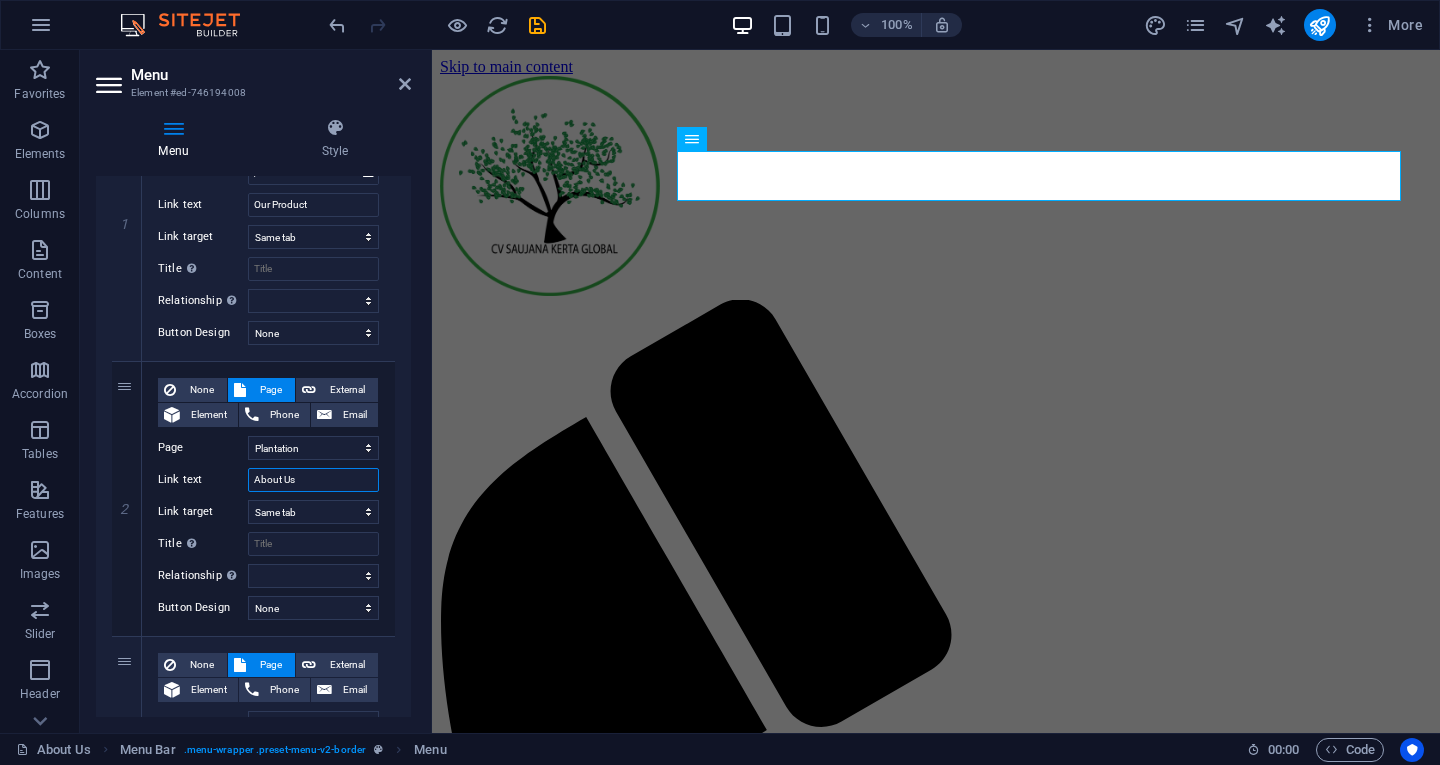 type on "About Us" 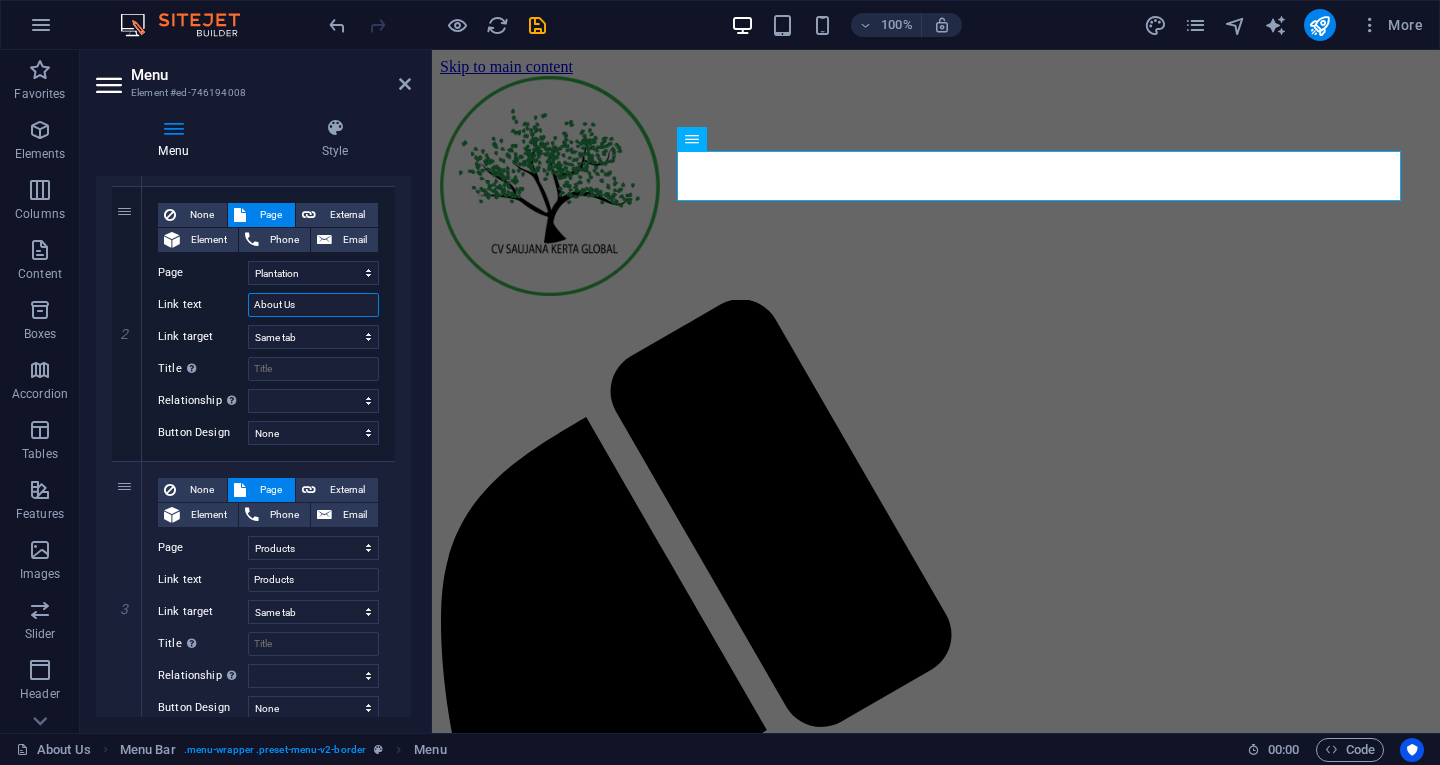 scroll, scrollTop: 512, scrollLeft: 0, axis: vertical 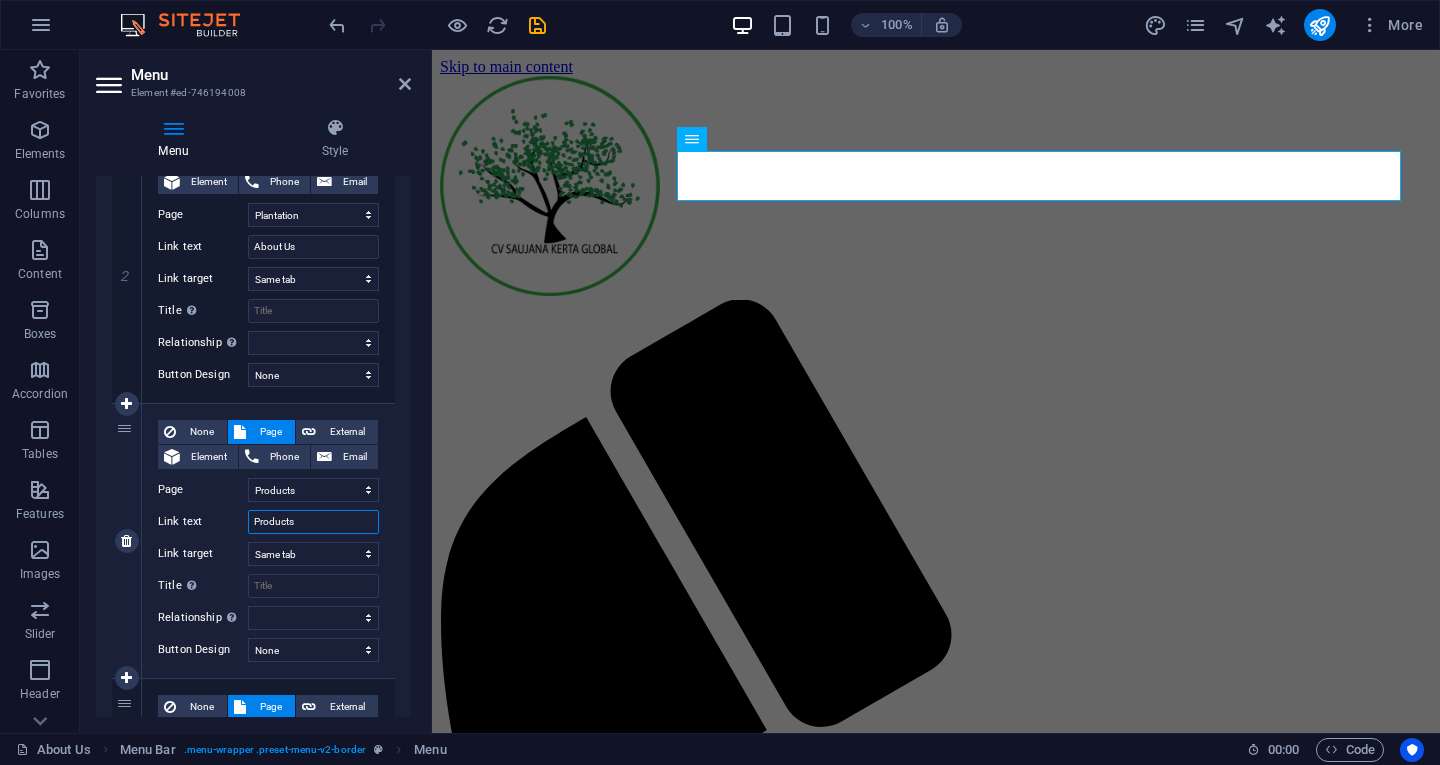 click on "Products" at bounding box center [313, 522] 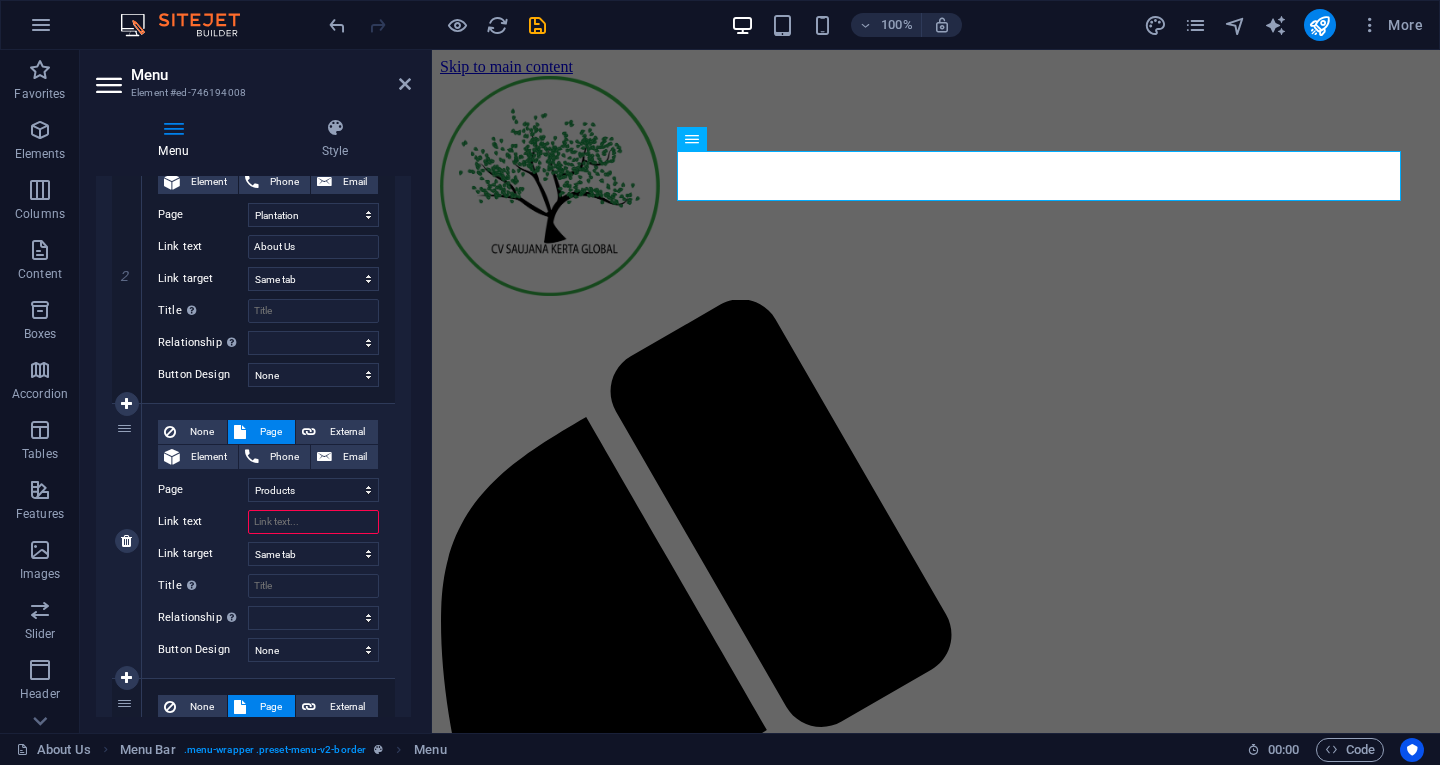 select 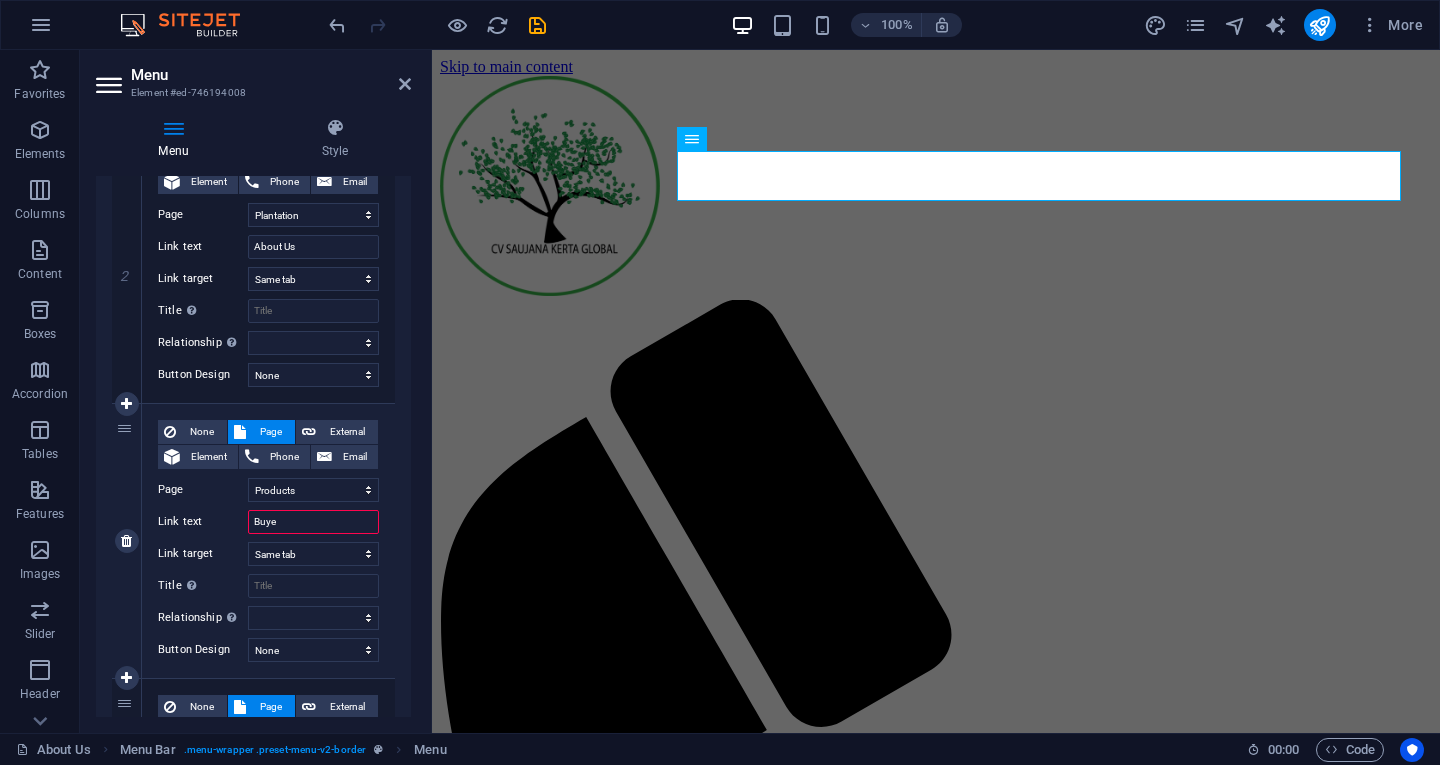 type on "Buyer" 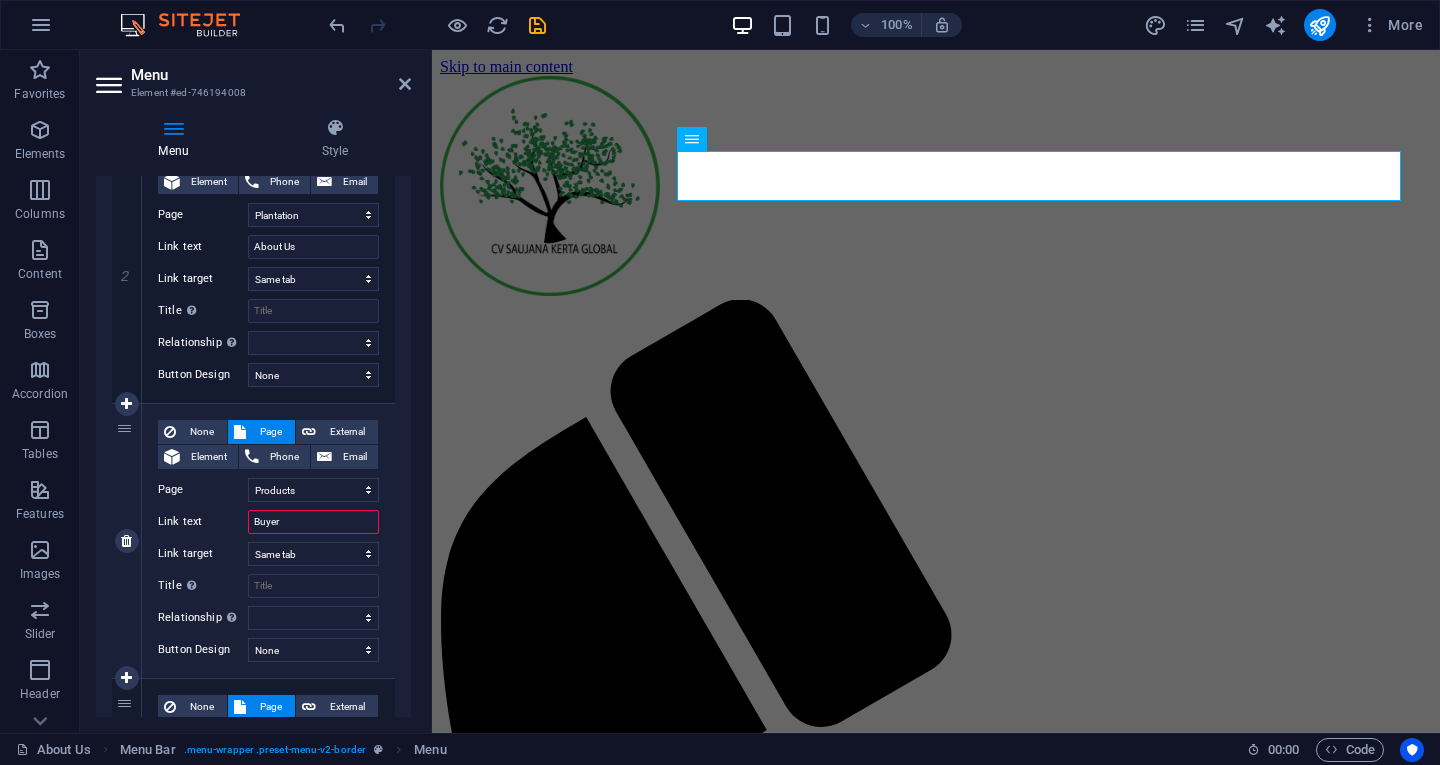 select 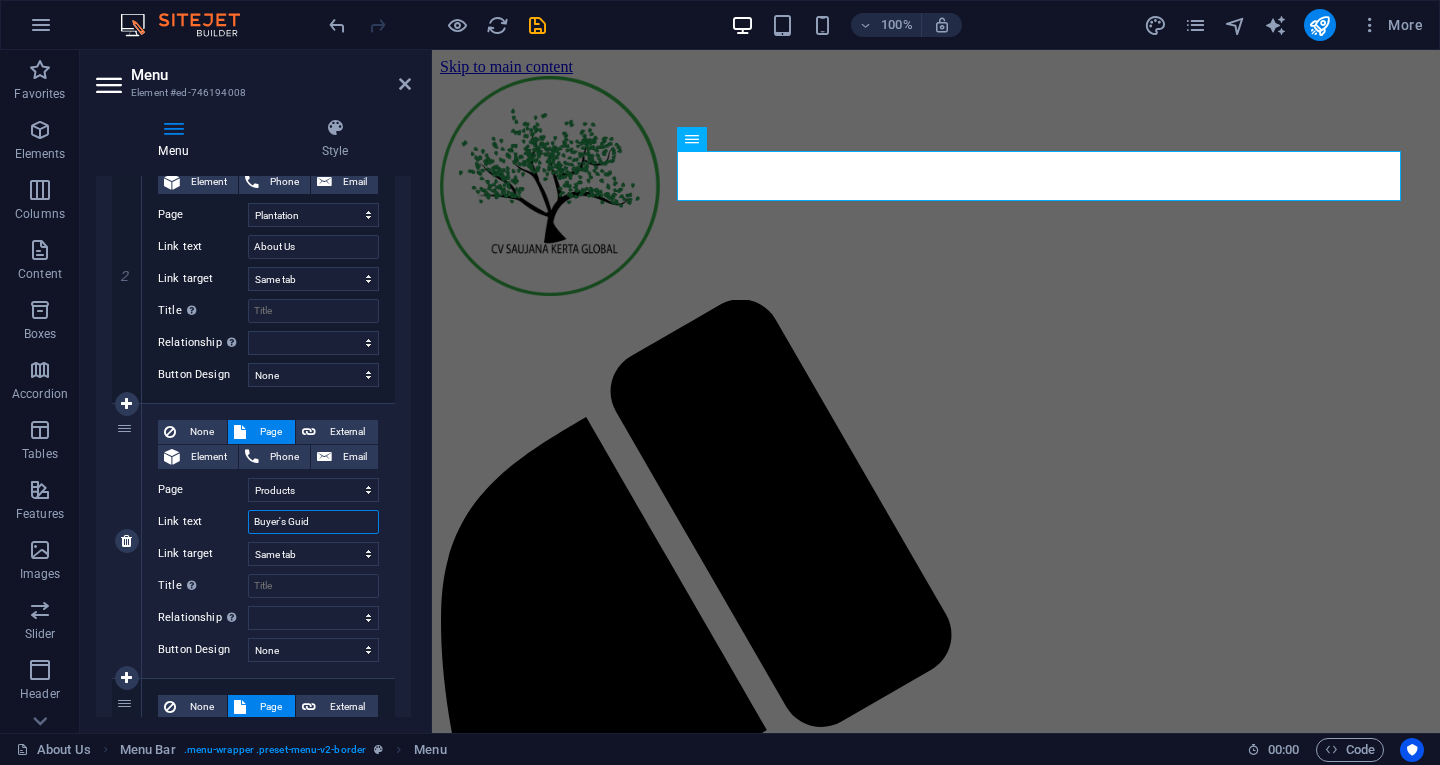 type on "Buyer's Guide" 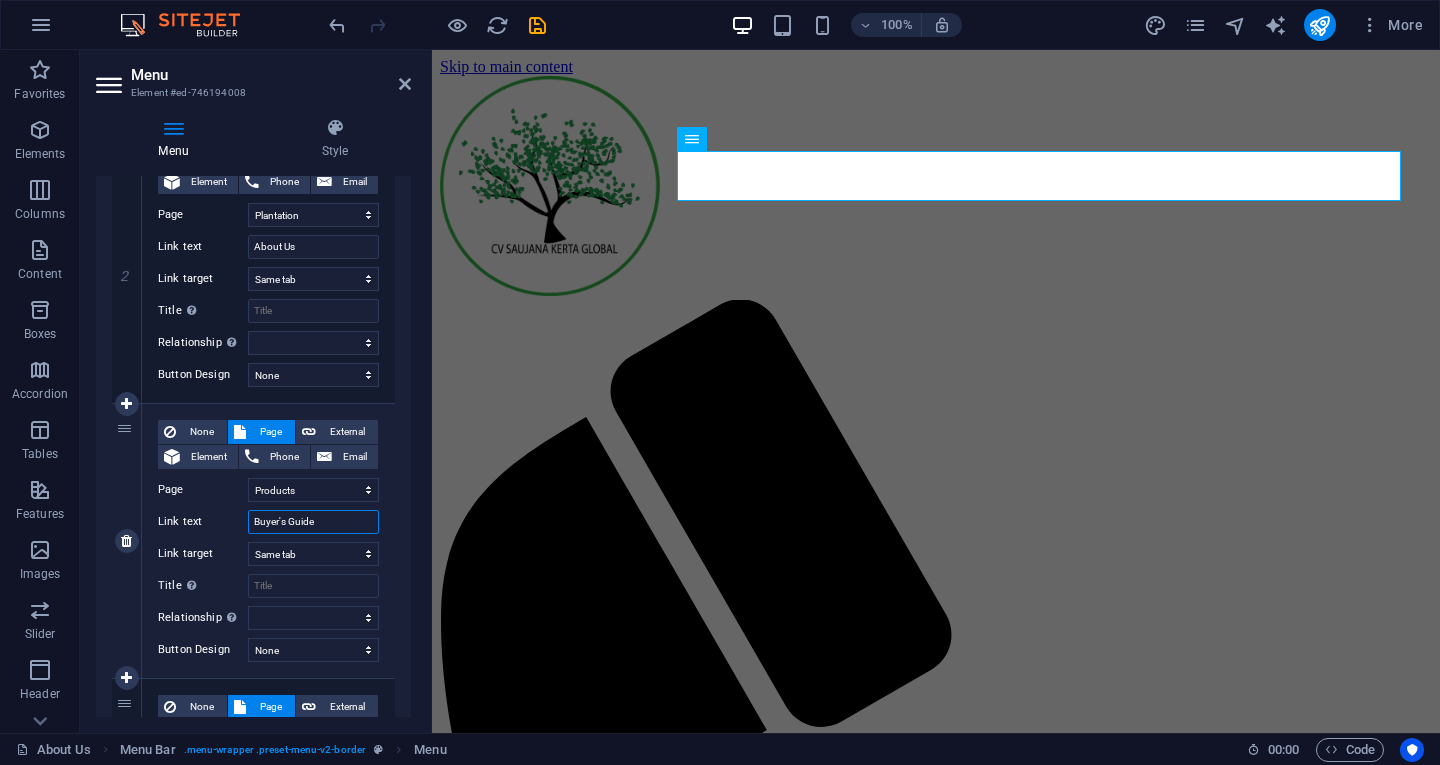 select 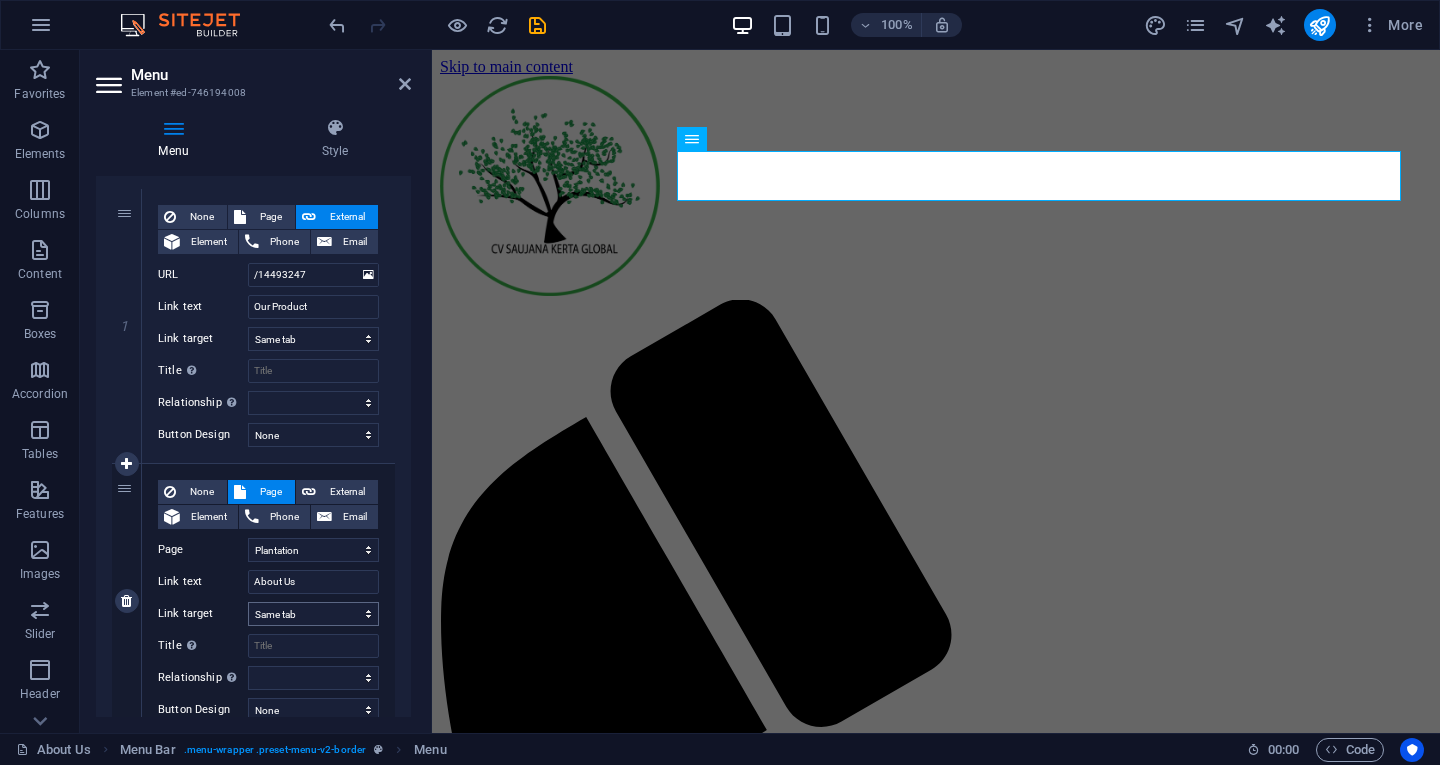 scroll, scrollTop: 174, scrollLeft: 0, axis: vertical 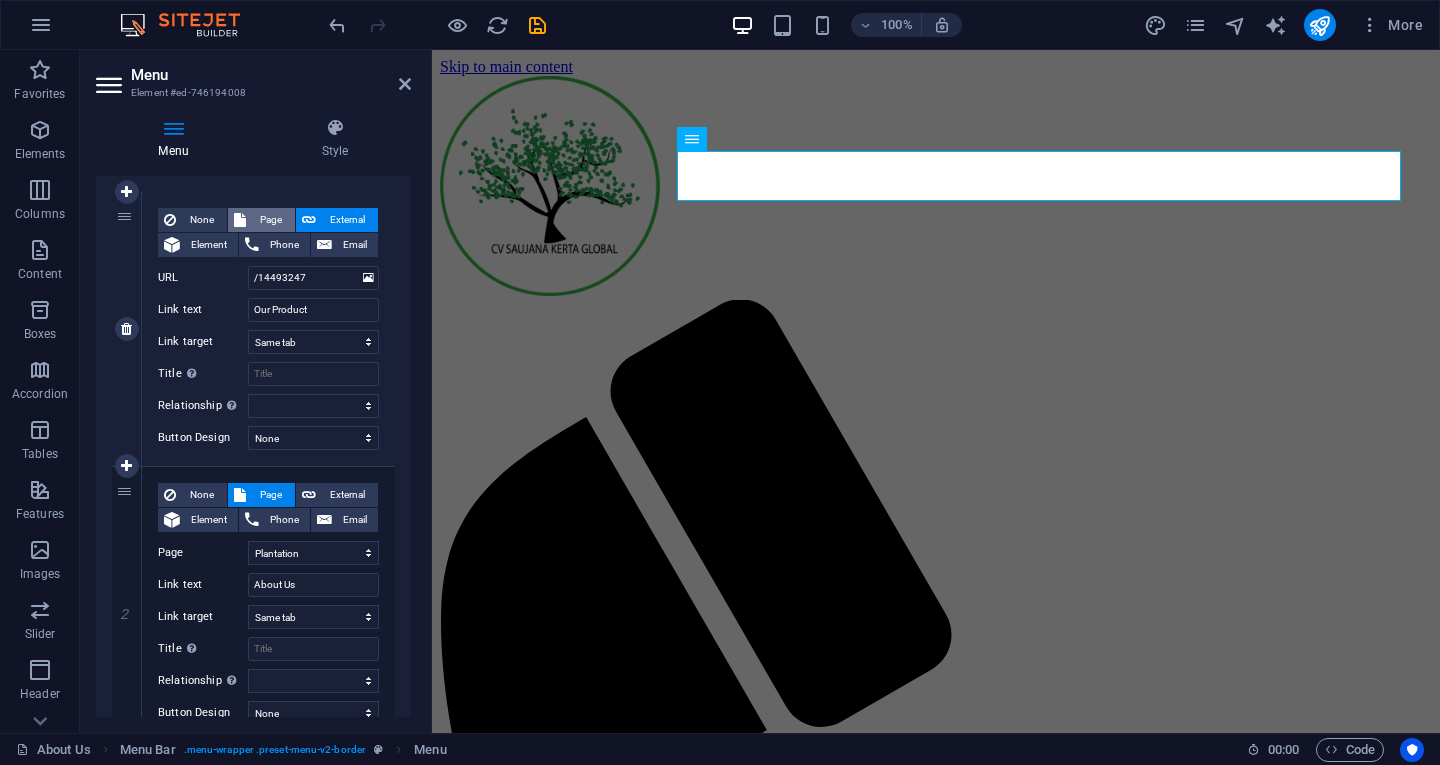 type on "Buyer's Guide" 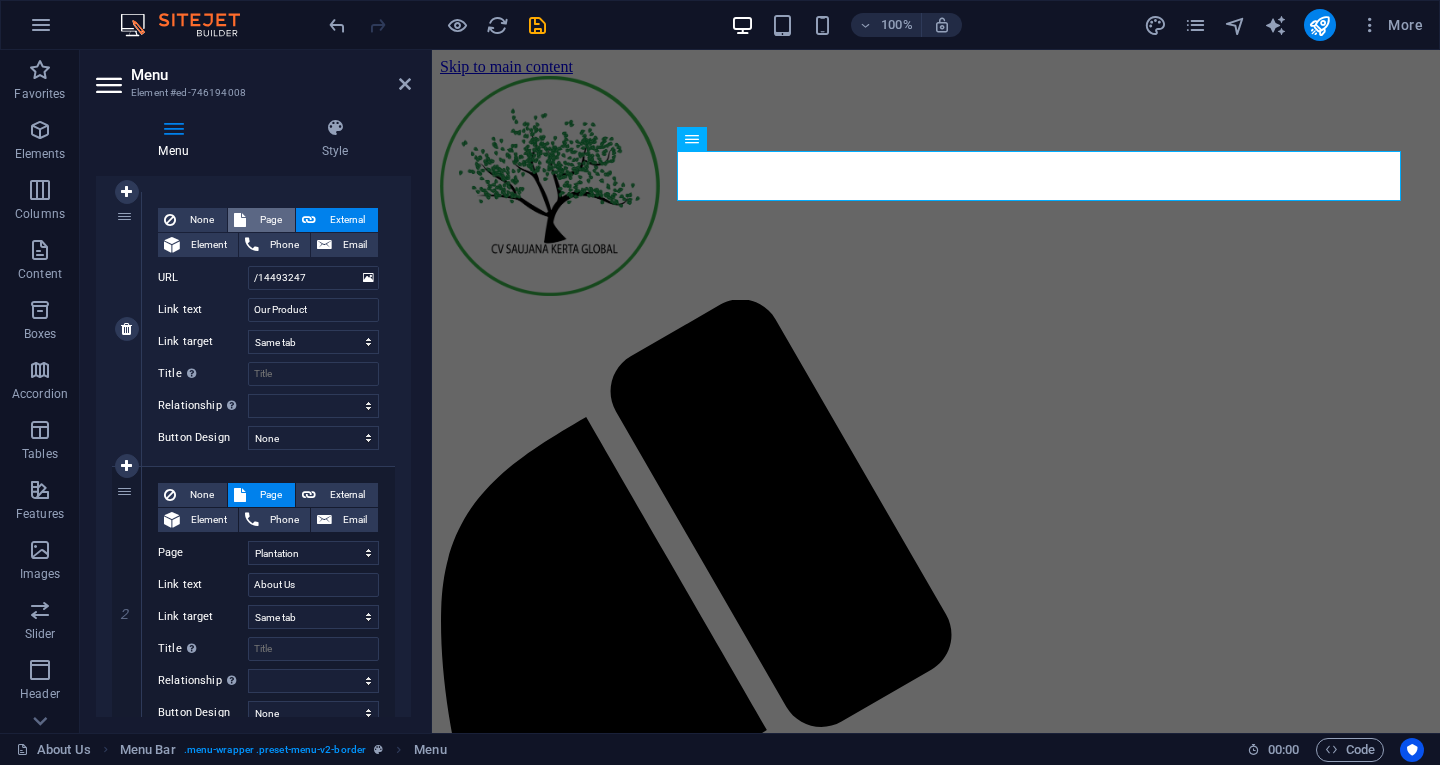 click on "Page" at bounding box center [270, 220] 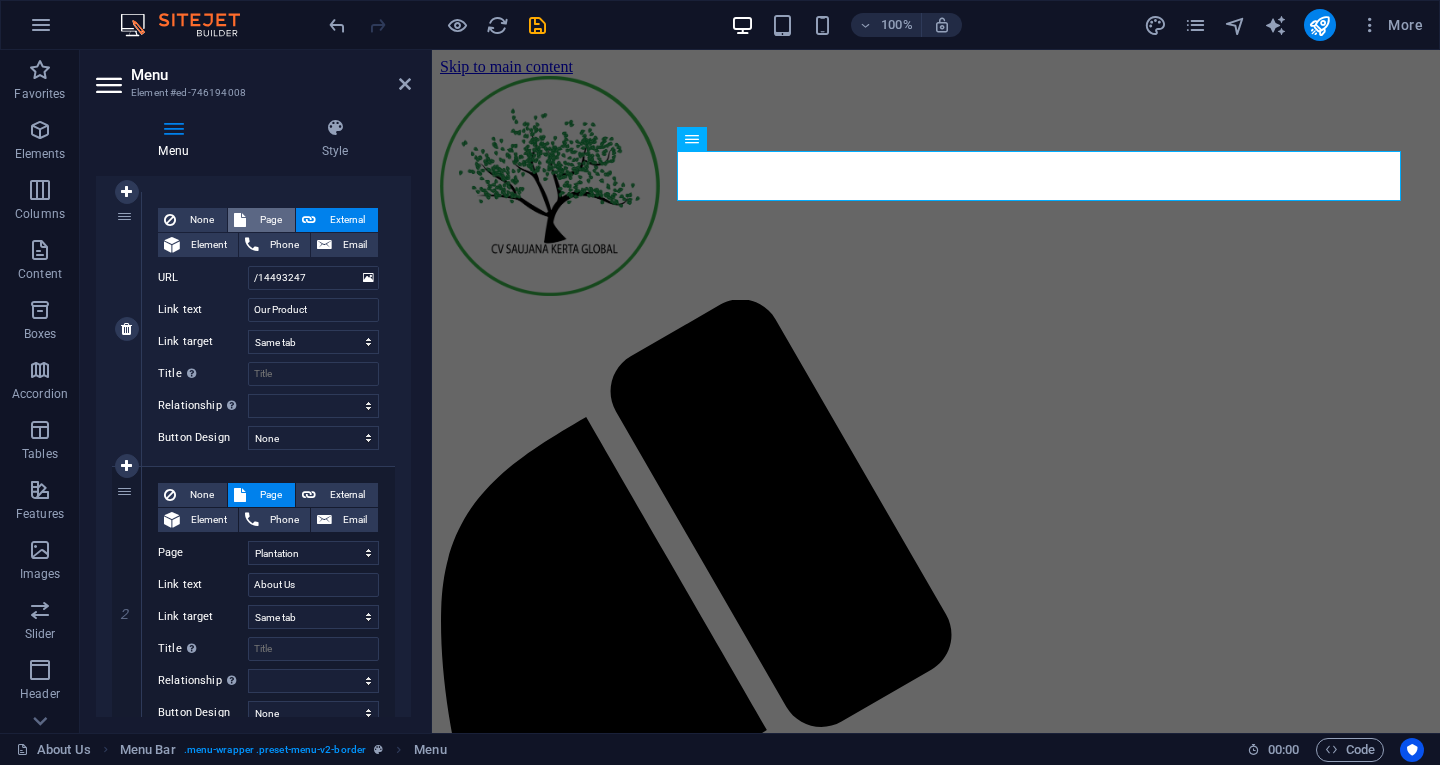 select 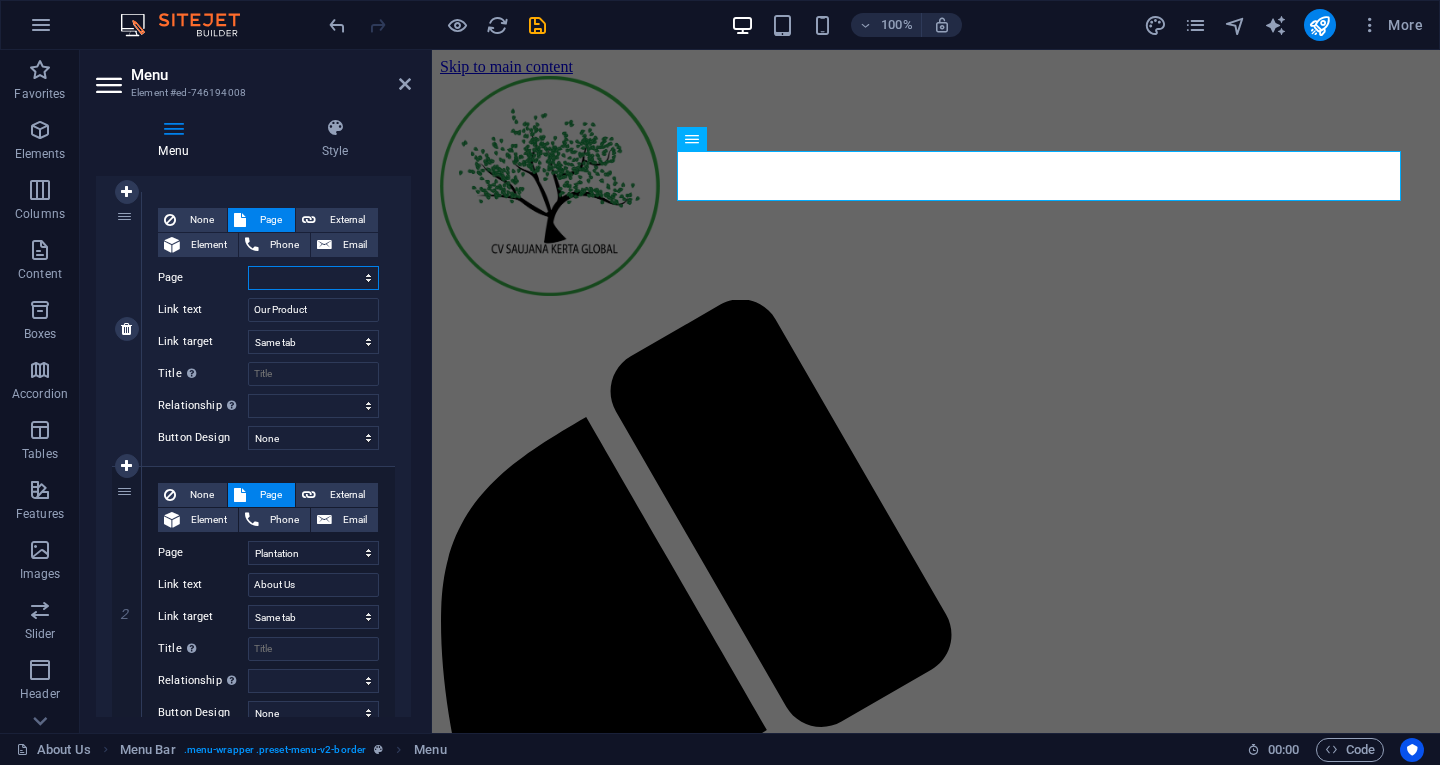 click on "About Us Products Plantation Contact NUTMEG AVOCADO" at bounding box center (313, 278) 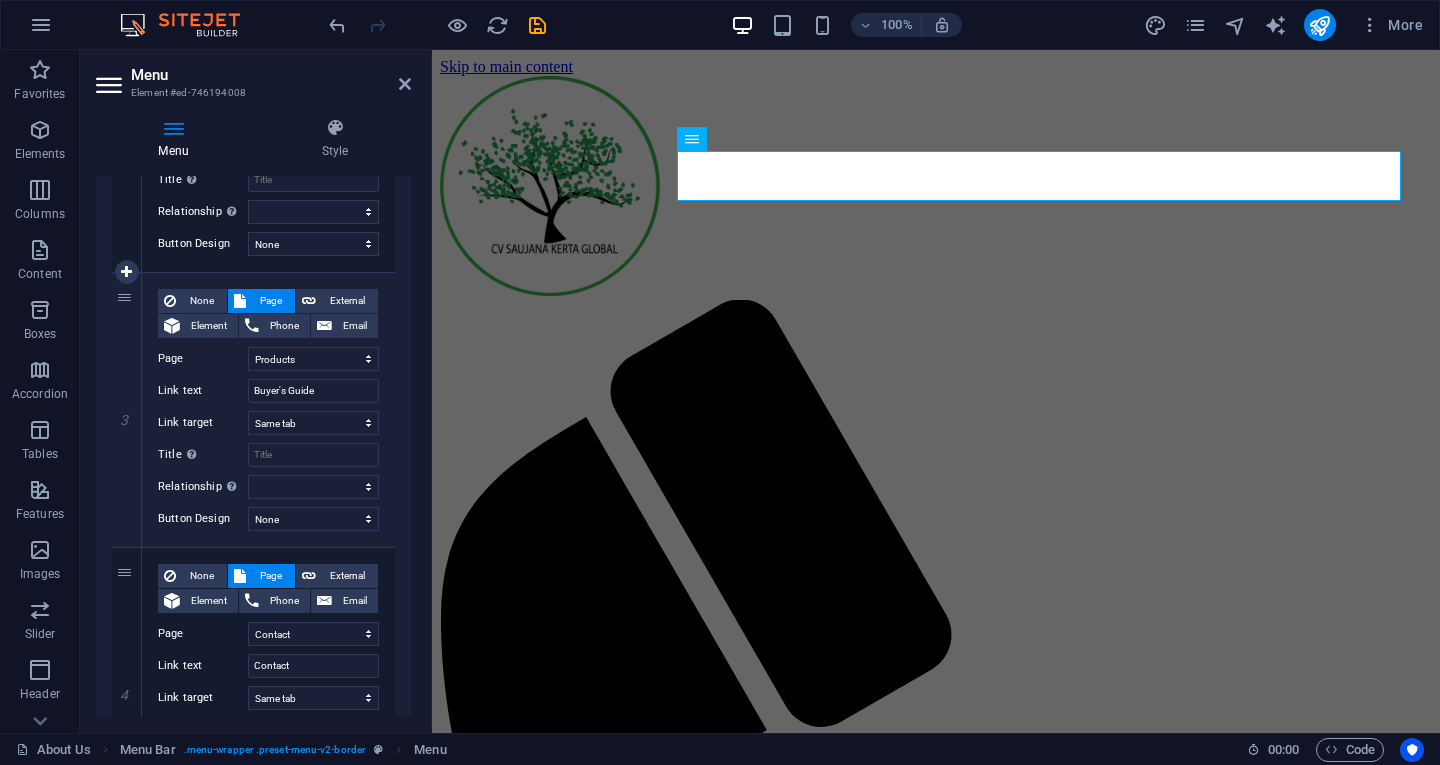 scroll, scrollTop: 659, scrollLeft: 0, axis: vertical 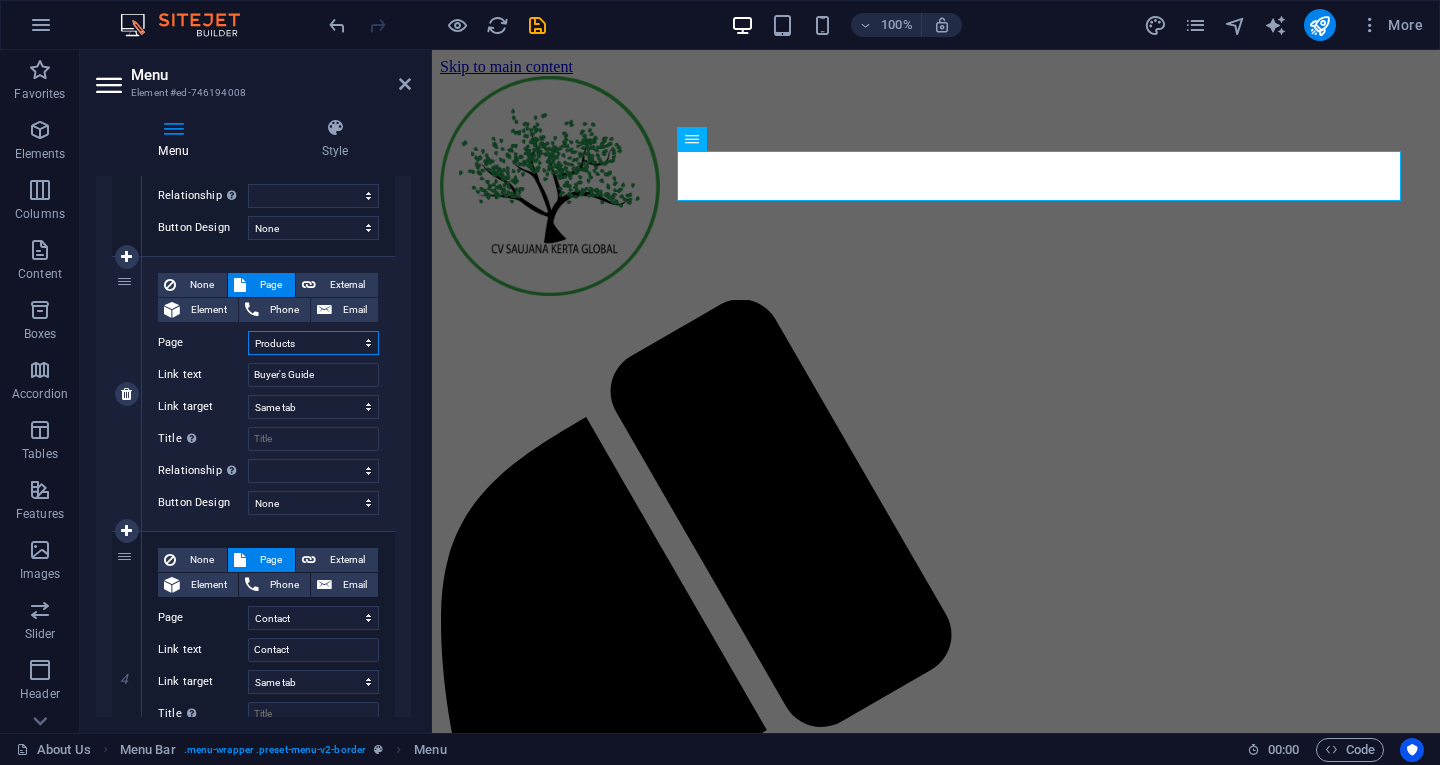click on "About Us Products Plantation Contact NUTMEG AVOCADO" at bounding box center [313, 343] 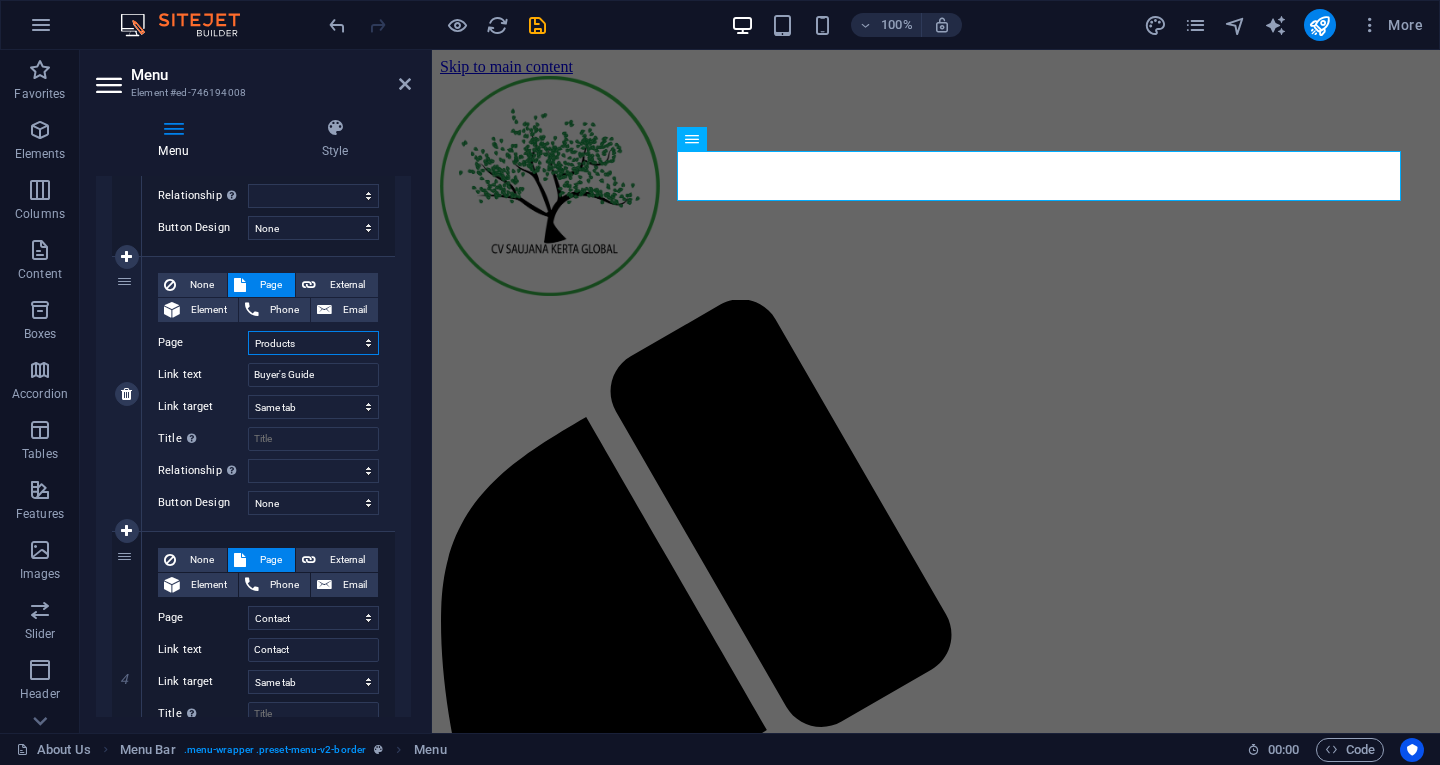 click on "About Us Products Plantation Contact NUTMEG AVOCADO" at bounding box center (313, 343) 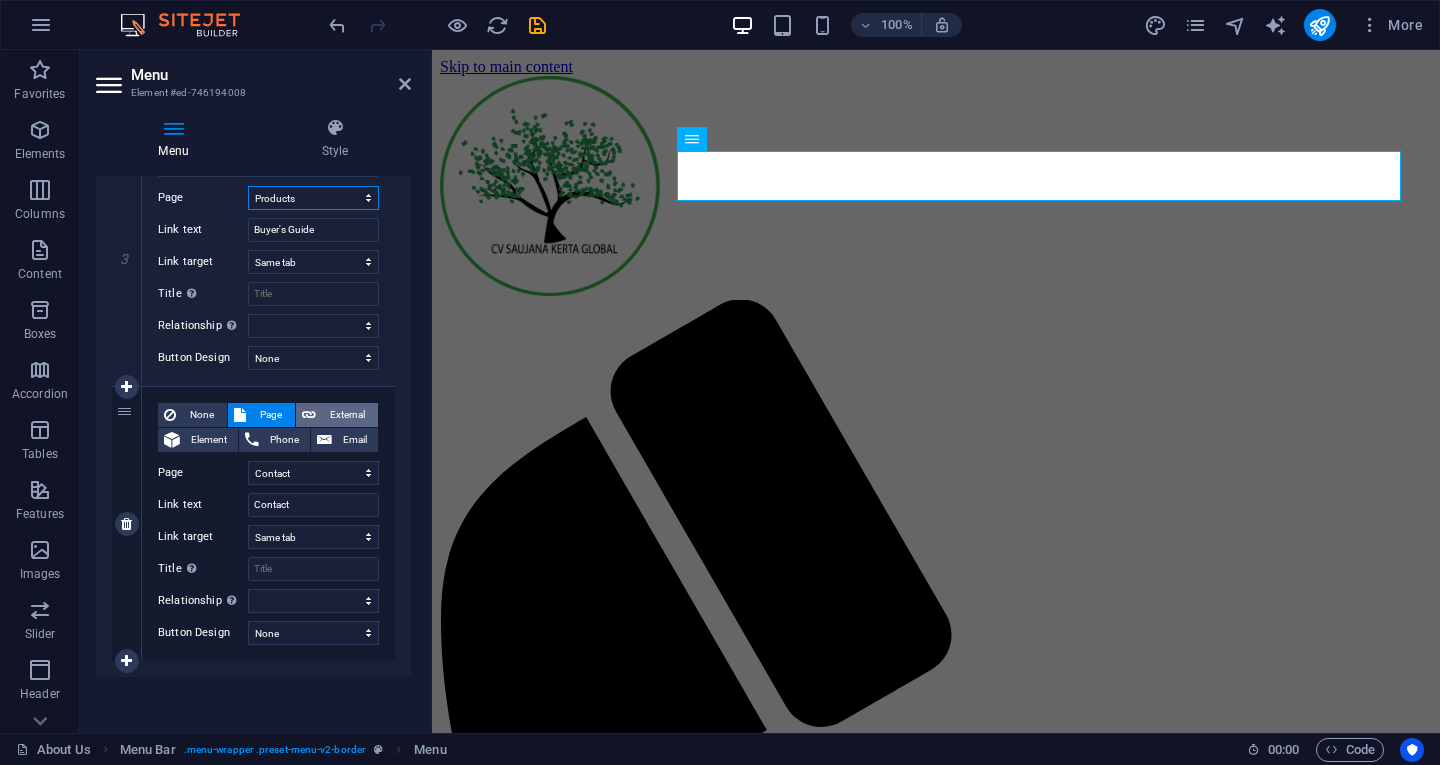 scroll, scrollTop: 804, scrollLeft: 0, axis: vertical 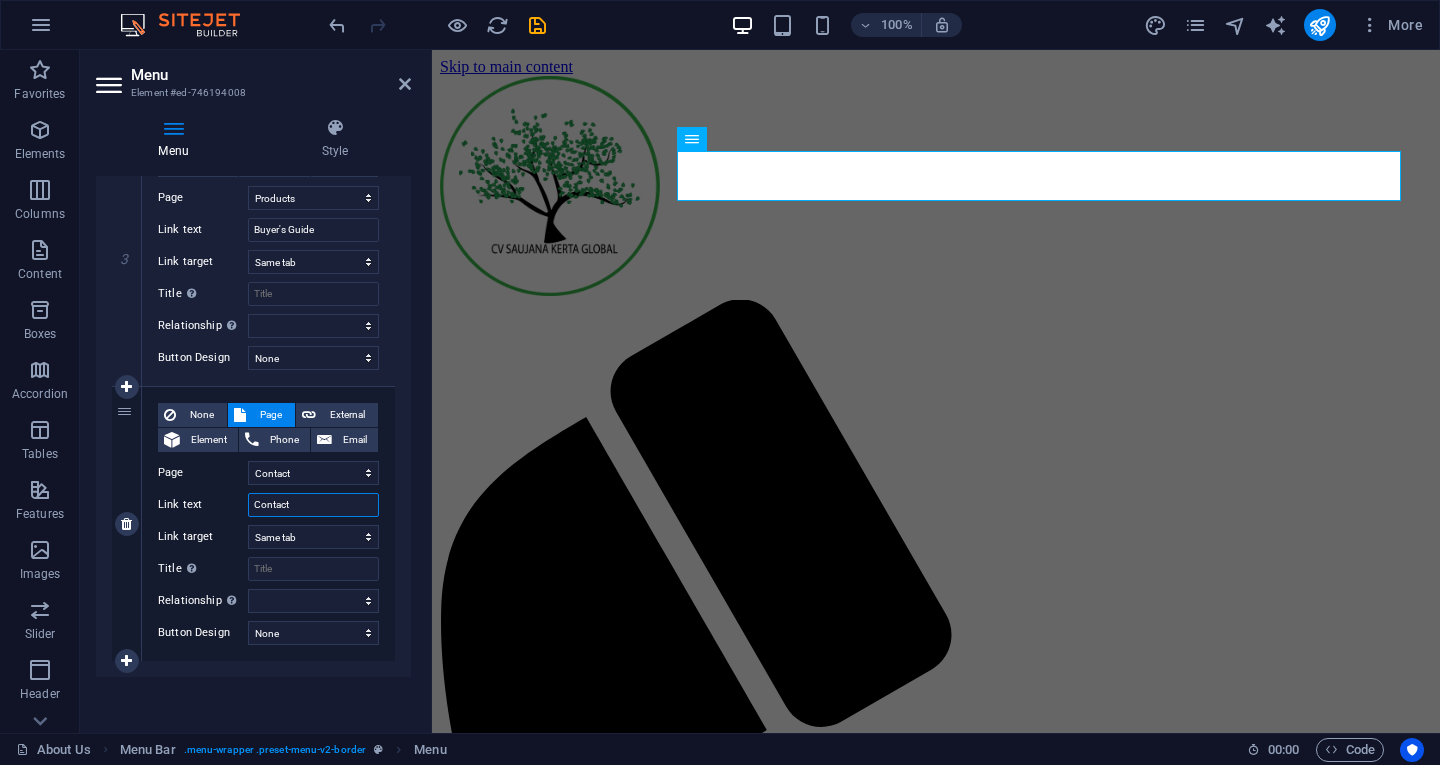 click on "Contact" at bounding box center [313, 505] 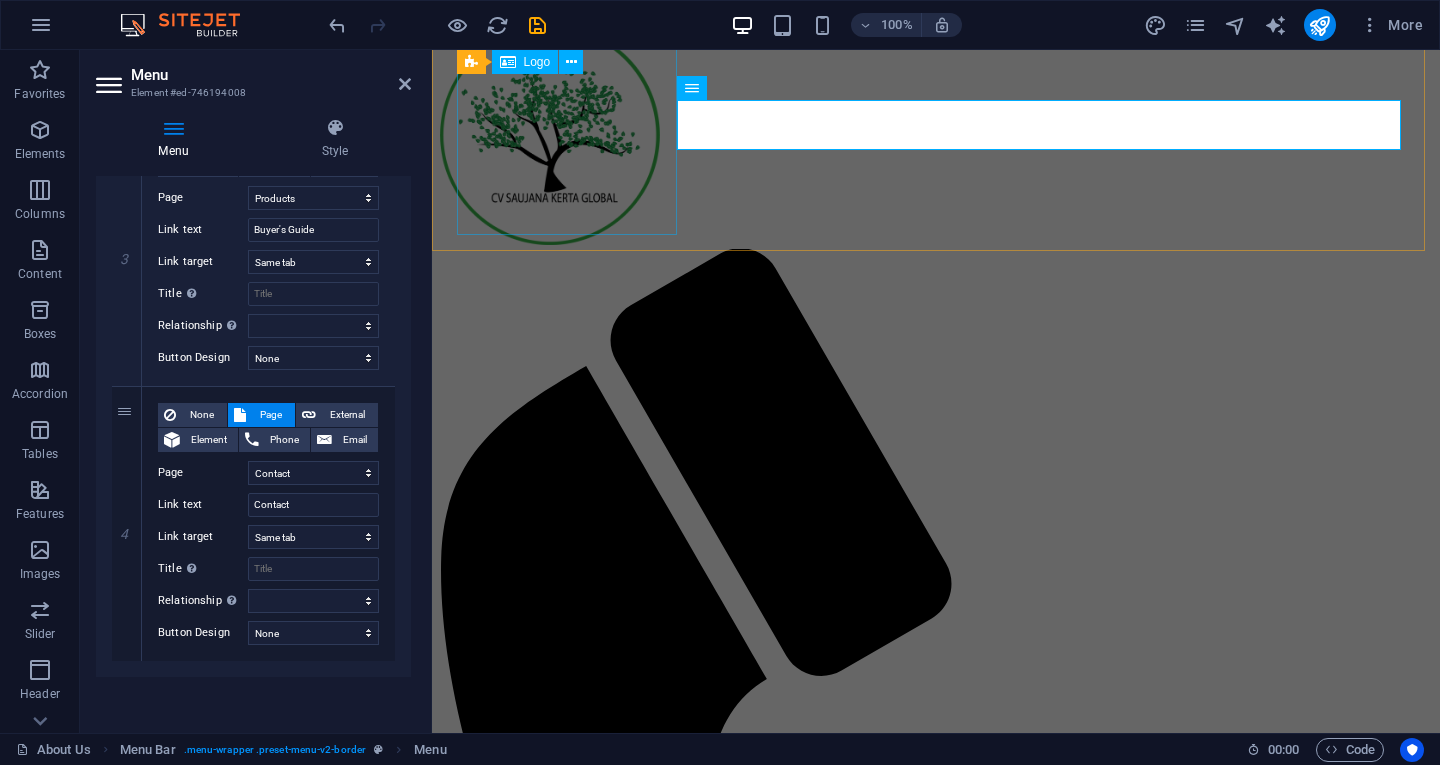 scroll, scrollTop: 0, scrollLeft: 0, axis: both 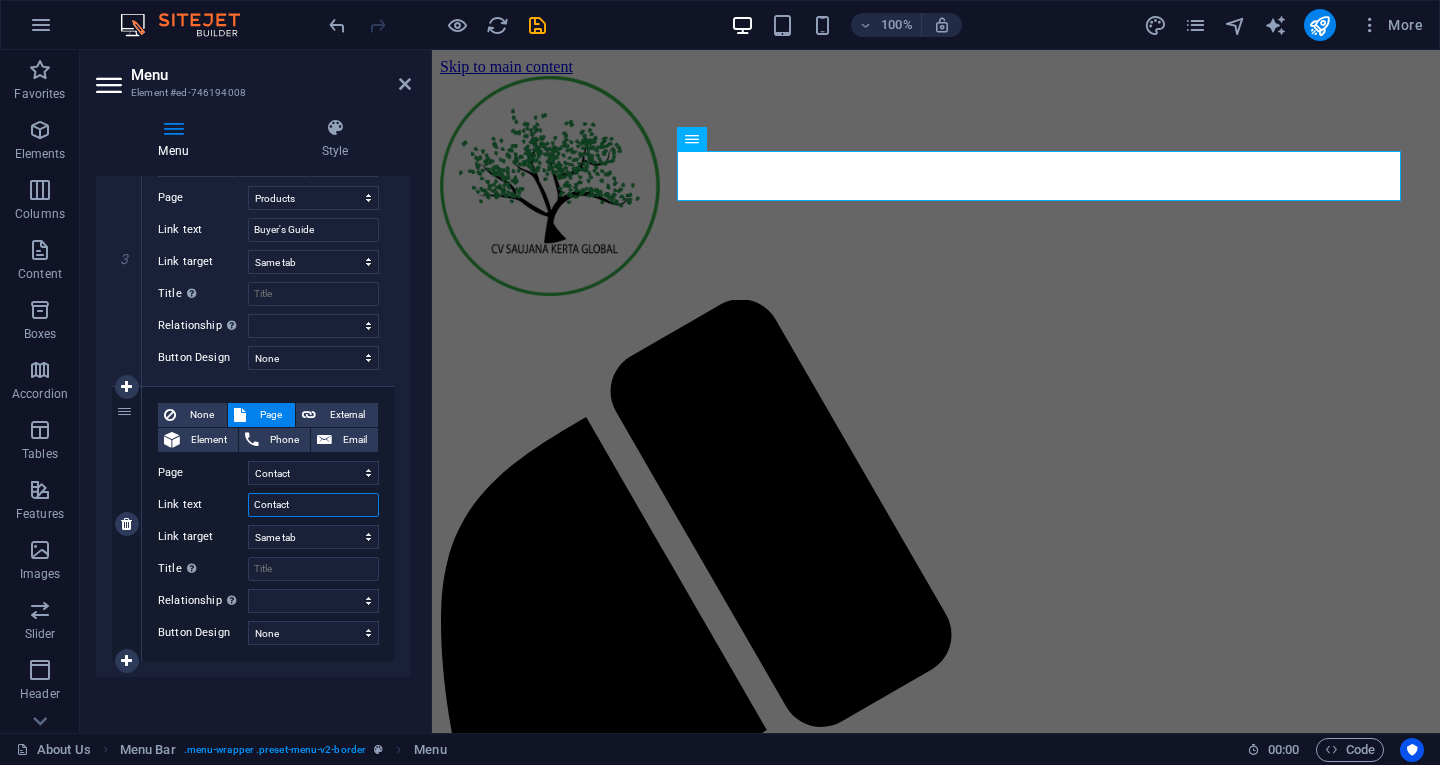 click on "Contact" at bounding box center [313, 505] 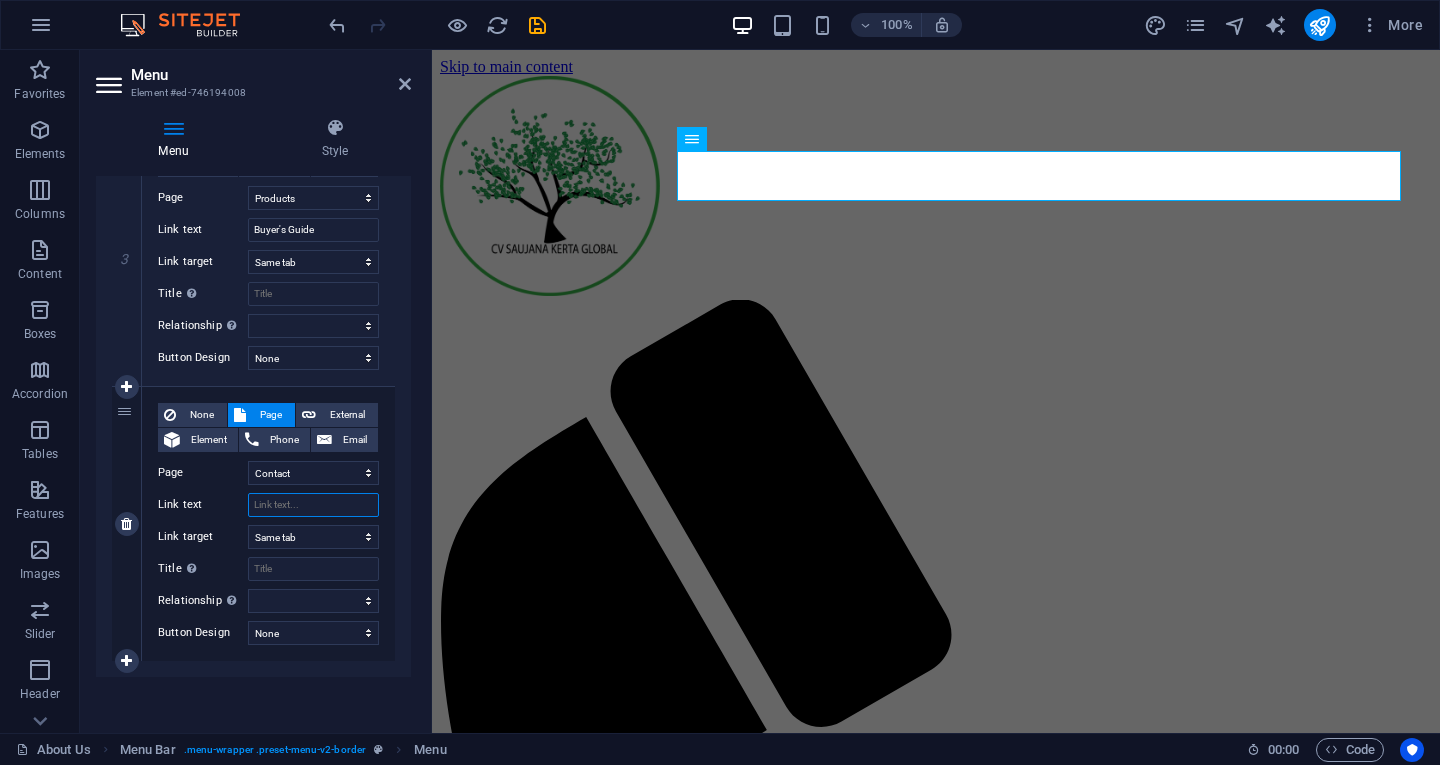 select 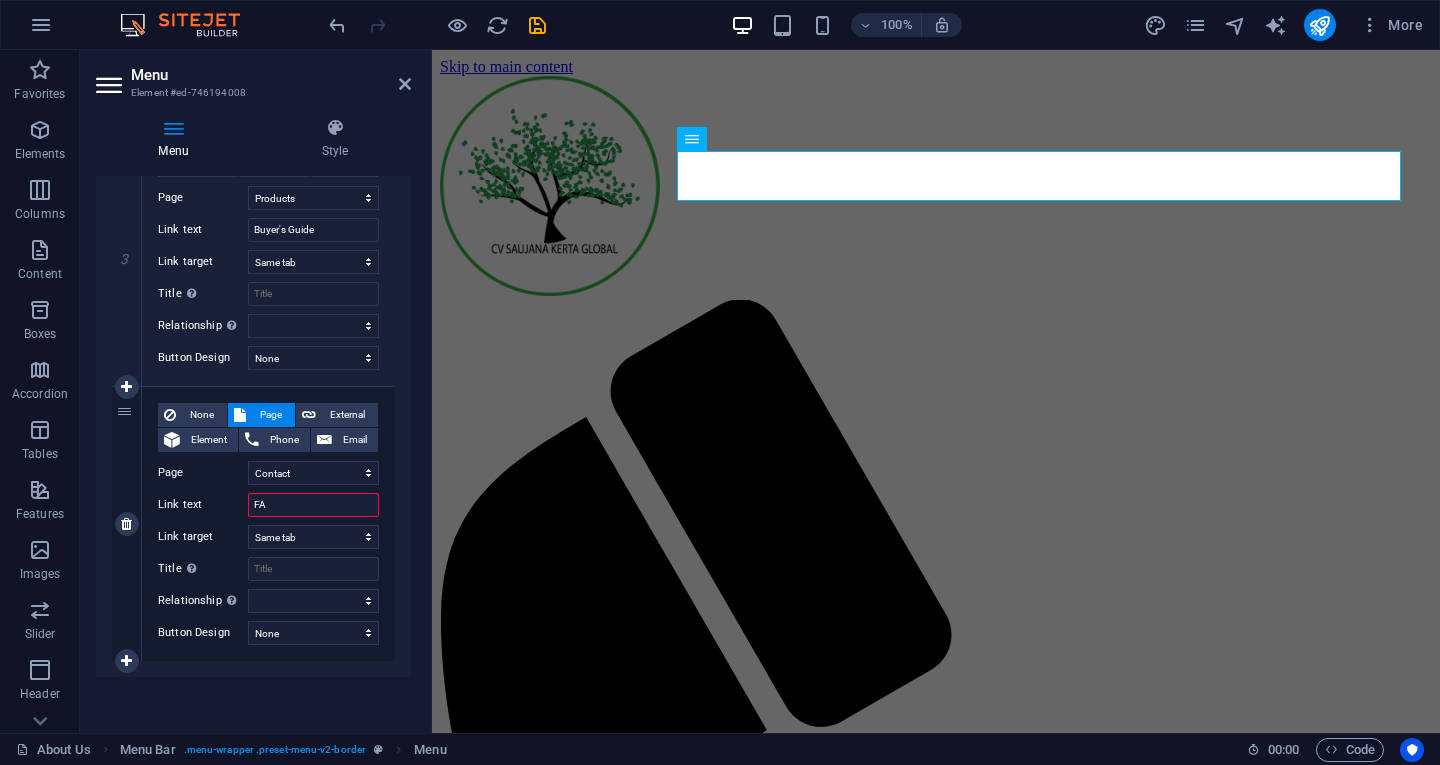 type on "FAQ" 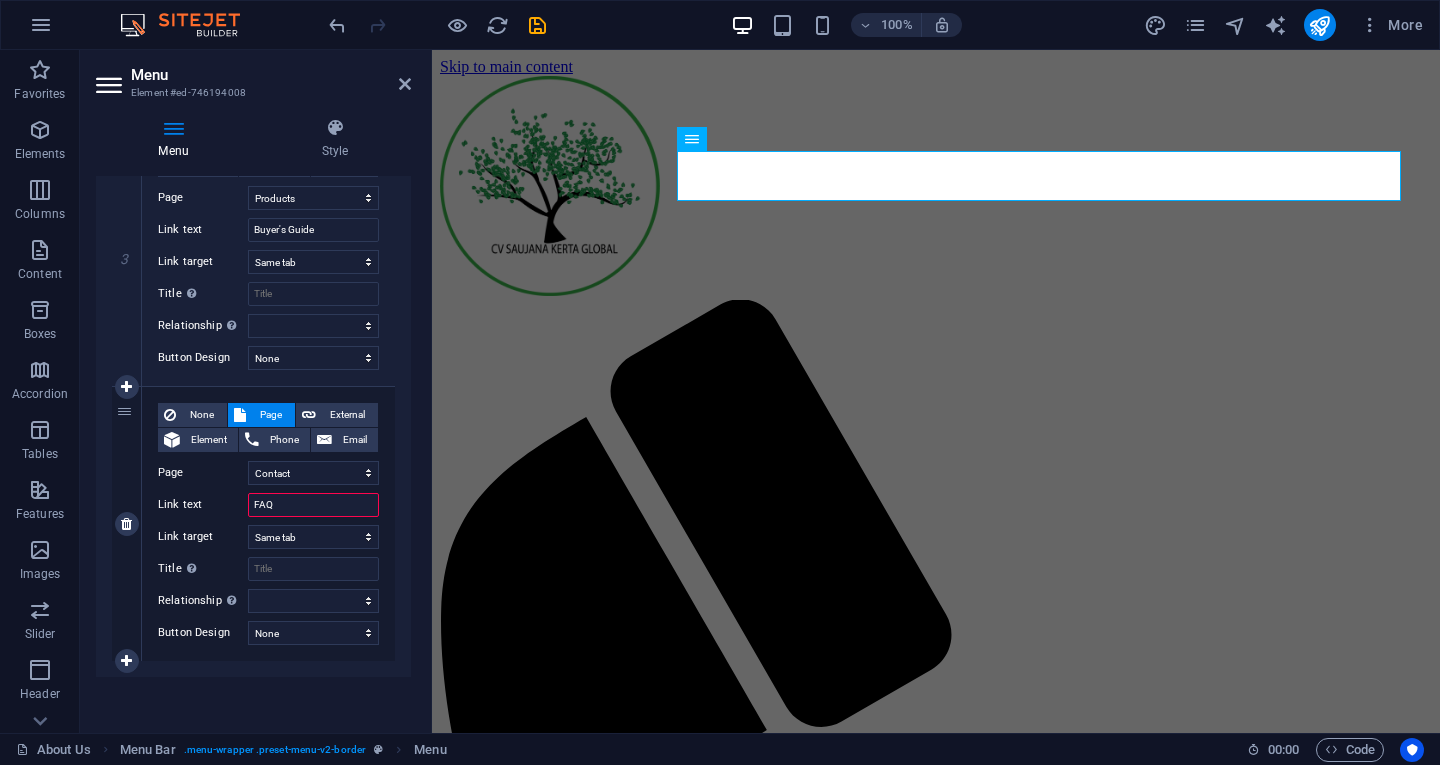 select 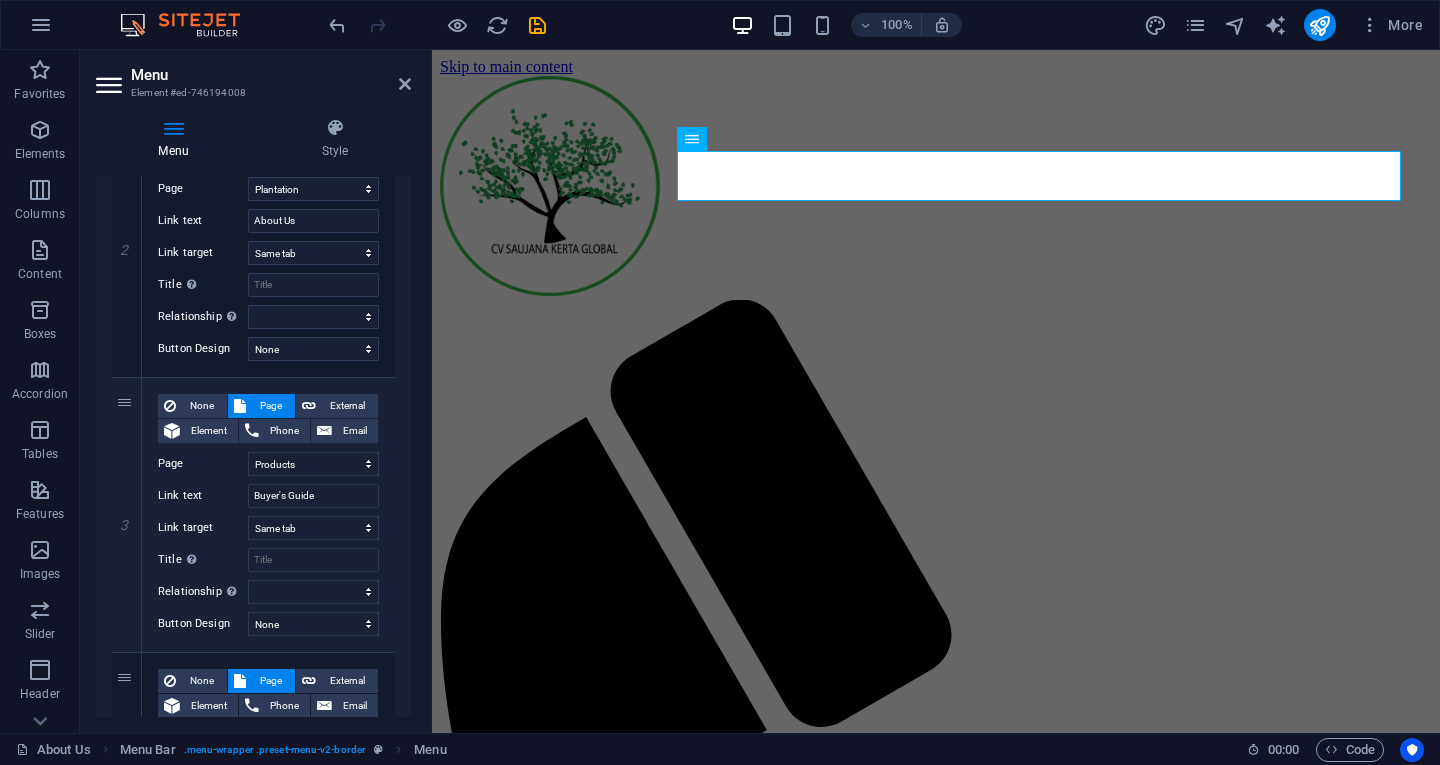 scroll, scrollTop: 804, scrollLeft: 0, axis: vertical 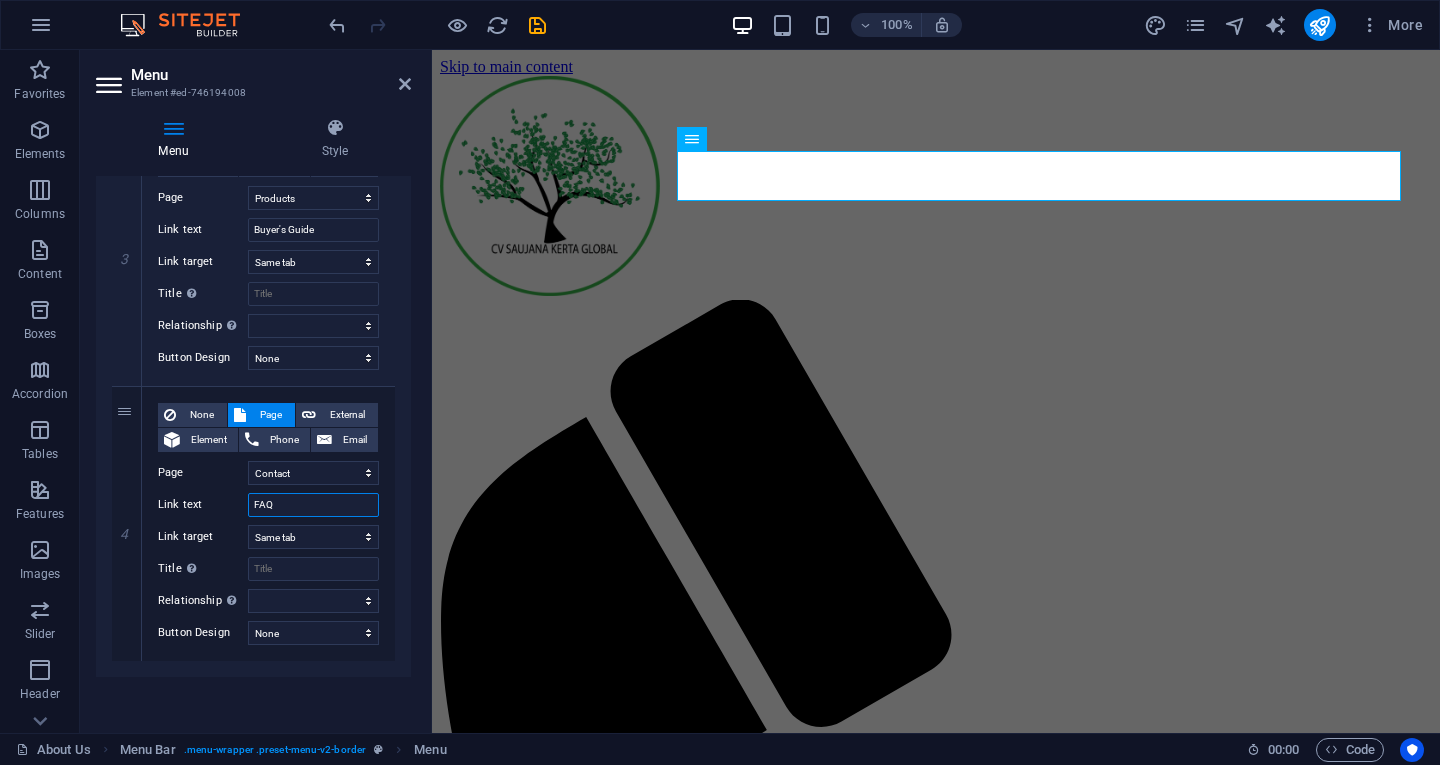 type on "FAQ" 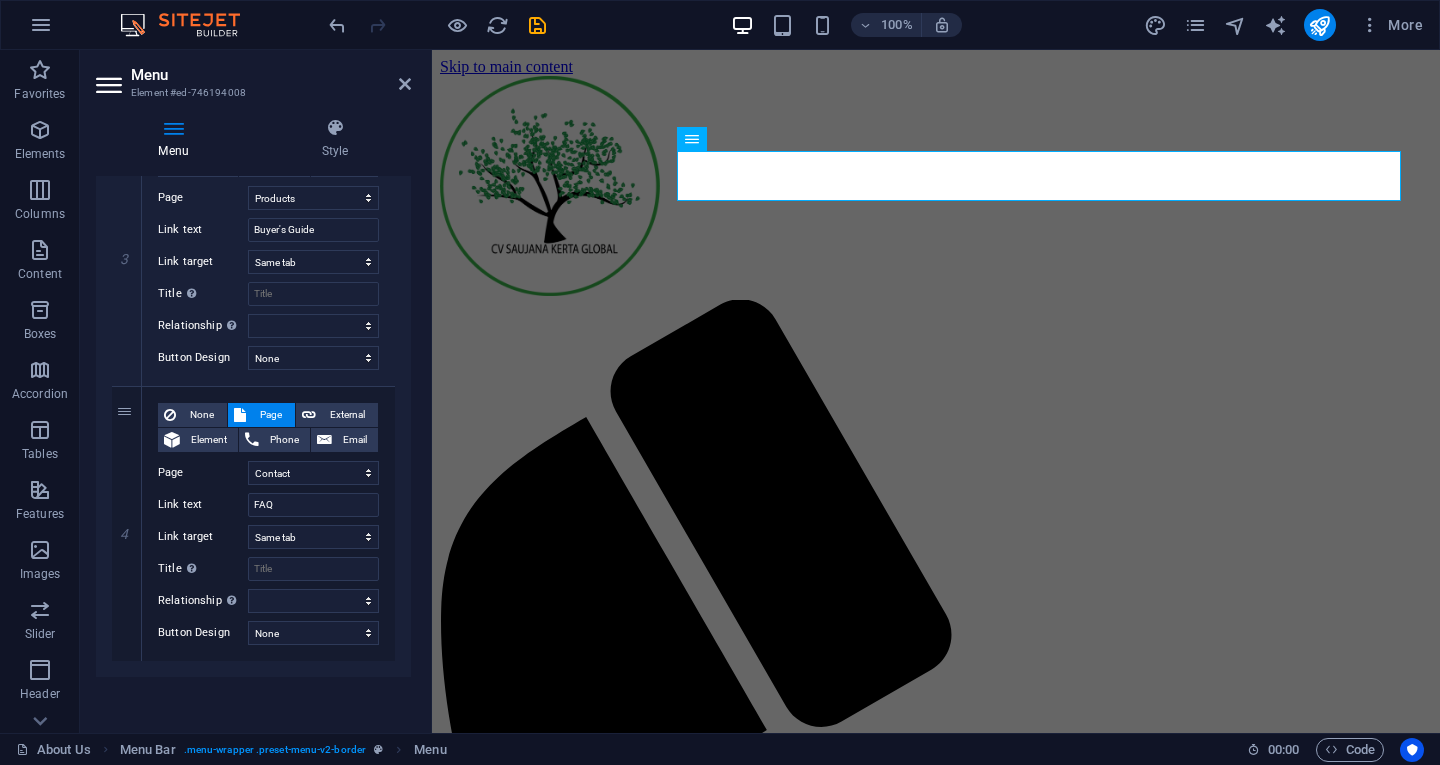 click on "Menu Auto Custom Create custom menu items for this menu. Recommended for one-page websites. Manage pages Menu items 1 None Page External Element Phone Email Page About Us Products Plantation Contact NUTMEG AVOCADO Element
URL [URL] Phone Email Link text Our Product Link target New tab Same tab Overlay Title Additional link description, should not be the same as the link text. The title is most often shown as a tooltip text when the mouse moves over the element. Leave empty if uncertain. Relationship Sets the  relationship of this link to the link target . For example, the value "nofollow" instructs search engines not to follow the link. Can be left empty. alternate author bookmark external help license next nofollow noreferrer noopener prev search tag Button Design None Default Primary Secondary 2 None Page External Element Phone Email Page About Us Products Plantation Contact NUTMEG AVOCADO Element
URL [URL] Phone Email Link text About Us Link target 3" at bounding box center [253, 446] 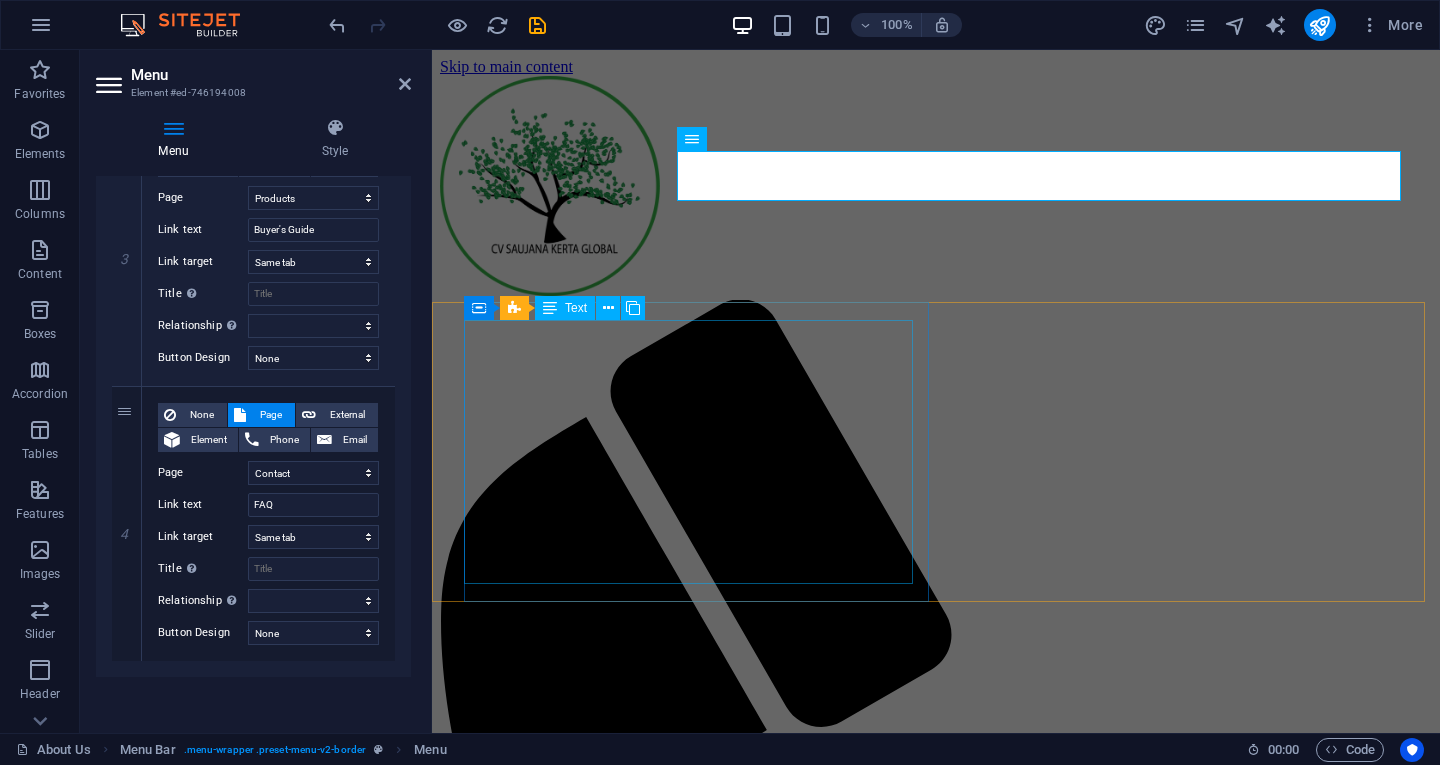 click on "Founded   in    [YEAR],  Saujana  Kerta is an agriculture  export company based  in Indonesia. We work  closely with local farmers  to bring the finest spices  and fresh produce, from  the heart of our land to  homes and industries  around the world. Wether  you’re a home cook,  wellness brand, or food  manufacturer, we offer  nature’s best, just as it was  meant to be.   Our company name comes from Bahasa Indonesia and Sanskrit, “saujana” means “as far as the eyes can see” and “kerta” means “yield”, “result” or “outcome.”" at bounding box center [936, 1790] 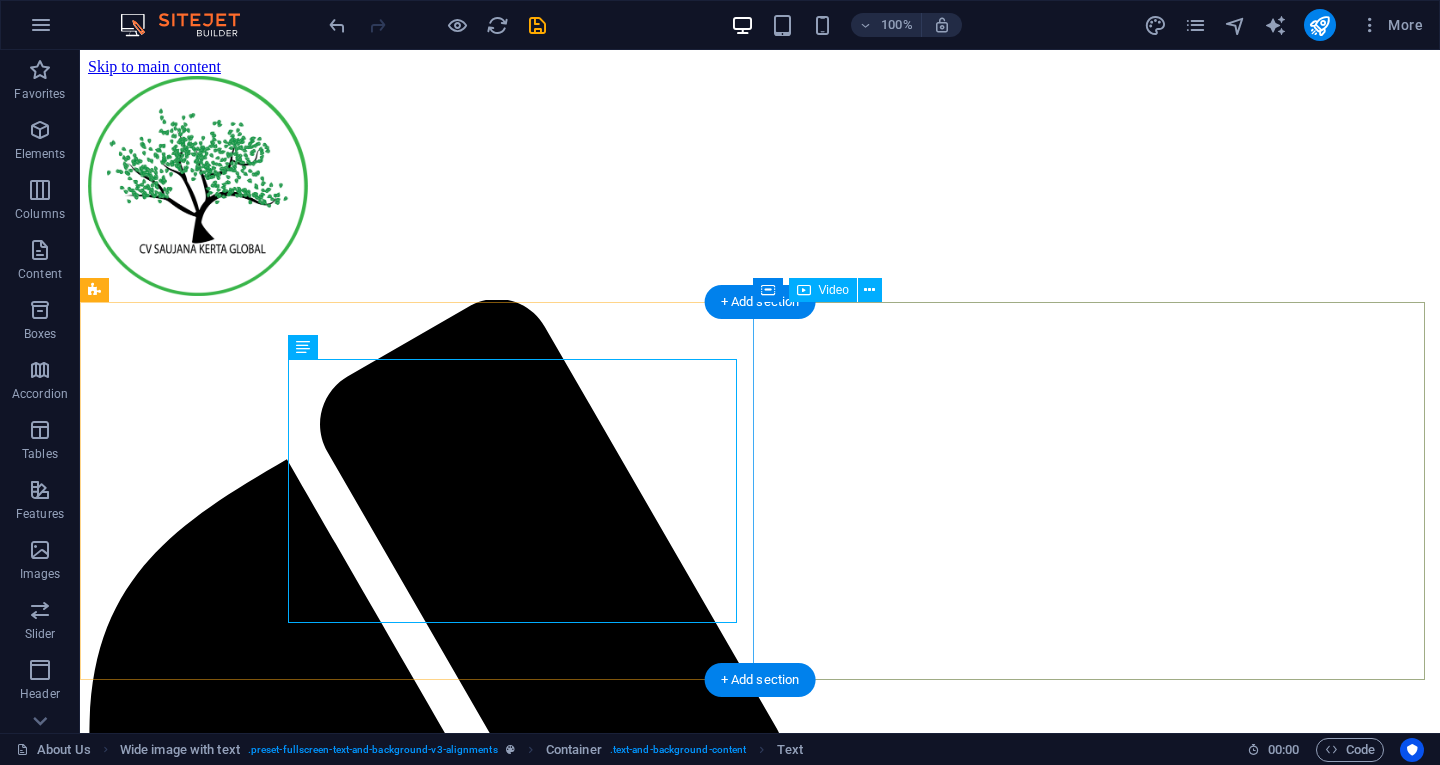 click at bounding box center [760, 2645] 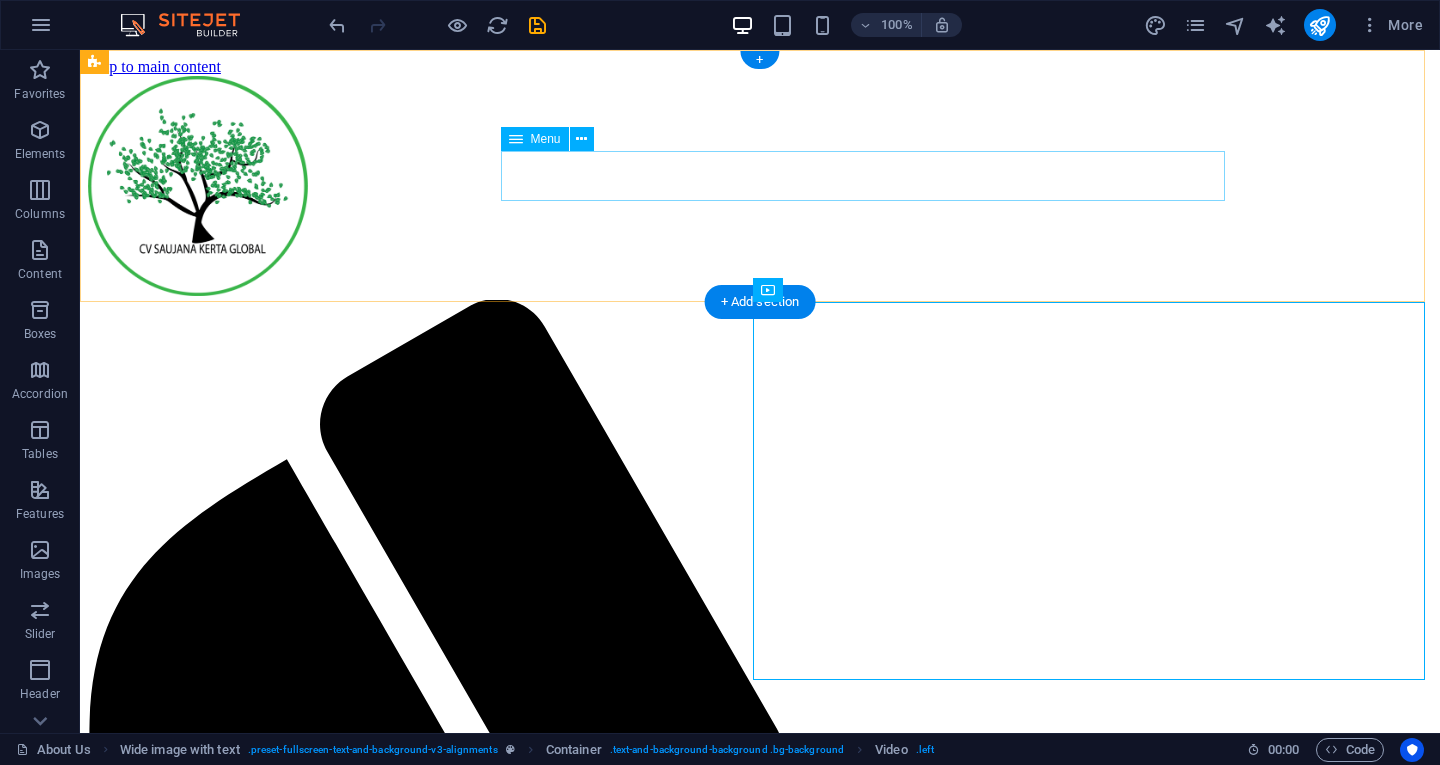 click on "Our Product About Us Buyer's Guide FAQ" at bounding box center (760, 2119) 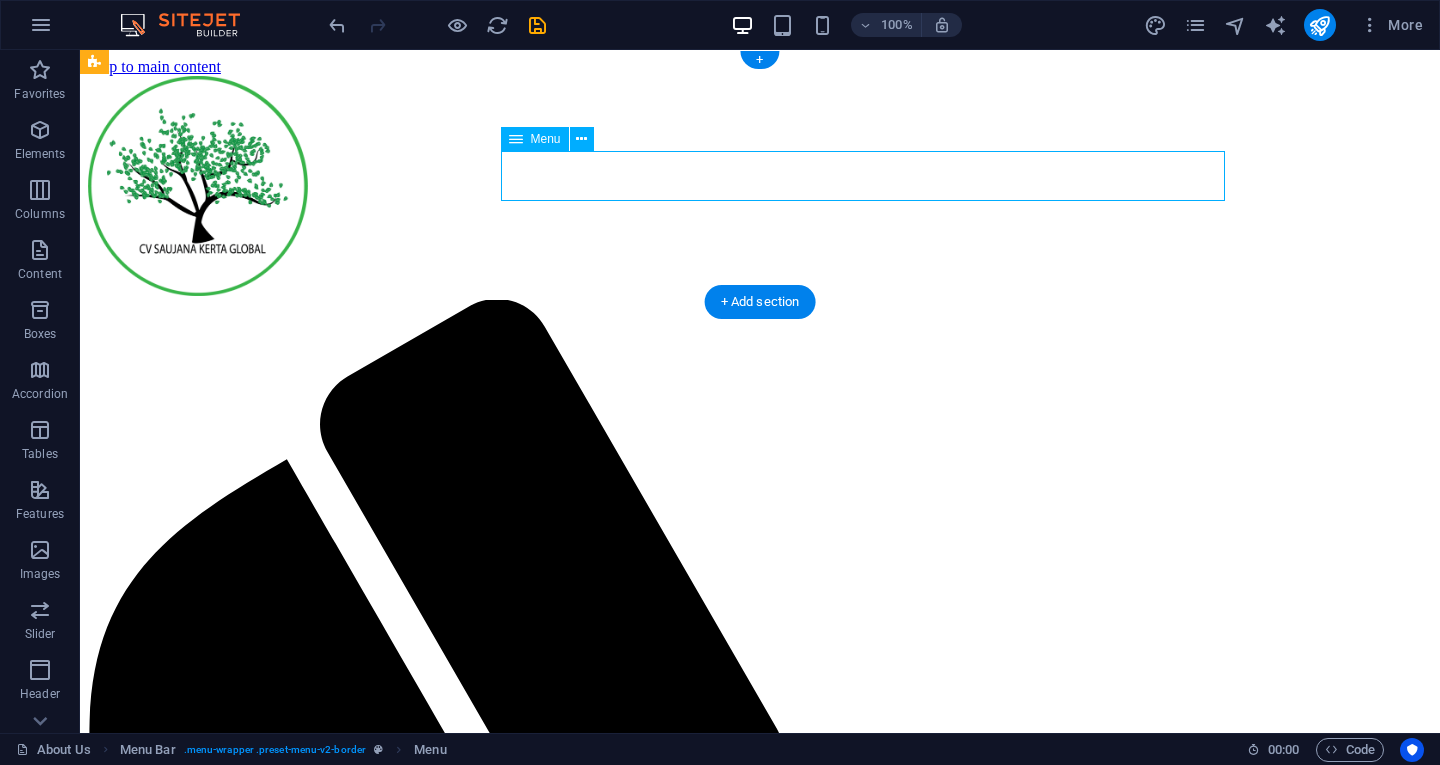 click on "Our Product About Us Buyer's Guide FAQ" at bounding box center (760, 2119) 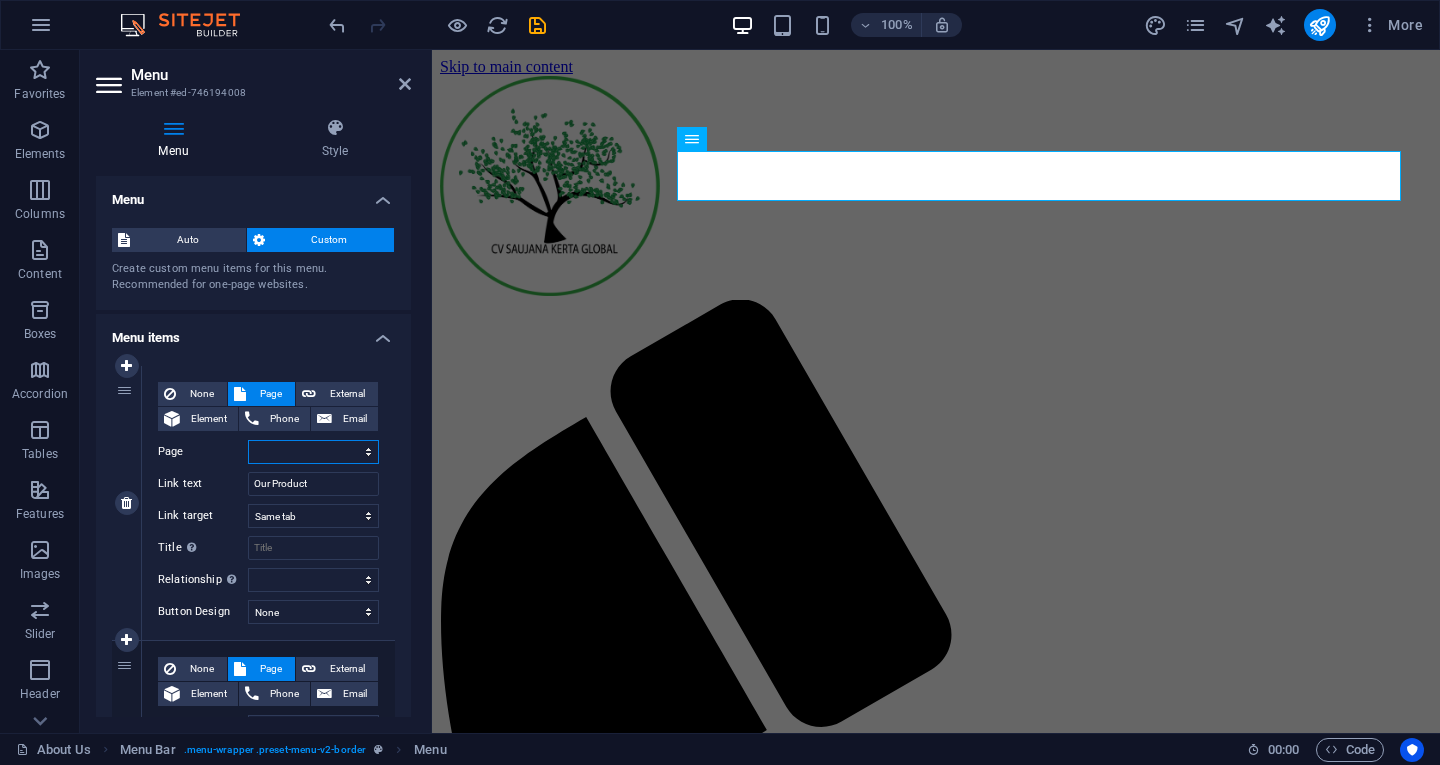 click on "About Us Products Plantation Contact NUTMEG AVOCADO" at bounding box center (313, 452) 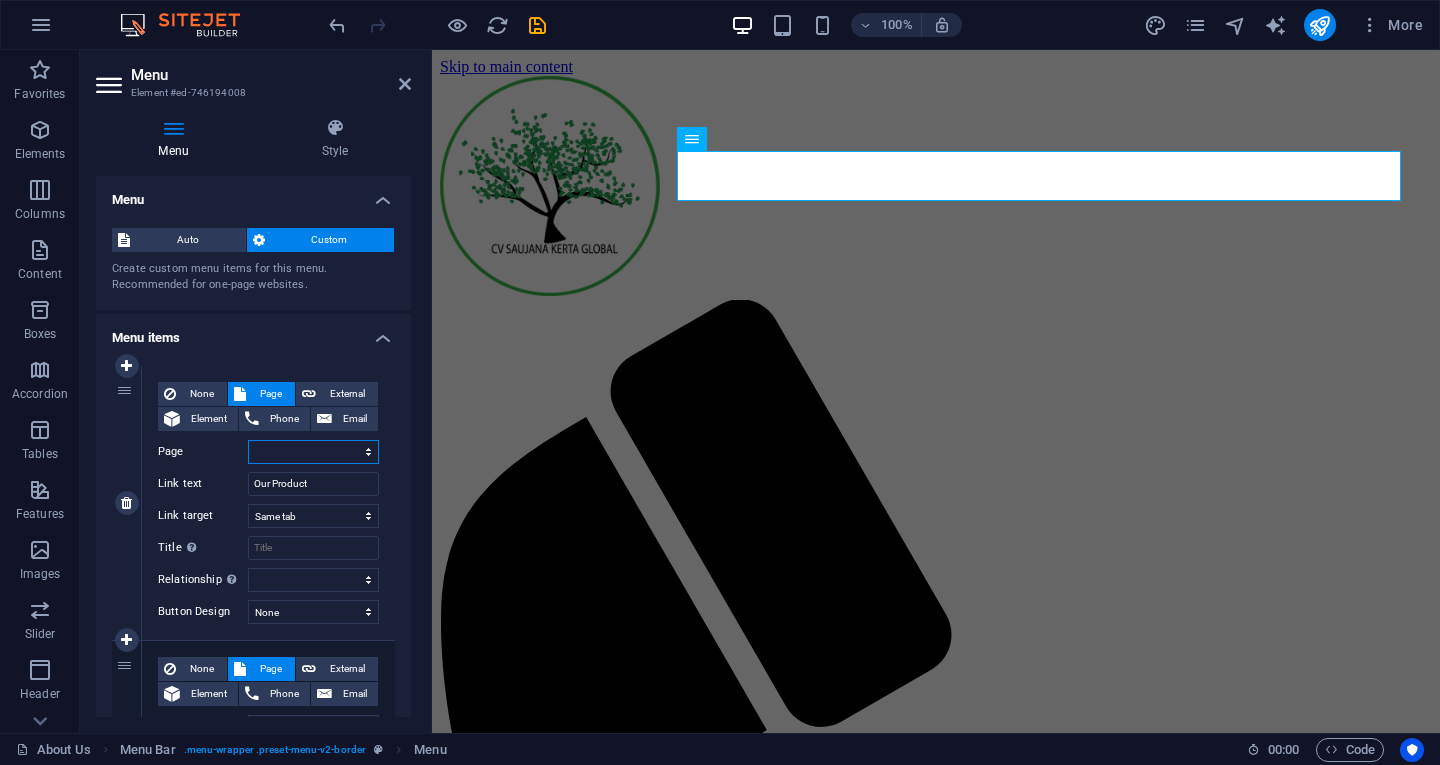 click on "About Us Products Plantation Contact NUTMEG AVOCADO" at bounding box center [313, 452] 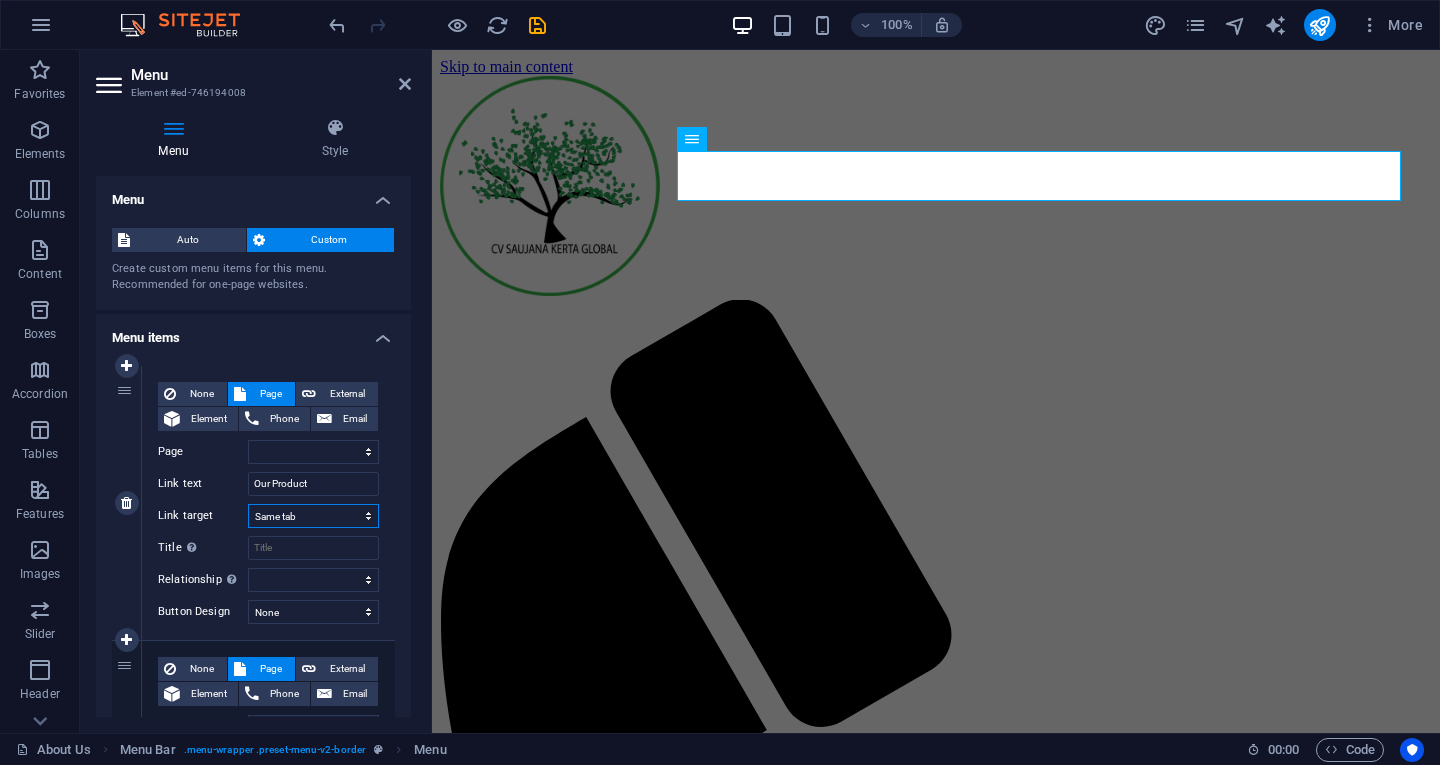 click on "New tab Same tab Overlay" at bounding box center [313, 516] 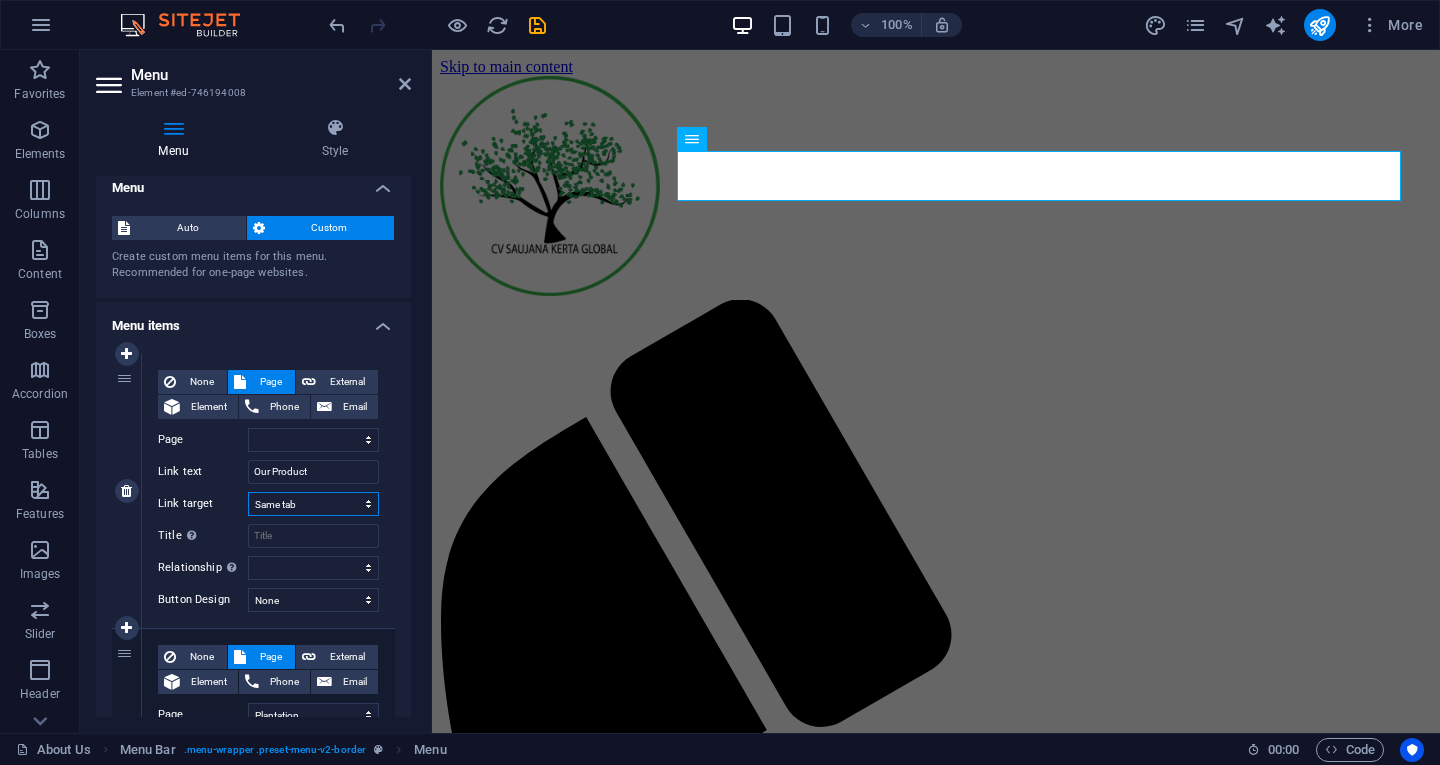 scroll, scrollTop: 13, scrollLeft: 0, axis: vertical 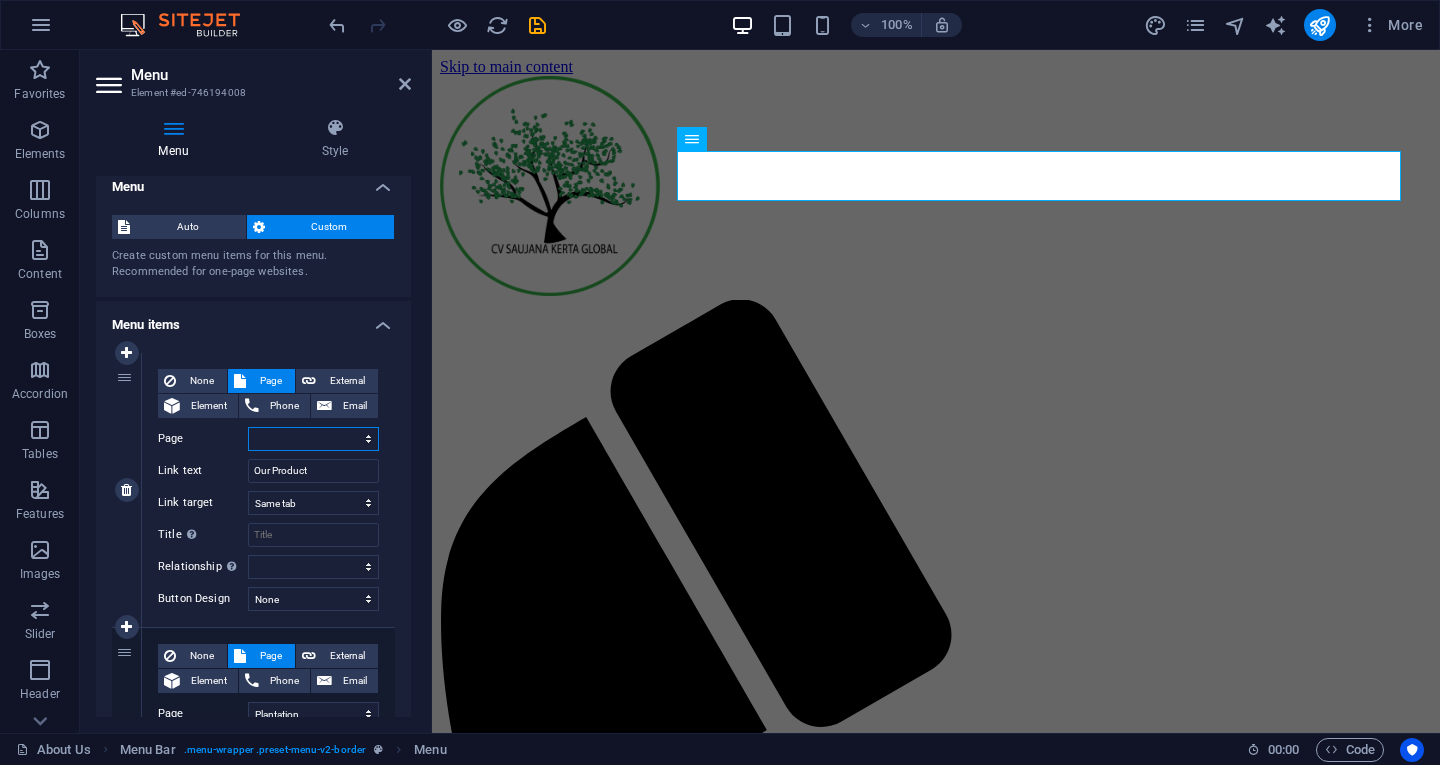 click on "About Us Products Plantation Contact NUTMEG AVOCADO" at bounding box center (313, 439) 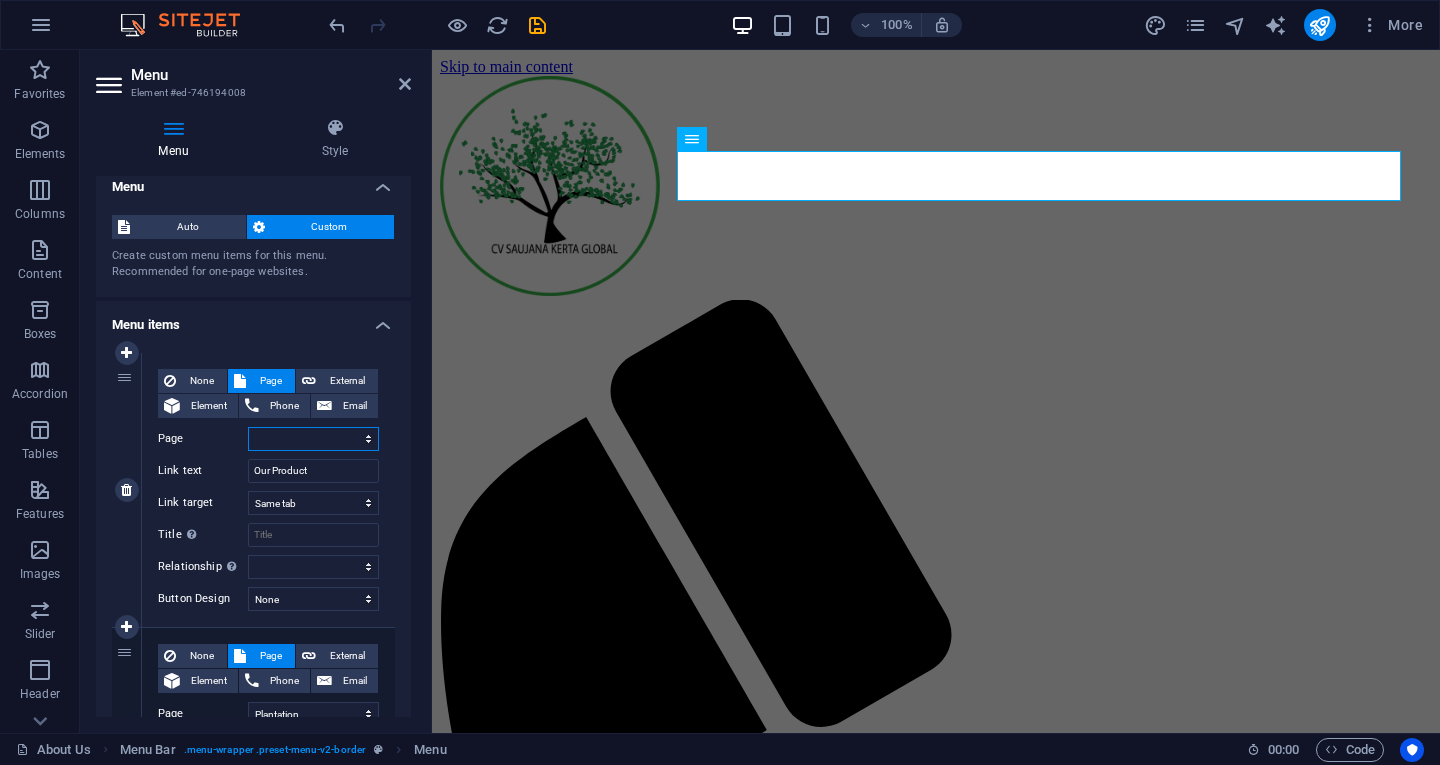 click on "About Us Products Plantation Contact NUTMEG AVOCADO" at bounding box center [313, 439] 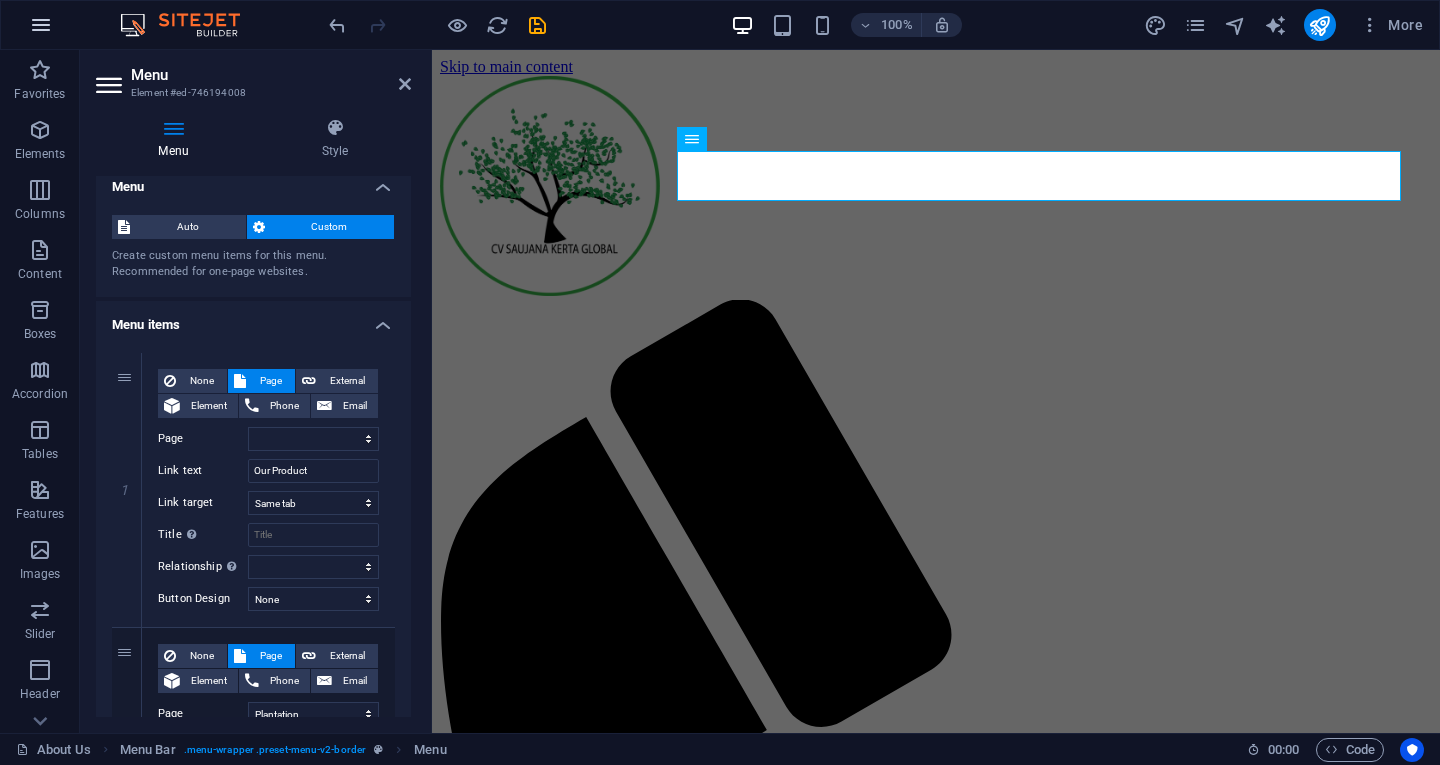 click at bounding box center [41, 25] 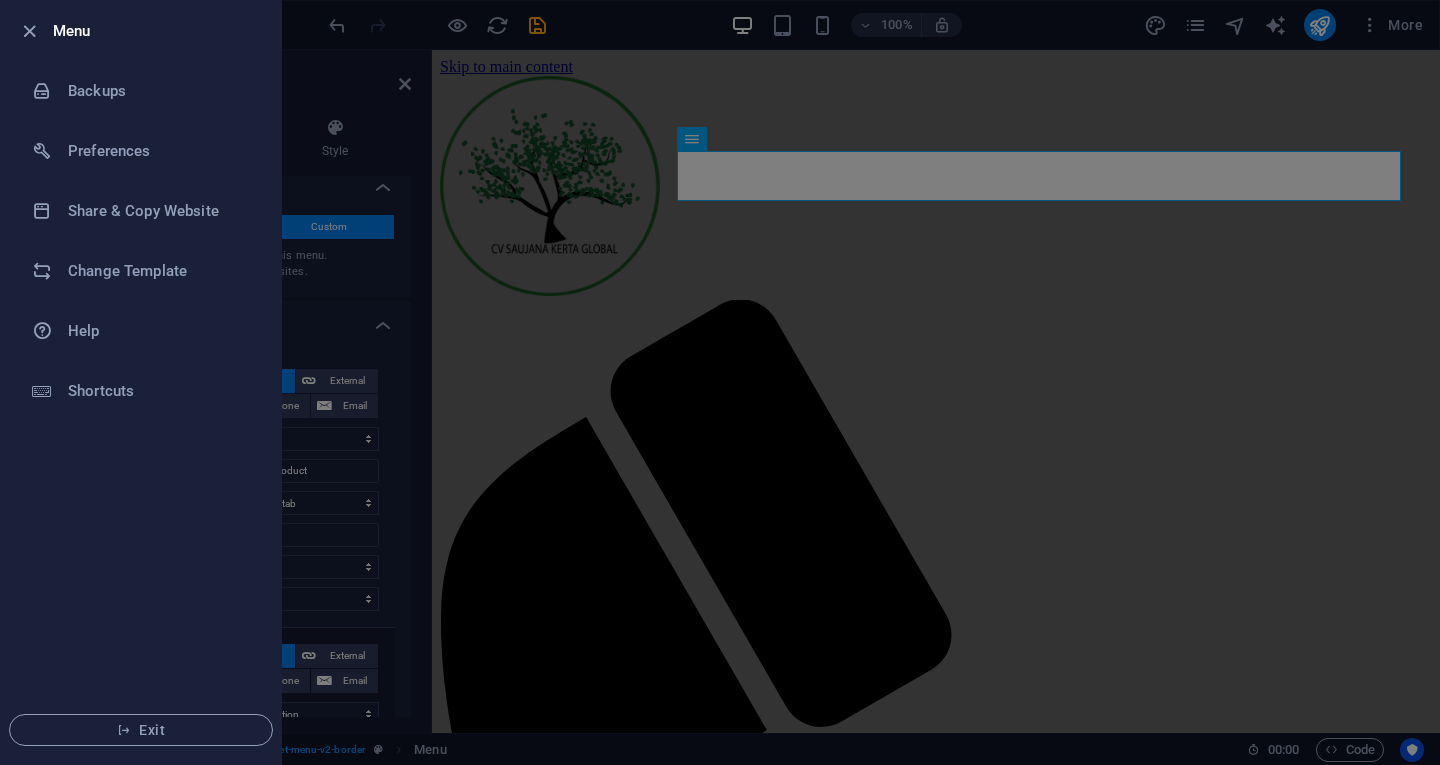 click on "Menu" at bounding box center (159, 31) 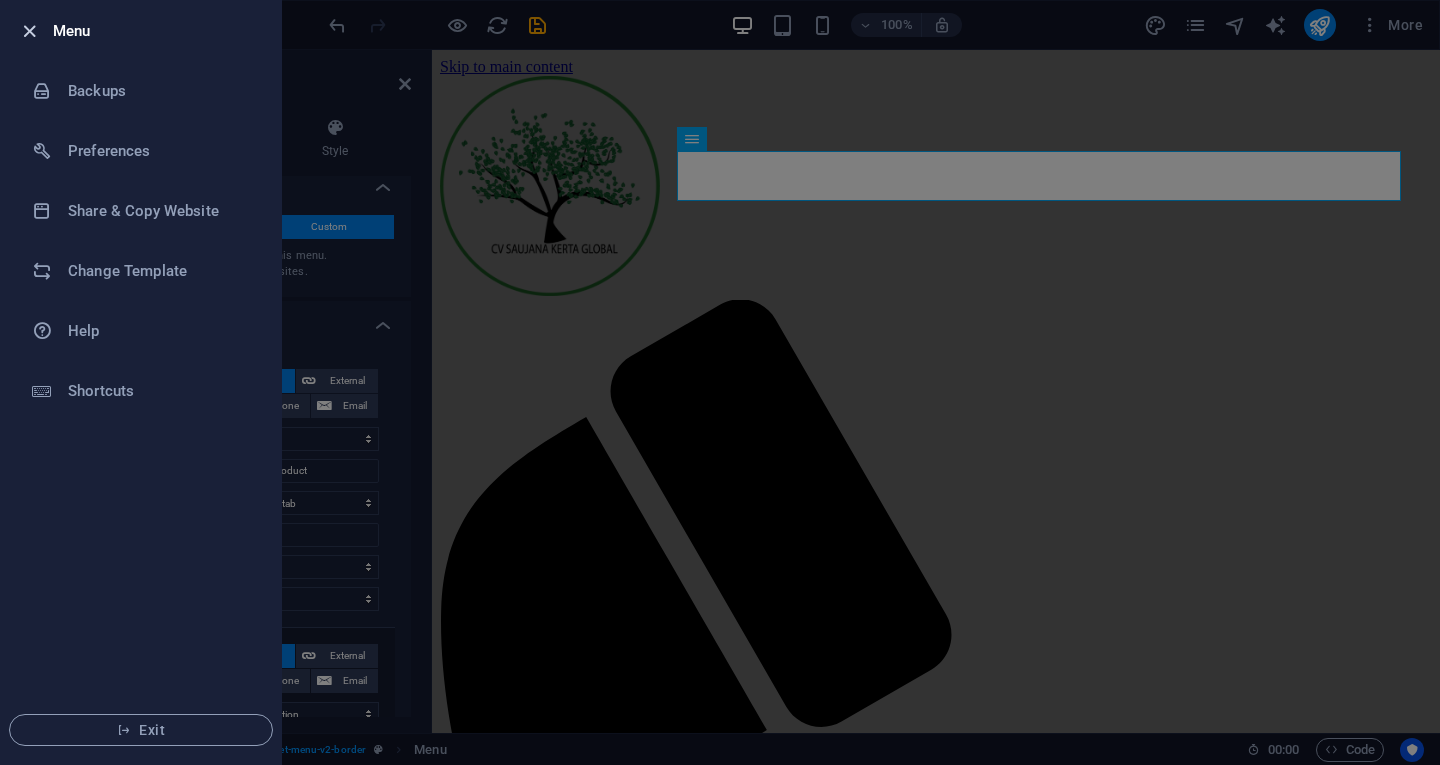 click at bounding box center [29, 31] 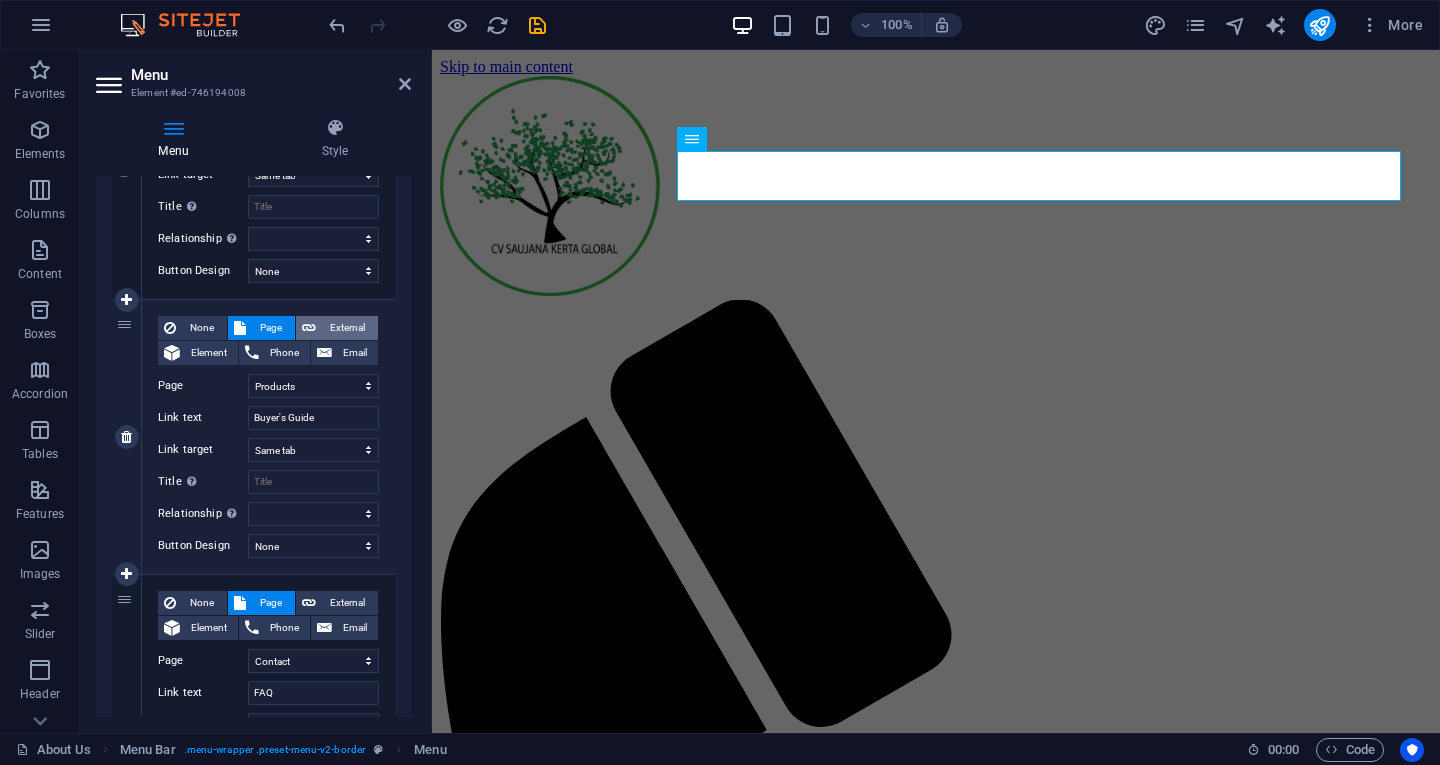scroll, scrollTop: 804, scrollLeft: 0, axis: vertical 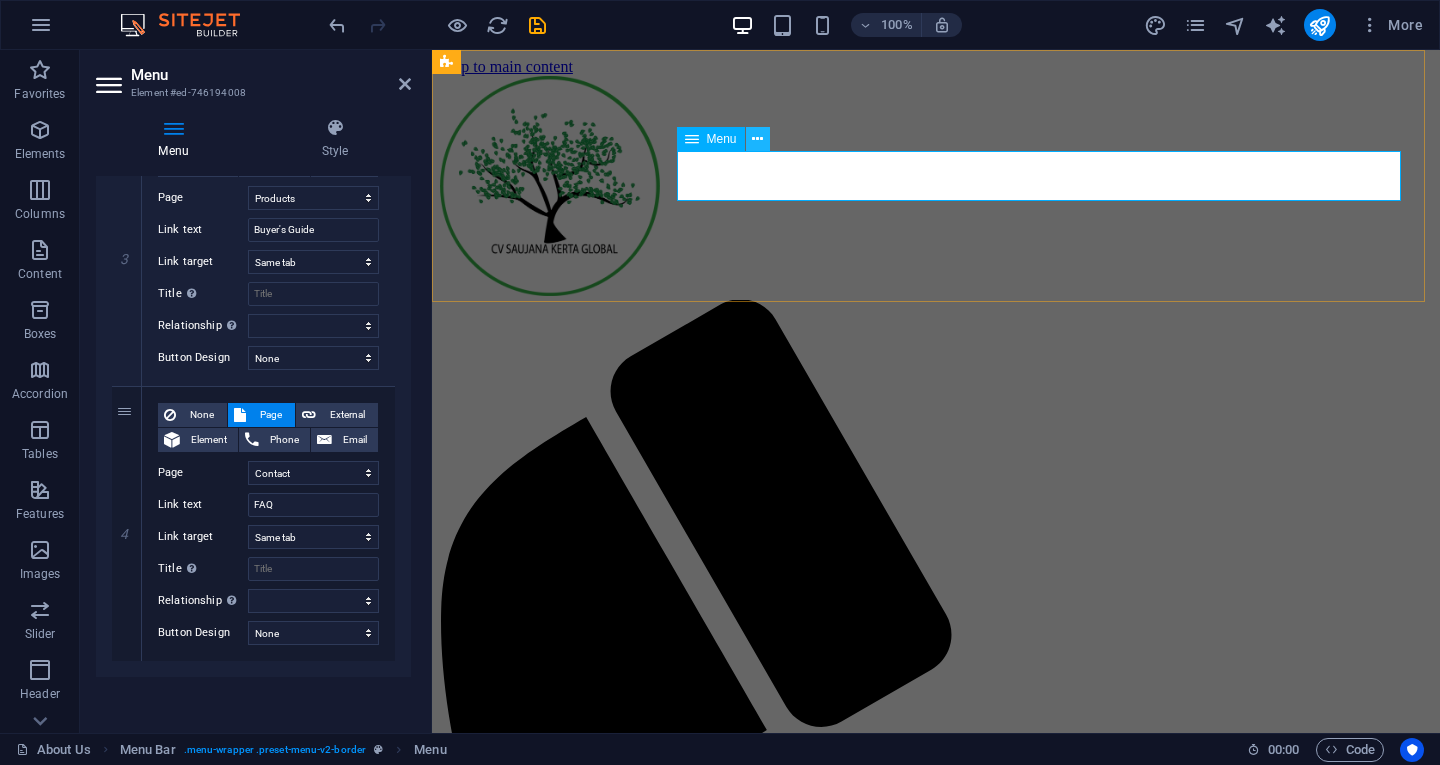 click at bounding box center (758, 139) 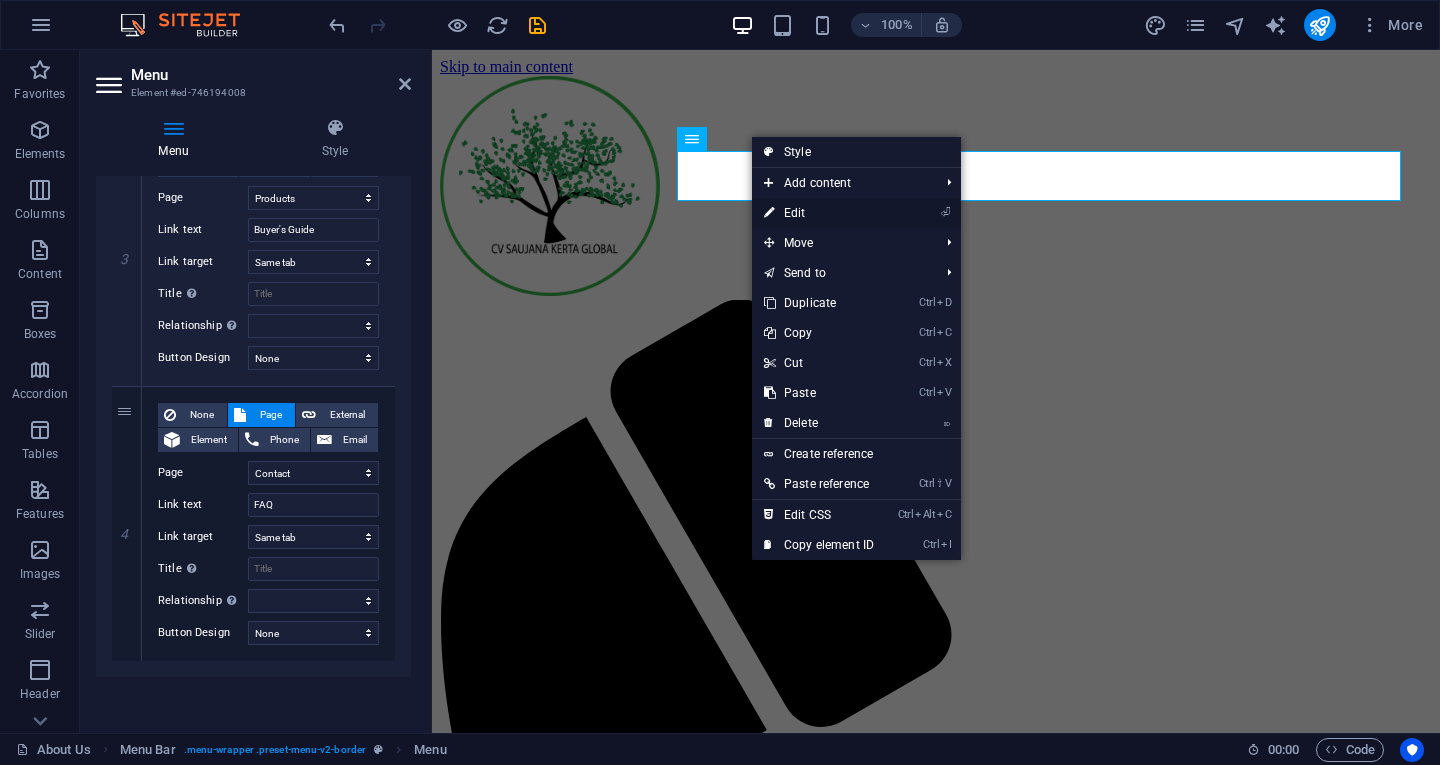 click on "⏎  Edit" at bounding box center [819, 213] 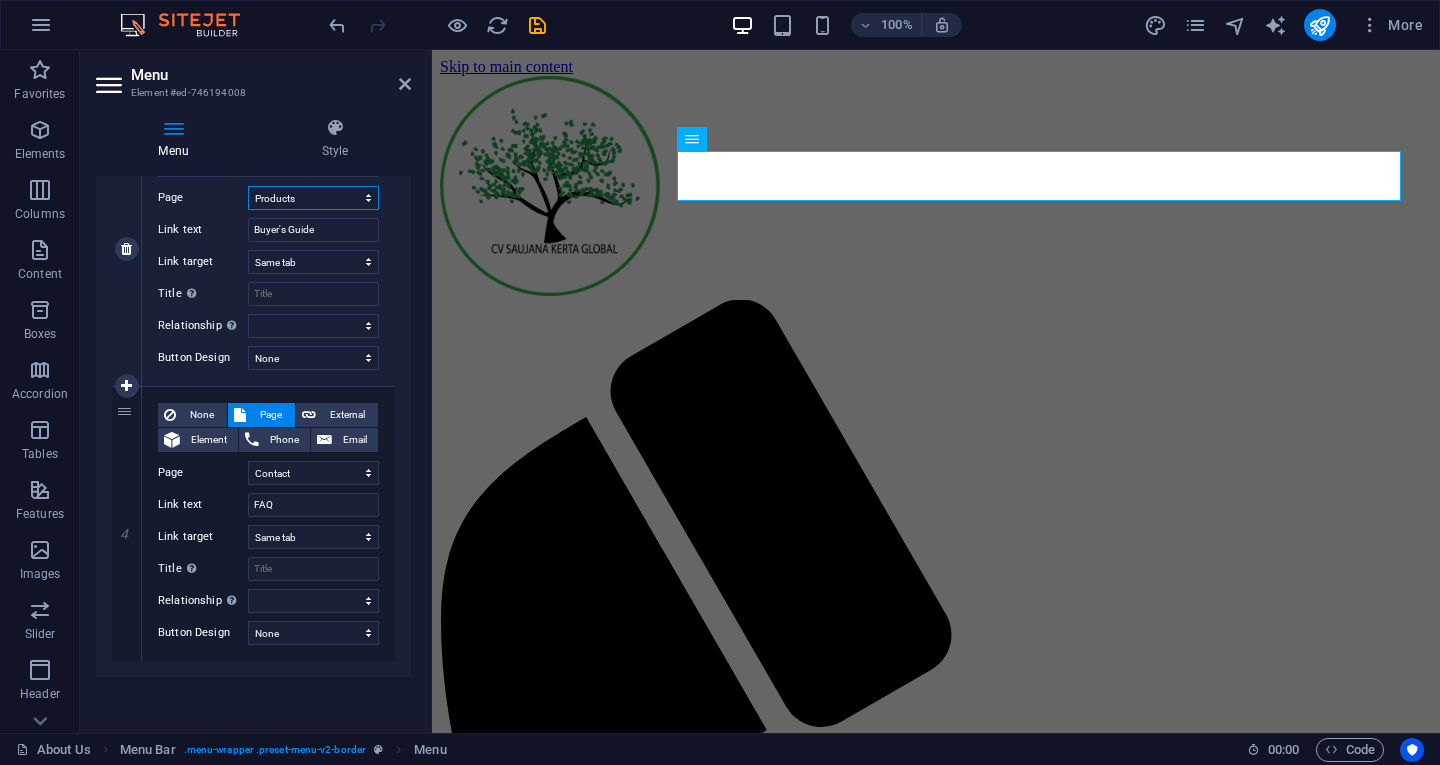 click on "About Us Products Plantation Contact NUTMEG AVOCADO" at bounding box center (313, 198) 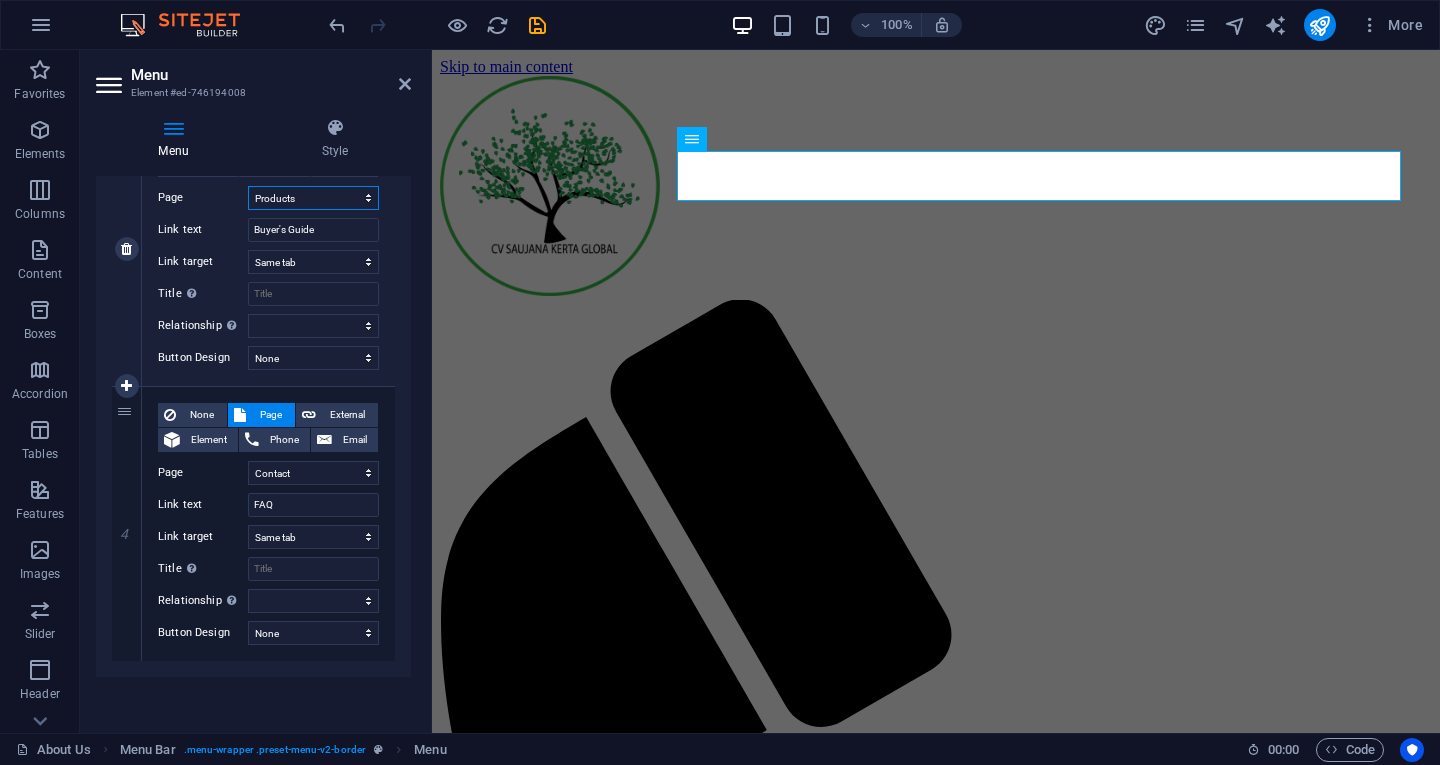 click on "About Us Products Plantation Contact NUTMEG AVOCADO" at bounding box center [313, 198] 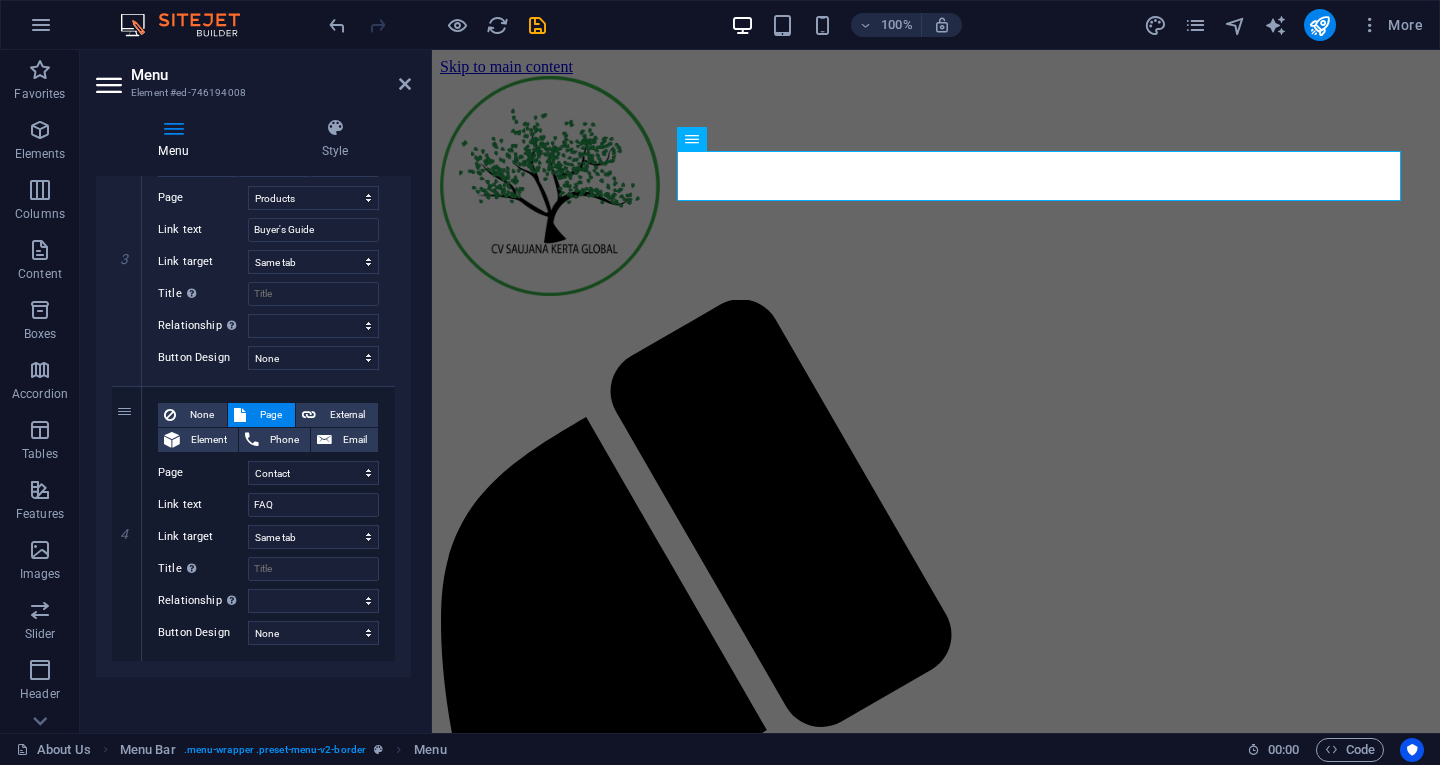 click at bounding box center [111, 85] 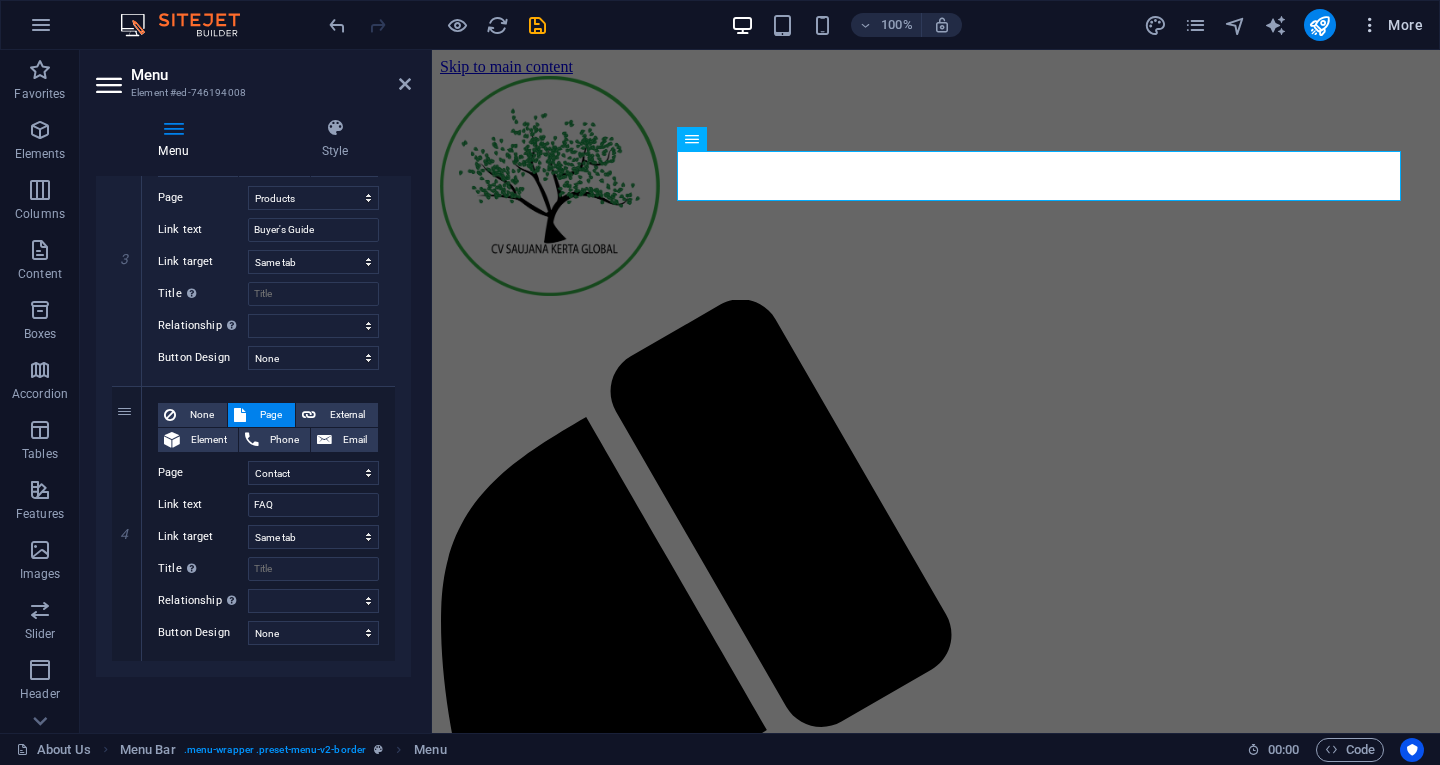 click on "More" at bounding box center (1391, 25) 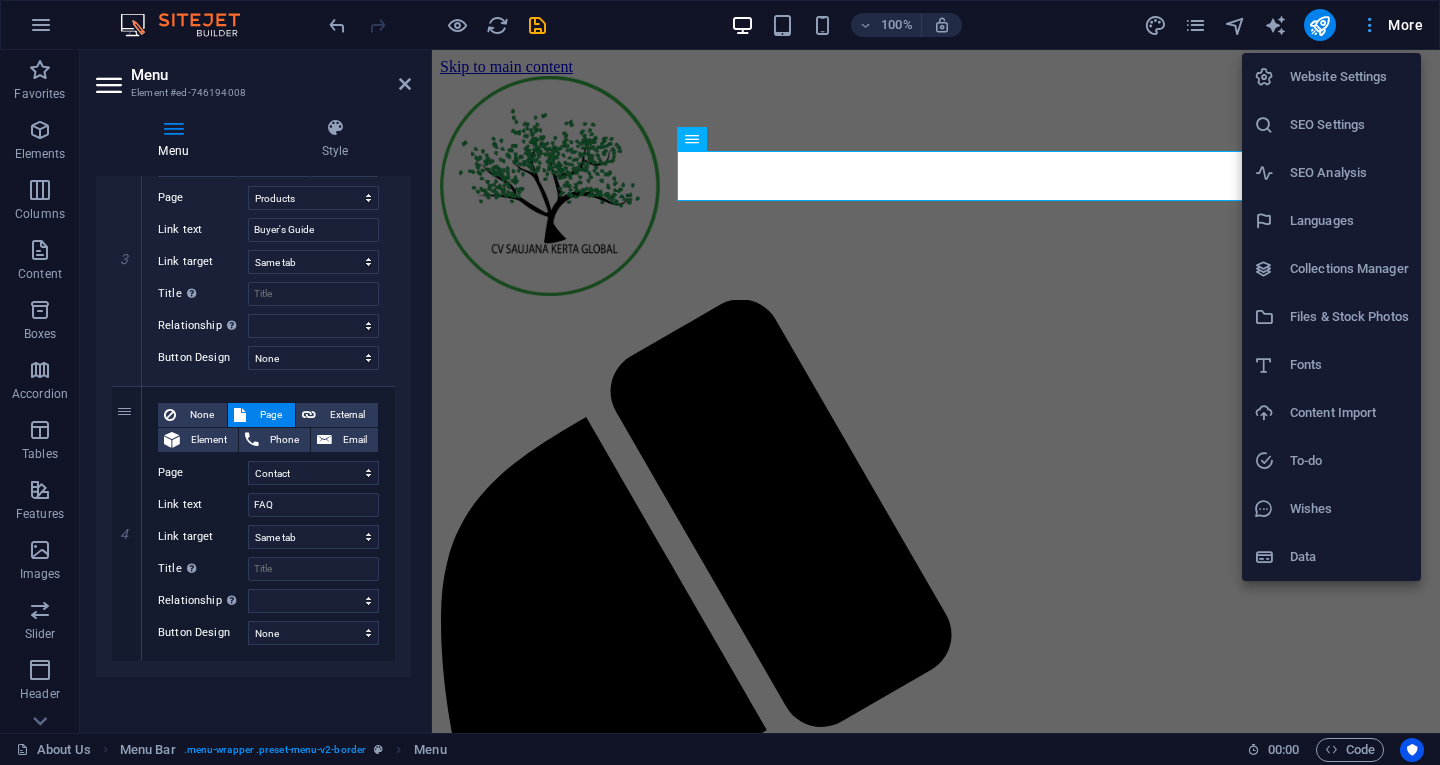 click at bounding box center [720, 382] 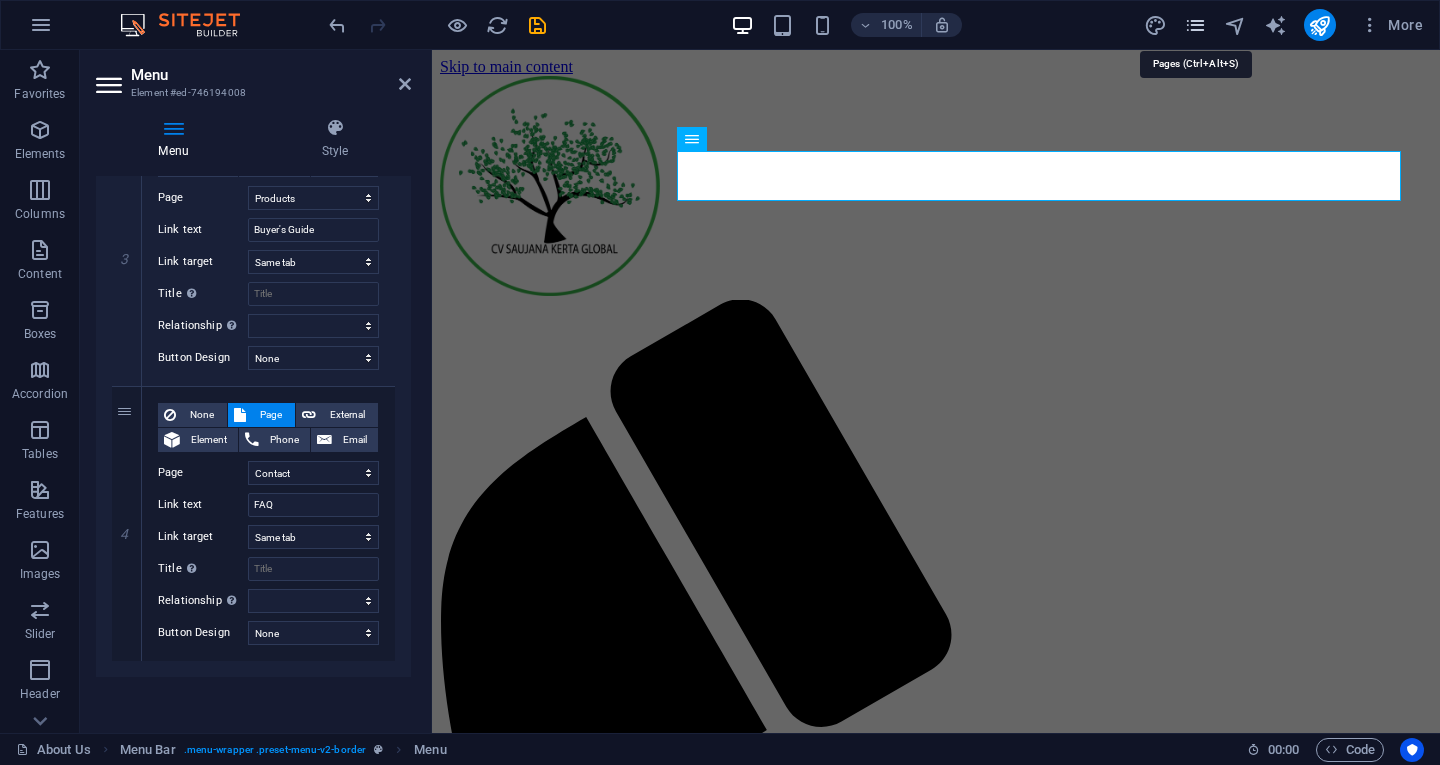 click at bounding box center [1195, 25] 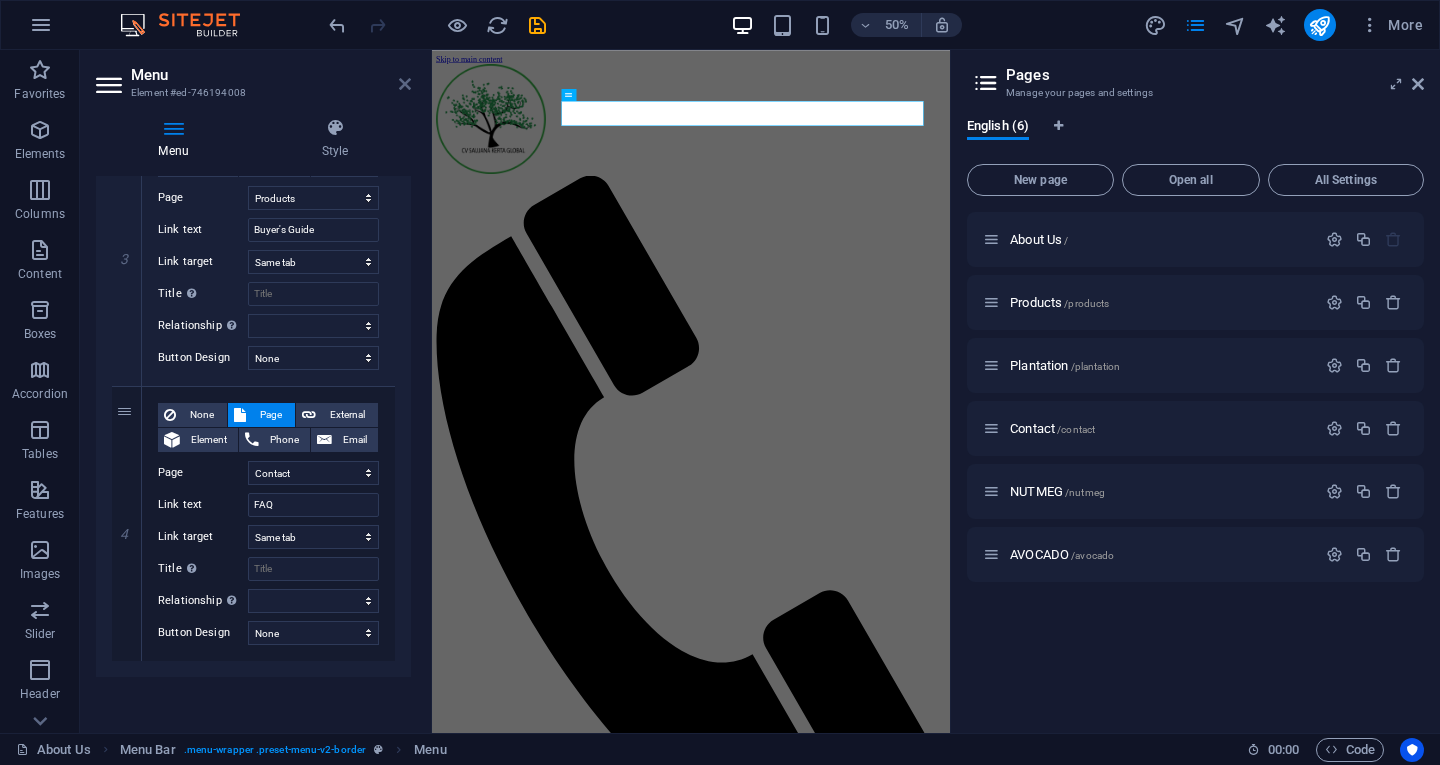 click at bounding box center [405, 84] 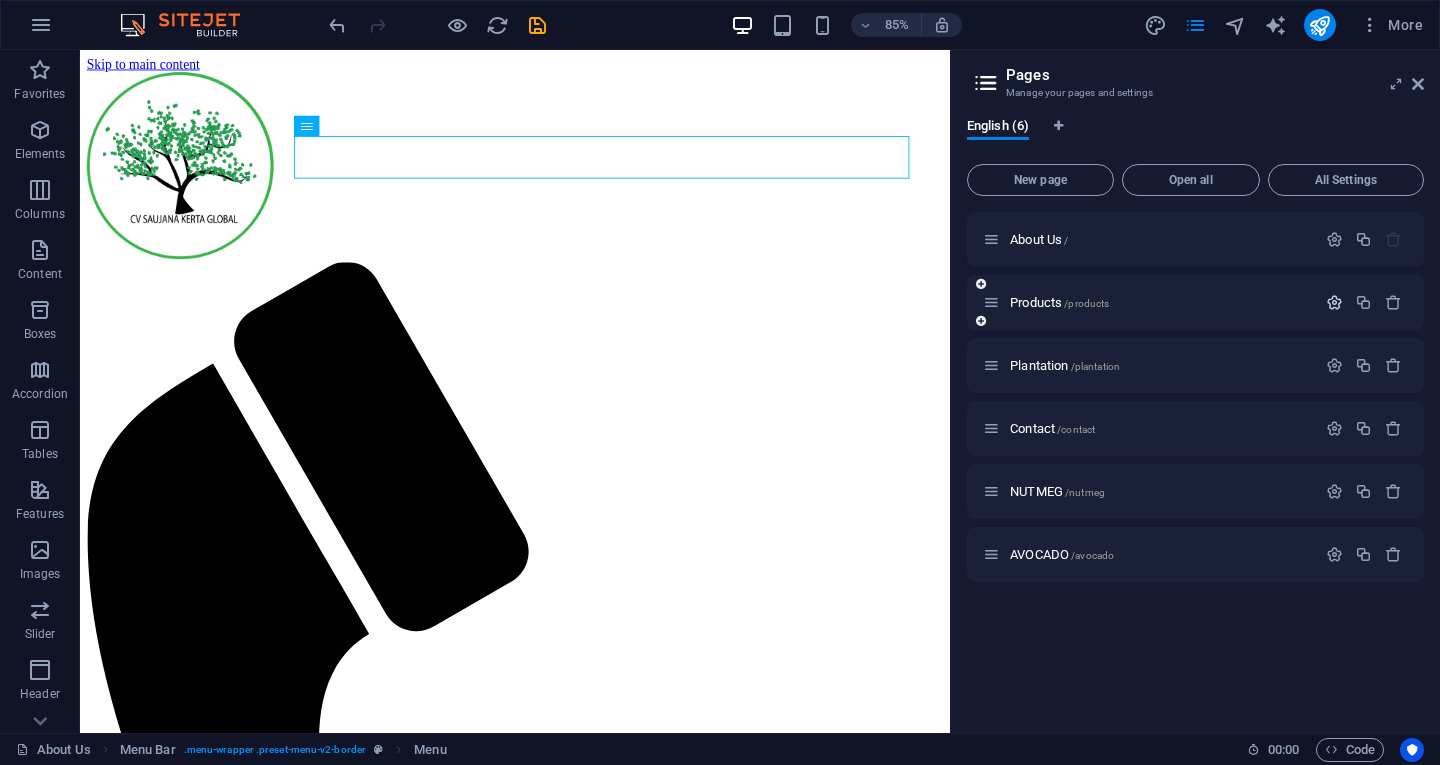click at bounding box center [1334, 302] 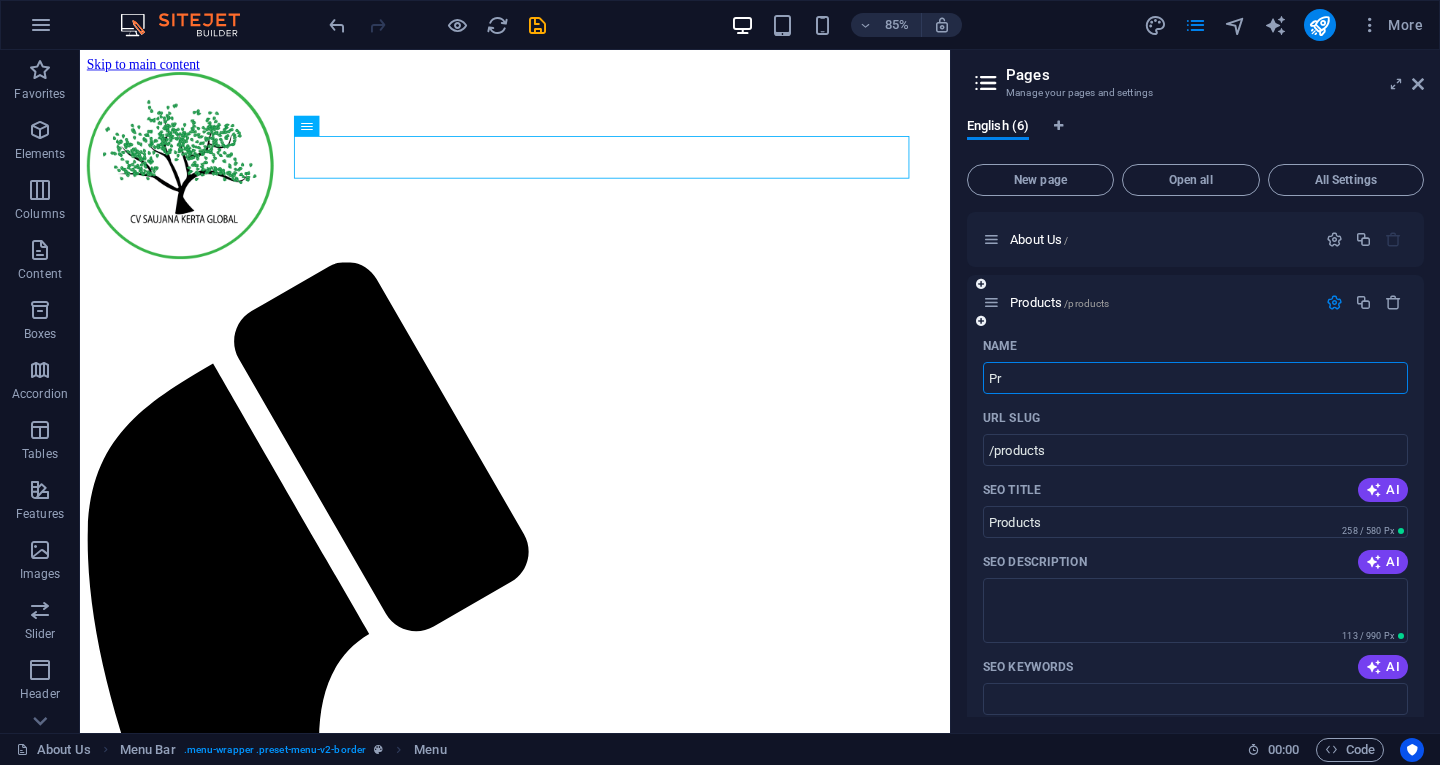 type on "P" 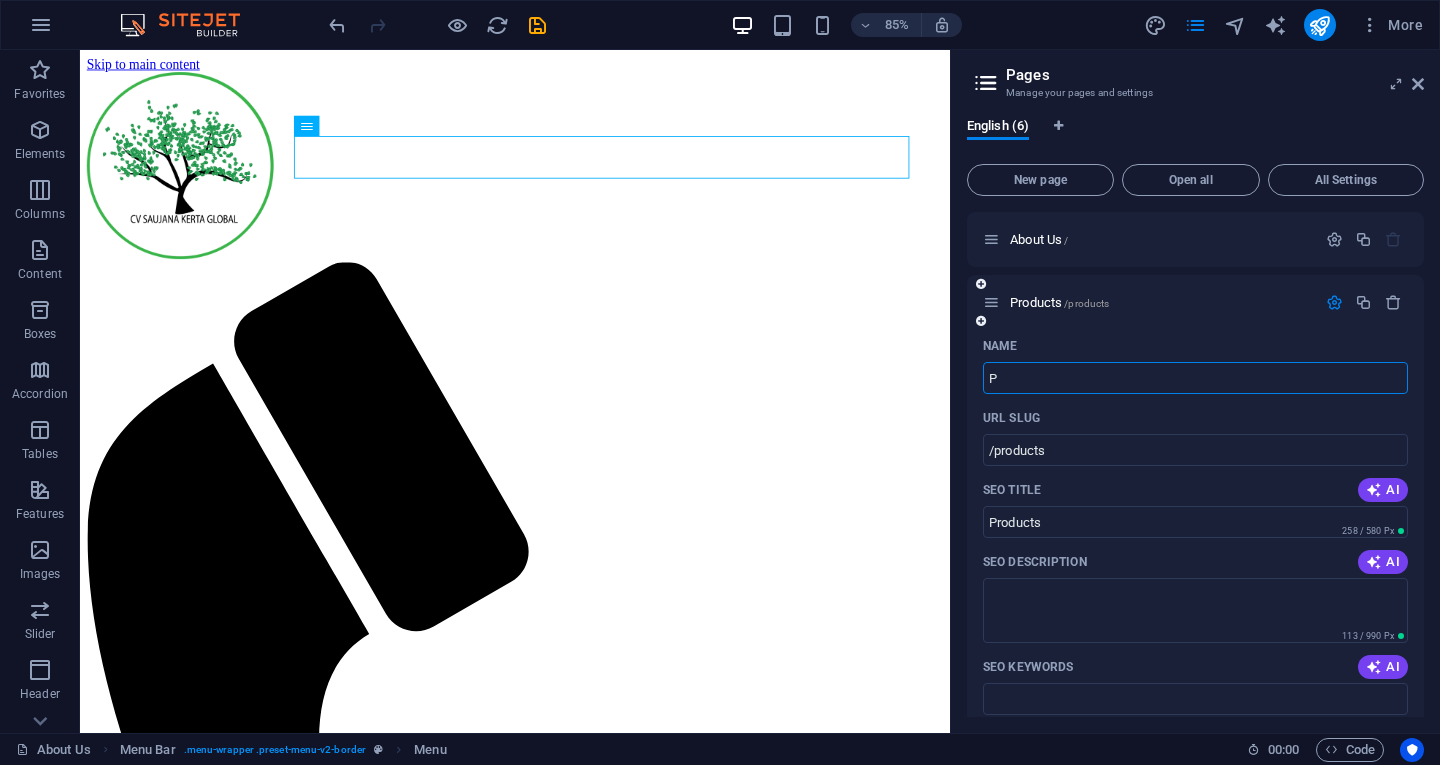 type 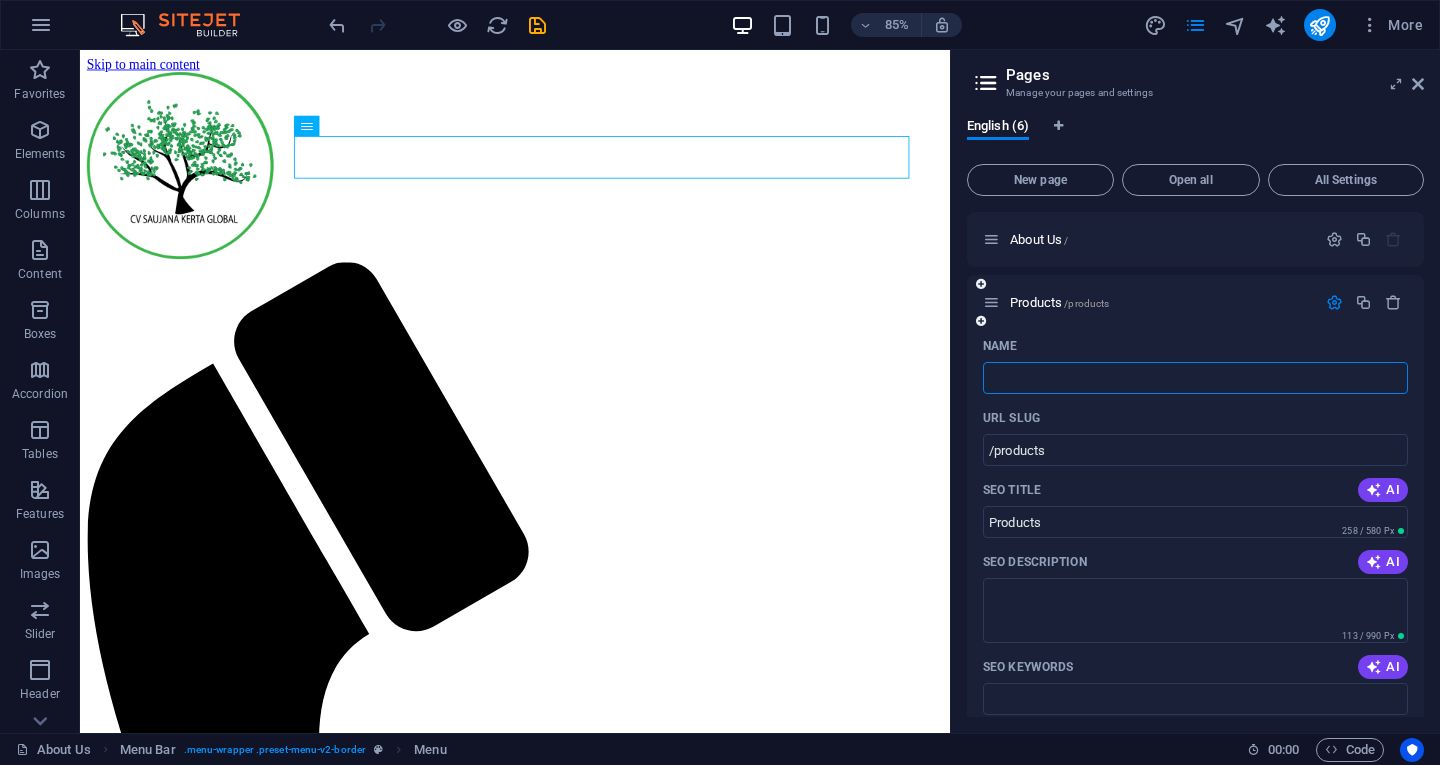 type on "/product" 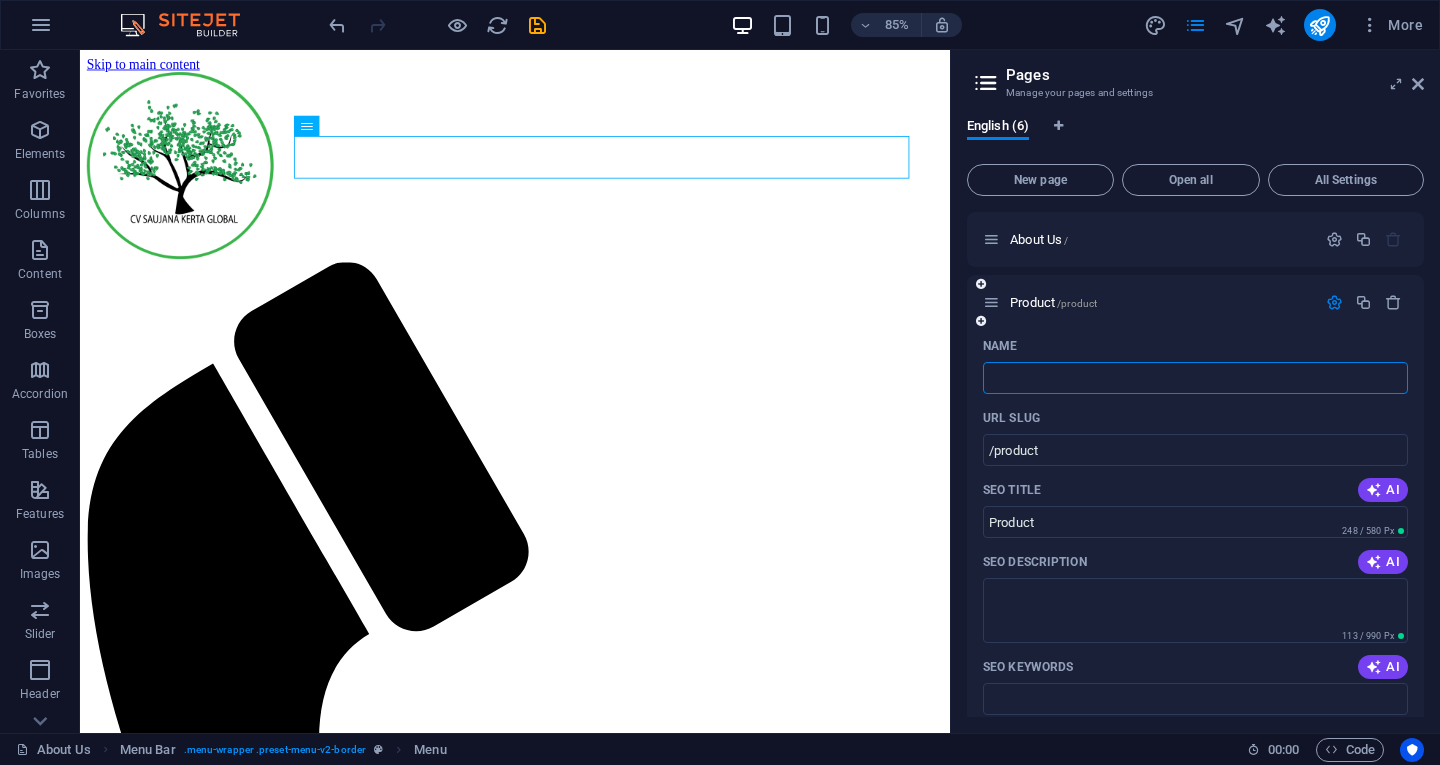 type 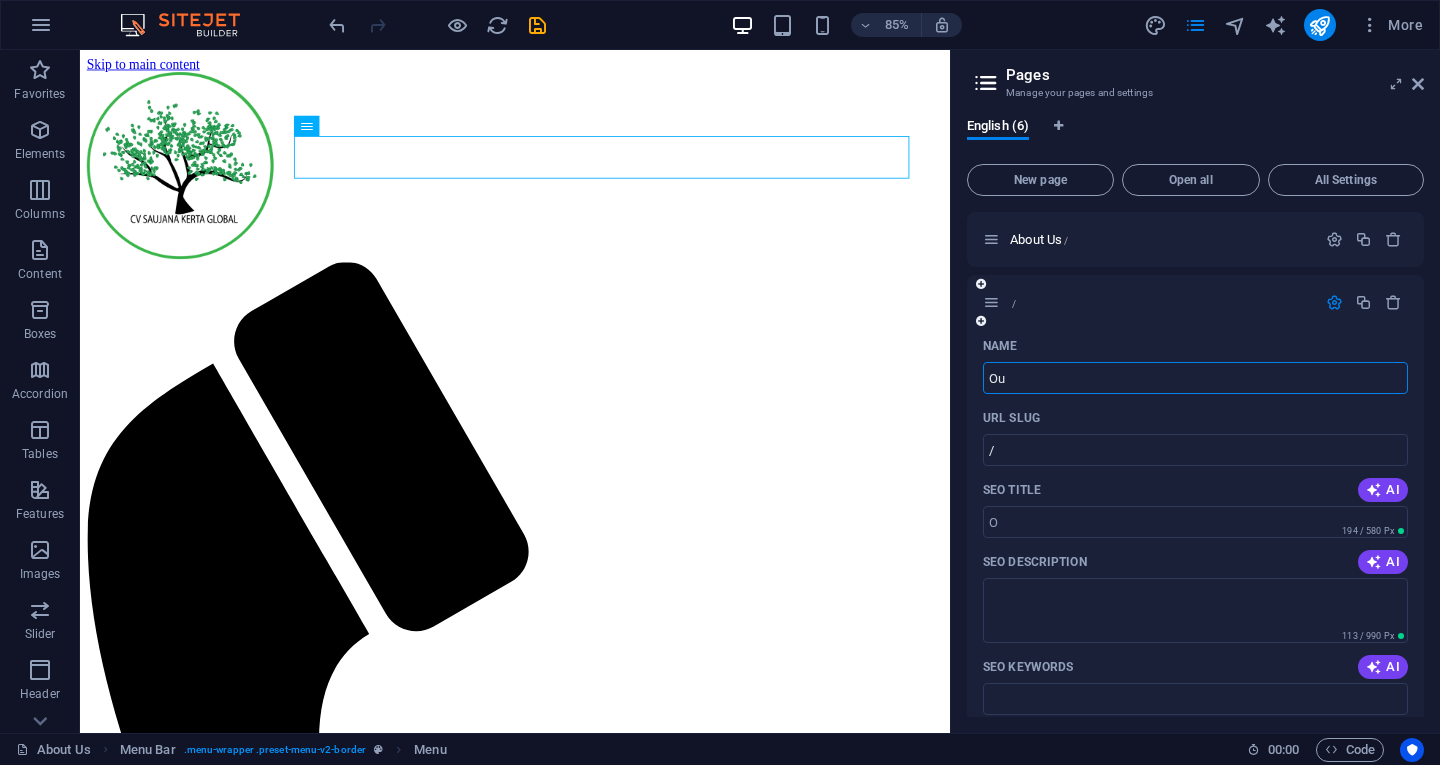 type on "Our" 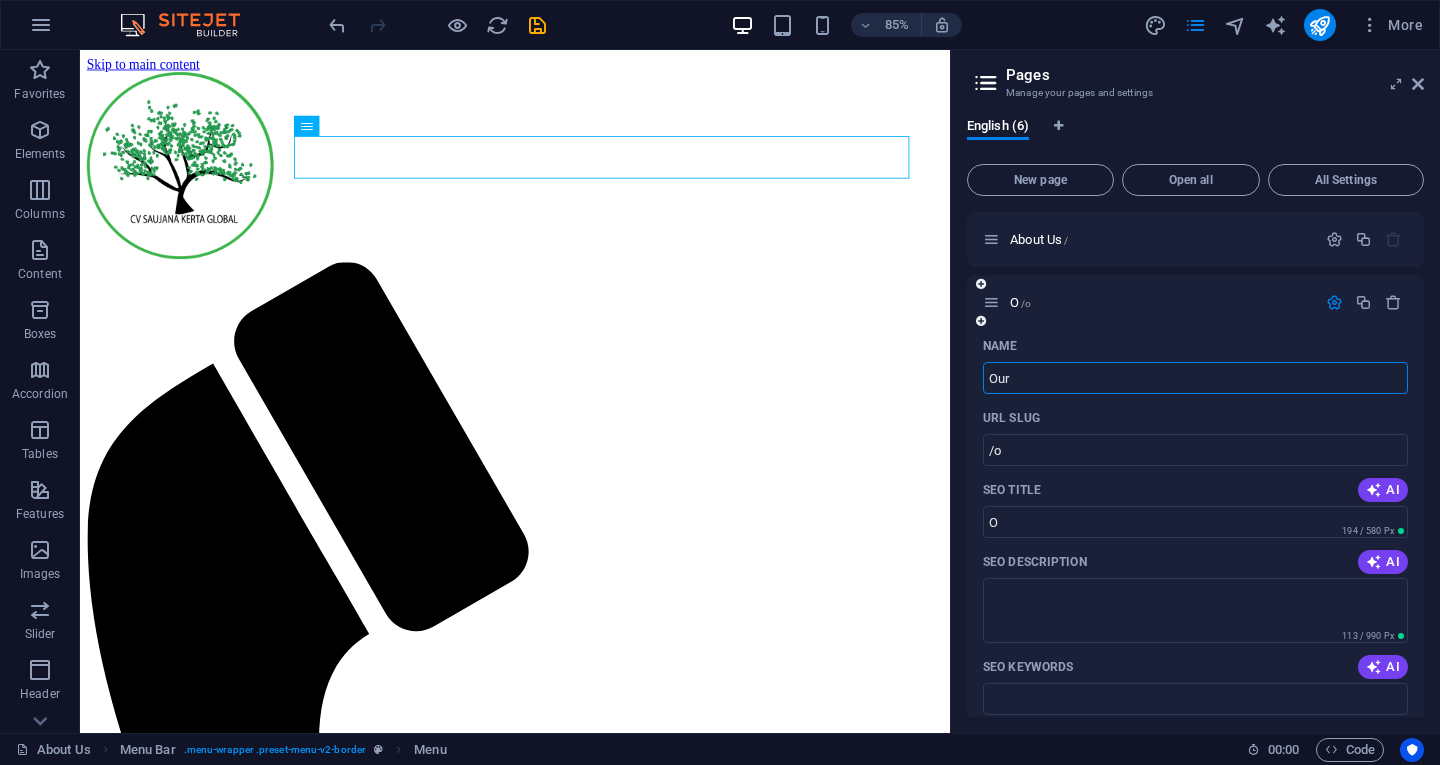 type on "Our" 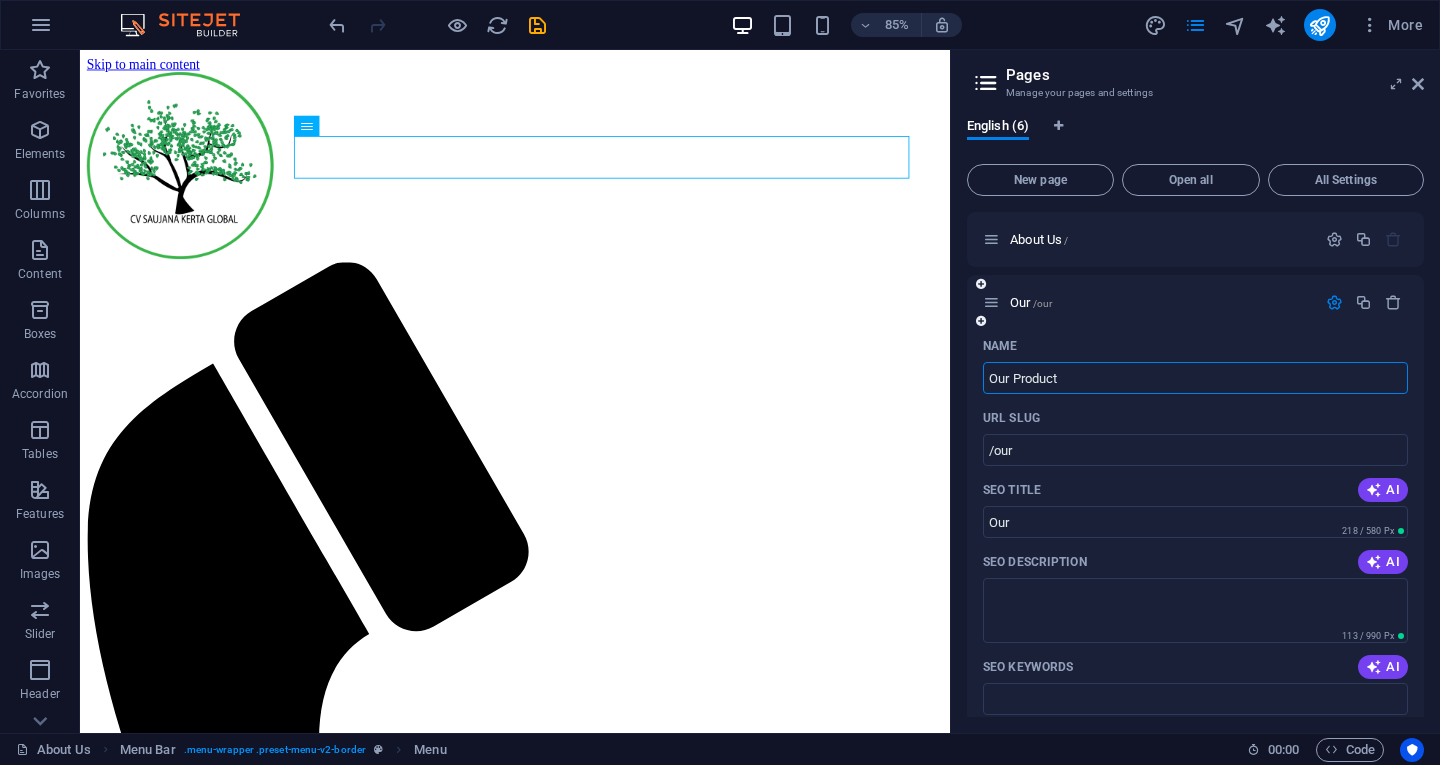 type on "Our Product" 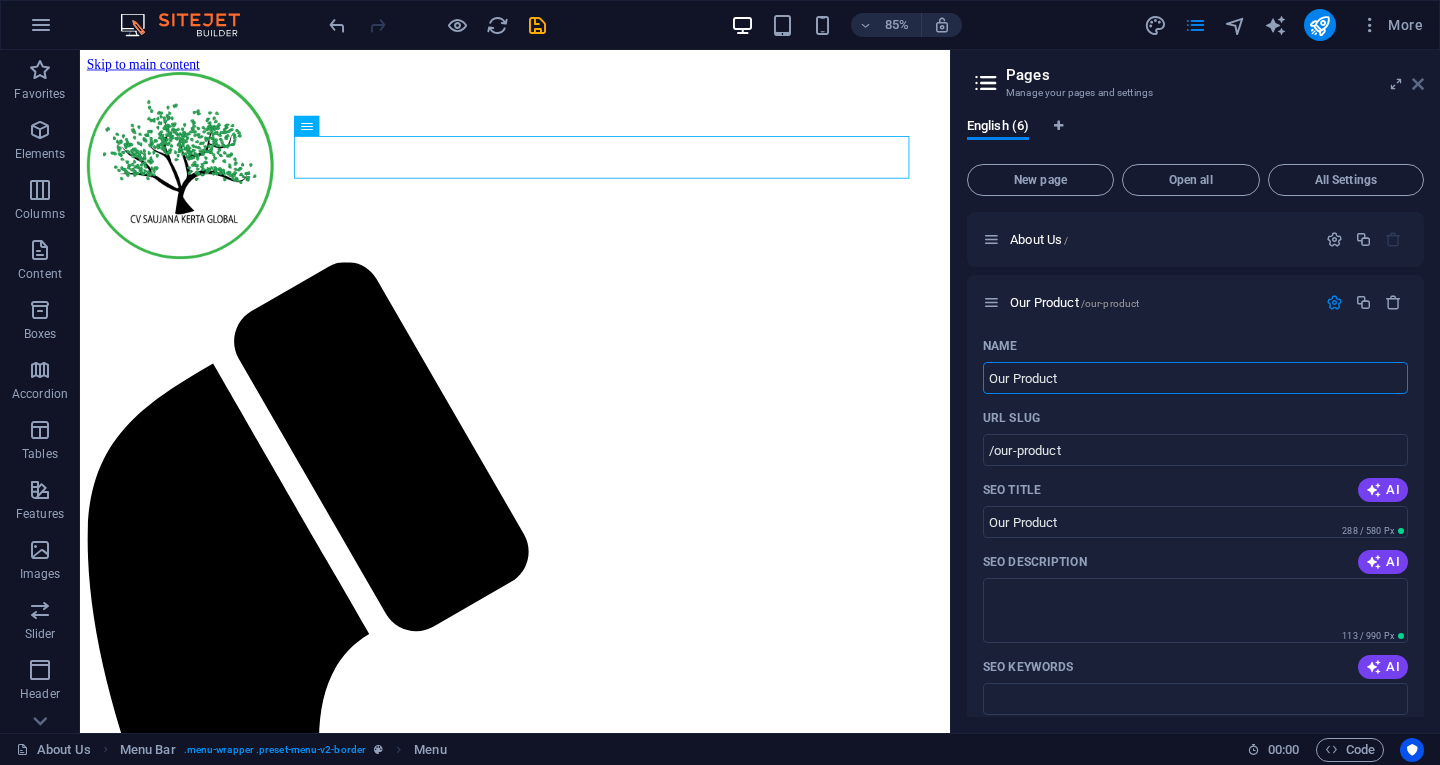 type on "Our Product" 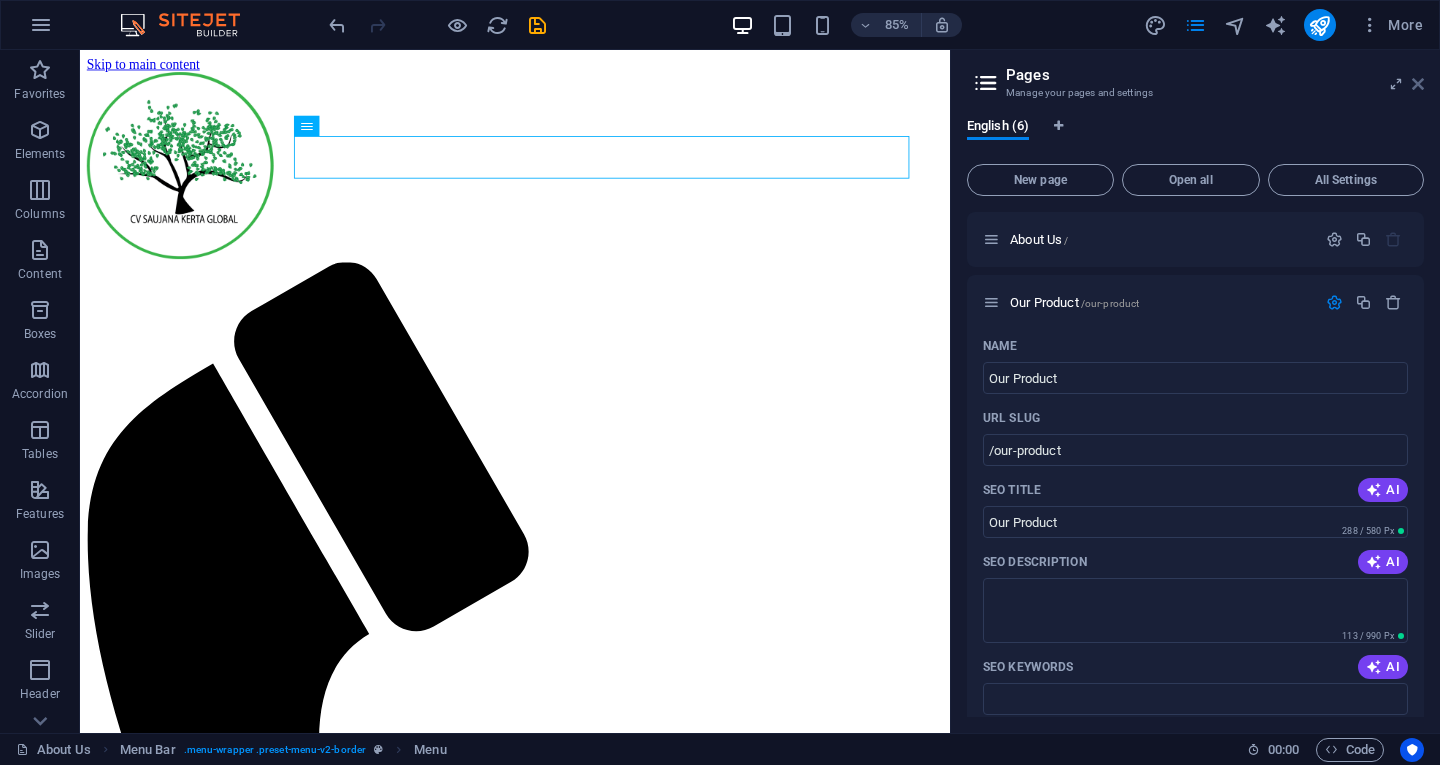 click at bounding box center (1418, 84) 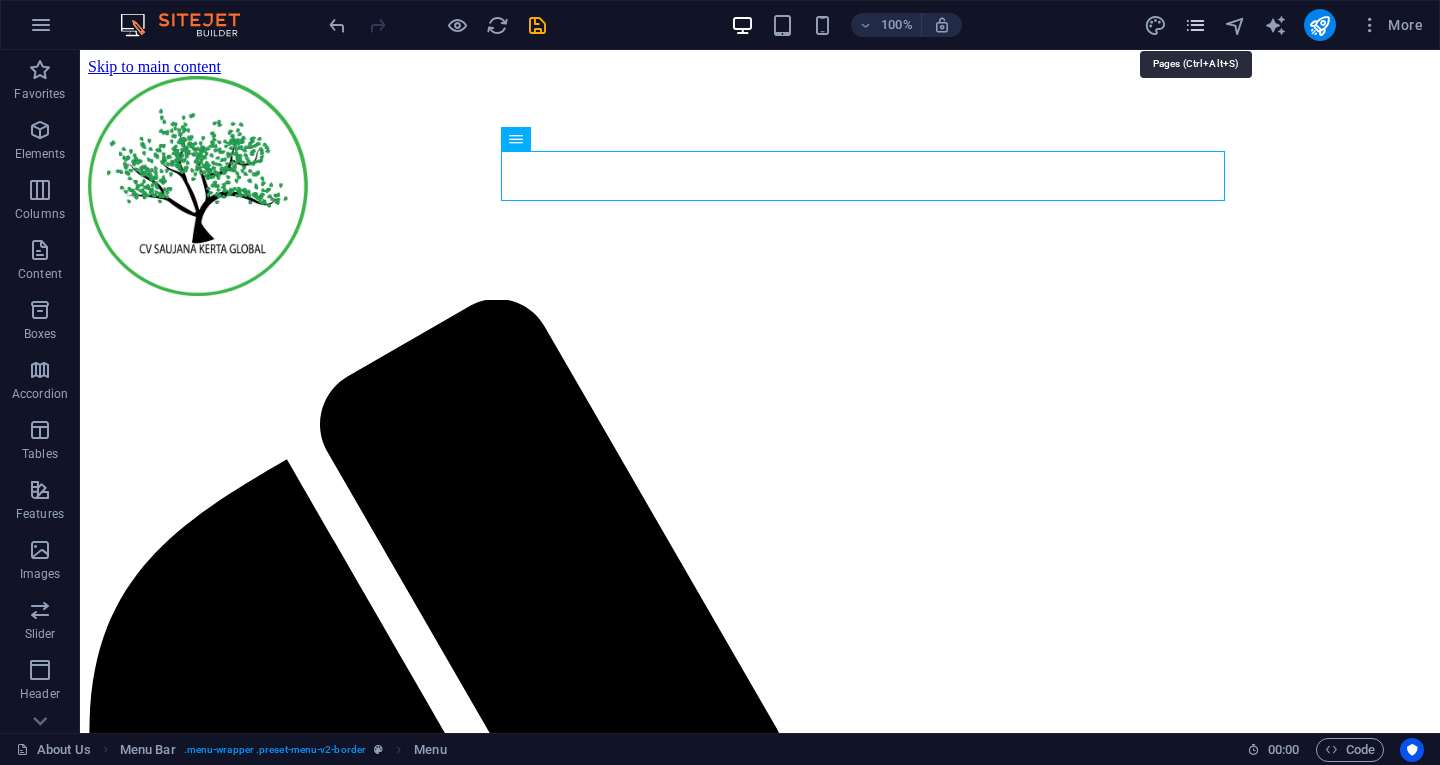 click at bounding box center (1195, 25) 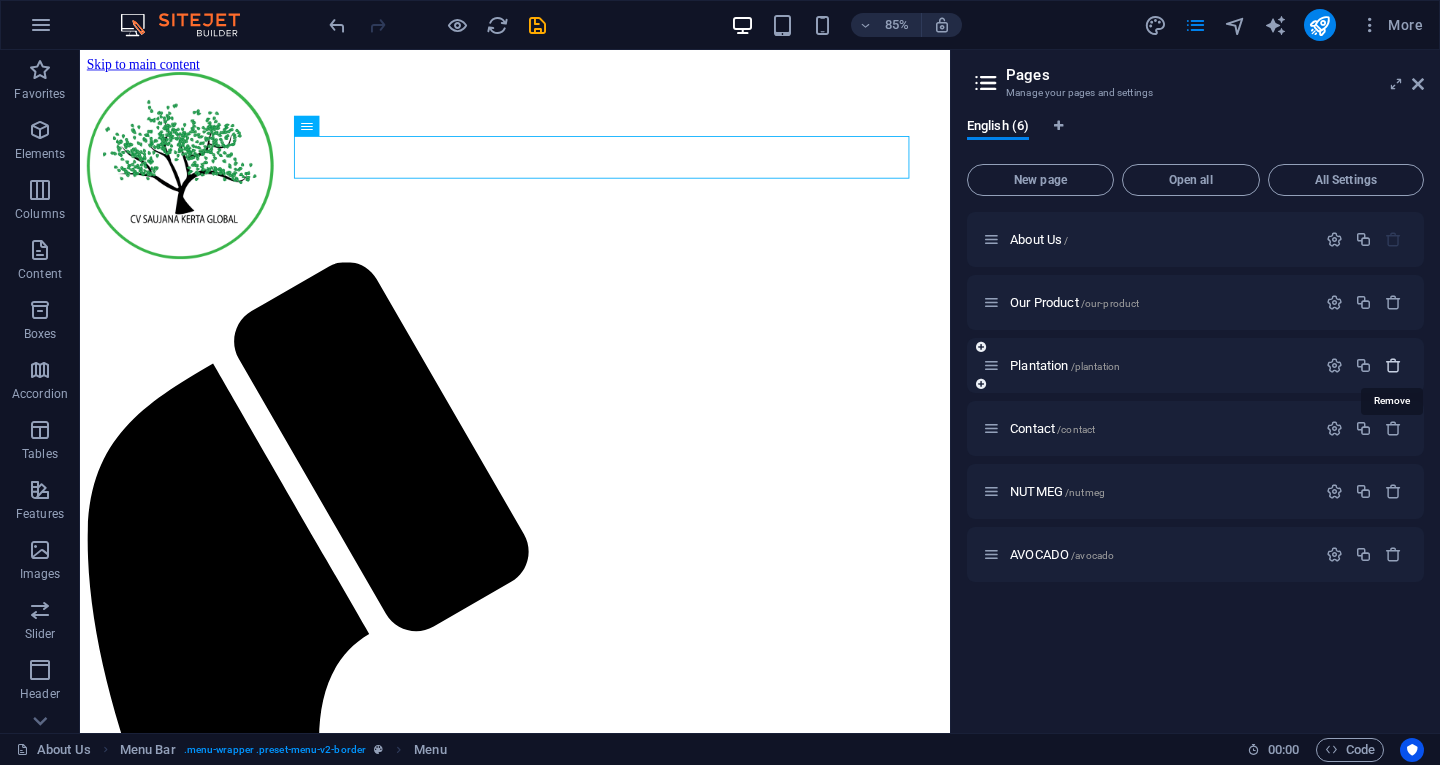 click at bounding box center [1393, 365] 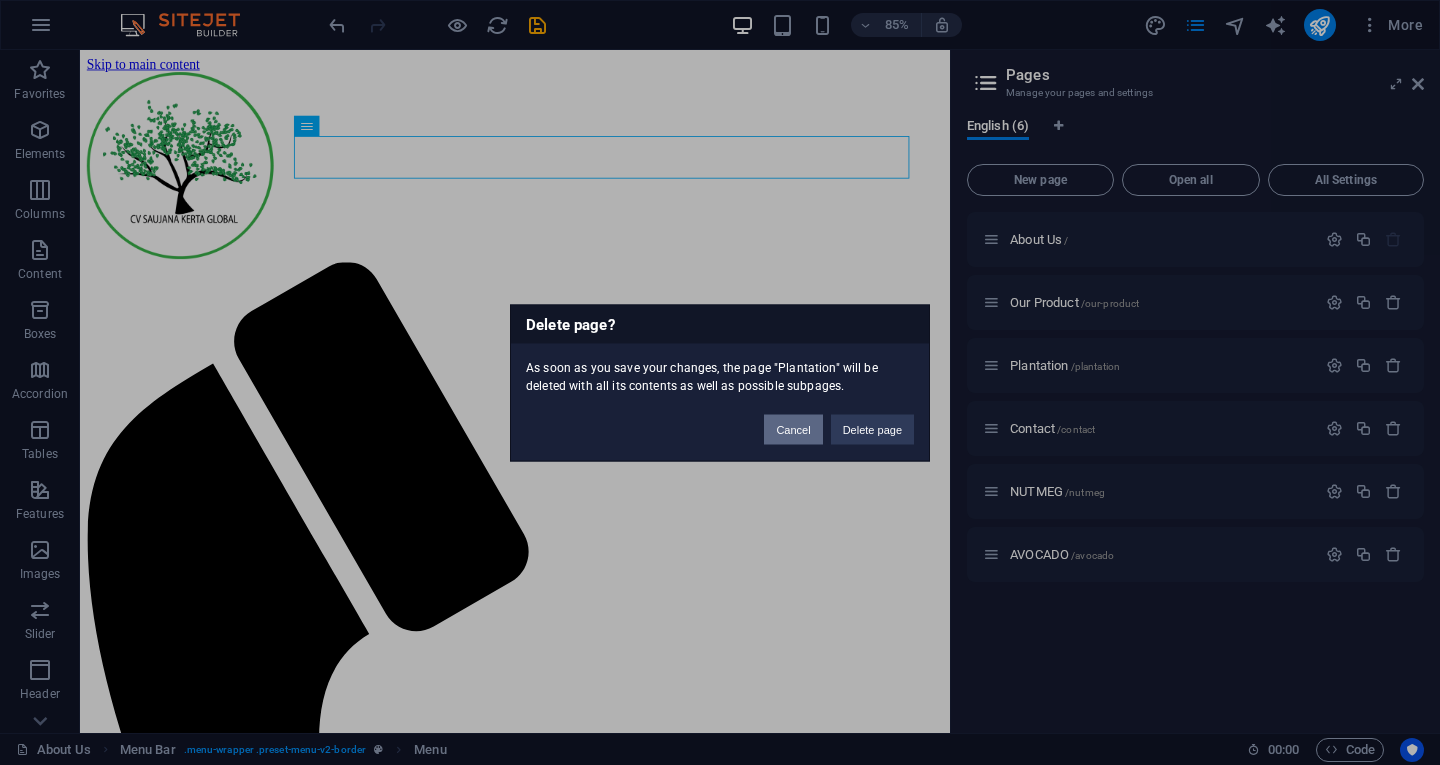 click on "Cancel" at bounding box center [793, 429] 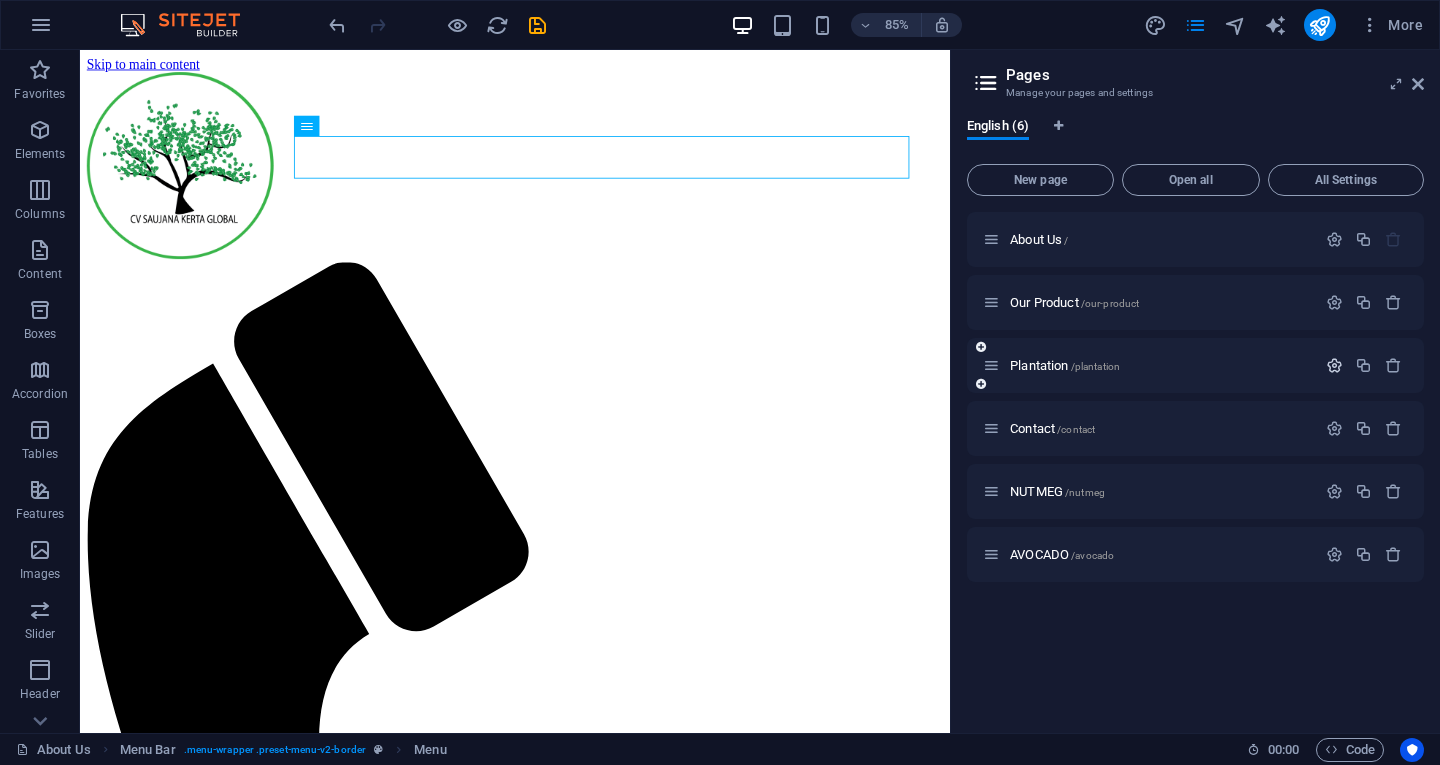 click at bounding box center [1334, 365] 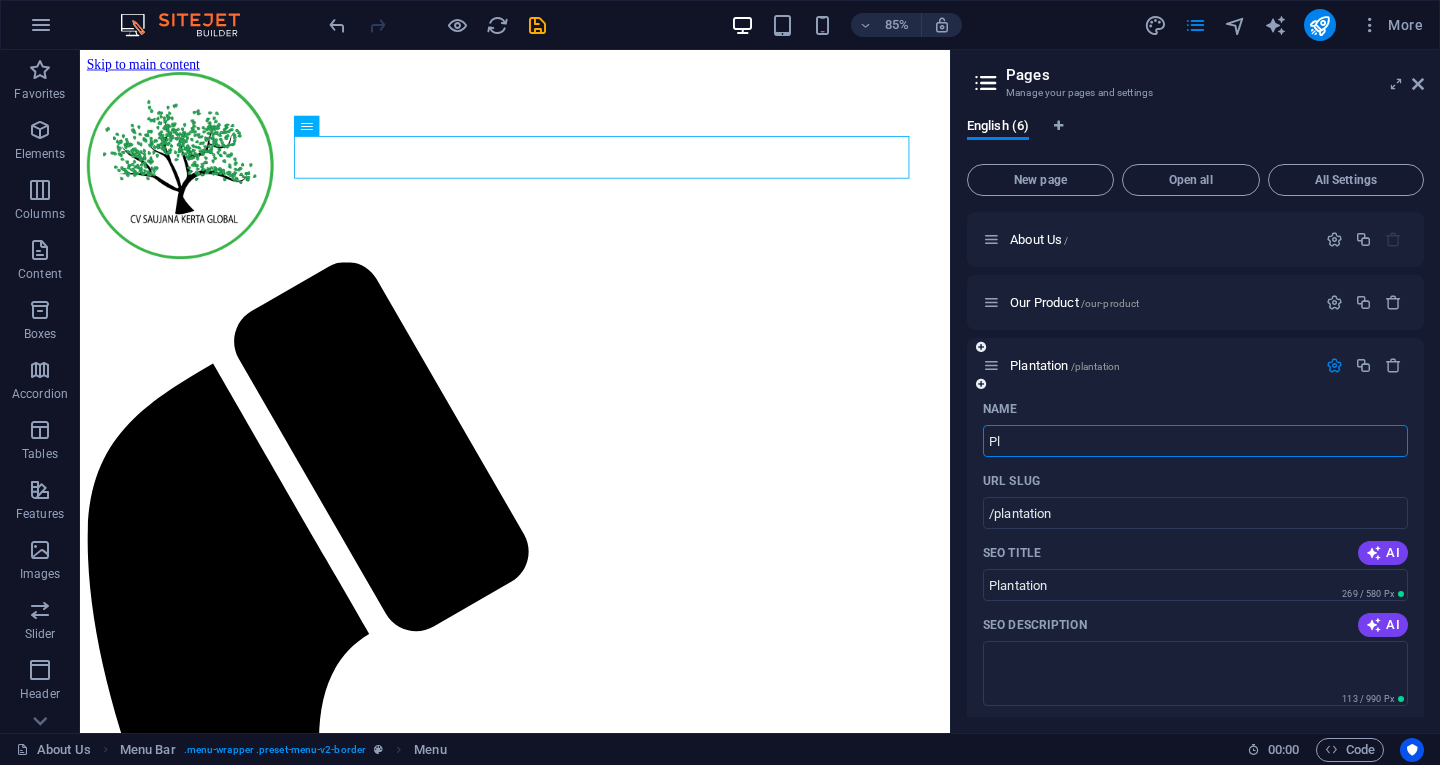 type on "P" 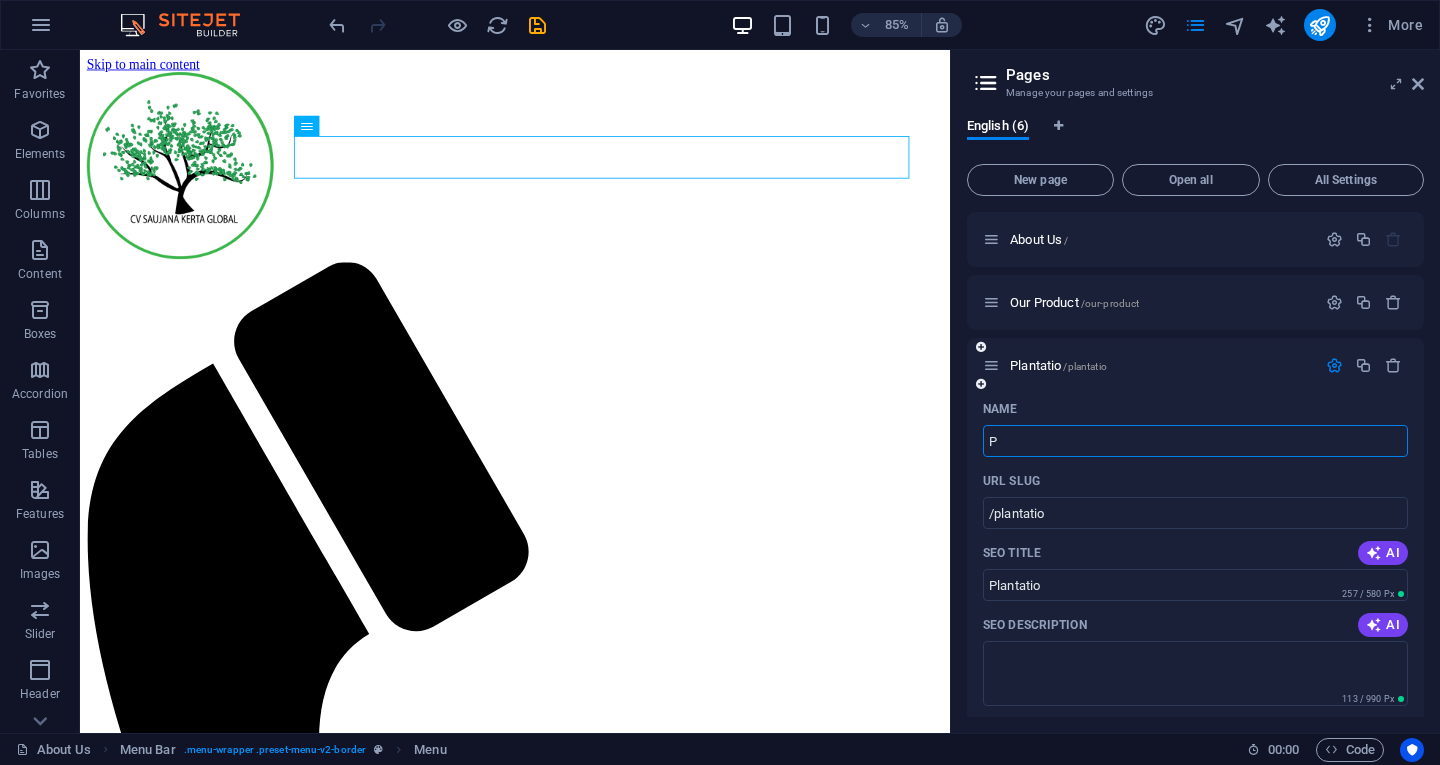 type on "/plantatio" 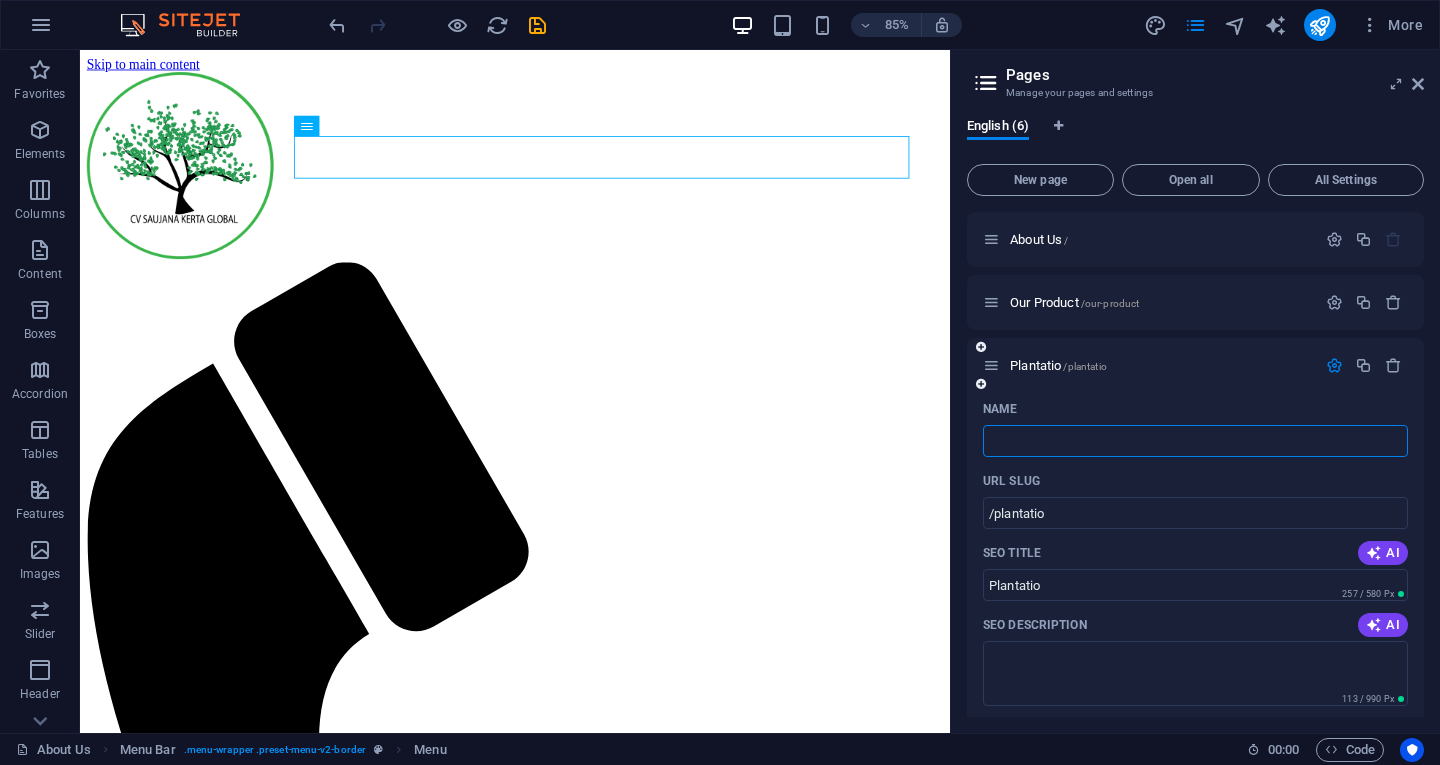 type 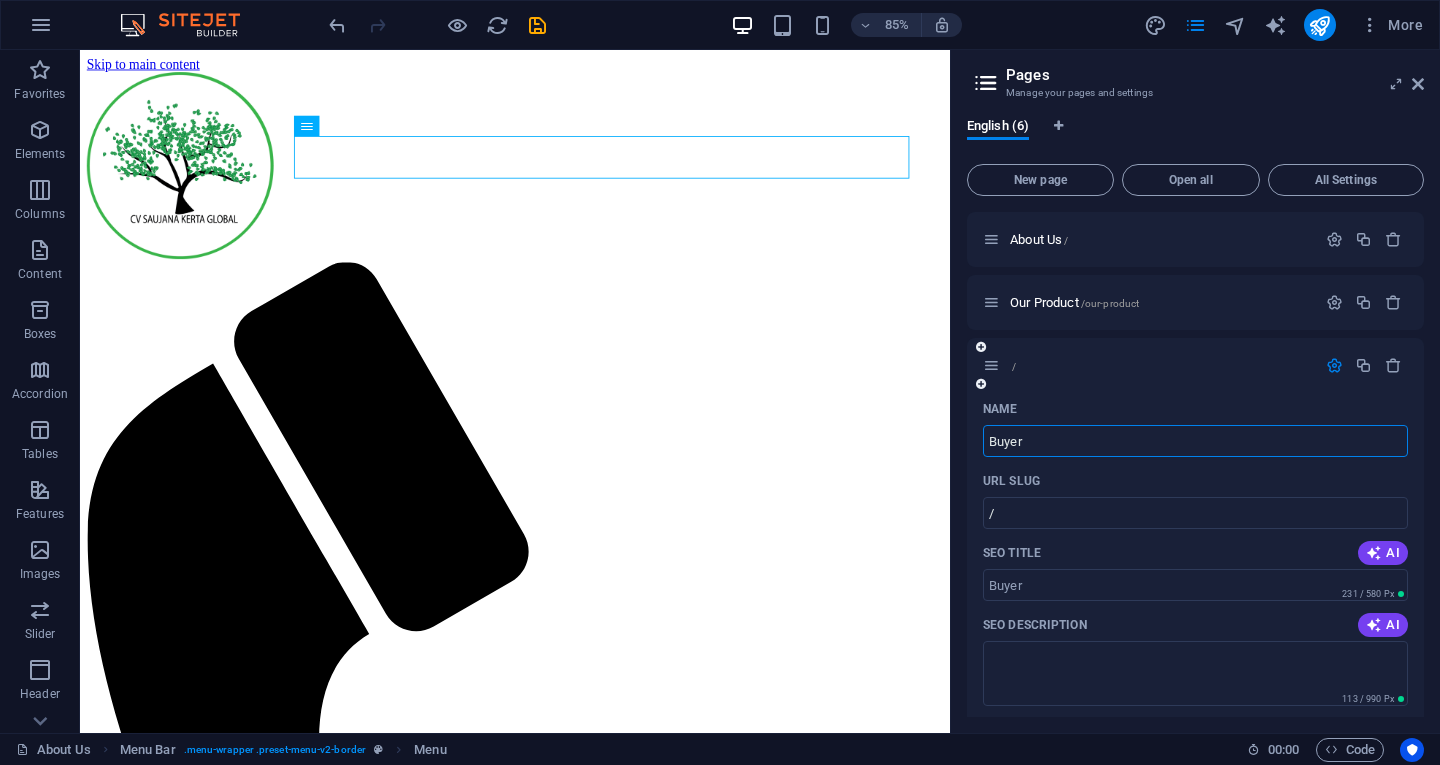 type on "Buyer'" 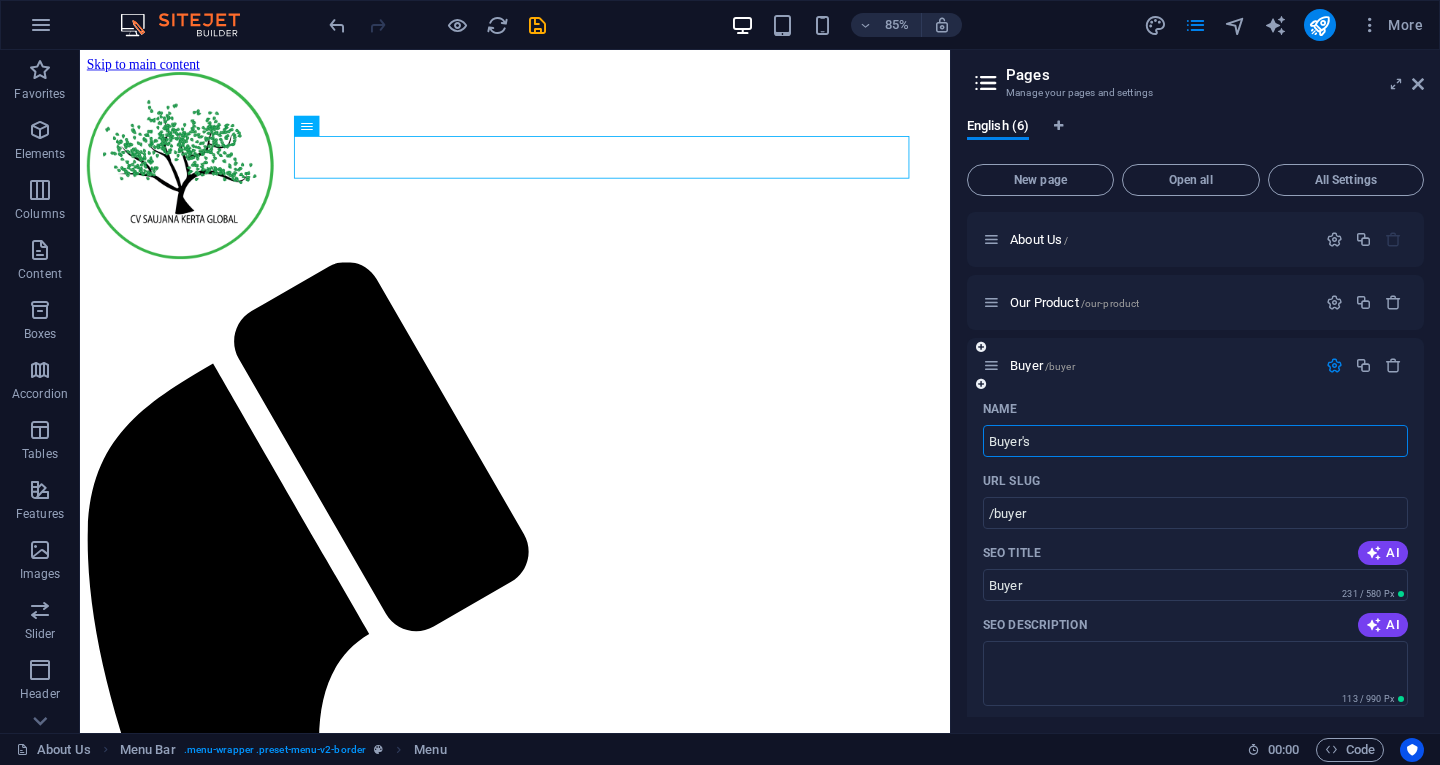 type on "Buyer's" 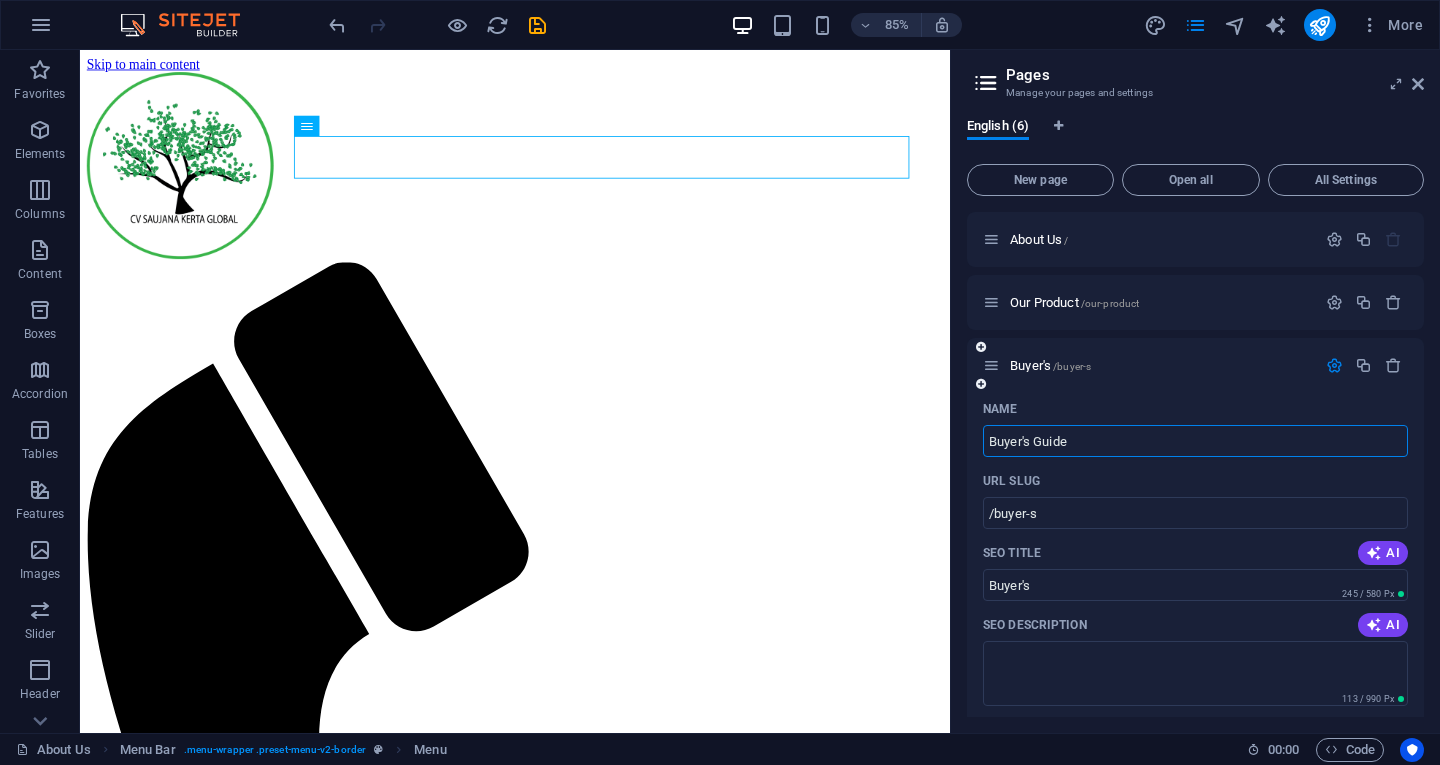 type on "Buyer's Guide" 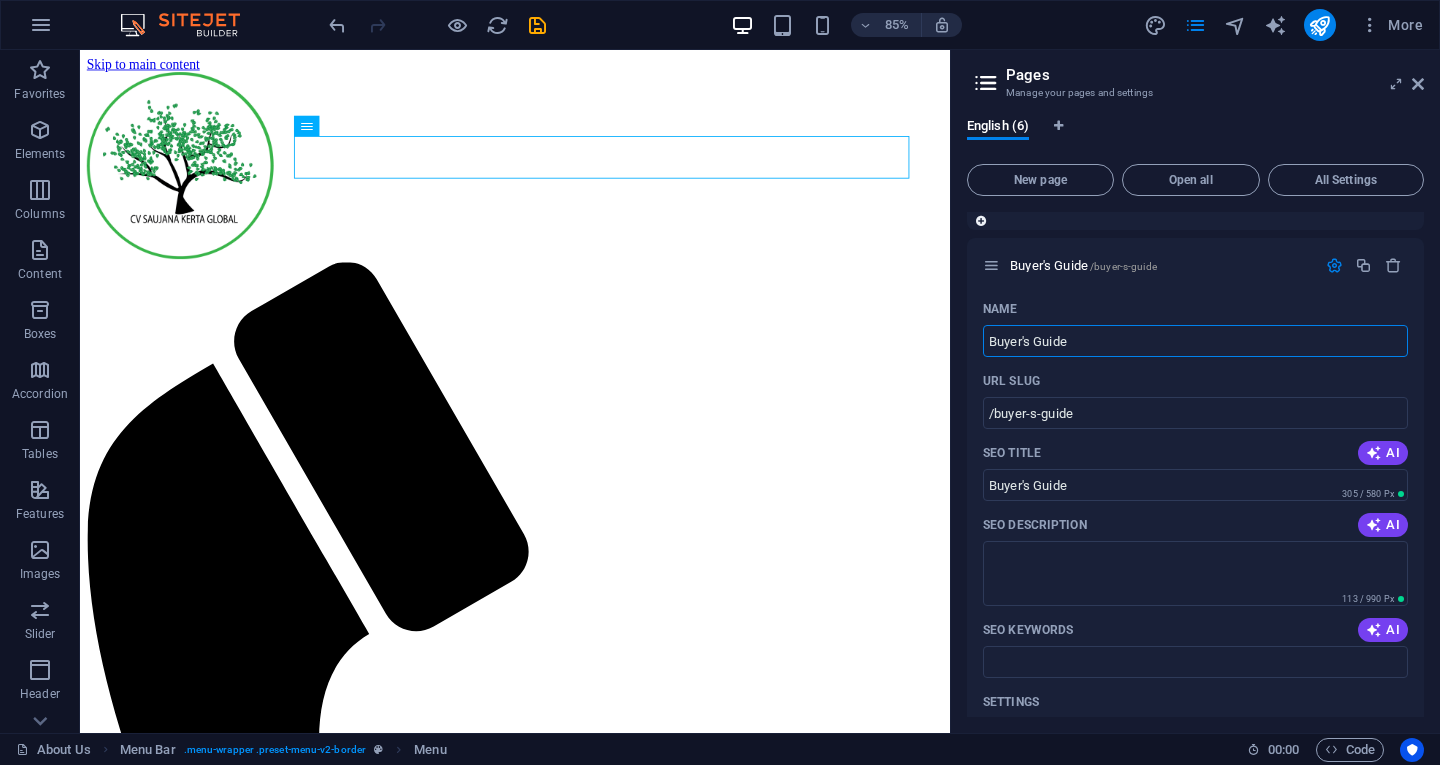 scroll, scrollTop: 106, scrollLeft: 0, axis: vertical 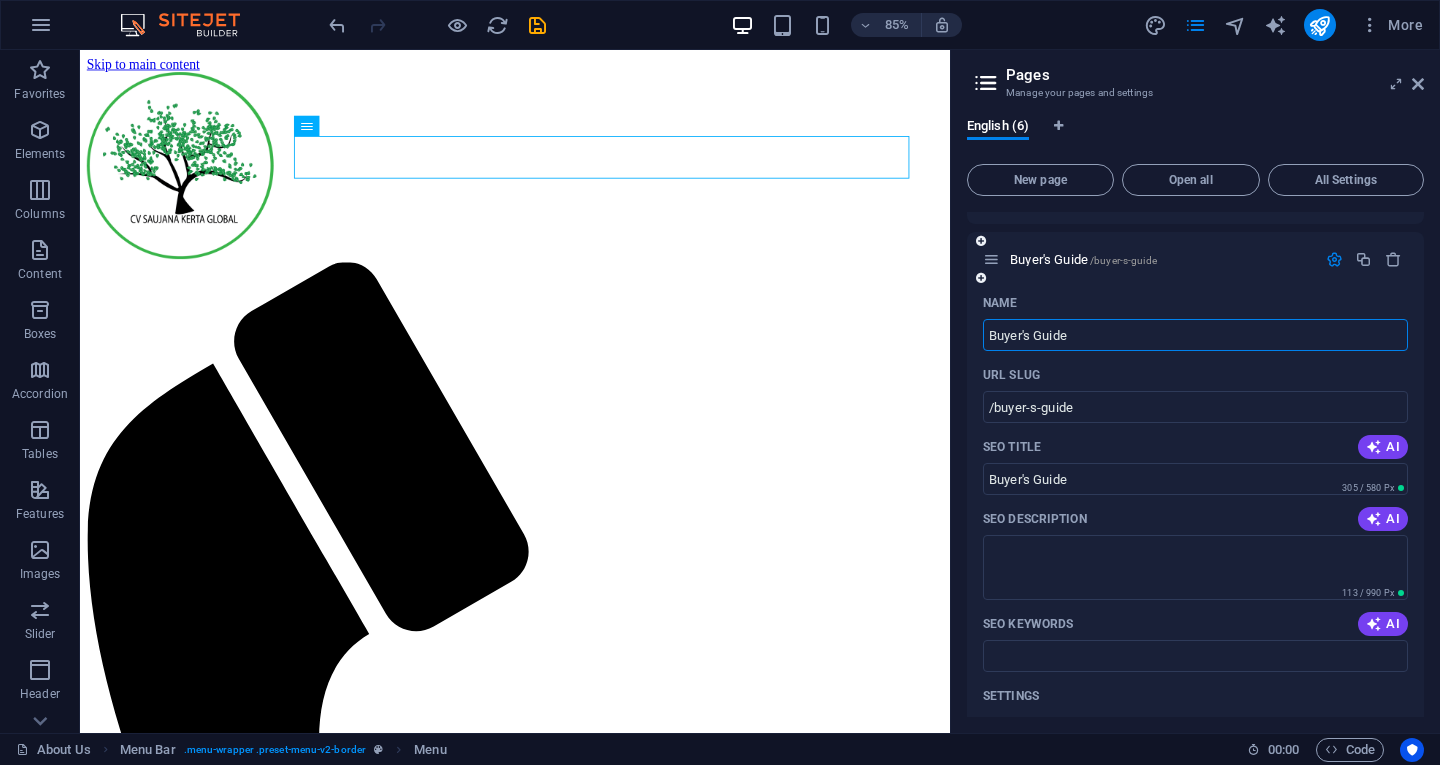 type on "Buyer's Guide" 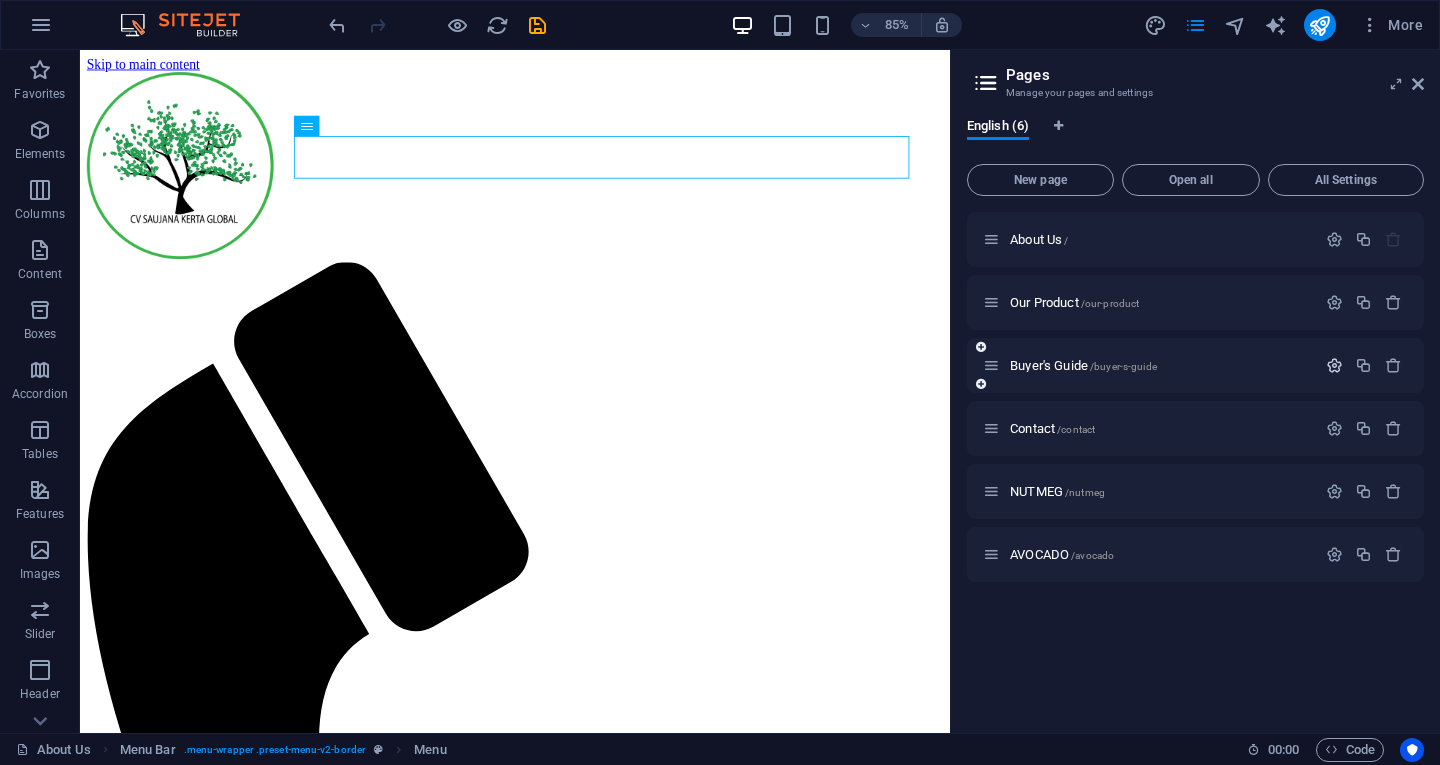 scroll, scrollTop: 0, scrollLeft: 0, axis: both 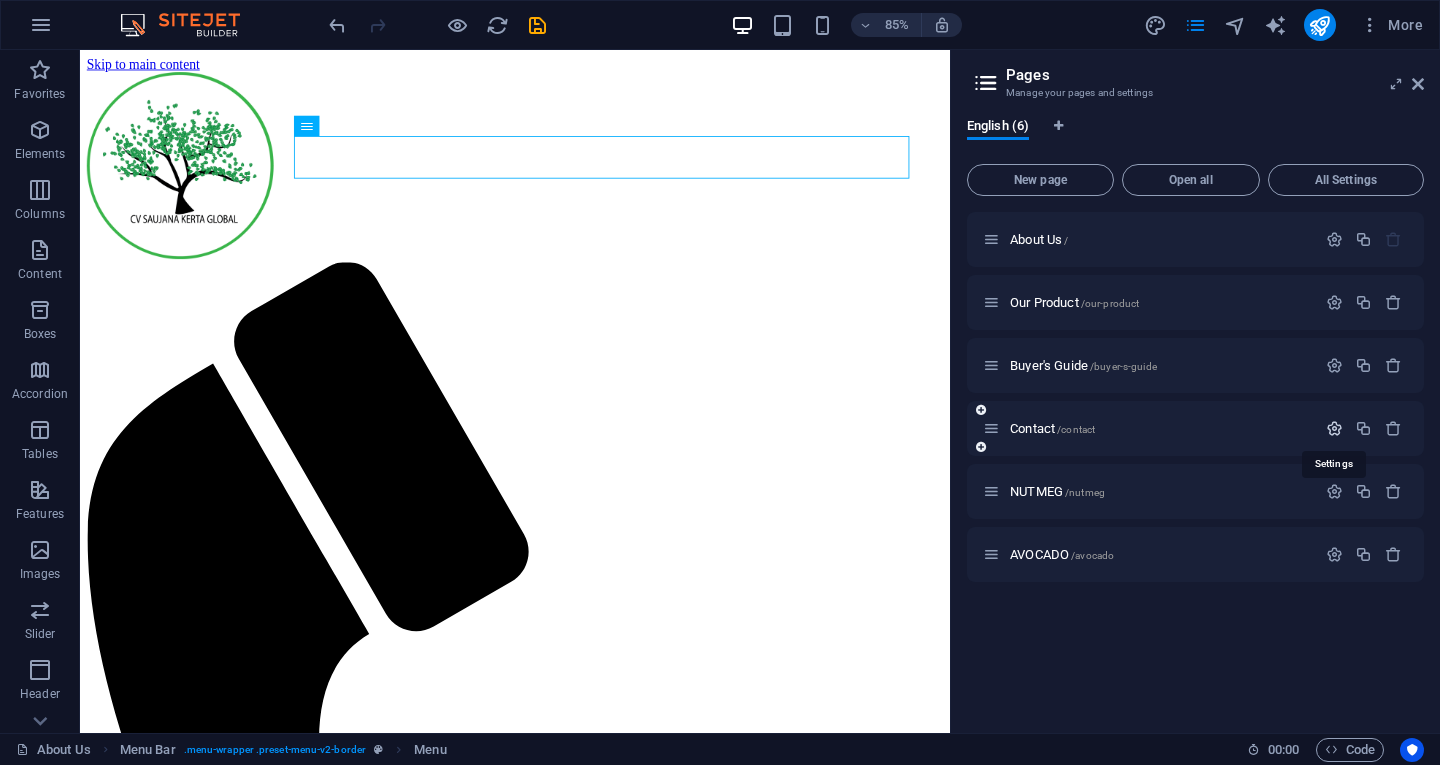 click at bounding box center (1334, 428) 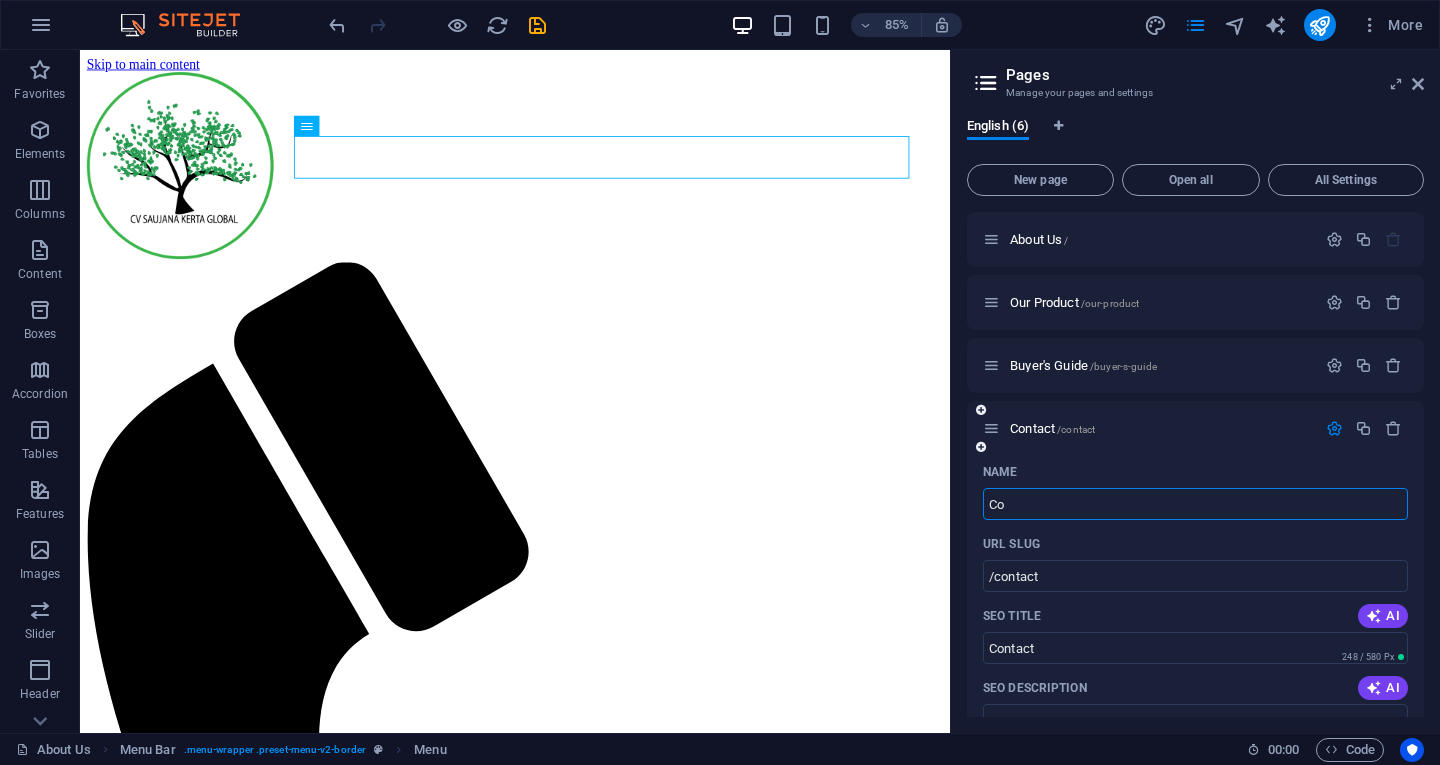 type on "C" 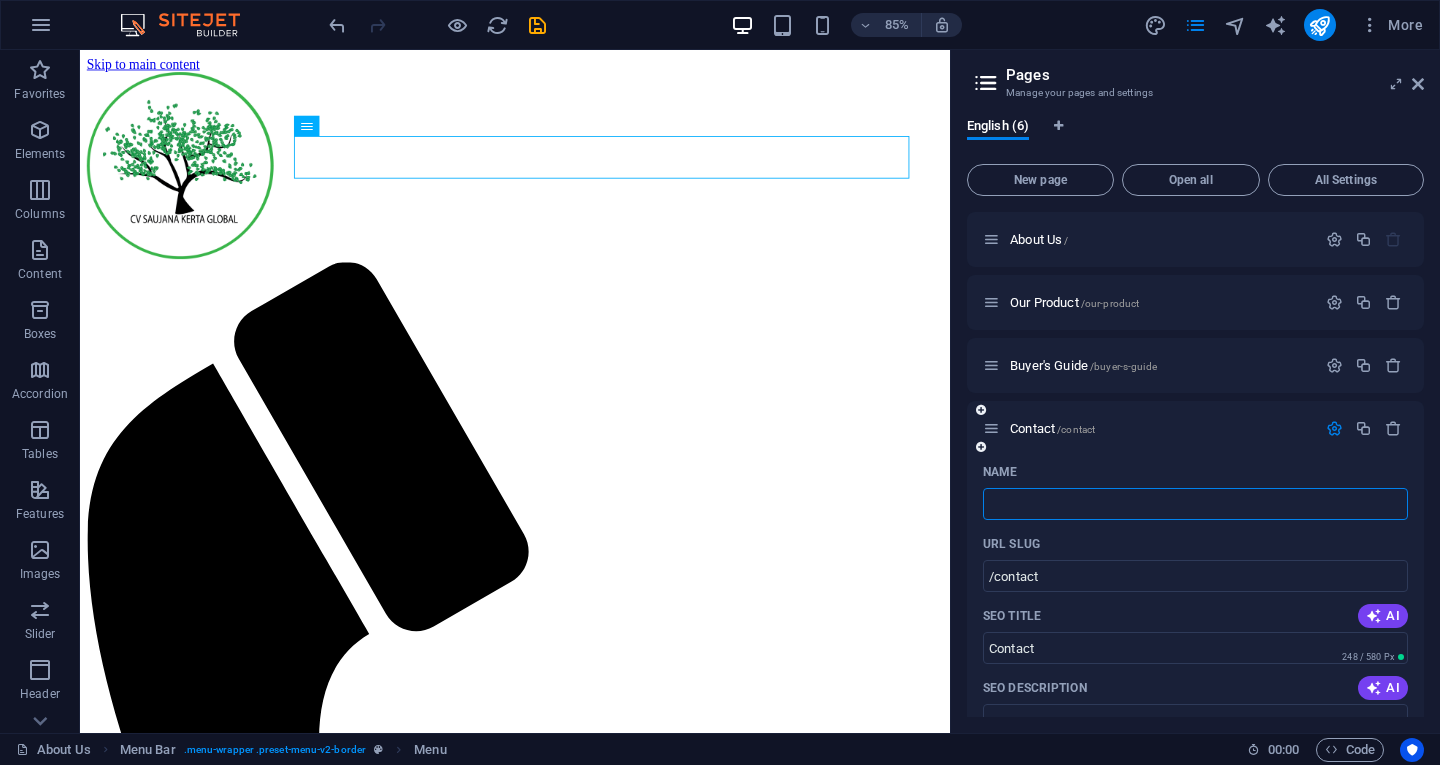 type 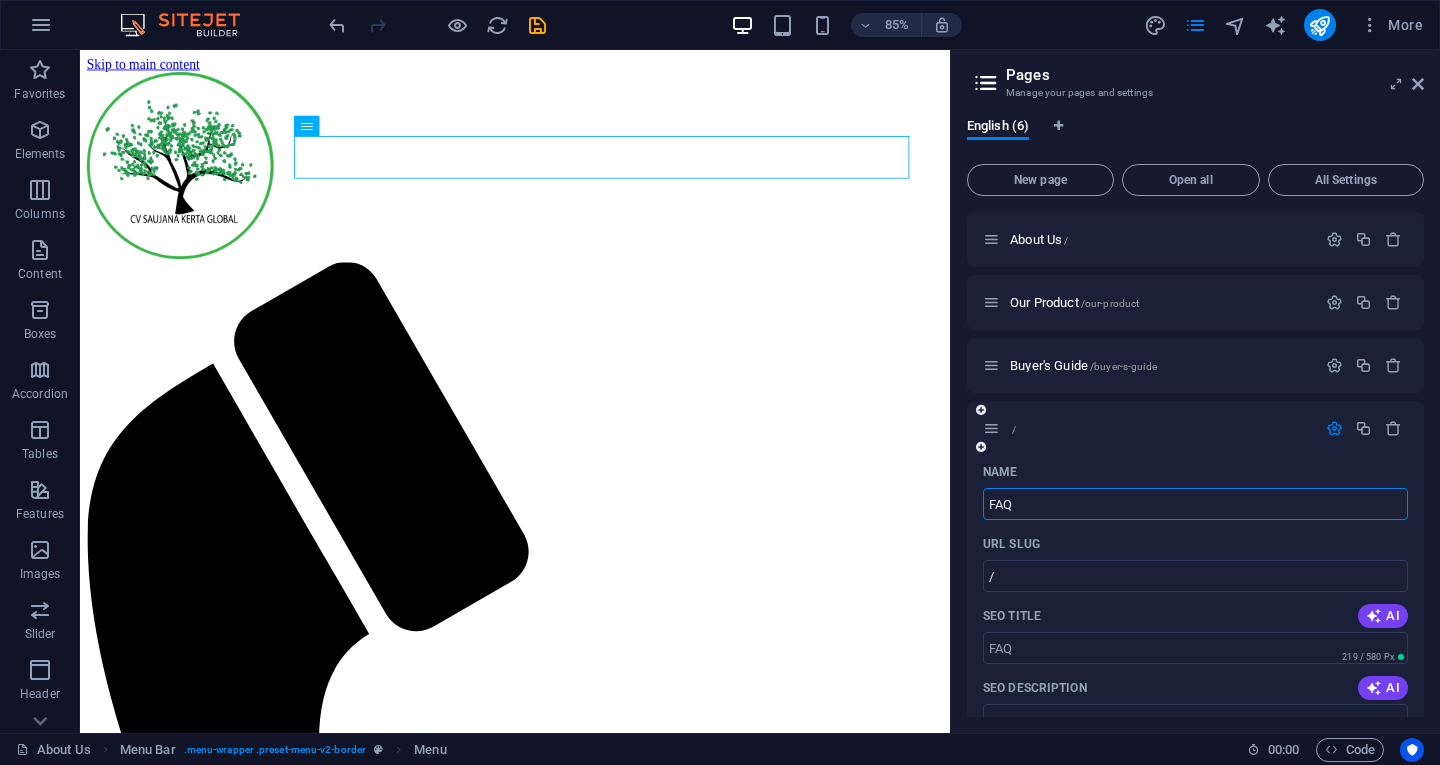 type on "FAQ" 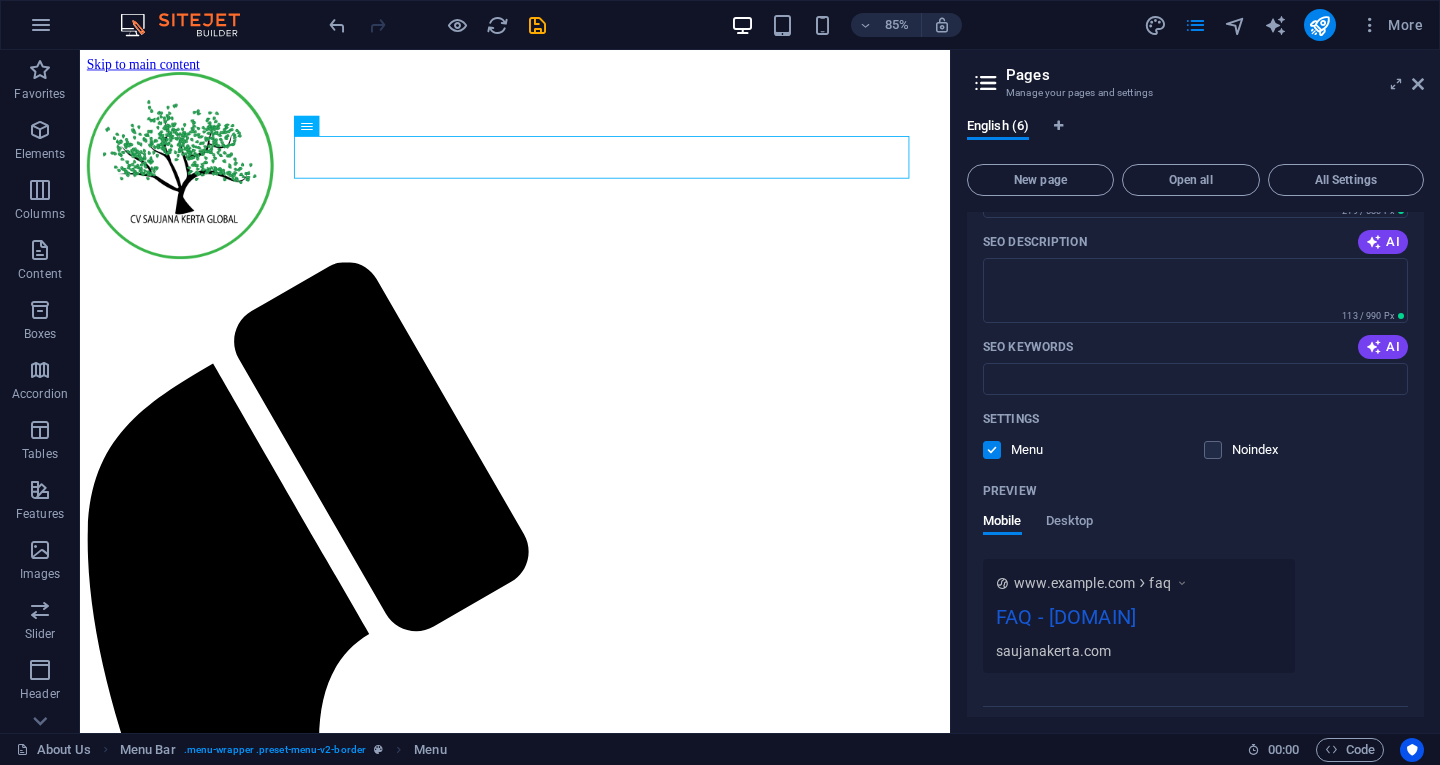 scroll, scrollTop: 508, scrollLeft: 0, axis: vertical 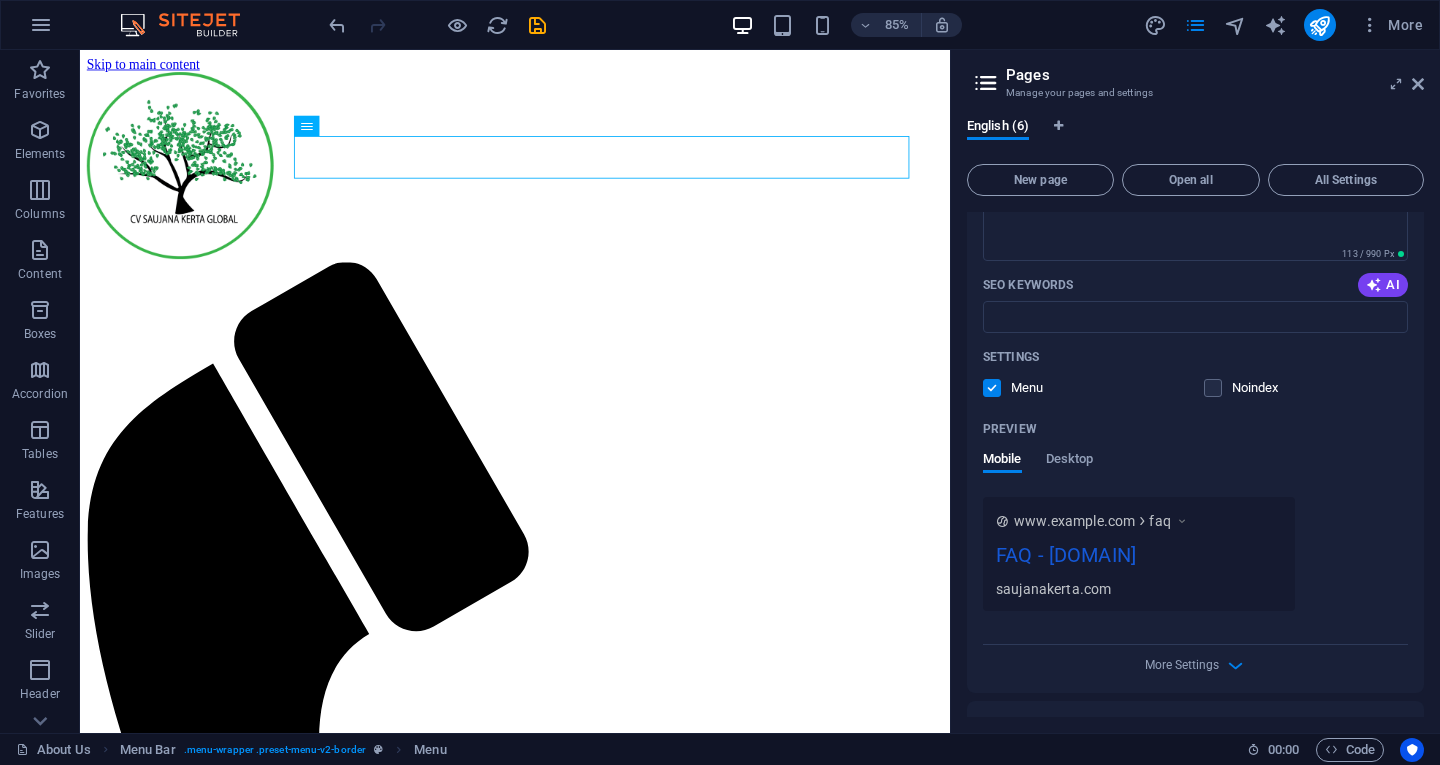 type on "FAQ" 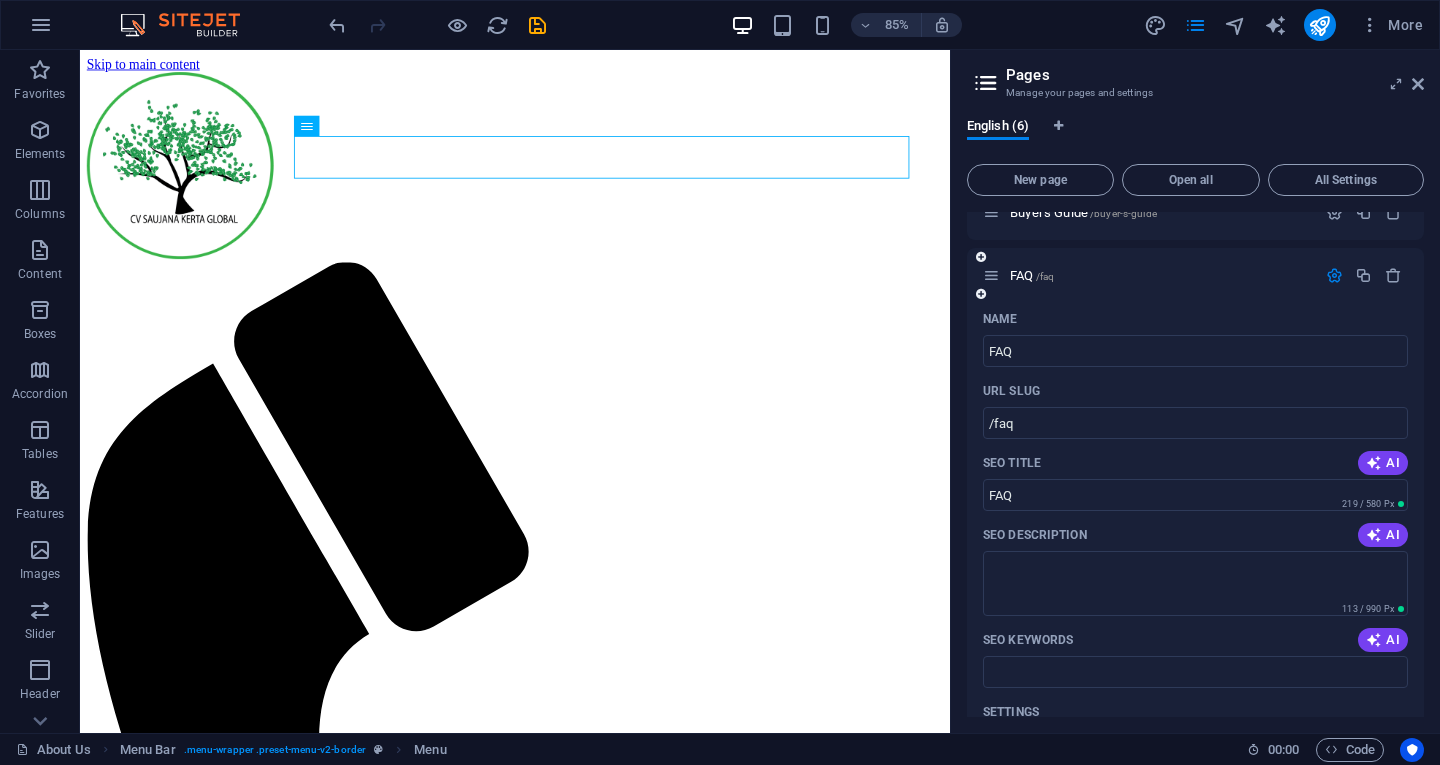 scroll, scrollTop: 145, scrollLeft: 0, axis: vertical 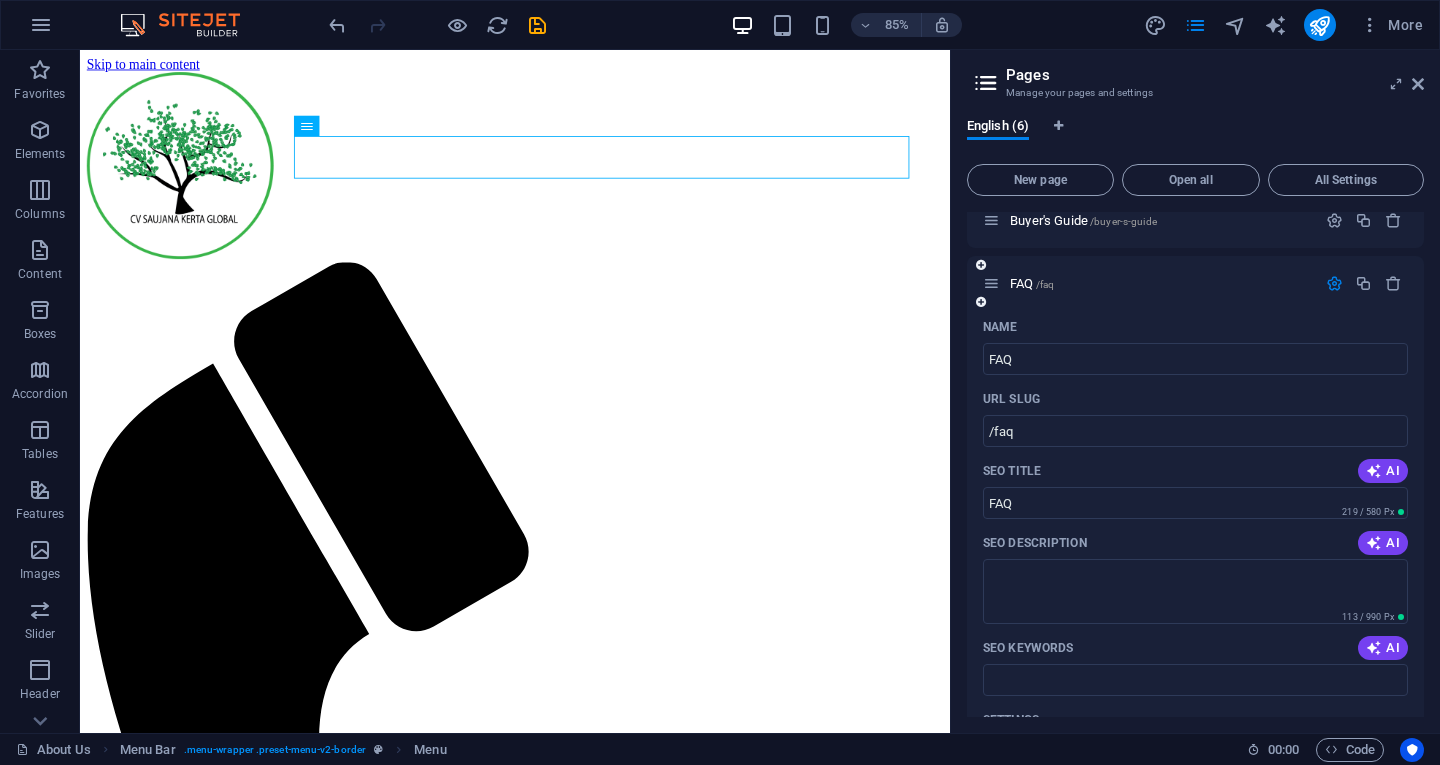 click at bounding box center (1334, 283) 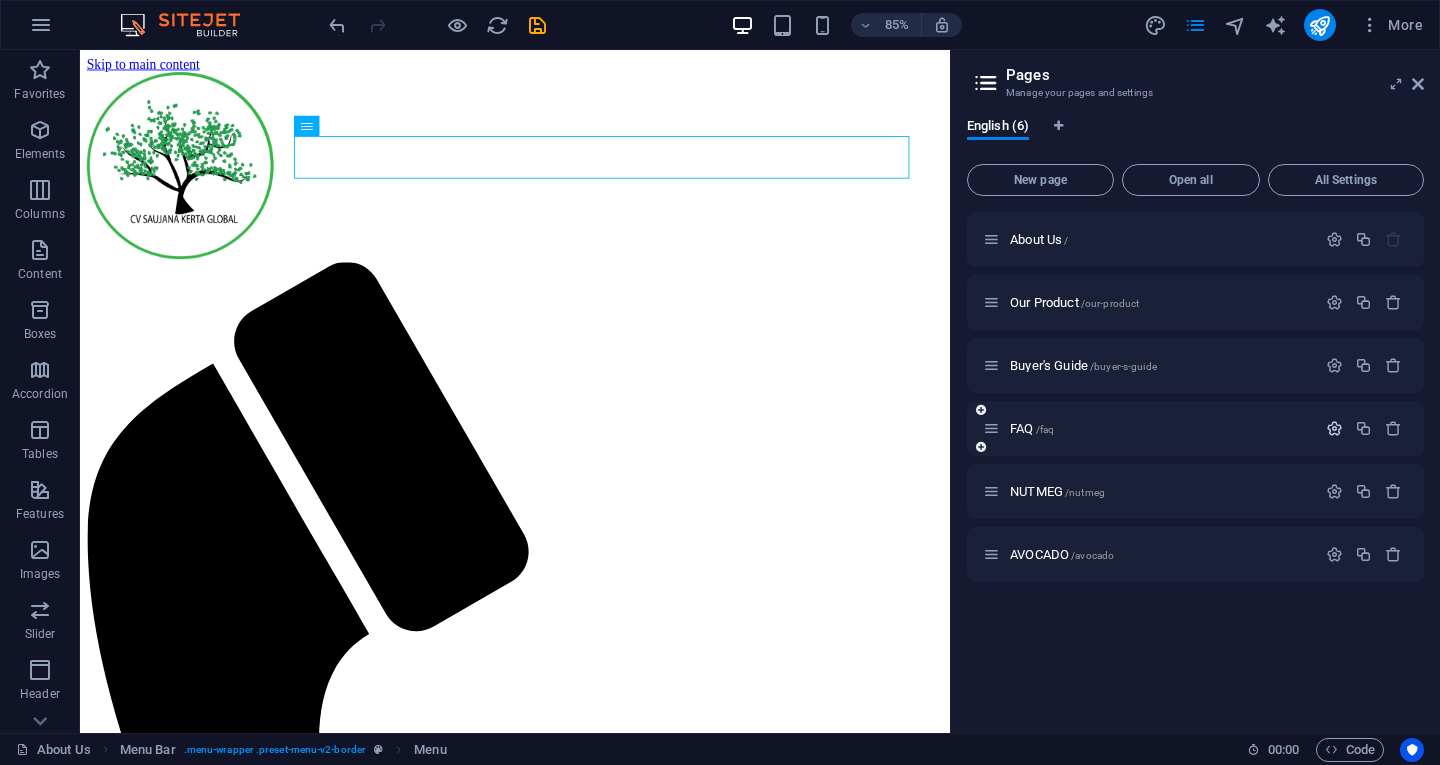 scroll, scrollTop: 0, scrollLeft: 0, axis: both 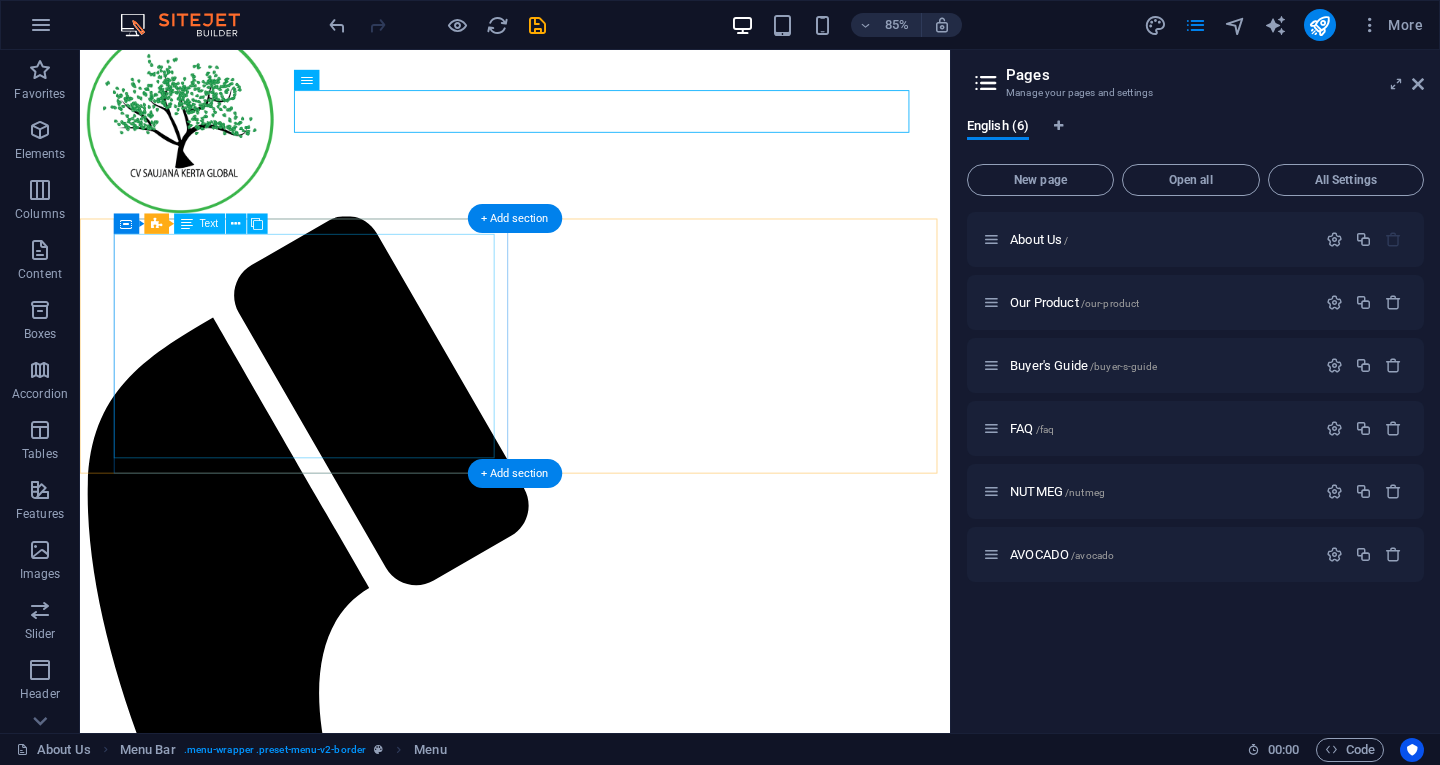 click on "Founded   in    [YEAR],  Saujana  Kerta is an agriculture  export company based  in Indonesia. We work  closely with local farmers  to bring the finest spices  and fresh produce, from  the heart of our land to  homes and industries  around the world. Wether  you’re a home cook,  wellness brand, or food  manufacturer, we offer  nature’s best, just as it was  meant to be.   Our company name comes from Bahasa Indonesia and Sanskrit, “saujana” means “as far as the eyes can see” and “kerta” means “yield”, “result” or “outcome.”" at bounding box center [592, 1757] 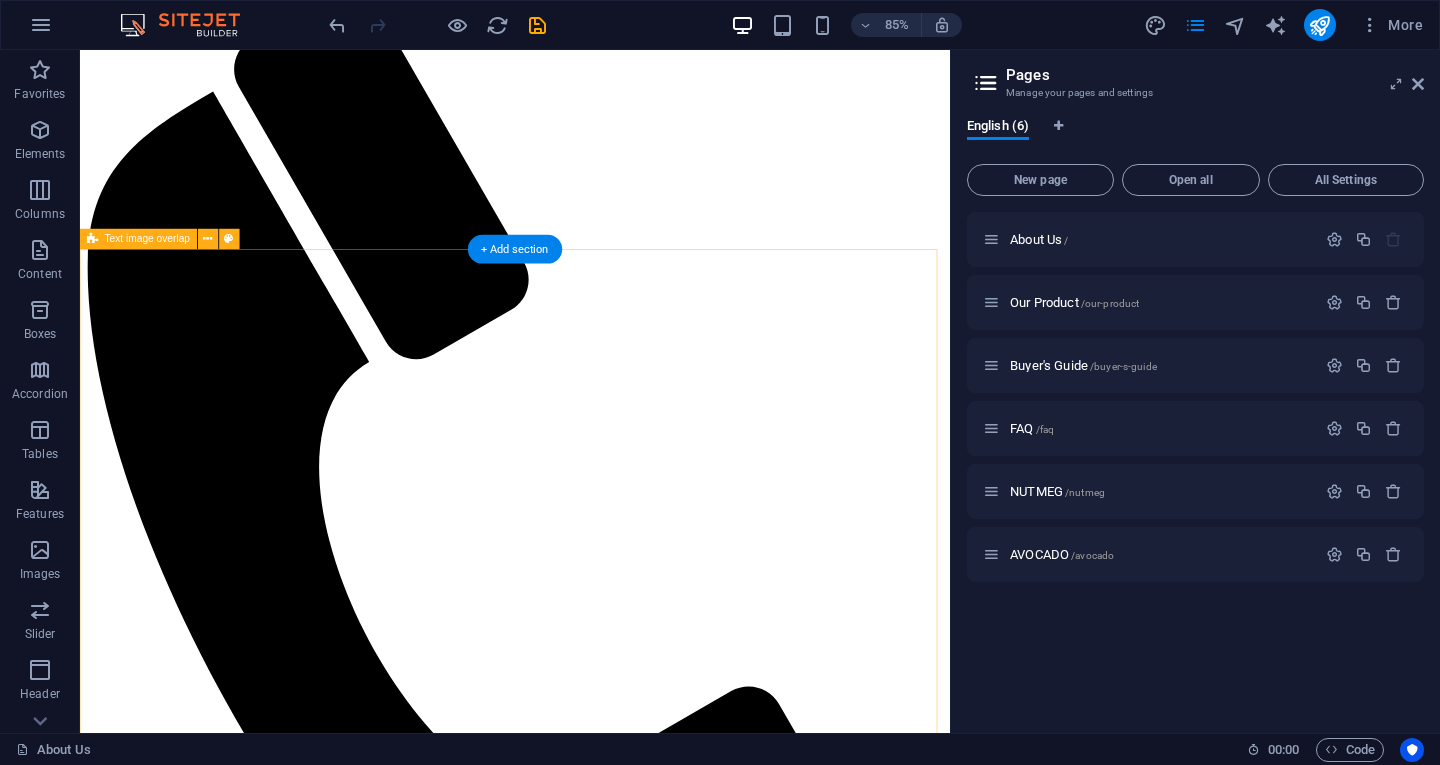 scroll, scrollTop: 321, scrollLeft: 0, axis: vertical 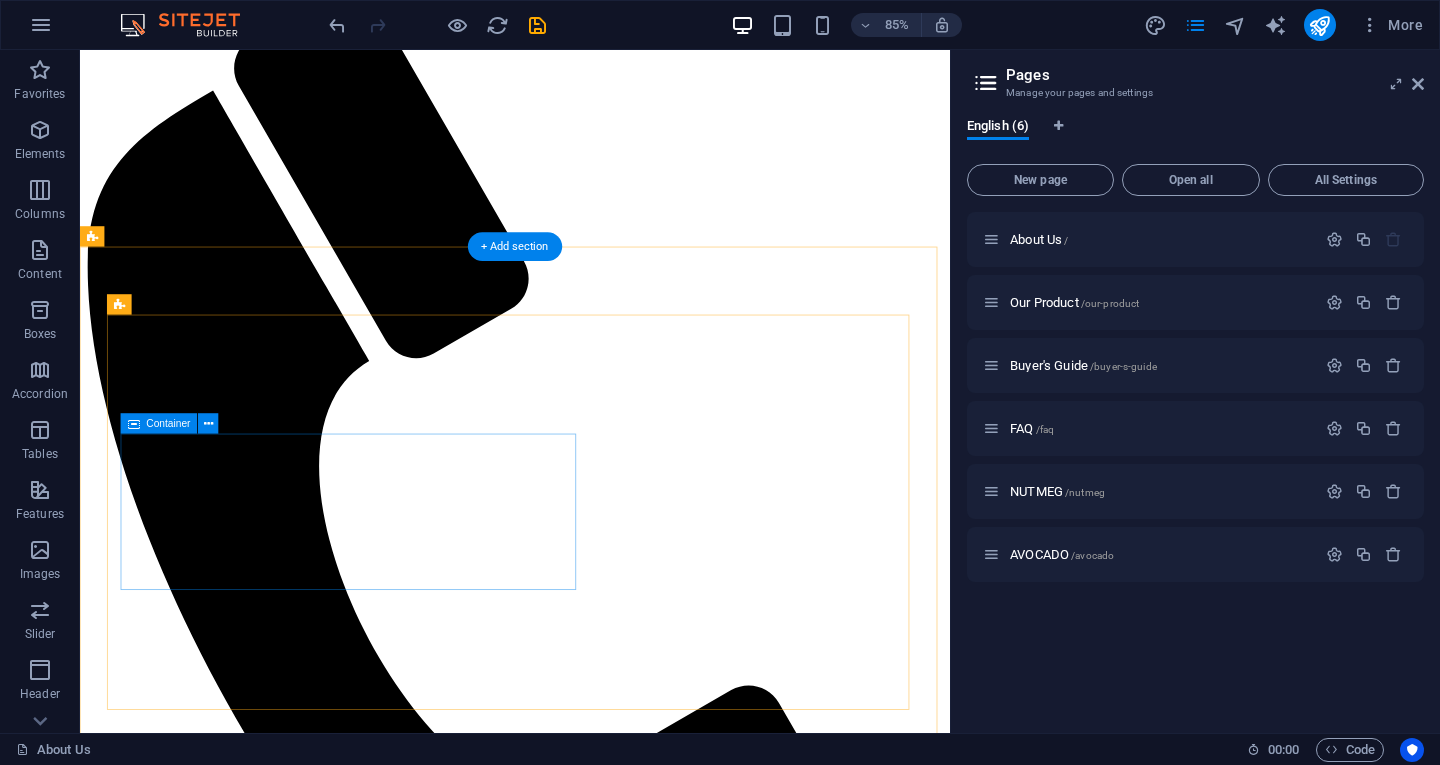 click on "Our Vision Our vision is to provide solutions for the needs of agricultural production in Indonesia while becoming a trusted global partner for sustainably sourced premium commodities." at bounding box center [592, 2115] 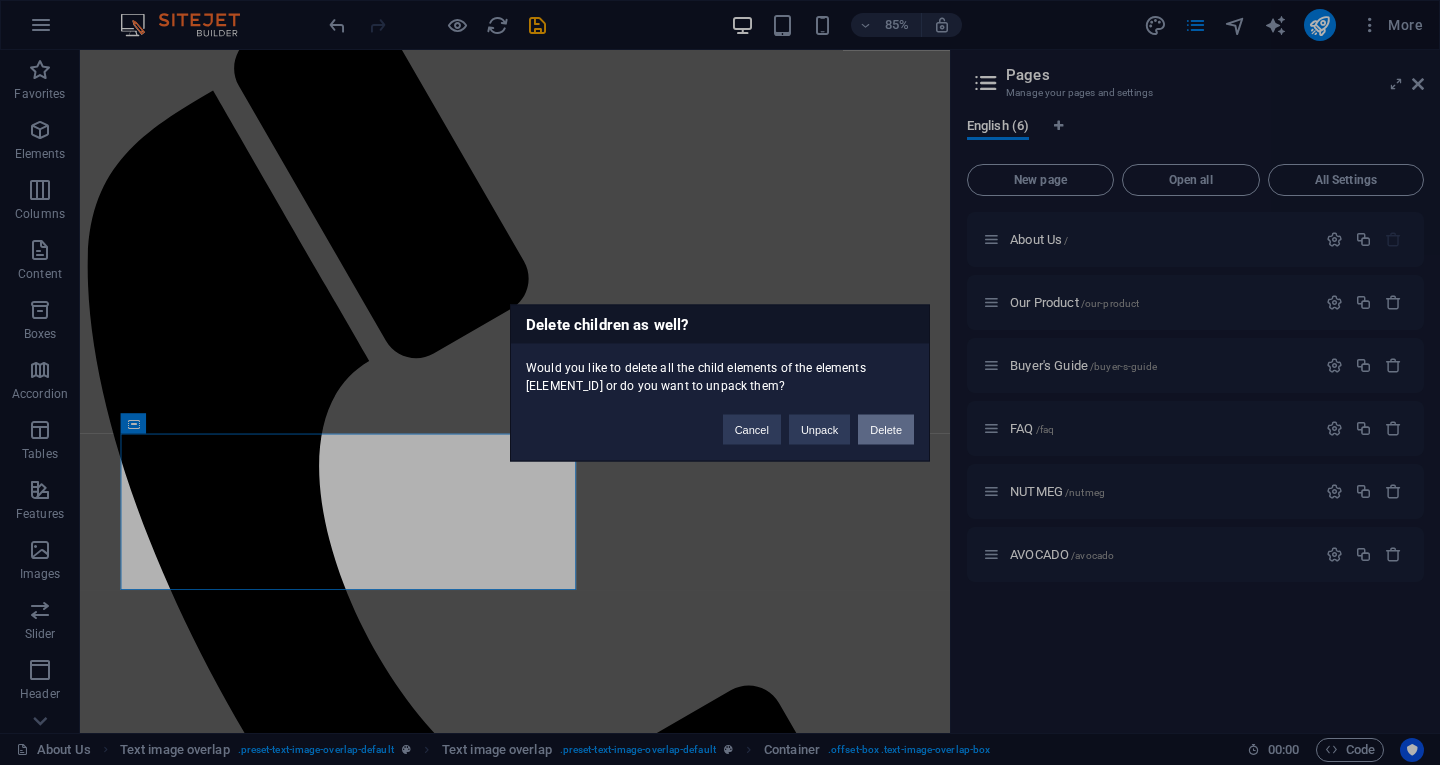 click on "Delete" at bounding box center [886, 429] 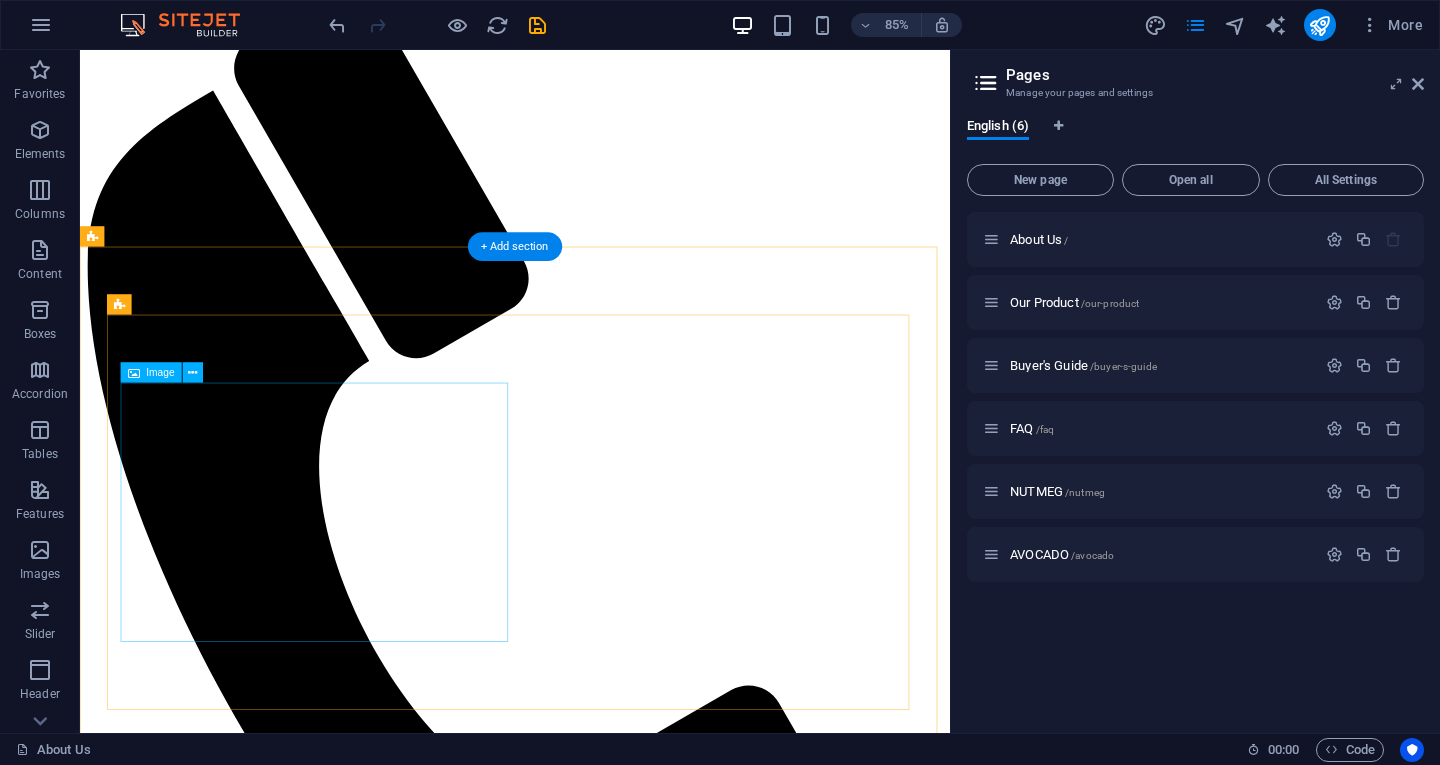 click at bounding box center [592, 2392] 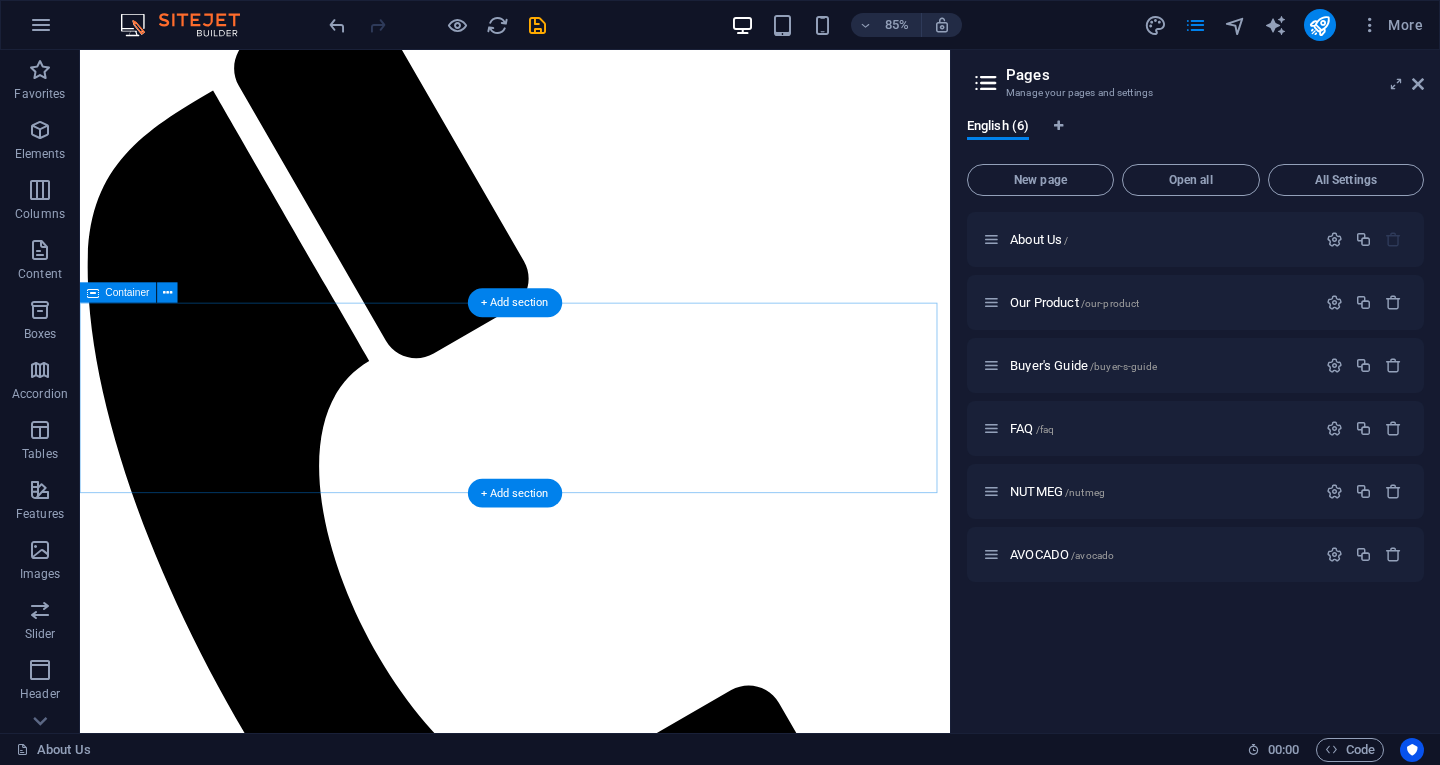 scroll, scrollTop: 770, scrollLeft: 0, axis: vertical 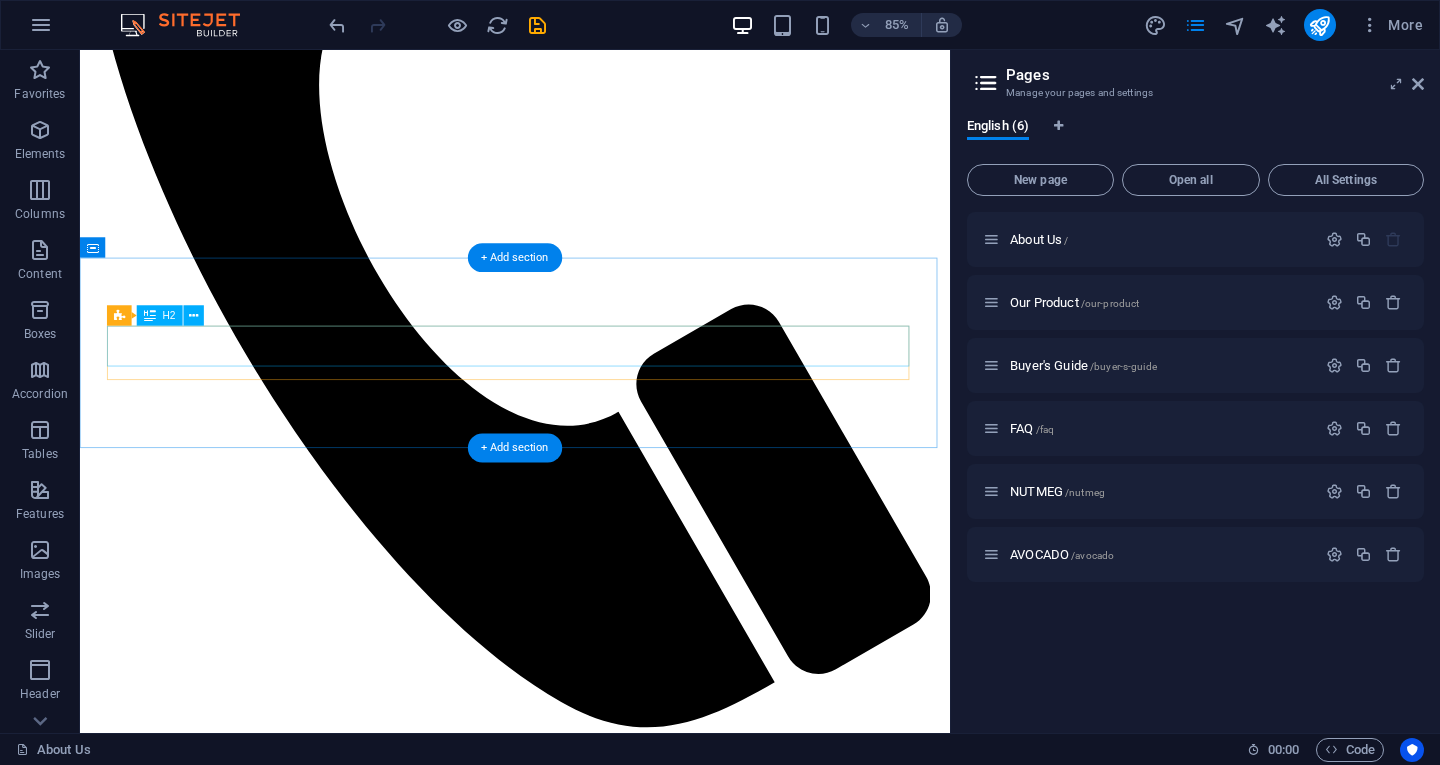 click on "Our Missions" at bounding box center (592, 1780) 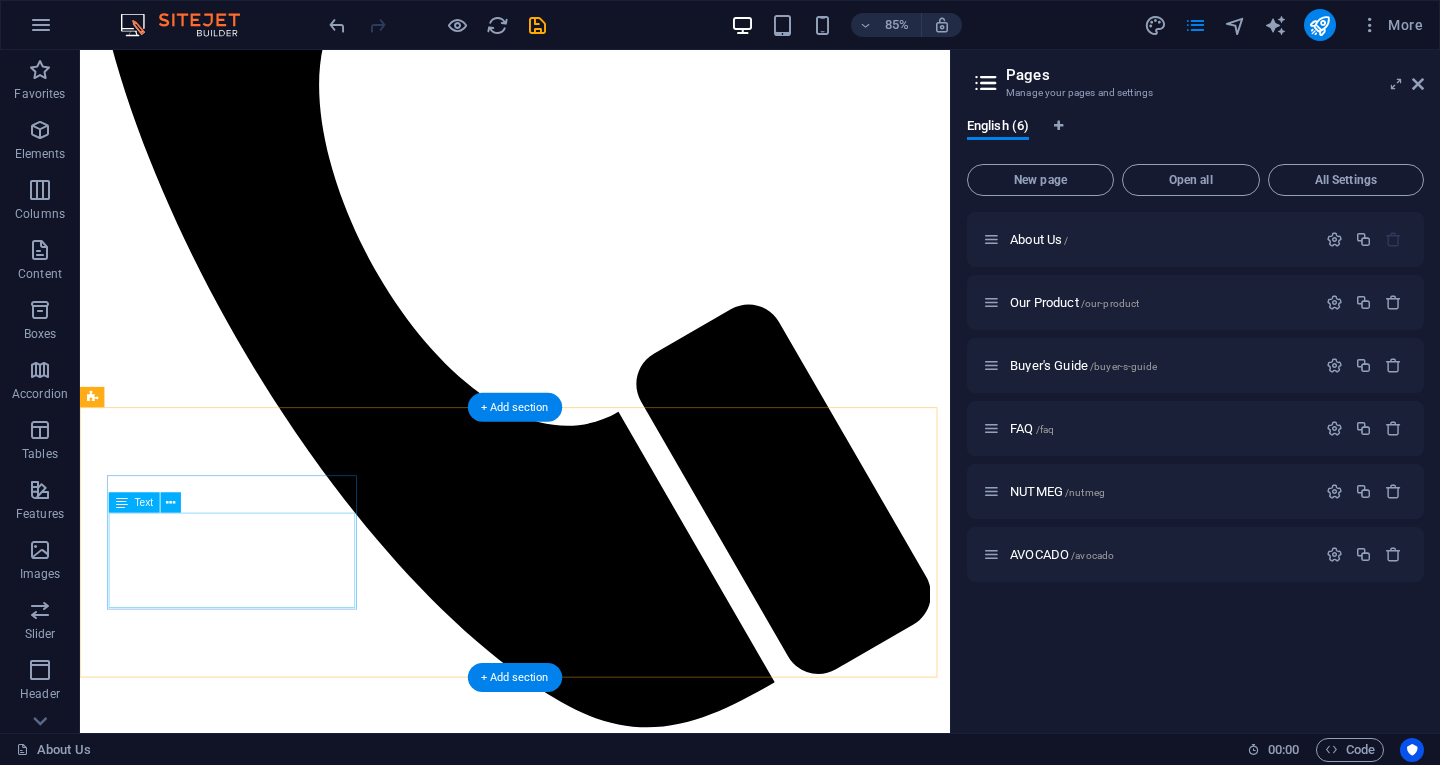 click on "We are constantly  learning and seek to  grow. We adopt an  adaptable attitude  toward innovation  and technology." at bounding box center (592, 1831) 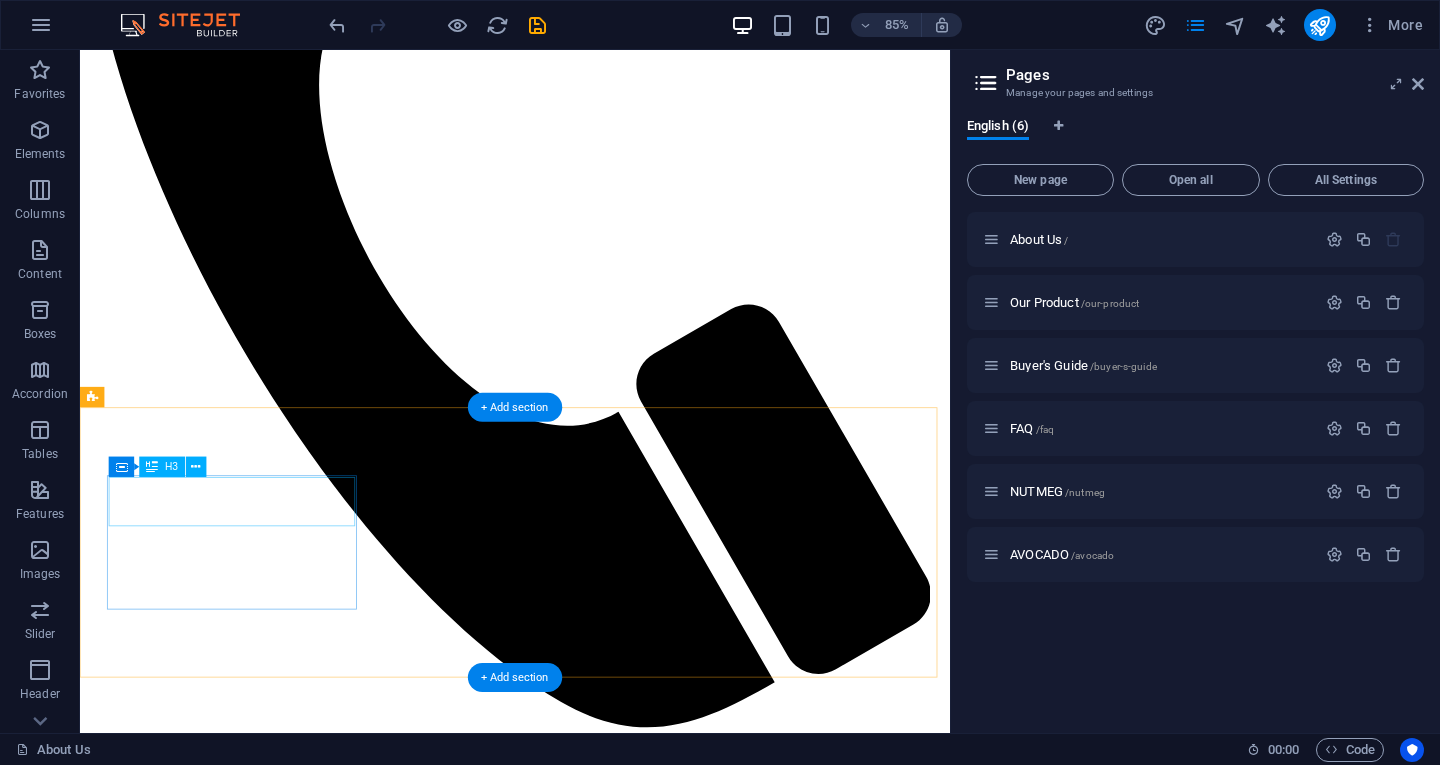 click on "Research" at bounding box center [592, 1793] 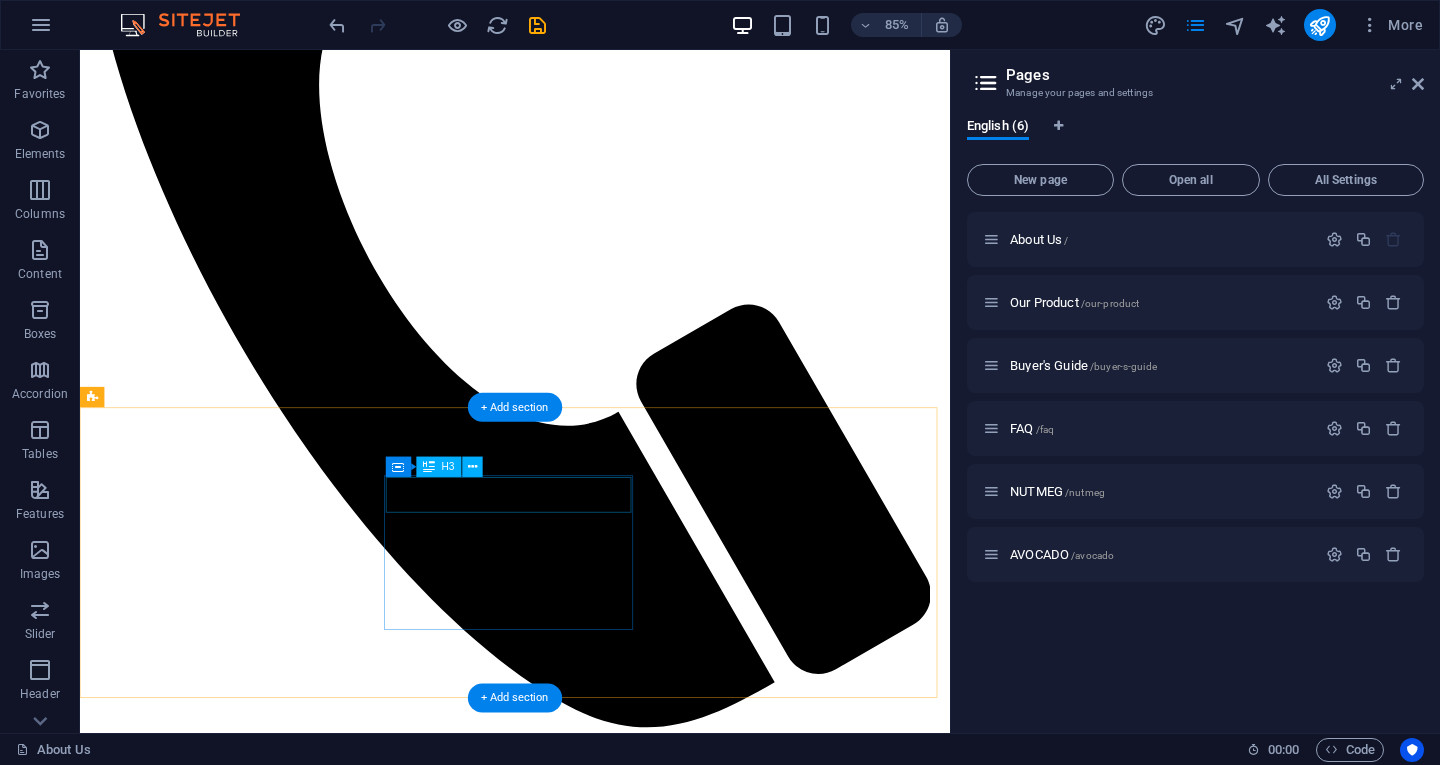 click on "Productivity" at bounding box center [592, 1935] 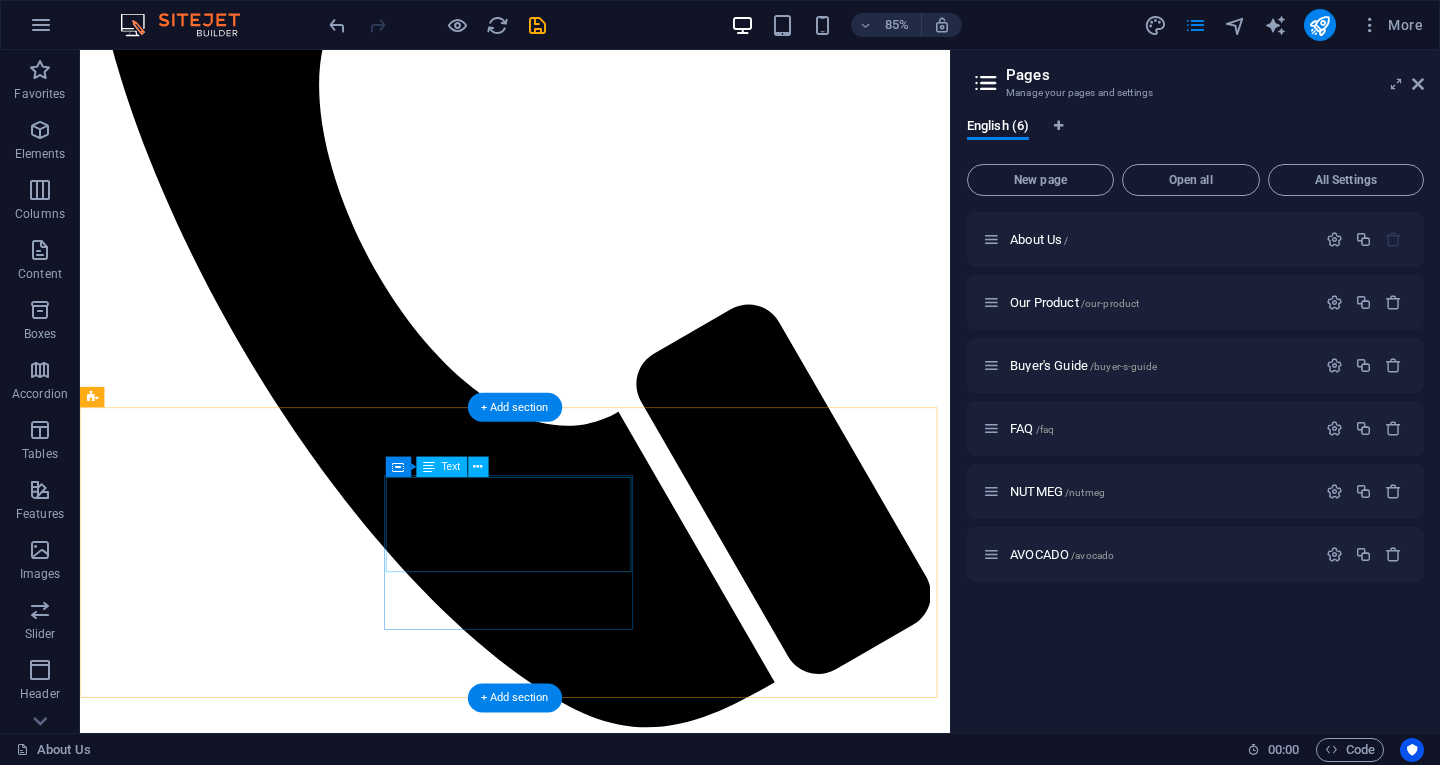 click on "We seek to improve  our products, services,  and expertise without  compromising quality  at the same time." at bounding box center [592, 1930] 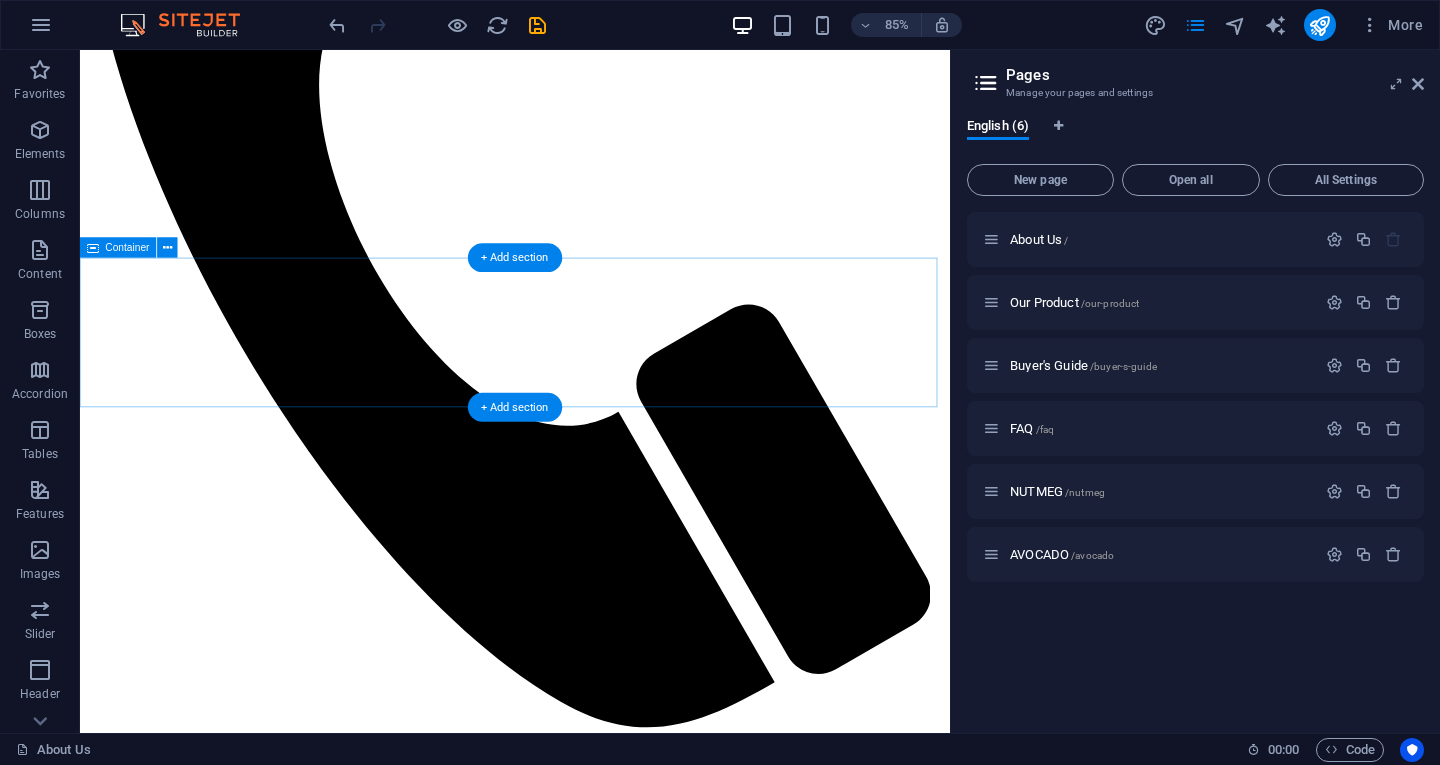click at bounding box center (592, 1755) 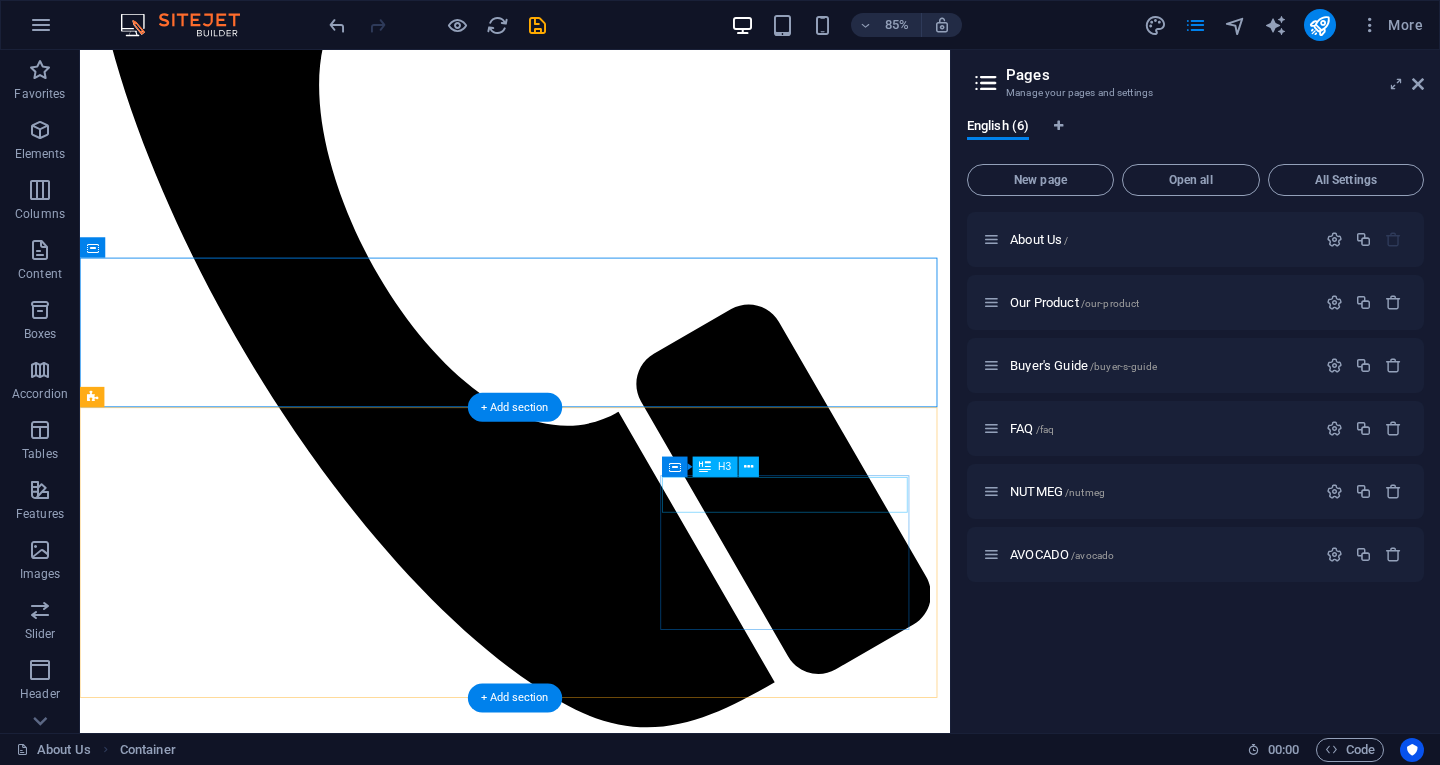 click on "Stewardship" at bounding box center (592, 2077) 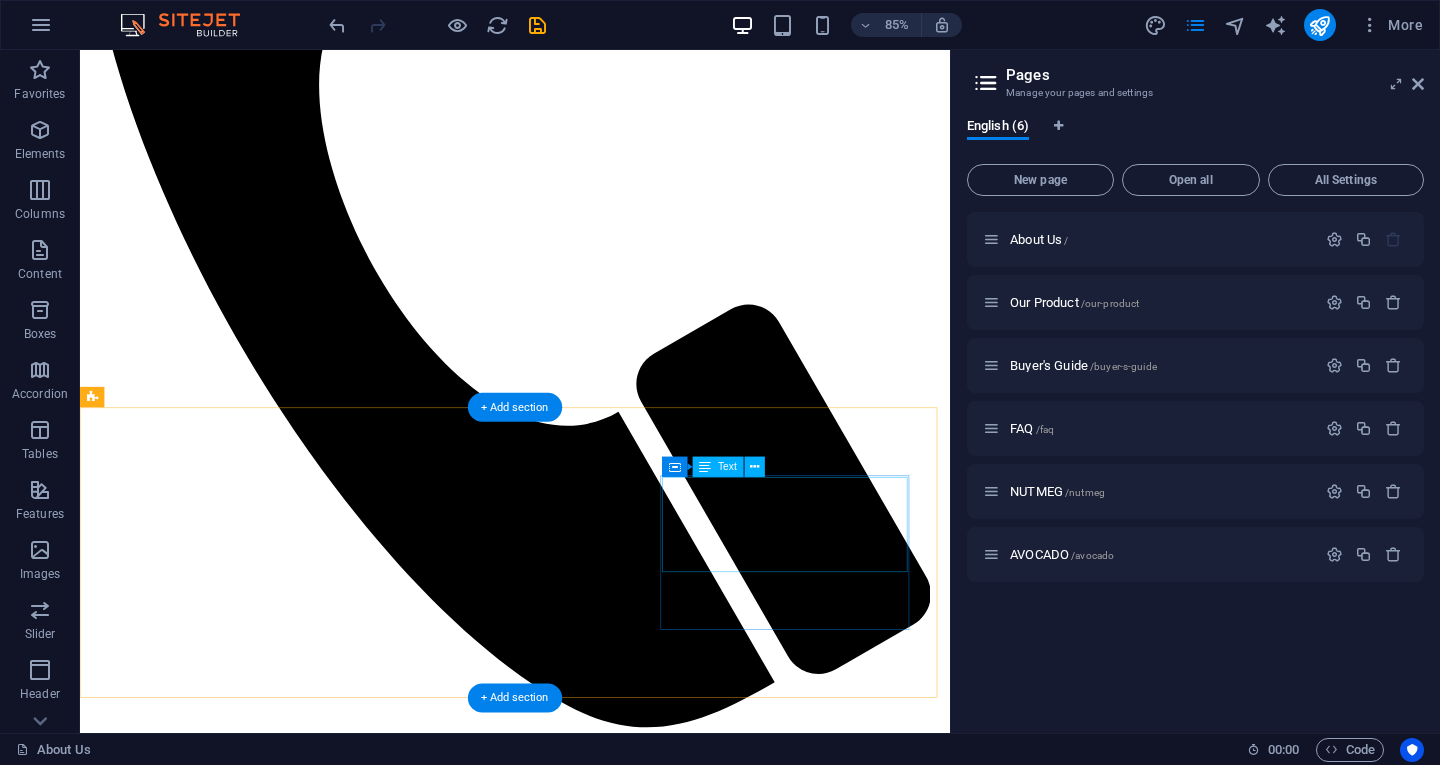 click on "We are committed  to the wellbeing of  our employees, and  our responsibility  to protect and care  for the natural  environment." at bounding box center (592, 2072) 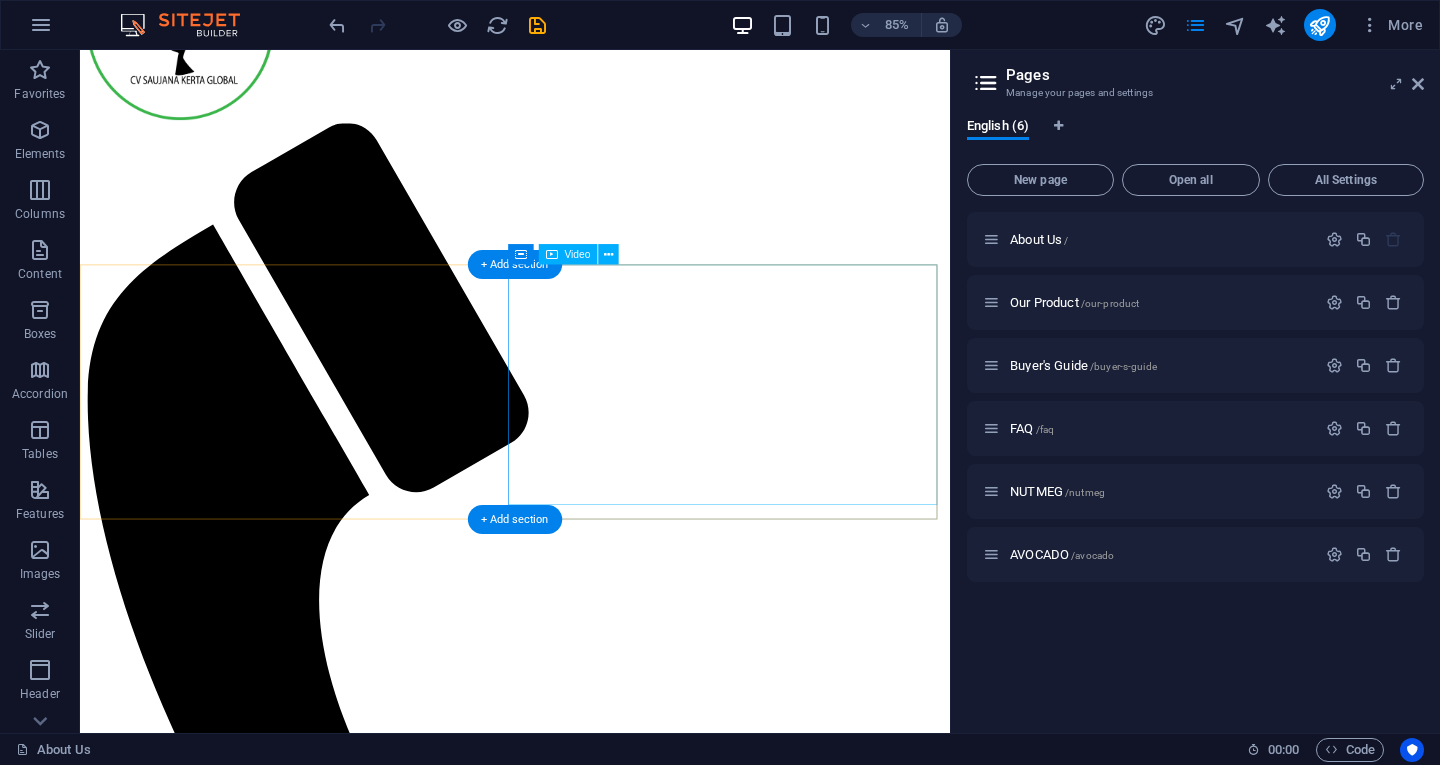 scroll, scrollTop: 0, scrollLeft: 0, axis: both 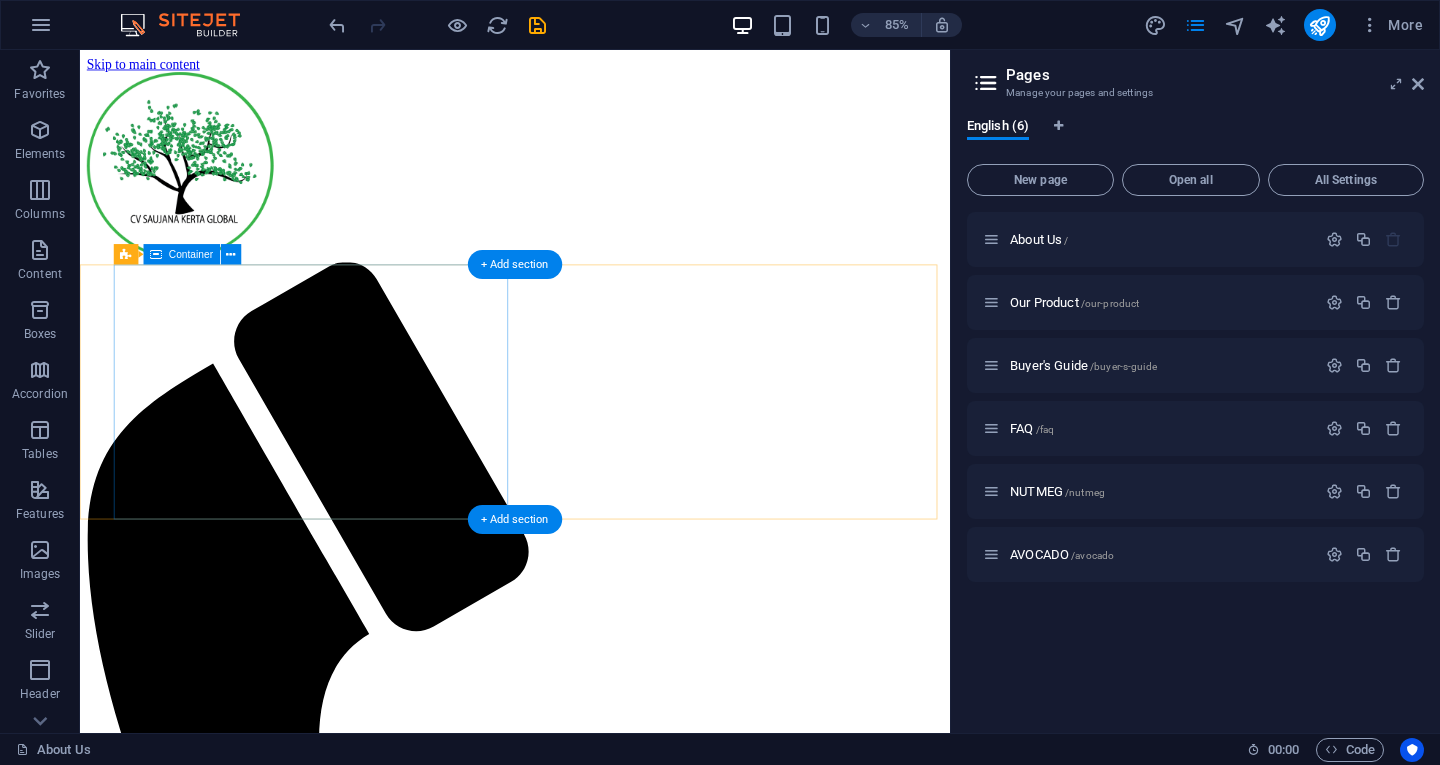 click on "Drop content here or  Add elements  Paste clipboard" at bounding box center [592, 1796] 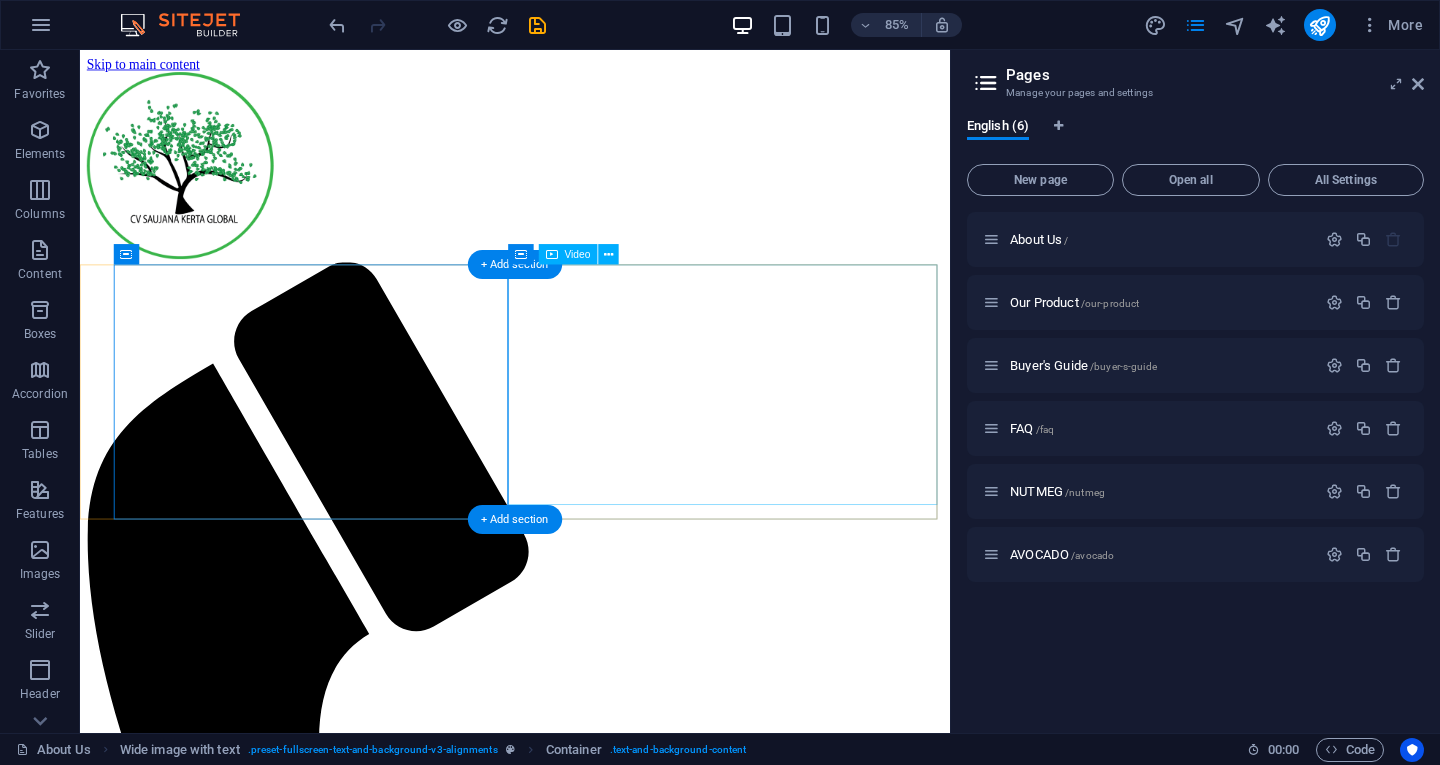 click at bounding box center (592, 2121) 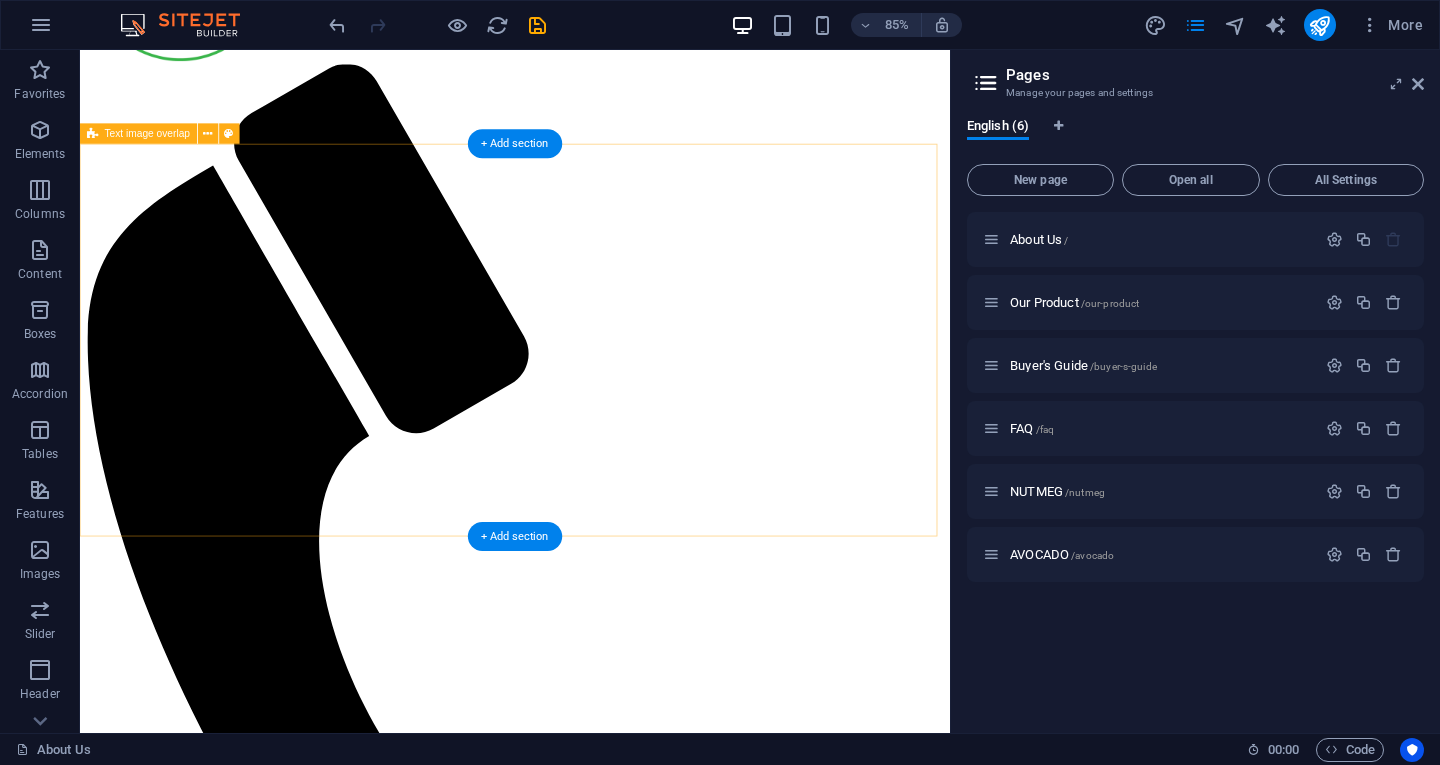 scroll, scrollTop: 449, scrollLeft: 0, axis: vertical 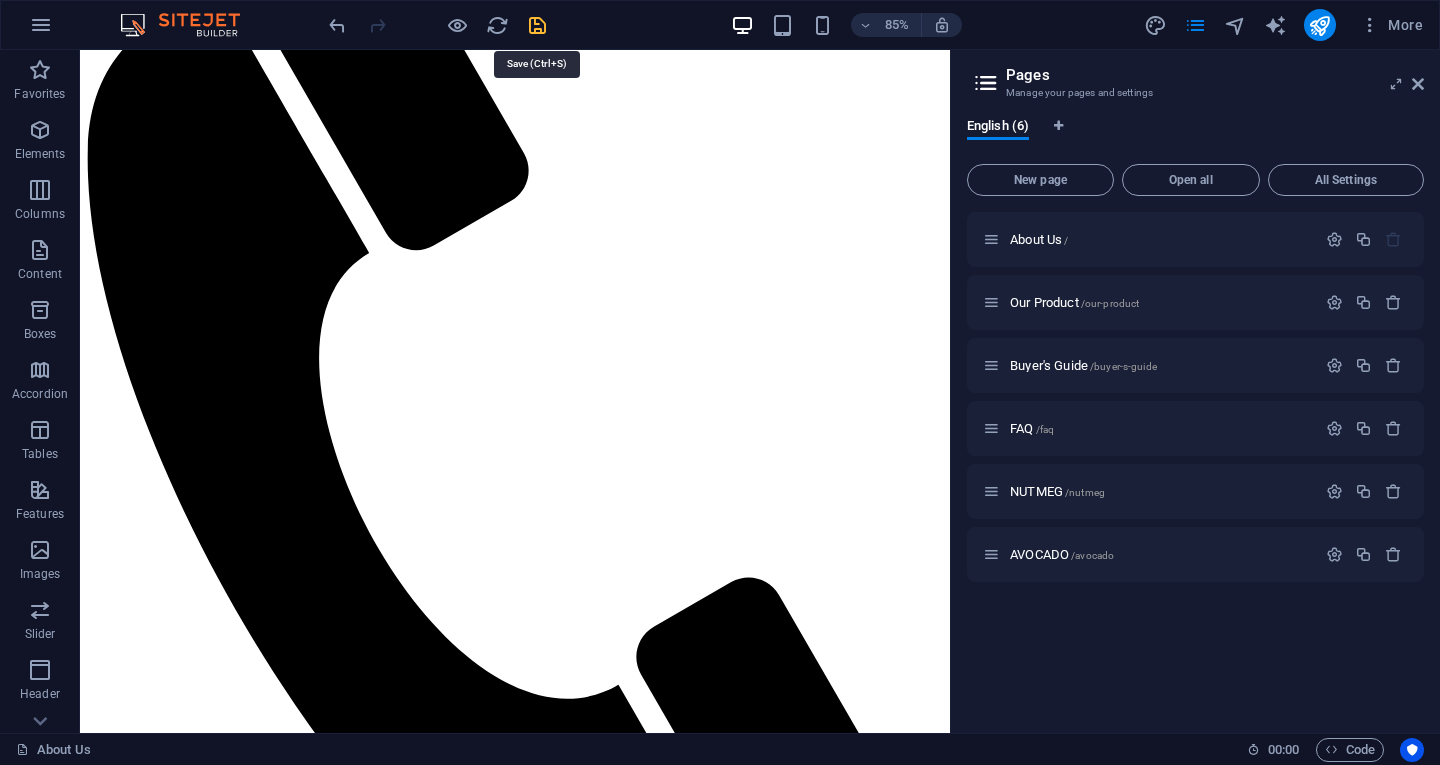 click at bounding box center (537, 25) 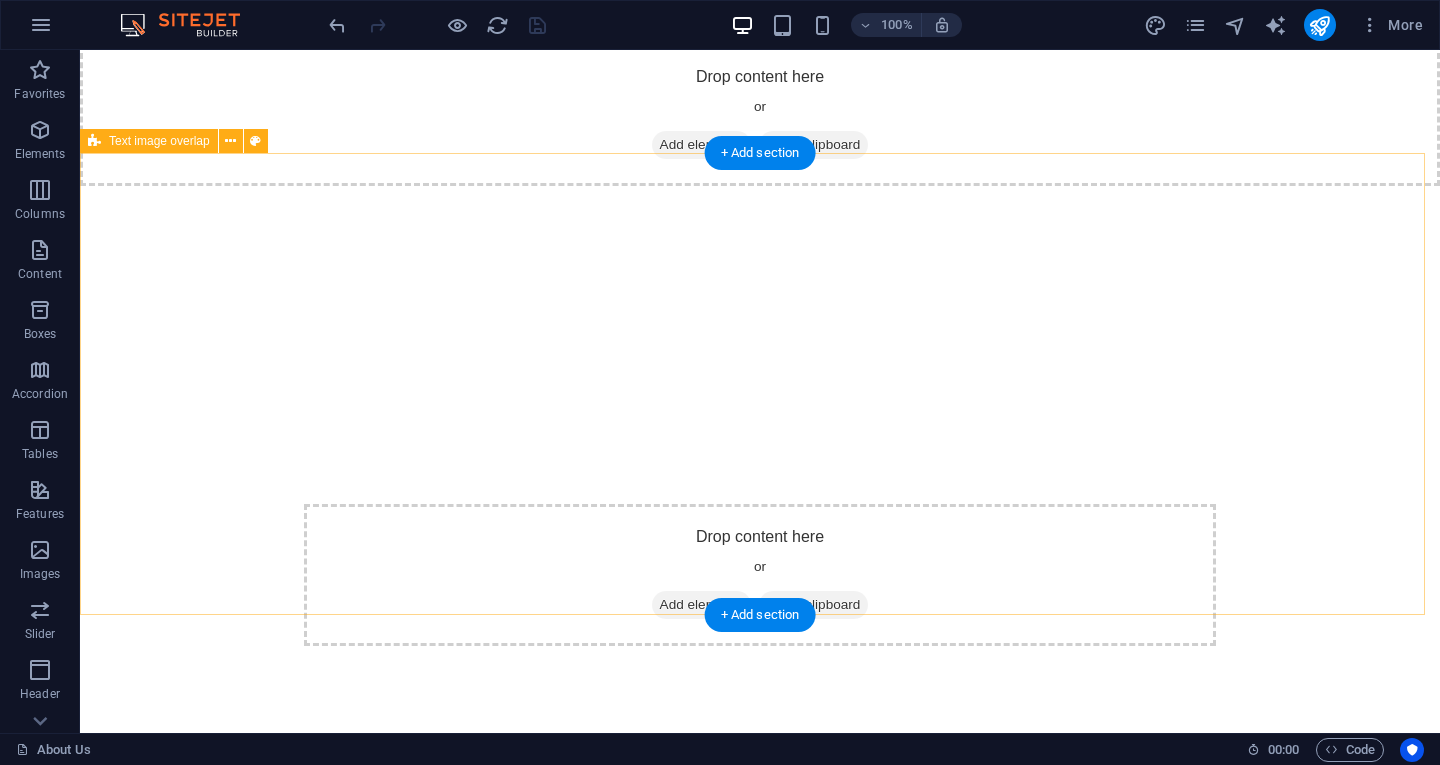 click on "Drop content here or  Add elements  Paste clipboard" at bounding box center [760, 575] 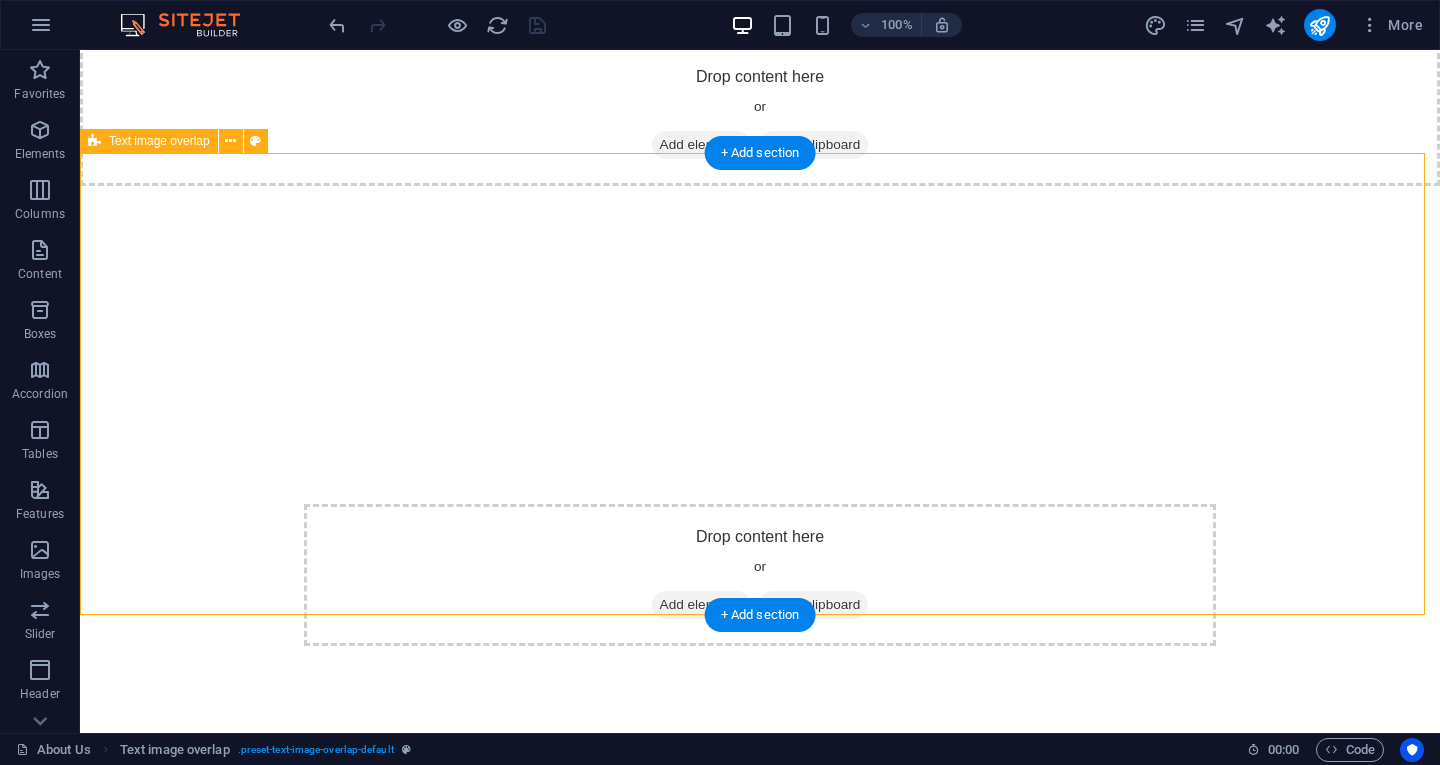 click on "Drop content here or  Add elements  Paste clipboard" at bounding box center (760, 575) 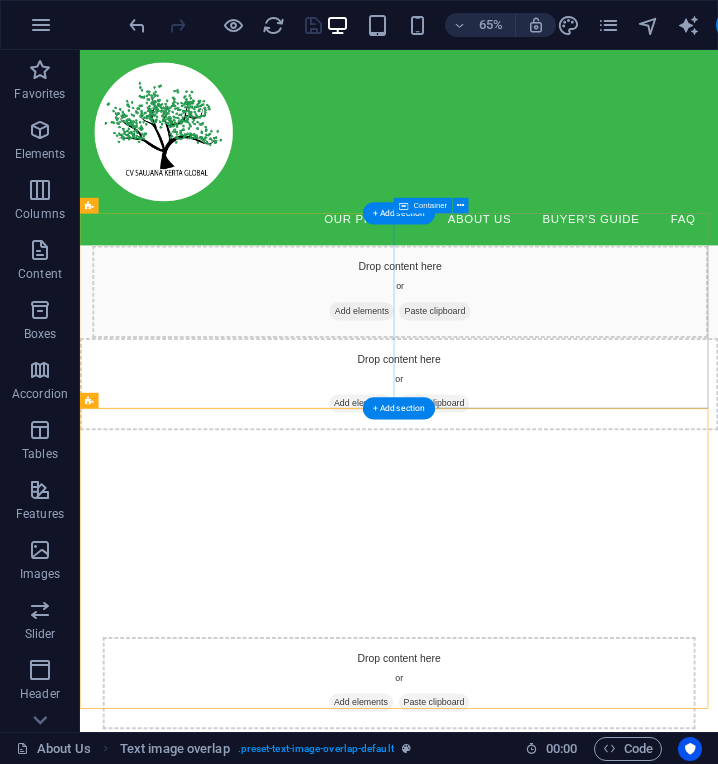 scroll, scrollTop: 33, scrollLeft: 0, axis: vertical 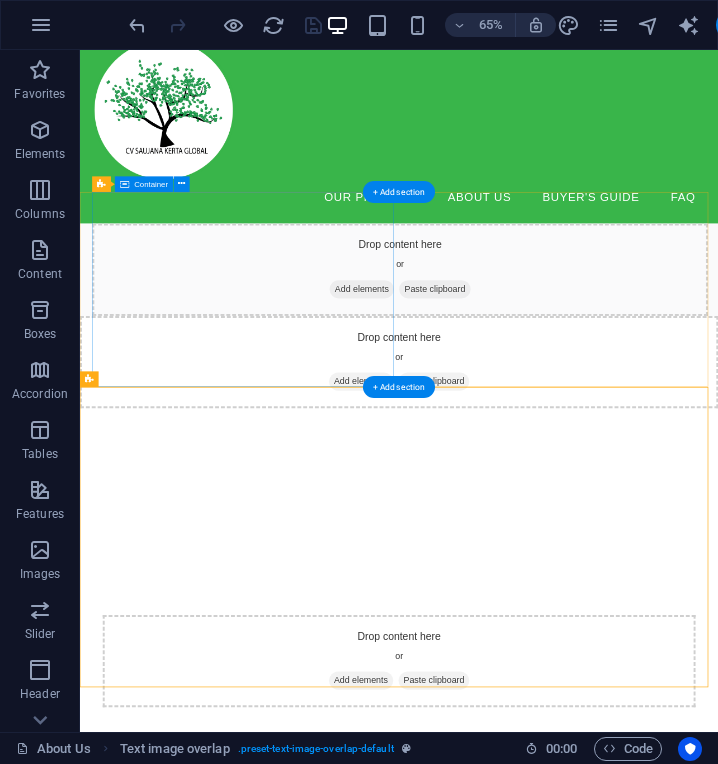 click on "Drop content here or  Add elements  Paste clipboard" at bounding box center (572, 389) 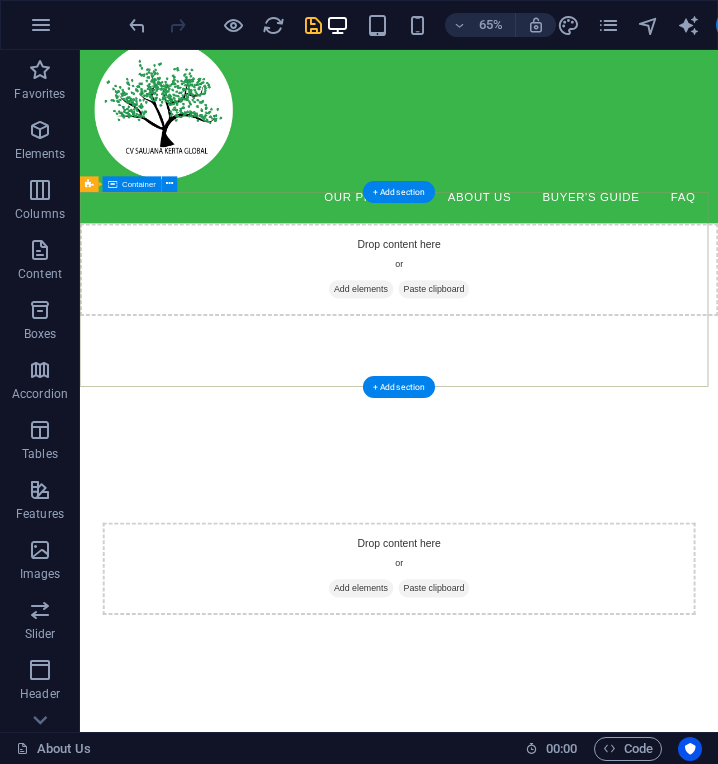 click on "Drop content here or  Add elements  Paste clipboard" at bounding box center (571, 389) 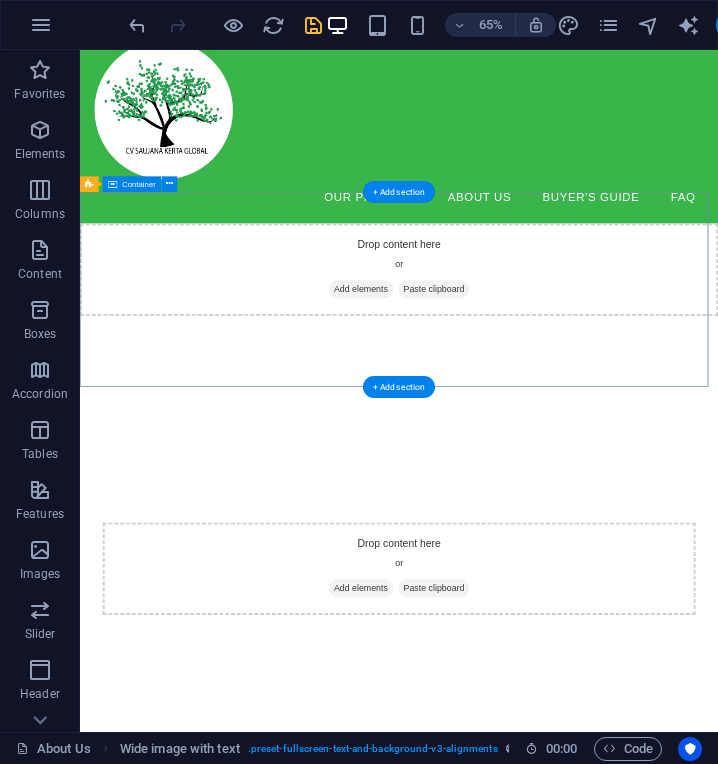 click on "Drop content here or  Add elements  Paste clipboard" at bounding box center [571, 468] 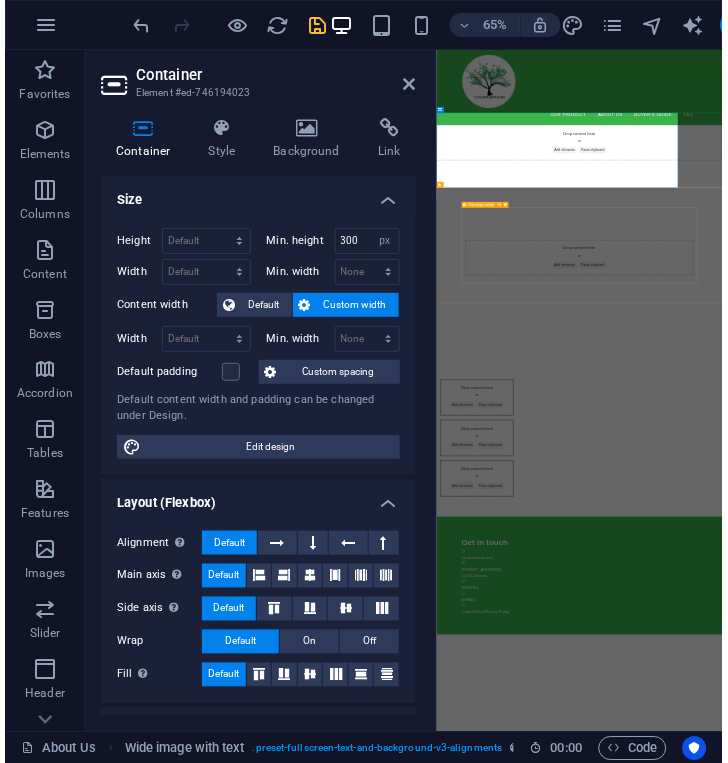 scroll, scrollTop: 0, scrollLeft: 0, axis: both 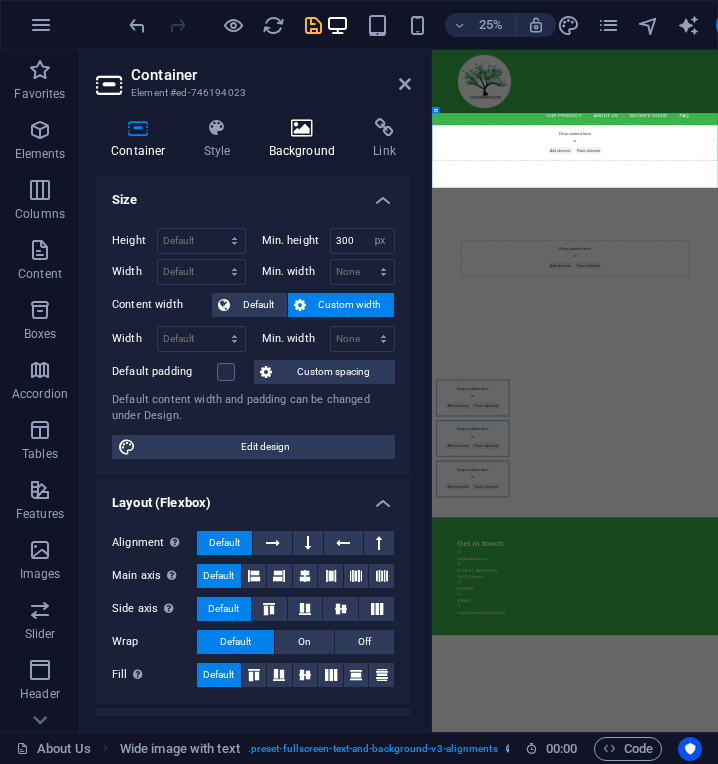 click on "Background" at bounding box center (306, 139) 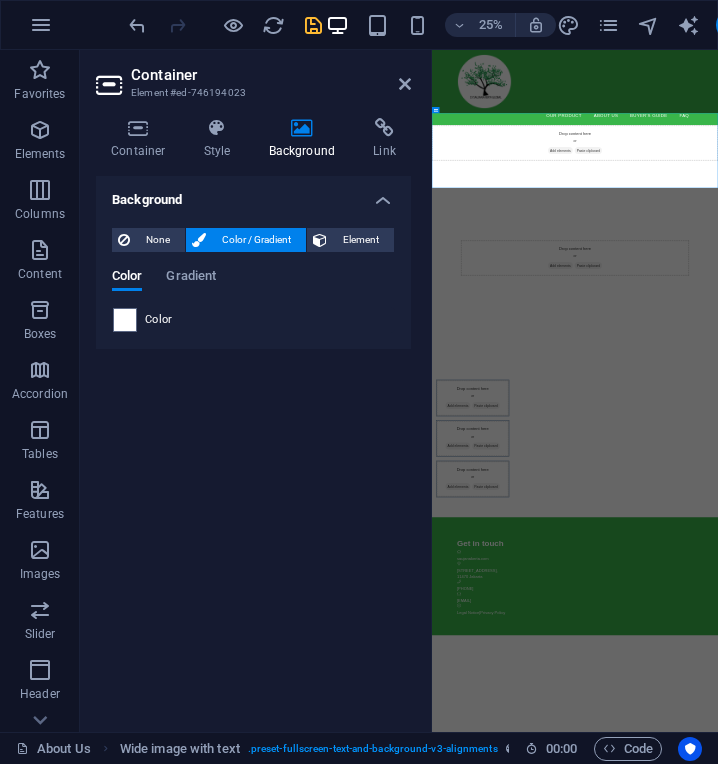 click on "Background" at bounding box center [253, 194] 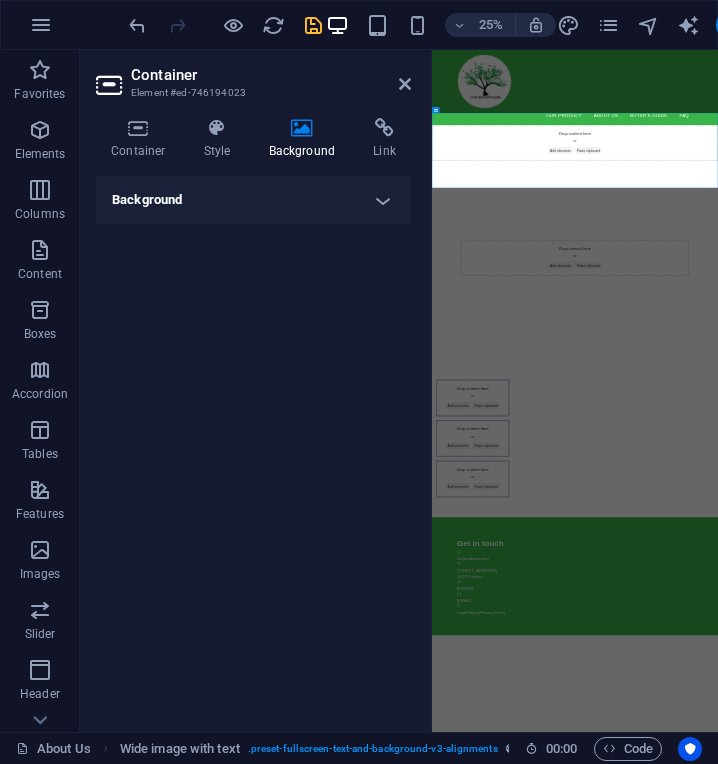 click on "Background" at bounding box center [253, 200] 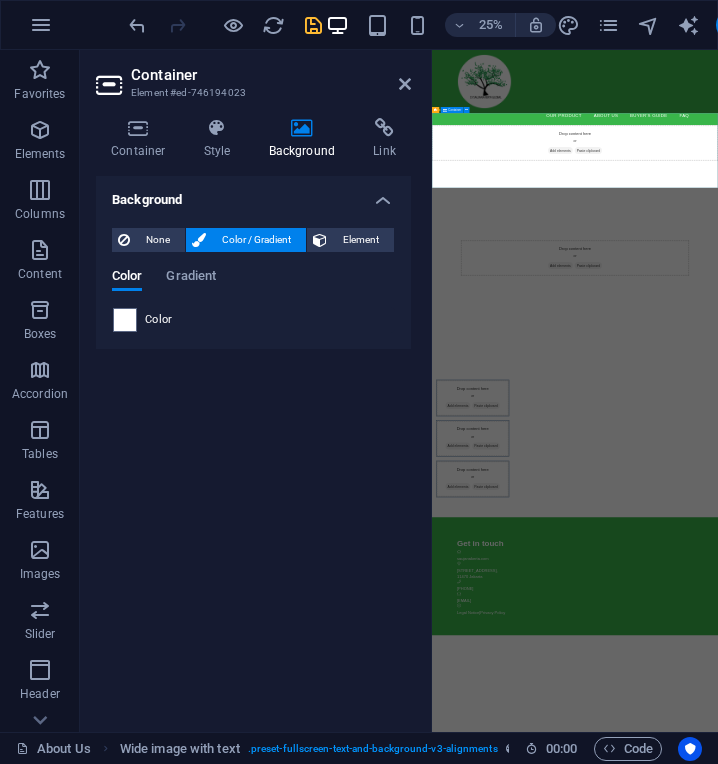 click on "Drop content here or  Add elements  Paste clipboard" at bounding box center (1004, 501) 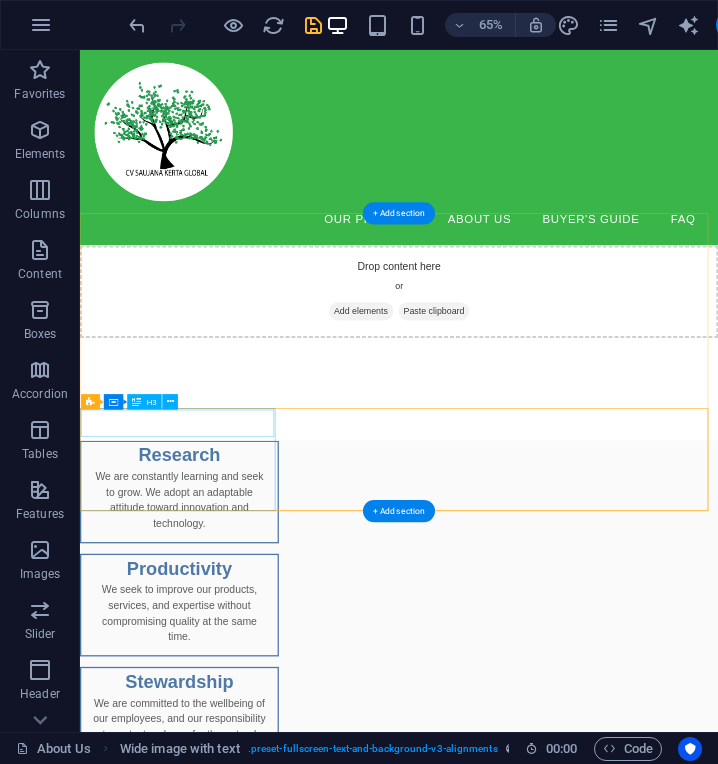 click on "Research" at bounding box center [233, 674] 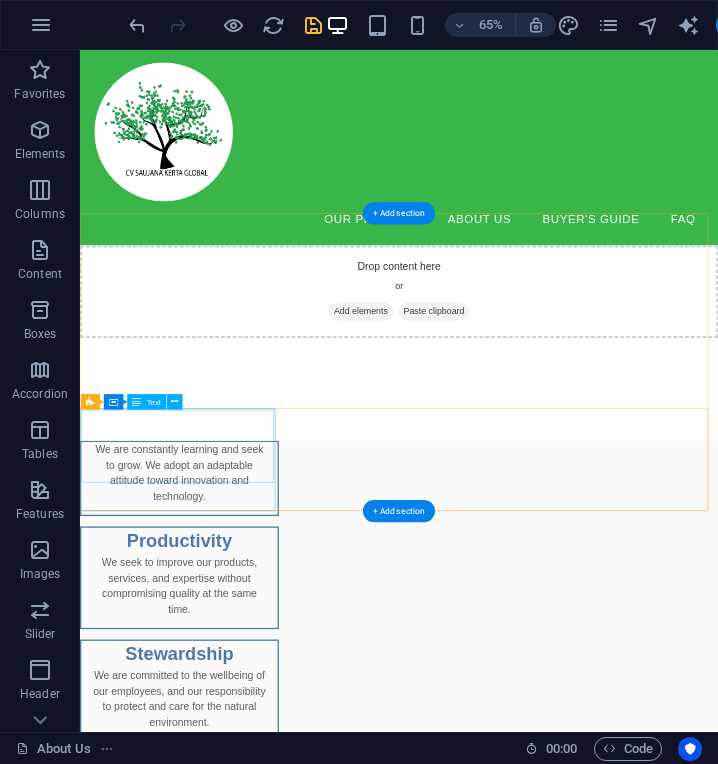 click on "We are constantly  learning and seek to  grow. We adopt an  adaptable attitude  toward innovation  and technology." at bounding box center [233, 709] 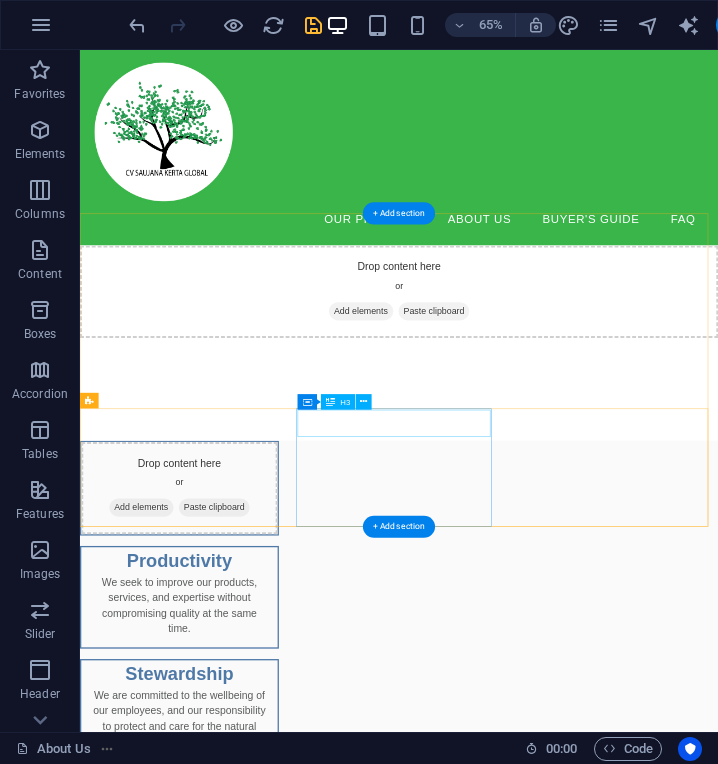 click on "Productivity" at bounding box center [233, 836] 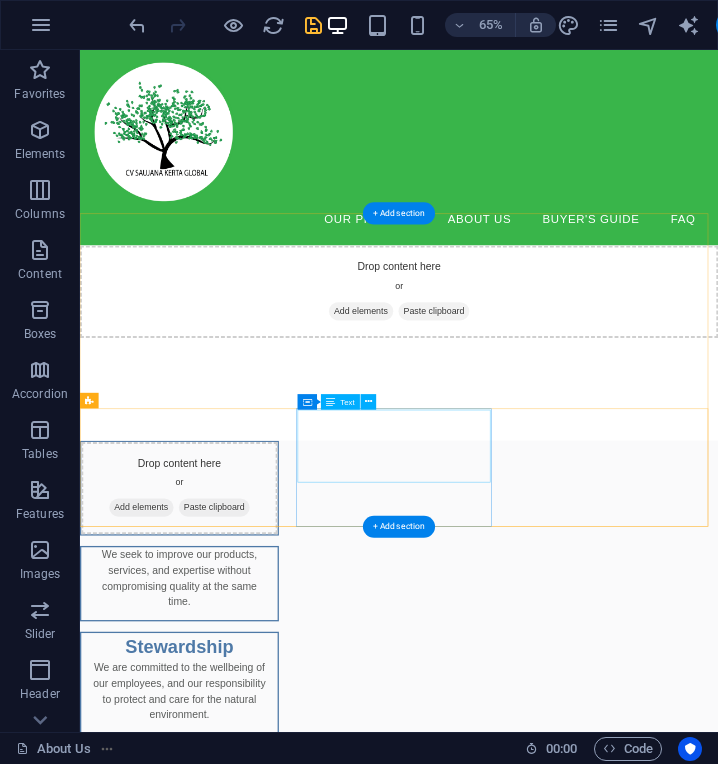 click on "We seek to improve  our products, services,  and expertise without  compromising quality  at the same time." at bounding box center [233, 871] 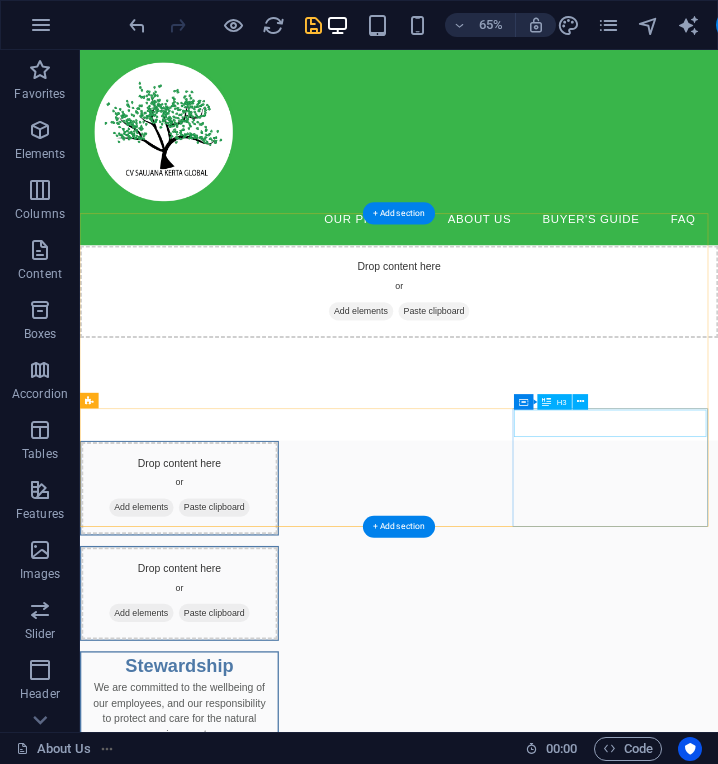 click on "Stewardship" at bounding box center [233, 998] 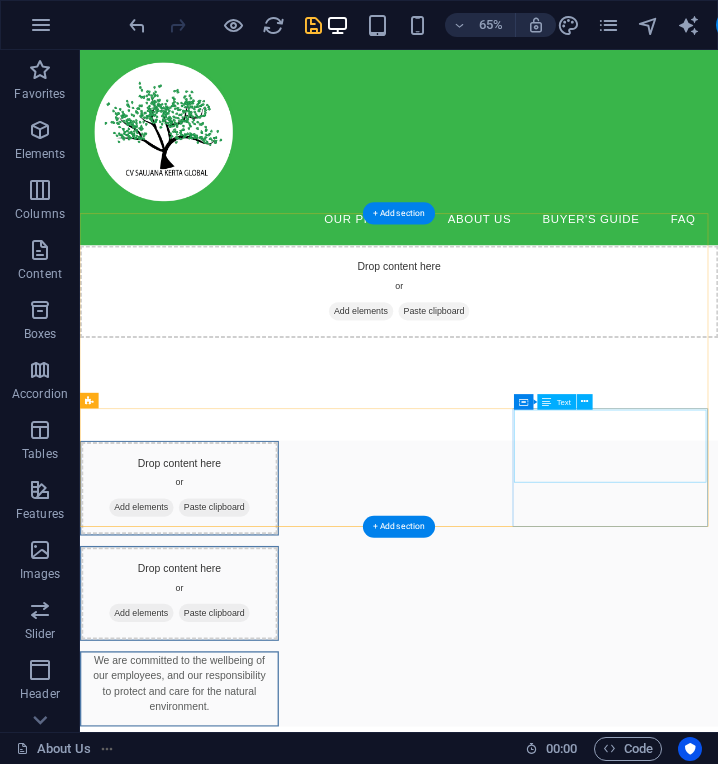 click on "We are committed  to the wellbeing of  our employees, and  our responsibility  to protect and care  for the natural  environment." at bounding box center [233, 1033] 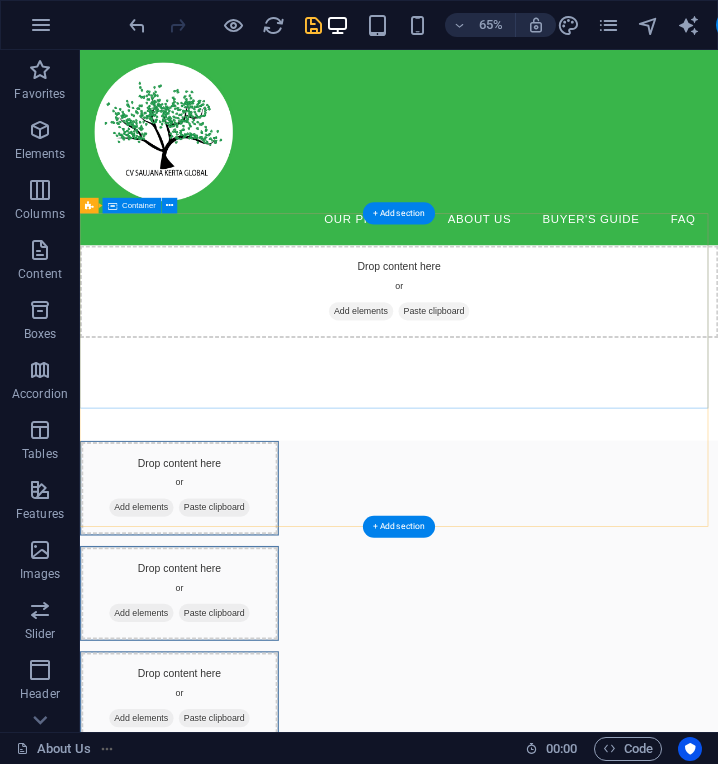 click on "Drop content here or  Add elements  Paste clipboard" at bounding box center [571, 501] 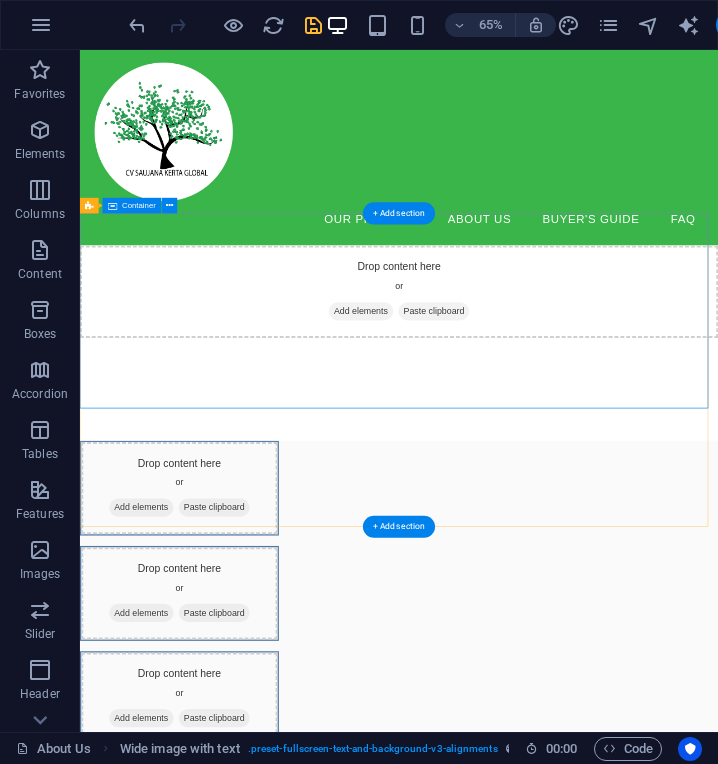 click on "Drop content here or  Add elements  Paste clipboard" at bounding box center [571, 501] 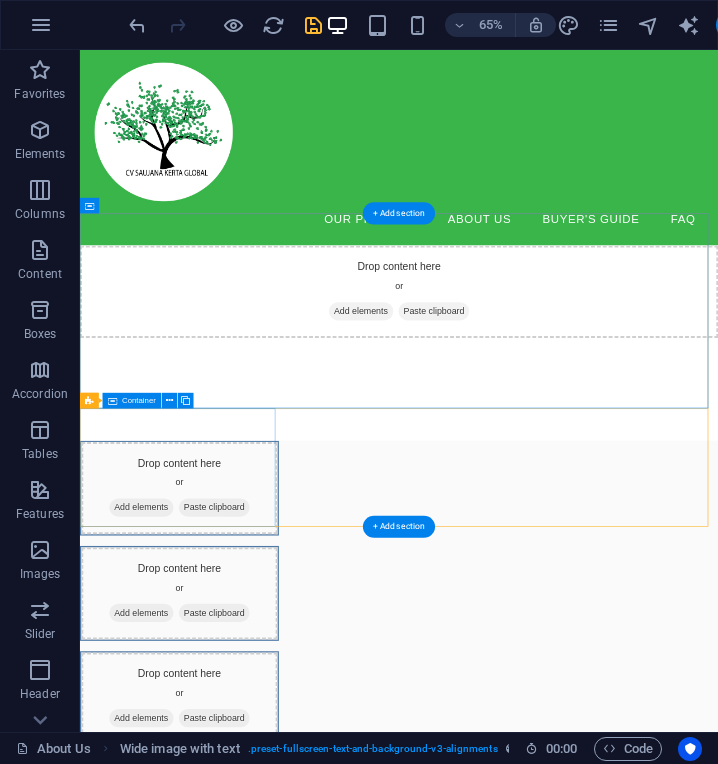 click on "Drop content here or  Add elements  Paste clipboard" at bounding box center [233, 724] 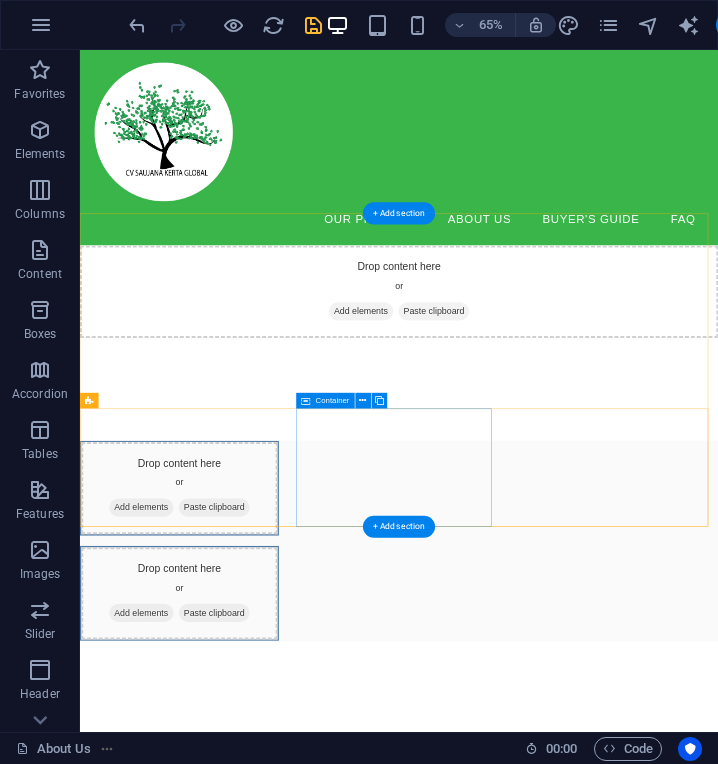 click on "Drop content here or  Add elements  Paste clipboard" at bounding box center [233, 886] 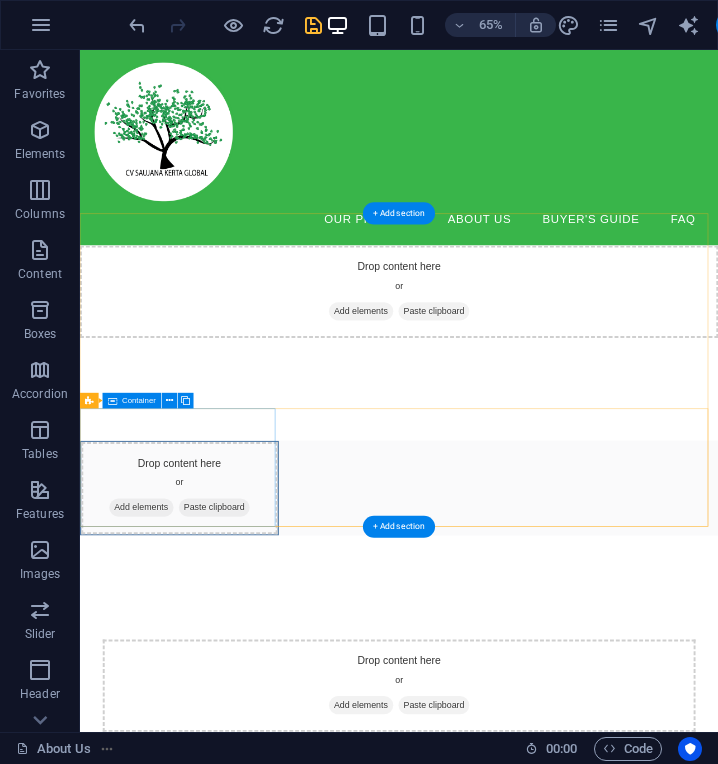 click on "Paste clipboard" at bounding box center (287, 754) 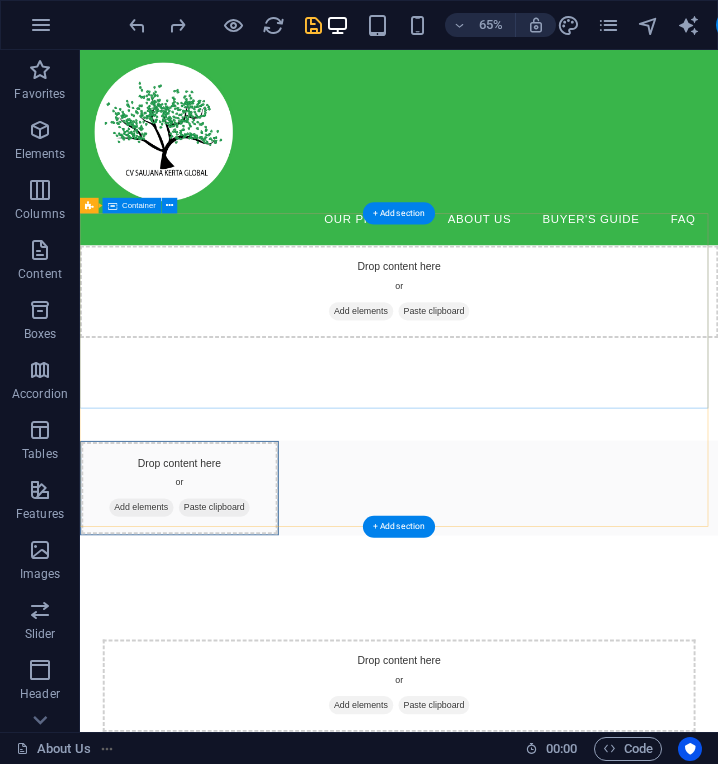 click on "Add elements" at bounding box center [512, 452] 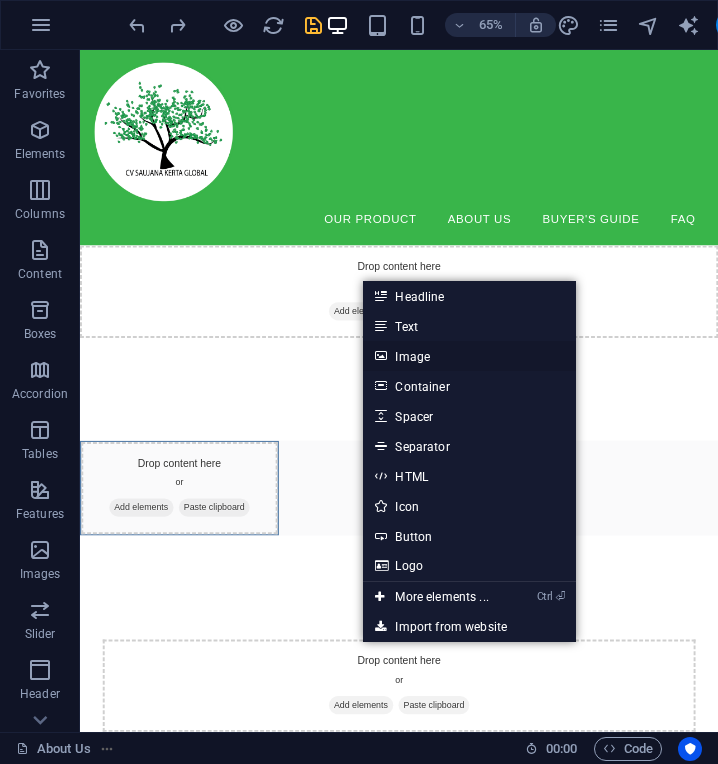 click on "Image" at bounding box center (469, 356) 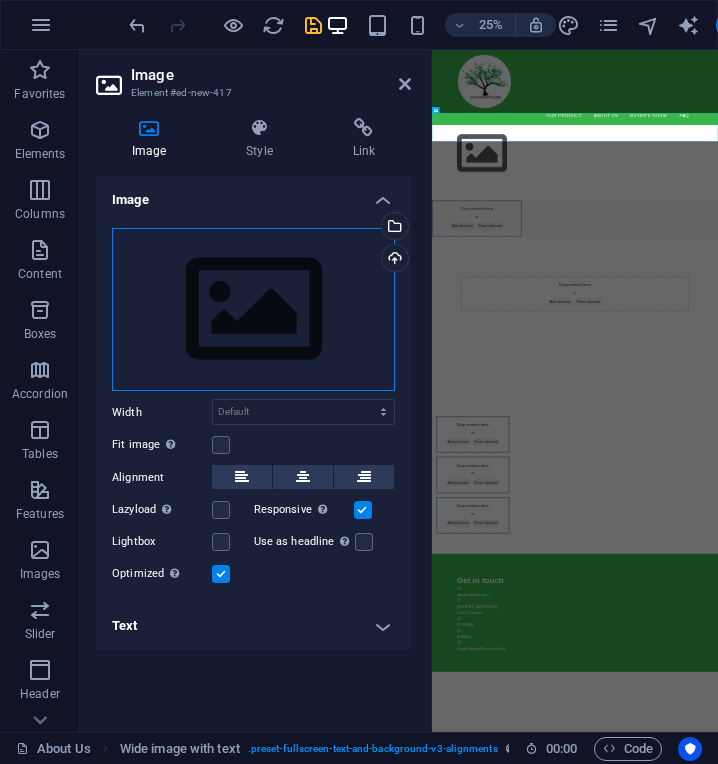 click on "Drag files here, click to choose files or select files from Files or our free stock photos & videos" at bounding box center (253, 310) 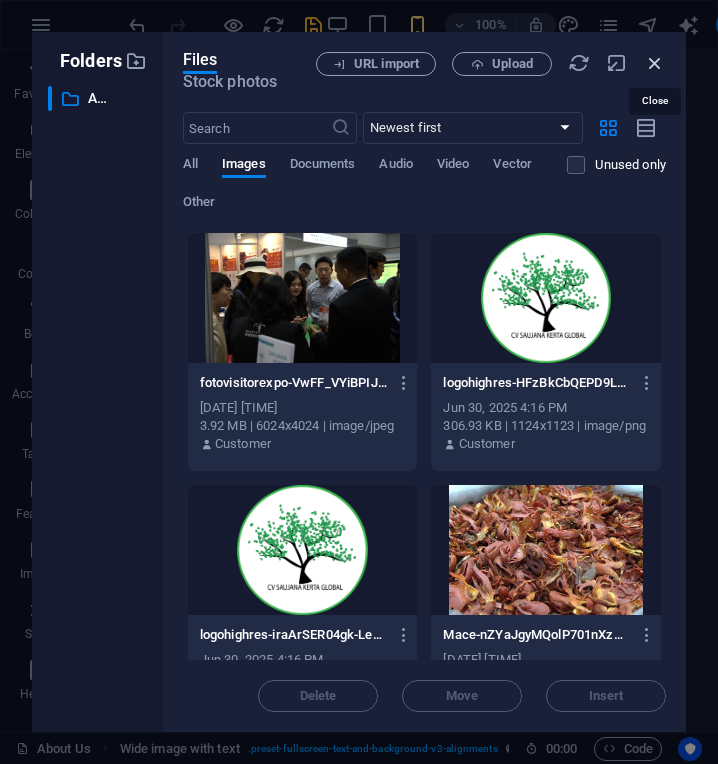 click at bounding box center [655, 63] 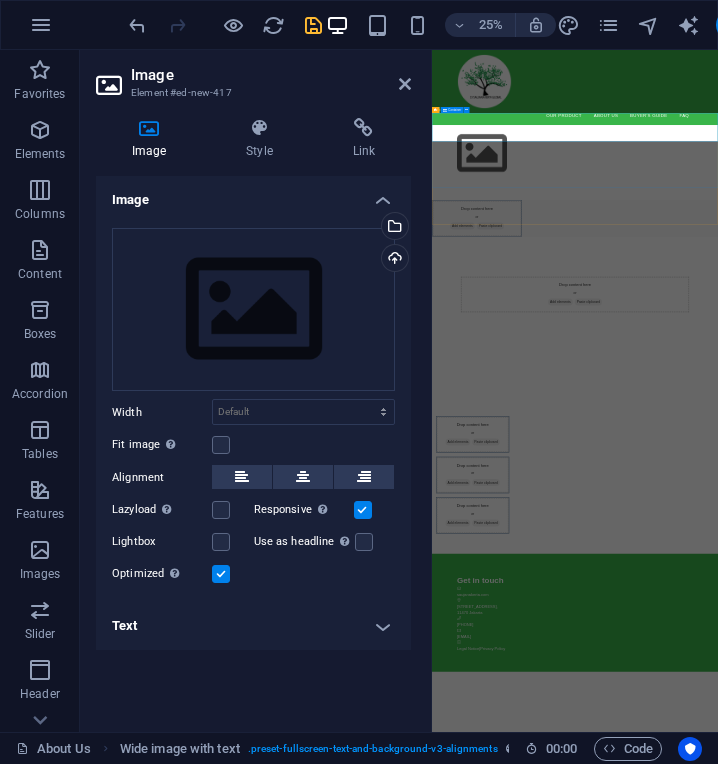 click at bounding box center (1004, 501) 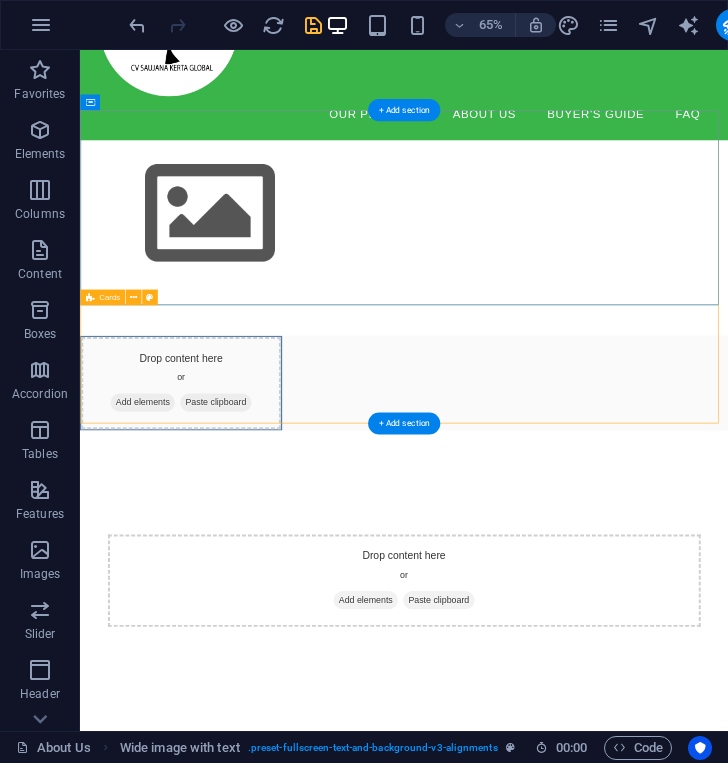 scroll, scrollTop: 163, scrollLeft: 0, axis: vertical 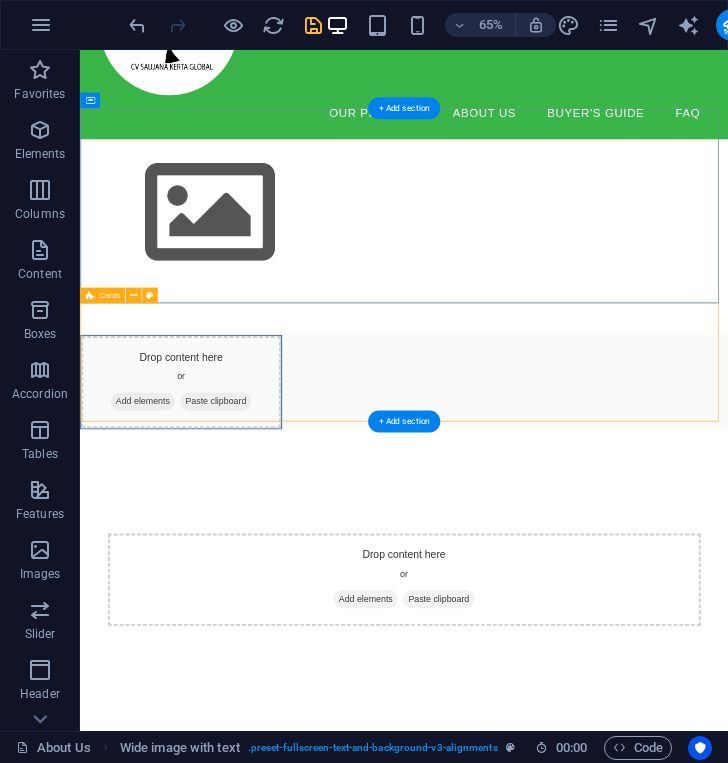 click on "Drop content here or  Add elements  Paste clipboard" at bounding box center [578, 561] 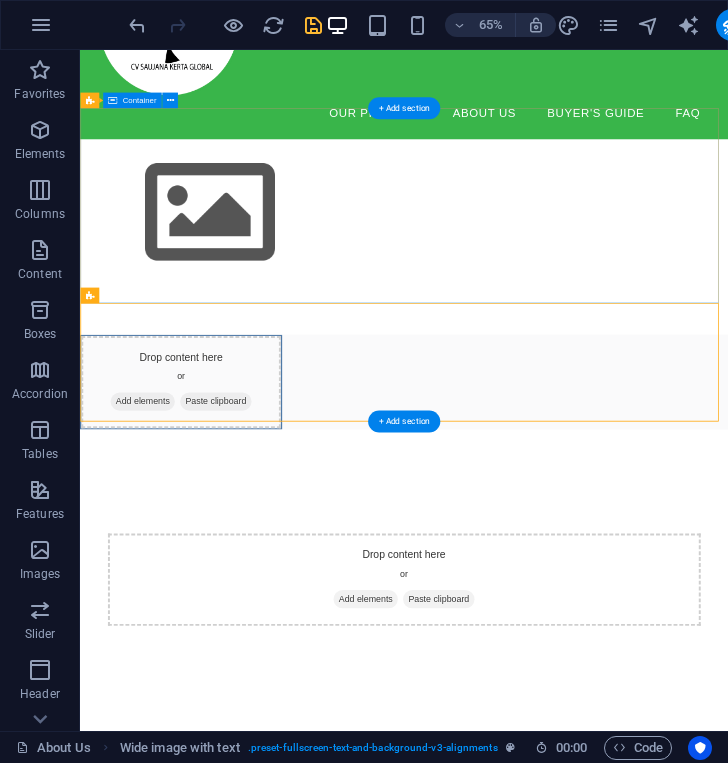 click at bounding box center [578, 338] 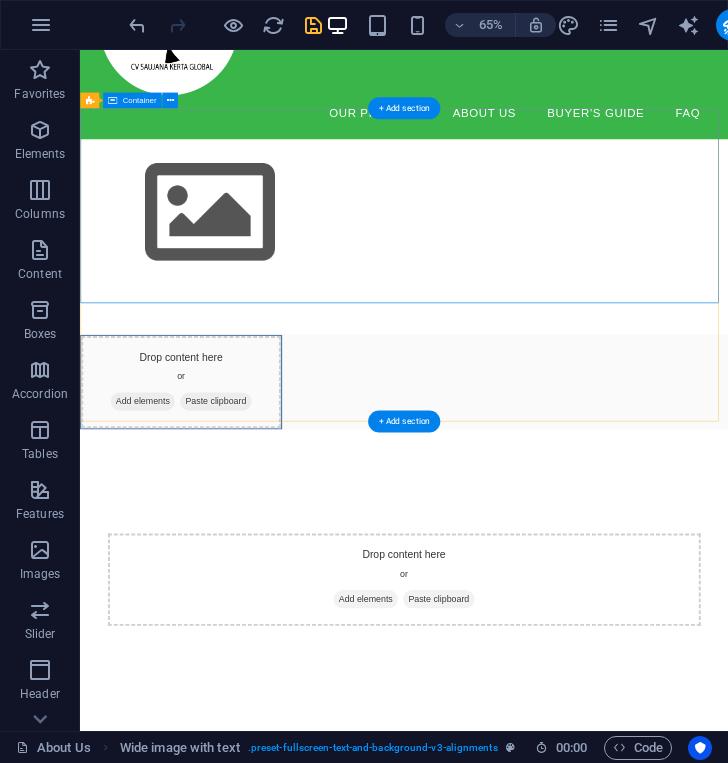 click at bounding box center (578, 338) 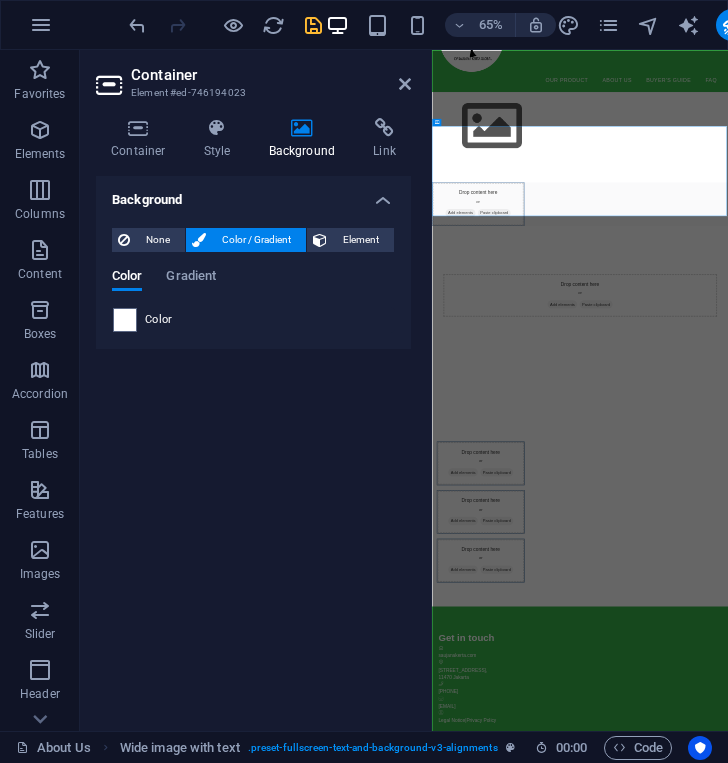 scroll, scrollTop: 0, scrollLeft: 0, axis: both 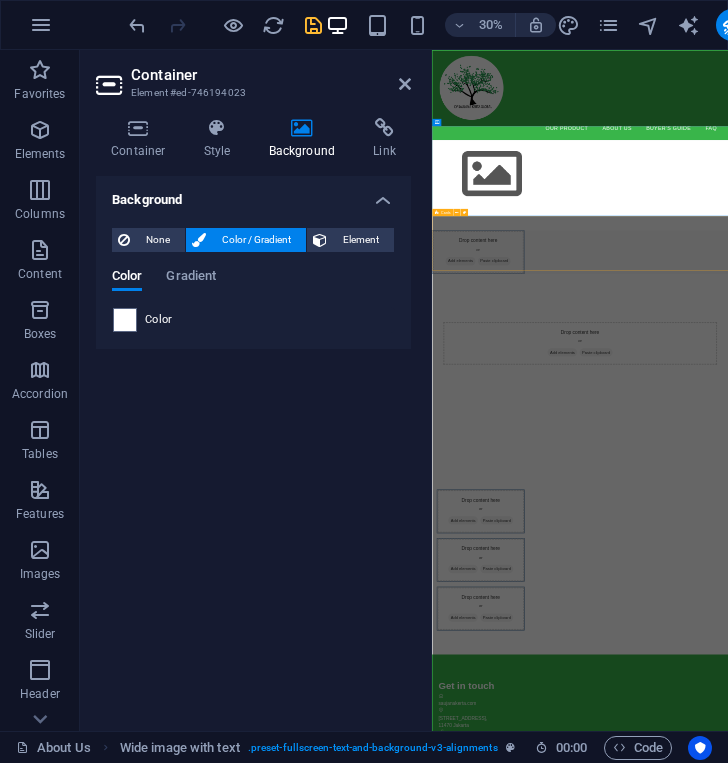 click on "Drop content here or  Add elements  Paste clipboard" at bounding box center [925, 724] 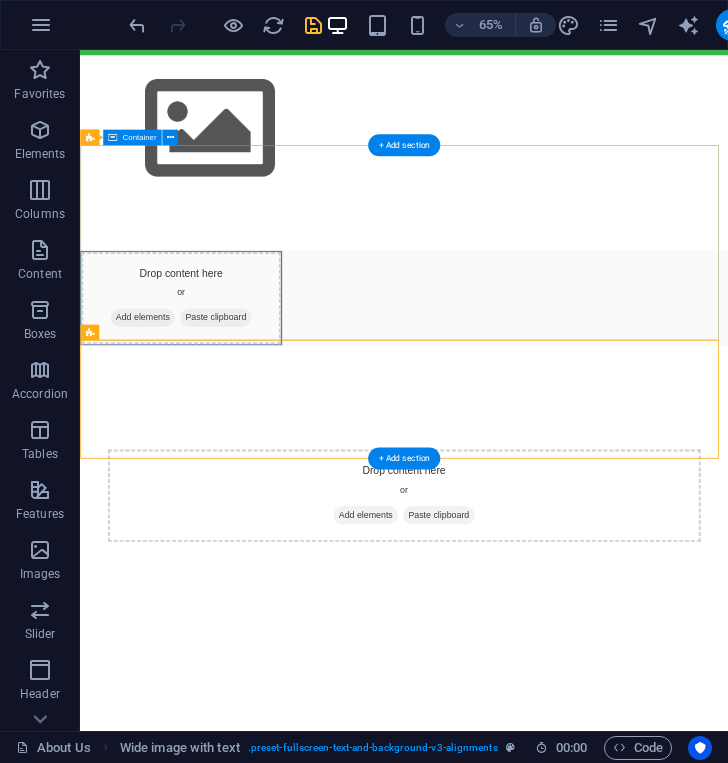 scroll, scrollTop: 8, scrollLeft: 0, axis: vertical 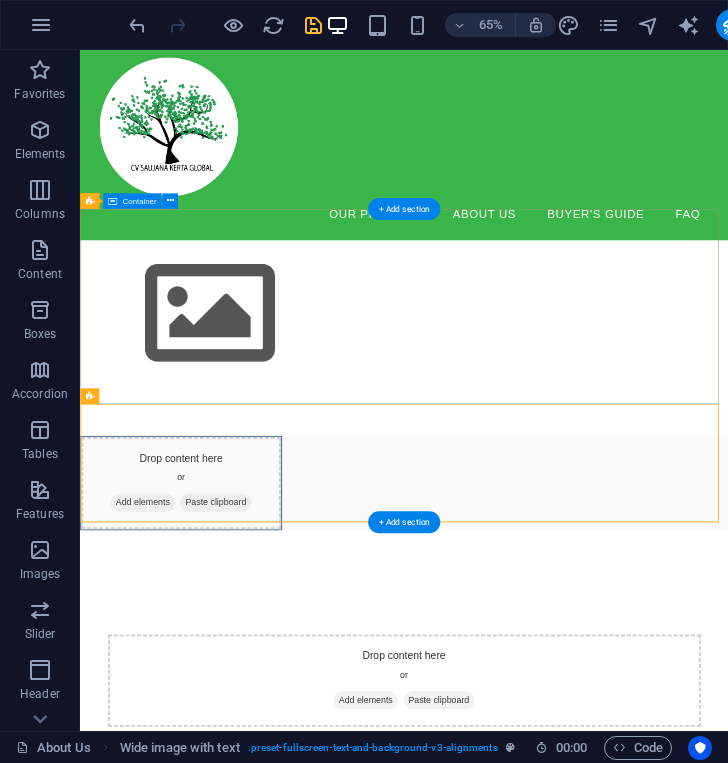 click at bounding box center [578, 493] 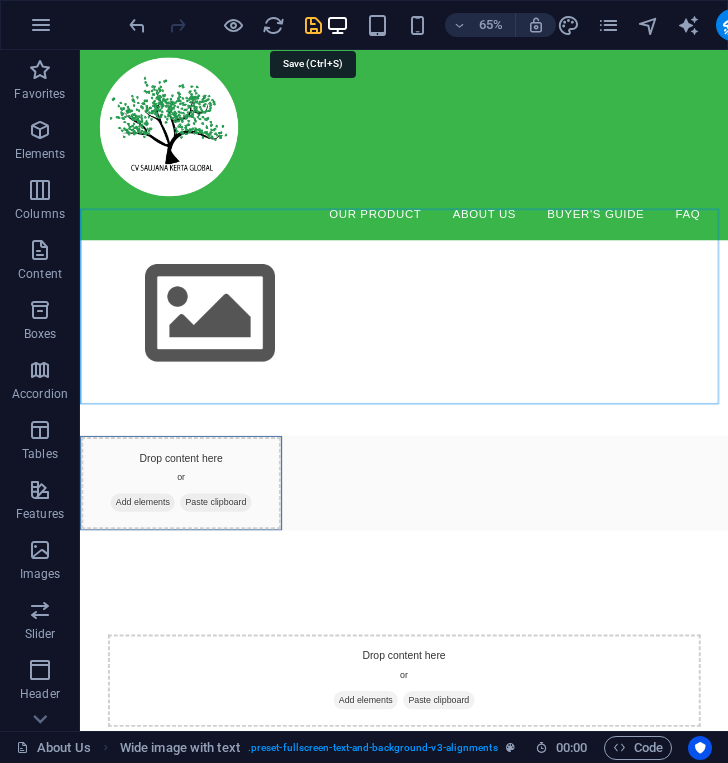 click at bounding box center [313, 25] 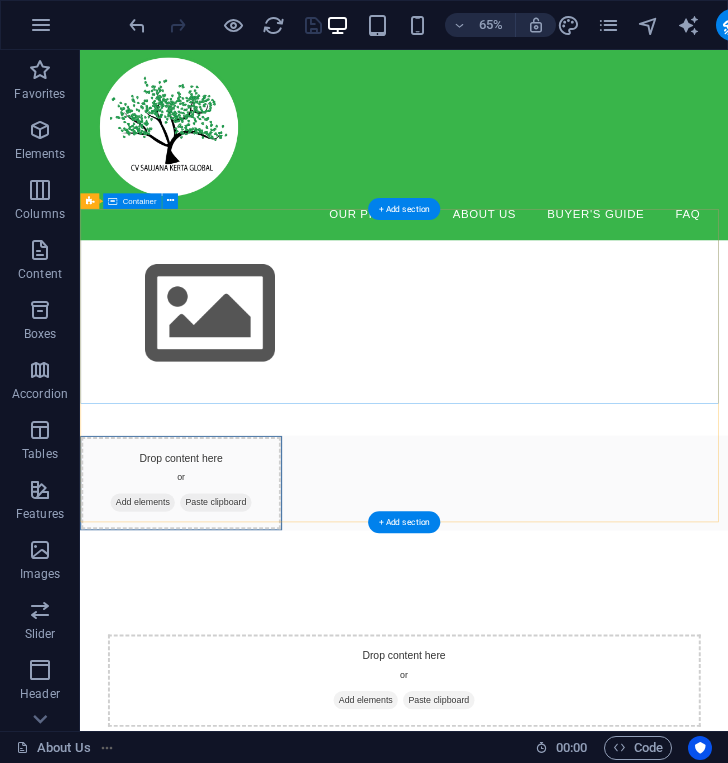 scroll, scrollTop: 118, scrollLeft: 0, axis: vertical 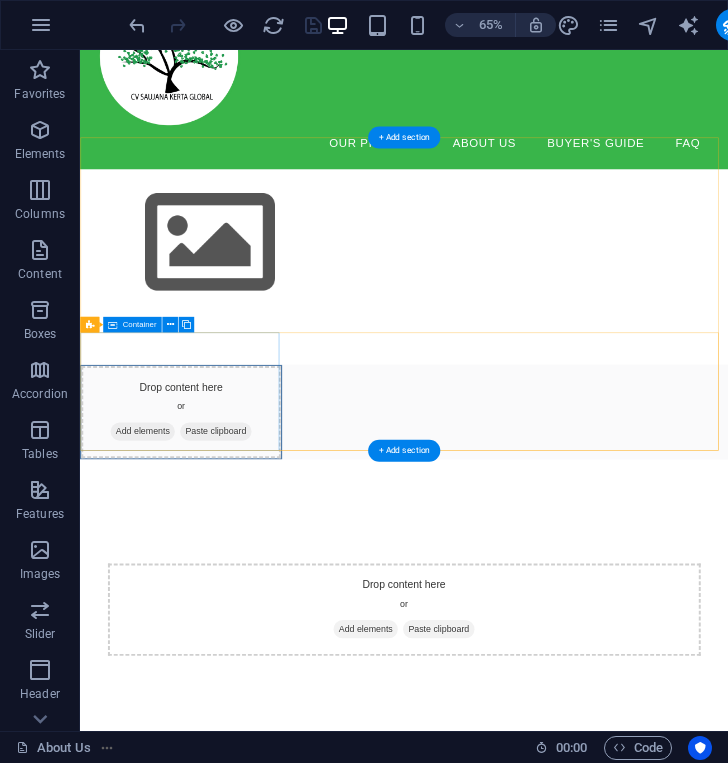 click on "Drop content here or  Add elements  Paste clipboard" at bounding box center (235, 606) 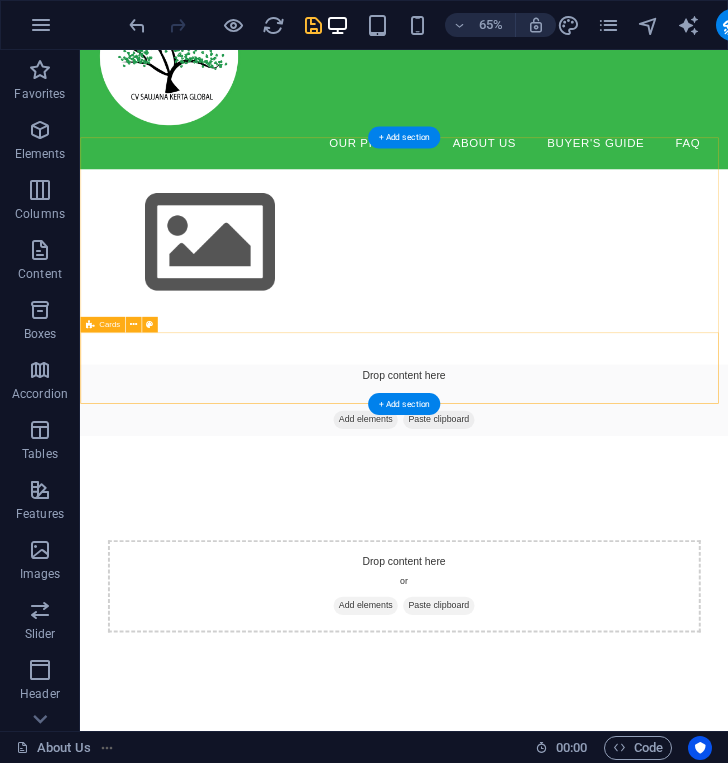 click on "Drop content here or  Add elements  Paste clipboard" at bounding box center (578, 588) 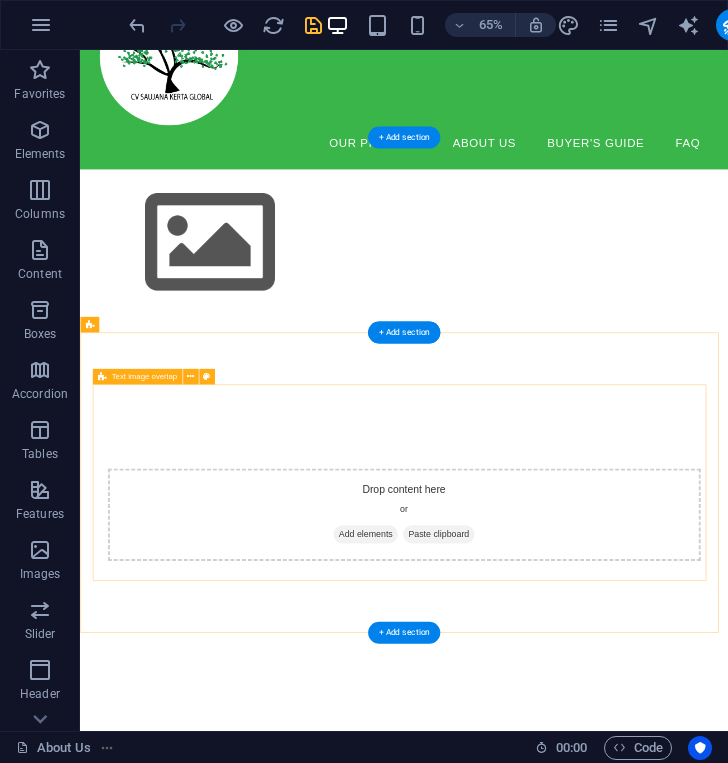 click on "Drop content here or  Add elements  Paste clipboard" at bounding box center [579, 764] 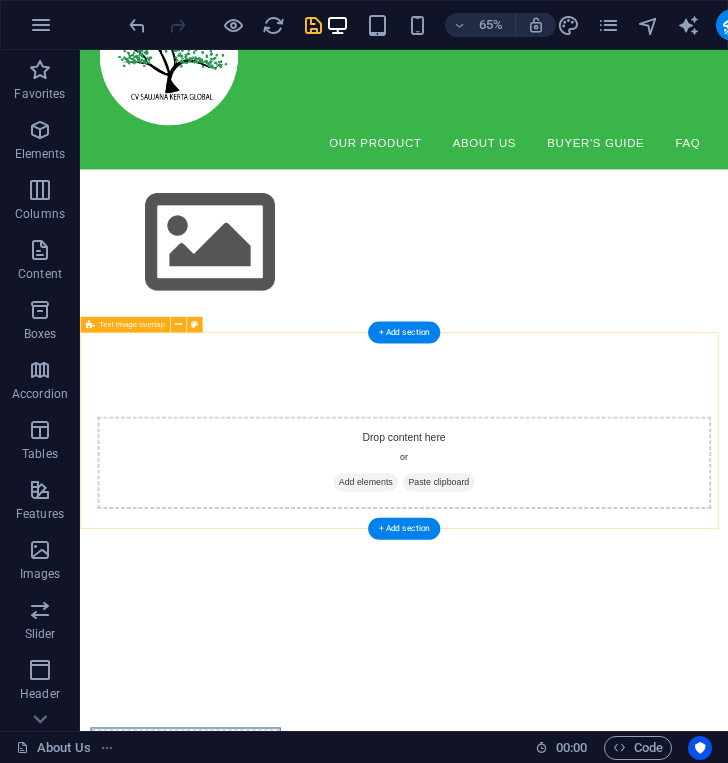 click on "Drop content here or  Add elements  Paste clipboard" at bounding box center (578, 684) 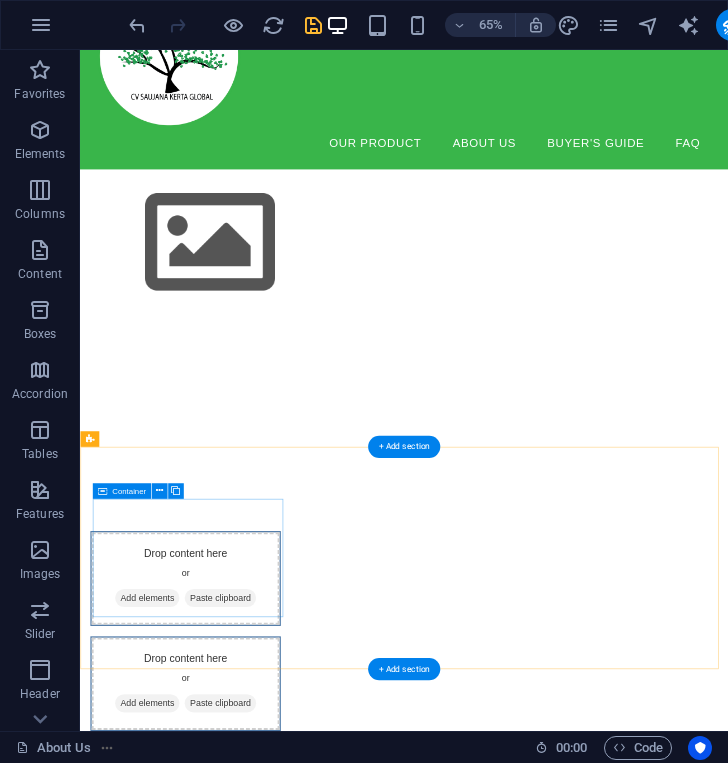 click on "Drop content here or  Add elements  Paste clipboard" at bounding box center (242, 862) 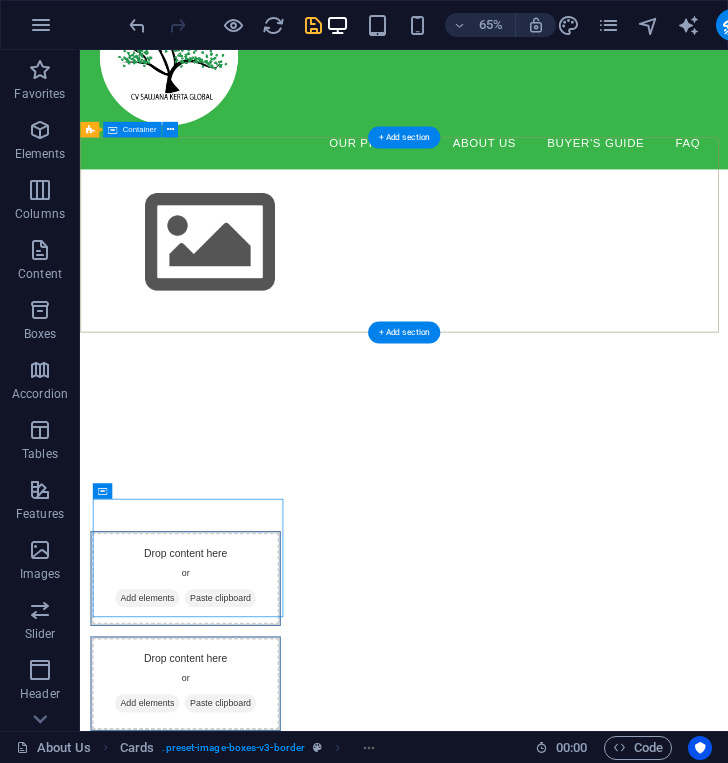 click at bounding box center [578, 383] 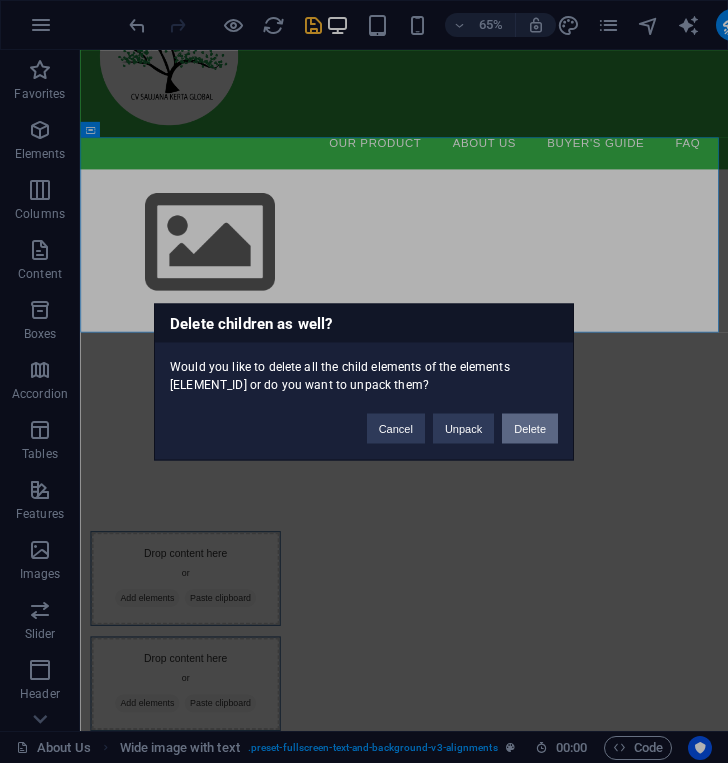 click on "Delete" at bounding box center (530, 428) 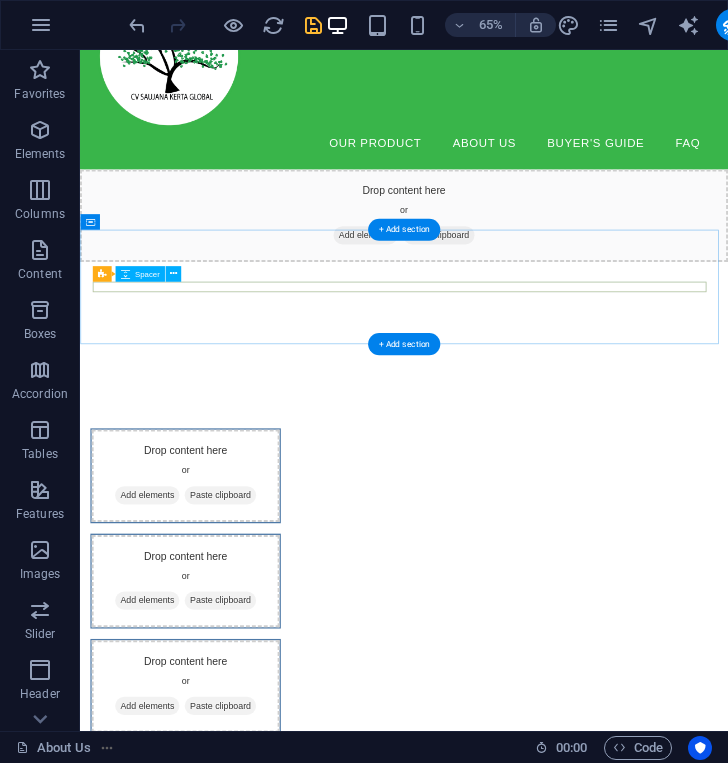click at bounding box center [579, 463] 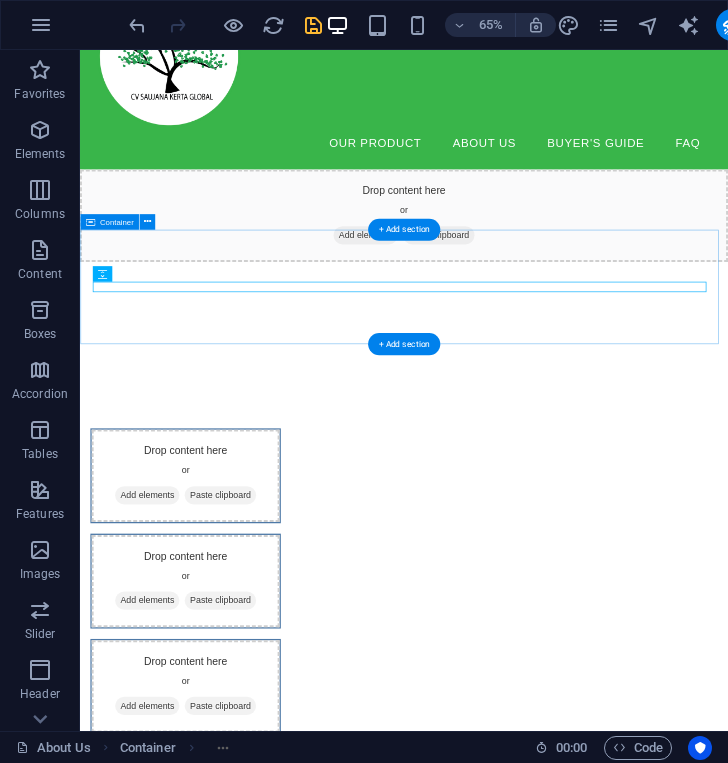 click at bounding box center (578, 463) 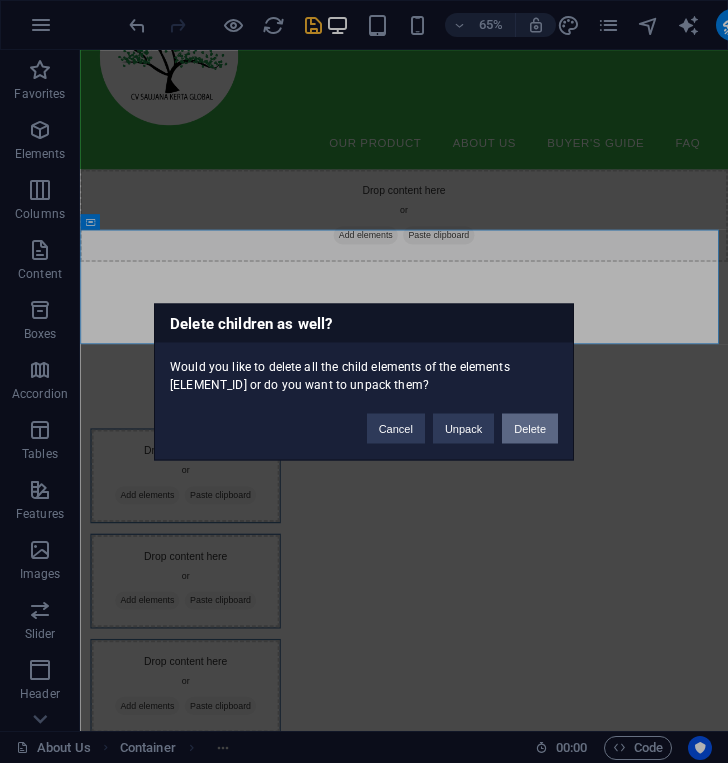 click on "Delete" at bounding box center [530, 428] 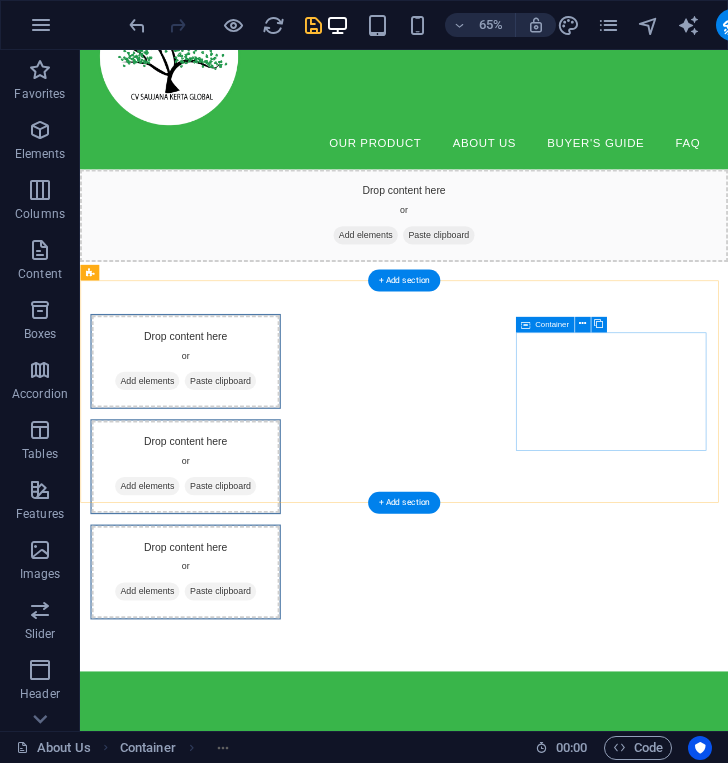 scroll, scrollTop: 40, scrollLeft: 0, axis: vertical 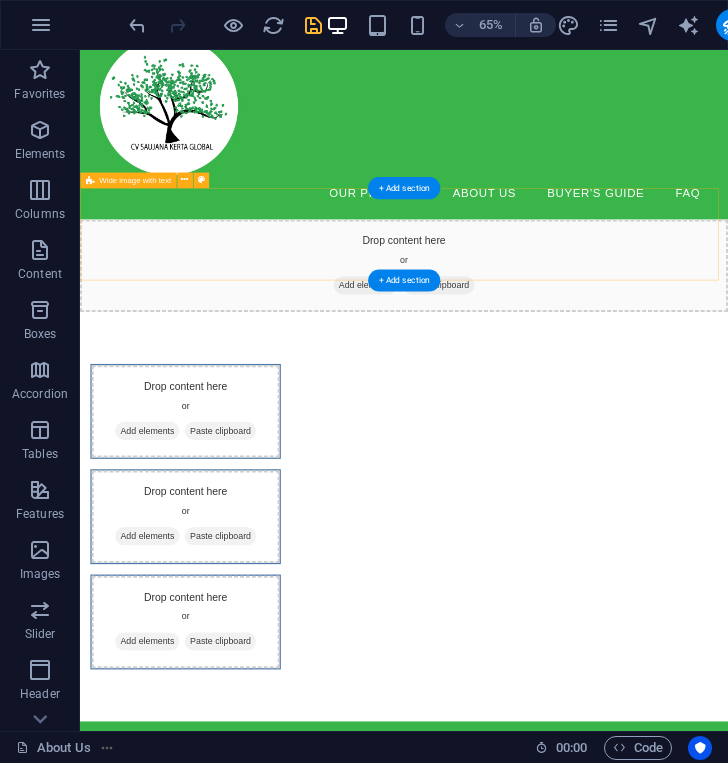 click on "Drop content here or  Add elements  Paste clipboard" at bounding box center [578, 382] 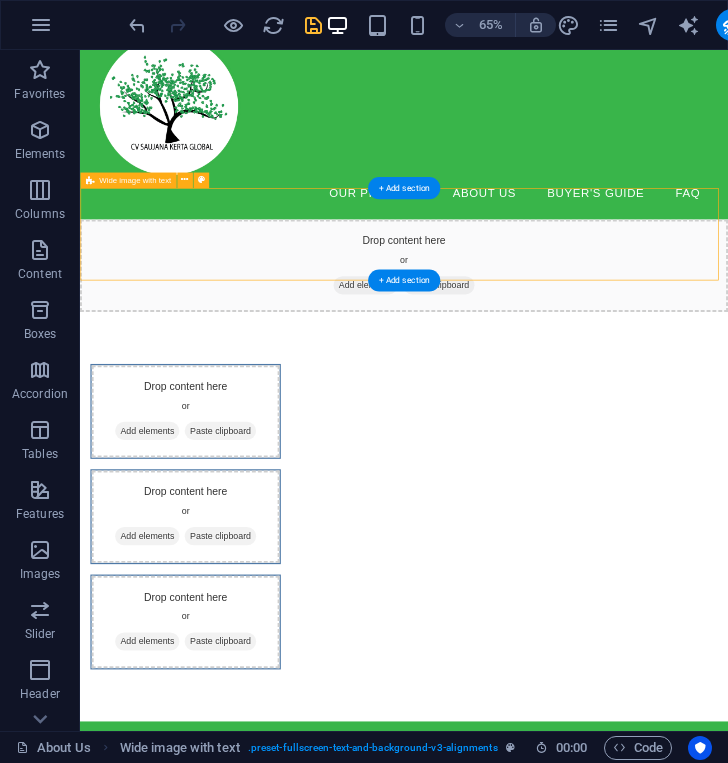 click on "Add elements" at bounding box center (519, 412) 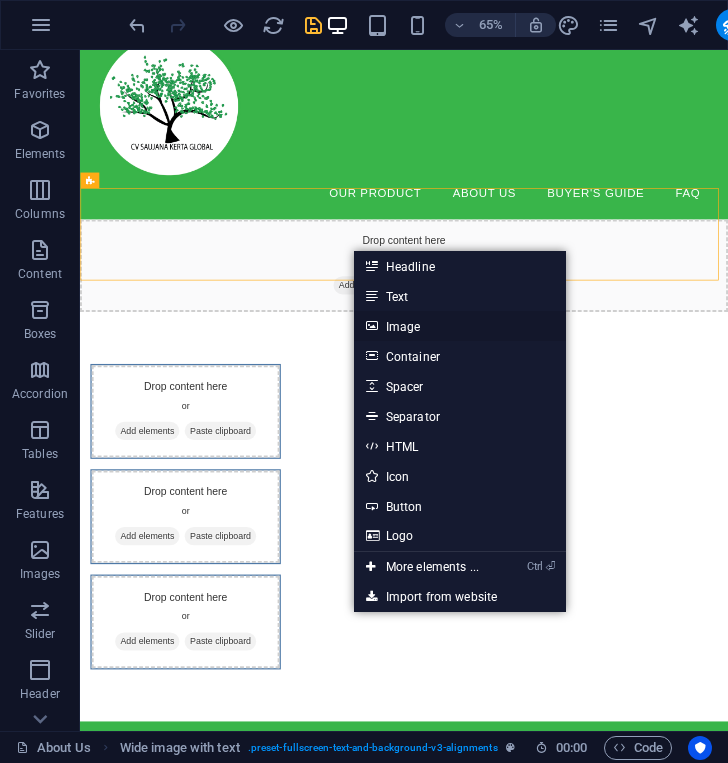 click on "Image" at bounding box center [460, 326] 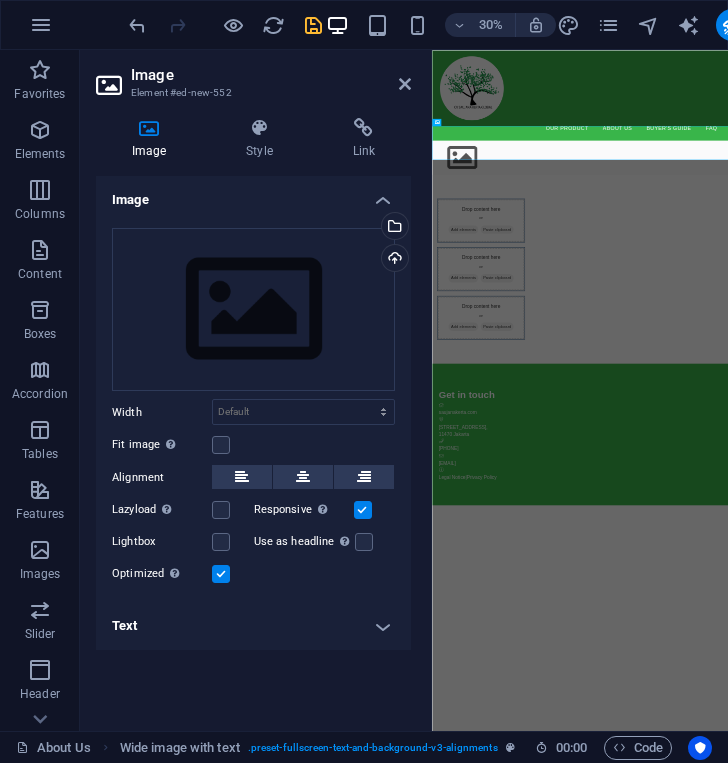 scroll, scrollTop: 0, scrollLeft: 0, axis: both 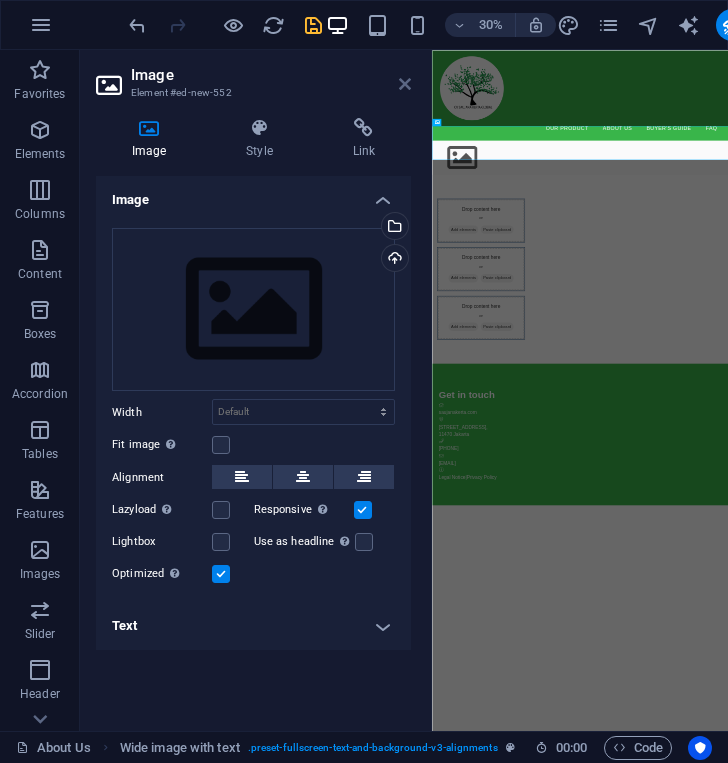 click at bounding box center [405, 84] 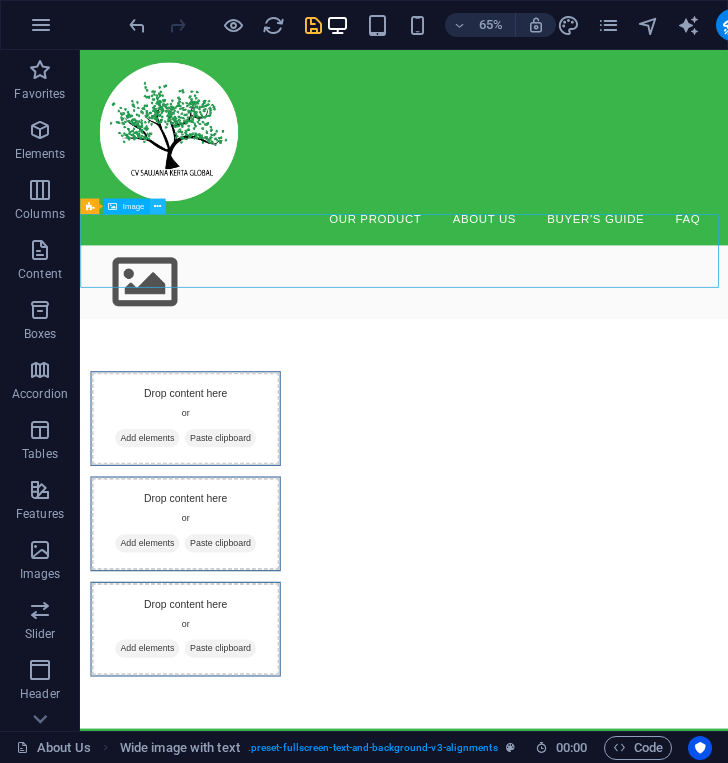 click at bounding box center [157, 206] 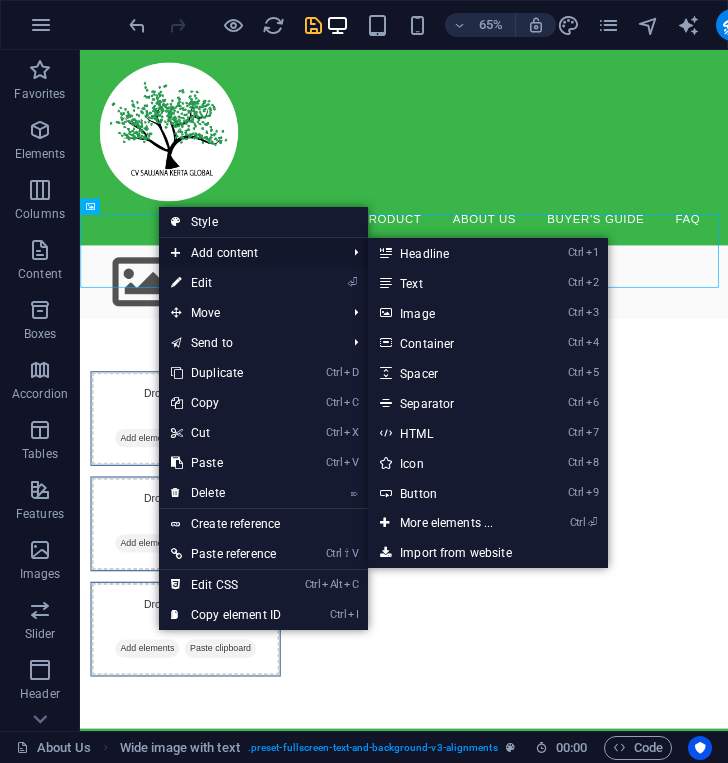 click on "Add content" at bounding box center (248, 253) 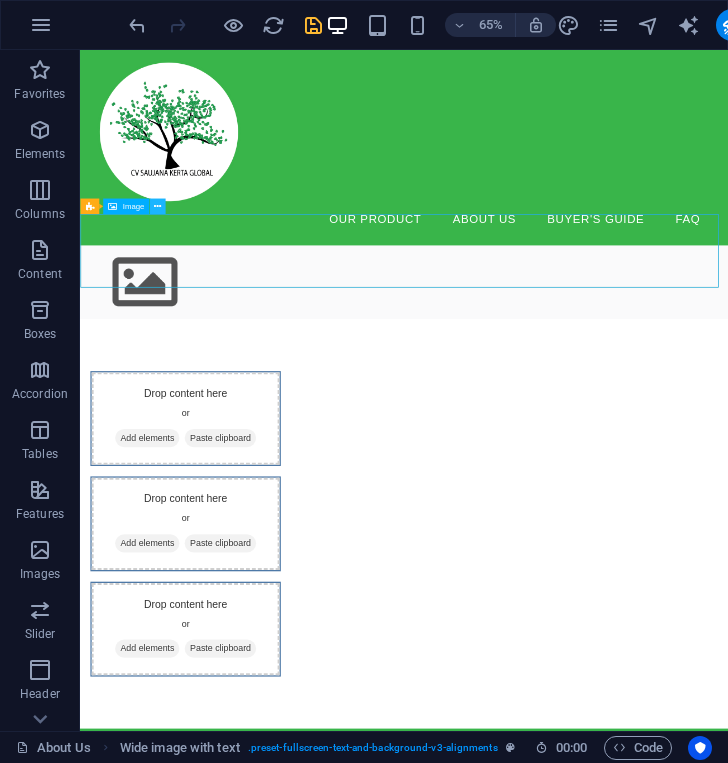 click at bounding box center (158, 206) 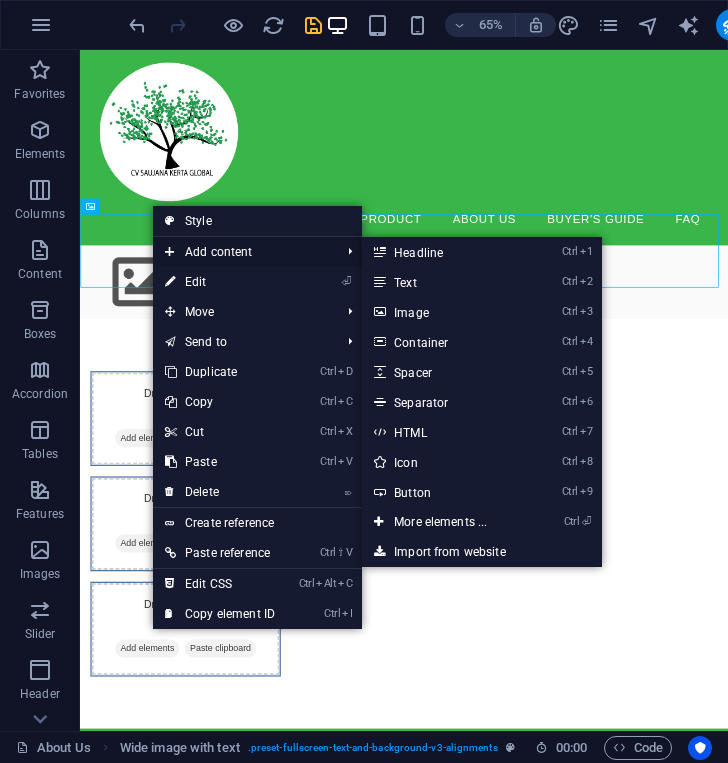 click on "Add content" at bounding box center (242, 252) 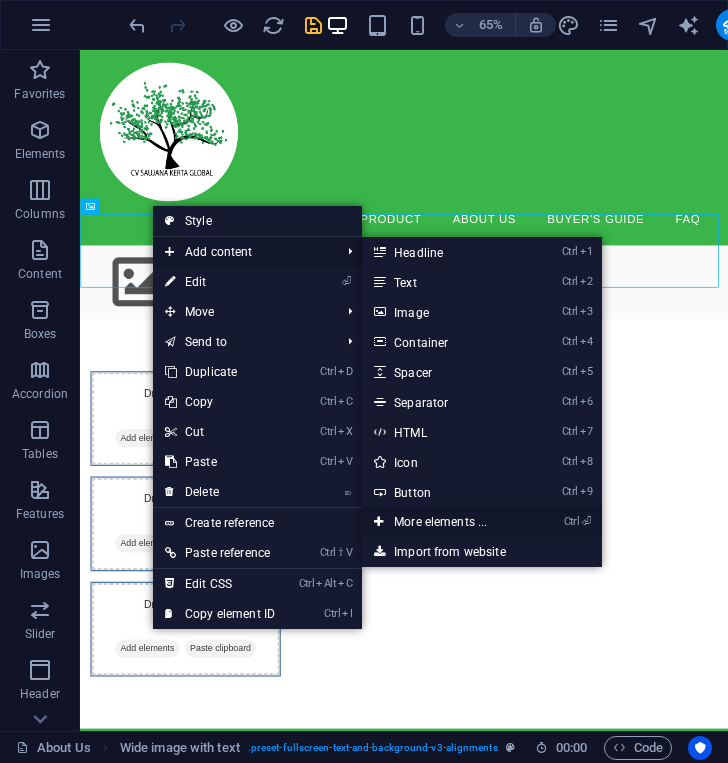 click on "Ctrl ⏎  More elements ..." at bounding box center (444, 522) 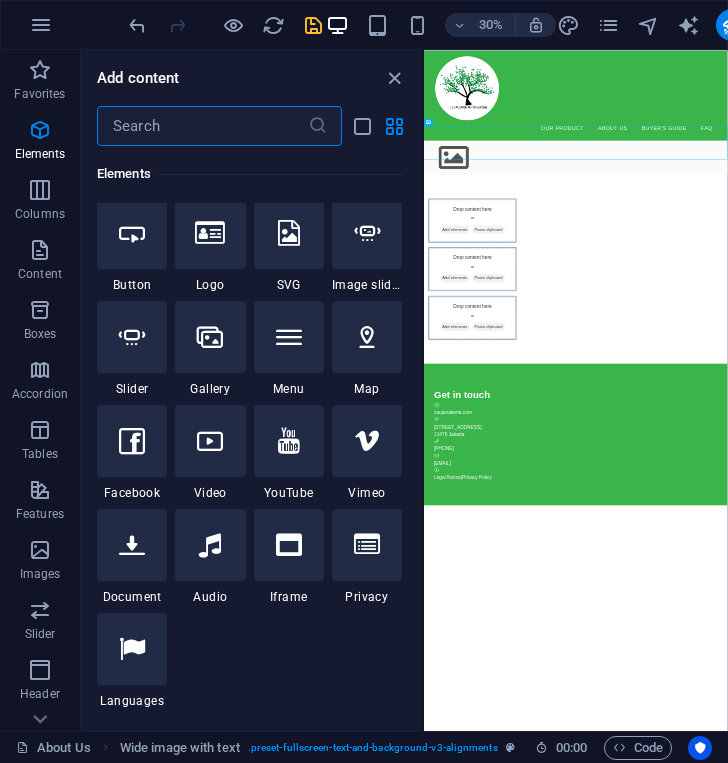 scroll, scrollTop: 0, scrollLeft: 0, axis: both 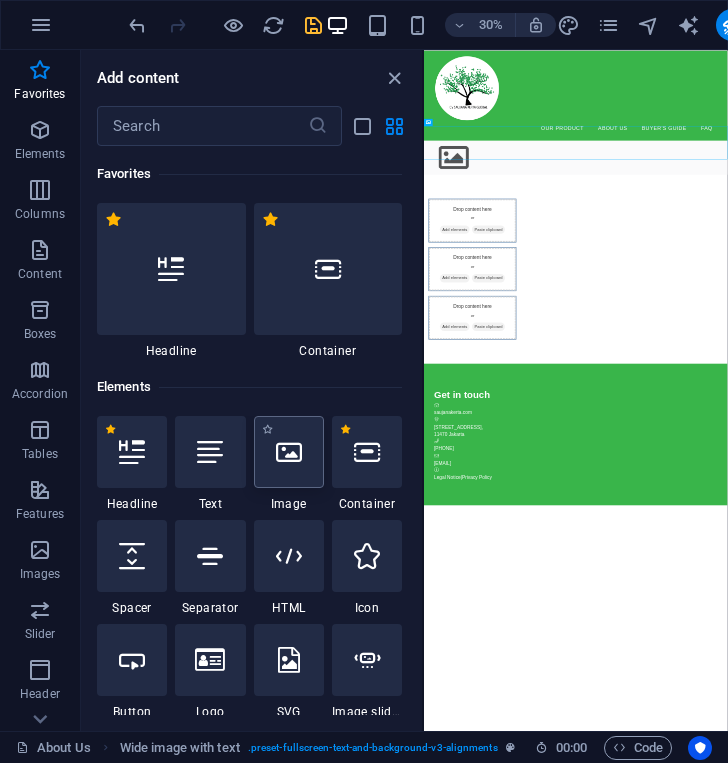 click at bounding box center [289, 452] 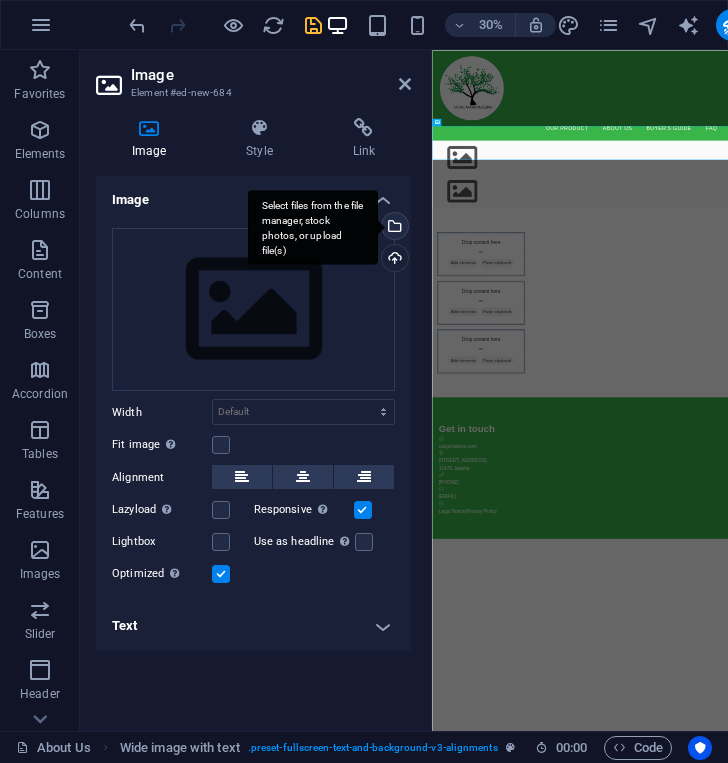 click on "Select files from the file manager, stock photos, or upload file(s)" at bounding box center [393, 228] 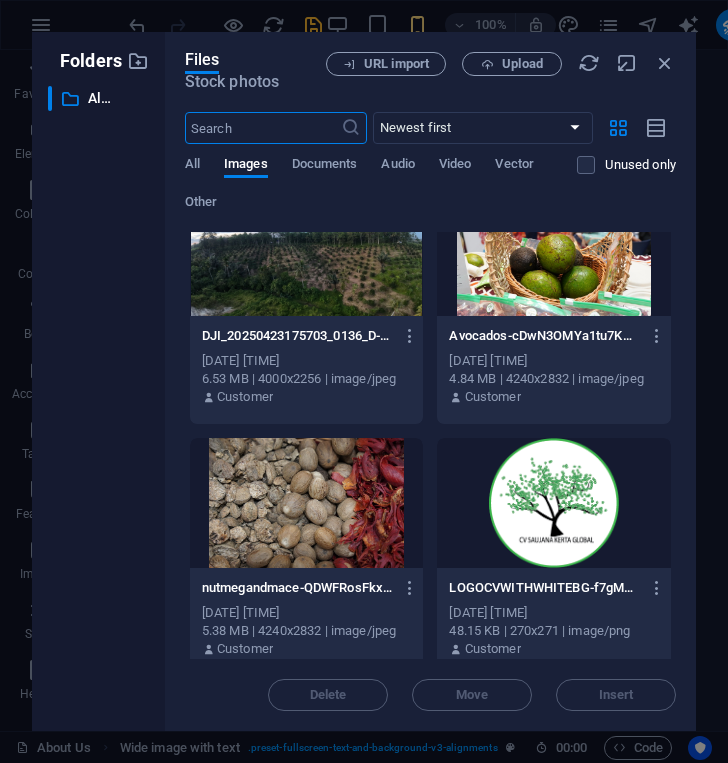 scroll, scrollTop: 1325, scrollLeft: 0, axis: vertical 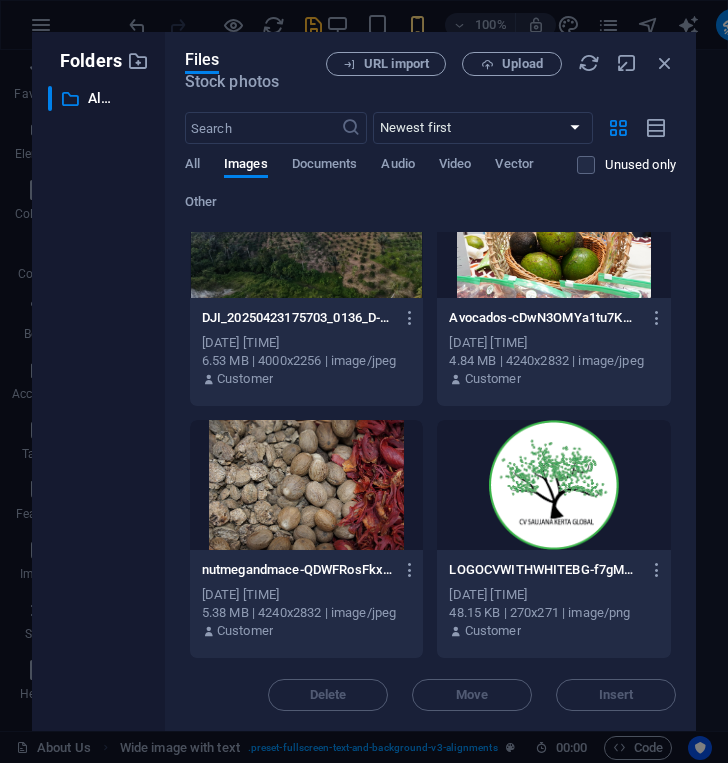 click at bounding box center (307, 485) 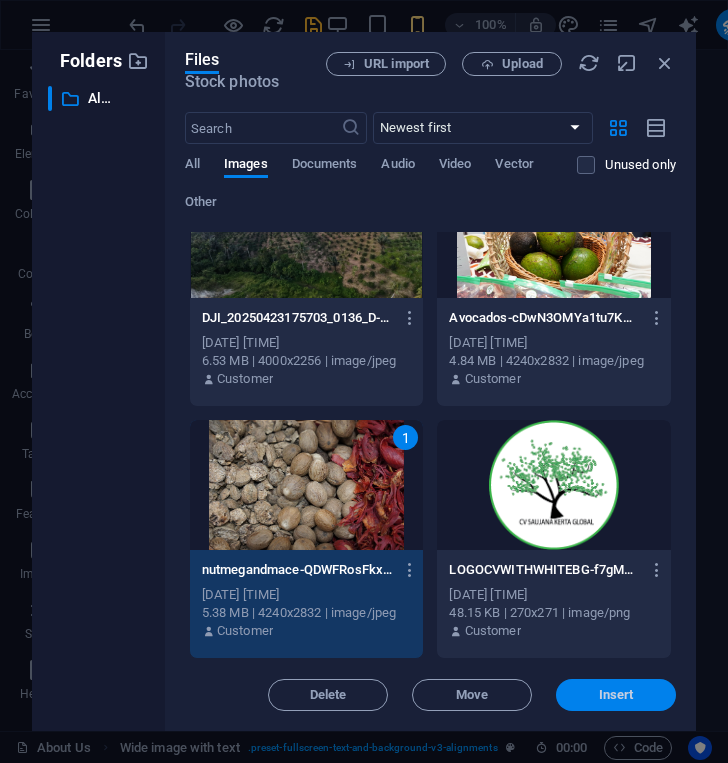 click on "Insert" at bounding box center [616, 695] 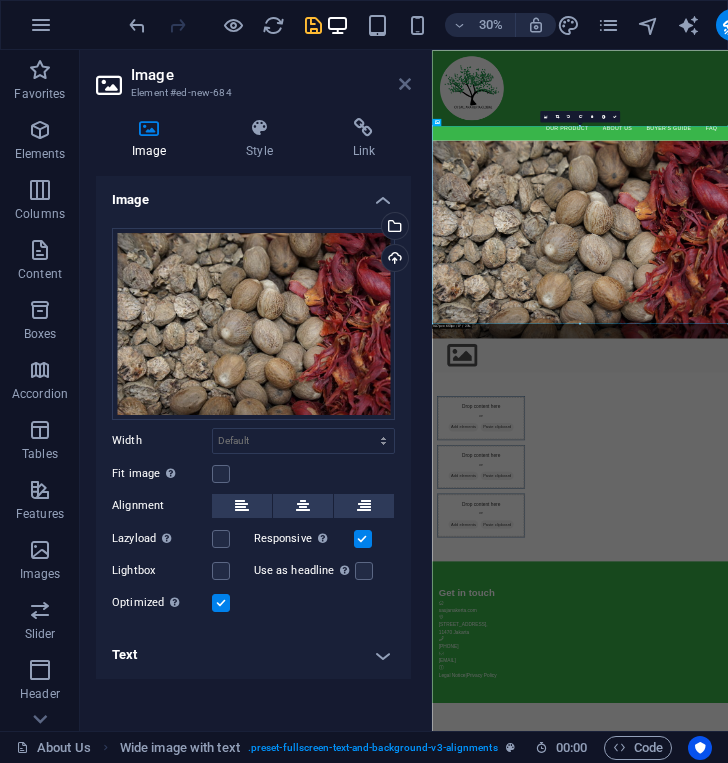 click at bounding box center (405, 84) 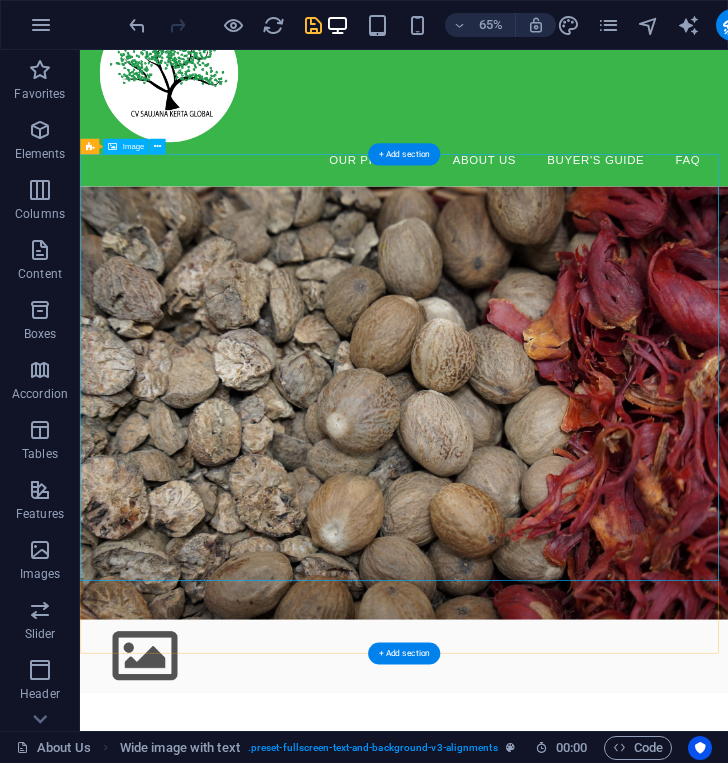 scroll, scrollTop: 92, scrollLeft: 0, axis: vertical 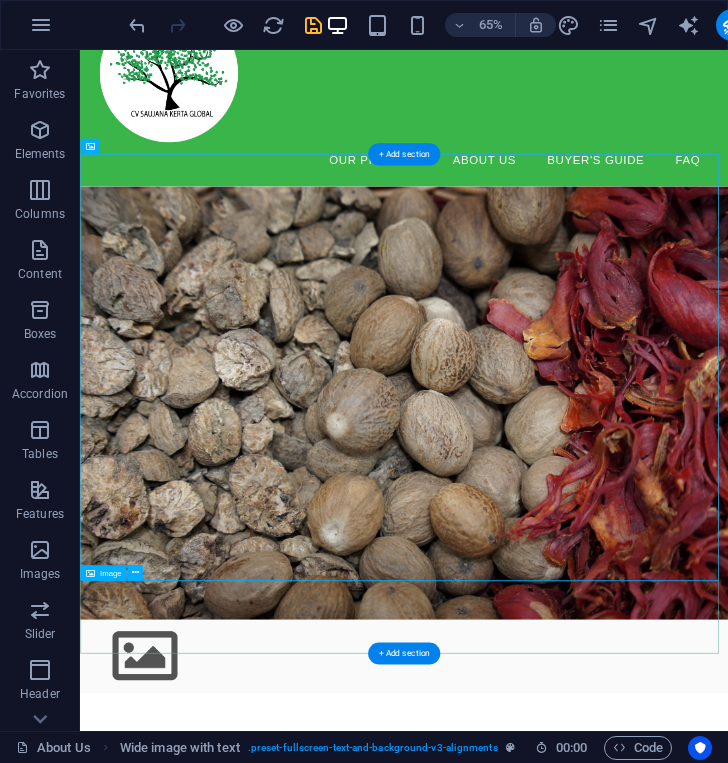 click at bounding box center (578, 981) 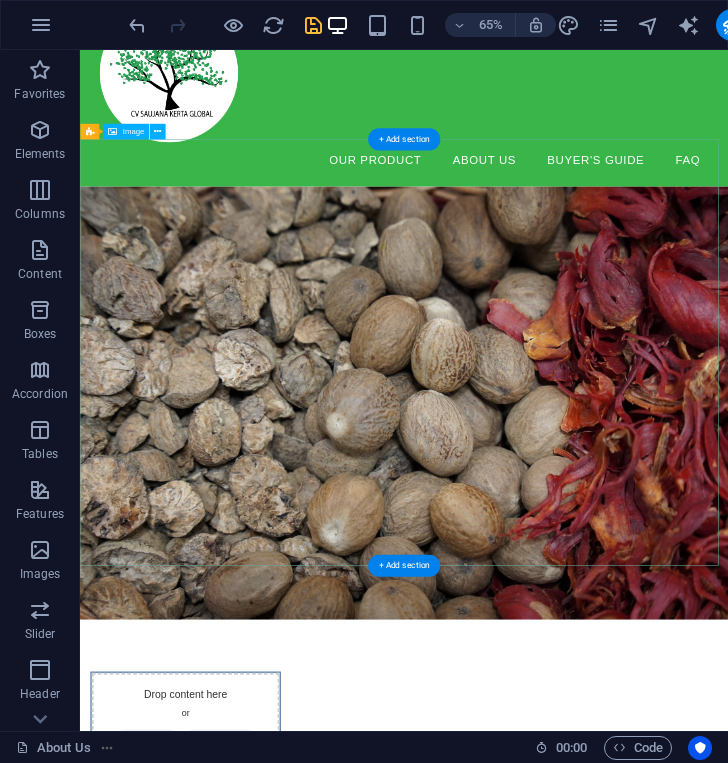 scroll, scrollTop: 121, scrollLeft: 0, axis: vertical 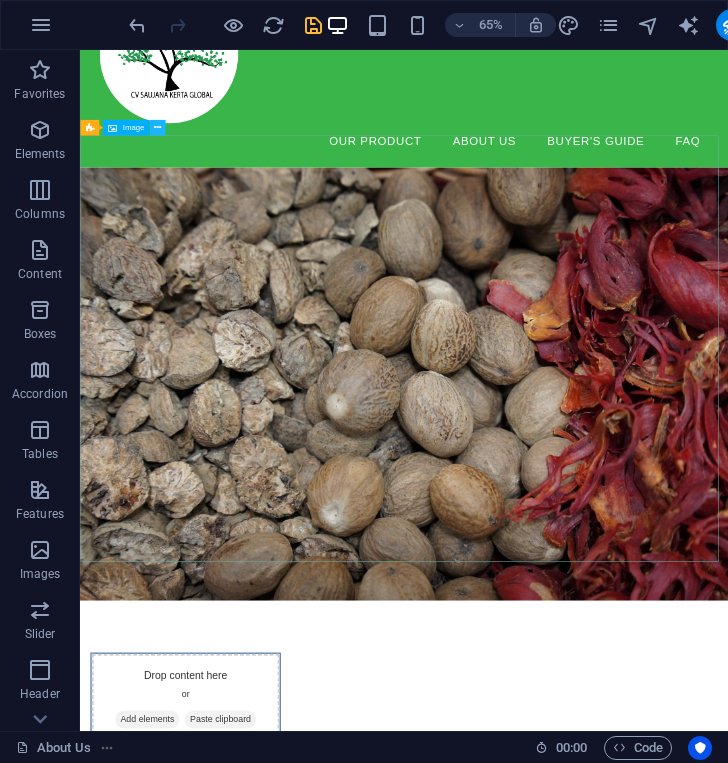 click at bounding box center (157, 128) 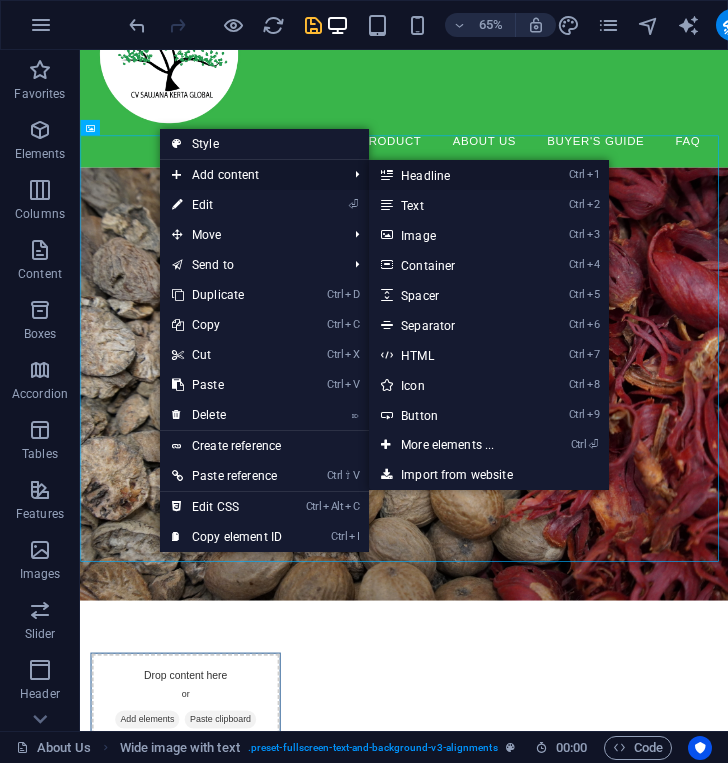 click on "Ctrl 1  Headline" at bounding box center [451, 175] 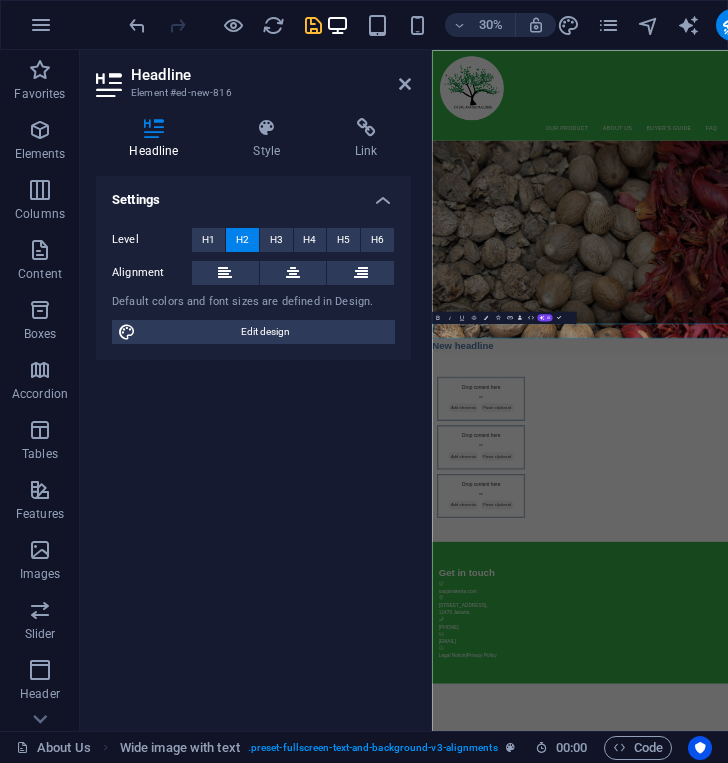 scroll, scrollTop: 0, scrollLeft: 0, axis: both 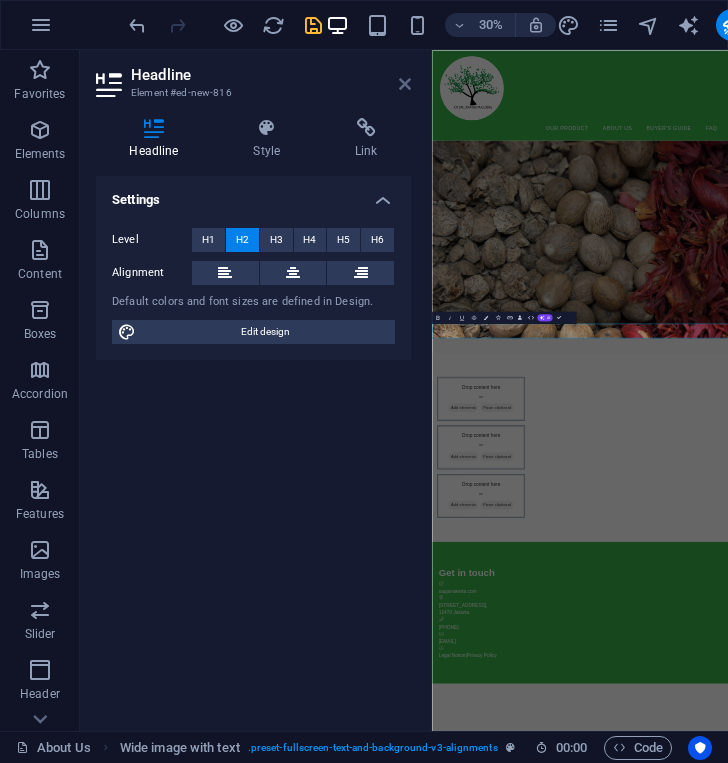 click at bounding box center (405, 84) 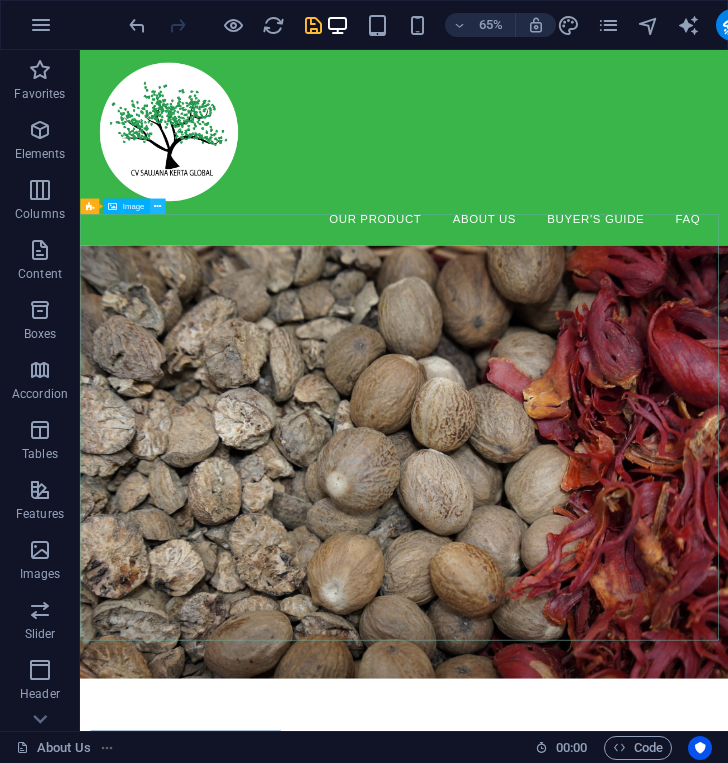 click at bounding box center [157, 206] 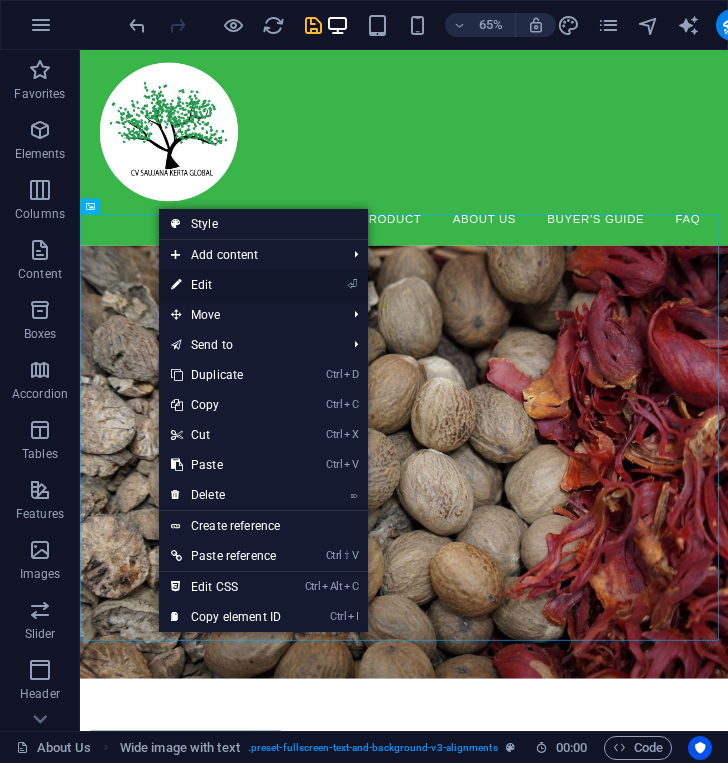 click on "⏎  Edit" at bounding box center [226, 285] 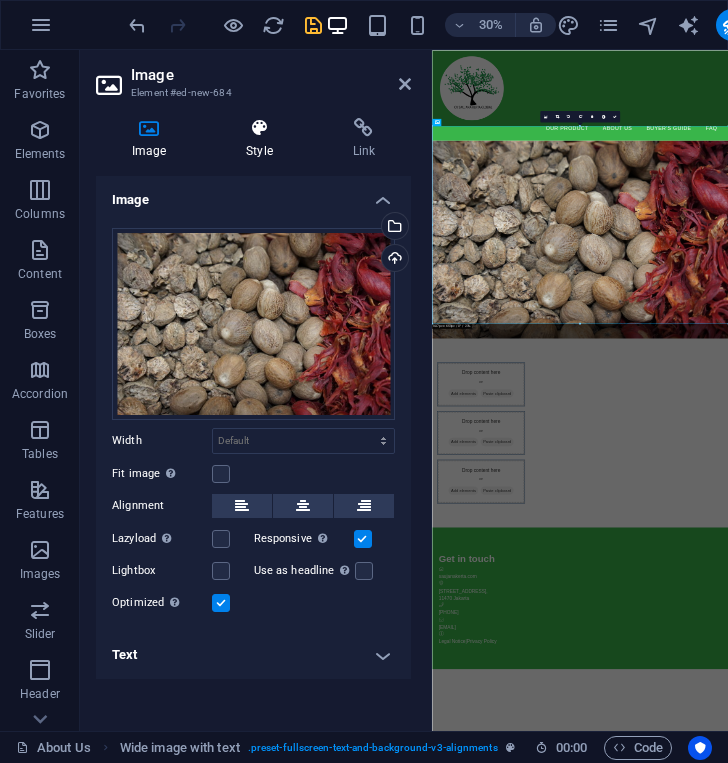 click at bounding box center (259, 128) 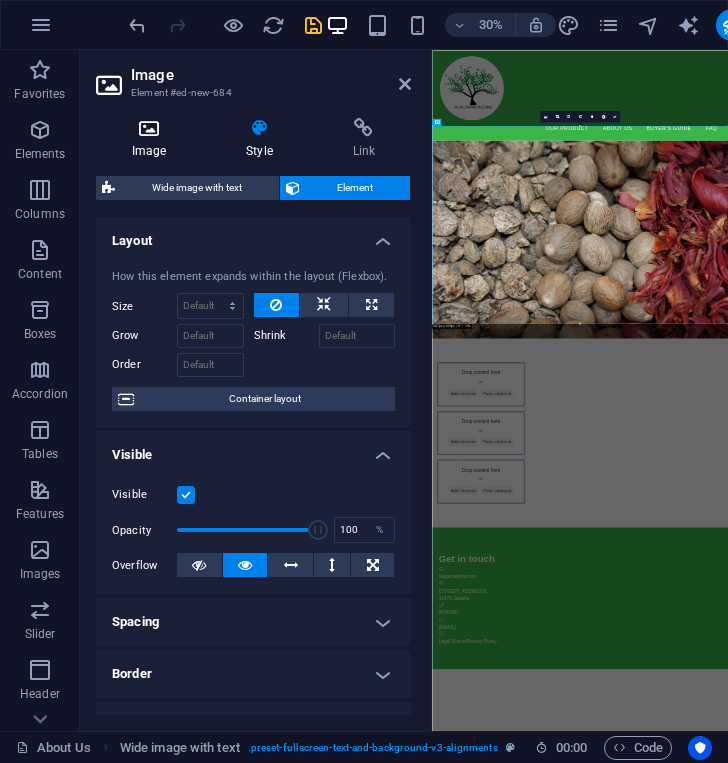 click at bounding box center [149, 128] 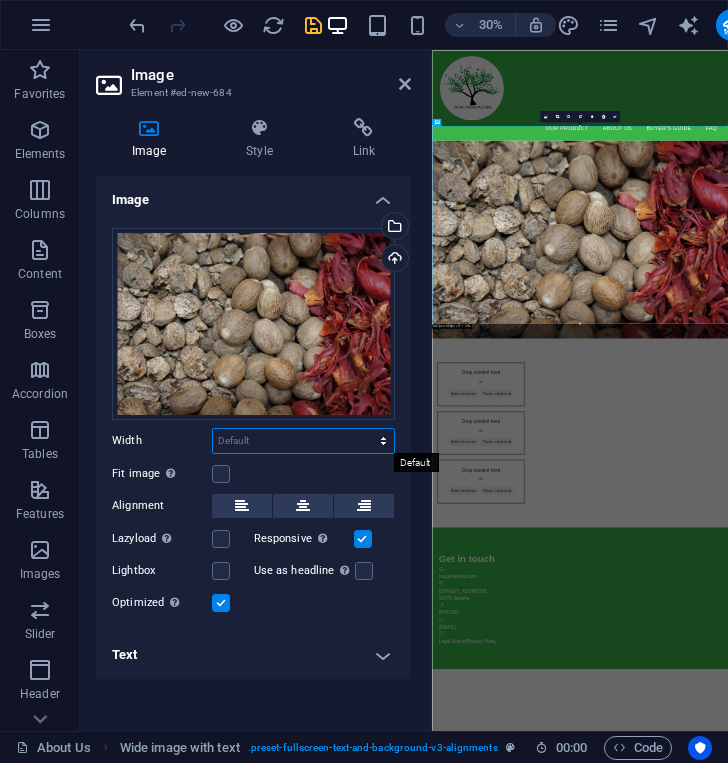 click on "Default auto px rem % em vh vw" at bounding box center (303, 441) 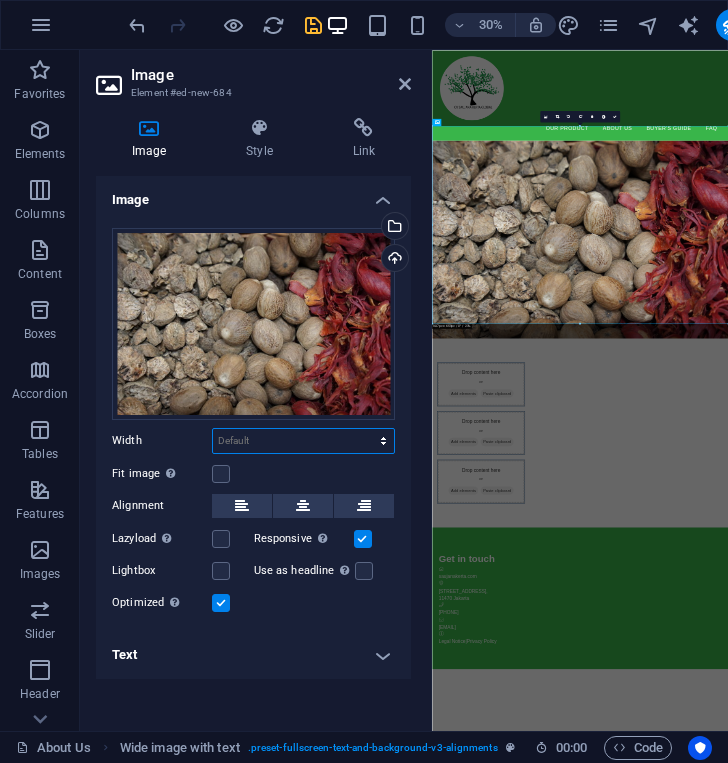 click on "Default auto px rem % em vh vw" at bounding box center [303, 441] 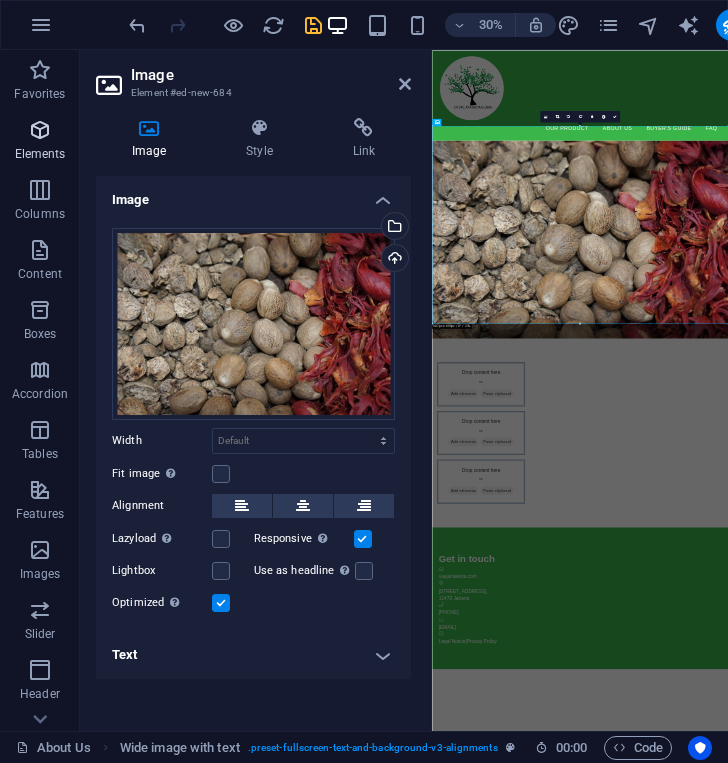 click at bounding box center (40, 130) 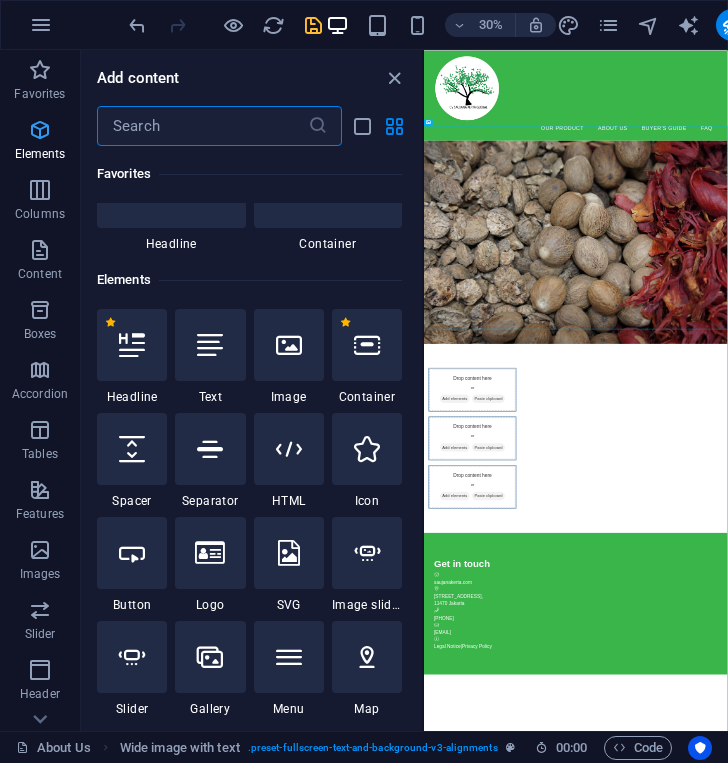 scroll, scrollTop: 213, scrollLeft: 0, axis: vertical 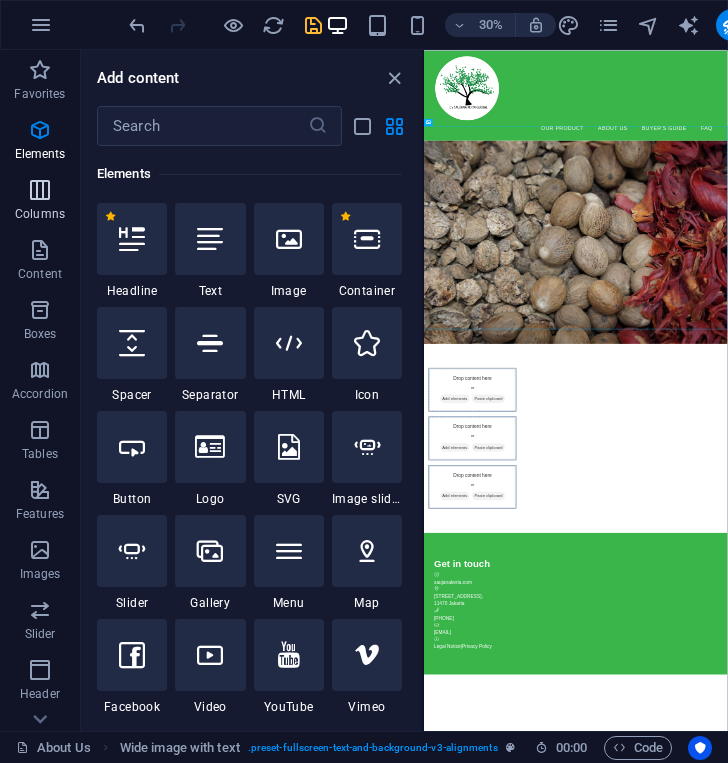 click at bounding box center (40, 190) 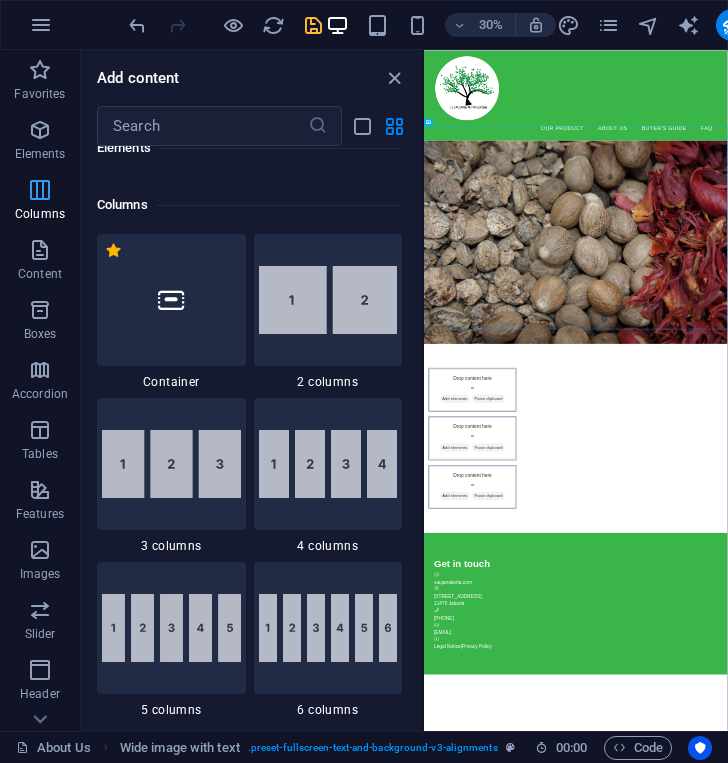 scroll, scrollTop: 990, scrollLeft: 0, axis: vertical 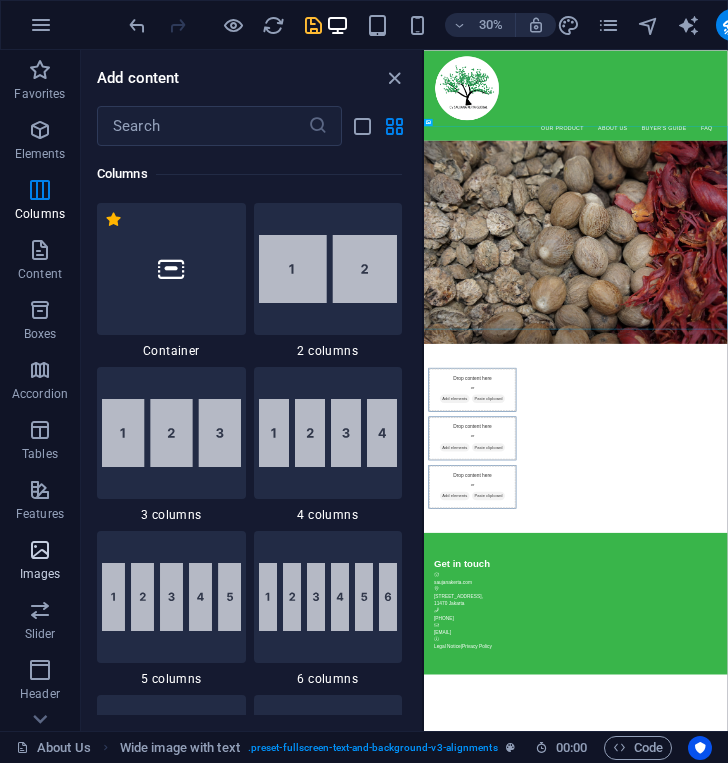 click on "Images" at bounding box center (40, 562) 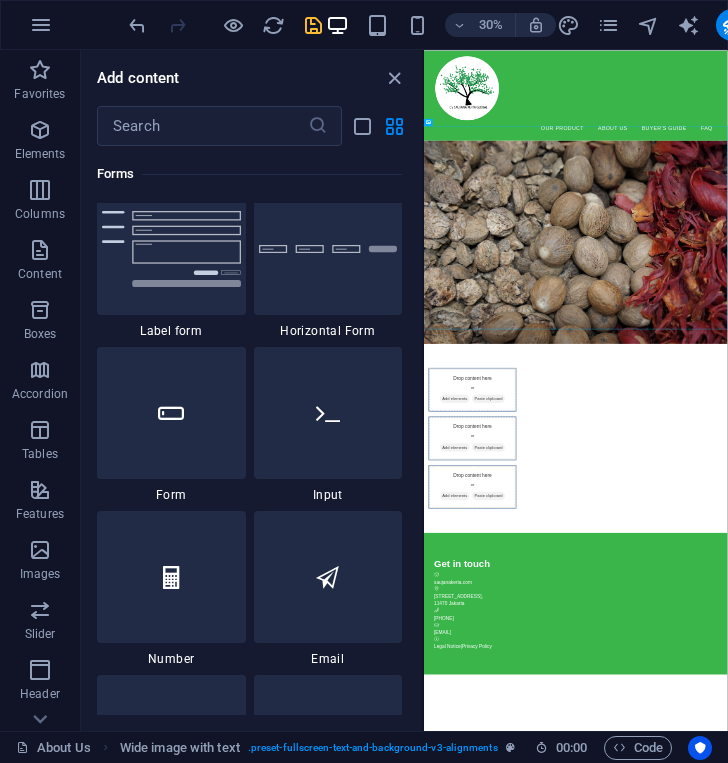 scroll, scrollTop: 14949, scrollLeft: 0, axis: vertical 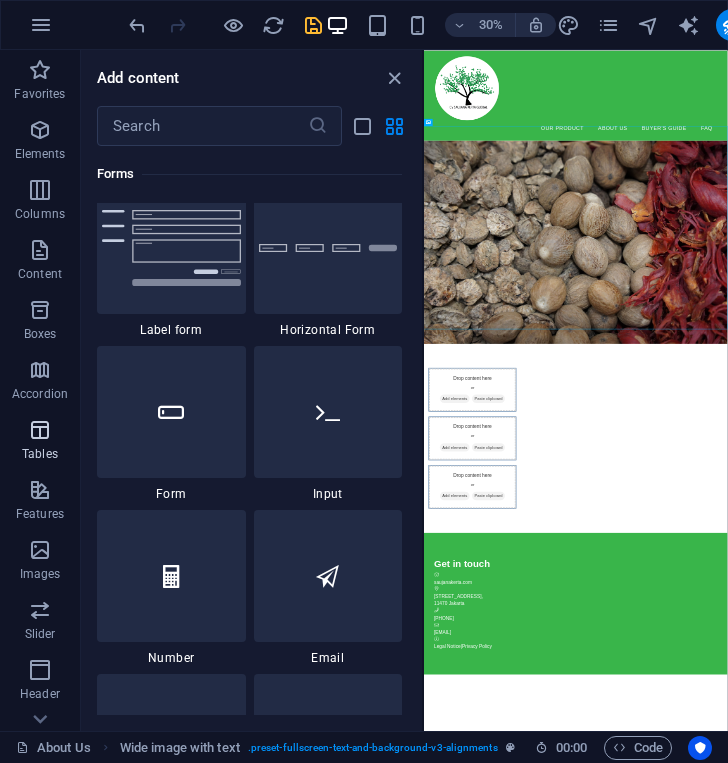 click on "Tables" at bounding box center (40, 440) 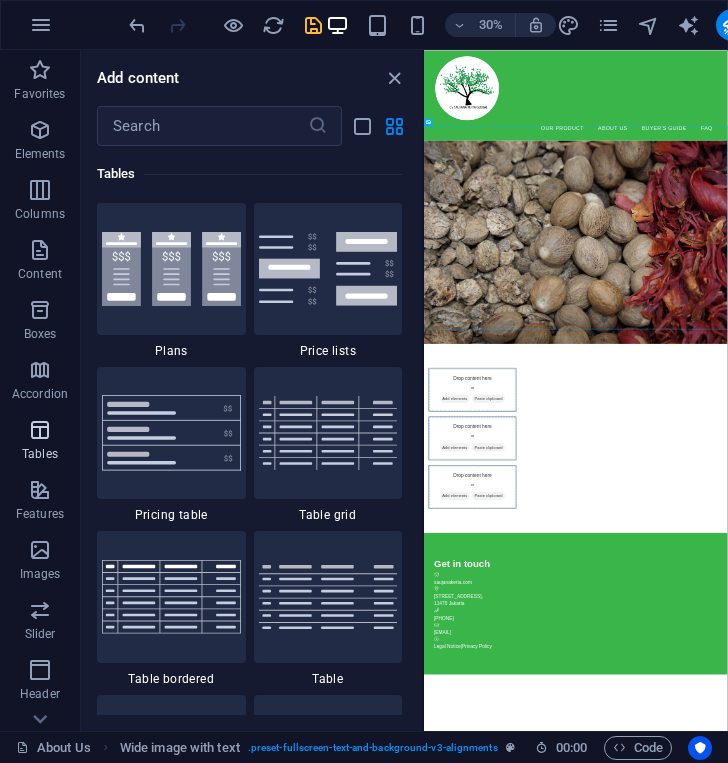 scroll, scrollTop: 6926, scrollLeft: 0, axis: vertical 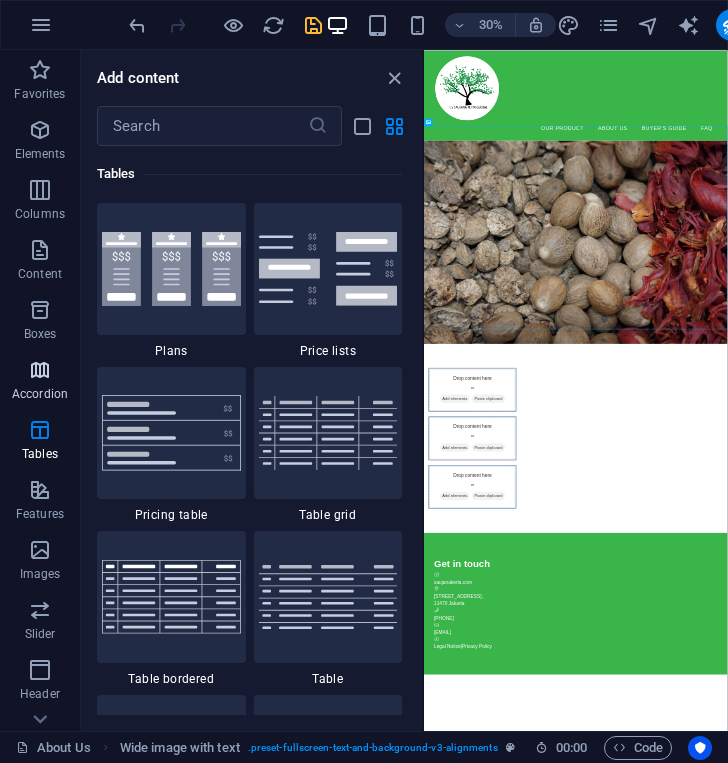 click on "Accordion" at bounding box center (40, 394) 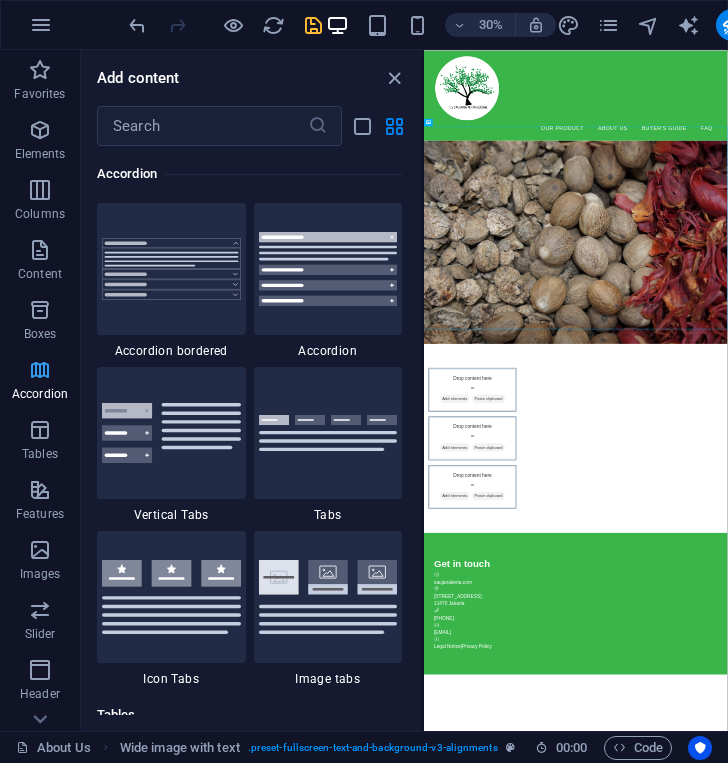 scroll, scrollTop: 6385, scrollLeft: 0, axis: vertical 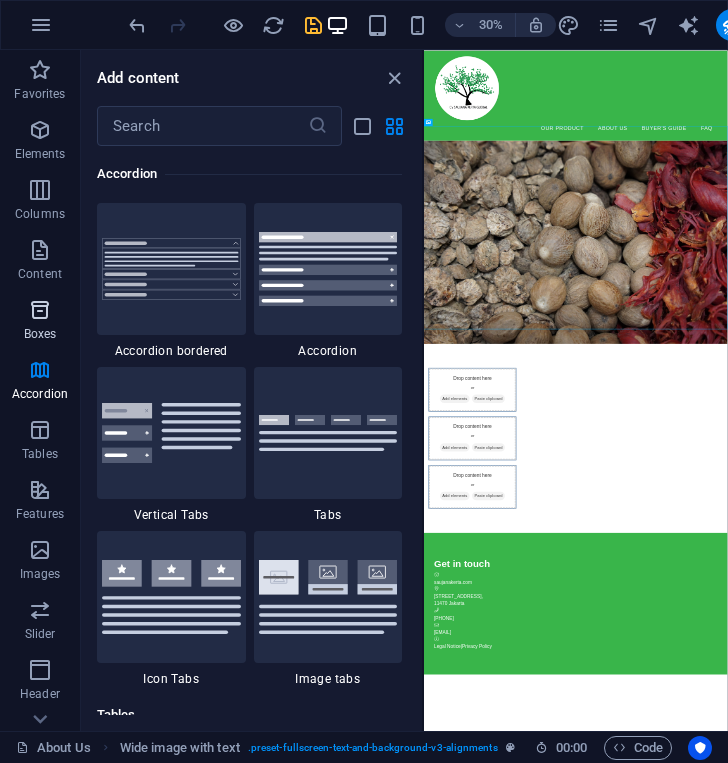 click on "Boxes" at bounding box center [40, 334] 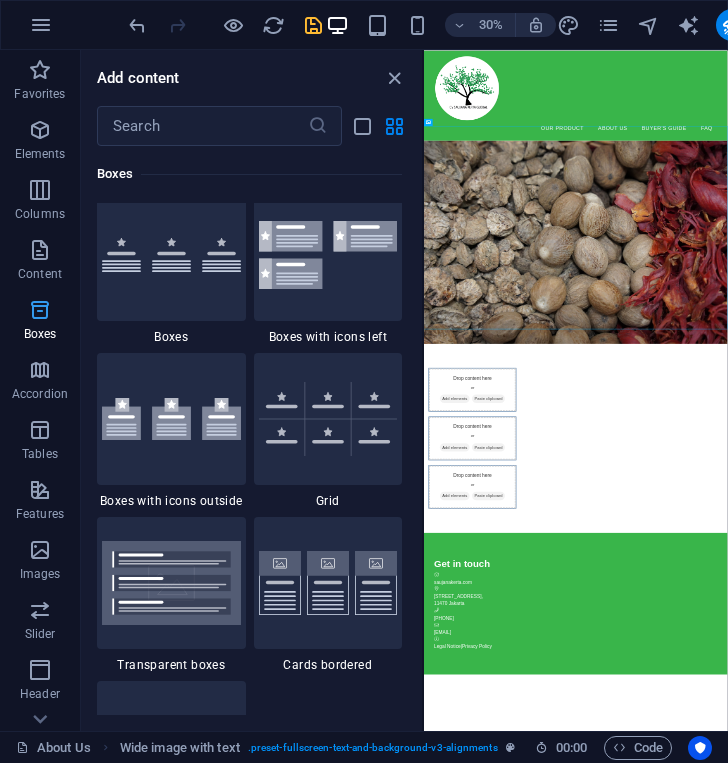 scroll, scrollTop: 5516, scrollLeft: 0, axis: vertical 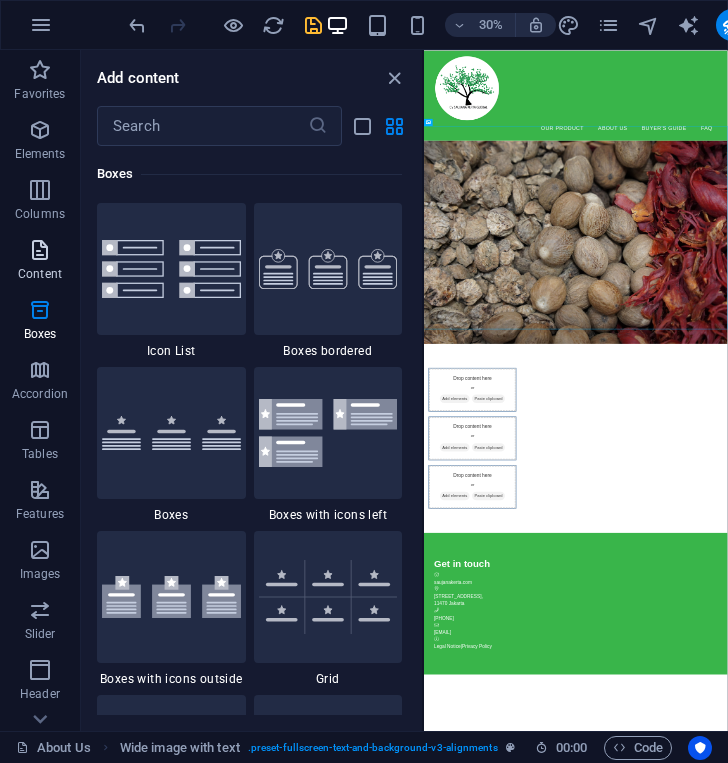 click on "Content" at bounding box center (40, 274) 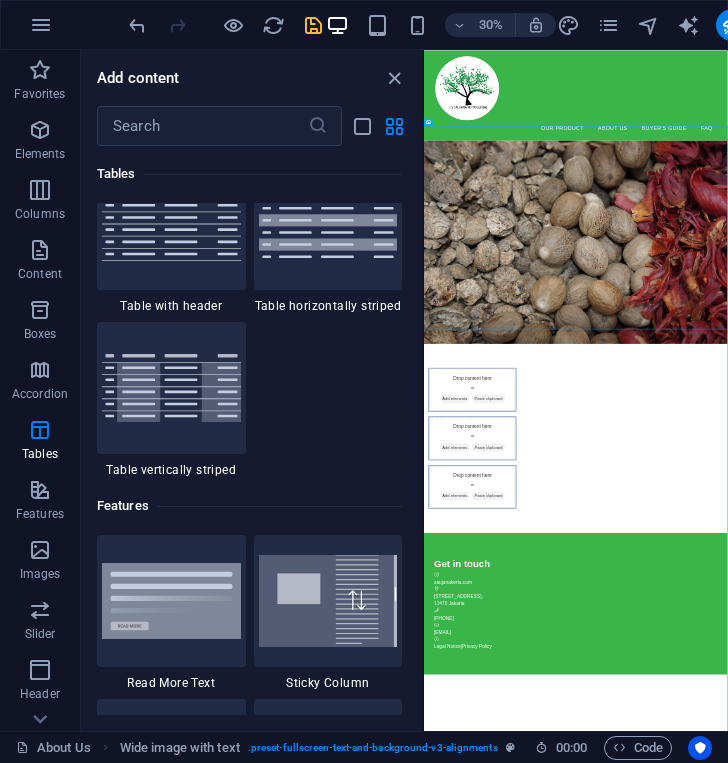 scroll, scrollTop: 7709, scrollLeft: 0, axis: vertical 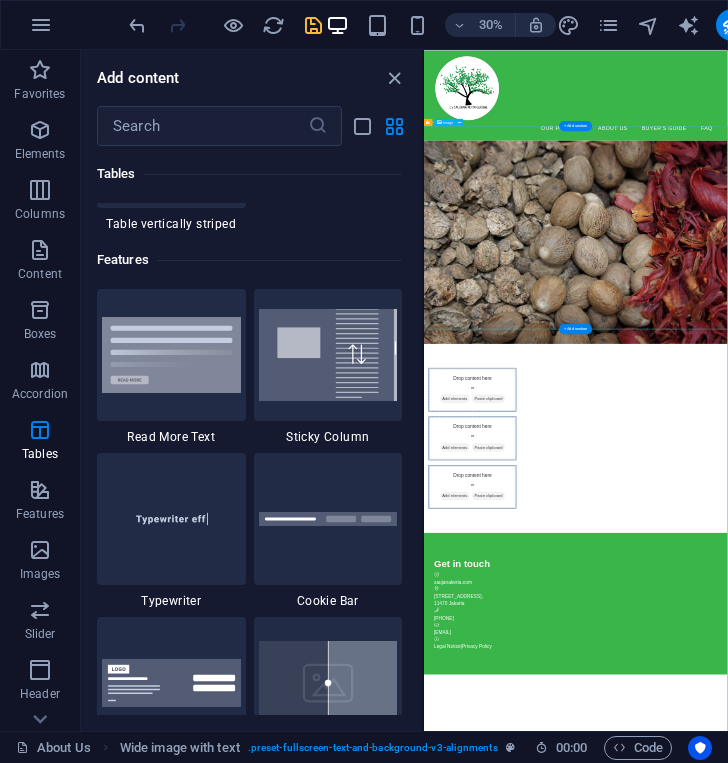 click at bounding box center (930, 689) 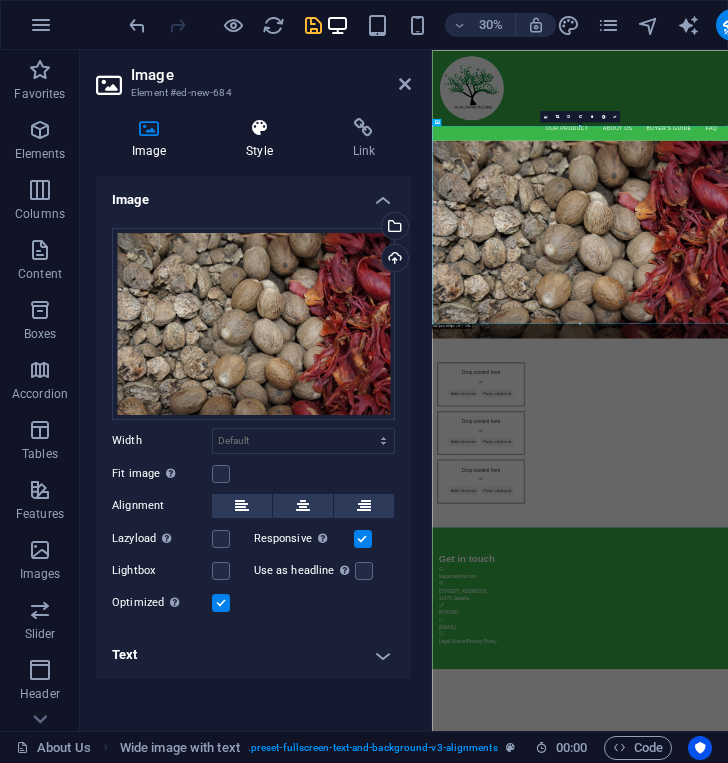 click on "Style" at bounding box center (263, 139) 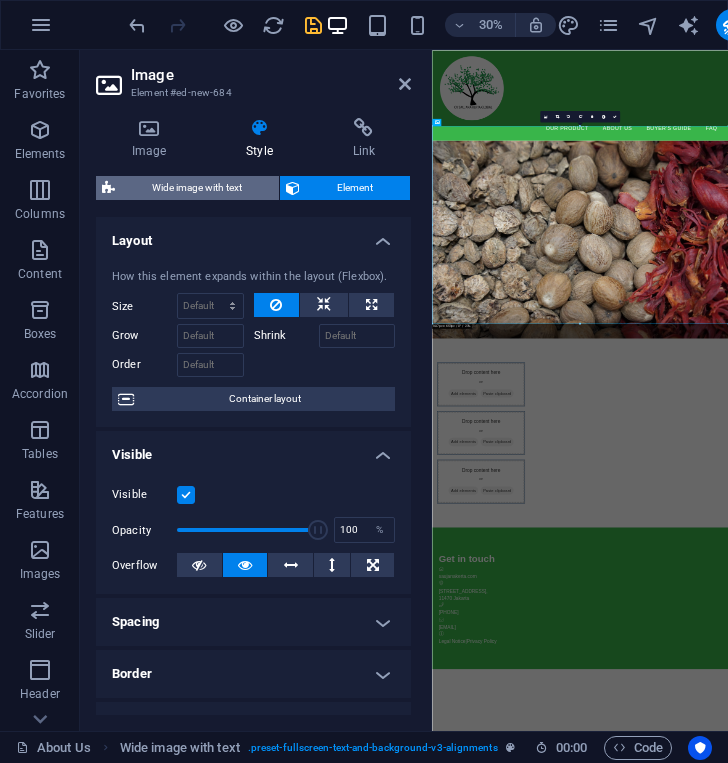 click on "Wide image with text" at bounding box center (197, 188) 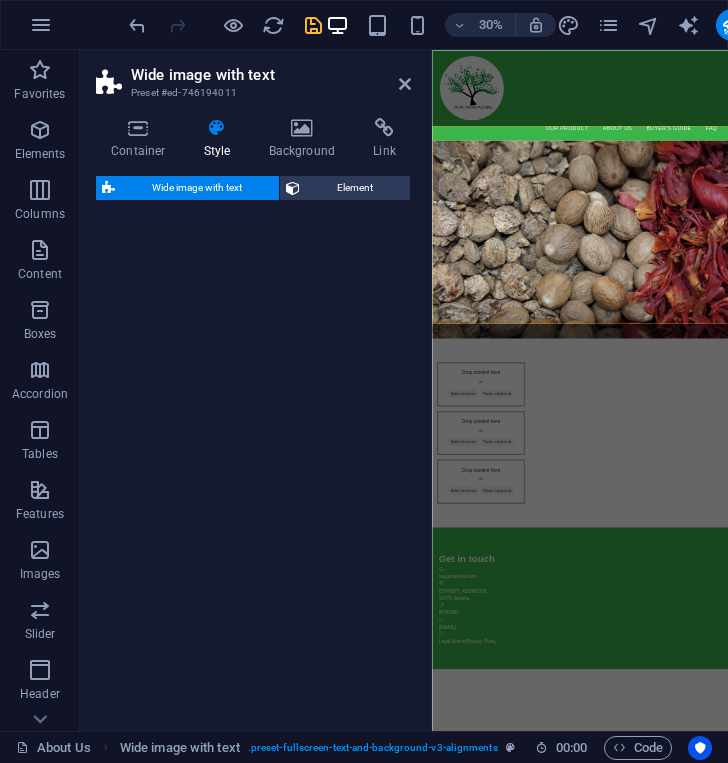 select on "%" 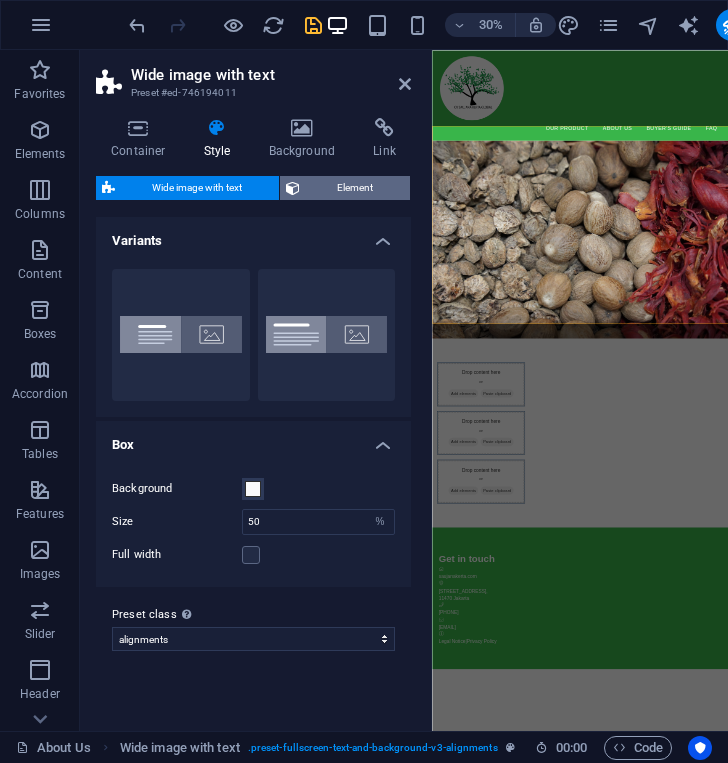 click on "Element" at bounding box center (355, 188) 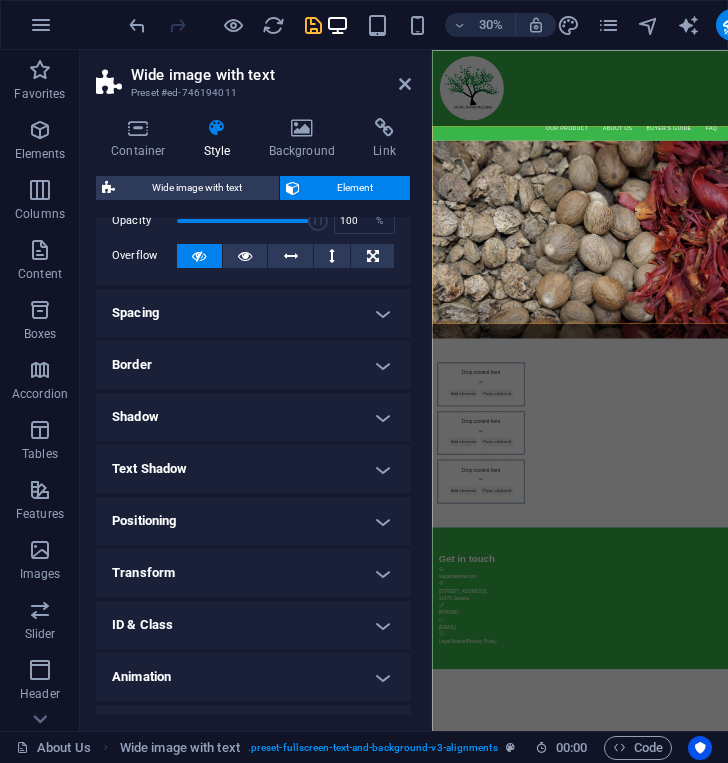 scroll, scrollTop: 132, scrollLeft: 0, axis: vertical 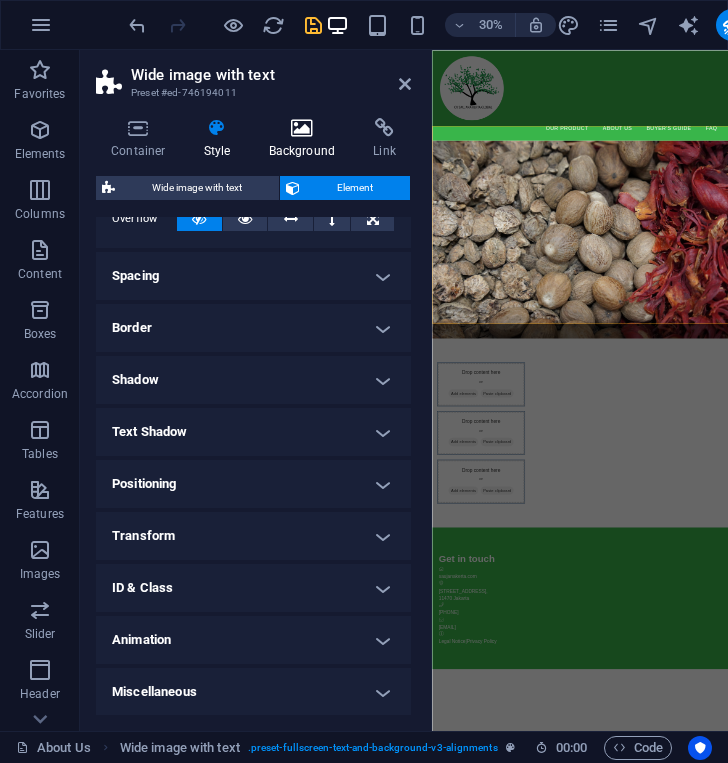 click at bounding box center [302, 128] 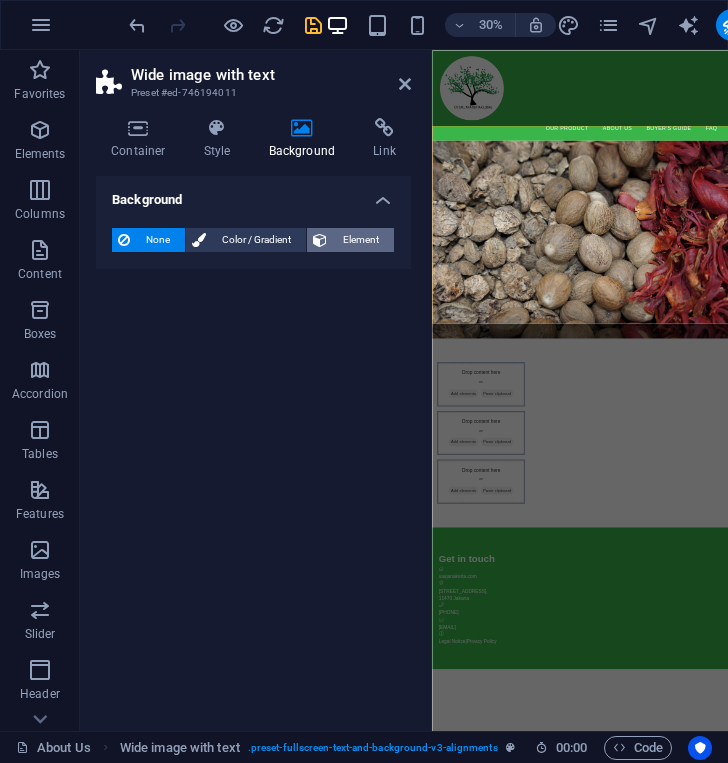click on "Element" at bounding box center [360, 240] 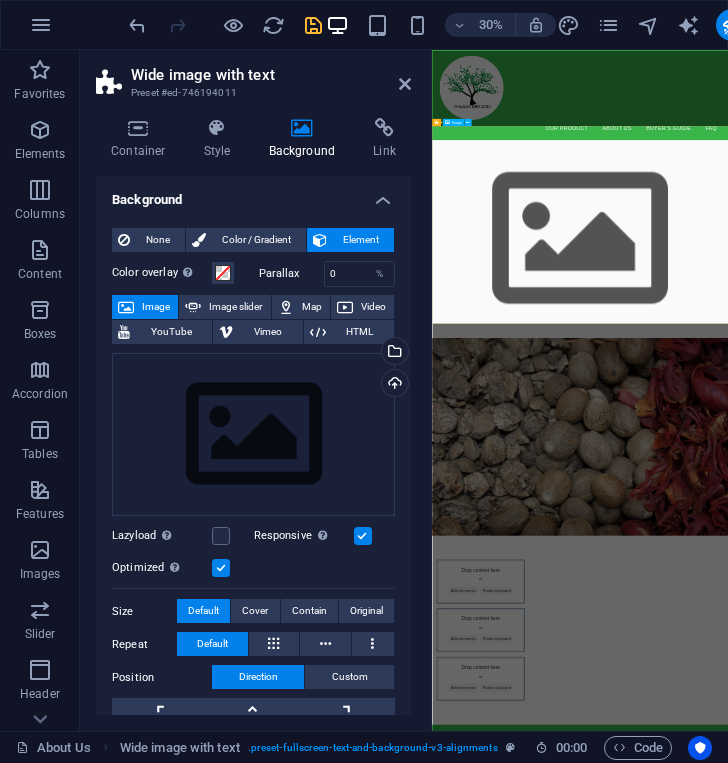 click at bounding box center (925, 1339) 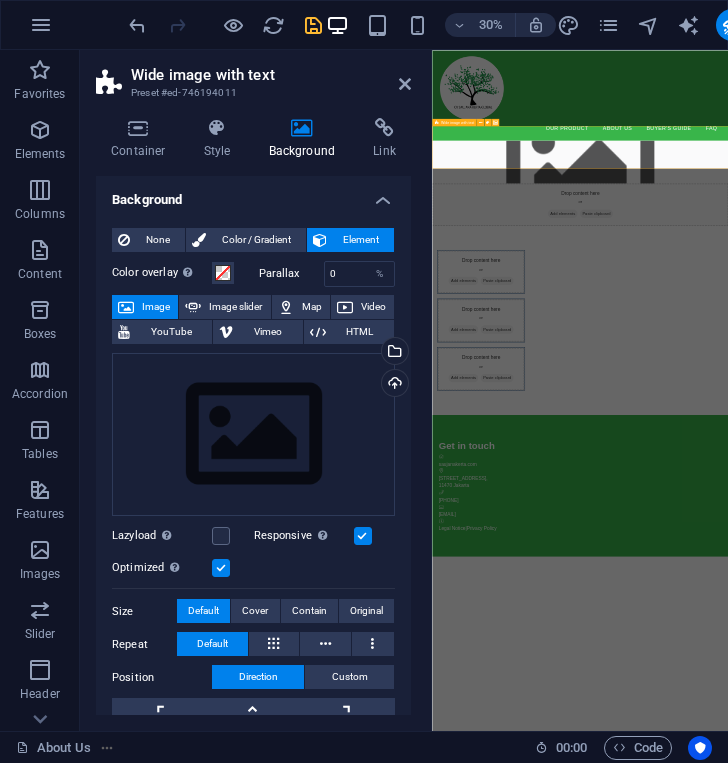 click on "Drop content here or  Add elements  Paste clipboard" at bounding box center [925, 564] 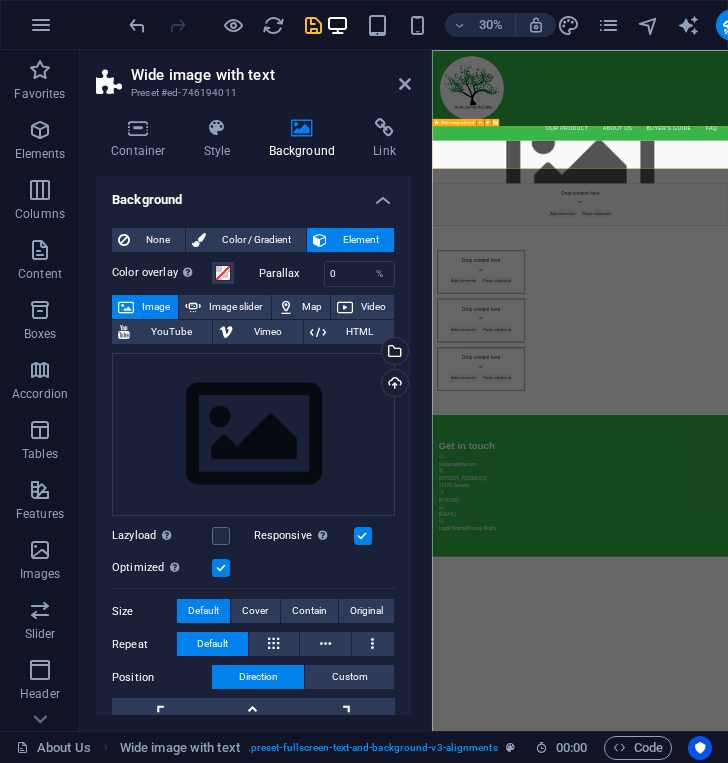 click on "Drop content here or  Add elements  Paste clipboard" at bounding box center [925, 564] 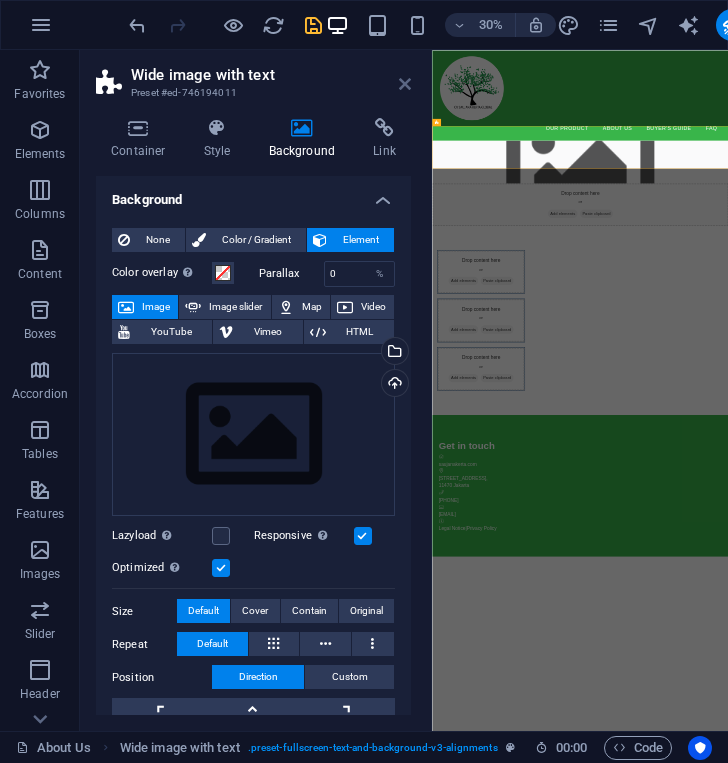drag, startPoint x: 406, startPoint y: 78, endPoint x: 503, endPoint y: 46, distance: 102.14206 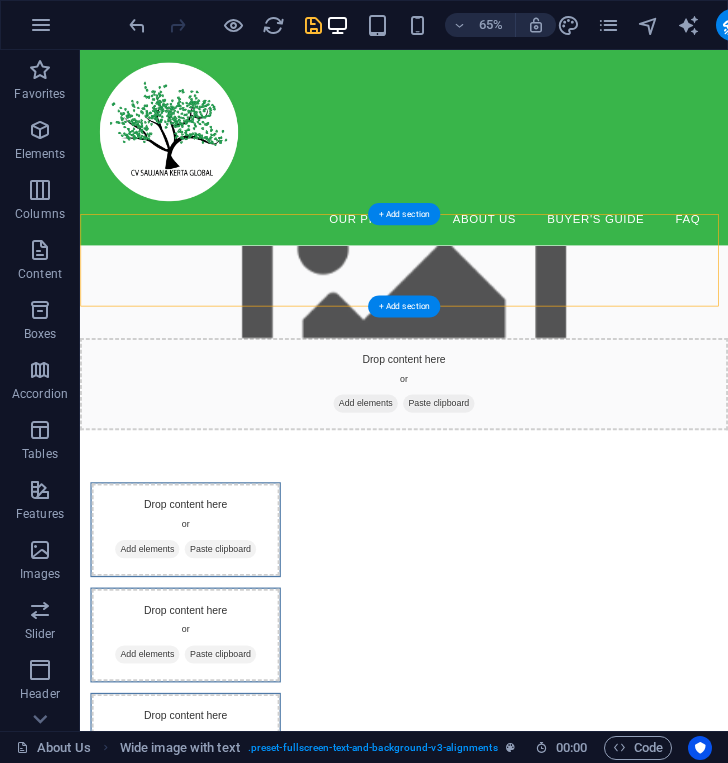 click on "Drop content here or  Add elements  Paste clipboard" at bounding box center (578, 564) 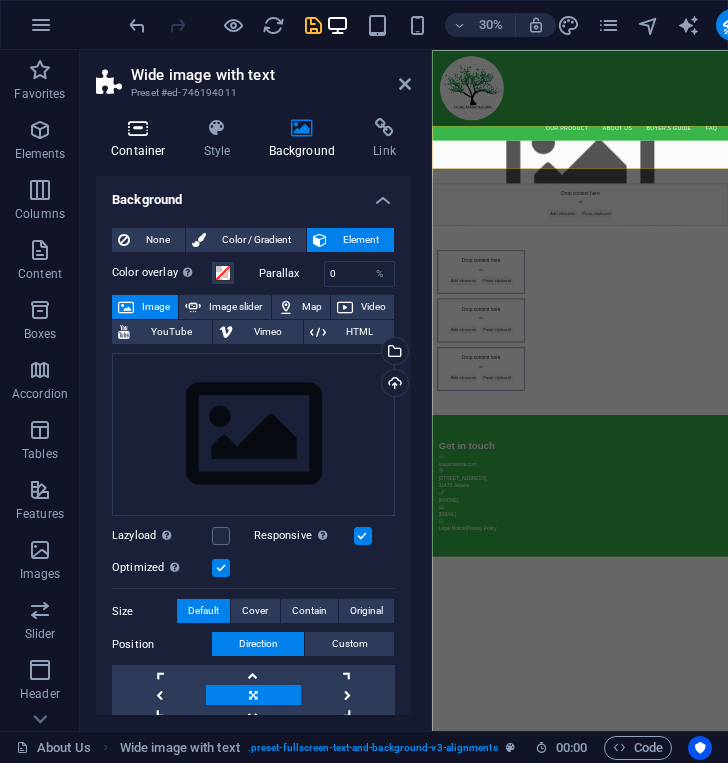 click at bounding box center (138, 128) 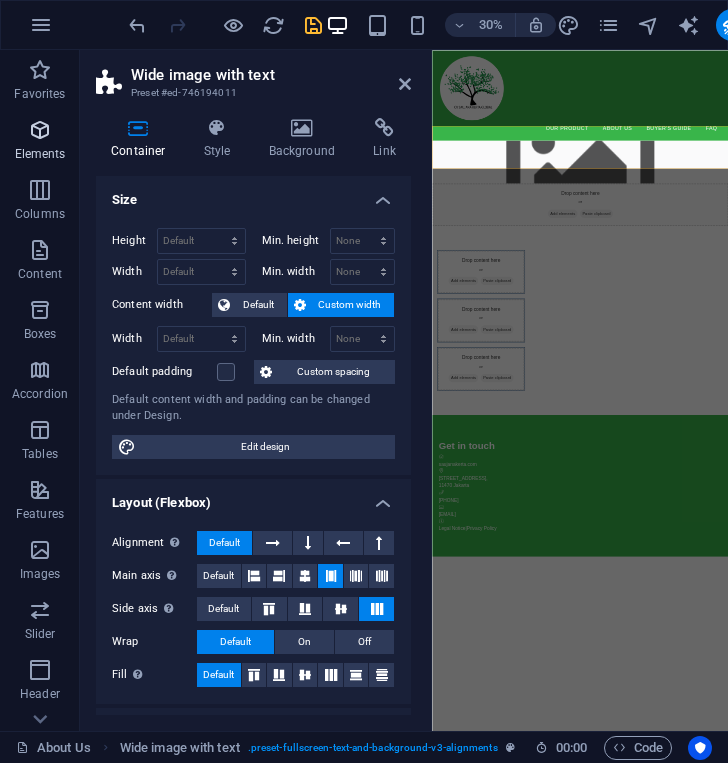 click at bounding box center (40, 130) 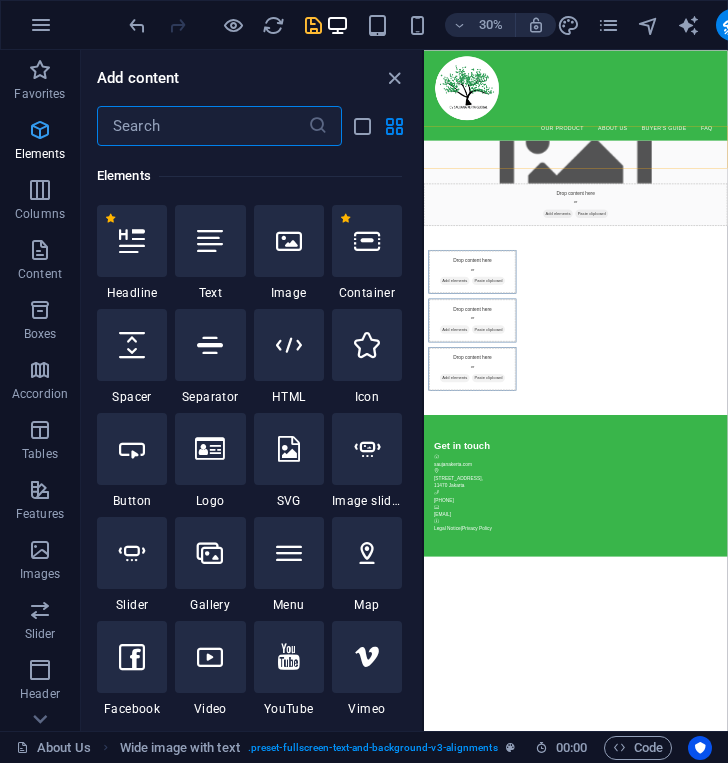 scroll, scrollTop: 213, scrollLeft: 0, axis: vertical 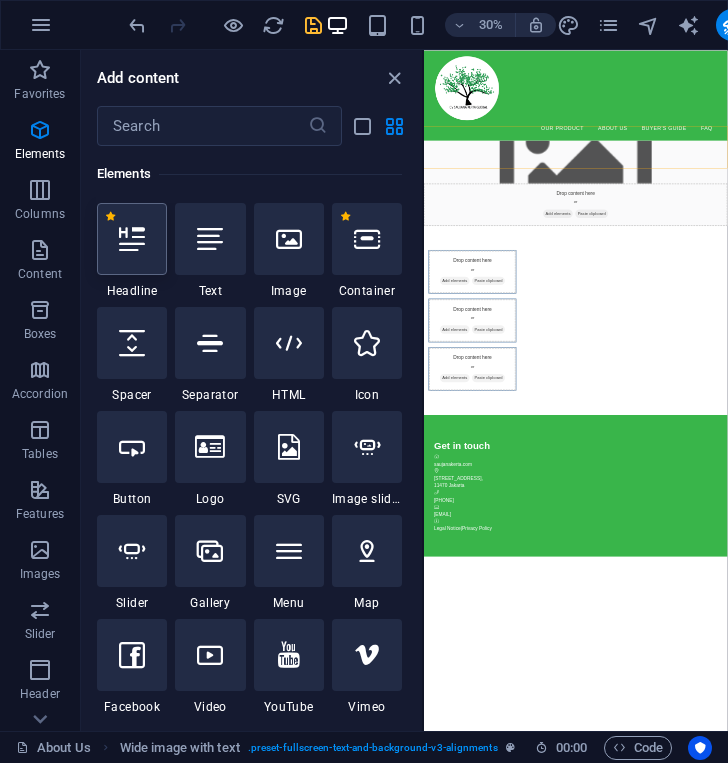 click at bounding box center (132, 239) 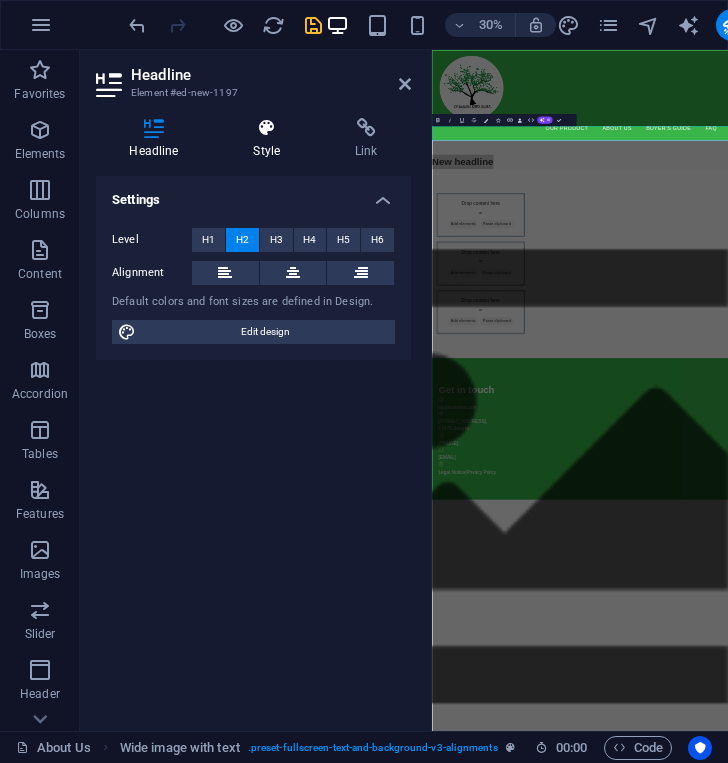 click at bounding box center (267, 128) 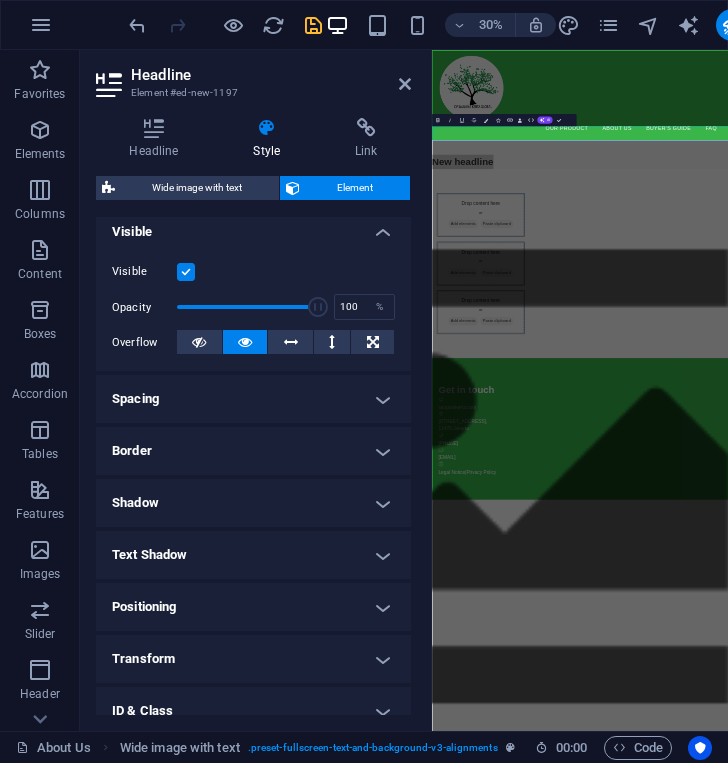 scroll, scrollTop: 347, scrollLeft: 0, axis: vertical 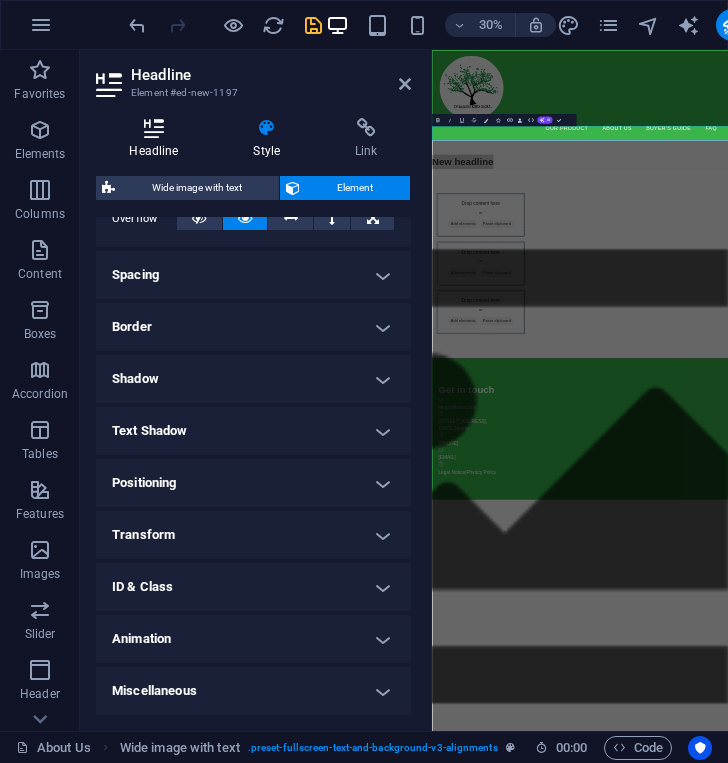 click on "Headline" at bounding box center [158, 139] 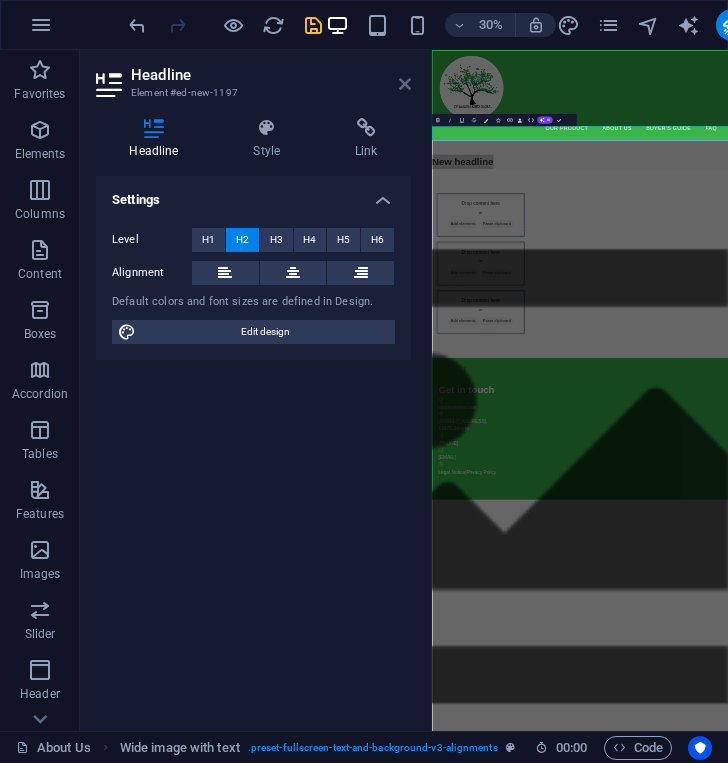 drag, startPoint x: 406, startPoint y: 81, endPoint x: 533, endPoint y: 67, distance: 127.769325 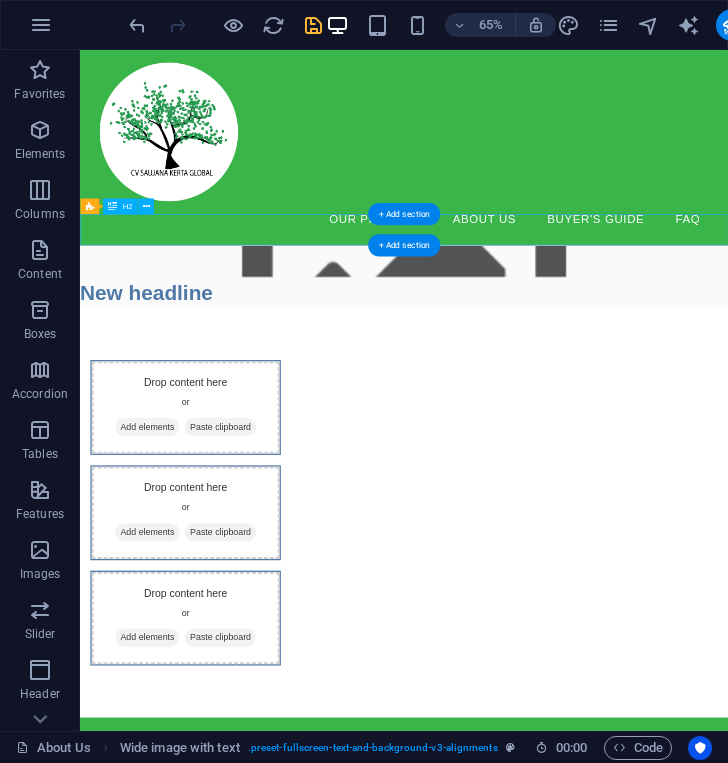 click on "New headline" at bounding box center (578, 423) 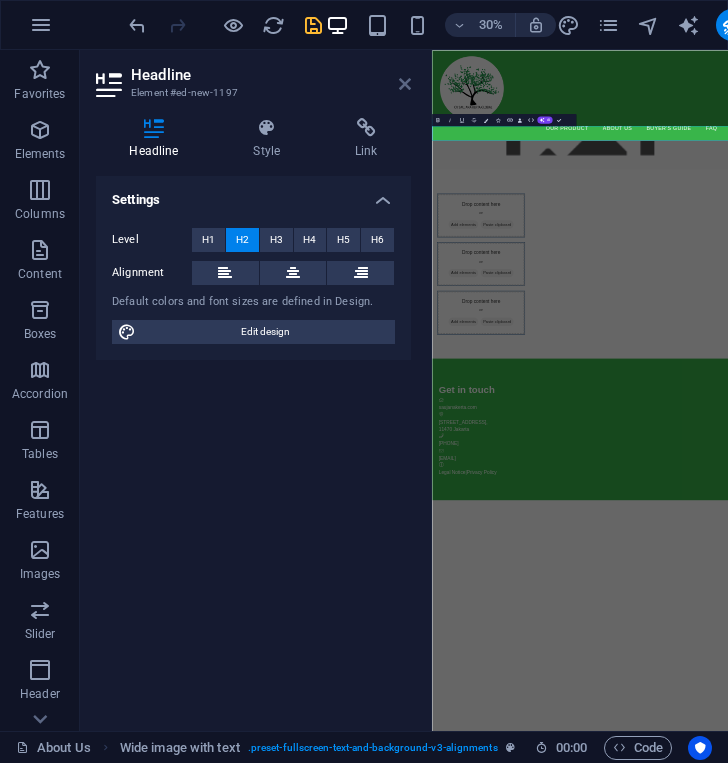 click at bounding box center [405, 84] 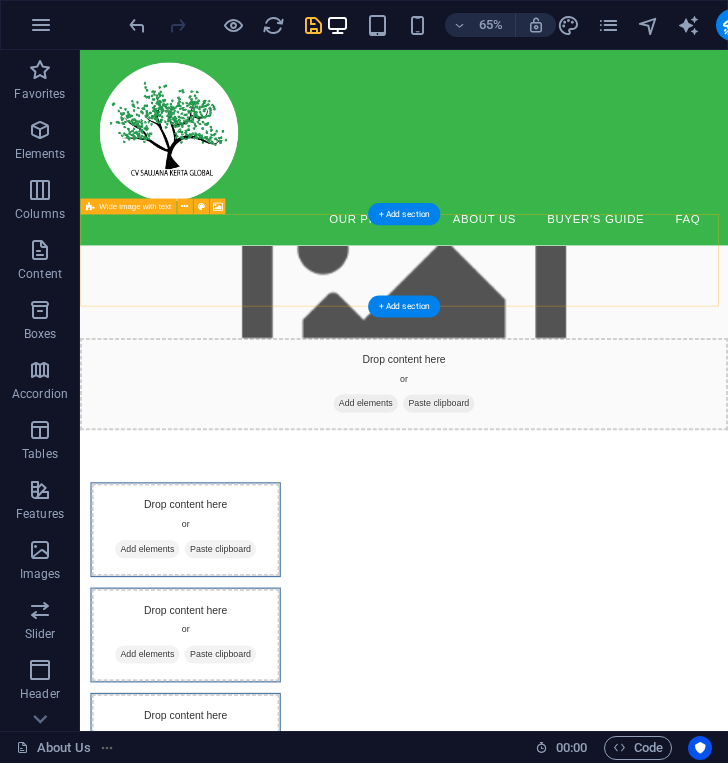 click on "Add elements" at bounding box center [519, 594] 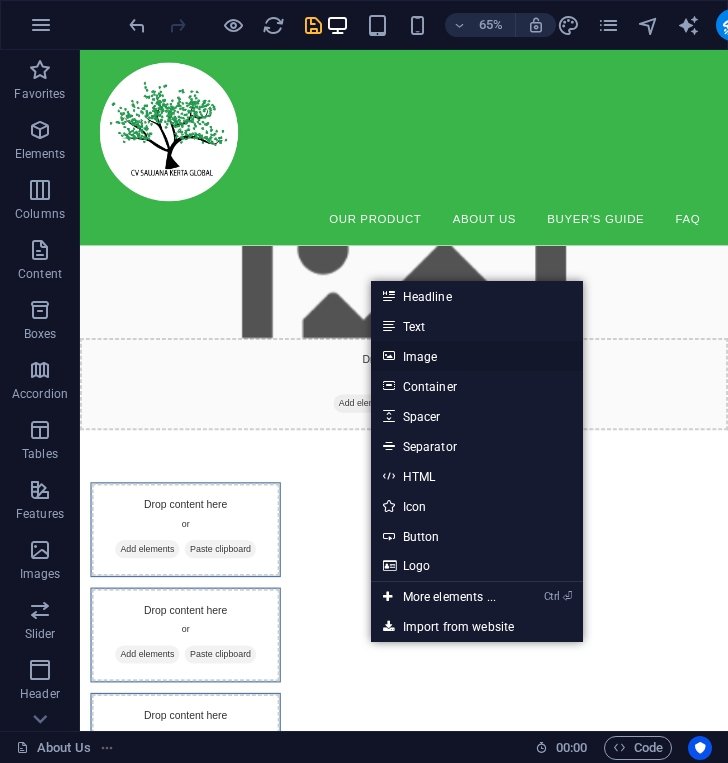 click on "Image" at bounding box center [477, 356] 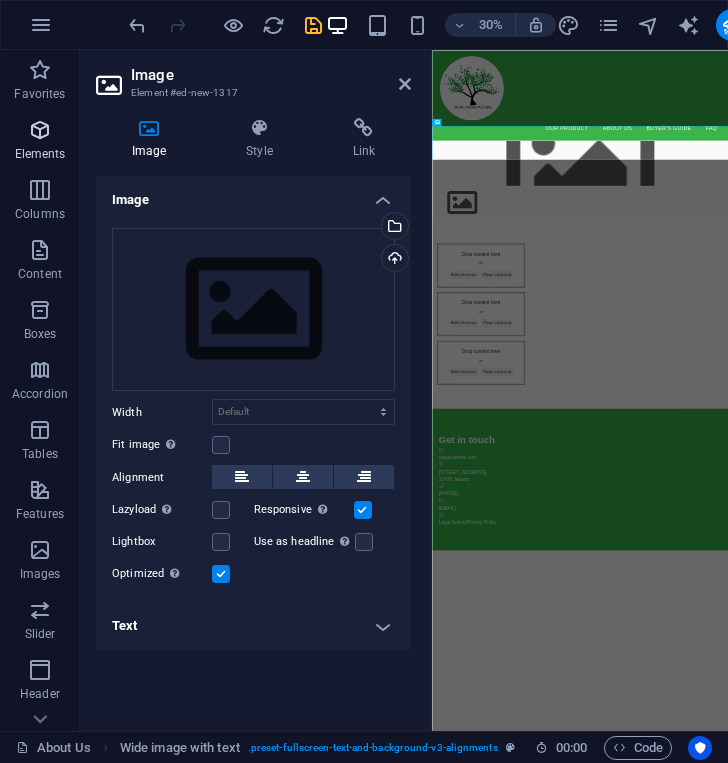 click on "Elements" at bounding box center [40, 142] 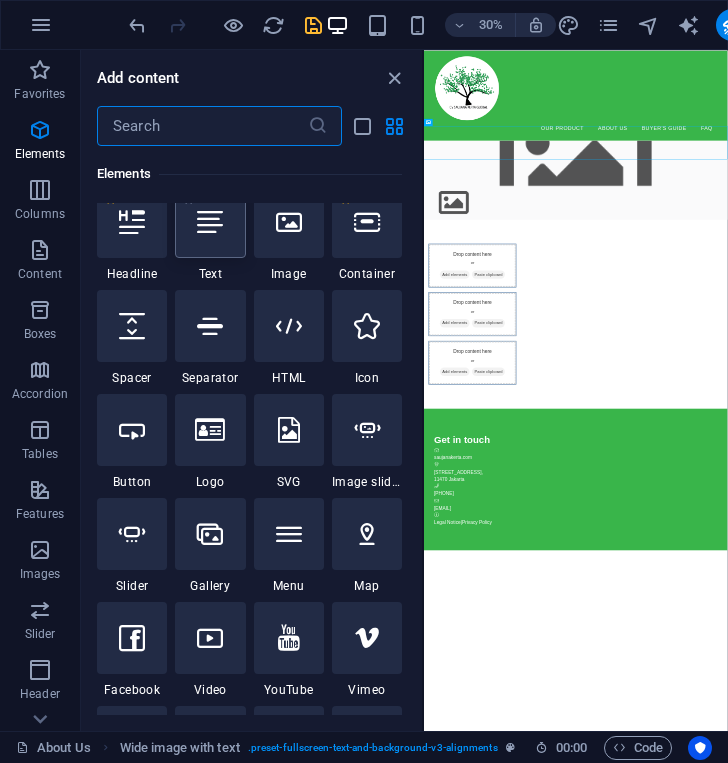 scroll, scrollTop: 231, scrollLeft: 0, axis: vertical 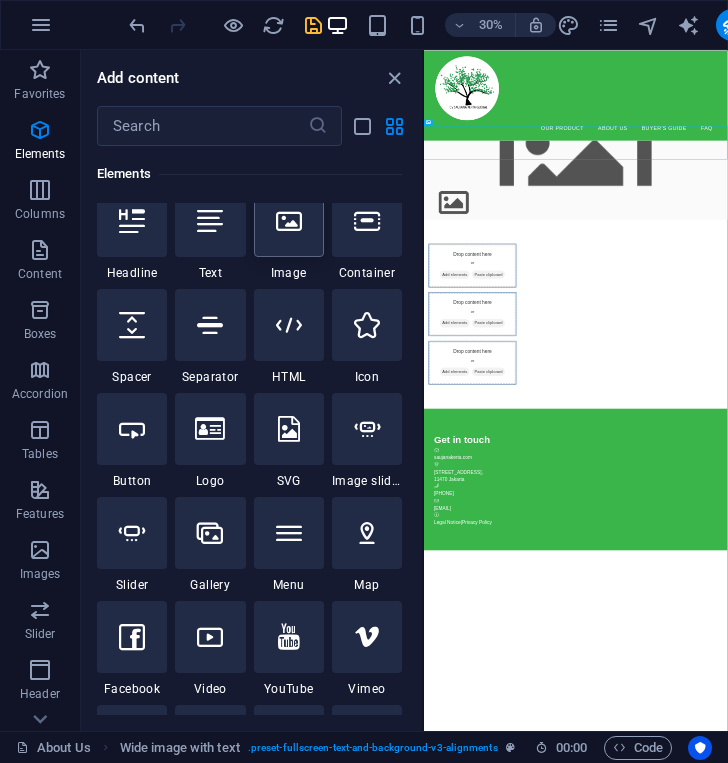 click at bounding box center (289, 221) 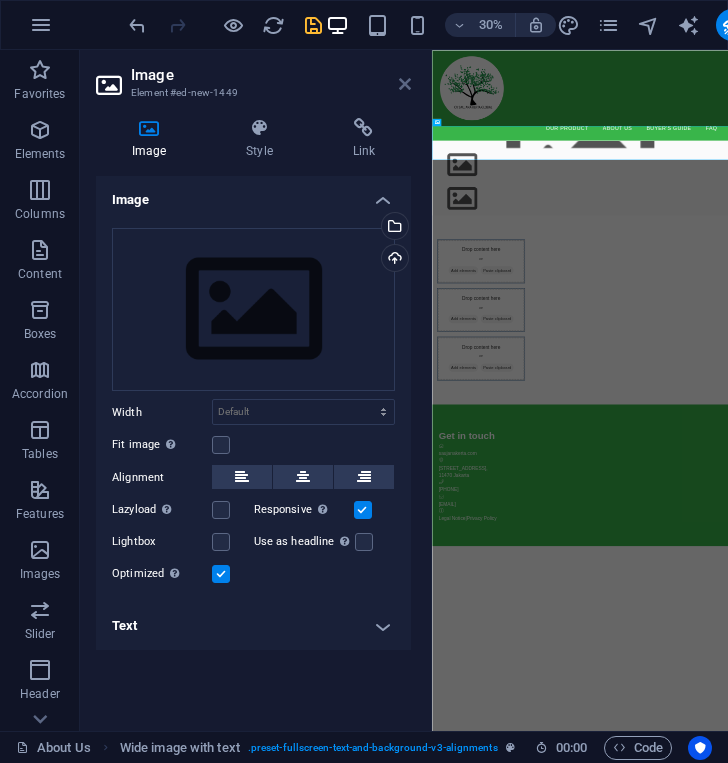 drag, startPoint x: 410, startPoint y: 81, endPoint x: 279, endPoint y: 255, distance: 217.80037 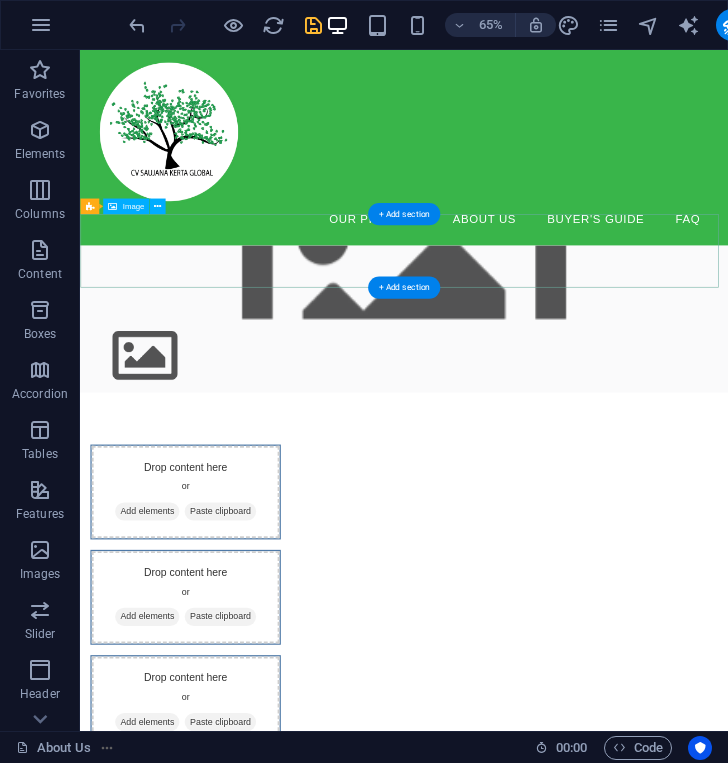 click at bounding box center [578, 520] 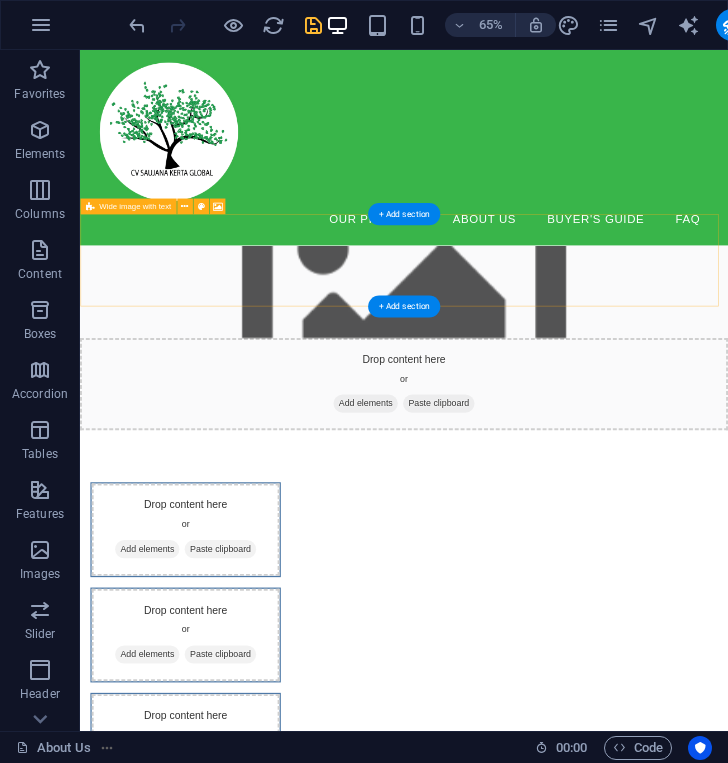click on "Drop content here or  Add elements  Paste clipboard" at bounding box center [578, 564] 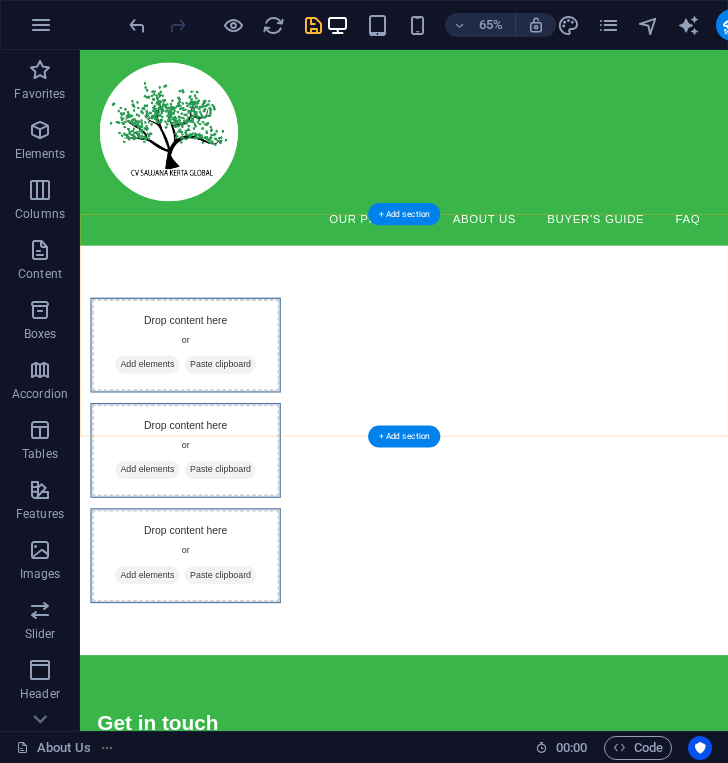 click on "+ Add section" at bounding box center [404, 214] 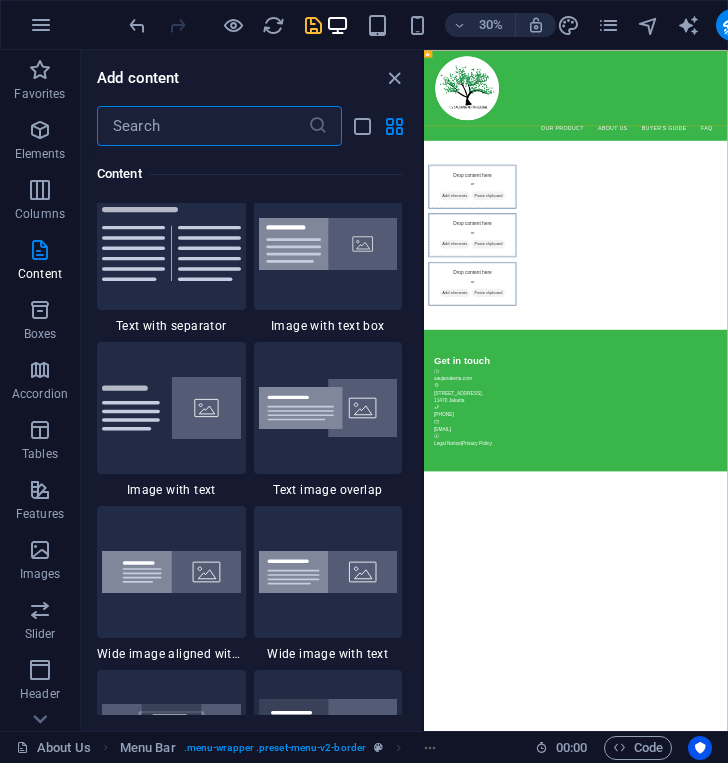 scroll, scrollTop: 3897, scrollLeft: 0, axis: vertical 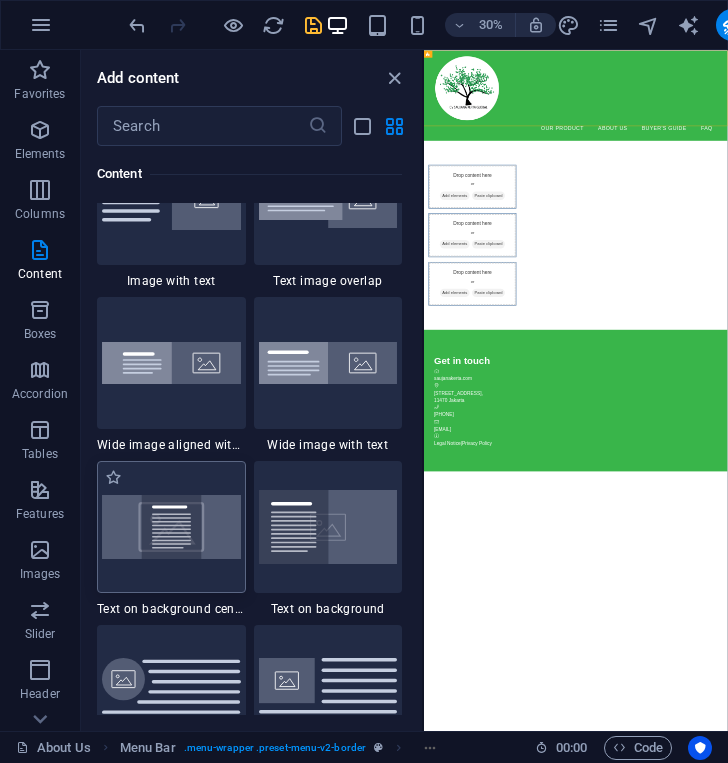 click at bounding box center (171, 526) 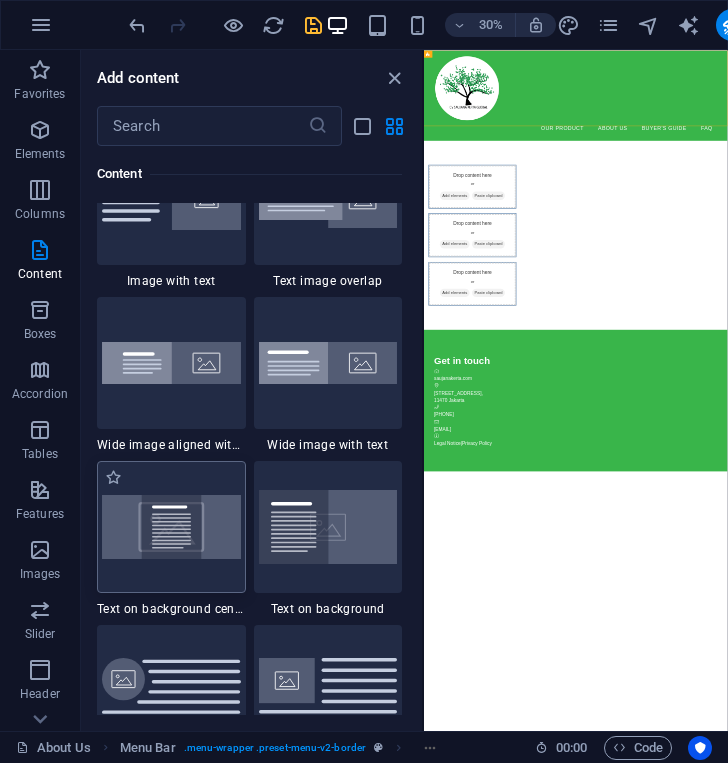 click on "H2   Text image overlap   Text image overlap   Container   Image   Video   Wide image with text   Wide image with text   Container   Container   Cards   Container   Menu   Menu Bar   Logo   Wide image with text   Text   Wide image with text   Container   Placeholder   Placeholder   Text   Spacer   Text   Text   H2   H3   Container   Text   Placeholder   Container   H3   Text   Placeholder   Text   Container   Container   H3   Placeholder   Footer Bragi   Wide image with text   Container   Placeholder   Cards   Cards   Container   Cards   Container   H3   Text   Placeholder   Container   H3   Cards   Container   Text   Placeholder   Container   H3   Container   Text   Placeholder   Cards   Text   Container   Wide image with text   Image   Container   Wide image with text   Image   Container   Cards   Placeholder   Placeholder   Wide image with text   Placeholder   Image   Wide image with text   Image   H2   H2   Image   Text   Footer Bragi   Container   Text   Wide image with text   Image" at bounding box center (576, 390) 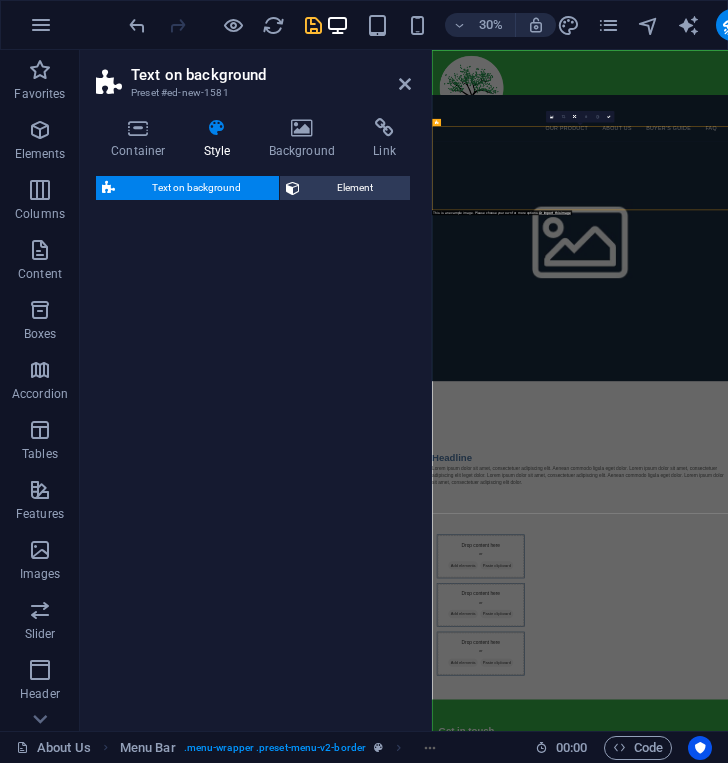 select on "%" 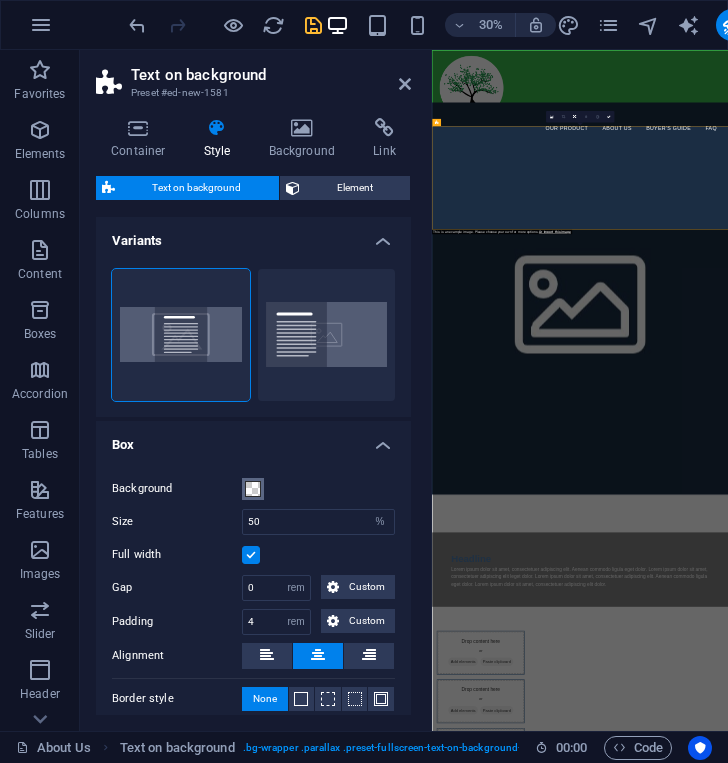 click at bounding box center (253, 489) 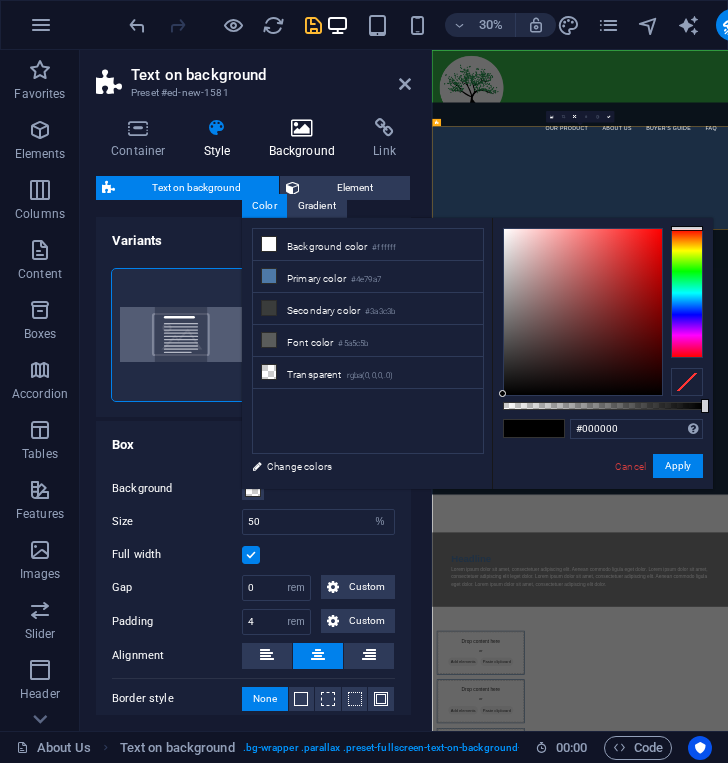 click on "Background" at bounding box center (306, 139) 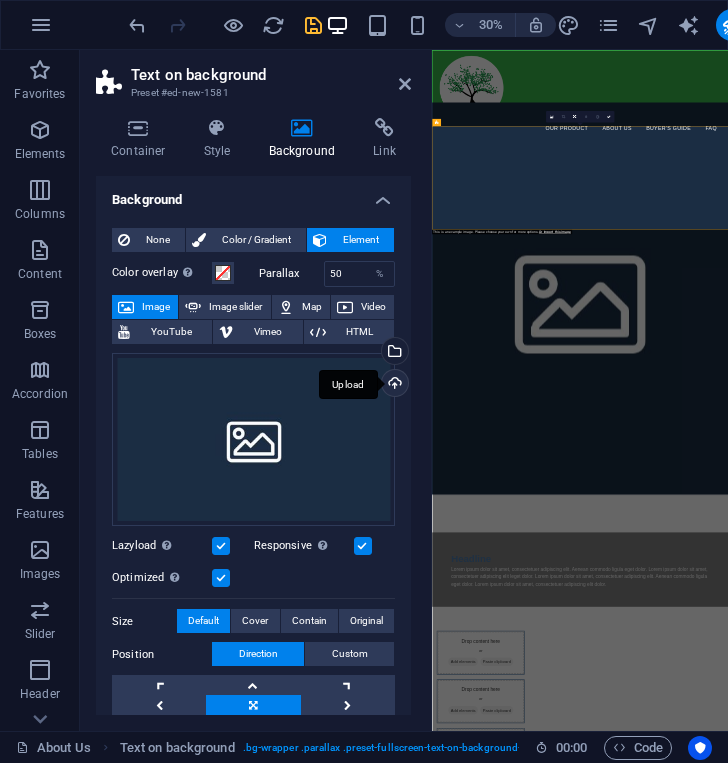 click on "Upload" at bounding box center (393, 385) 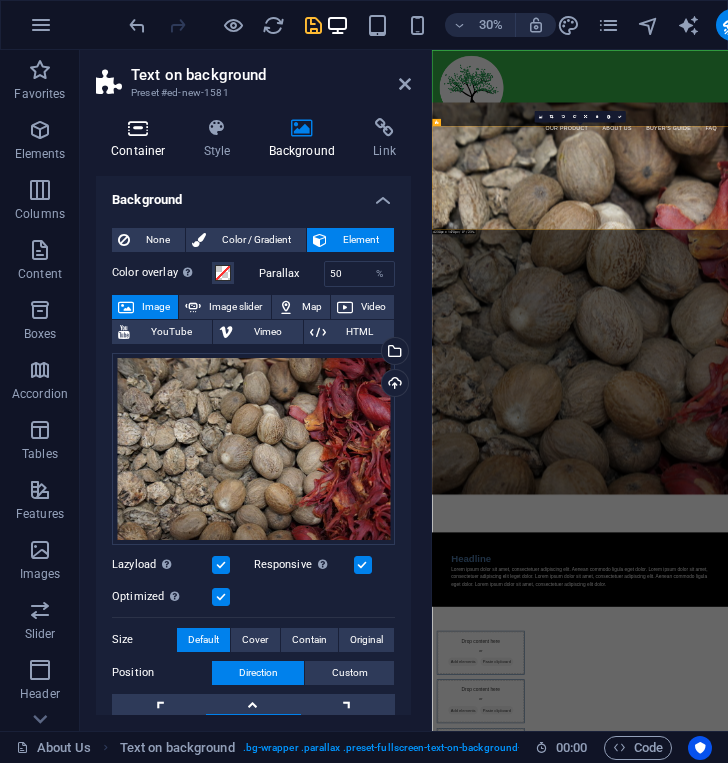 click at bounding box center [138, 128] 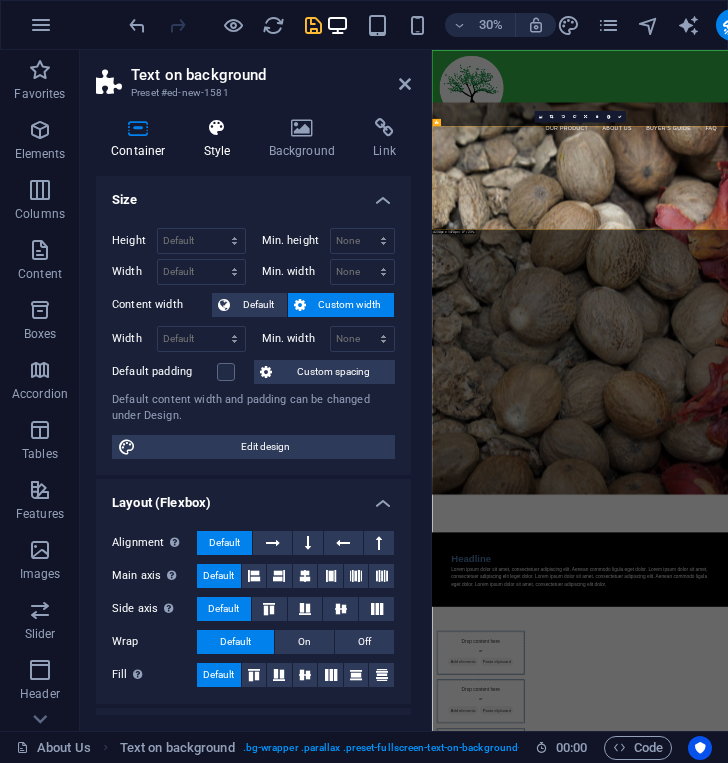 click on "Style" at bounding box center [221, 139] 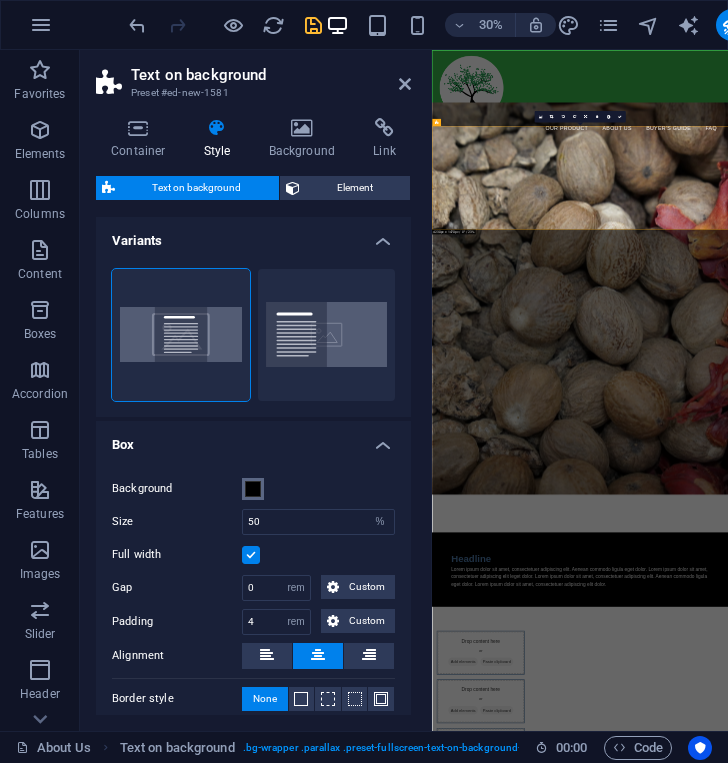 click on "Background" at bounding box center (253, 489) 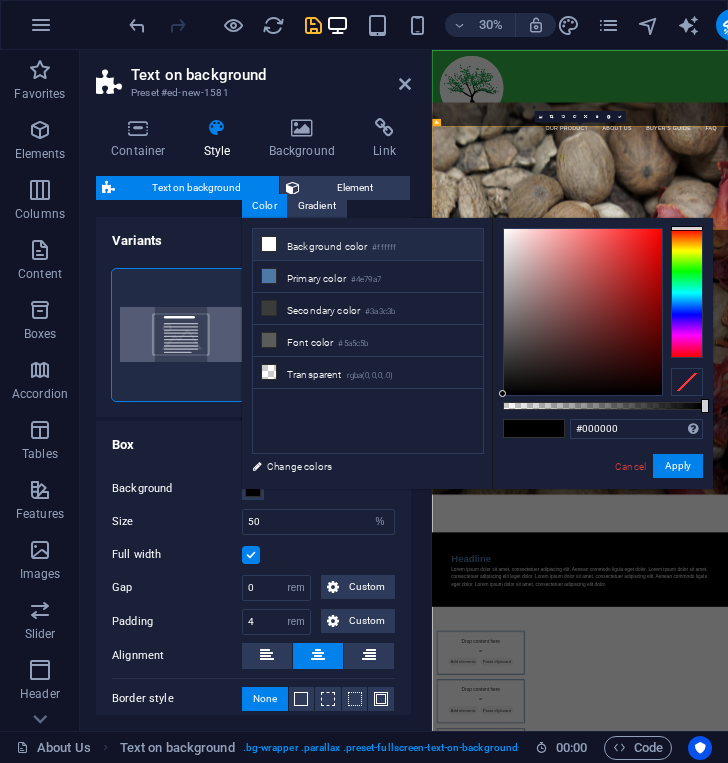 click on "Background color
#ffffff" at bounding box center [368, 245] 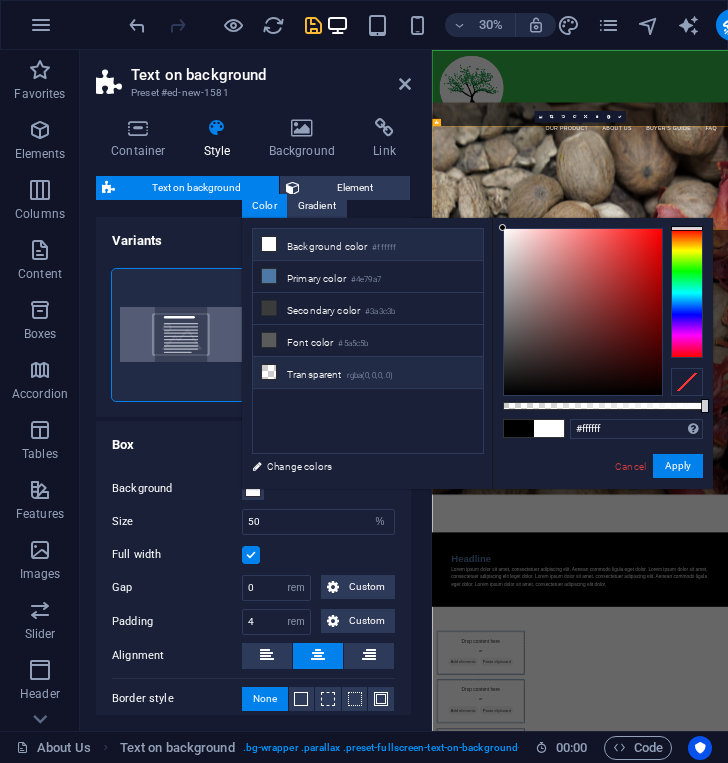 click on "Transparent
rgba(0,0,0,.0)" at bounding box center (368, 373) 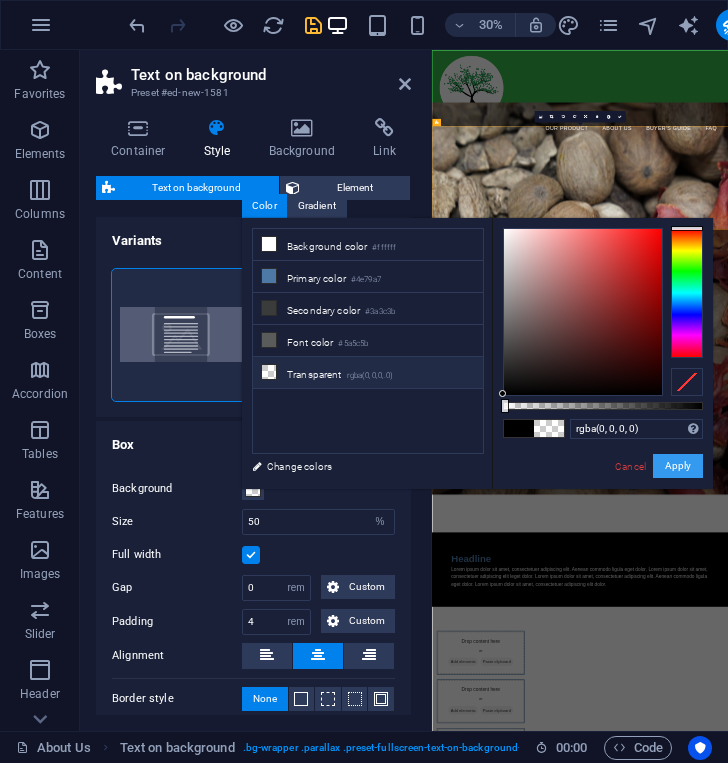click on "Apply" at bounding box center (678, 466) 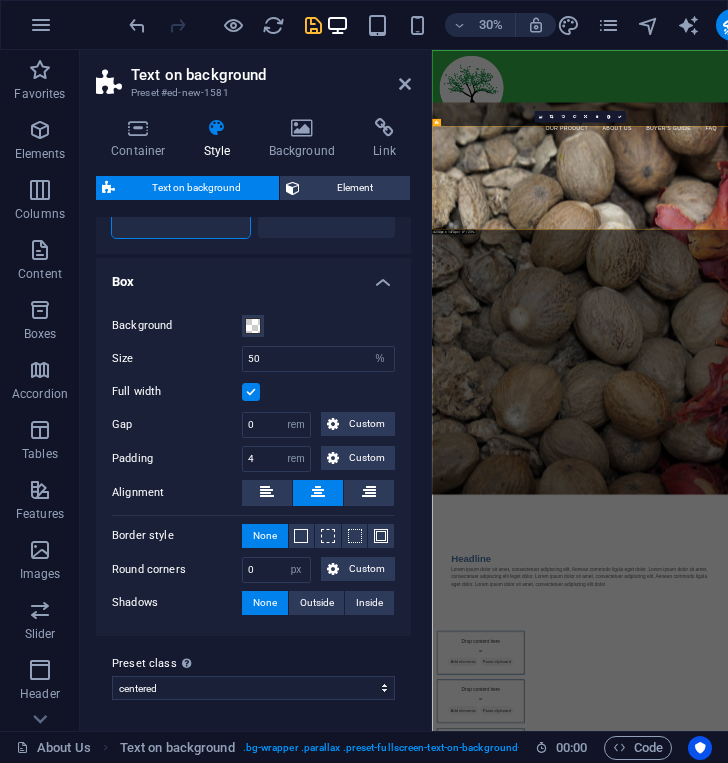 scroll, scrollTop: 0, scrollLeft: 0, axis: both 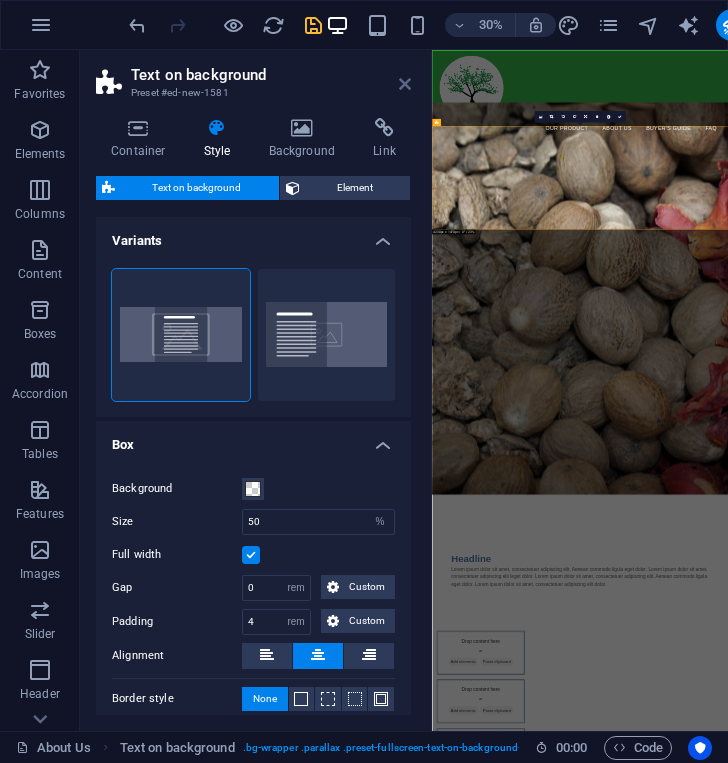 click at bounding box center [405, 84] 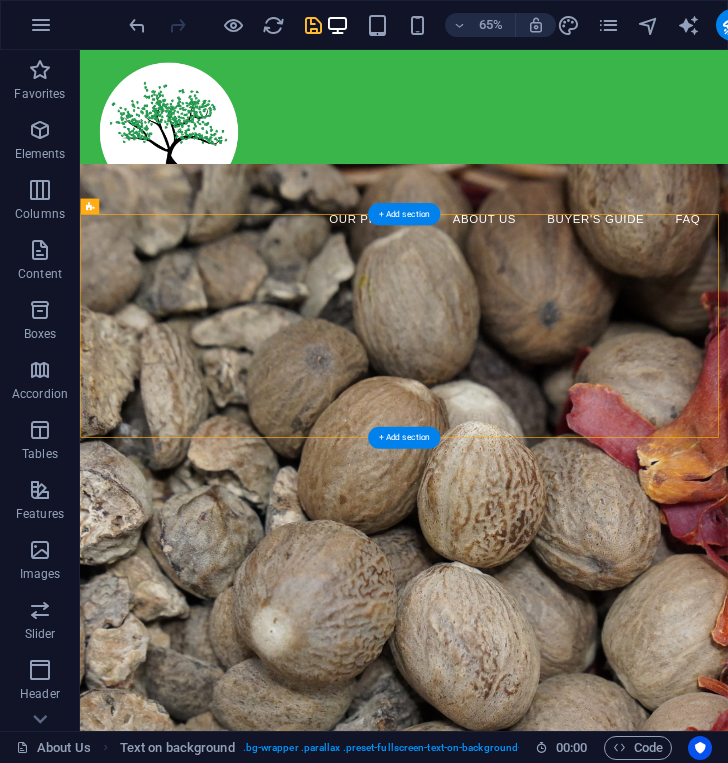 click at bounding box center (578, 878) 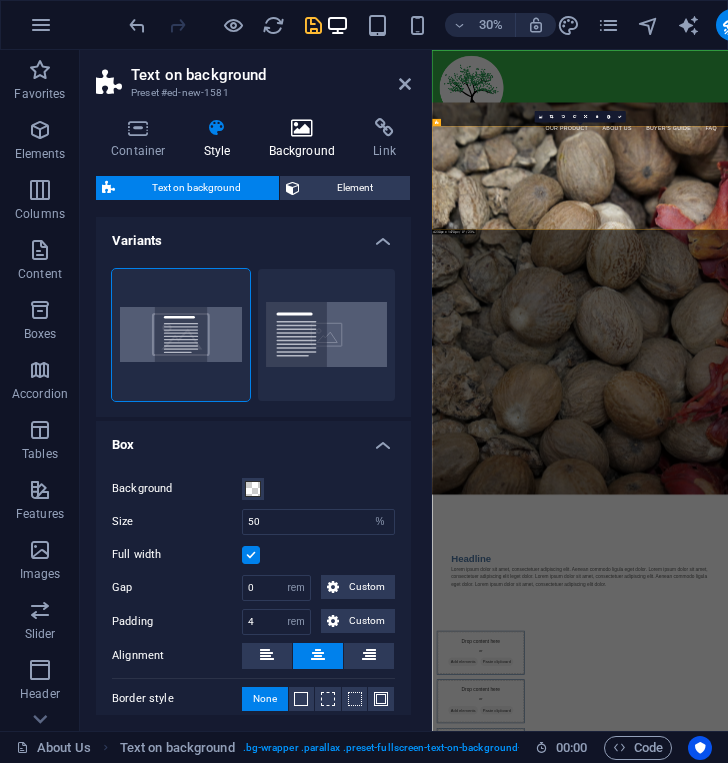 click at bounding box center (302, 128) 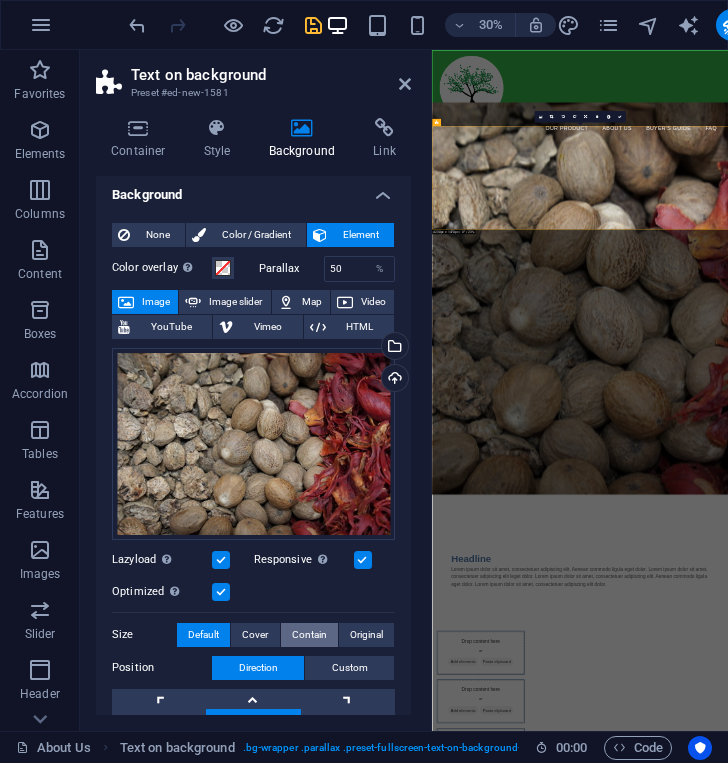scroll, scrollTop: 4, scrollLeft: 0, axis: vertical 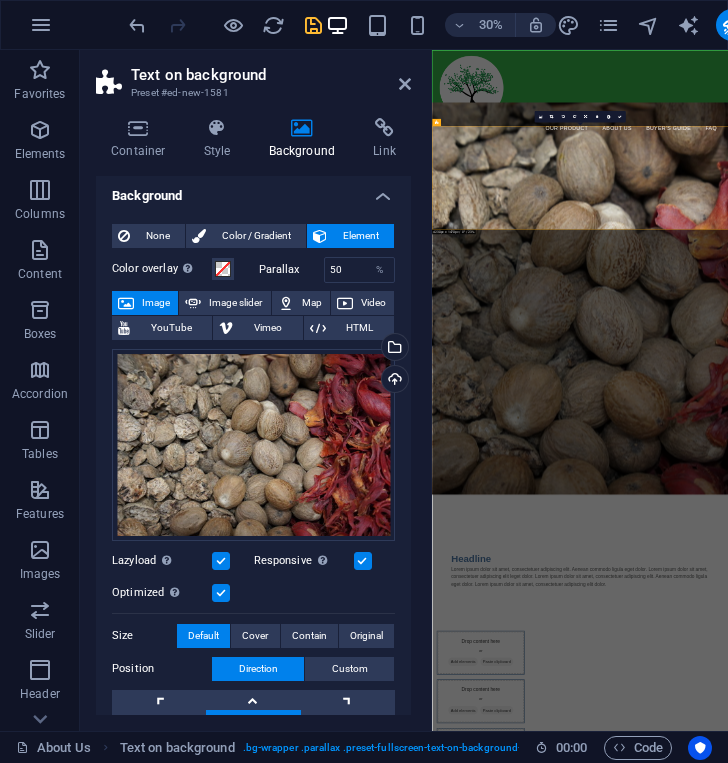 click on "Color overlay Places an overlay over the background to colorize it Parallax 50 % Image Image slider Map Video YouTube Vimeo HTML Drag files here, click to choose files or select files from Files or our free stock photos & videos Select files from the file manager, stock photos, or upload file(s) Upload Lazyload Loading images after the page loads improves page speed. Responsive Automatically load retina image and smartphone optimized sizes. Optimized Images are compressed to improve page speed. Size Default Cover Contain Original Repeat Default Position Direction Custom X offset 50 px rem % vh vw Y offset 50 px rem % vh vw Alternative text The alternative text is used by devices that cannot display images (e.g. image search engines) and should be added to every image to improve website accessibility. Image caption Paragraph Format Normal Heading 1 Heading 2 Heading 3 Heading 4 Heading 5 Heading 6 Code Font Family Arial Georgia Impact Tahoma Times New Roman Verdana Font Size 8 9 10 11 12 14 18 24 30 36 48 60" at bounding box center (253, 587) 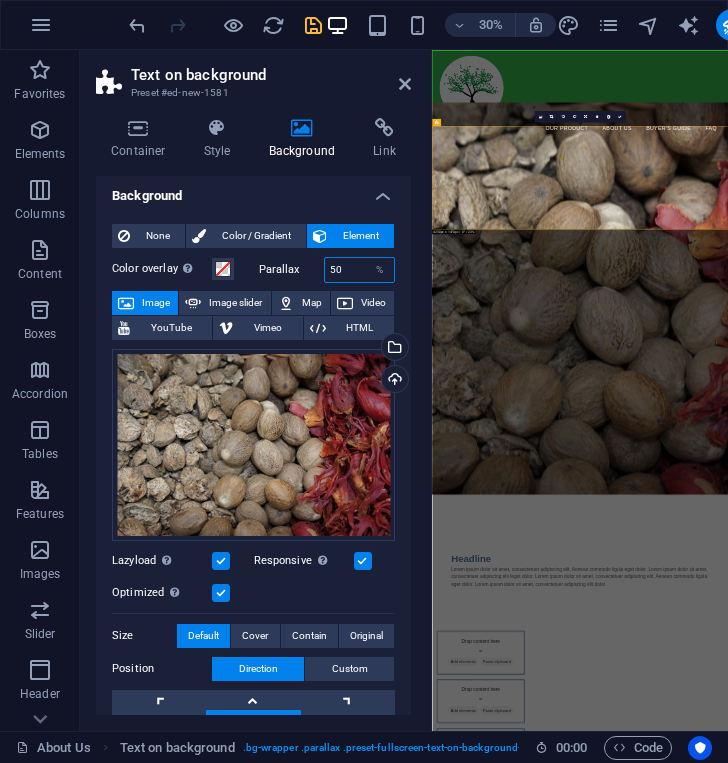 click on "50" at bounding box center [360, 270] 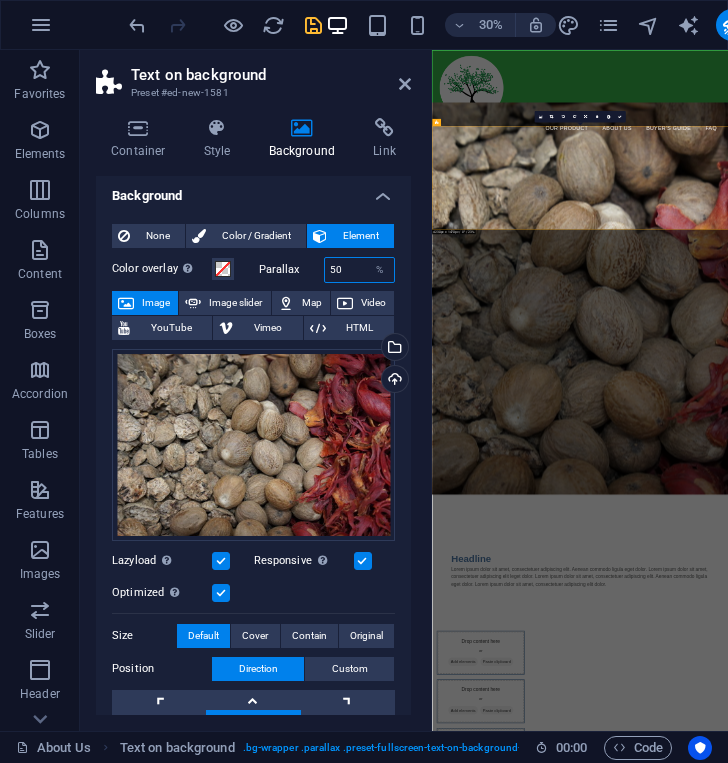 type on "5" 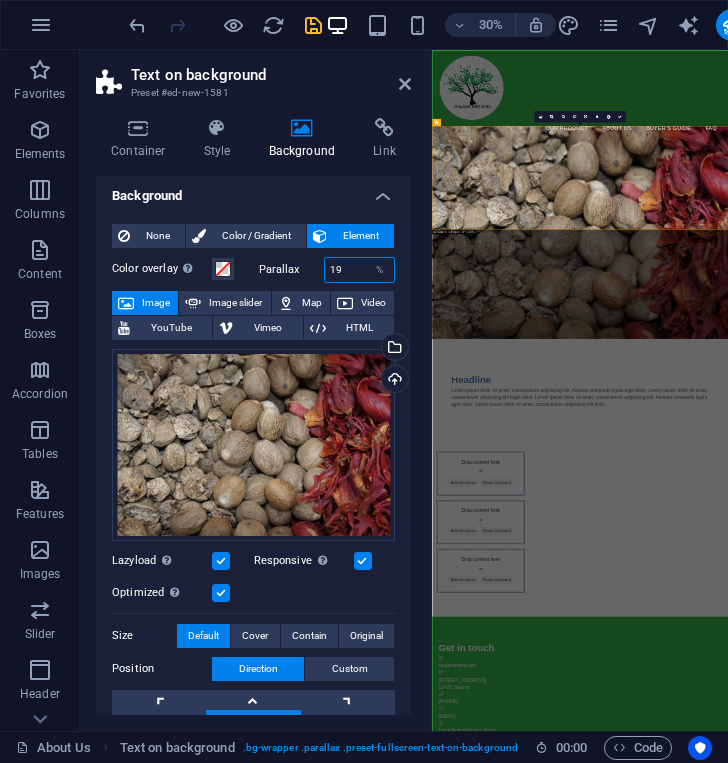 click on "19" at bounding box center [360, 270] 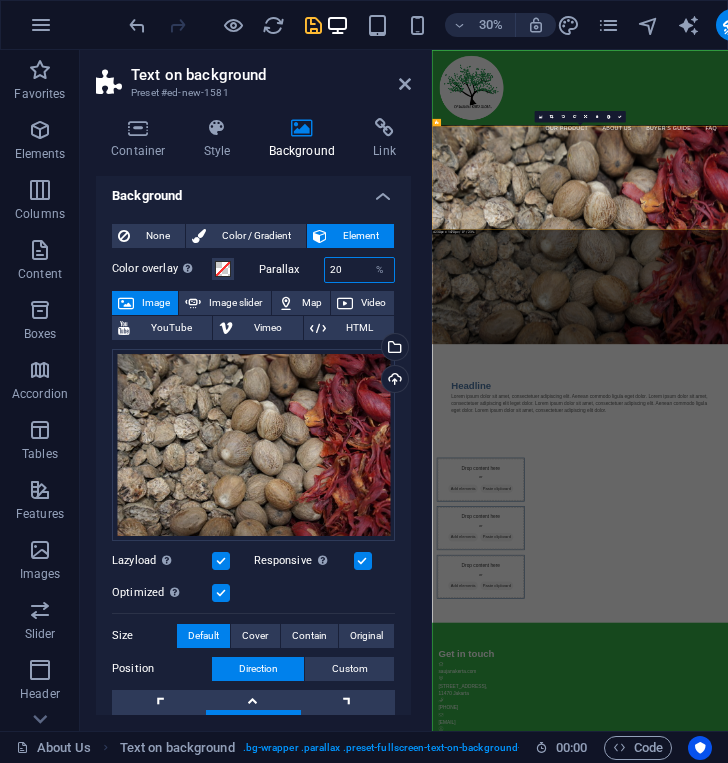 type on "2" 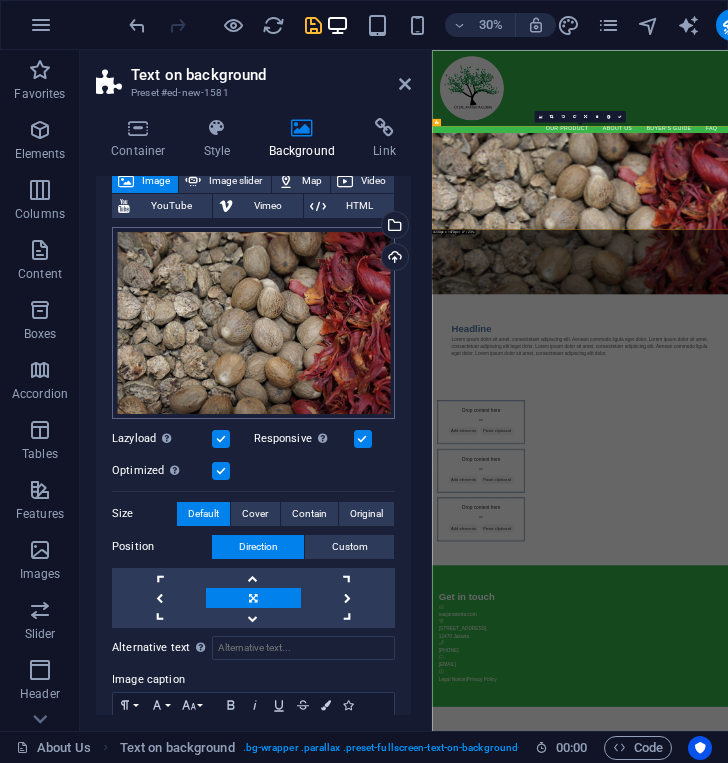 scroll, scrollTop: 228, scrollLeft: 0, axis: vertical 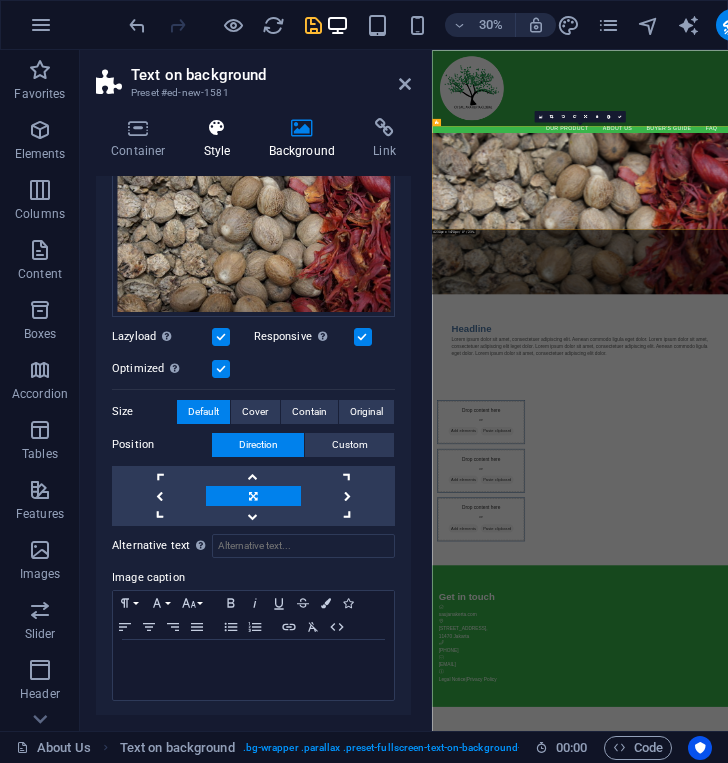 type on "10" 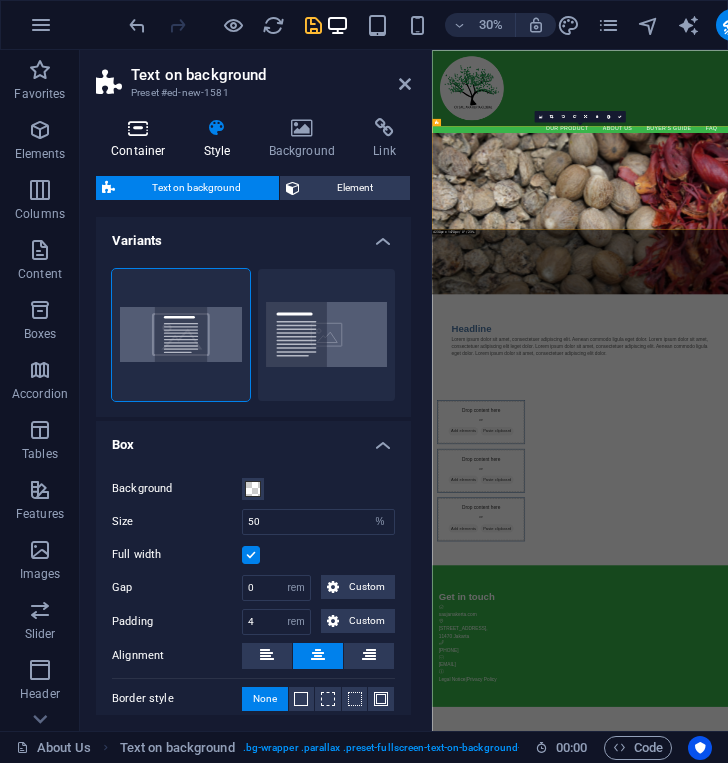 click at bounding box center [138, 128] 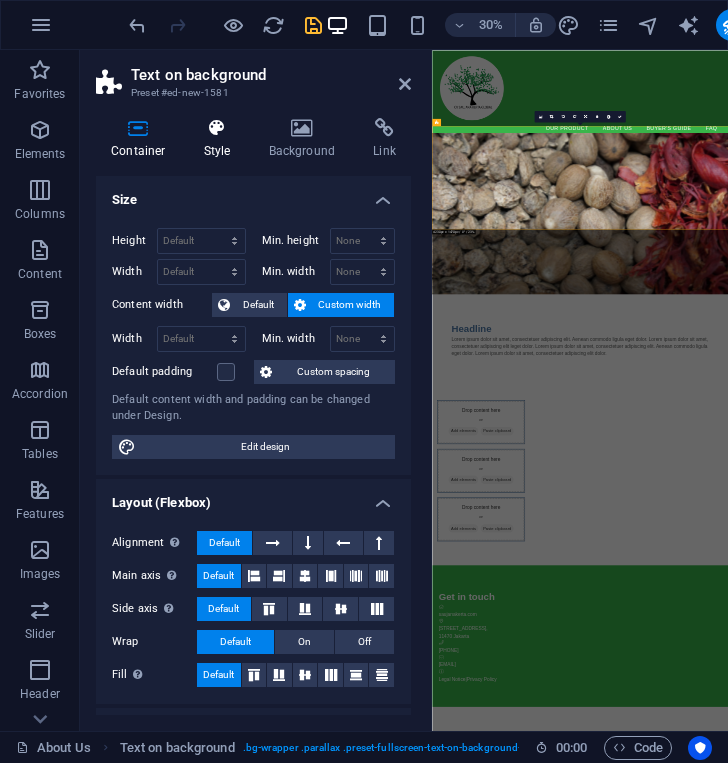 click at bounding box center (217, 128) 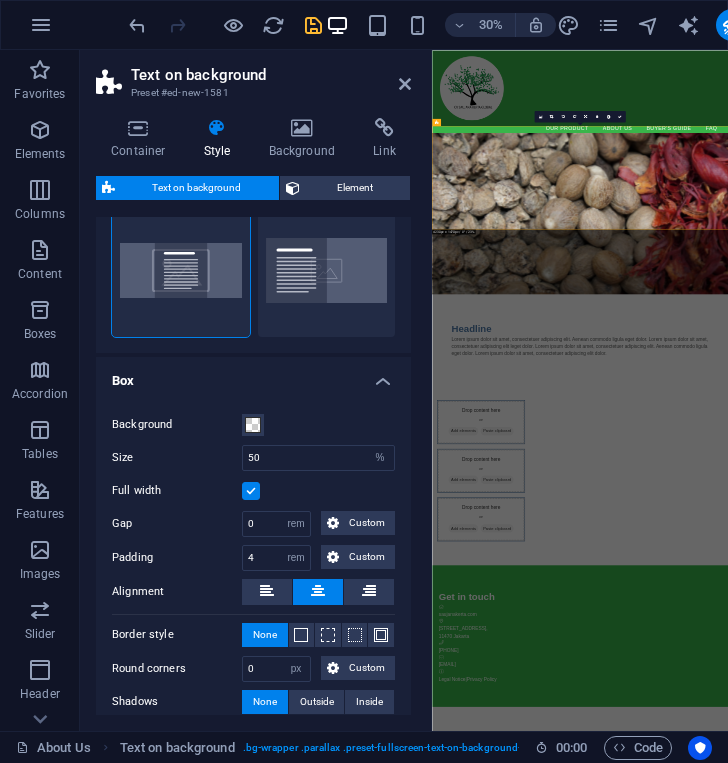 scroll, scrollTop: 163, scrollLeft: 0, axis: vertical 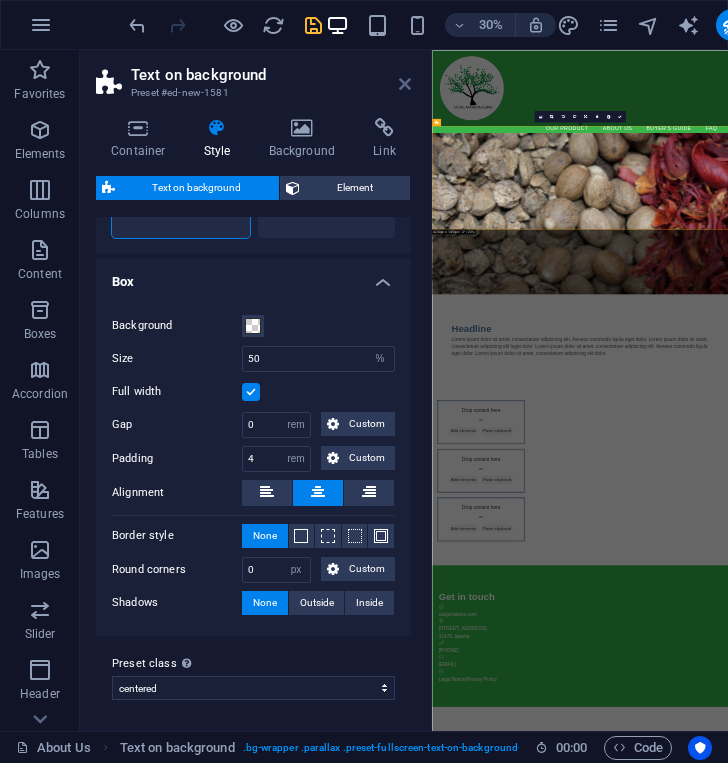 drag, startPoint x: 401, startPoint y: 86, endPoint x: 499, endPoint y: 58, distance: 101.92154 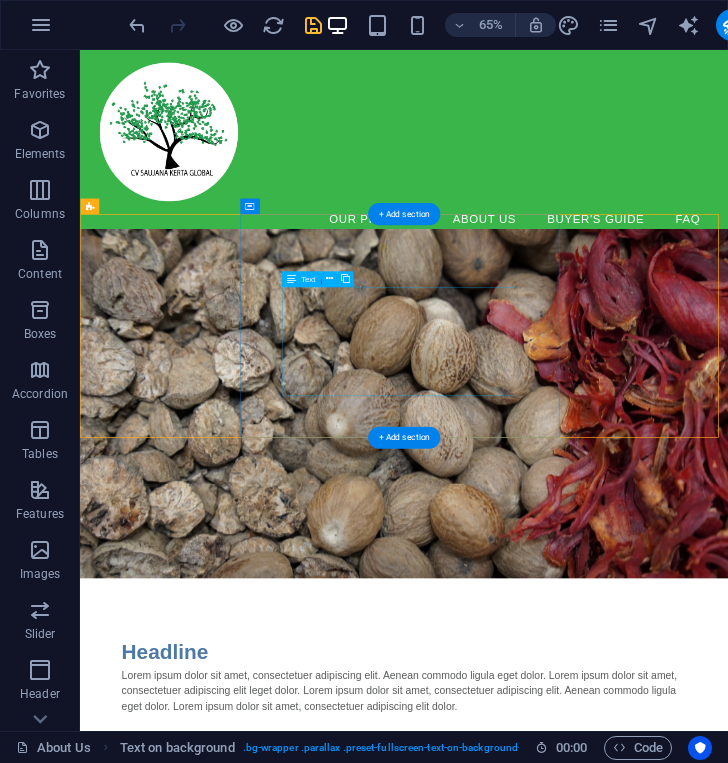 click on "Lorem ipsum dolor sit amet, consectetuer adipiscing elit. Aenean commodo ligula eget dolor. Lorem ipsum dolor sit amet, consectetuer adipiscing elit leget dolor. Lorem ipsum dolor sit amet, consectetuer adipiscing elit. Aenean commodo ligula eget dolor. Lorem ipsum dolor sit amet, consectetuer adipiscing elit dolor." at bounding box center (578, 1036) 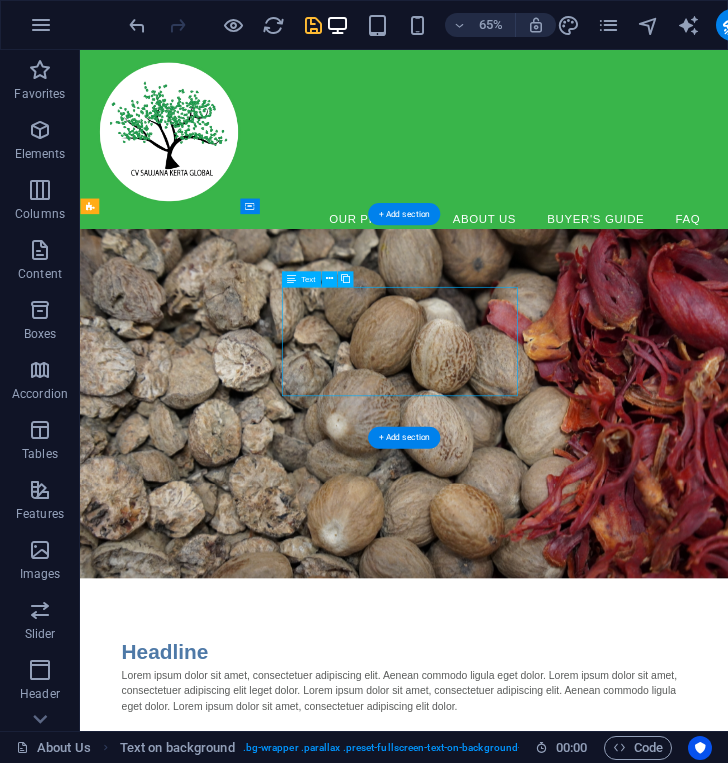 click on "Lorem ipsum dolor sit amet, consectetuer adipiscing elit. Aenean commodo ligula eget dolor. Lorem ipsum dolor sit amet, consectetuer adipiscing elit leget dolor. Lorem ipsum dolor sit amet, consectetuer adipiscing elit. Aenean commodo ligula eget dolor. Lorem ipsum dolor sit amet, consectetuer adipiscing elit dolor." at bounding box center [578, 1036] 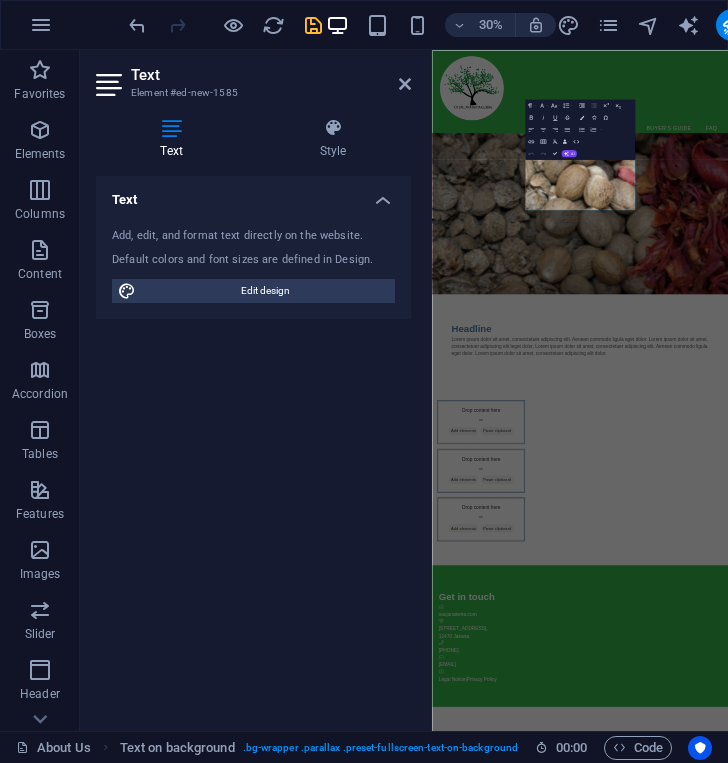 click at bounding box center (925, 594) 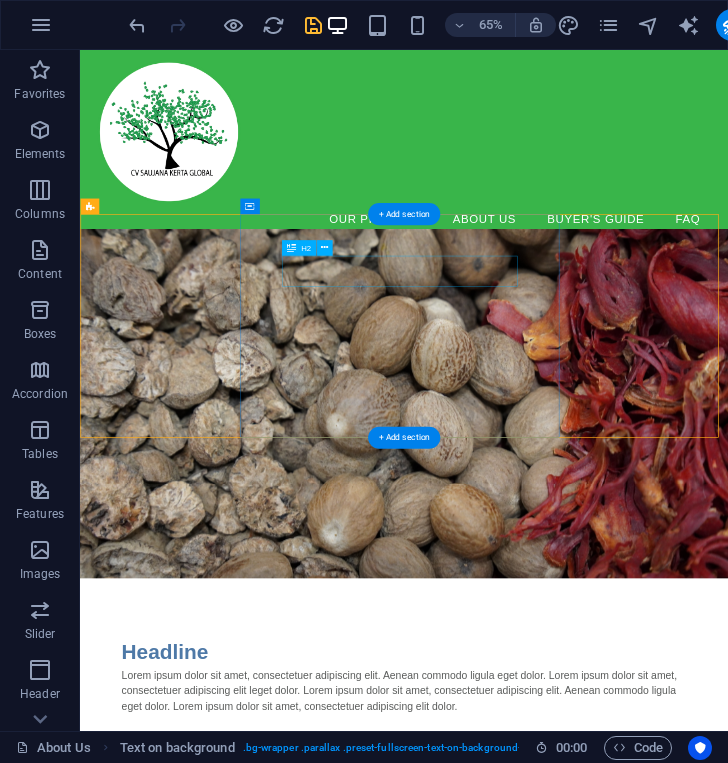click on "Headline" at bounding box center [578, 976] 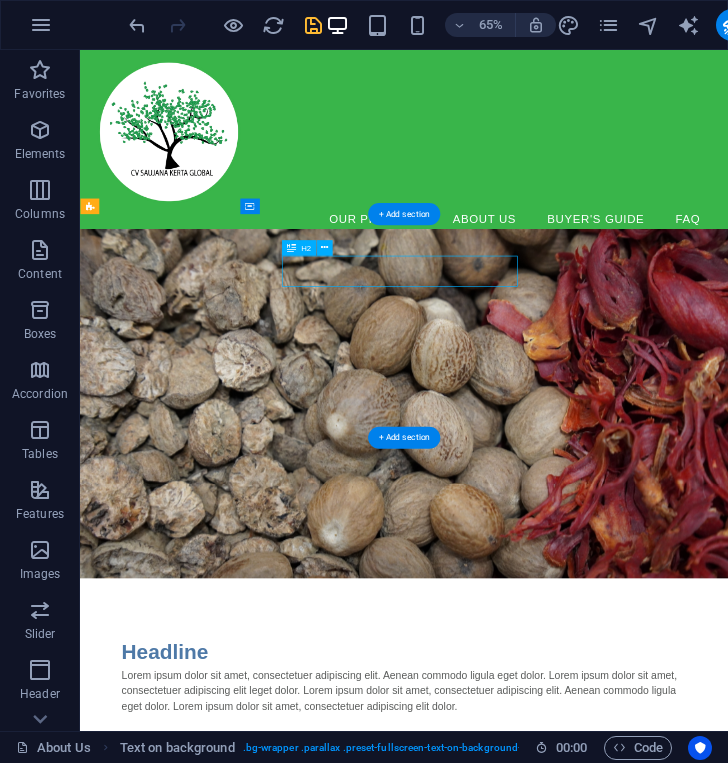 click on "Headline" at bounding box center [578, 976] 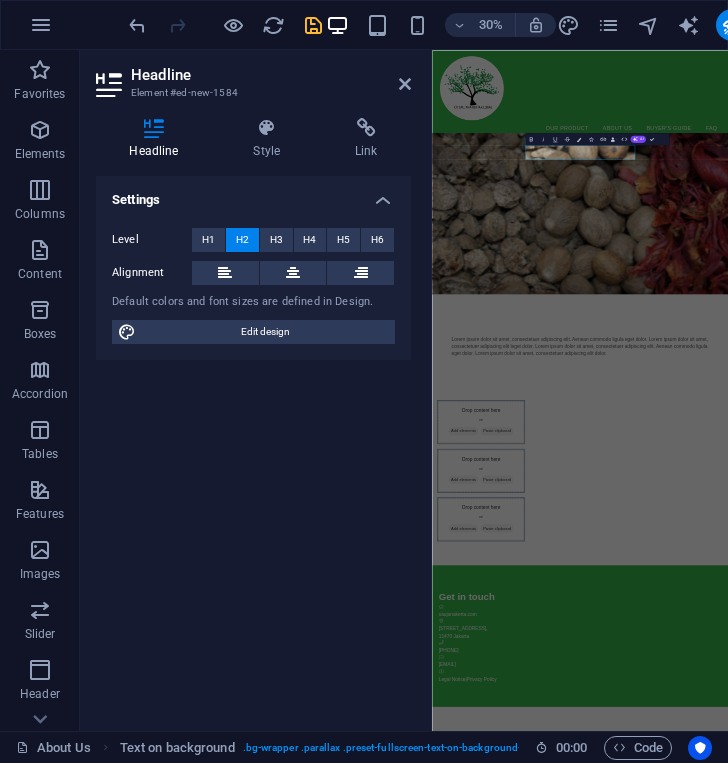 type 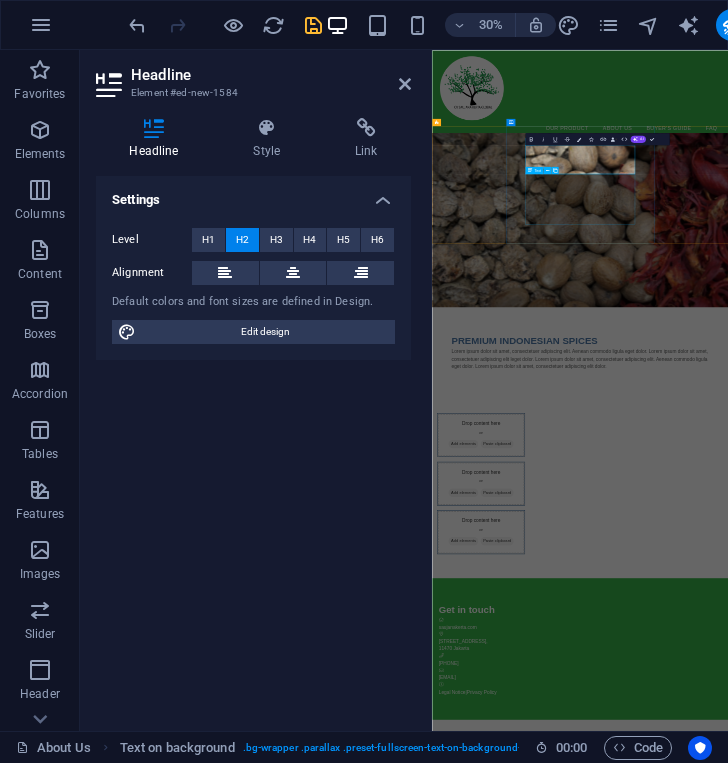 click on "Lorem ipsum dolor sit amet, consectetuer adipiscing elit. Aenean commodo ligula eget dolor. Lorem ipsum dolor sit amet, consectetuer adipiscing elit leget dolor. Lorem ipsum dolor sit amet, consectetuer adipiscing elit. Aenean commodo ligula eget dolor. Lorem ipsum dolor sit amet, consectetuer adipiscing elit dolor." at bounding box center (925, 1079) 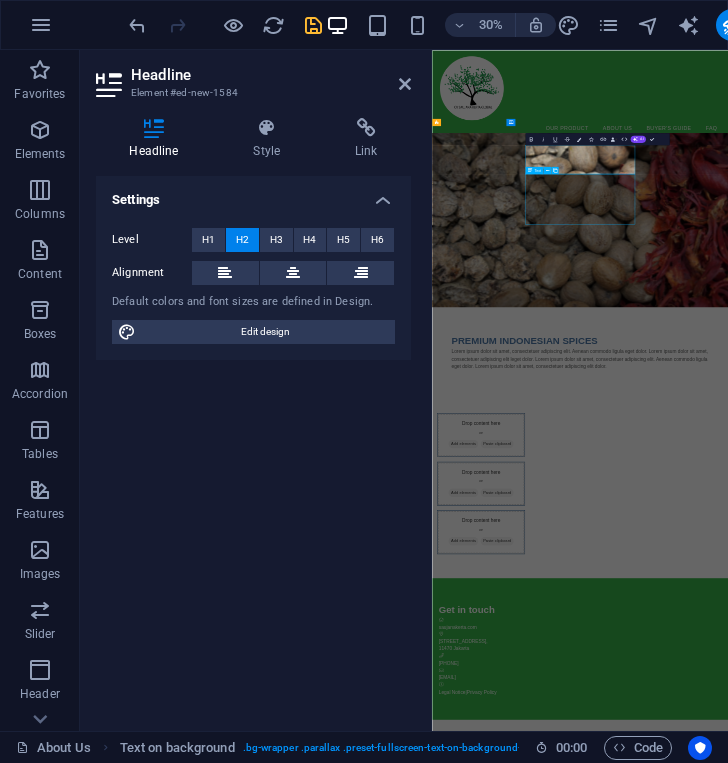 click on "Lorem ipsum dolor sit amet, consectetuer adipiscing elit. Aenean commodo ligula eget dolor. Lorem ipsum dolor sit amet, consectetuer adipiscing elit leget dolor. Lorem ipsum dolor sit amet, consectetuer adipiscing elit. Aenean commodo ligula eget dolor. Lorem ipsum dolor sit amet, consectetuer adipiscing elit dolor." at bounding box center (925, 1079) 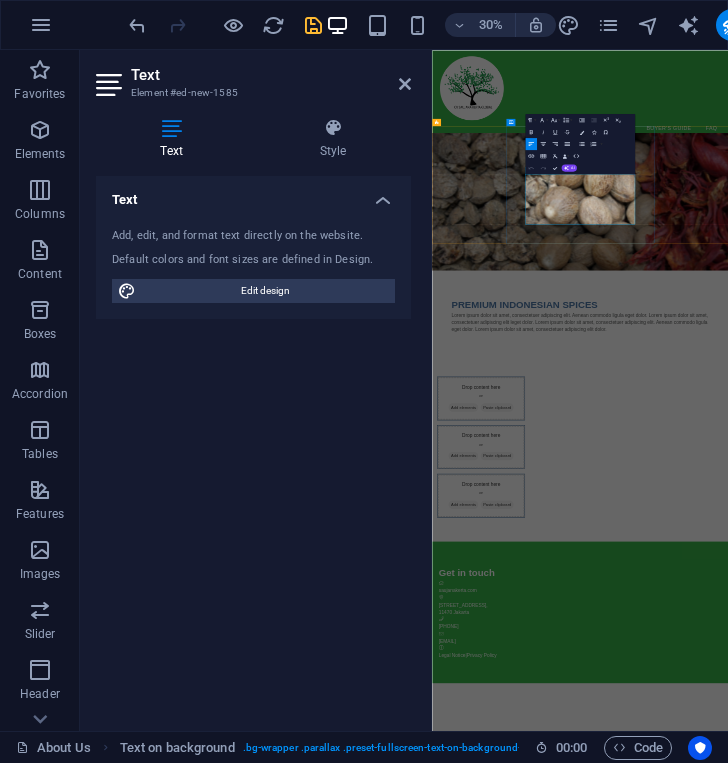 click on "Lorem ipsum dolor sit amet, consectetuer adipiscing elit. Aenean commodo ligula eget dolor. Lorem ipsum dolor sit amet, consectetuer adipiscing elit leget dolor. Lorem ipsum dolor sit amet, consectetuer adipiscing elit. Aenean commodo ligula eget dolor. Lorem ipsum dolor sit amet, consectetuer adipiscing elit dolor." at bounding box center (925, 957) 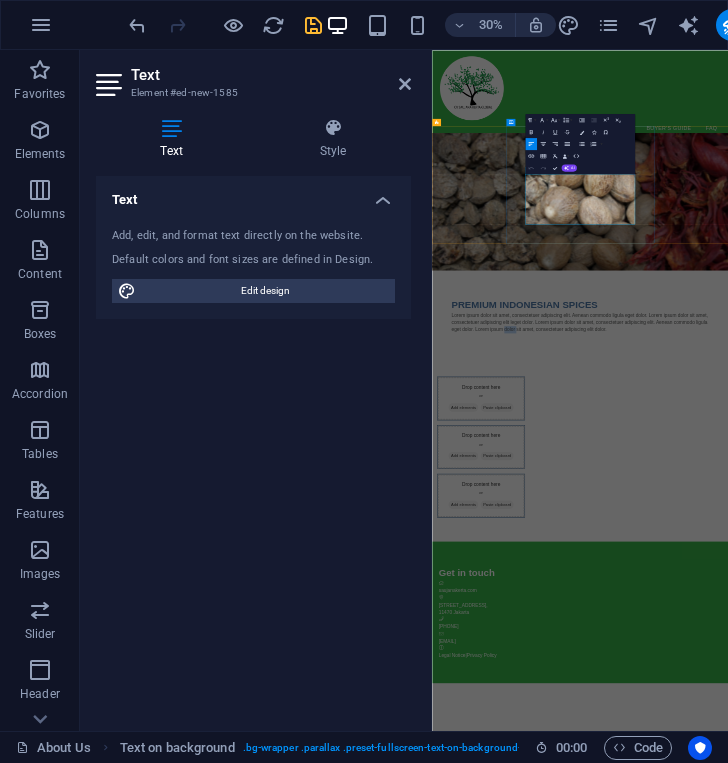click on "Lorem ipsum dolor sit amet, consectetuer adipiscing elit. Aenean commodo ligula eget dolor. Lorem ipsum dolor sit amet, consectetuer adipiscing elit leget dolor. Lorem ipsum dolor sit amet, consectetuer adipiscing elit. Aenean commodo ligula eget dolor. Lorem ipsum dolor sit amet, consectetuer adipiscing elit dolor." at bounding box center (925, 957) 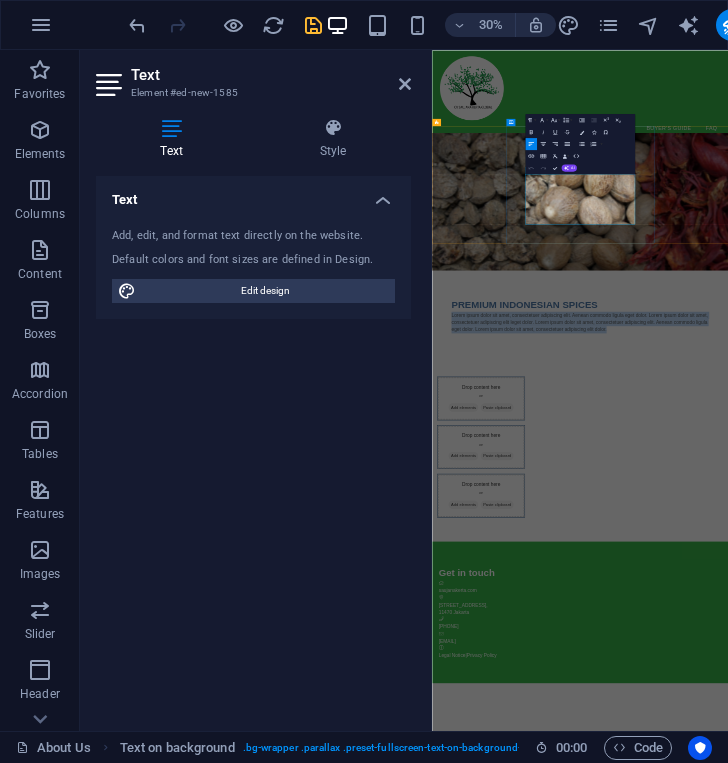 click on "Lorem ipsum dolor sit amet, consectetuer adipiscing elit. Aenean commodo ligula eget dolor. Lorem ipsum dolor sit amet, consectetuer adipiscing elit leget dolor. Lorem ipsum dolor sit amet, consectetuer adipiscing elit. Aenean commodo ligula eget dolor. Lorem ipsum dolor sit amet, consectetuer adipiscing elit dolor." at bounding box center [925, 957] 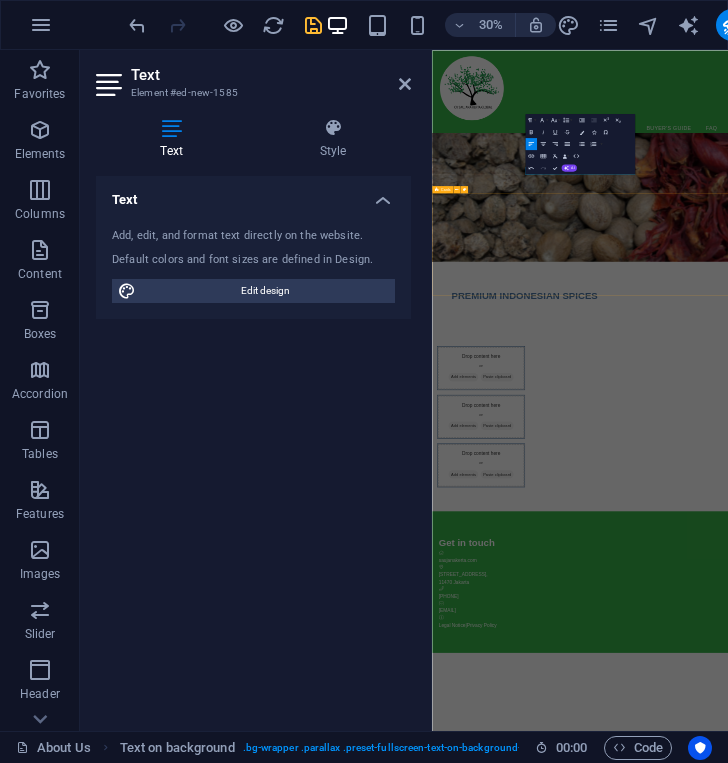 click on "Drop content here or  Add elements  Paste clipboard Drop content here or  Add elements  Paste clipboard Drop content here or  Add elements  Paste clipboard" at bounding box center (925, 1271) 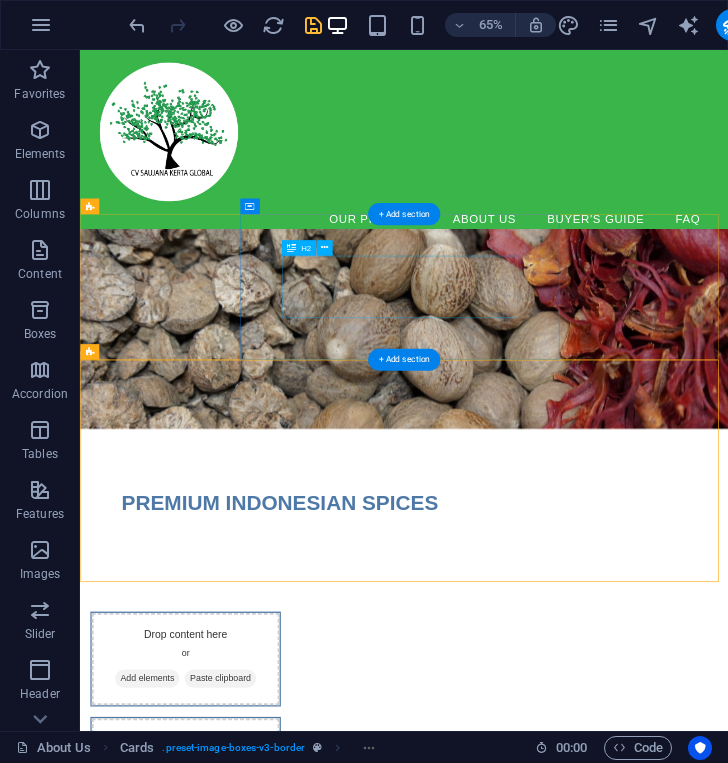 click on "PREMIUM INDONESIAN SPICES" at bounding box center (578, 746) 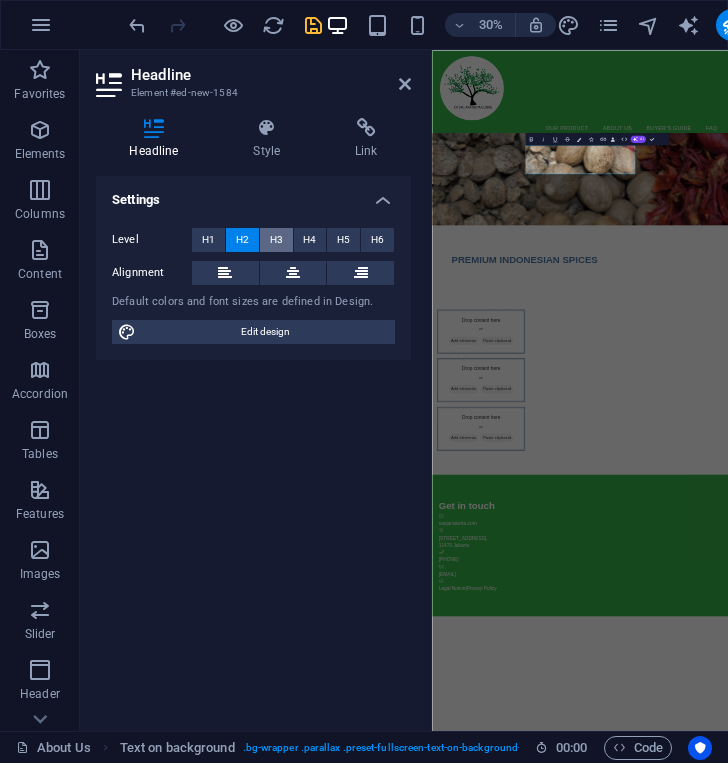 click on "H3" at bounding box center (276, 240) 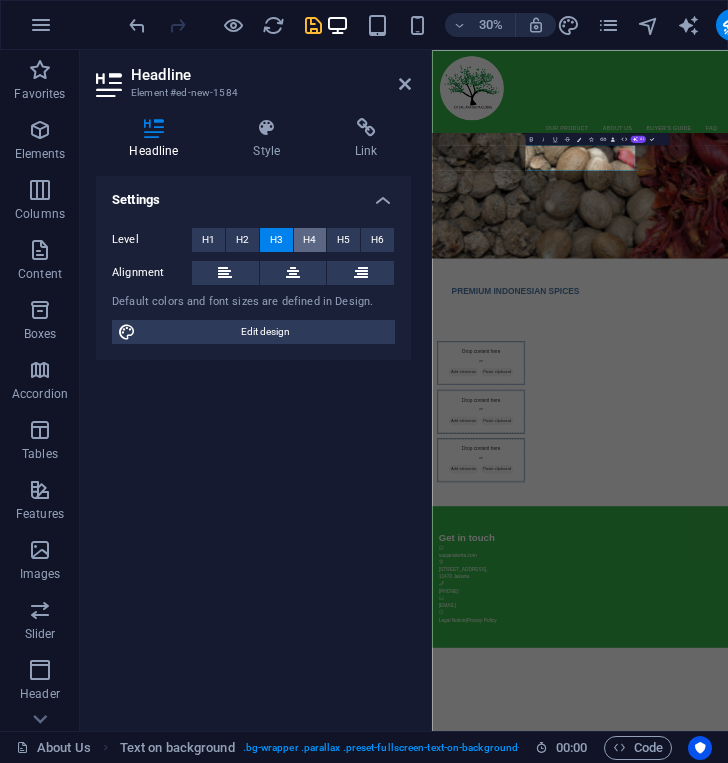 click on "H4" at bounding box center [309, 240] 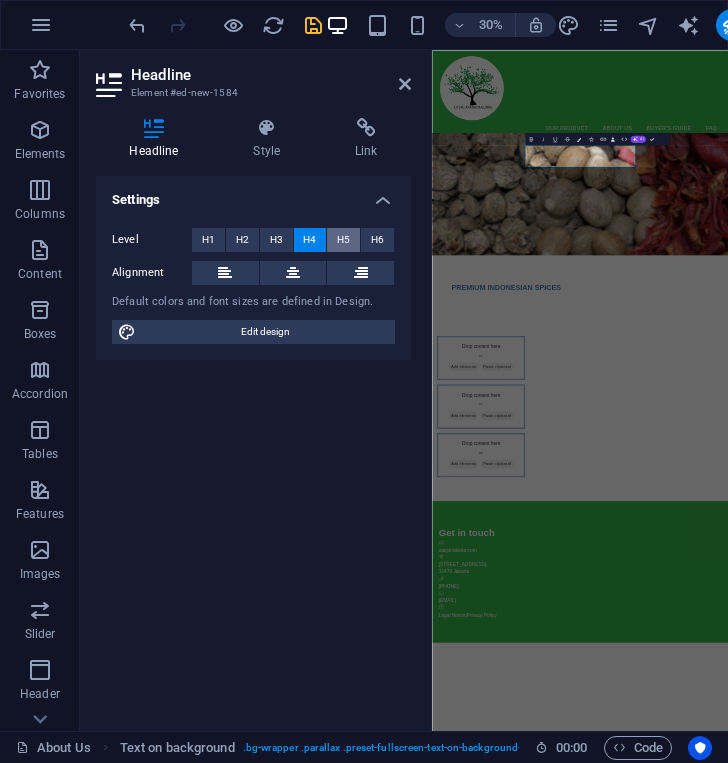 click on "H5" at bounding box center (343, 240) 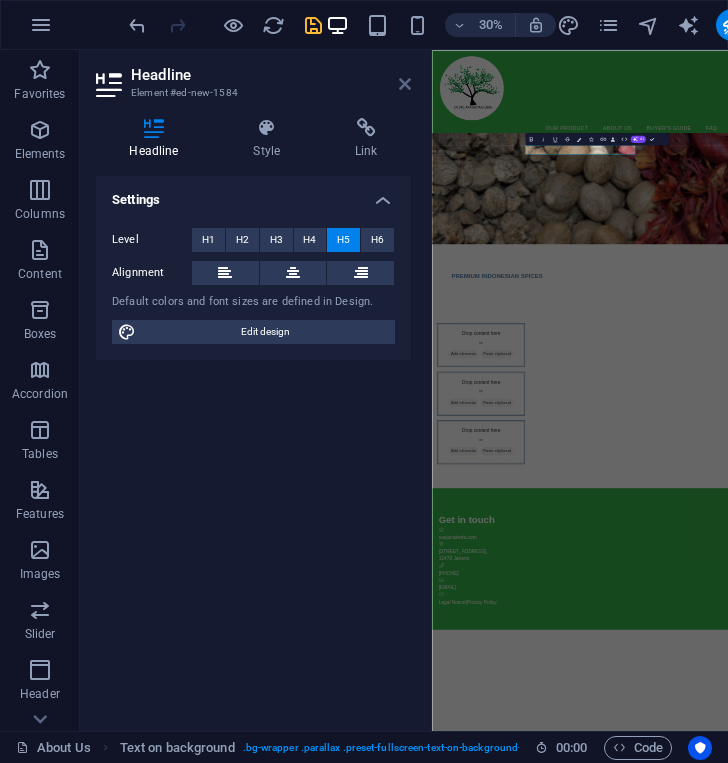 click at bounding box center [405, 84] 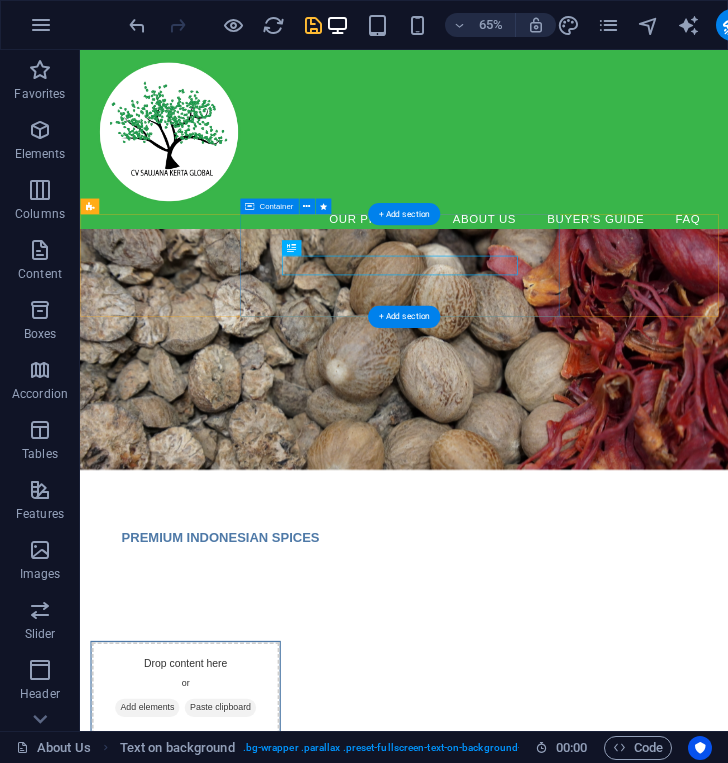 click on "PREMIUM INDONESIAN SPICES" at bounding box center [578, 800] 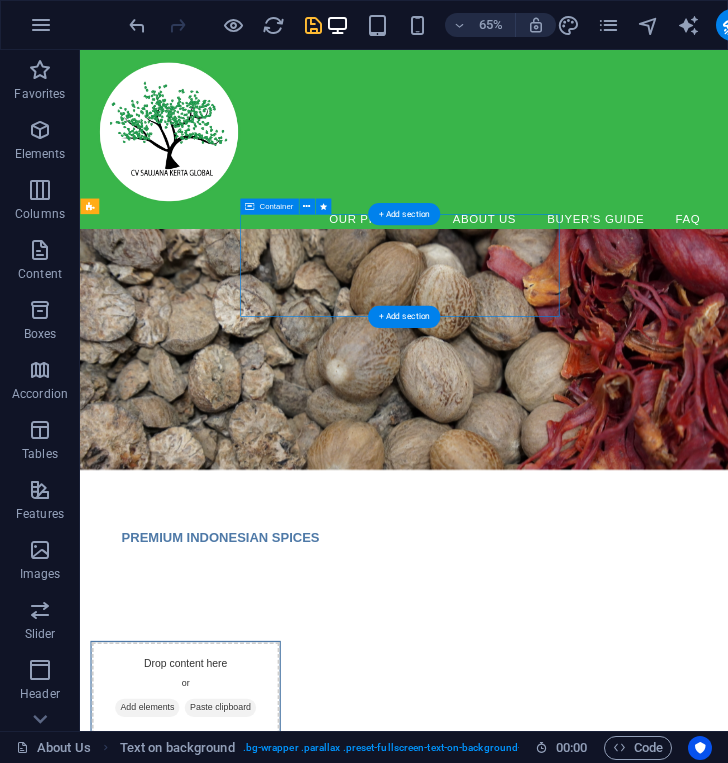 click on "PREMIUM INDONESIAN SPICES" at bounding box center [578, 800] 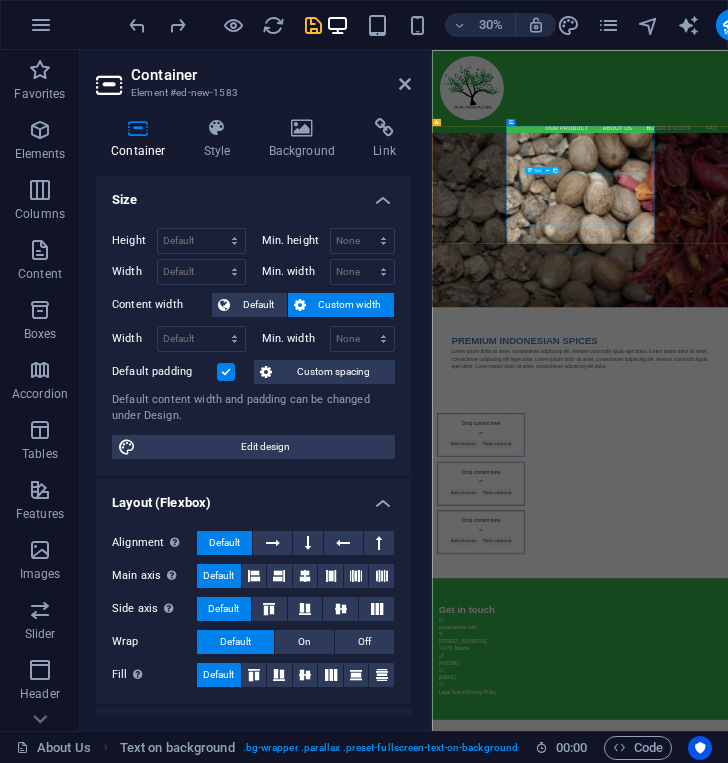 click on "Lorem ipsum dolor sit amet, consectetuer adipiscing elit. Aenean commodo ligula eget dolor. Lorem ipsum dolor sit amet, consectetuer adipiscing elit leget dolor. Lorem ipsum dolor sit amet, consectetuer adipiscing elit. Aenean commodo ligula eget dolor. Lorem ipsum dolor sit amet, consectetuer adipiscing elit dolor." at bounding box center (925, 1079) 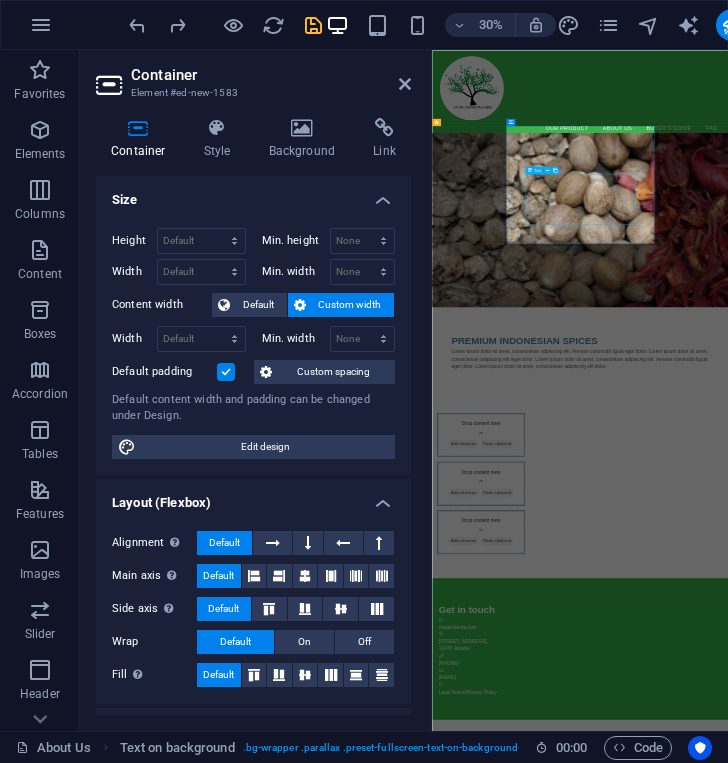 click on "Lorem ipsum dolor sit amet, consectetuer adipiscing elit. Aenean commodo ligula eget dolor. Lorem ipsum dolor sit amet, consectetuer adipiscing elit leget dolor. Lorem ipsum dolor sit amet, consectetuer adipiscing elit. Aenean commodo ligula eget dolor. Lorem ipsum dolor sit amet, consectetuer adipiscing elit dolor." at bounding box center (925, 1079) 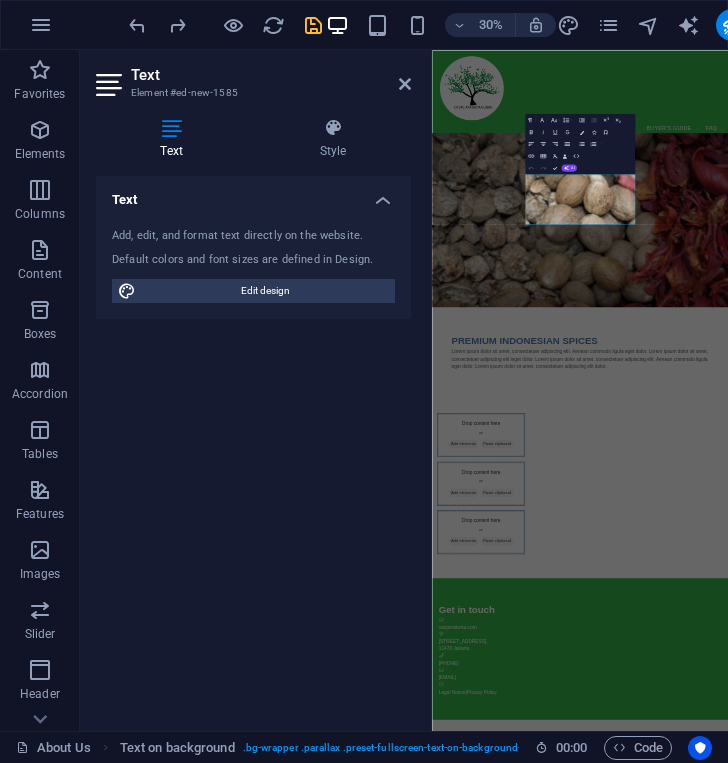 click on "Text" at bounding box center [271, 75] 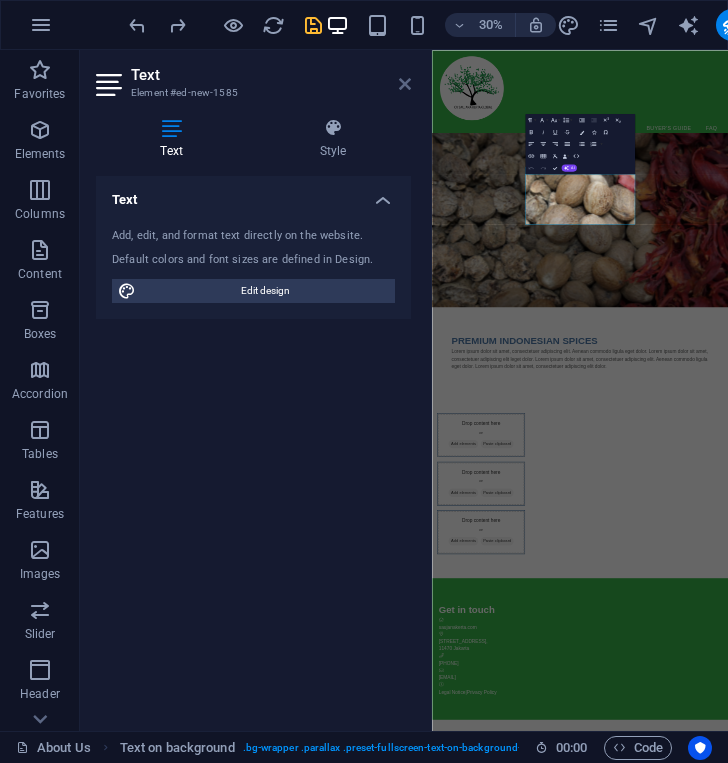 click at bounding box center (405, 84) 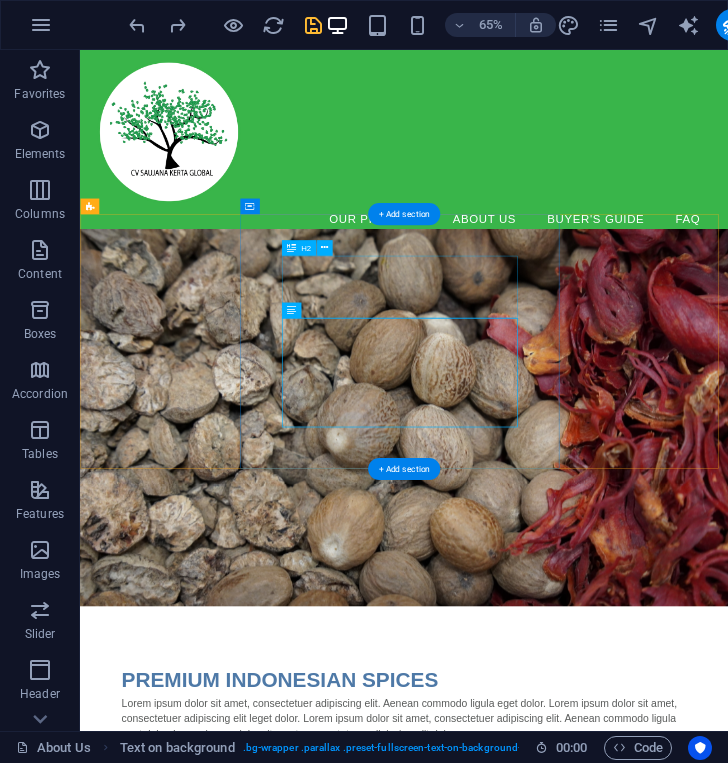 click on "PREMIUM INDONESIAN SPICES" at bounding box center (578, 1019) 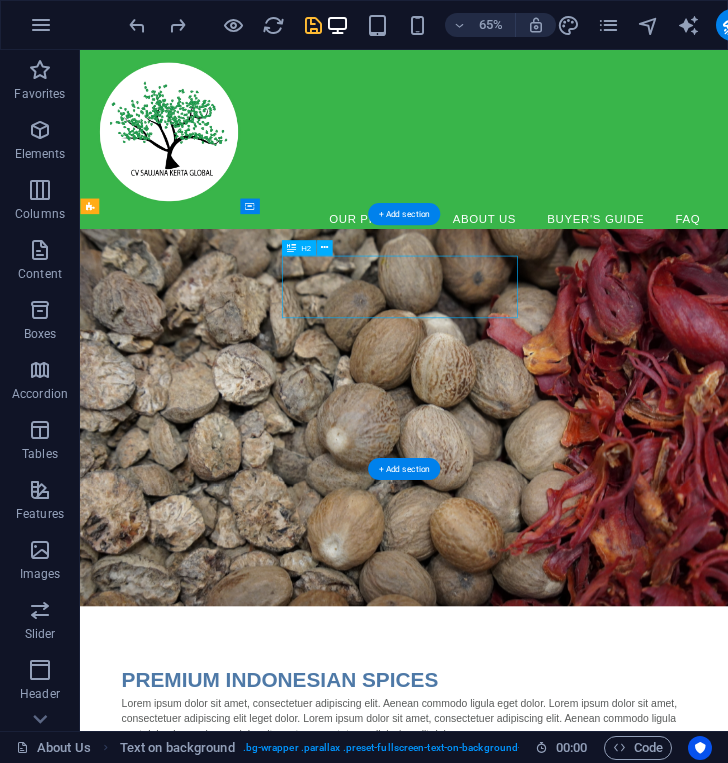 click on "PREMIUM INDONESIAN SPICES" at bounding box center (578, 1019) 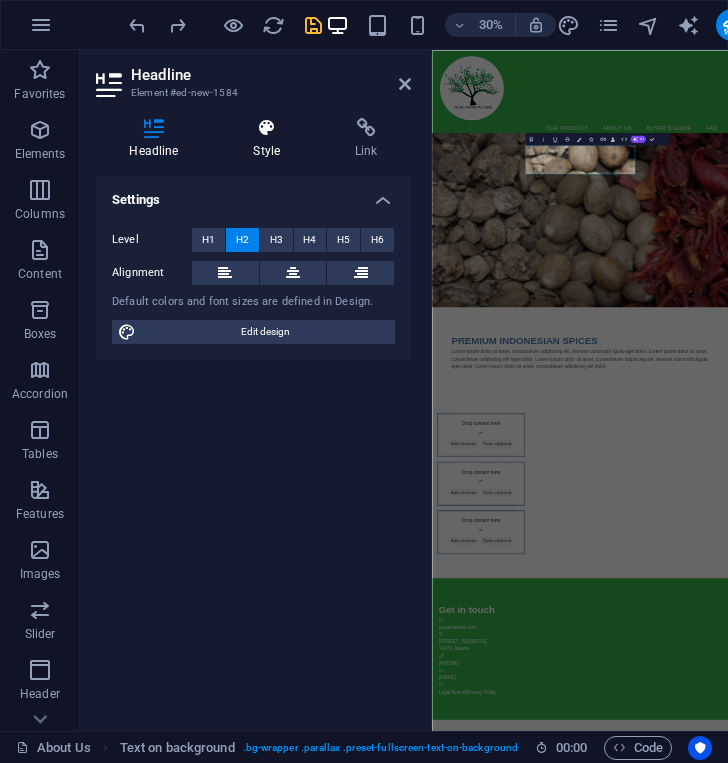 click on "Style" at bounding box center (271, 139) 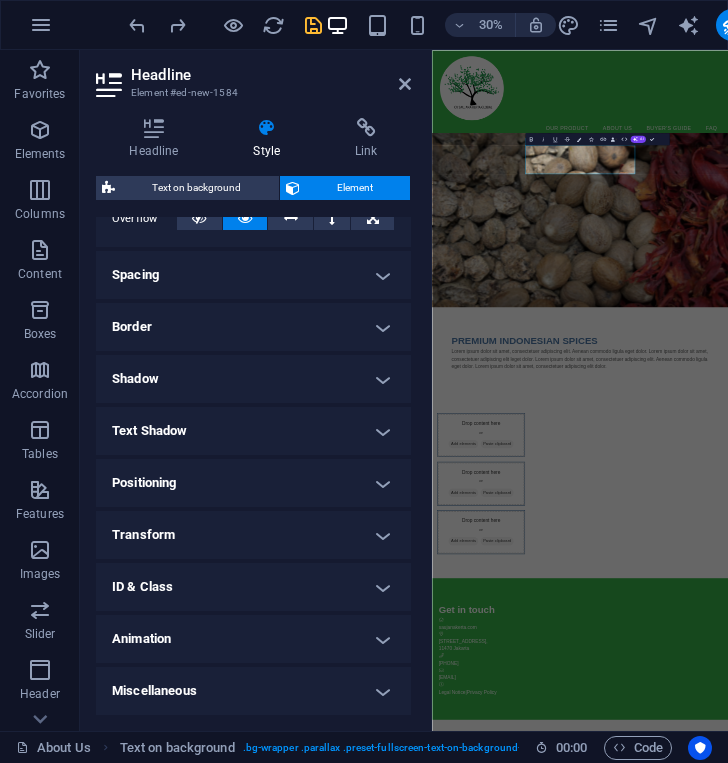 scroll, scrollTop: 0, scrollLeft: 0, axis: both 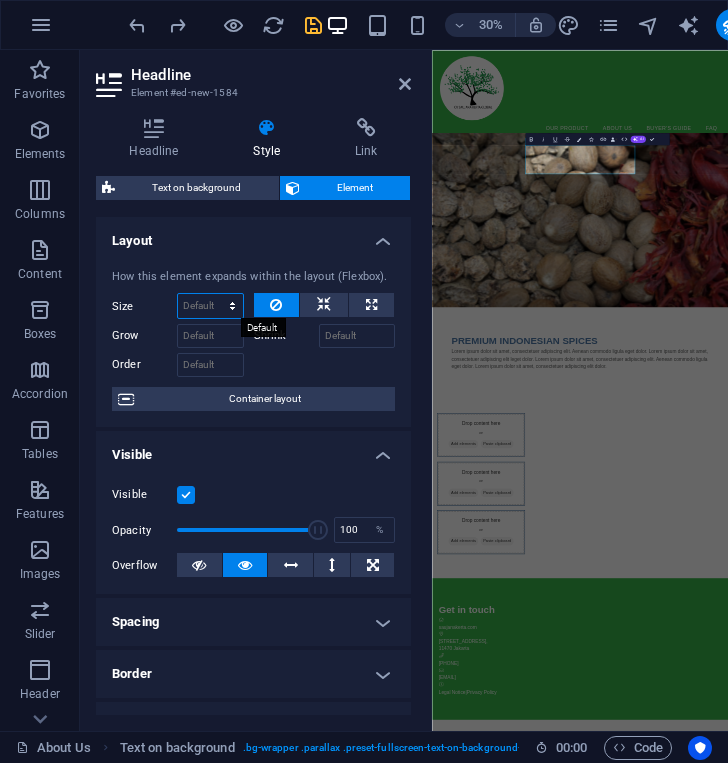 click on "Default auto px % 1/1 1/2 1/3 1/4 1/5 1/6 1/7 1/8 1/9 1/10" at bounding box center (210, 306) 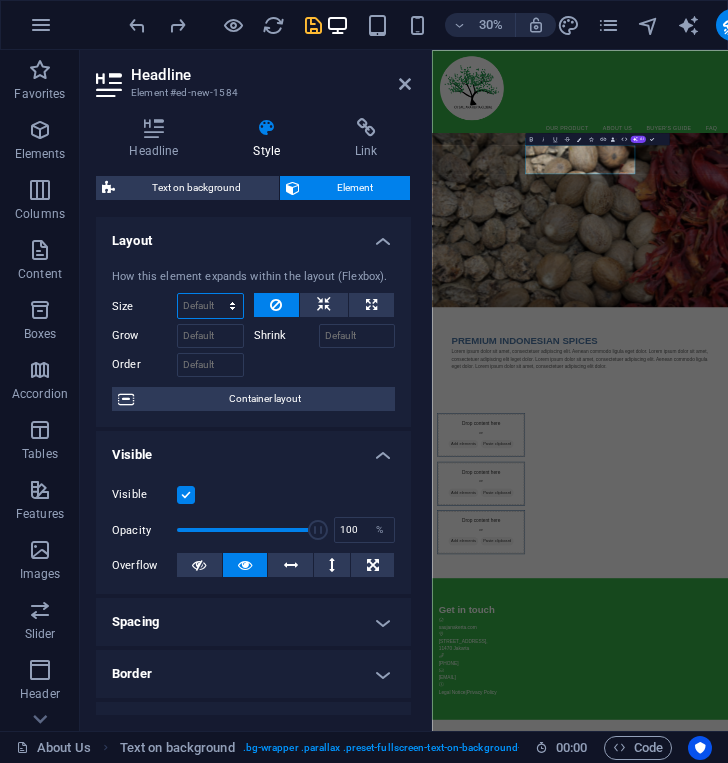 select on "px" 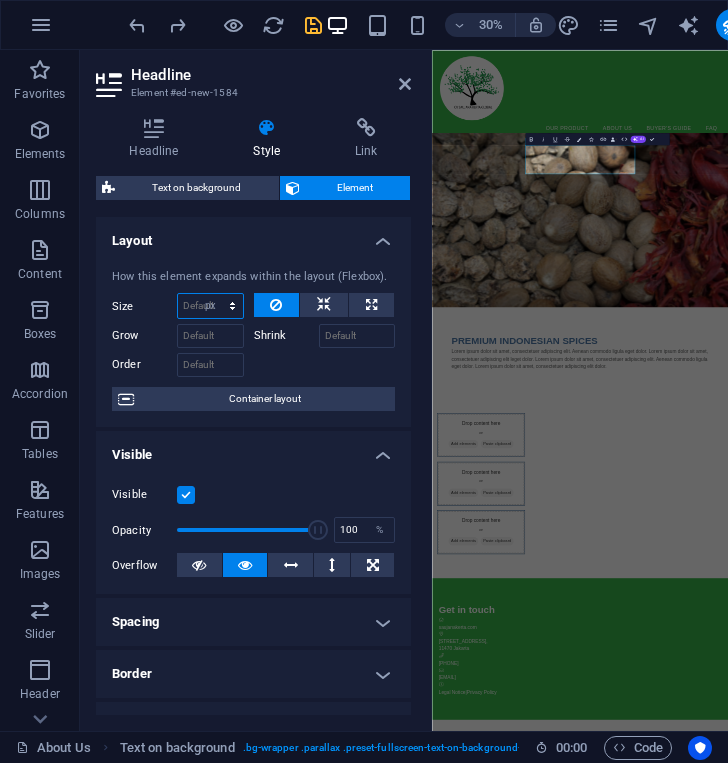 click on "Default auto px % 1/1 1/2 1/3 1/4 1/5 1/6 1/7 1/8 1/9 1/10" at bounding box center [210, 306] 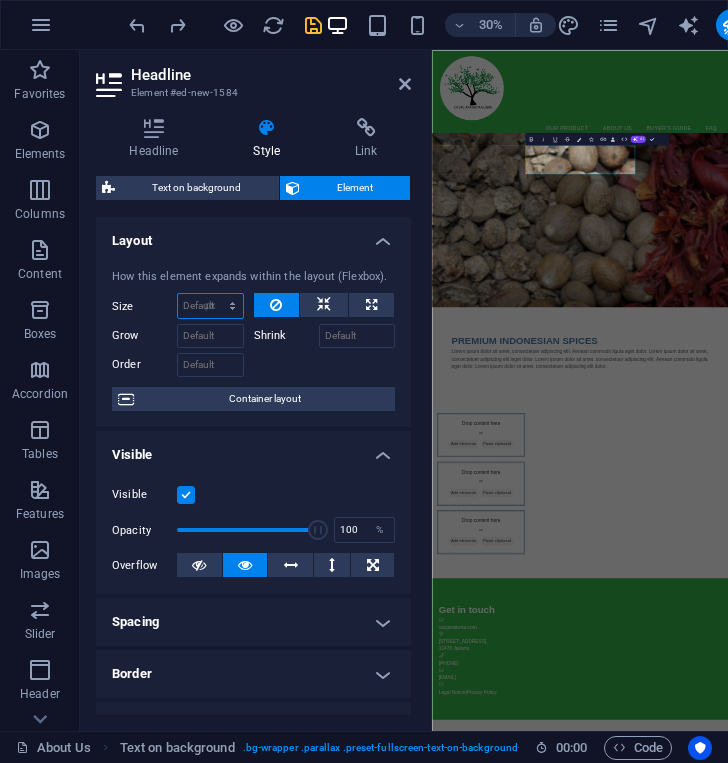 type on "0" 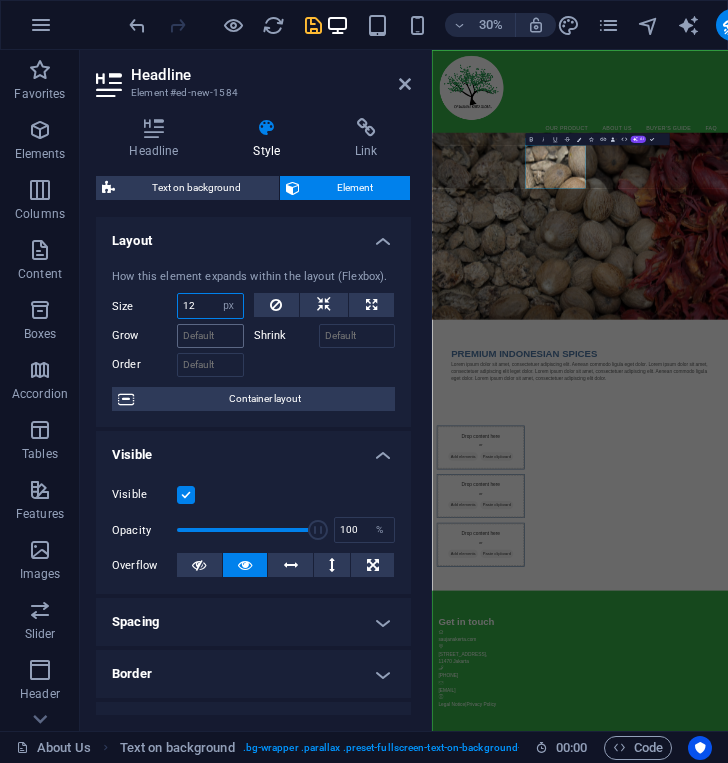 type on "12" 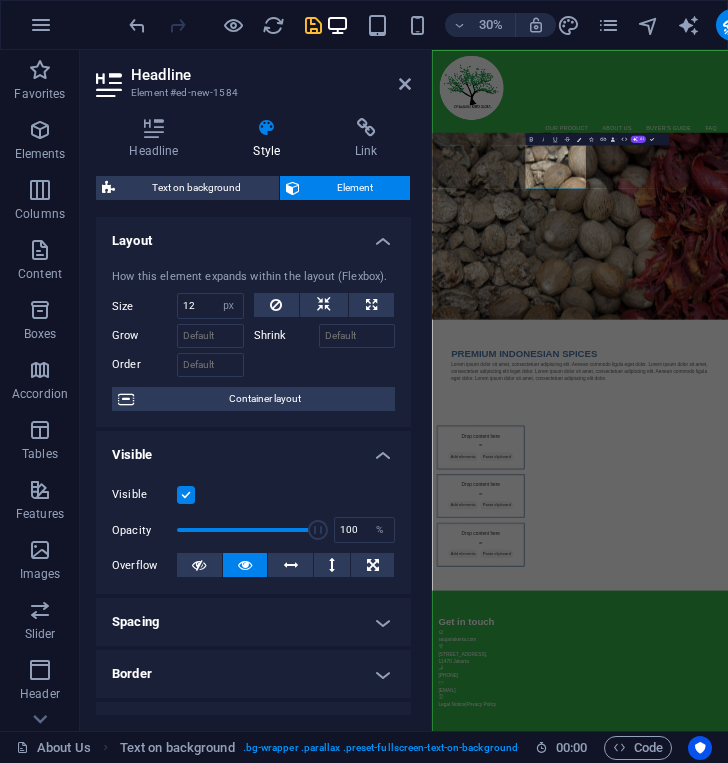 click at bounding box center (325, 362) 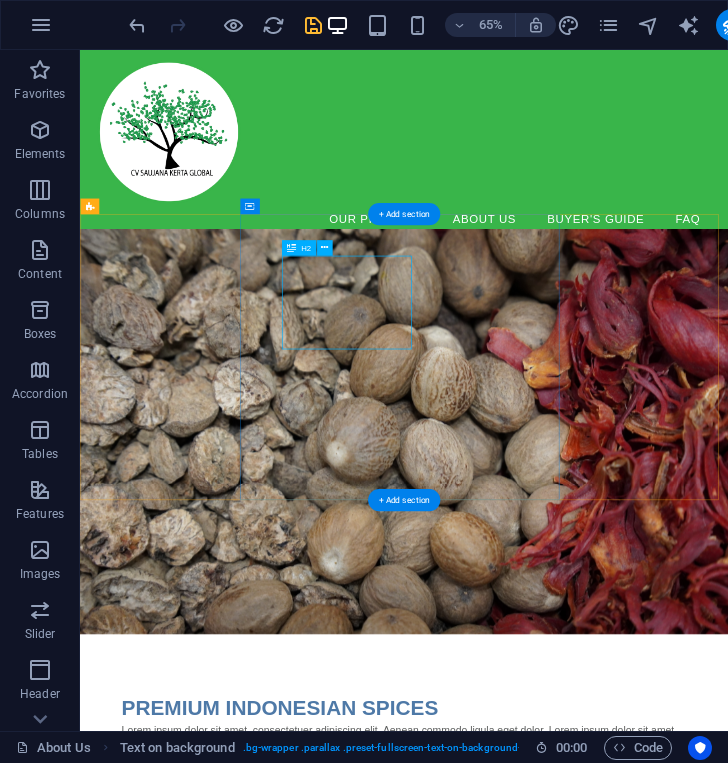 click on "PREMIUM INDONESIAN SPICES" at bounding box center (578, 1062) 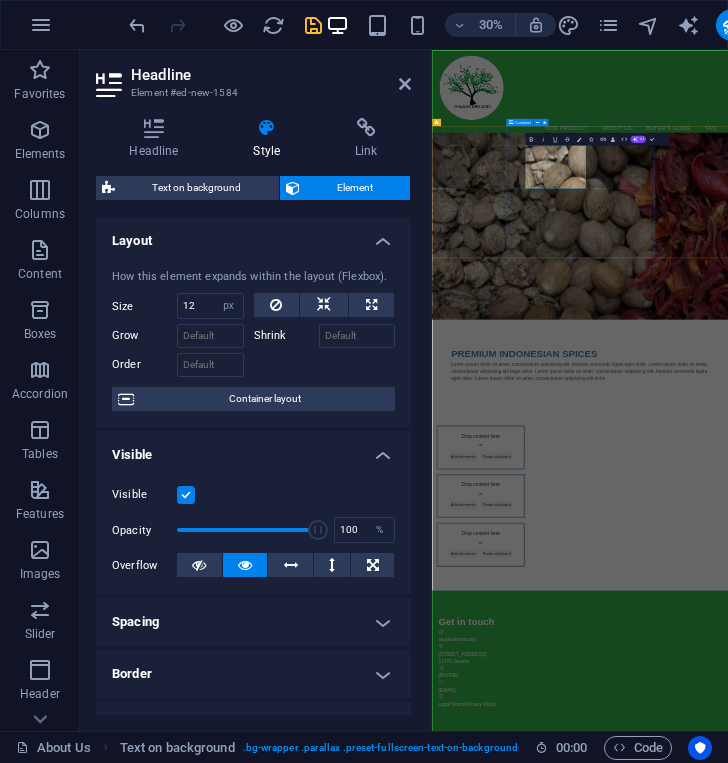 click on "PREMIUM INDONESIAN SPICES Lorem ipsum dolor sit amet, consectetuer adipiscing elit. Aenean commodo ligula eget dolor. Lorem ipsum dolor sit amet, consectetuer adipiscing elit leget dolor. Lorem ipsum dolor sit amet, consectetuer adipiscing elit. Aenean commodo ligula eget dolor. Lorem ipsum dolor sit amet, consectetuer adipiscing elit dolor." at bounding box center (925, 1098) 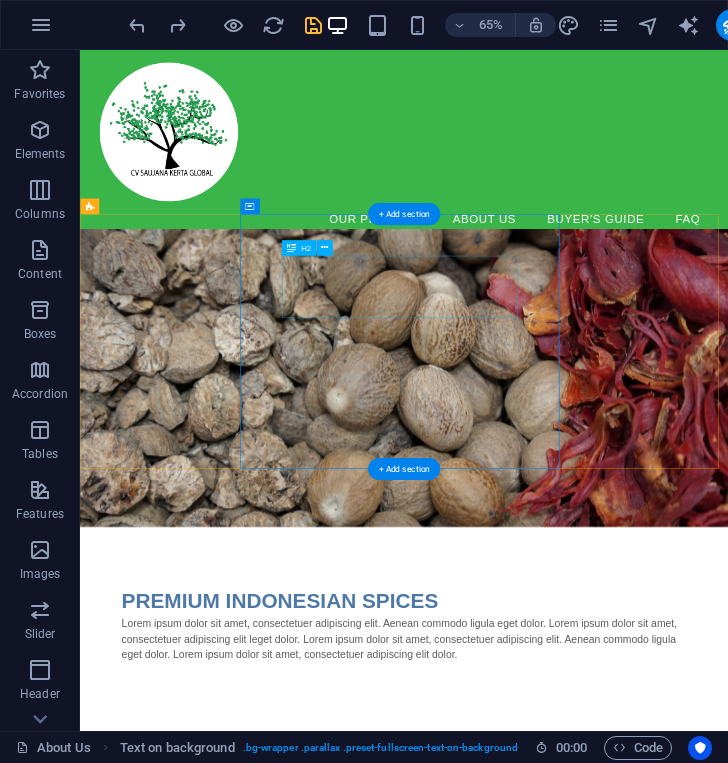 click on "PREMIUM INDONESIAN SPICES" at bounding box center [578, 897] 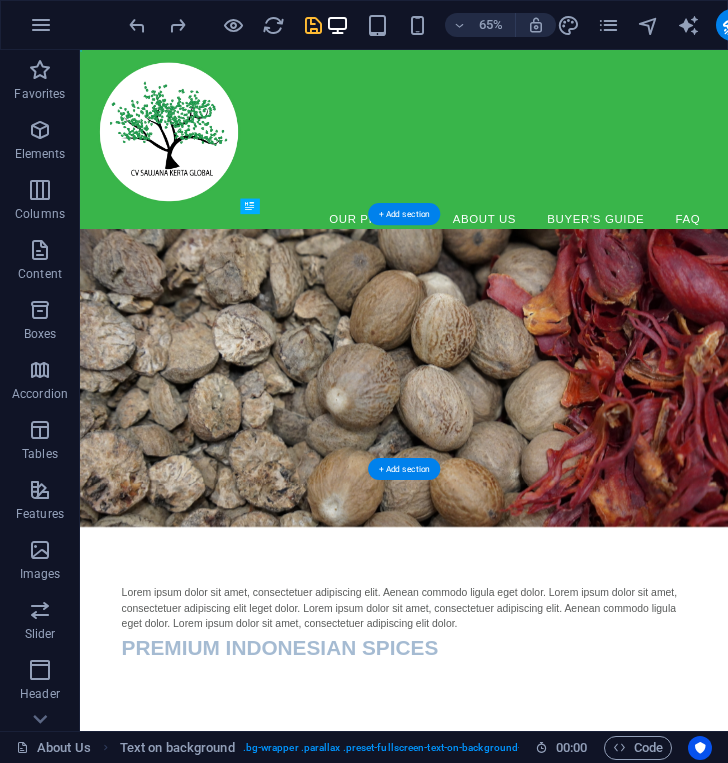 drag, startPoint x: 619, startPoint y: 425, endPoint x: 610, endPoint y: 577, distance: 152.26622 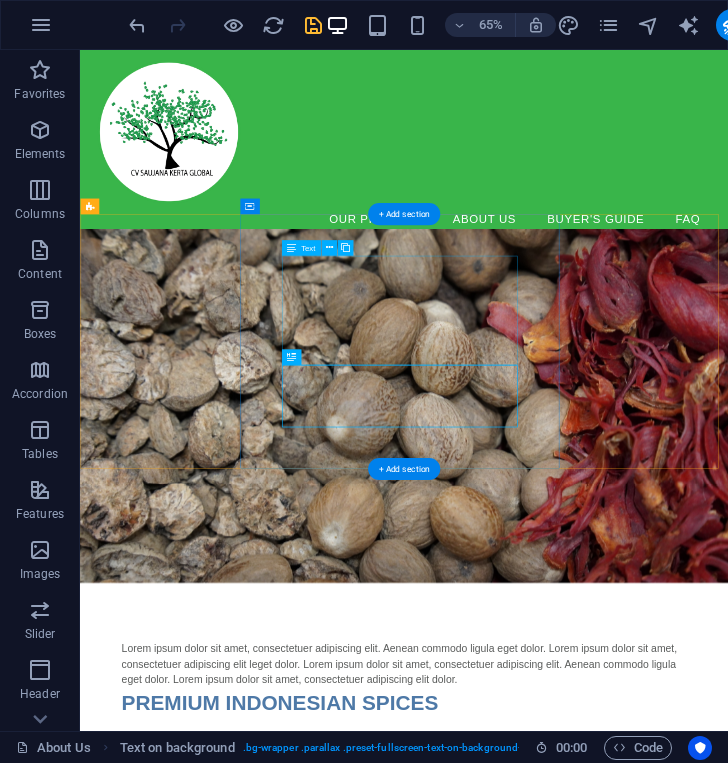 click on "Lorem ipsum dolor sit amet, consectetuer adipiscing elit. Aenean commodo ligula eget dolor. Lorem ipsum dolor sit amet, consectetuer adipiscing elit leget dolor. Lorem ipsum dolor sit amet, consectetuer adipiscing elit. Aenean commodo ligula eget dolor. Lorem ipsum dolor sit amet, consectetuer adipiscing elit dolor." at bounding box center [578, 995] 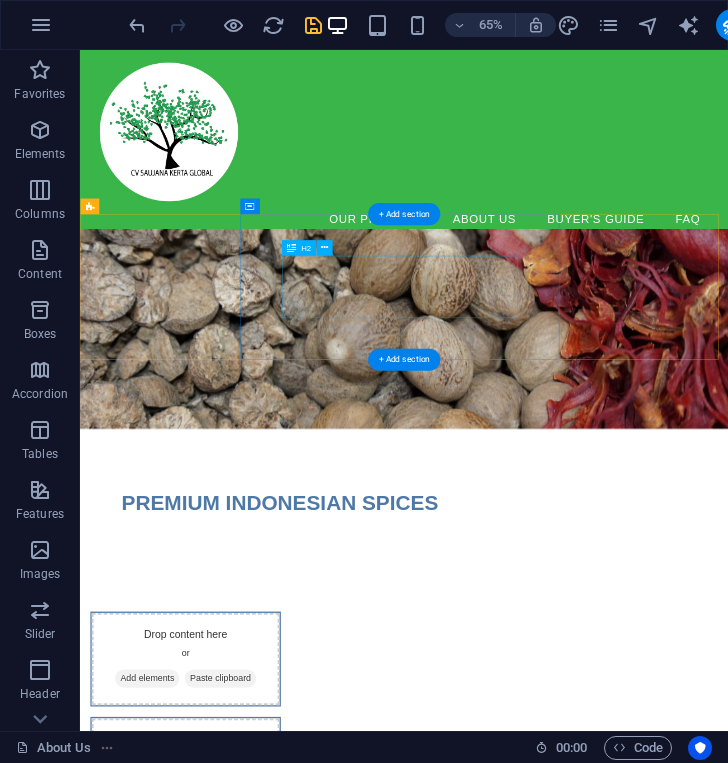 click on "PREMIUM INDONESIAN SPICES" at bounding box center [578, 746] 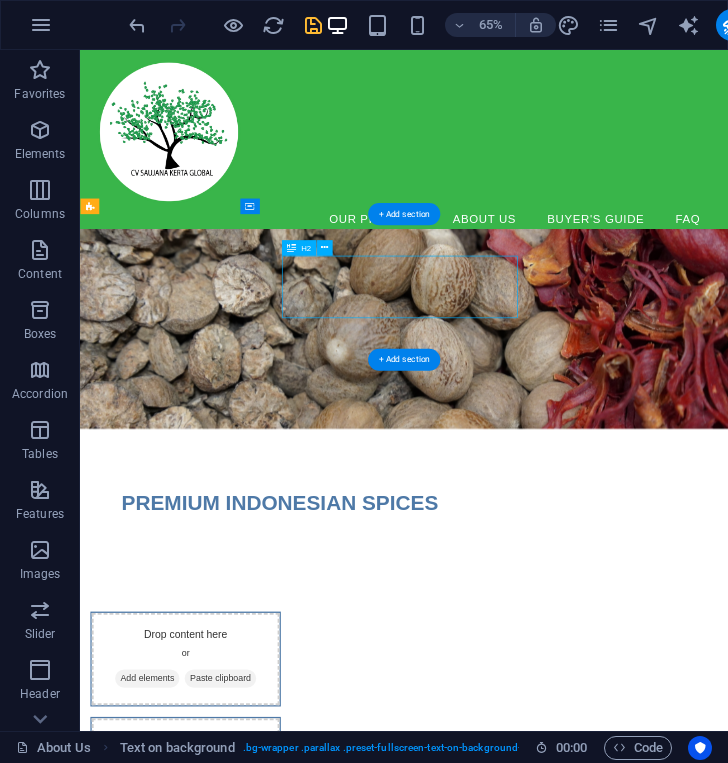 click on "PREMIUM INDONESIAN SPICES" at bounding box center (578, 746) 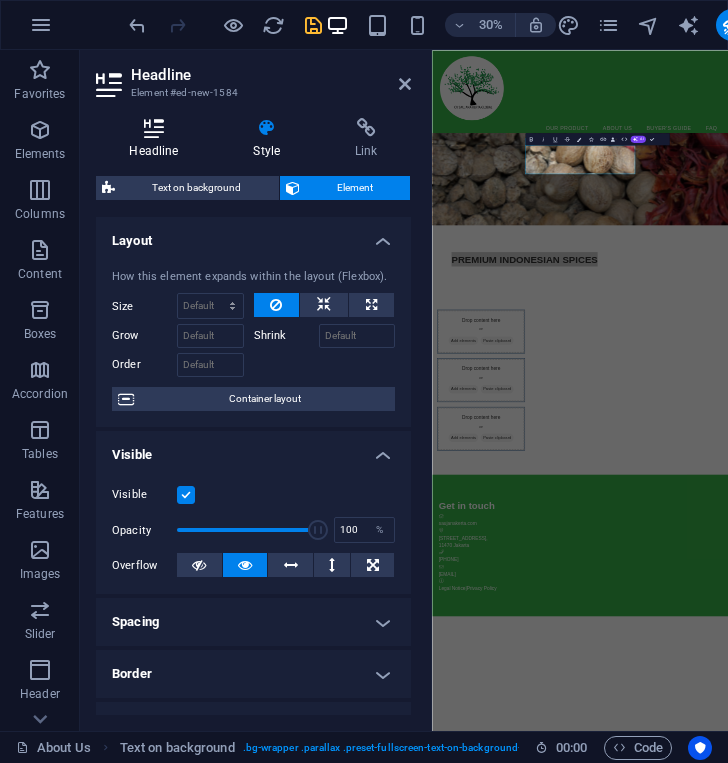 click at bounding box center (154, 128) 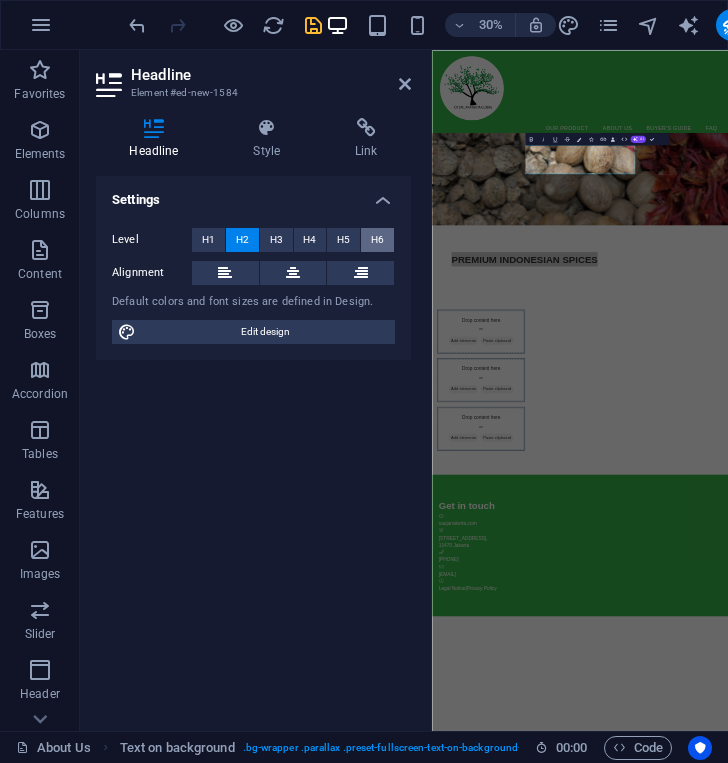 click on "H6" at bounding box center (377, 240) 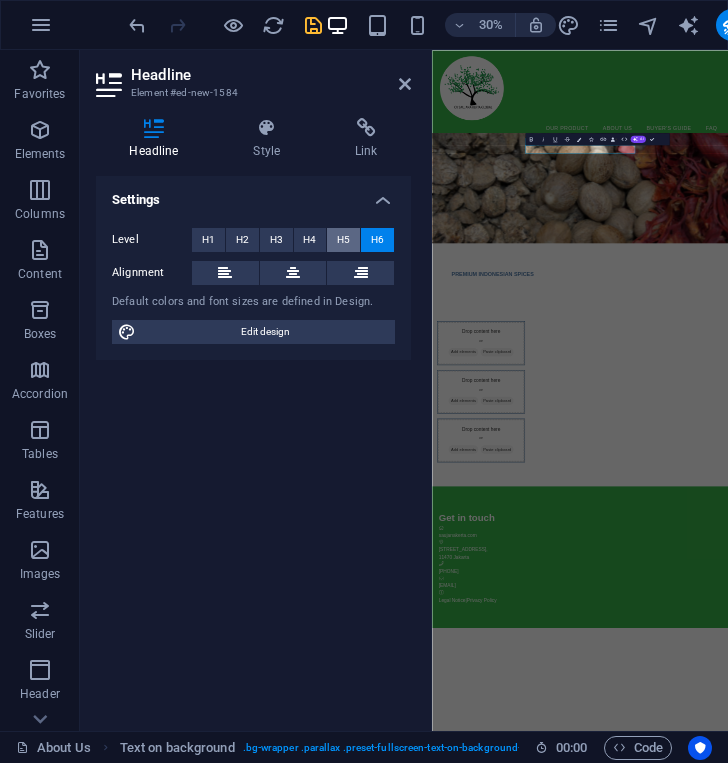 click on "H5" at bounding box center [343, 240] 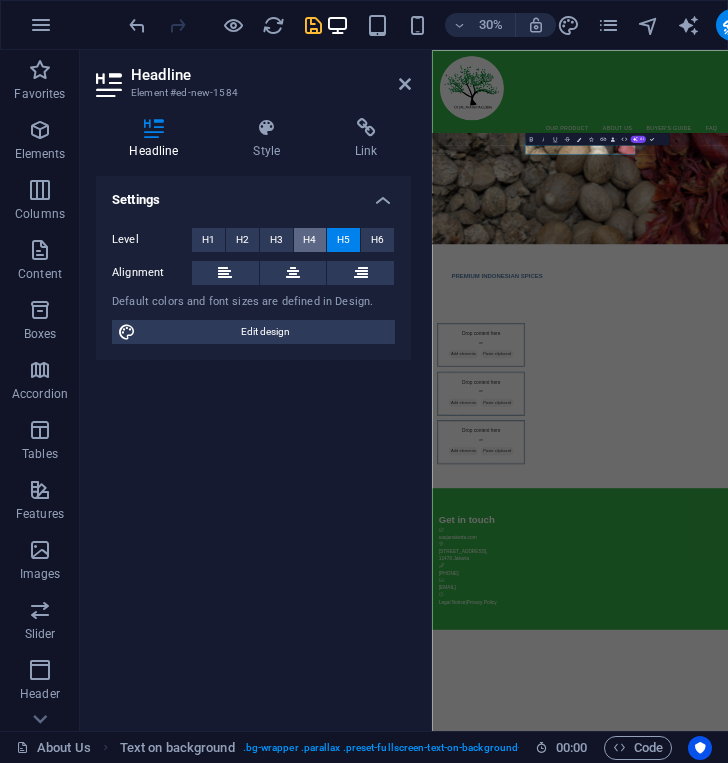 click on "H4" at bounding box center [310, 240] 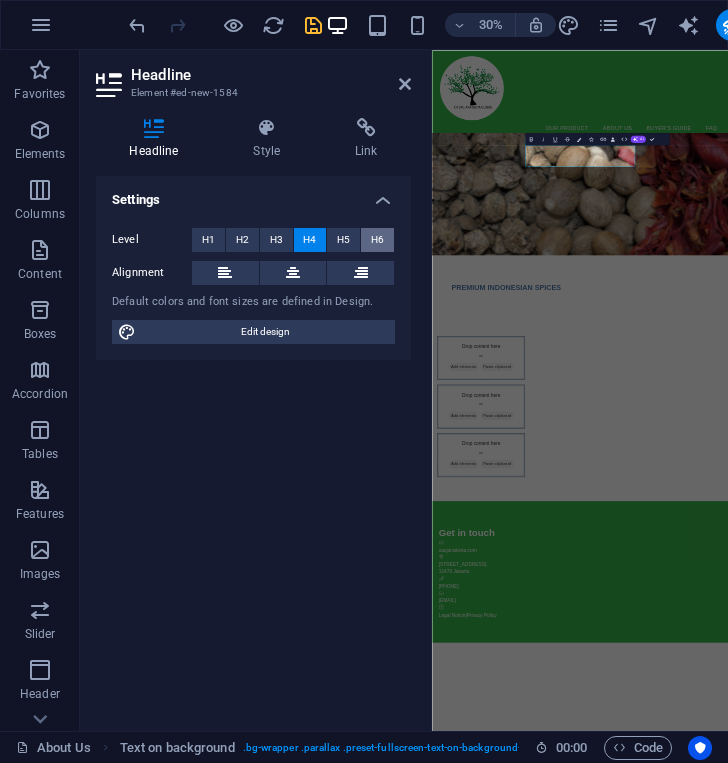 click on "H6" at bounding box center [377, 240] 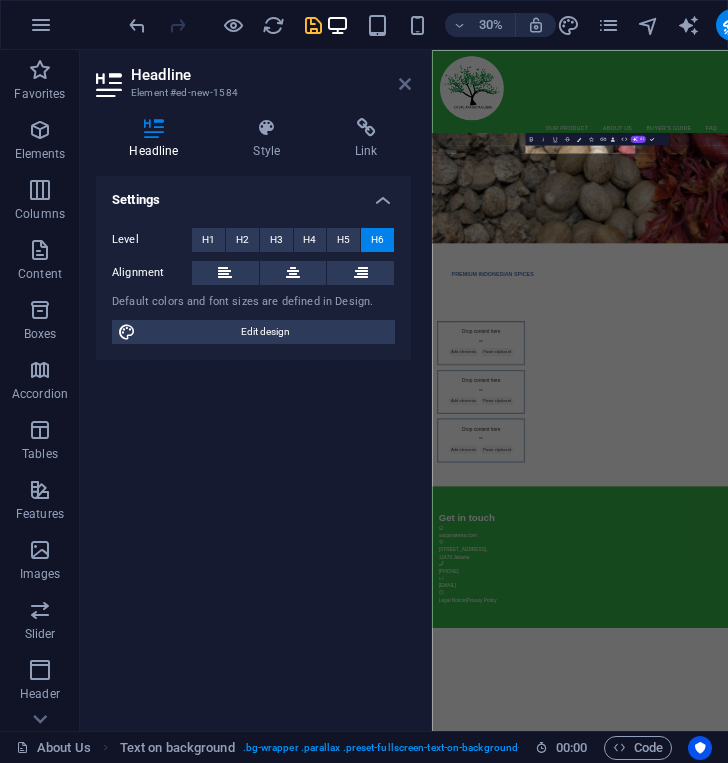 click at bounding box center [405, 84] 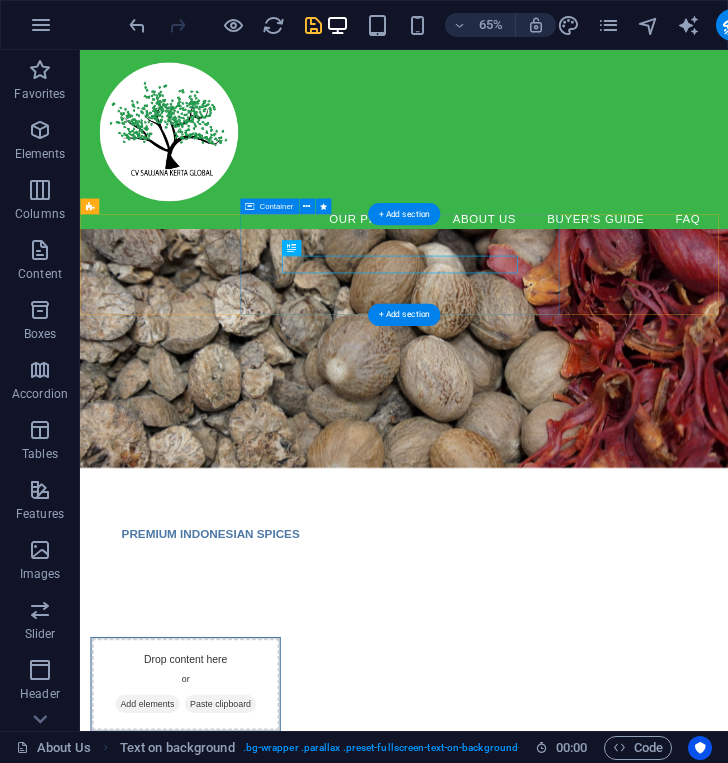 click on "PREMIUM INDONESIAN SPICES" at bounding box center [578, 795] 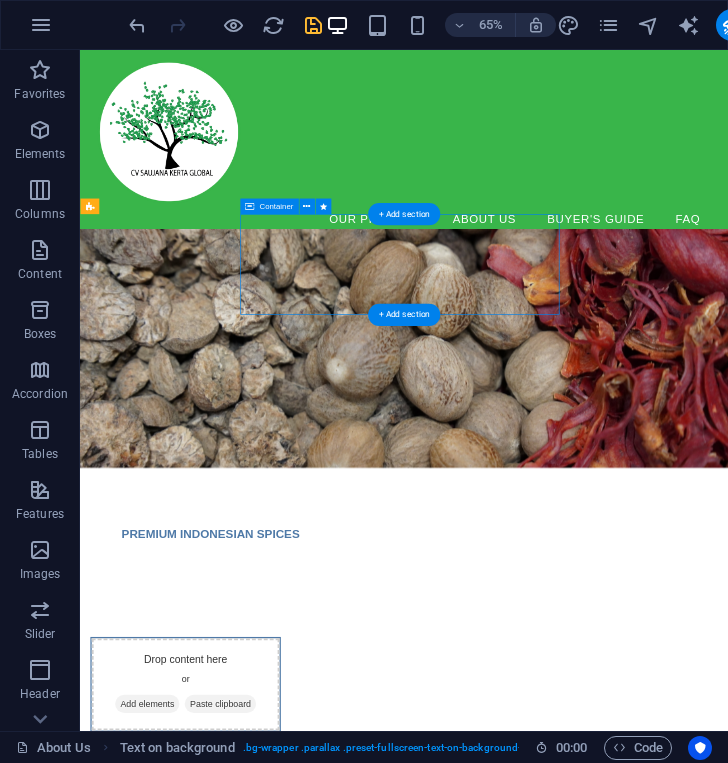 click on "PREMIUM INDONESIAN SPICES" at bounding box center [578, 795] 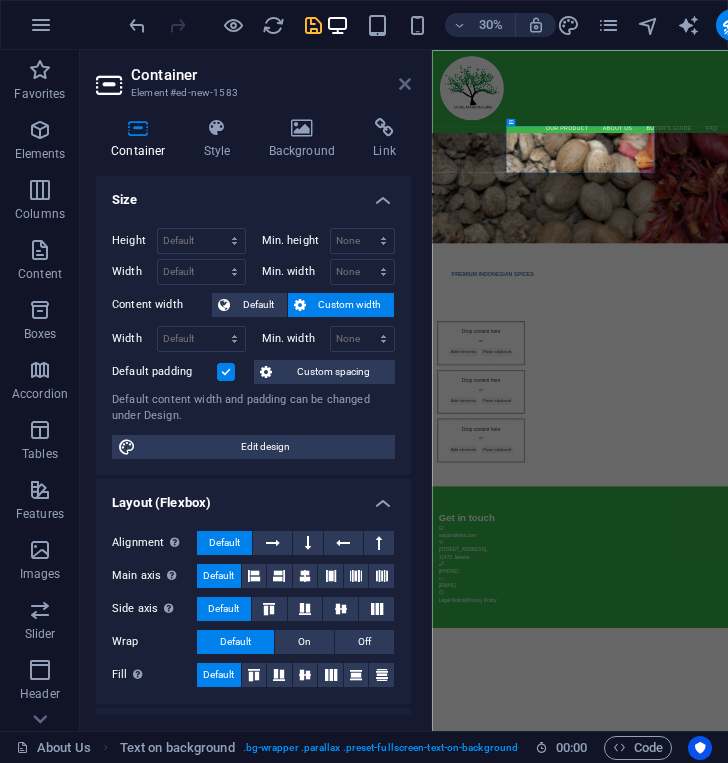 click at bounding box center [405, 84] 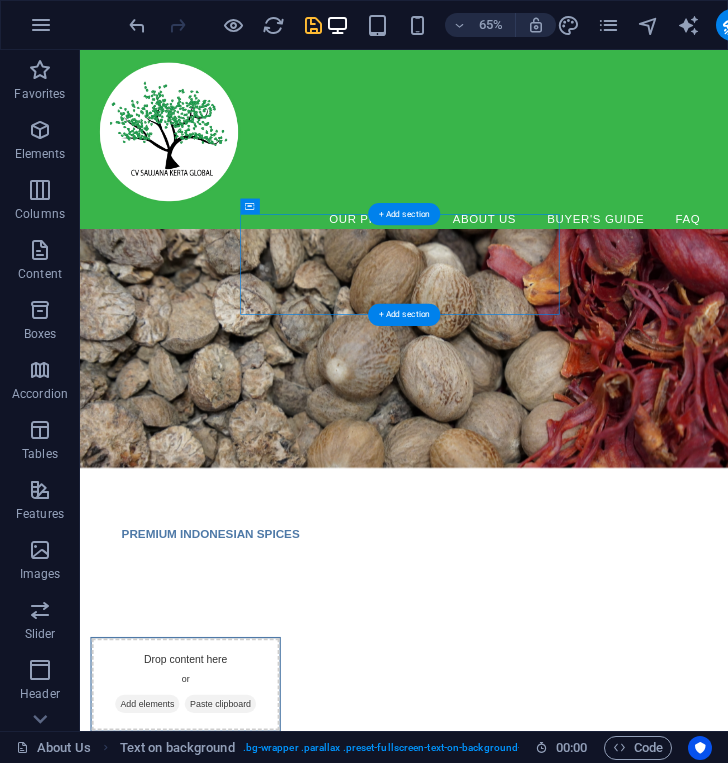click at bounding box center [578, 509] 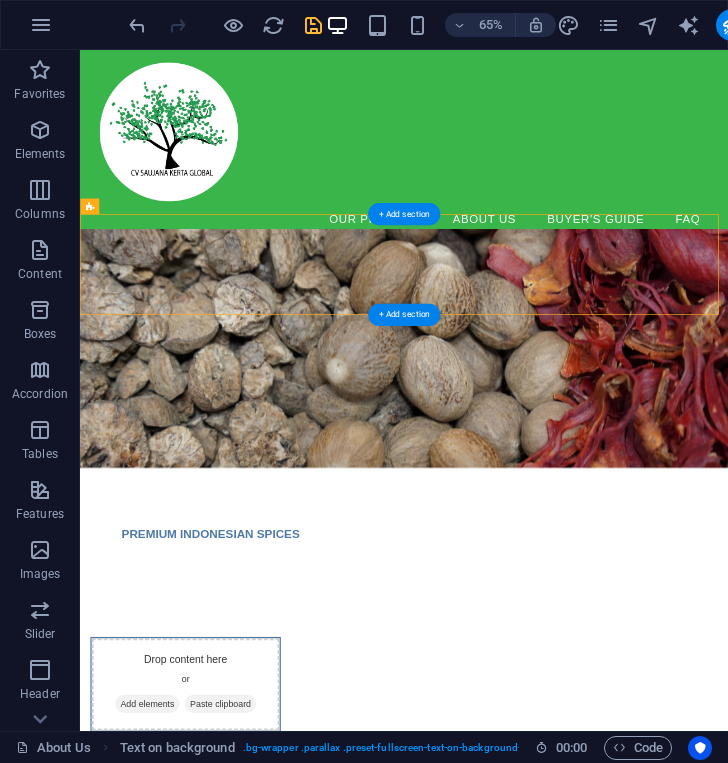 click at bounding box center [578, 509] 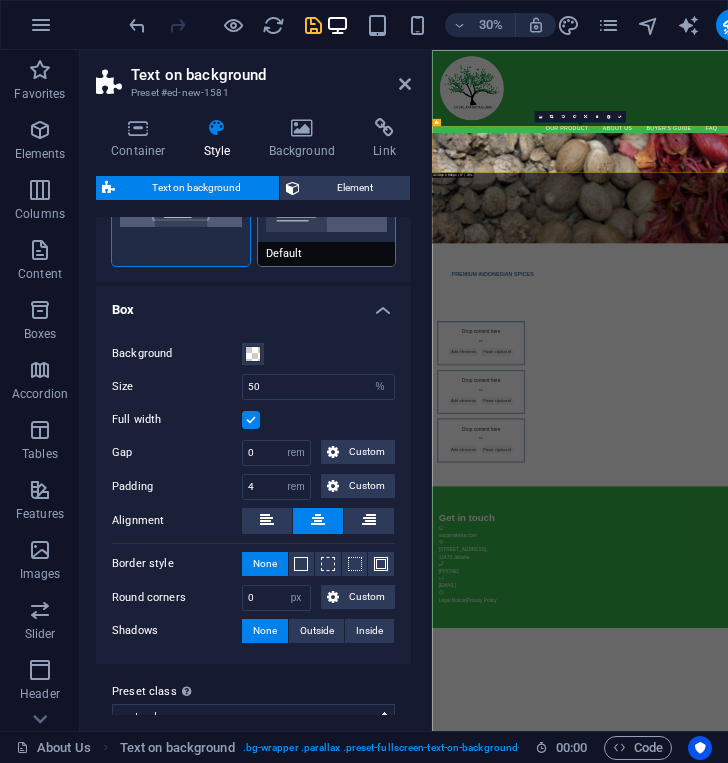 scroll, scrollTop: 163, scrollLeft: 0, axis: vertical 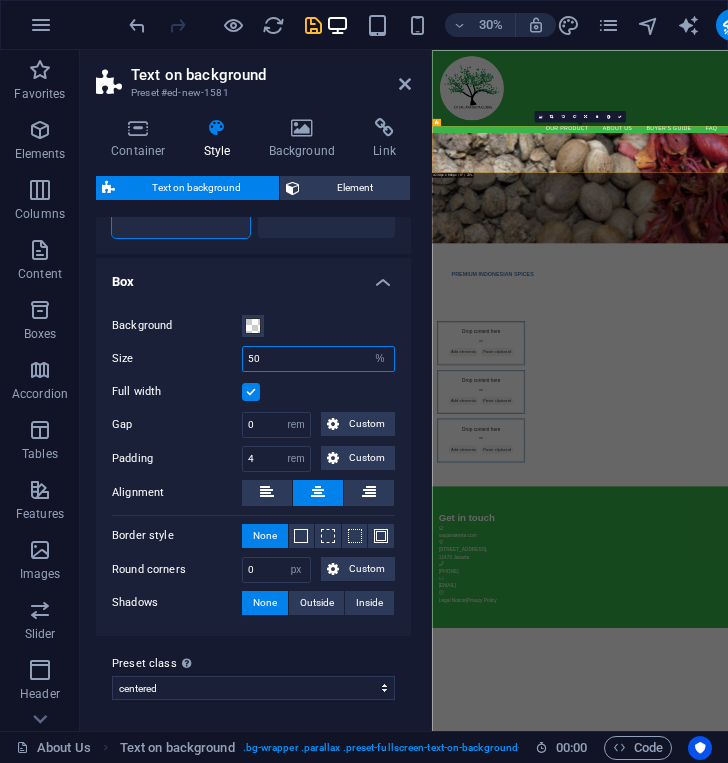 click on "50" at bounding box center (318, 359) 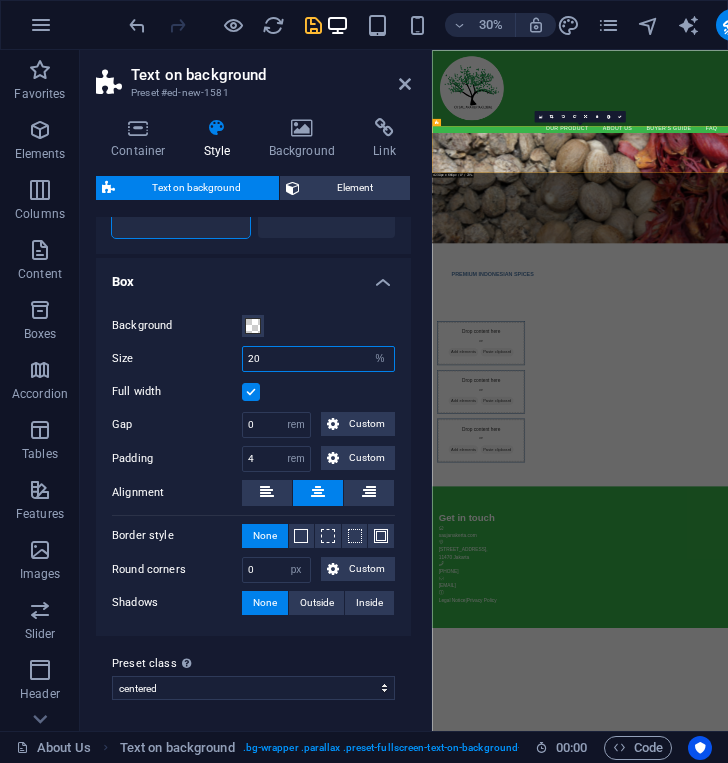 type on "20" 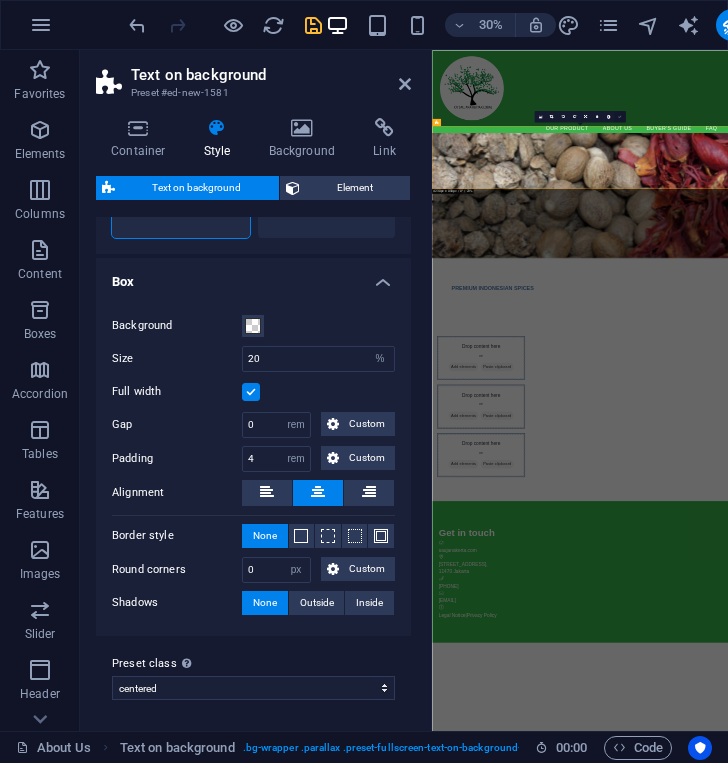 click at bounding box center (620, 117) 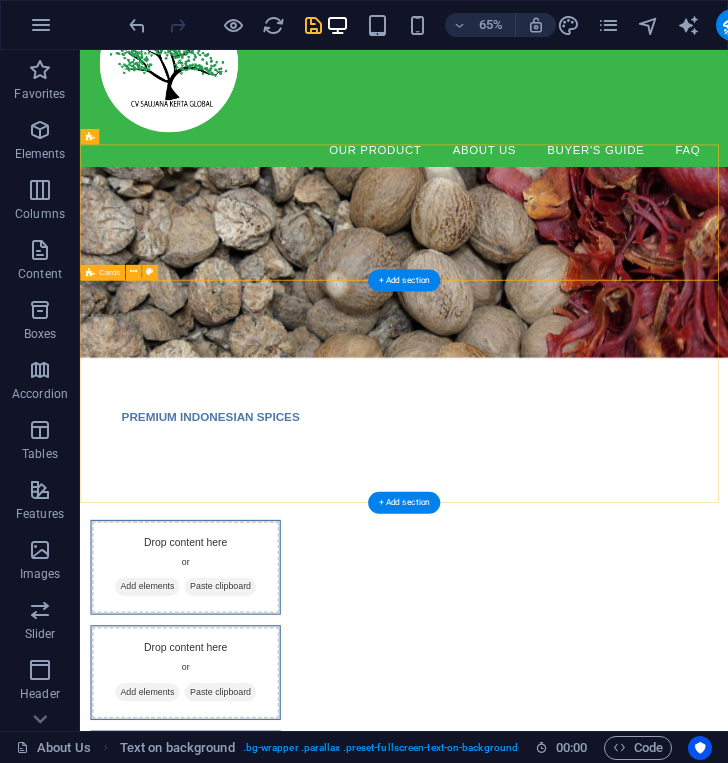 scroll, scrollTop: 0, scrollLeft: 0, axis: both 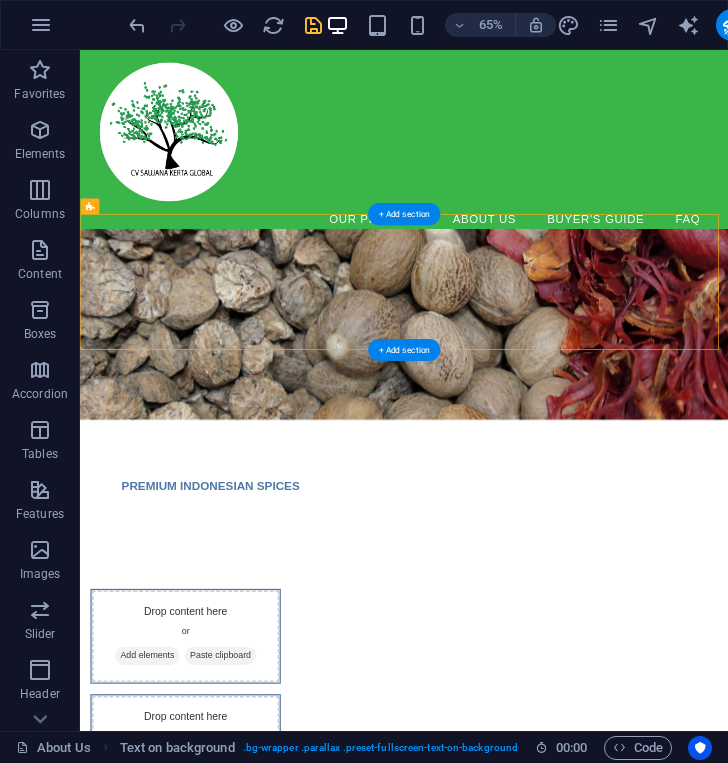 click at bounding box center (578, 472) 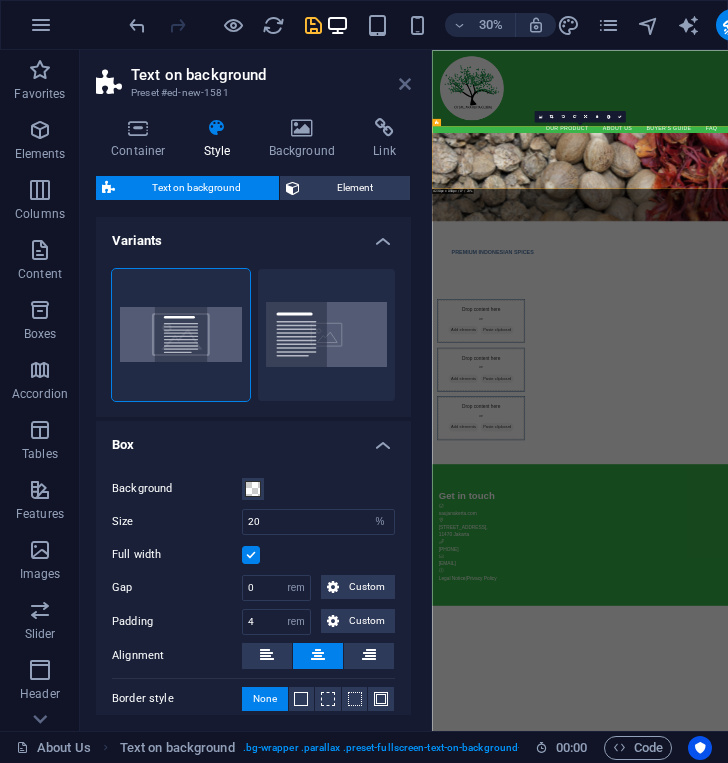 click at bounding box center (405, 84) 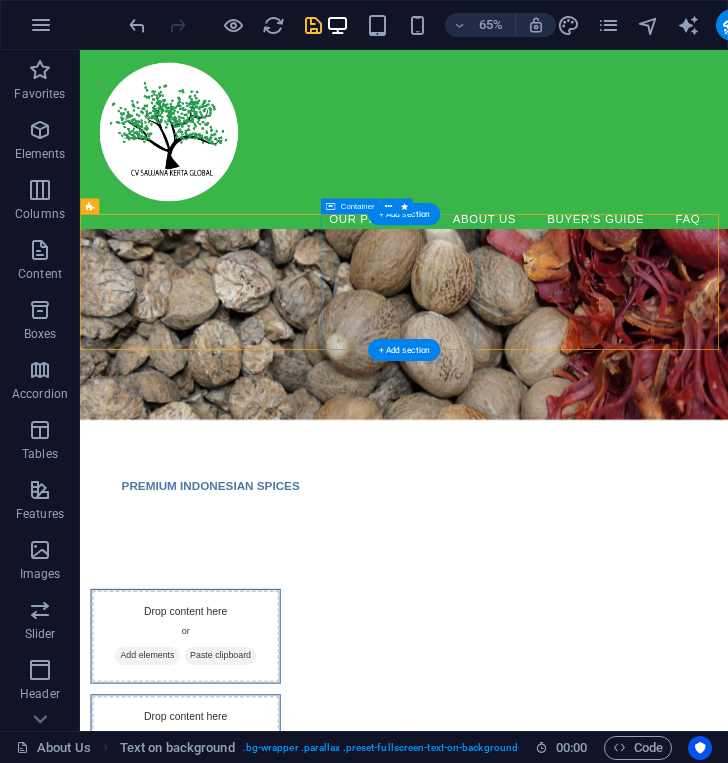 click on "PREMIUM INDONESIAN SPICES" at bounding box center [578, 721] 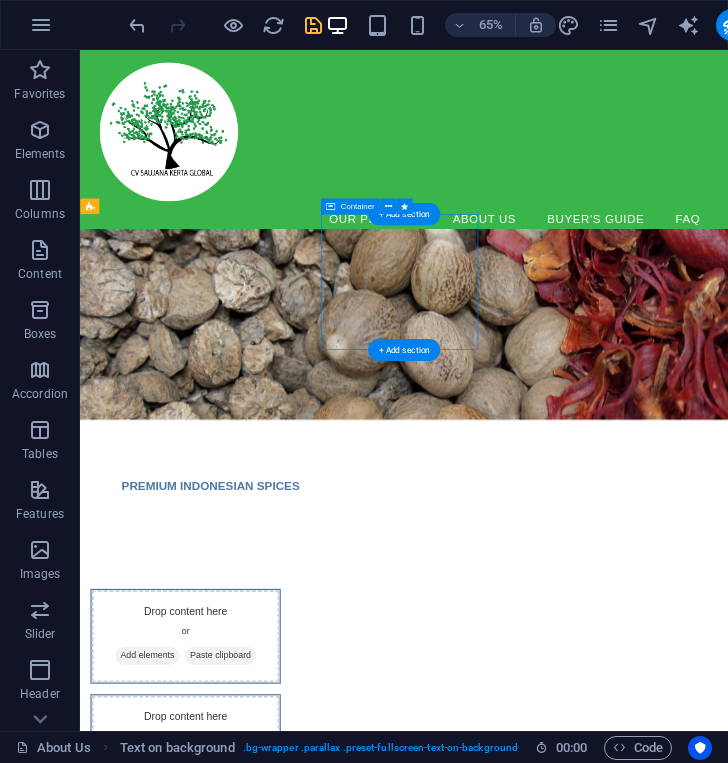 click on "PREMIUM INDONESIAN SPICES" at bounding box center [578, 721] 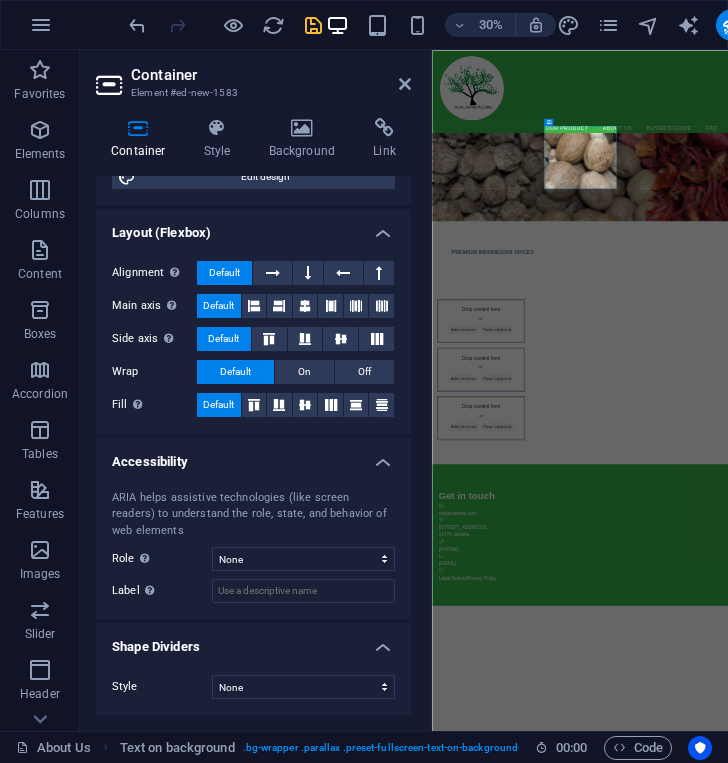 scroll, scrollTop: 0, scrollLeft: 0, axis: both 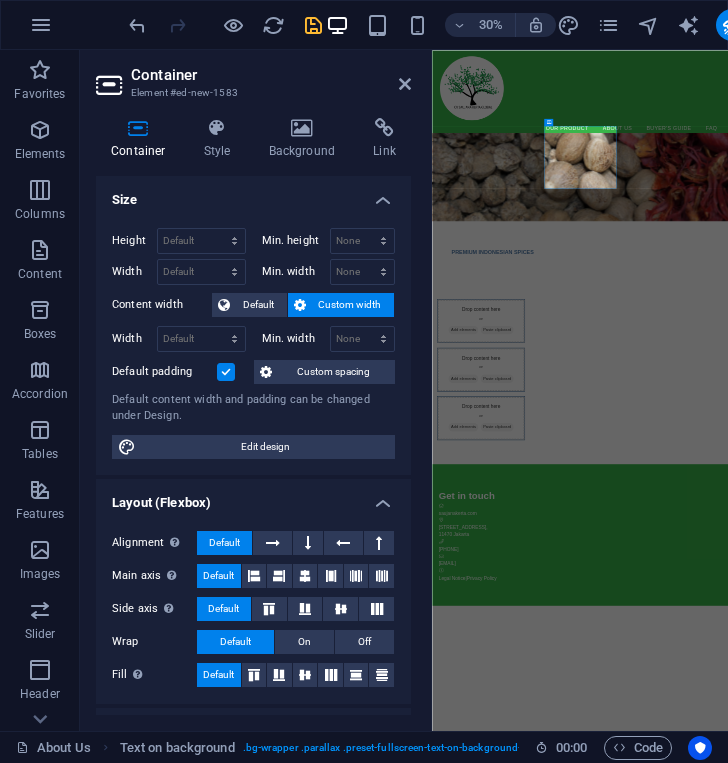 click on "Custom width" at bounding box center (350, 305) 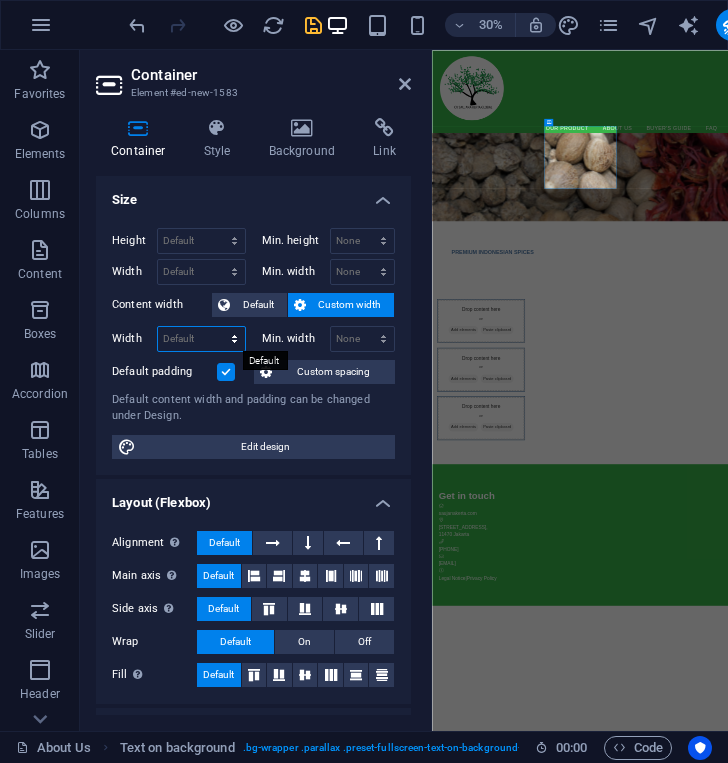 click on "Default px rem % em vh vw" at bounding box center [201, 339] 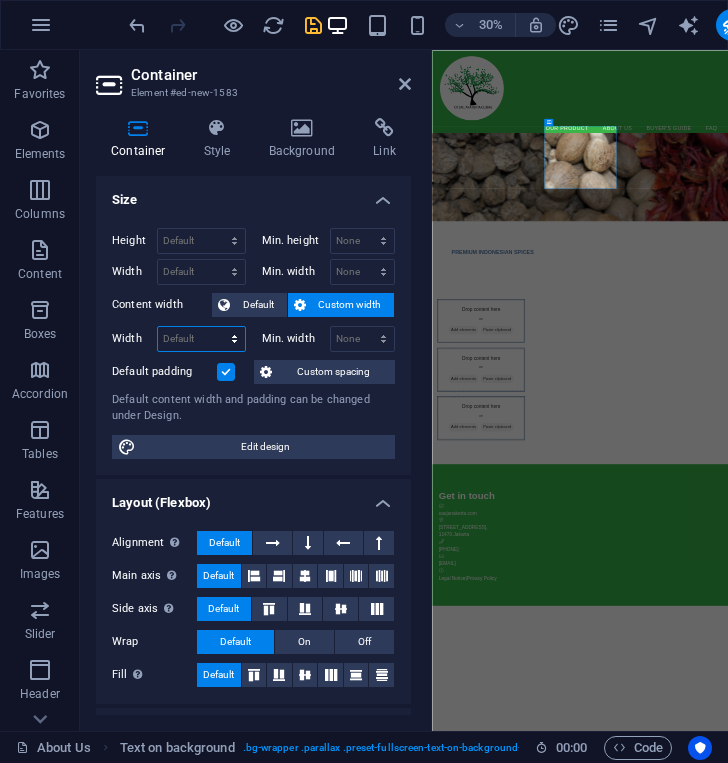 select on "px" 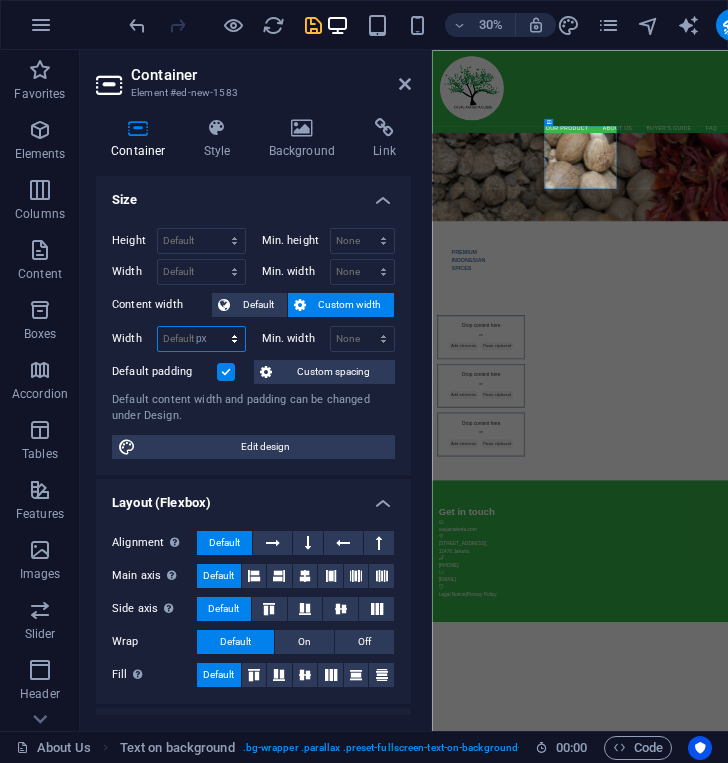 click on "Default px rem % em vh vw" at bounding box center [201, 339] 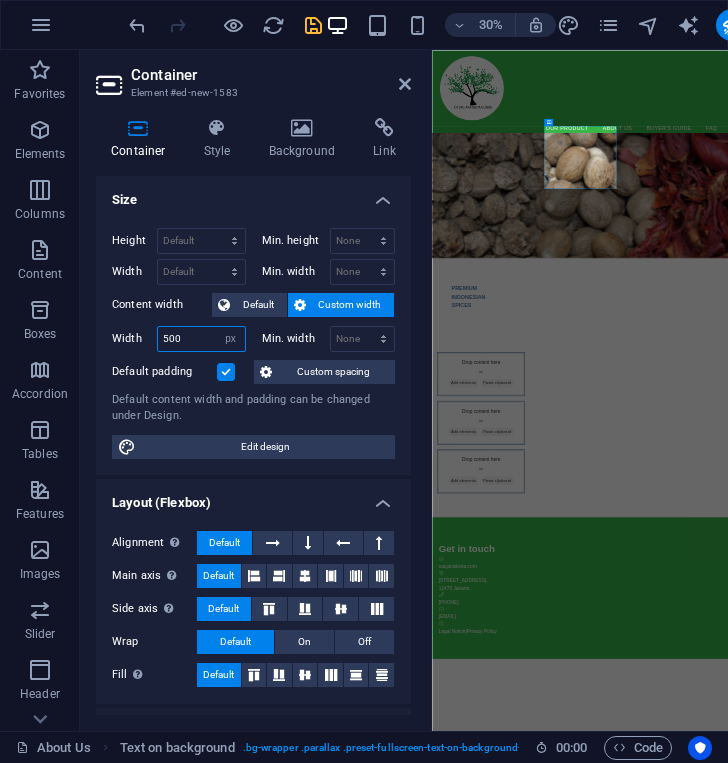 type on "500" 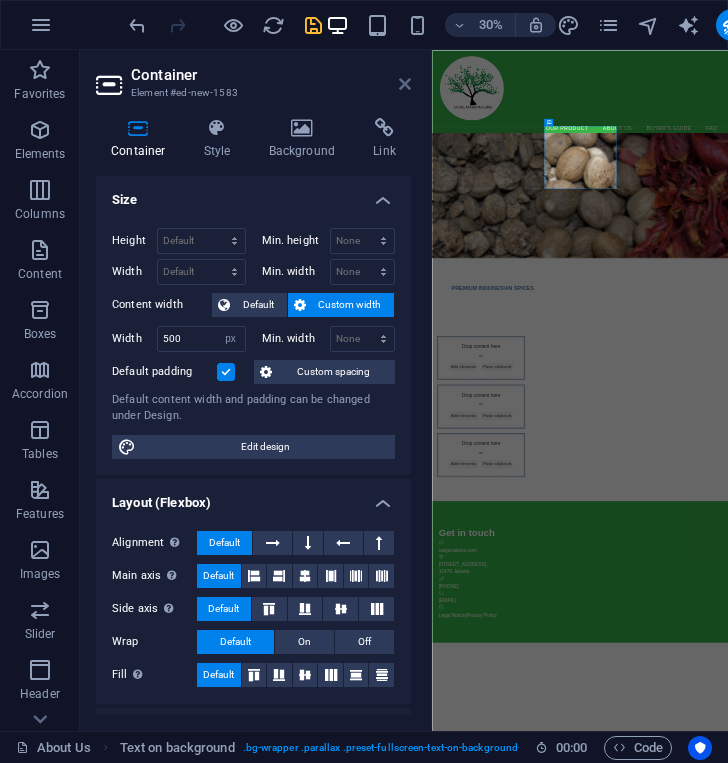 click at bounding box center [405, 84] 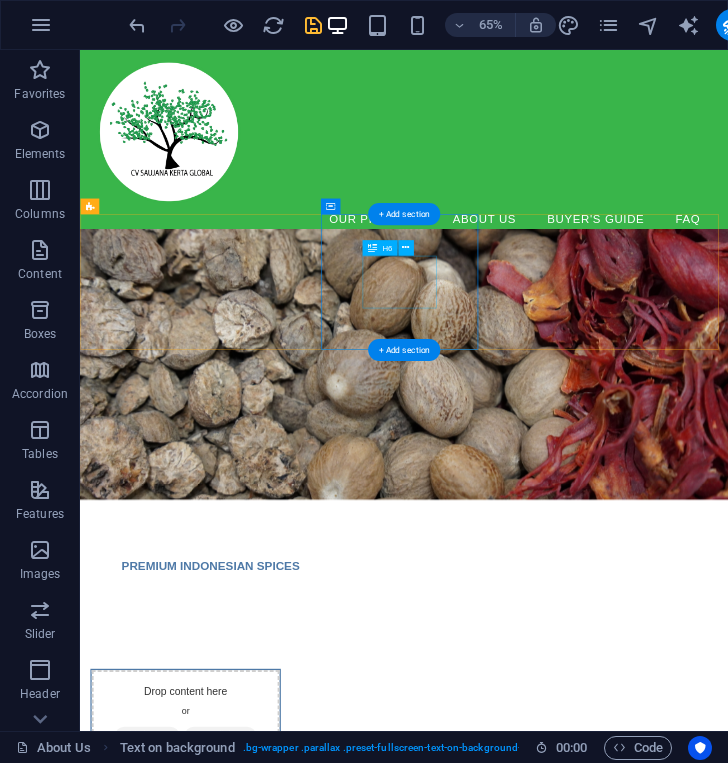 click on "PREMIUM INDONESIAN SPICES" at bounding box center [330, 844] 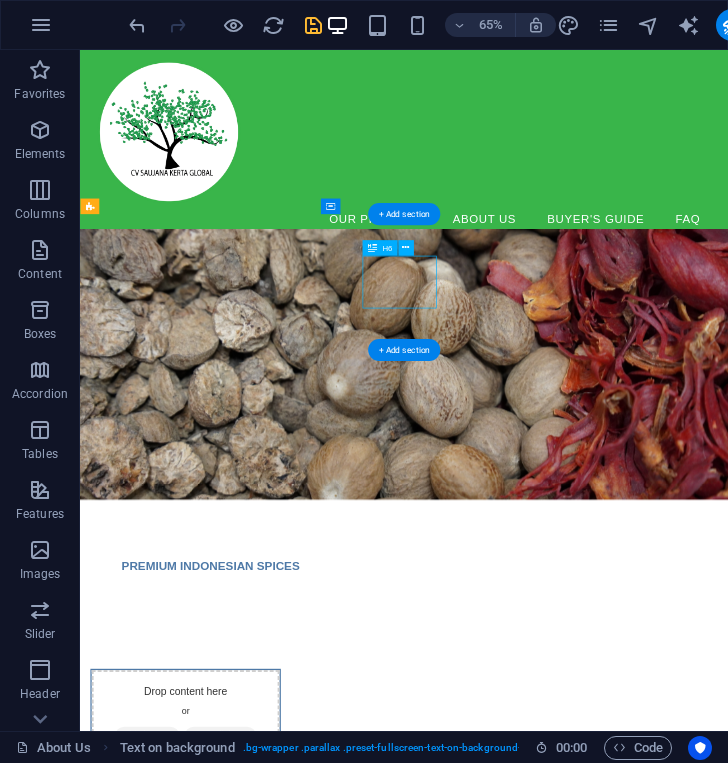 click on "PREMIUM INDONESIAN SPICES" at bounding box center (330, 844) 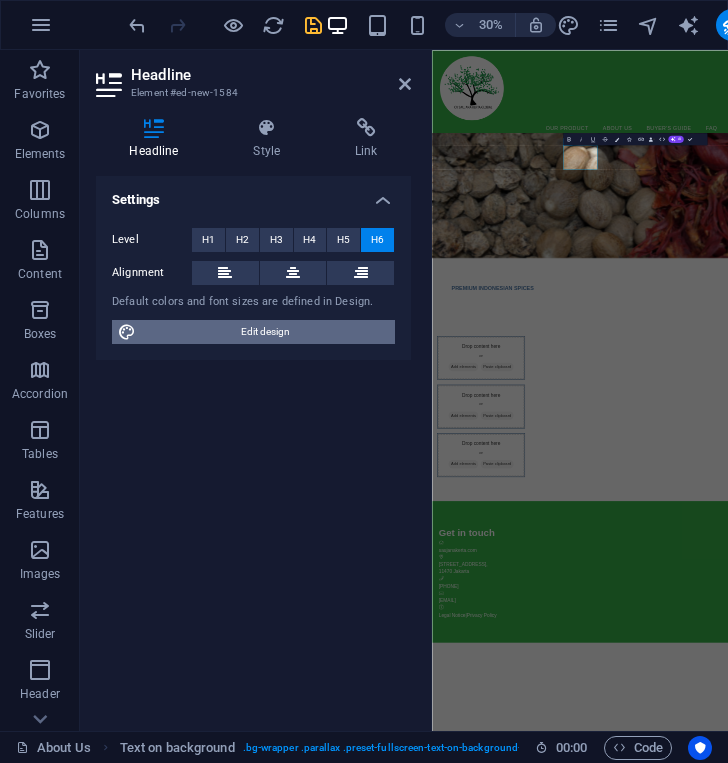 click on "Edit design" at bounding box center (265, 332) 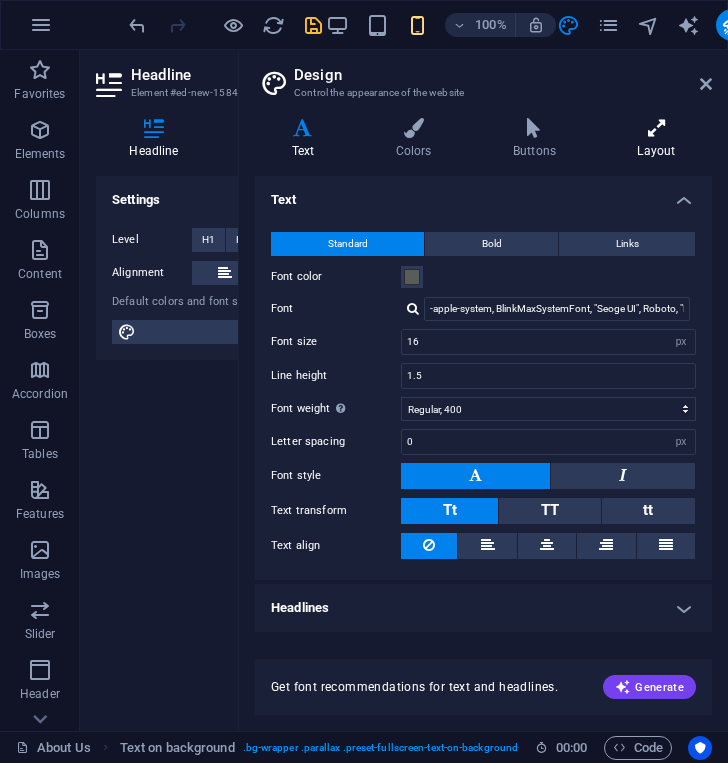 click on "Layout" at bounding box center (656, 139) 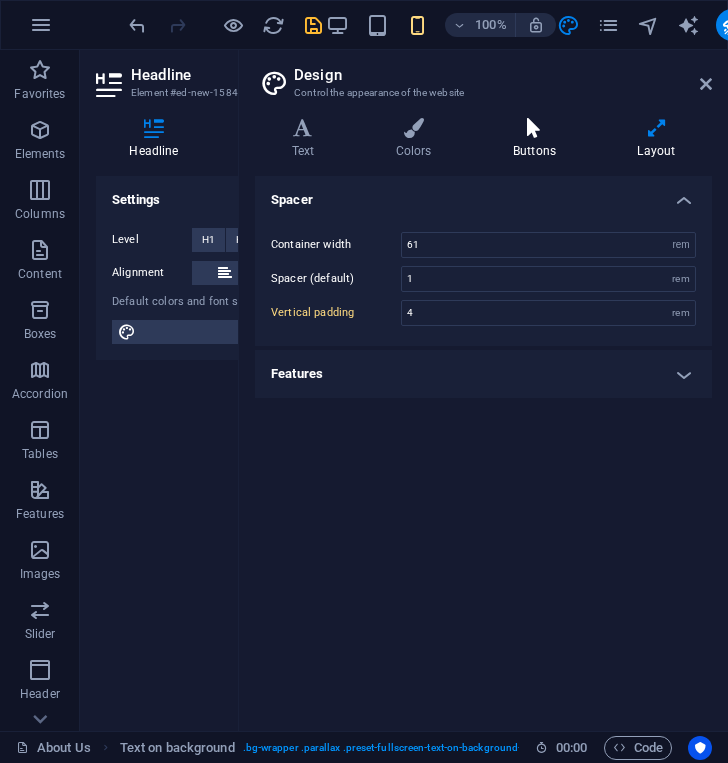 click on "Buttons" at bounding box center [538, 139] 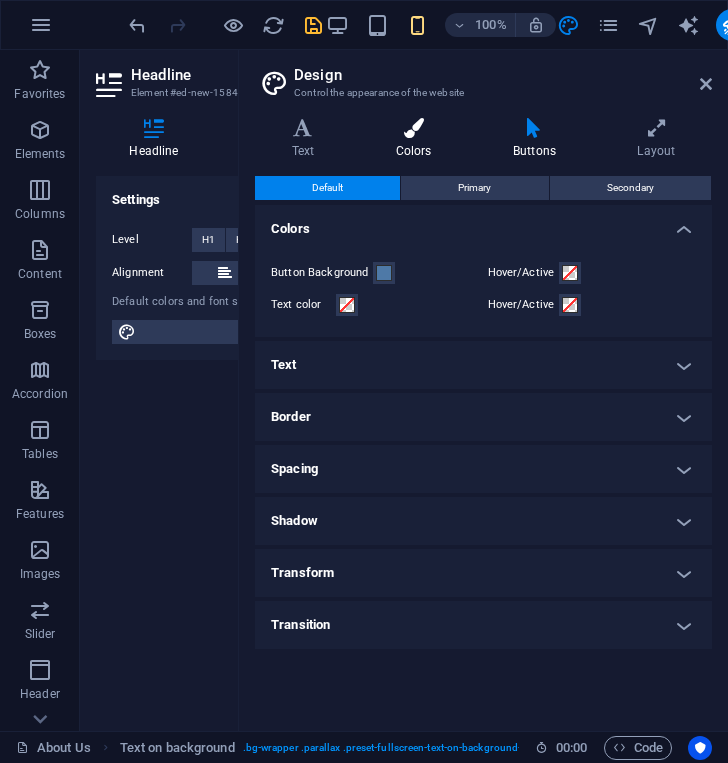 click on "Colors" at bounding box center (417, 139) 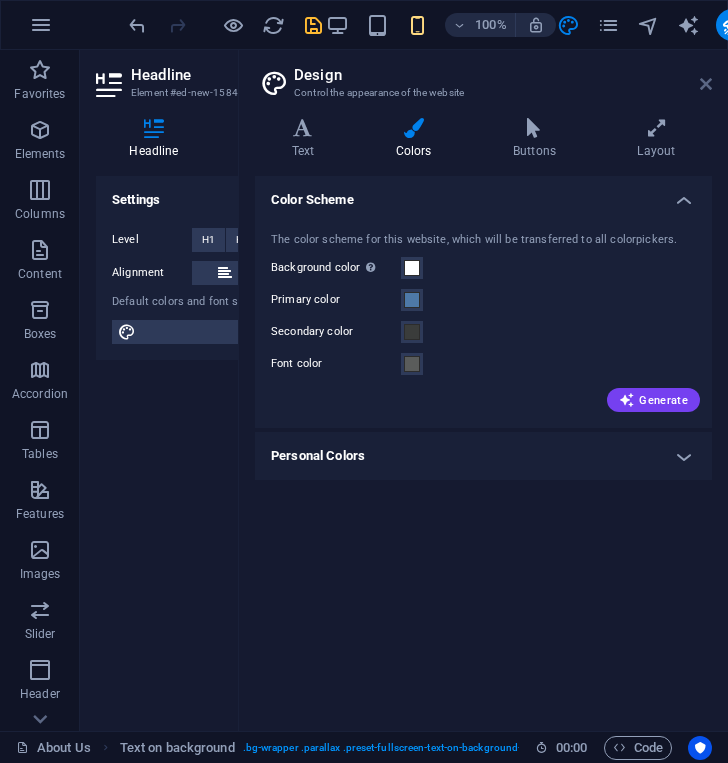 click at bounding box center [706, 84] 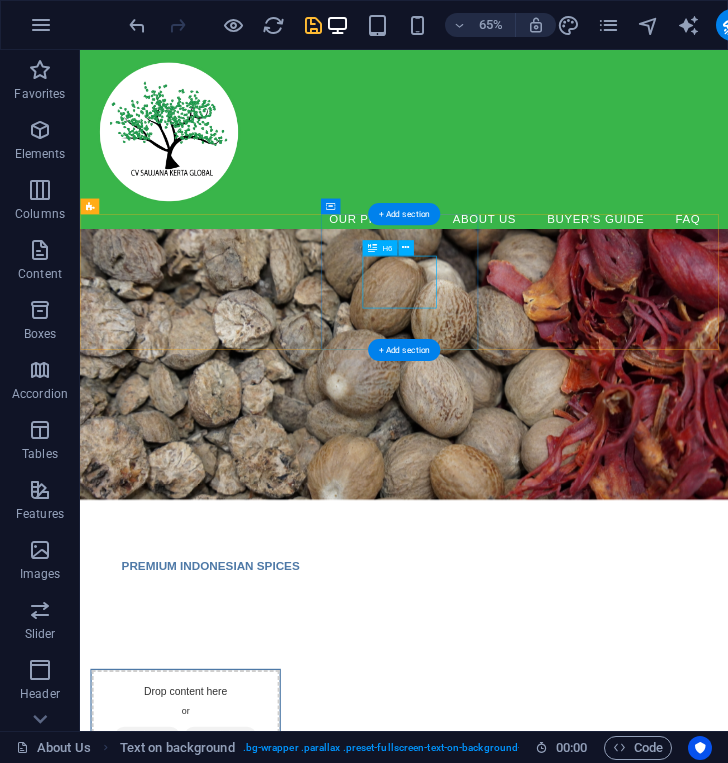 click on "PREMIUM INDONESIAN SPICES" at bounding box center [330, 844] 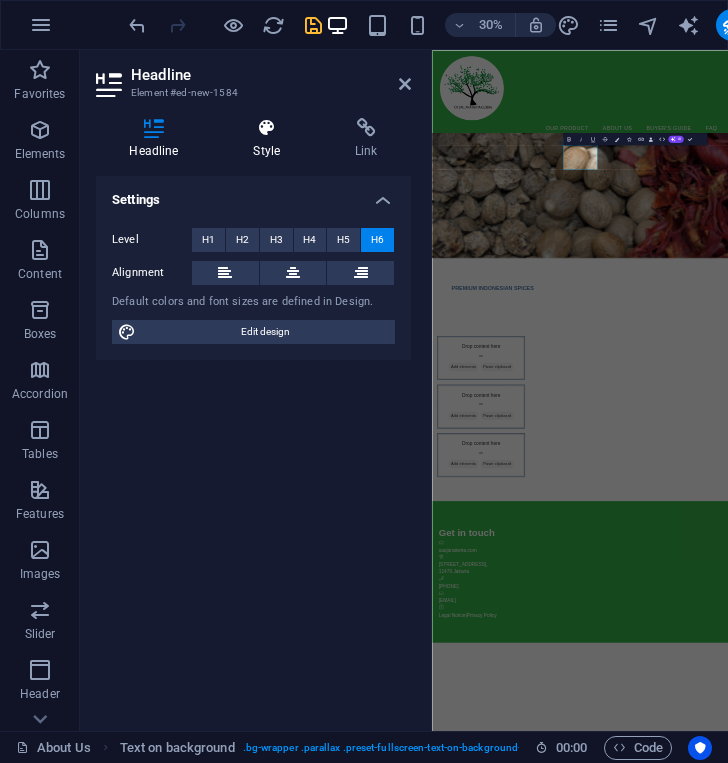 click at bounding box center (267, 128) 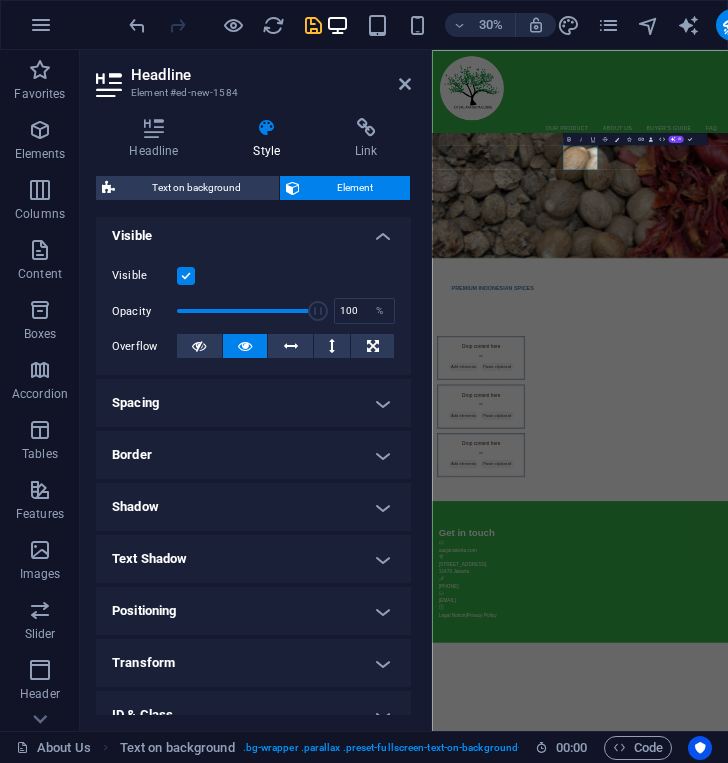 scroll, scrollTop: 342, scrollLeft: 0, axis: vertical 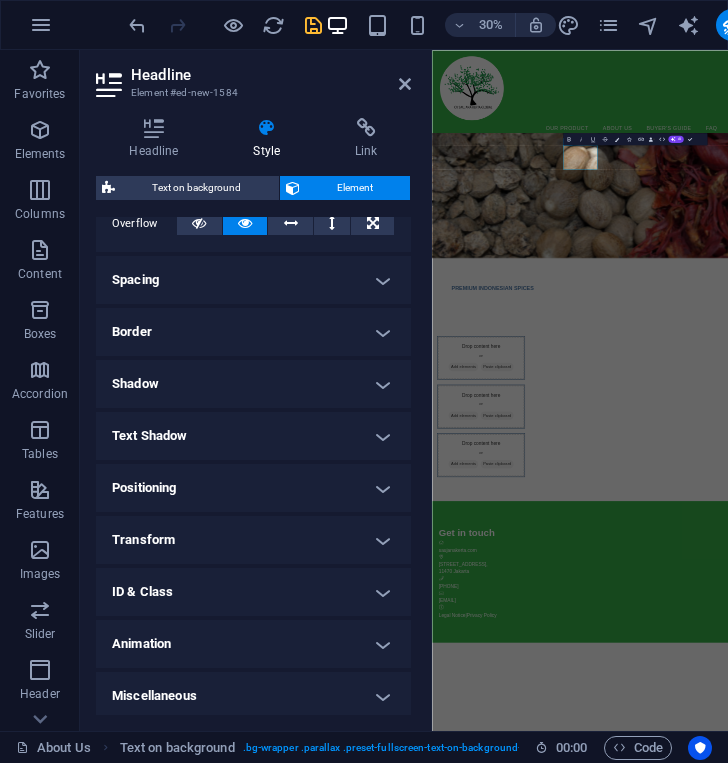 click on "Headline Style Link Settings Level H1 H2 H3 H4 H5 H6 Alignment Default colors and font sizes are defined in Design. Edit design Text on background Element Layout How this element expands within the layout (Flexbox). Size Default auto px % 1/1 1/2 1/3 1/4 1/5 1/6 1/7 1/8 1/9 1/10 Grow Shrink Order Container layout Visible Visible Opacity 100 % Overflow Spacing Margin Default auto px % rem vw vh Custom Custom auto px % rem vw vh auto px % rem vw vh auto px % rem vw vh auto px % rem vw vh Padding Default px rem % vh vw Custom Custom px rem % vh vw px rem % vh vw px rem % vh vw px rem % vh vw Border Style              - Width 1 auto px rem % vh vw Custom Custom 1 auto px rem % vh vw 1 auto px rem % vh vw 1 auto px rem % vh vw 1 auto px rem % vh vw  - Color Round corners Default px rem % vh vw Custom Custom px rem % vh vw px rem % vh vw px rem % vh vw px rem % vh vw Shadow Default None Outside Inside Color X offset 0 px rem vh vw Y offset 0 px rem vh vw Blur 0 px rem % vh vw Spread 0 px rem vh vw Default" at bounding box center (253, 416) 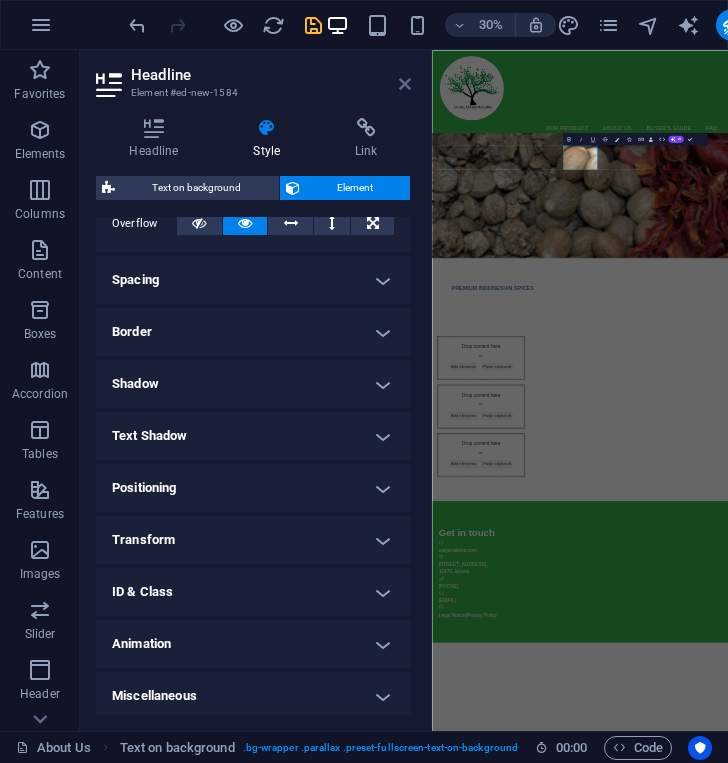 click at bounding box center (405, 84) 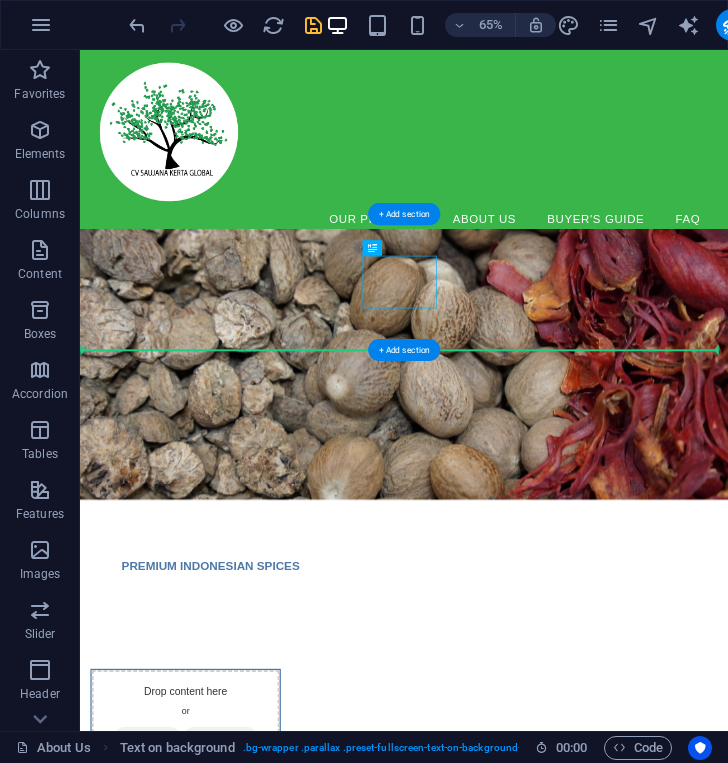 drag, startPoint x: 569, startPoint y: 427, endPoint x: 711, endPoint y: 464, distance: 146.74127 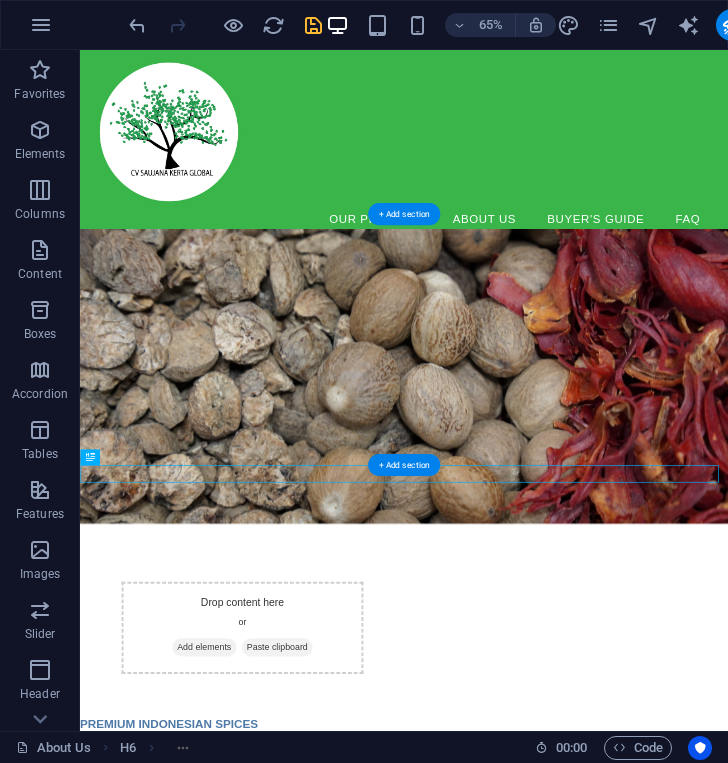 drag, startPoint x: 711, startPoint y: 464, endPoint x: 763, endPoint y: 650, distance: 193.13208 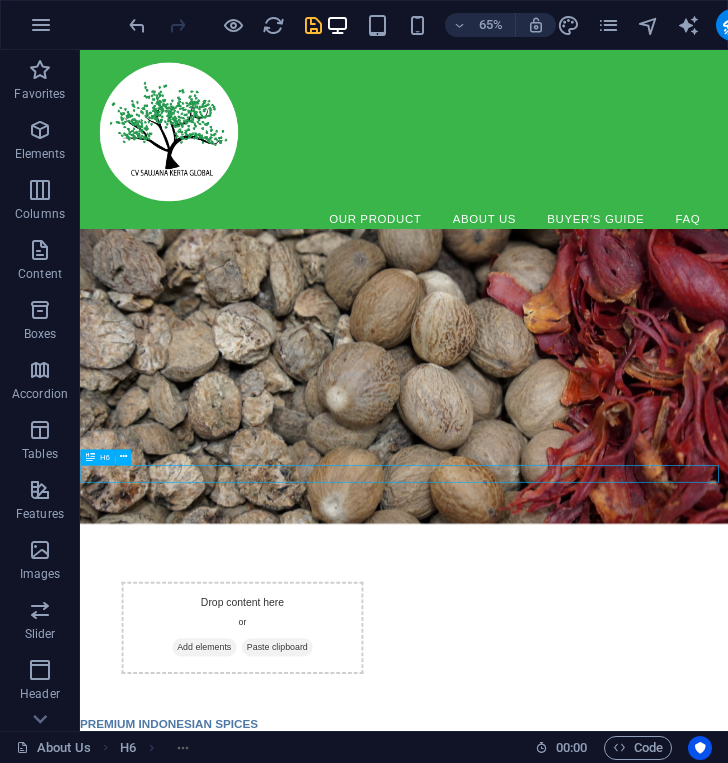 click on "PREMIUM INDONESIAN SPICES" at bounding box center [578, 1087] 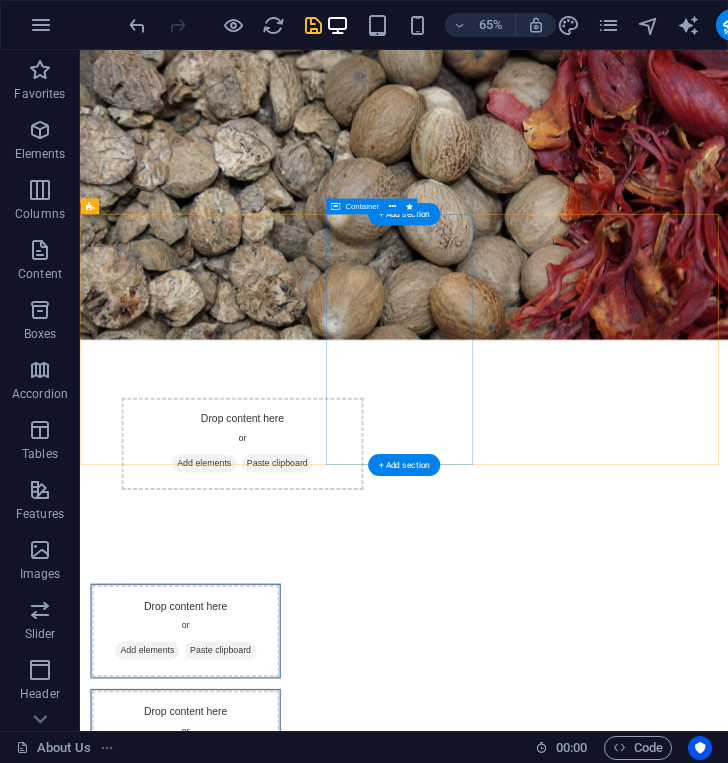 scroll, scrollTop: 0, scrollLeft: 0, axis: both 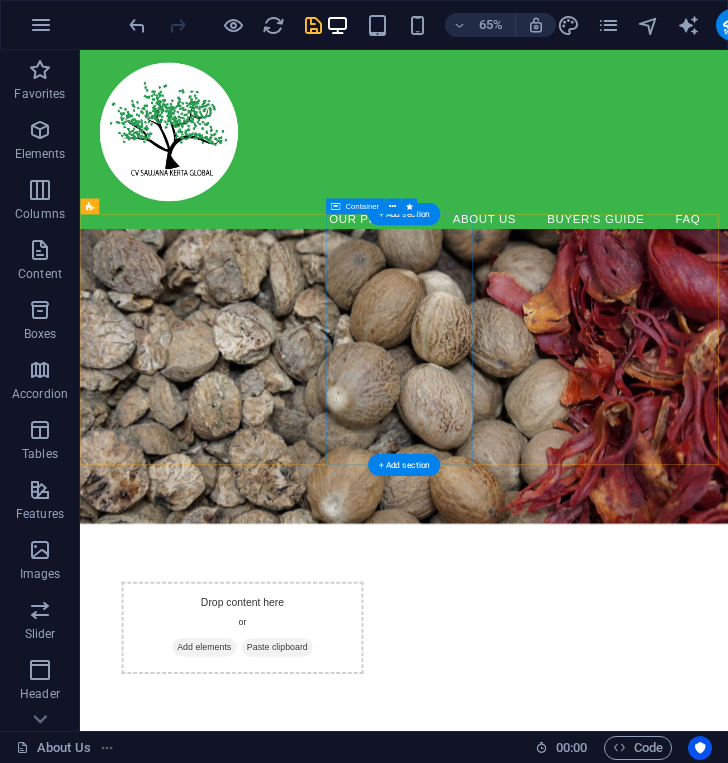 click on "Add elements" at bounding box center (271, 969) 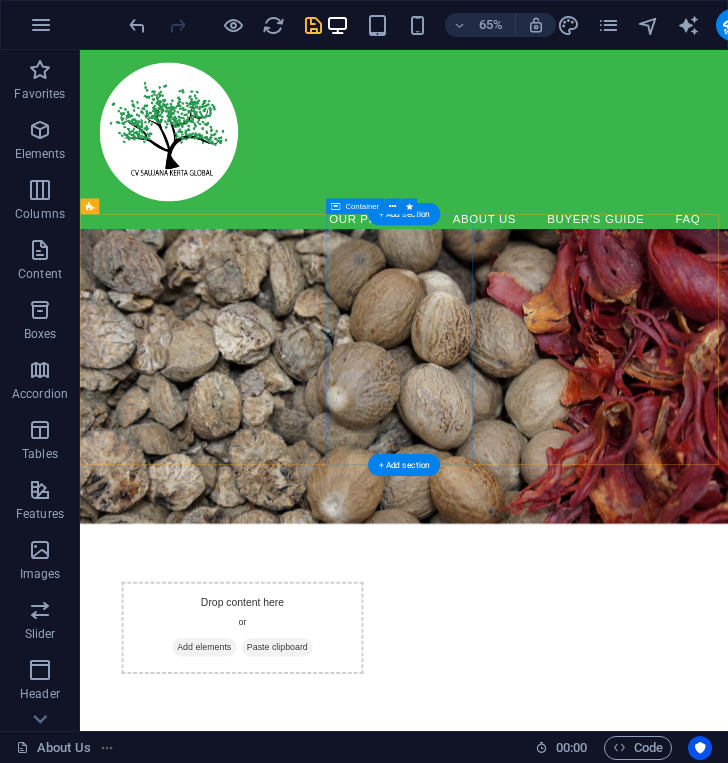 click on "Drop content here or  Add elements  Paste clipboard" at bounding box center [330, 939] 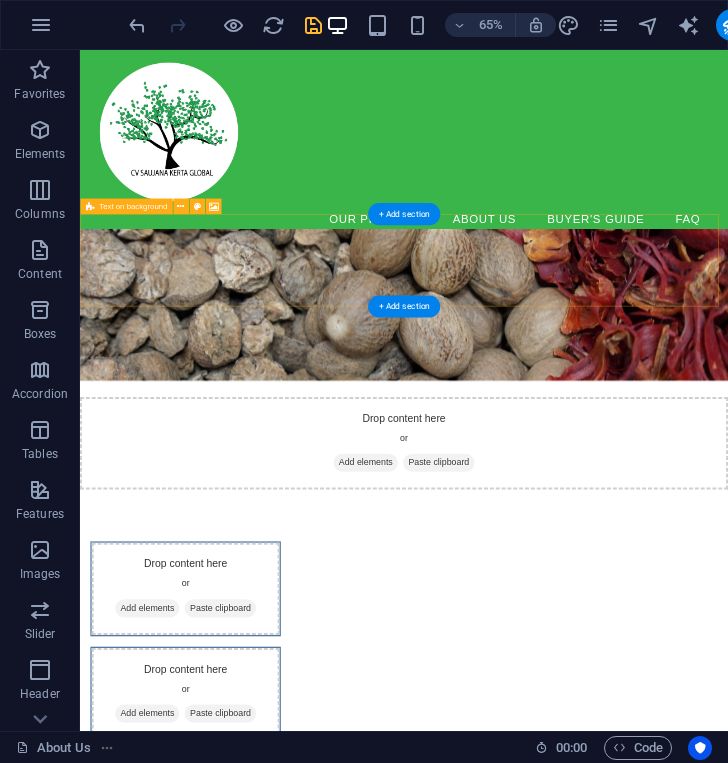 click on "Add elements" at bounding box center [519, 685] 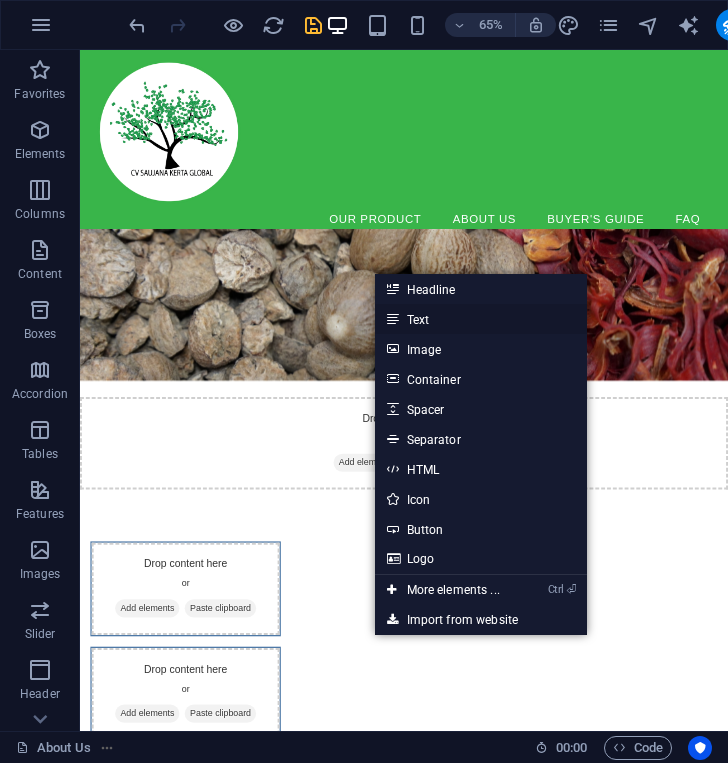 click on "Text" at bounding box center (481, 319) 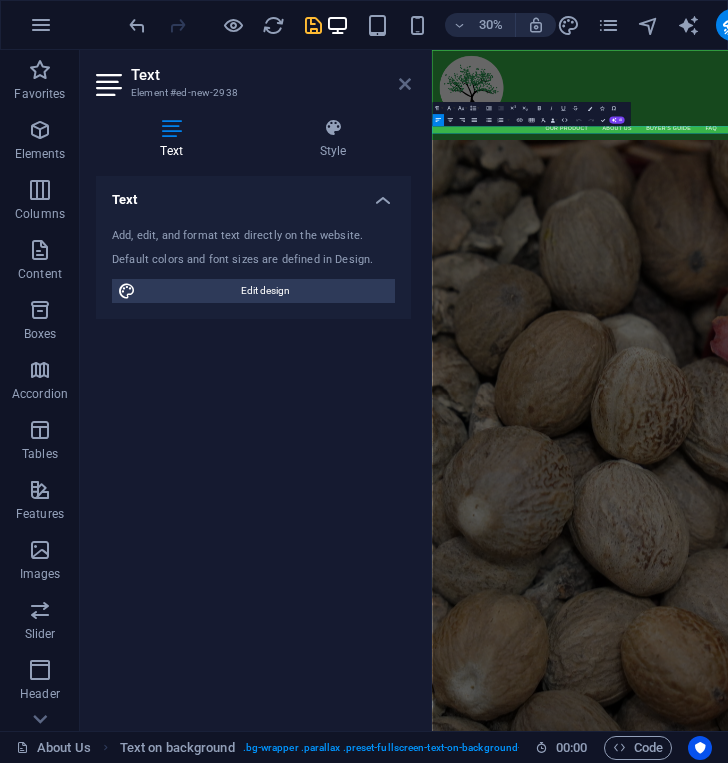click at bounding box center (405, 84) 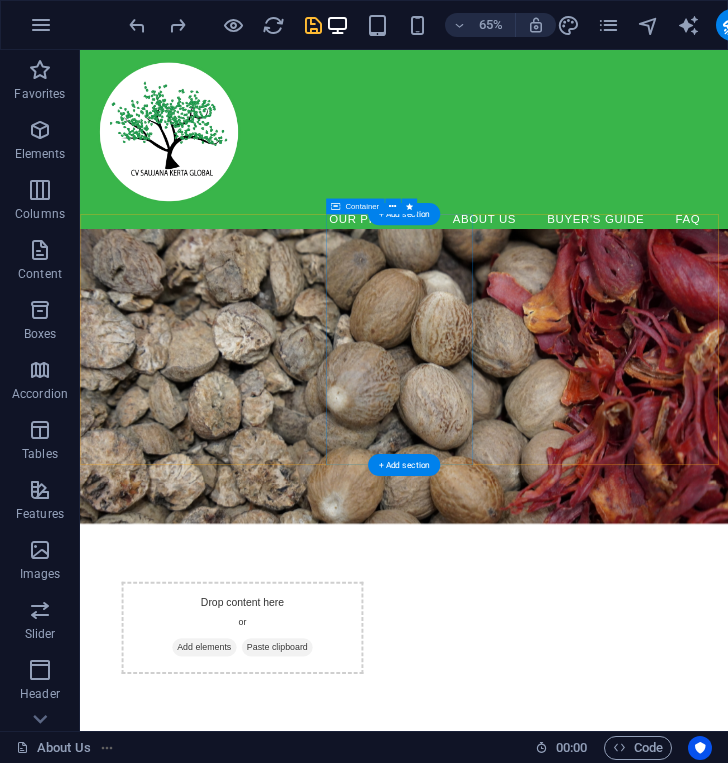 click on "Drop content here or  Add elements  Paste clipboard" at bounding box center (330, 939) 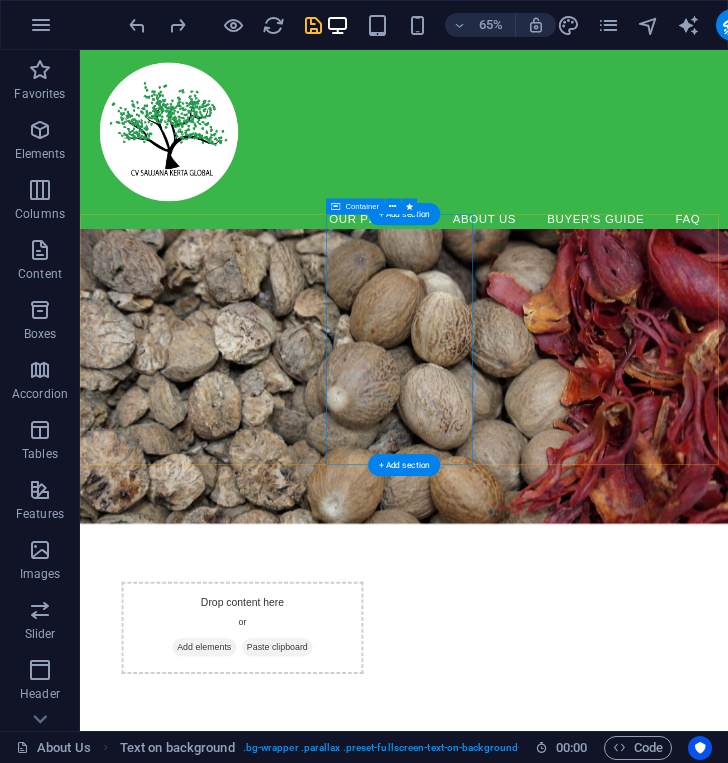 click on "Drop content here or  Add elements  Paste clipboard" at bounding box center (578, 939) 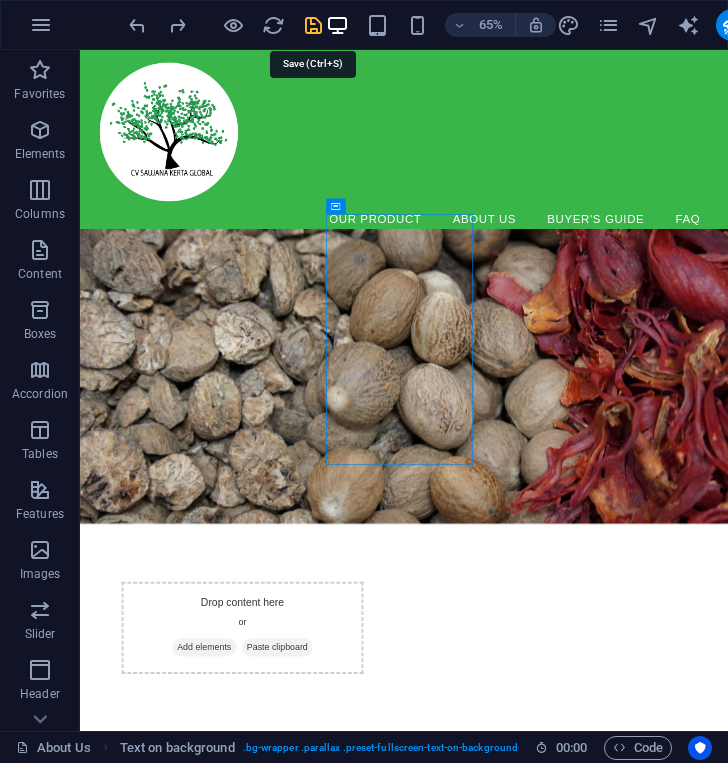 click at bounding box center (313, 25) 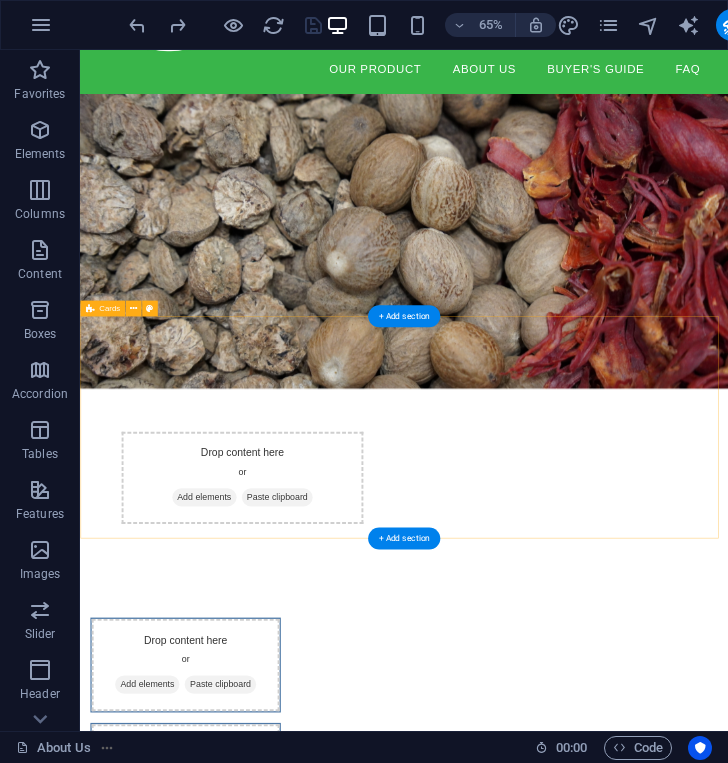 scroll, scrollTop: 232, scrollLeft: 0, axis: vertical 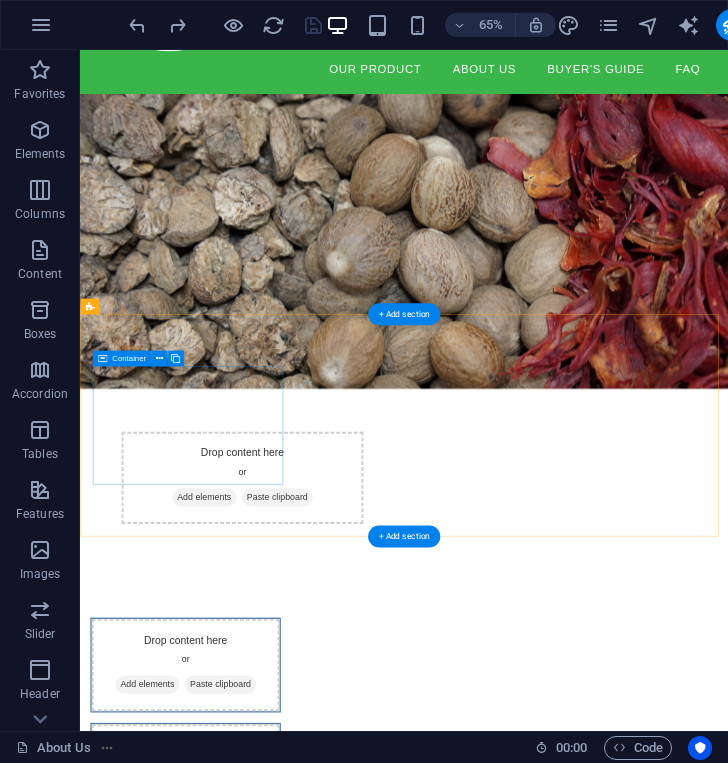 click on "Drop content here or  Add elements  Paste clipboard" at bounding box center (242, 995) 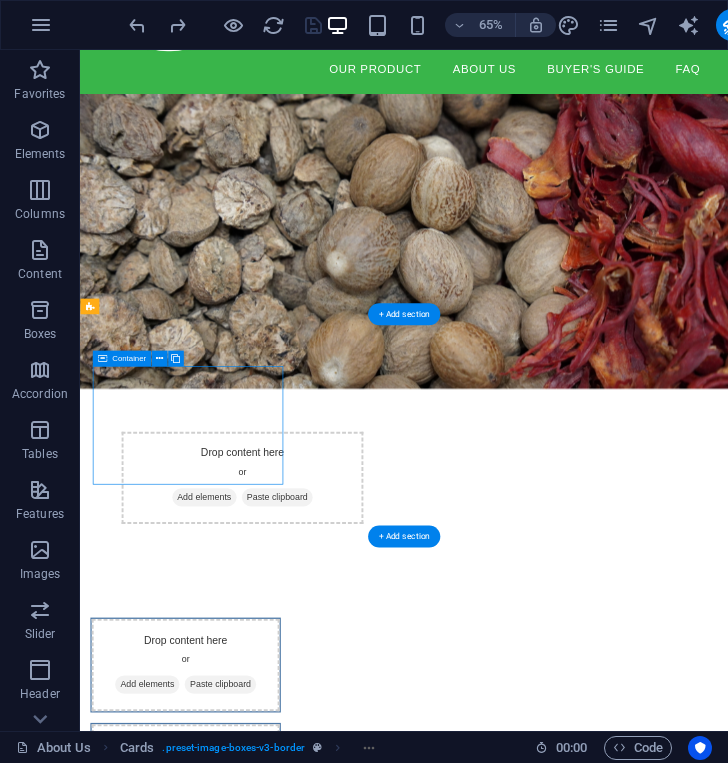 click on "Add elements" at bounding box center [183, 1025] 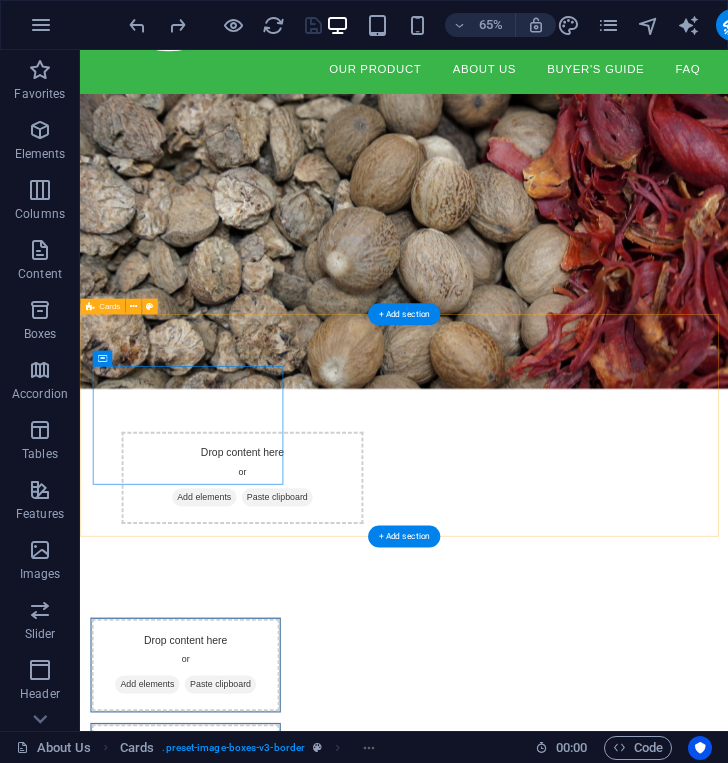 click on "Drop content here or  Add elements  Paste clipboard Drop content here or  Add elements  Paste clipboard Drop content here or  Add elements  Paste clipboard" at bounding box center [578, 1157] 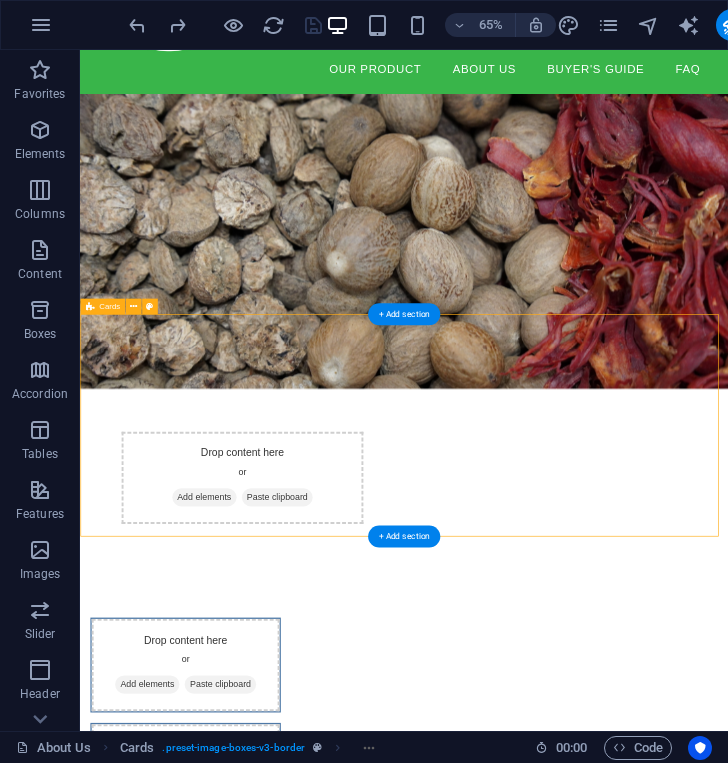 click on "Drop content here or  Add elements  Paste clipboard Drop content here or  Add elements  Paste clipboard Drop content here or  Add elements  Paste clipboard" at bounding box center (578, 1157) 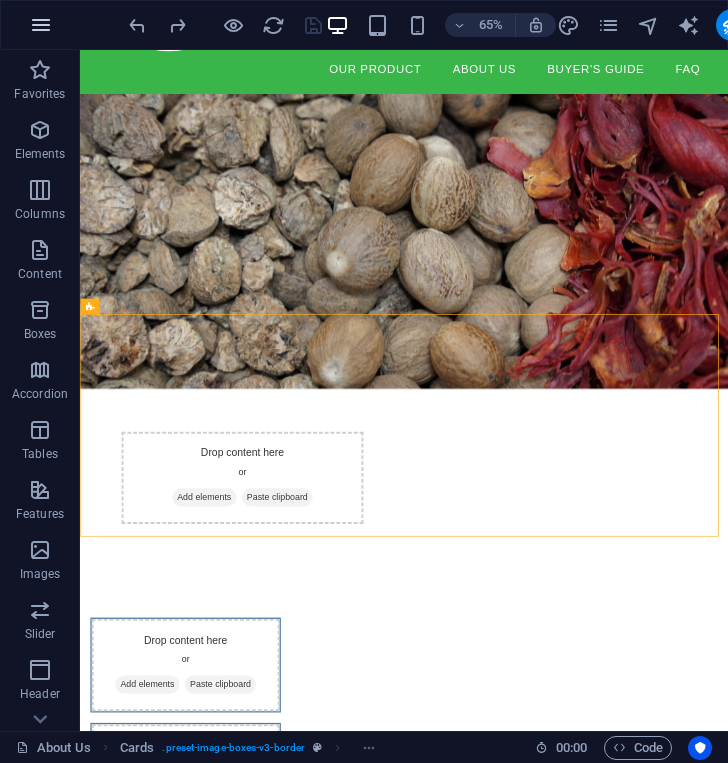 click at bounding box center (41, 25) 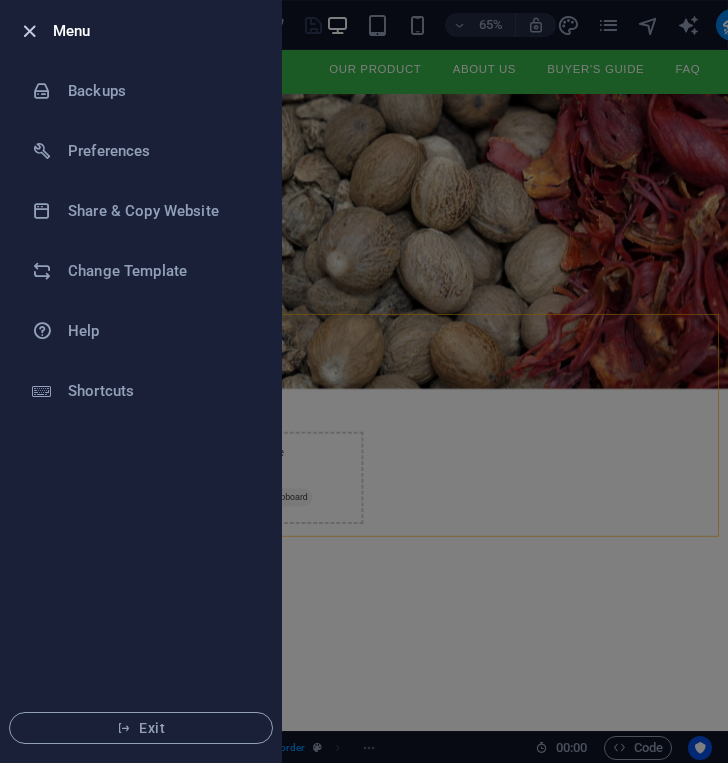 click at bounding box center (29, 31) 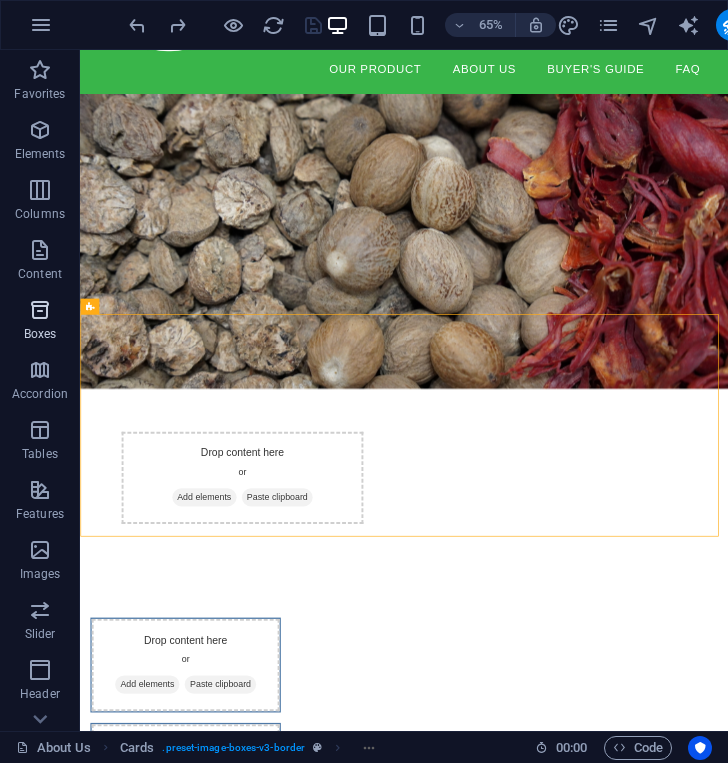 click at bounding box center [40, 310] 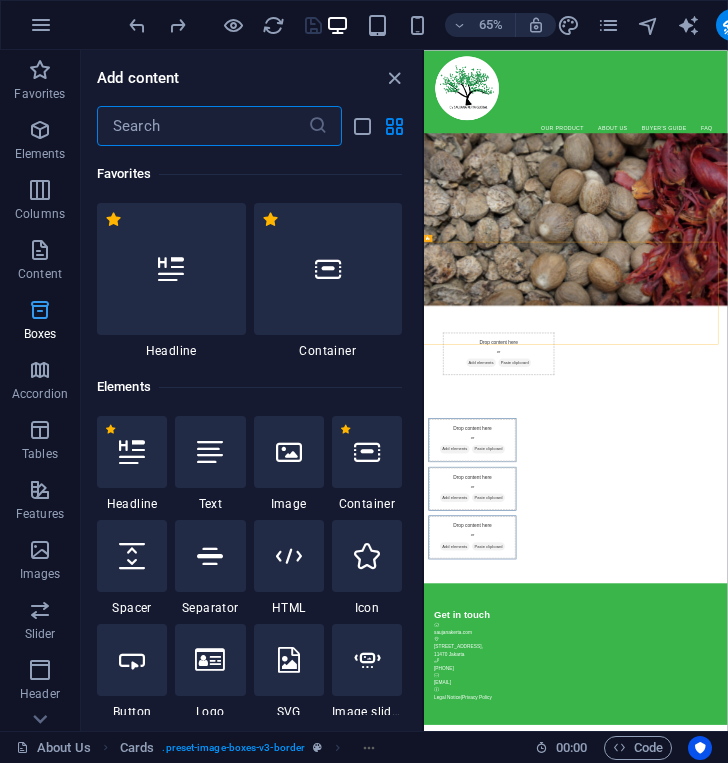 scroll, scrollTop: 0, scrollLeft: 0, axis: both 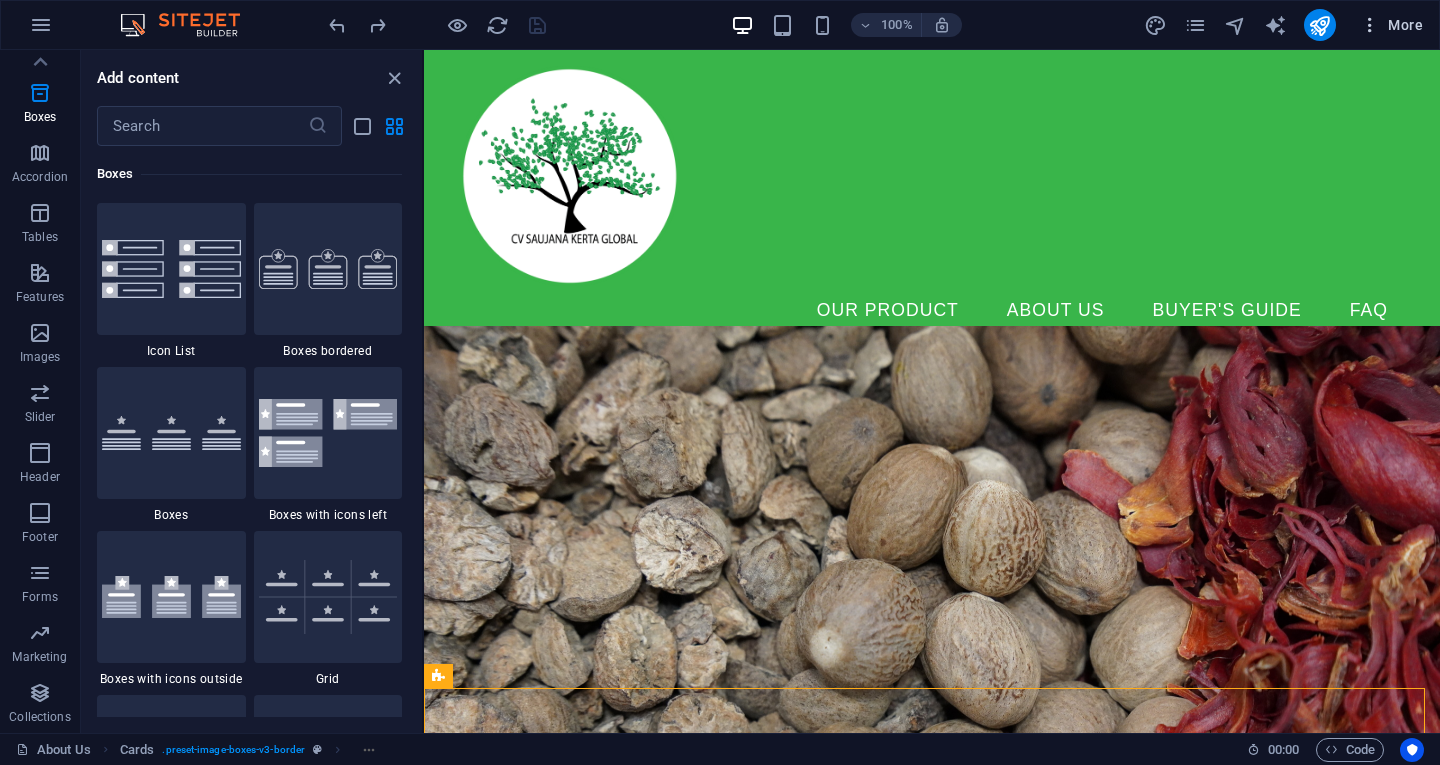 click on "More" at bounding box center [1391, 25] 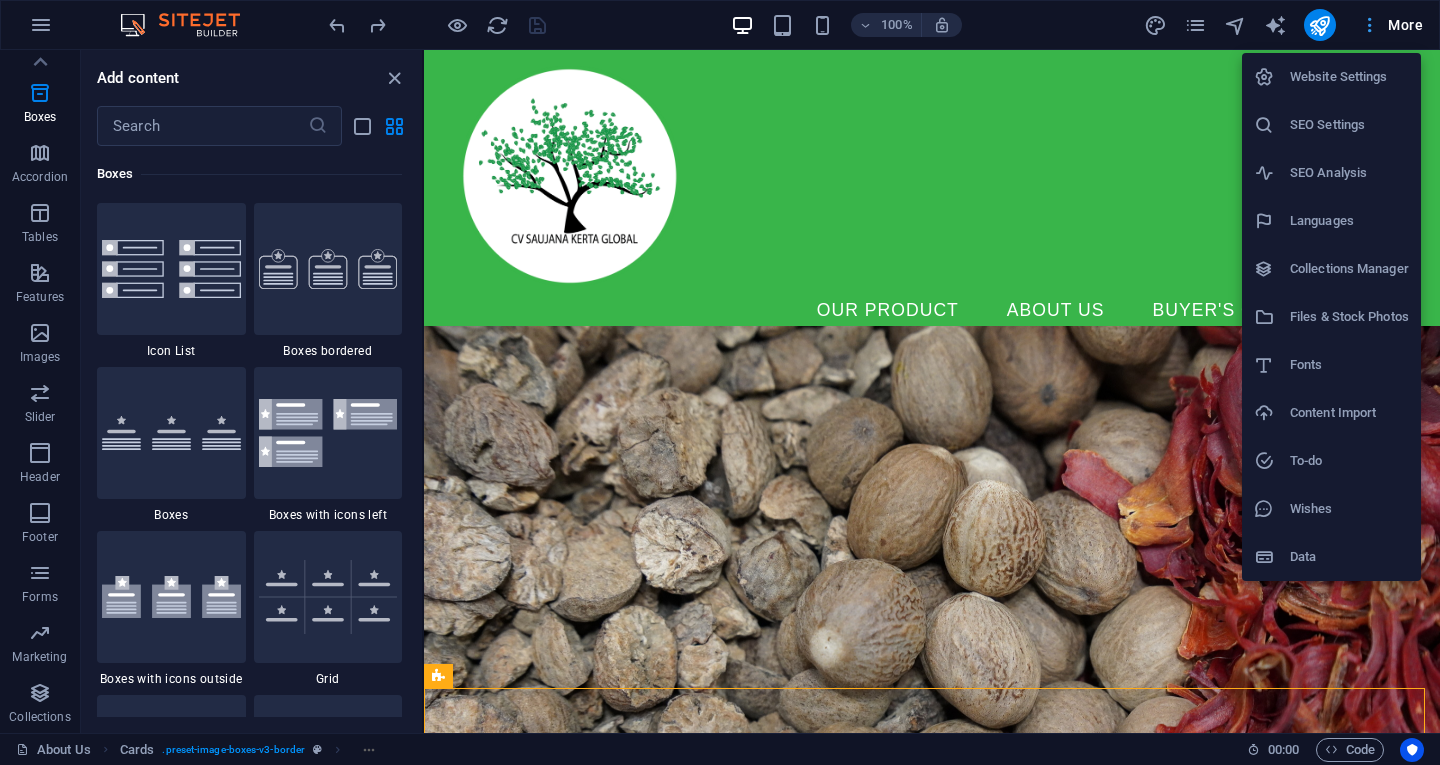 click at bounding box center [720, 382] 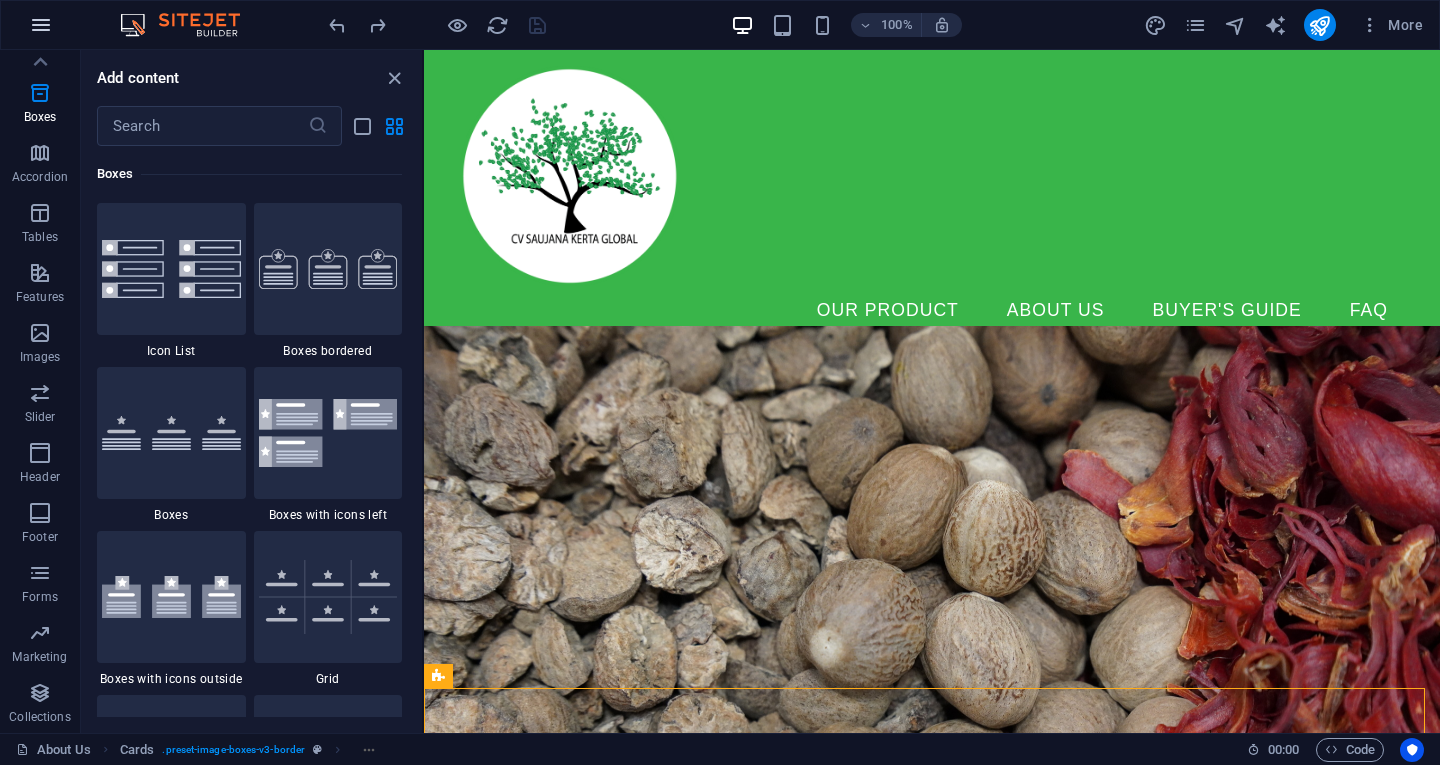 click at bounding box center [41, 25] 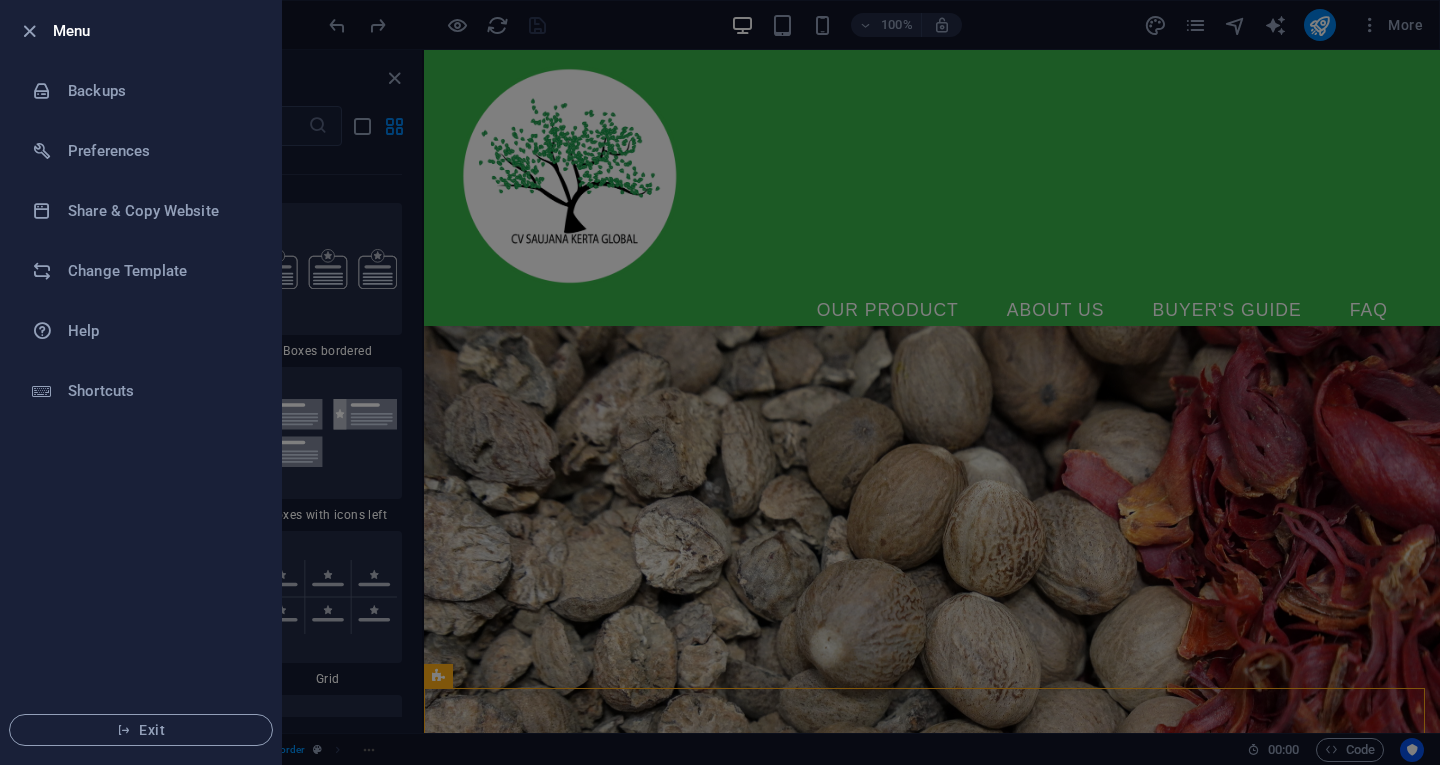 click on "Exit" at bounding box center [141, 730] 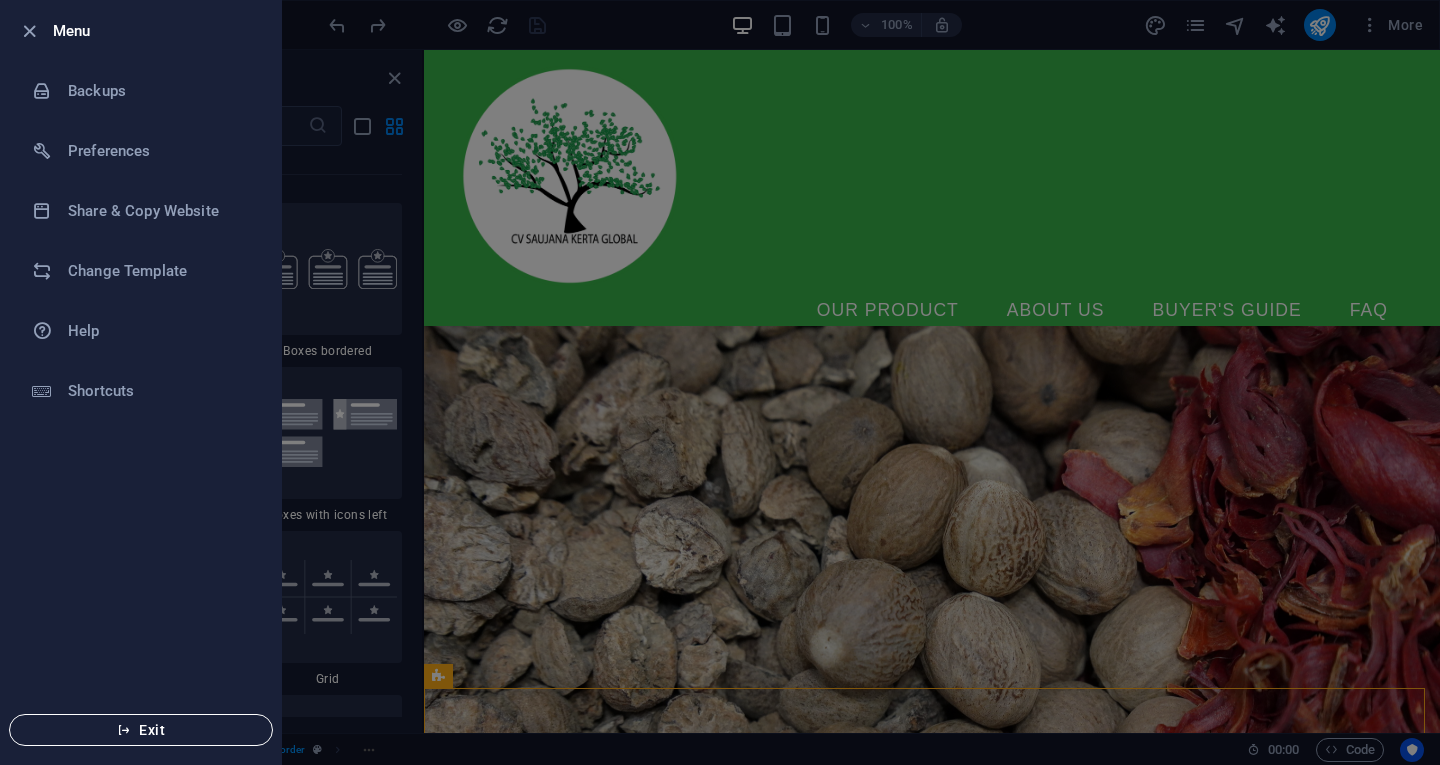 click on "Exit" at bounding box center (141, 730) 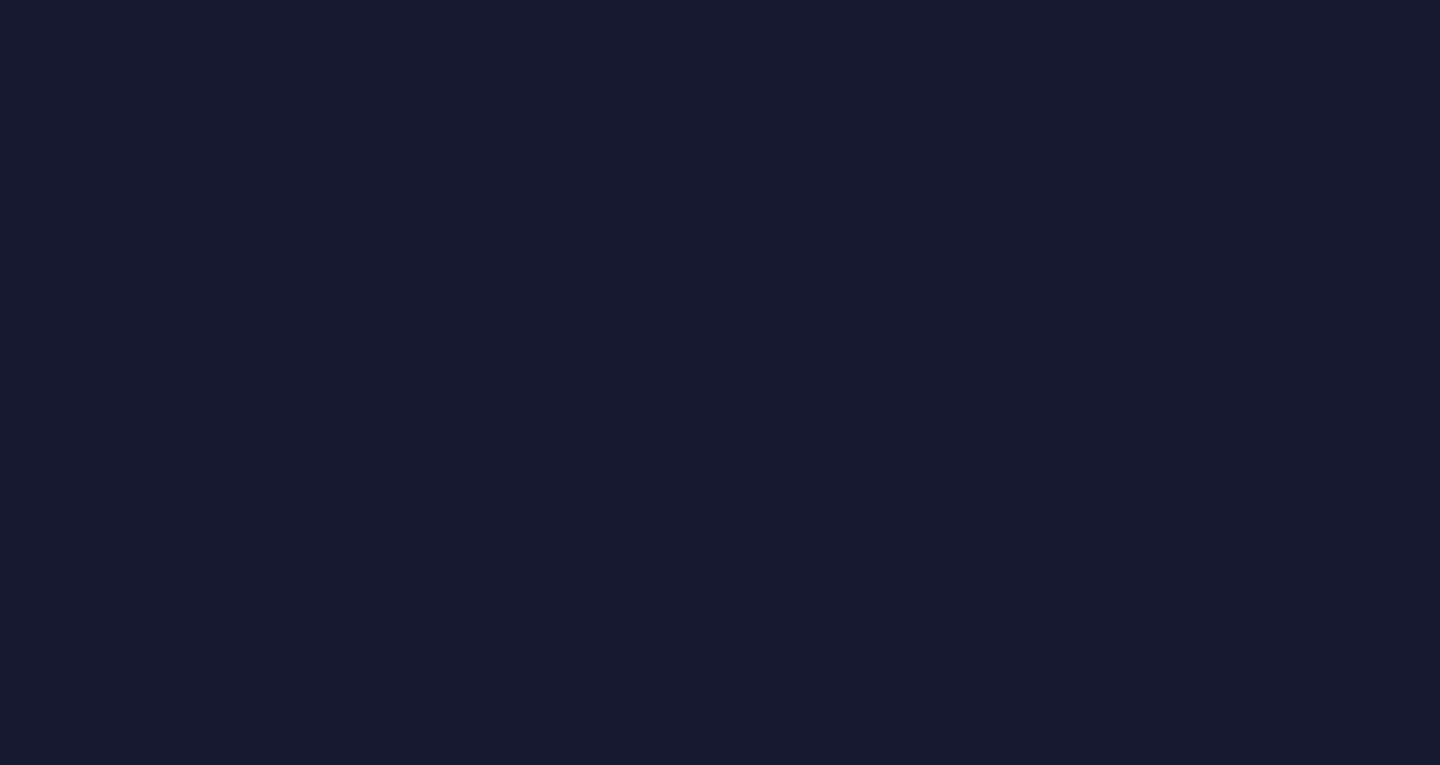 scroll, scrollTop: 0, scrollLeft: 0, axis: both 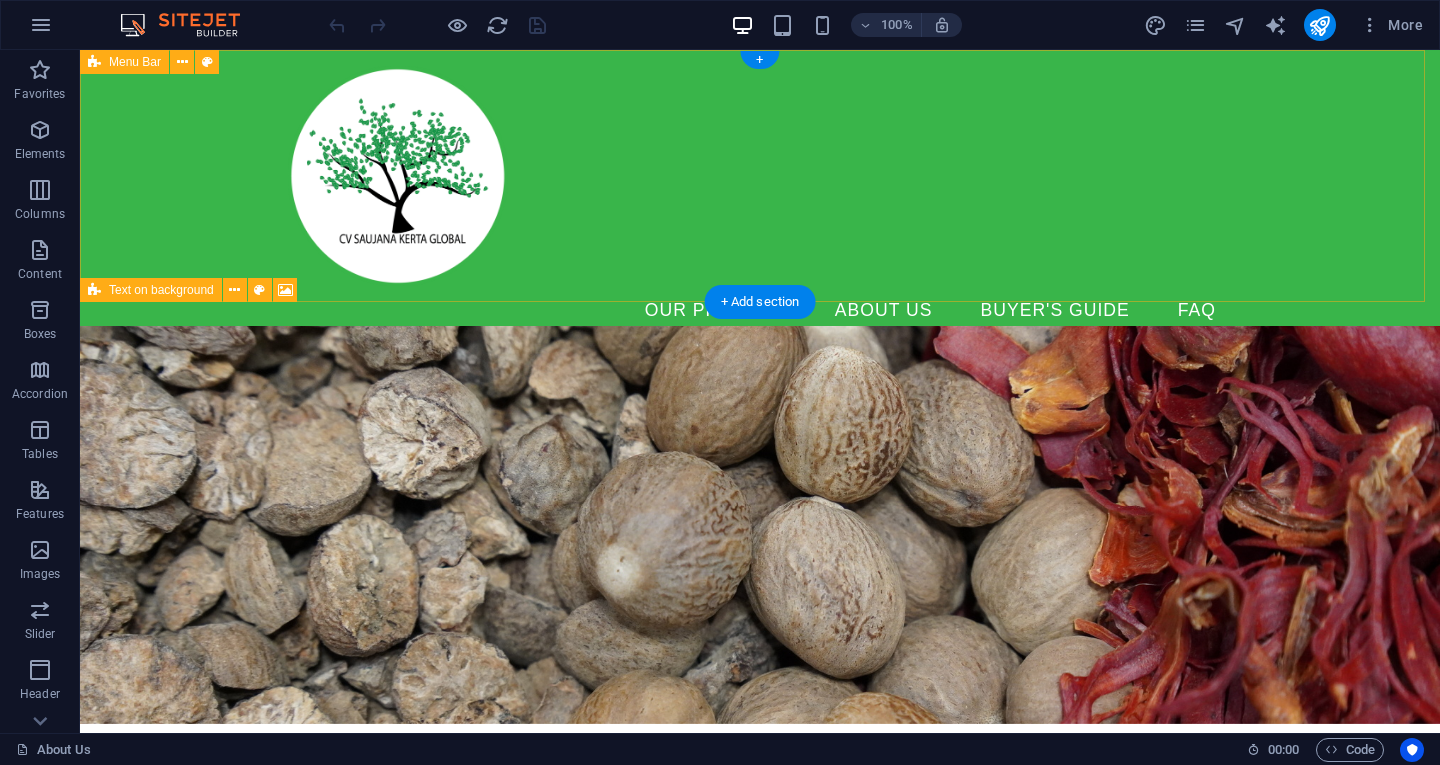 click on "Our Product About Us Buyer's Guide FAQ" at bounding box center [760, 200] 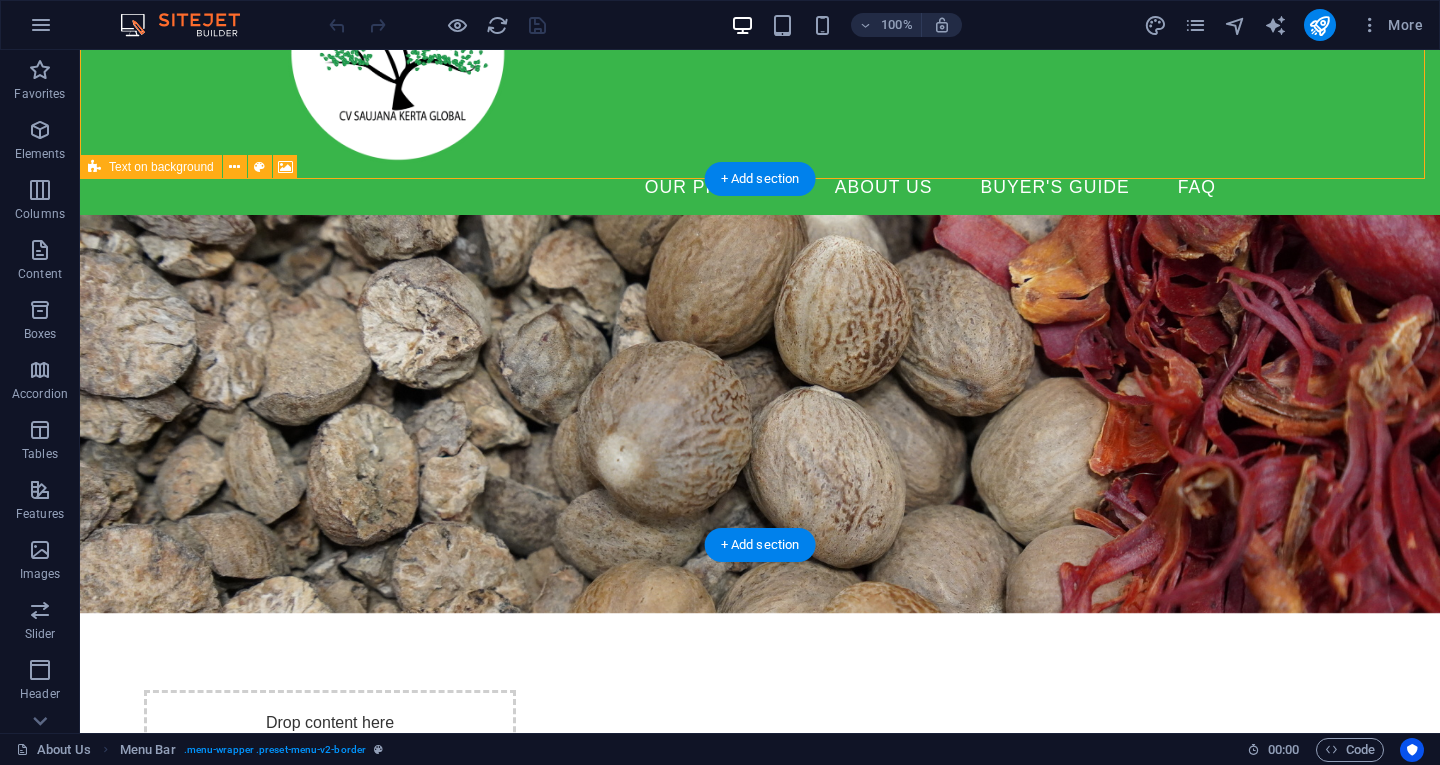 scroll, scrollTop: 124, scrollLeft: 0, axis: vertical 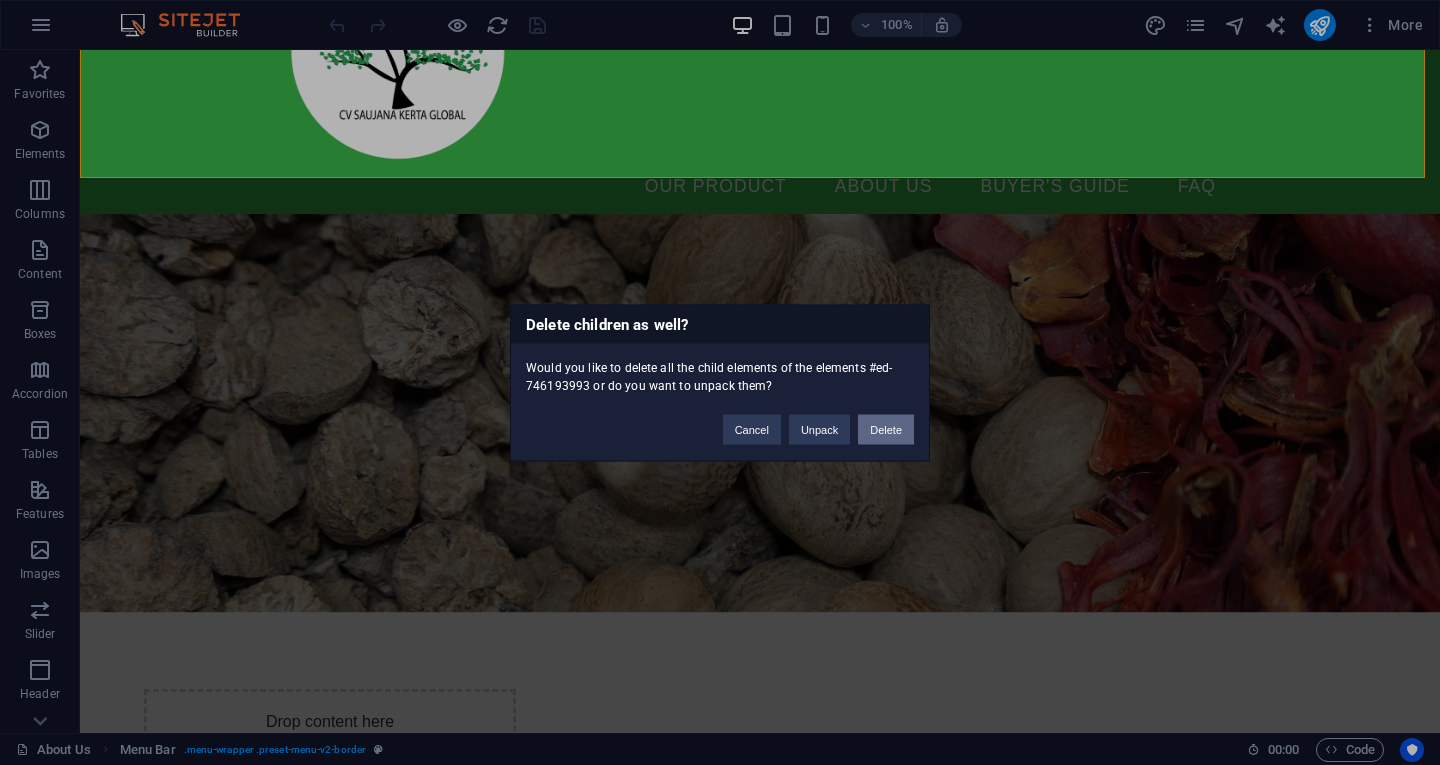 click on "Delete" at bounding box center [886, 429] 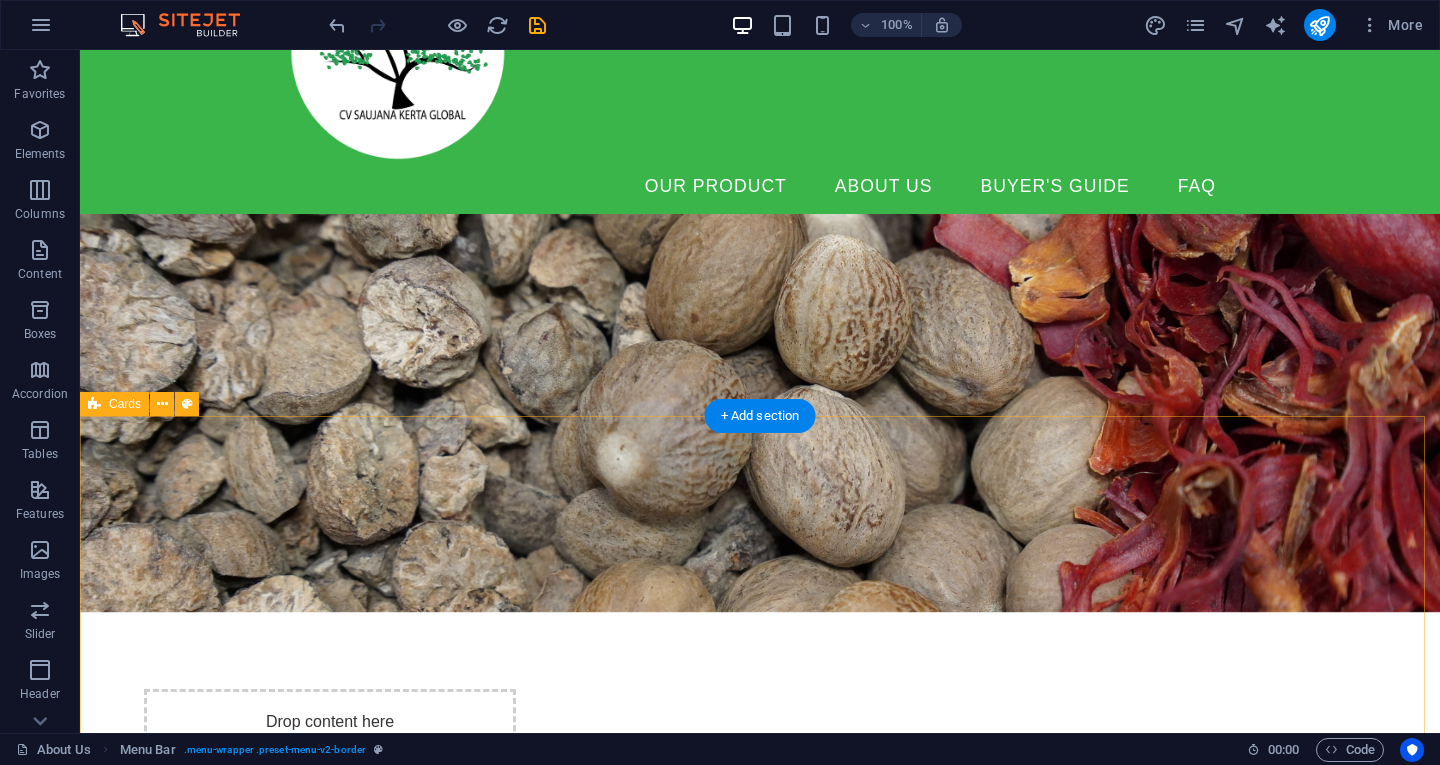 scroll, scrollTop: 0, scrollLeft: 0, axis: both 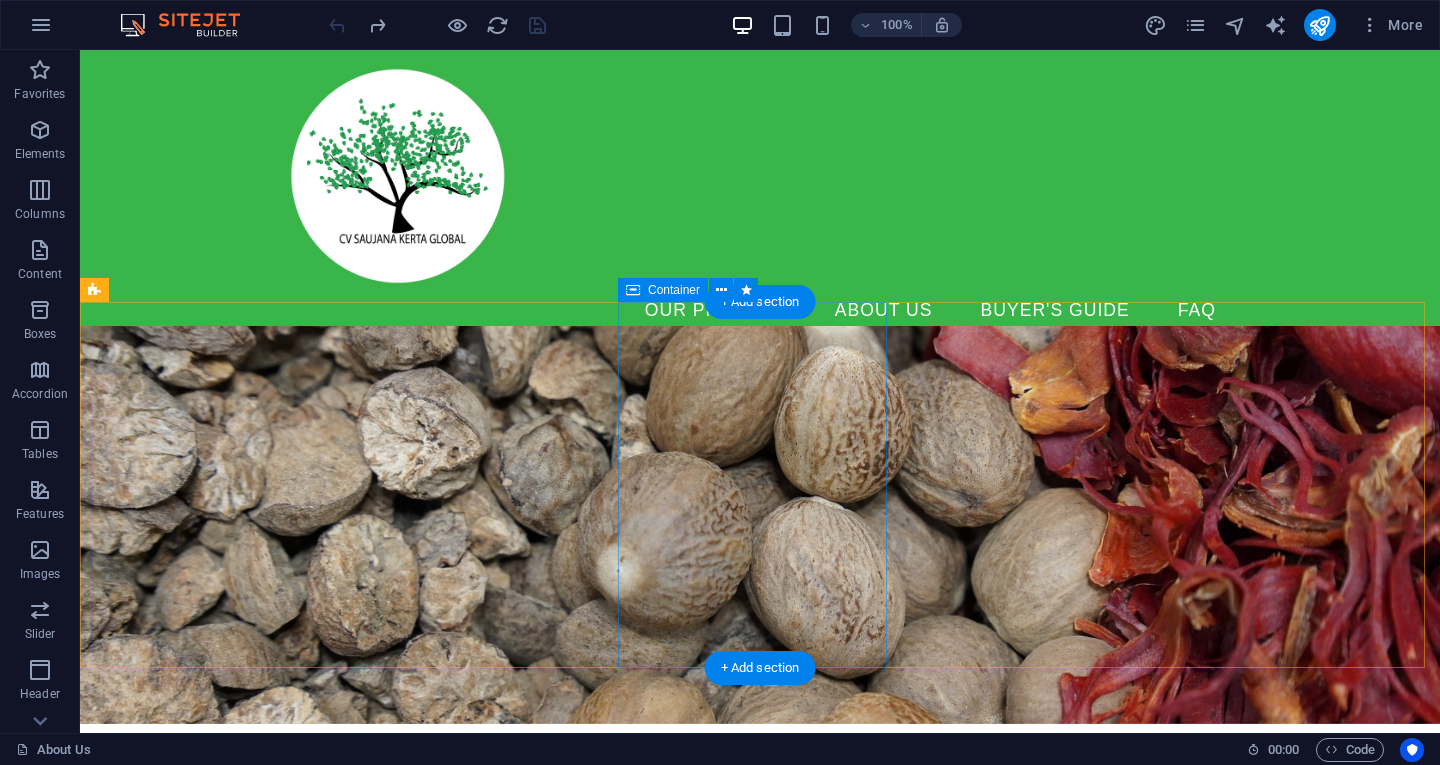 click on "Drop content here or  Add elements  Paste clipboard" at bounding box center [330, 884] 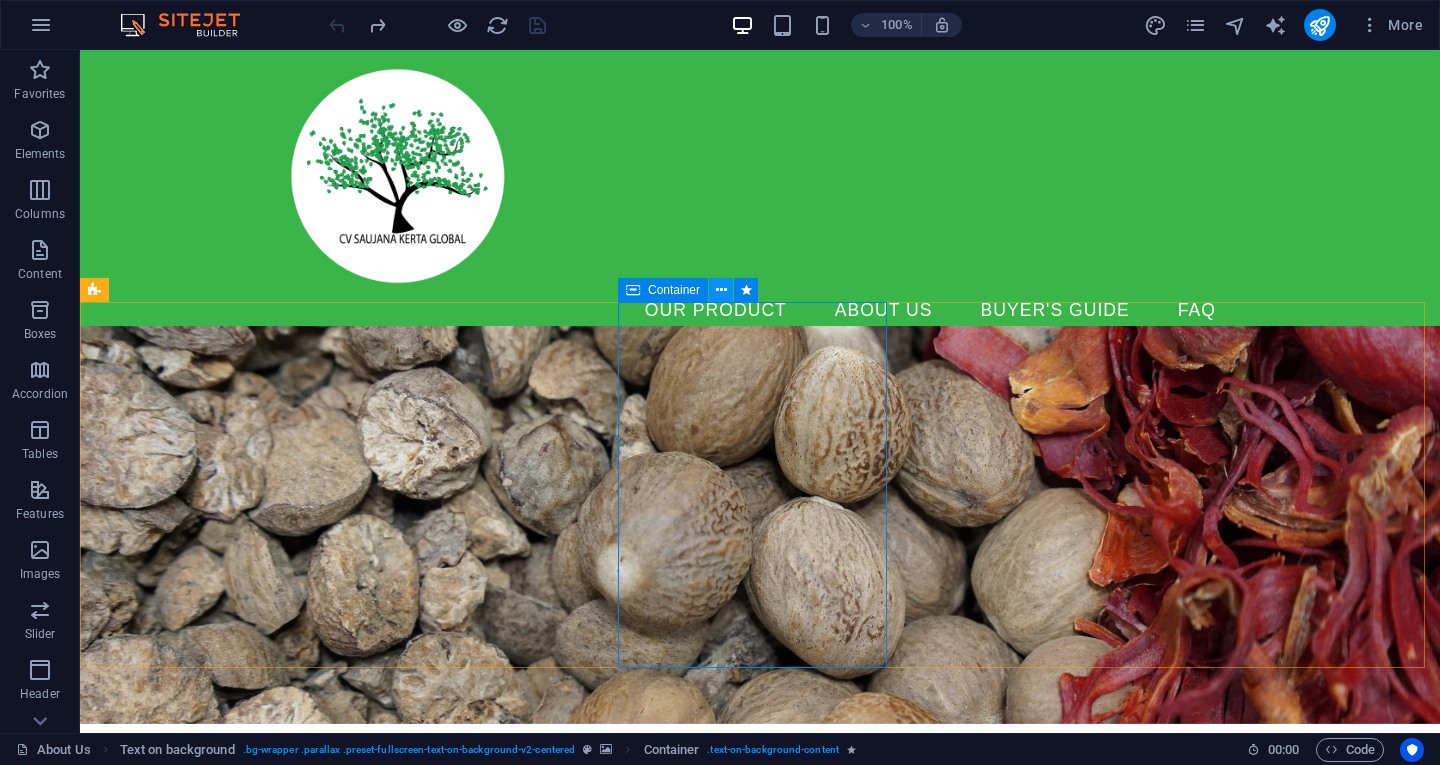 click at bounding box center (721, 290) 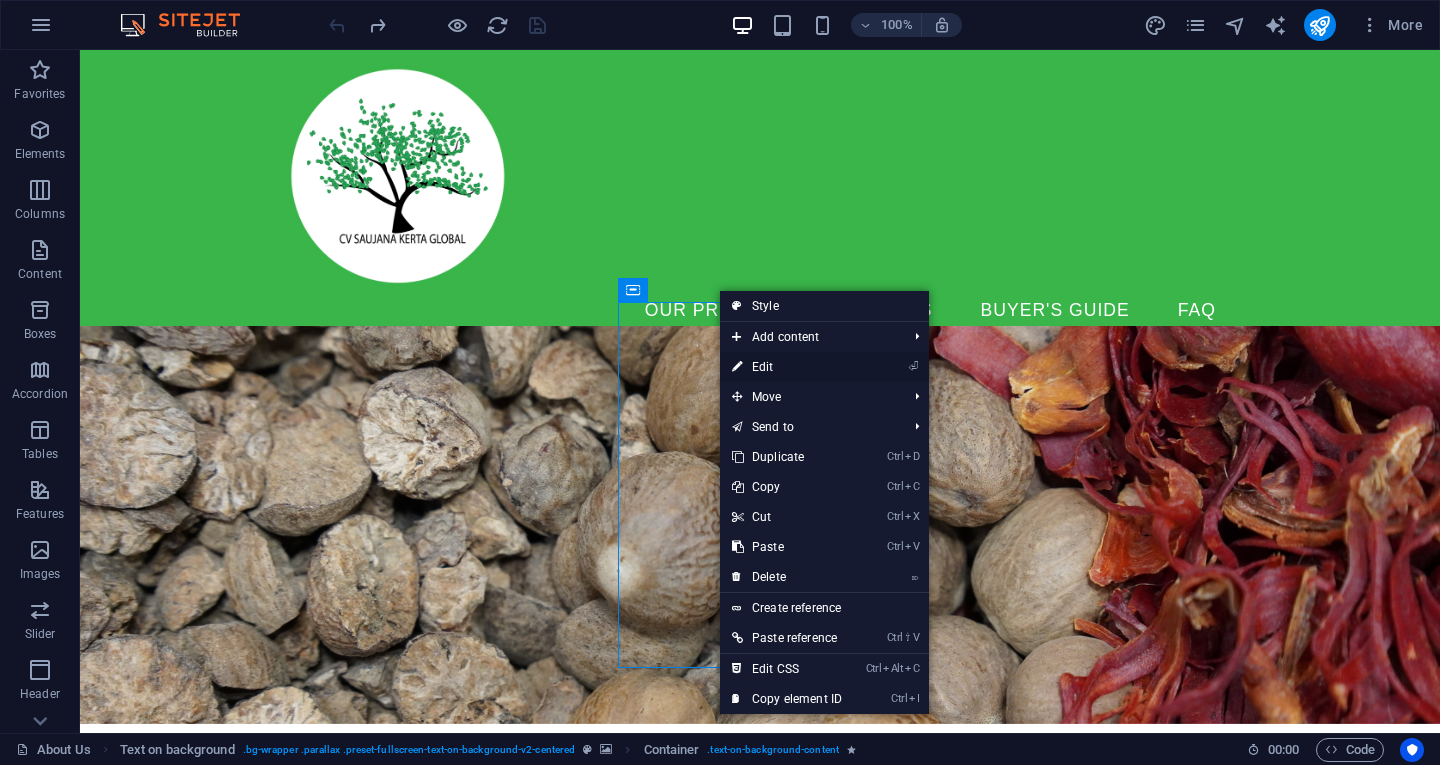 click on "⏎  Edit" at bounding box center [787, 367] 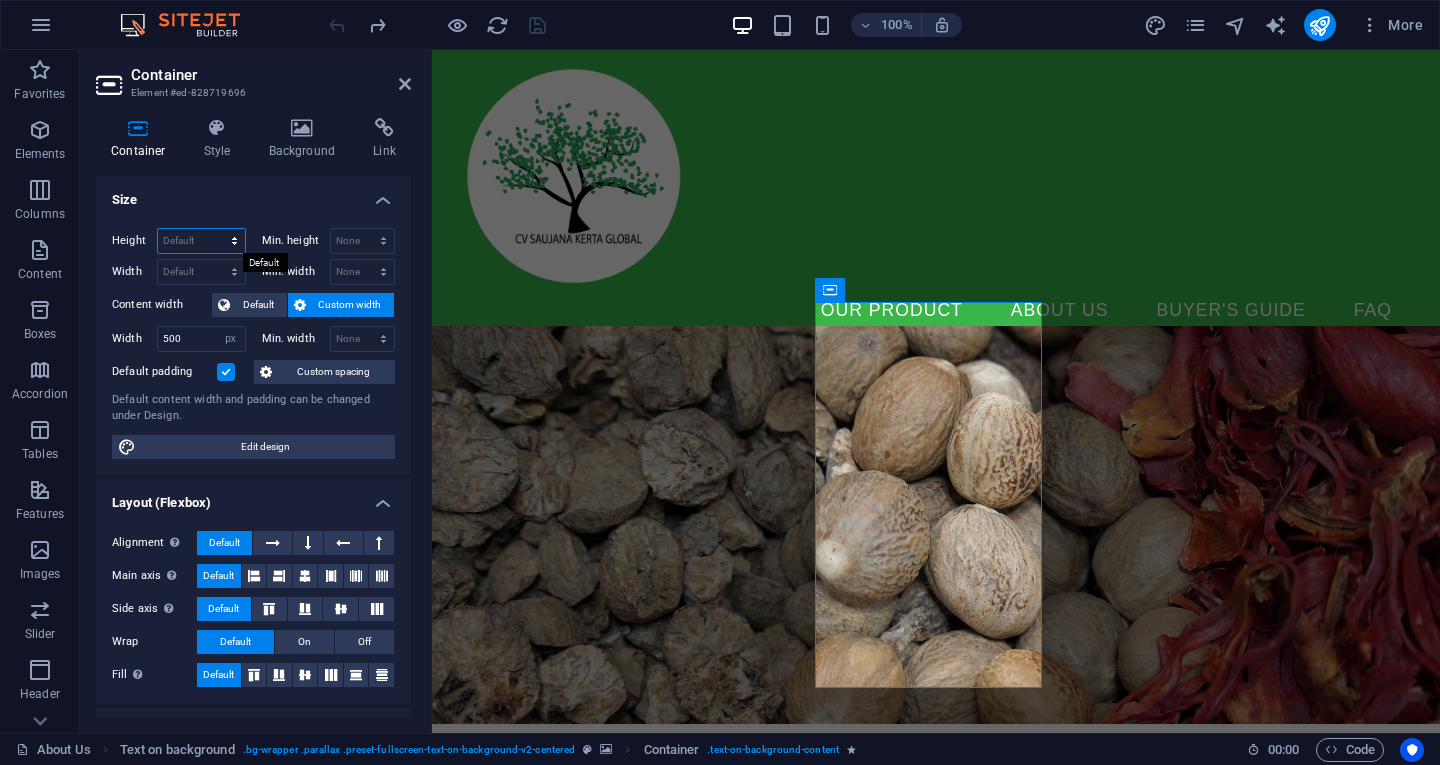 click on "Default px rem % vh vw" at bounding box center (201, 241) 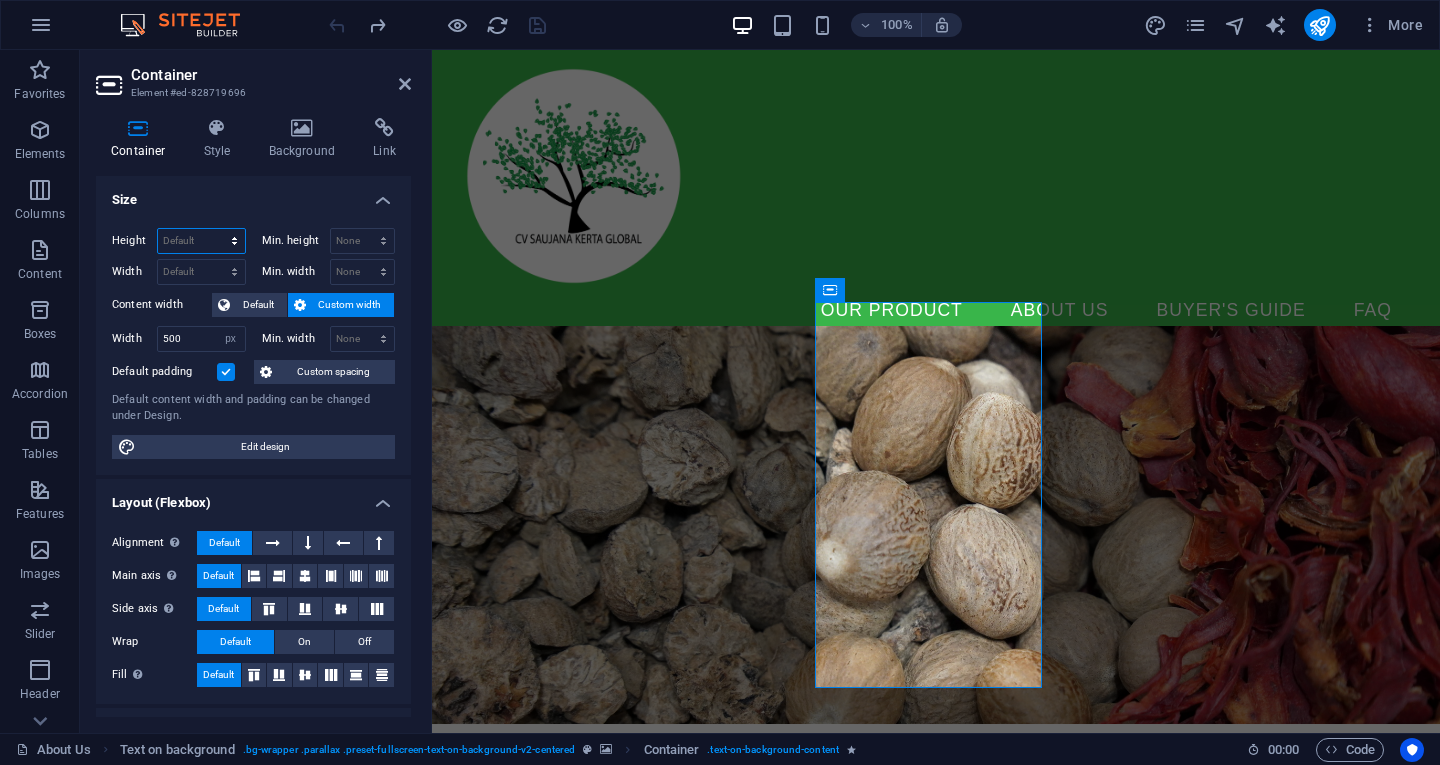 select on "px" 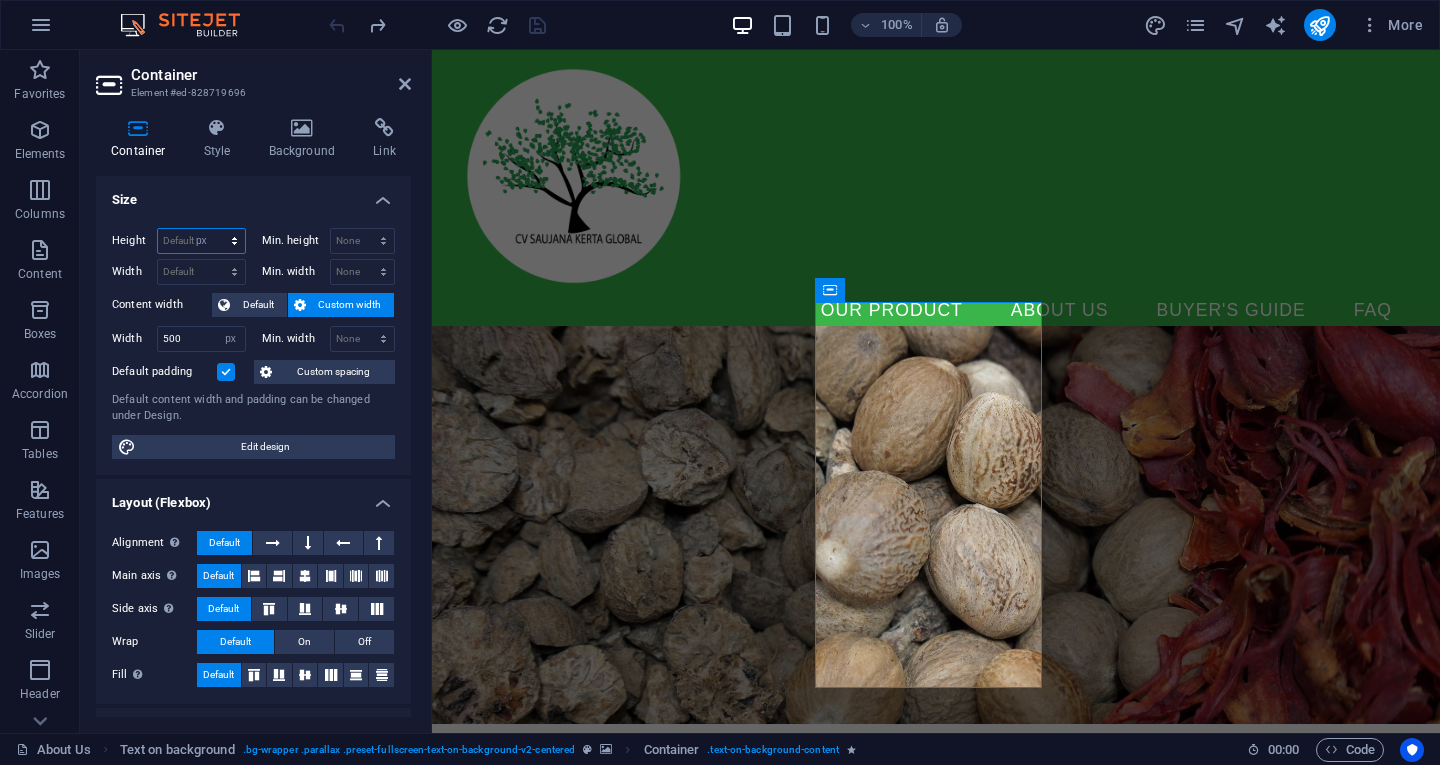 click on "Default px rem % vh vw" at bounding box center (201, 241) 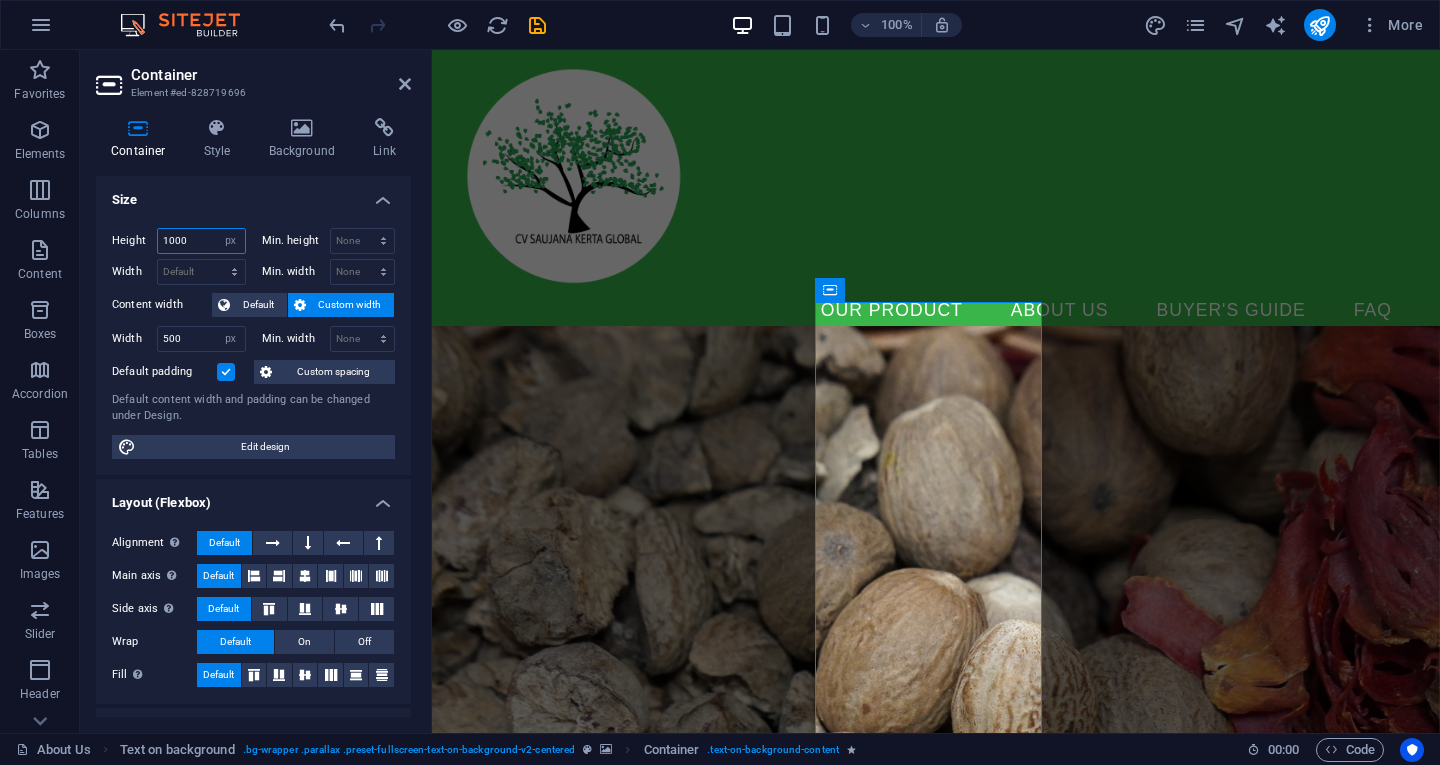 scroll, scrollTop: 268, scrollLeft: 0, axis: vertical 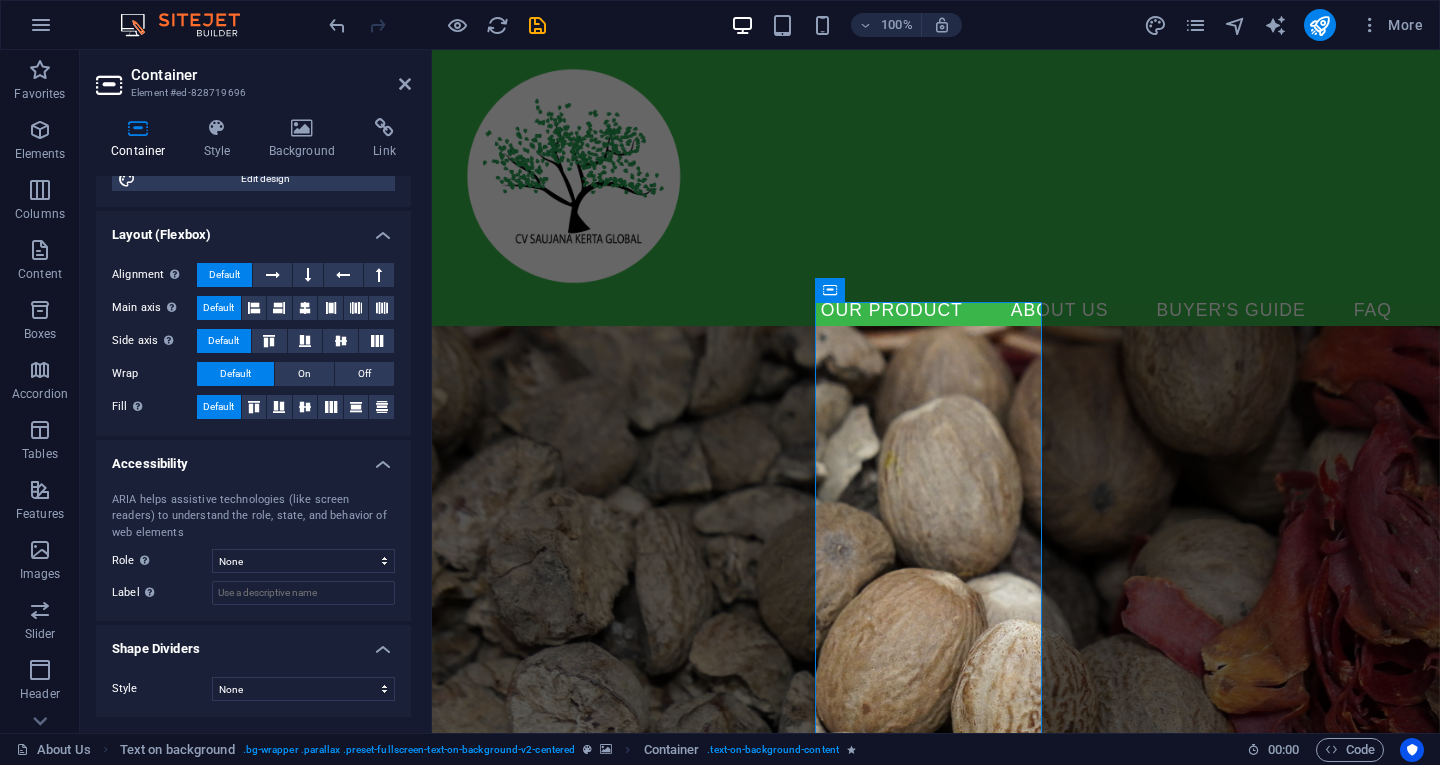 type on "1000" 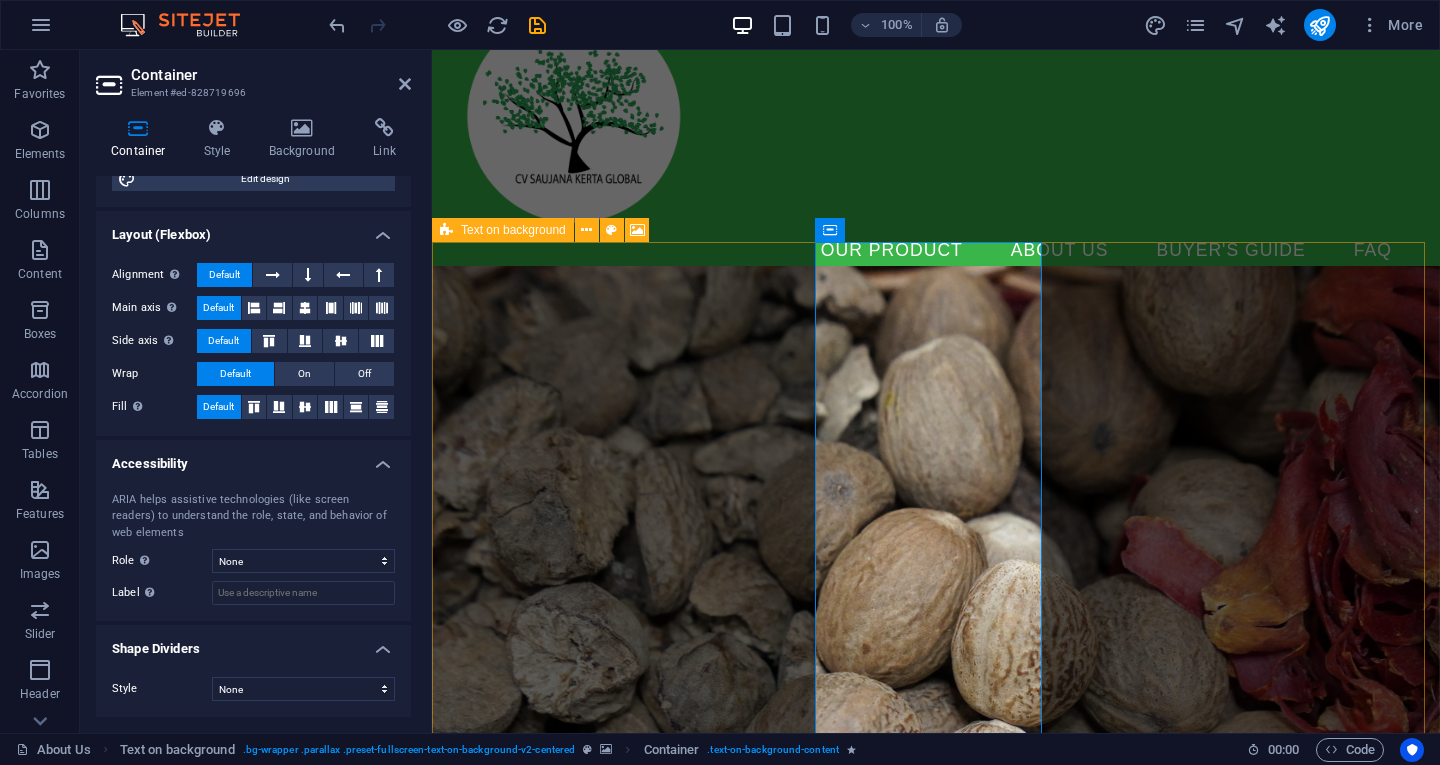 scroll, scrollTop: 0, scrollLeft: 0, axis: both 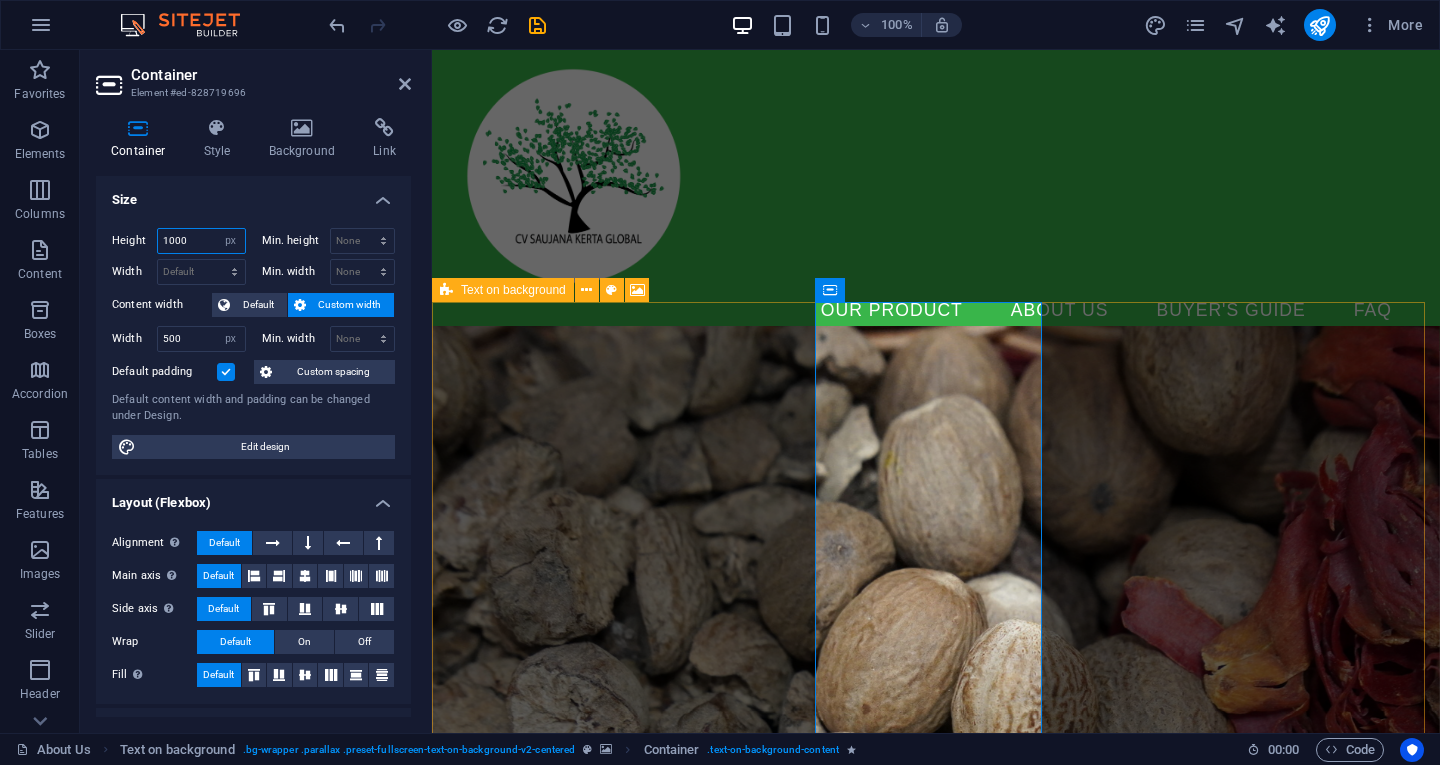 click on "1000" at bounding box center (201, 241) 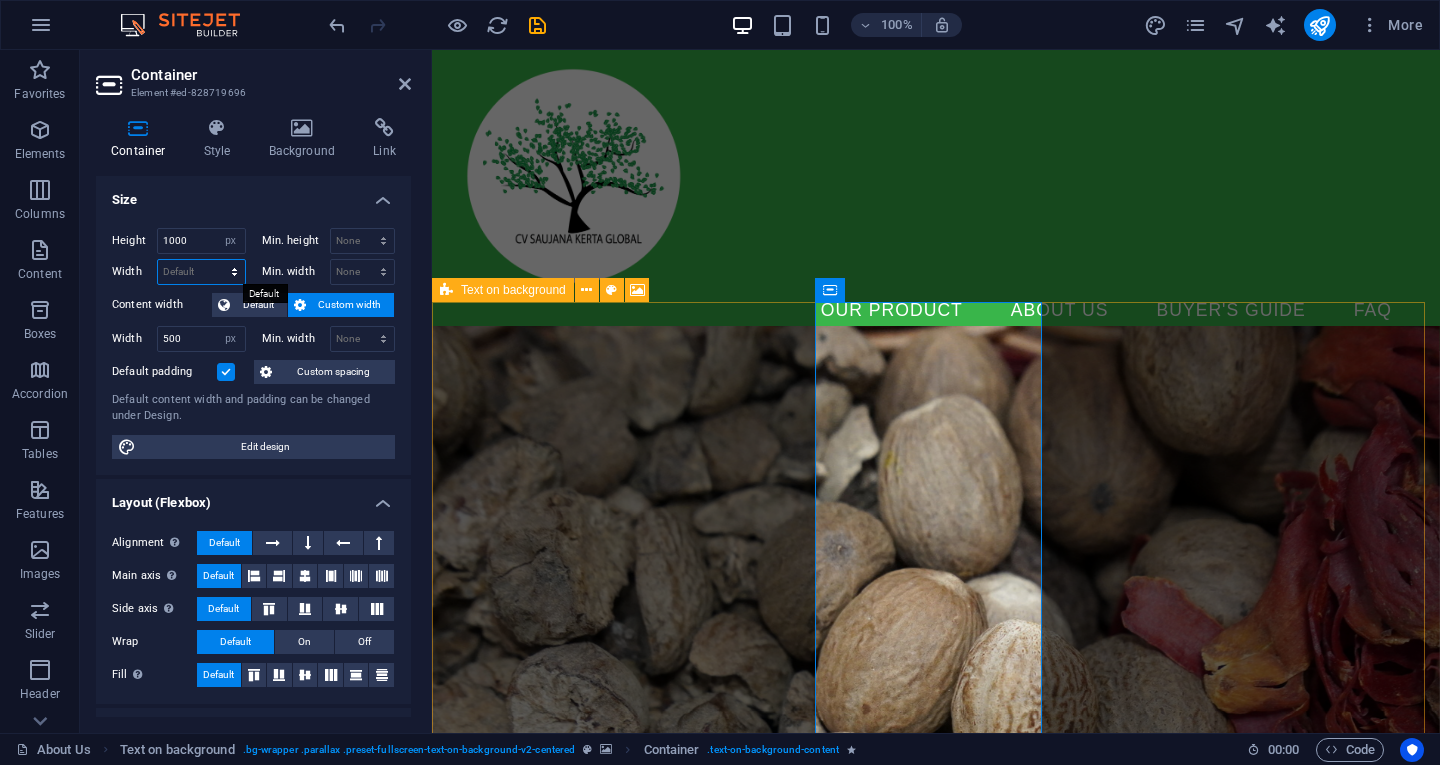 click on "Default px rem % em vh vw" at bounding box center (201, 272) 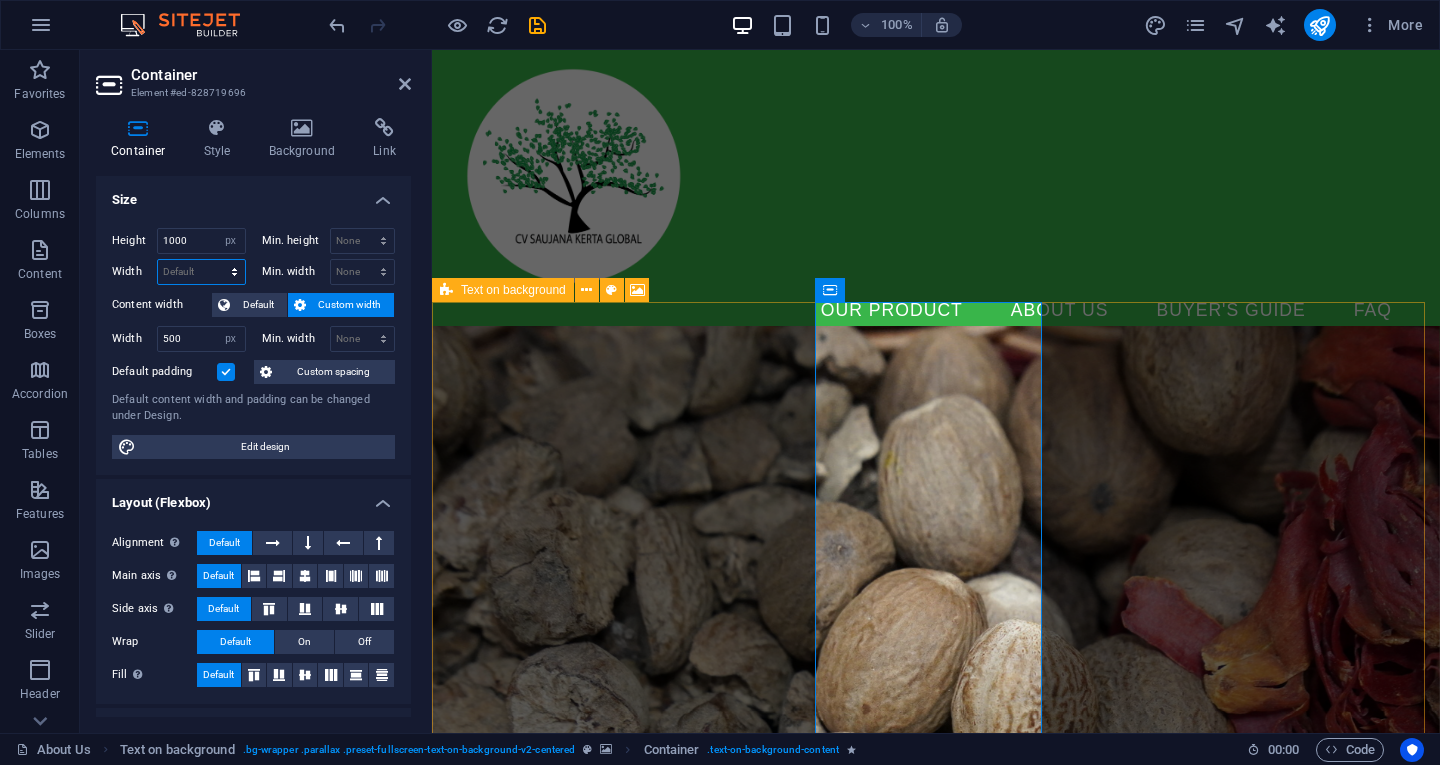 select on "px" 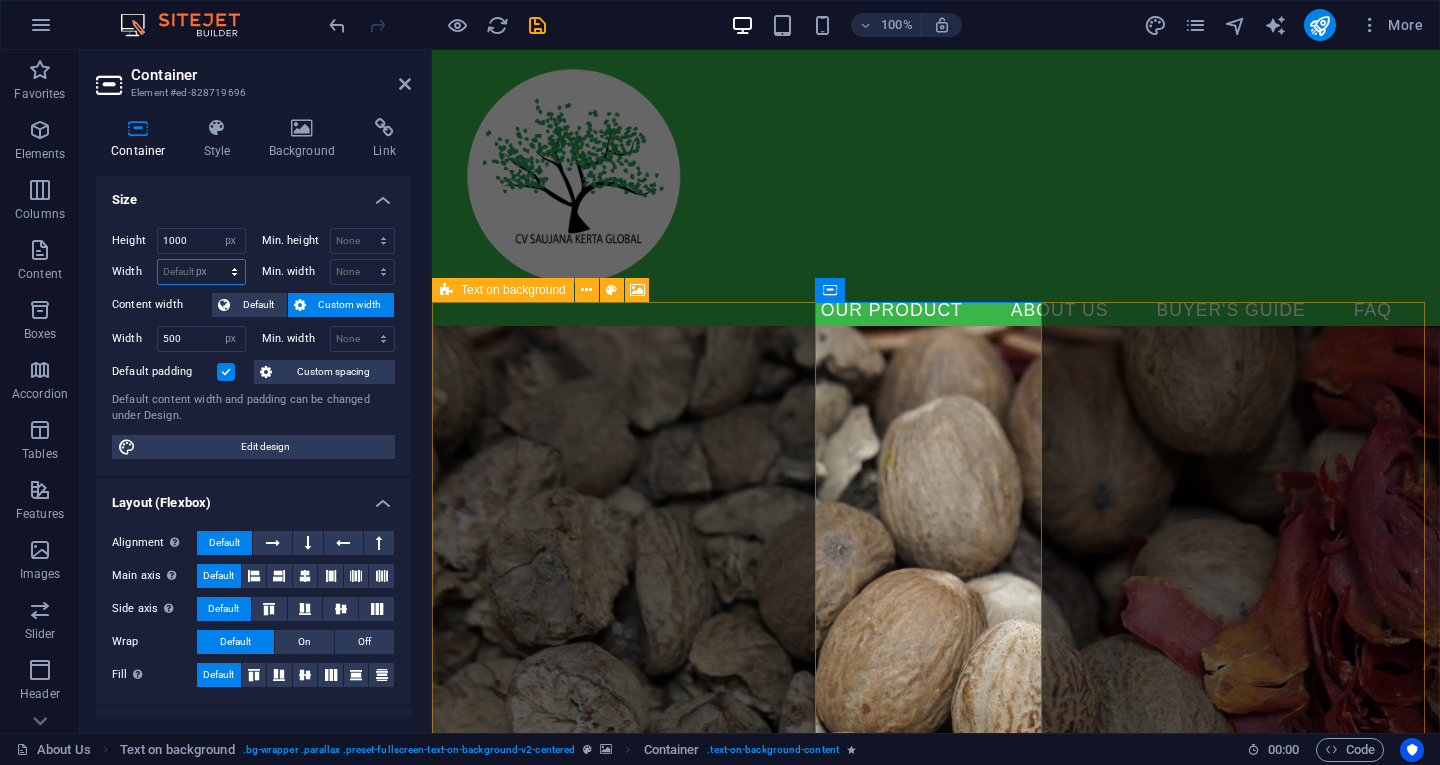 click on "Default px rem % em vh vw" at bounding box center (201, 272) 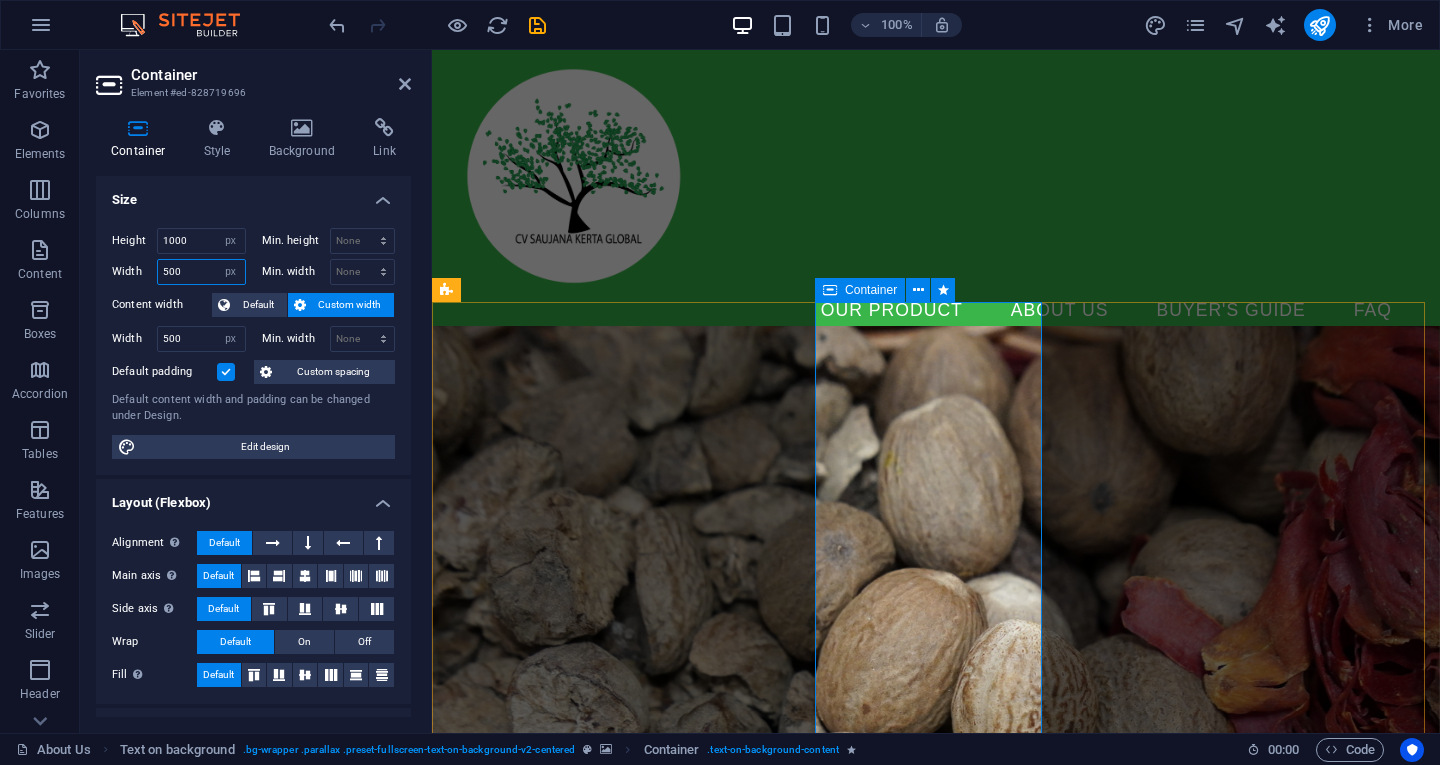 type on "500" 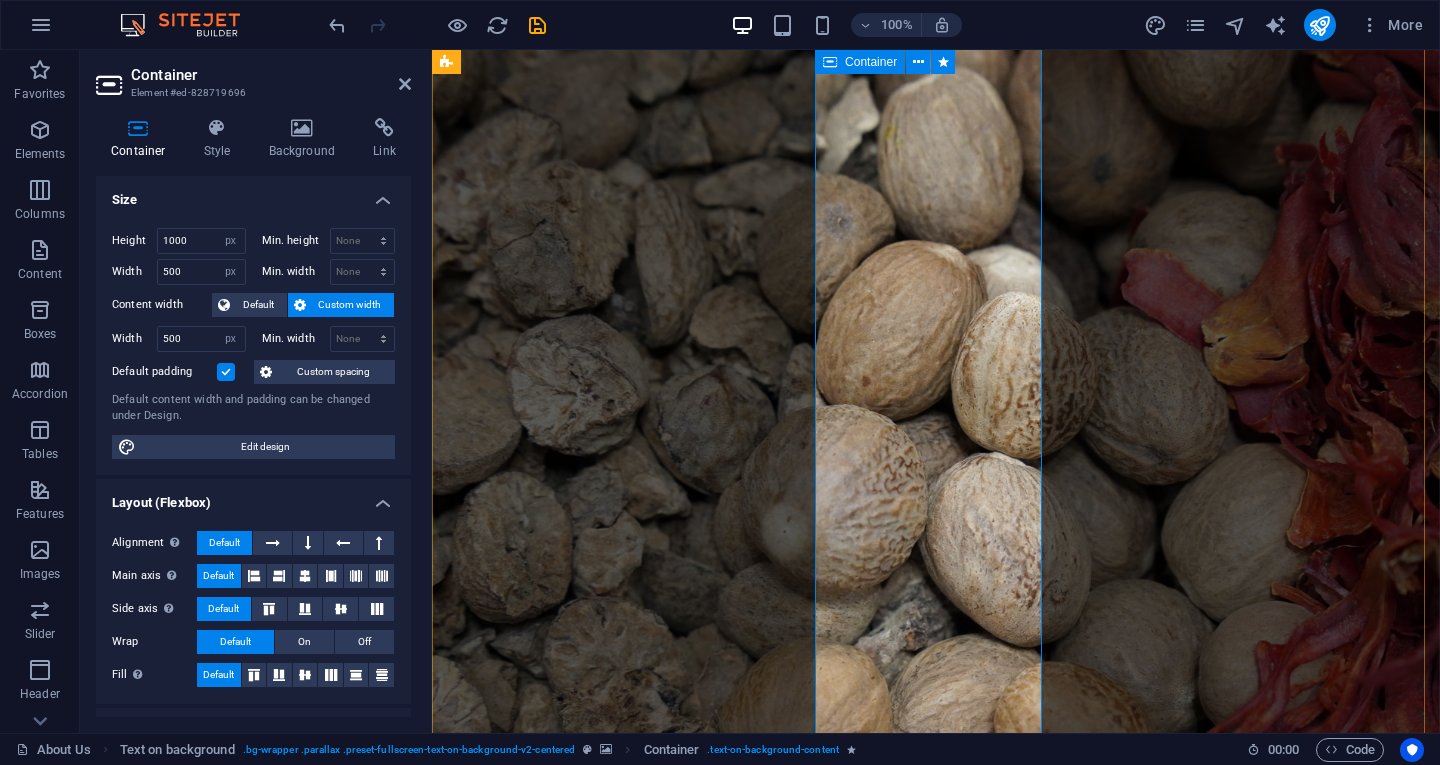 scroll, scrollTop: 365, scrollLeft: 0, axis: vertical 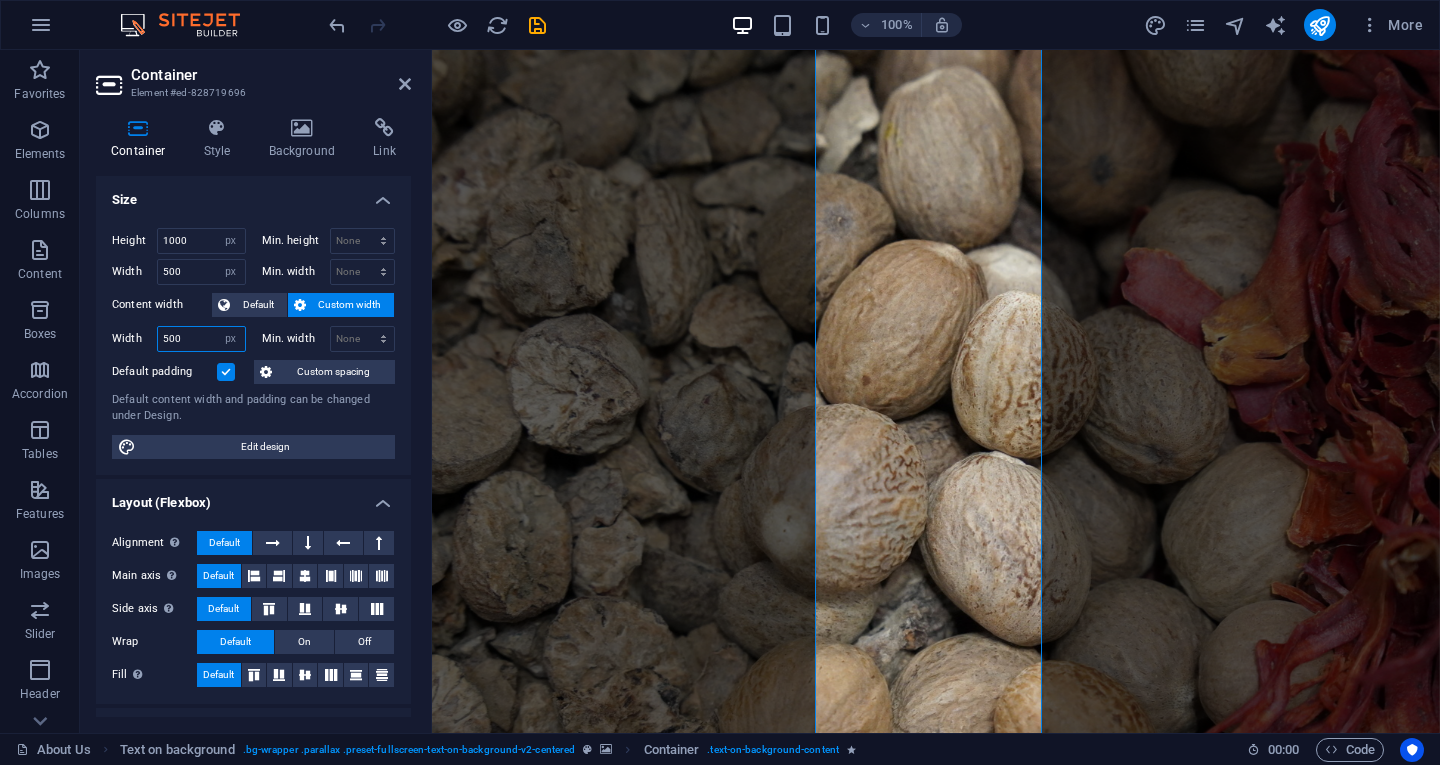 click on "500" at bounding box center (201, 339) 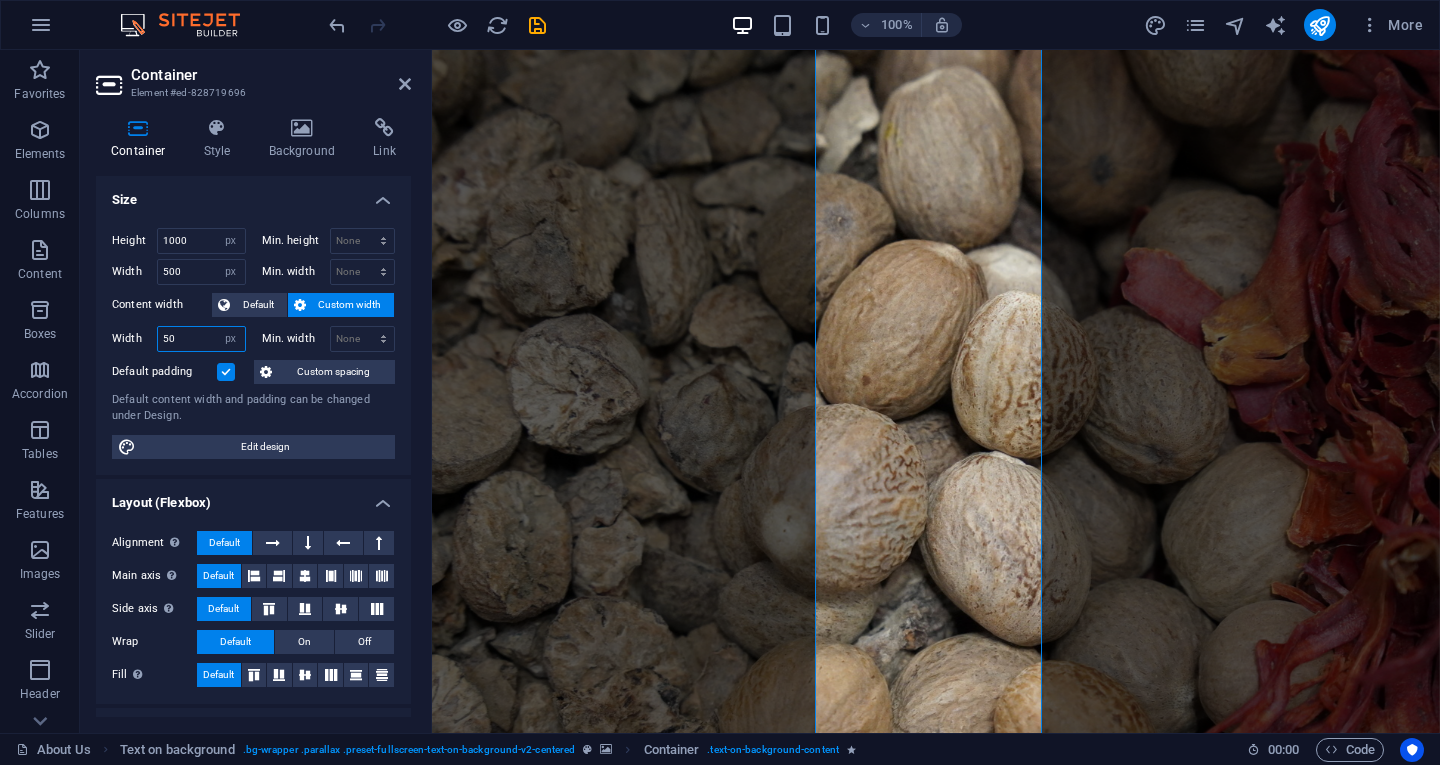 type on "5" 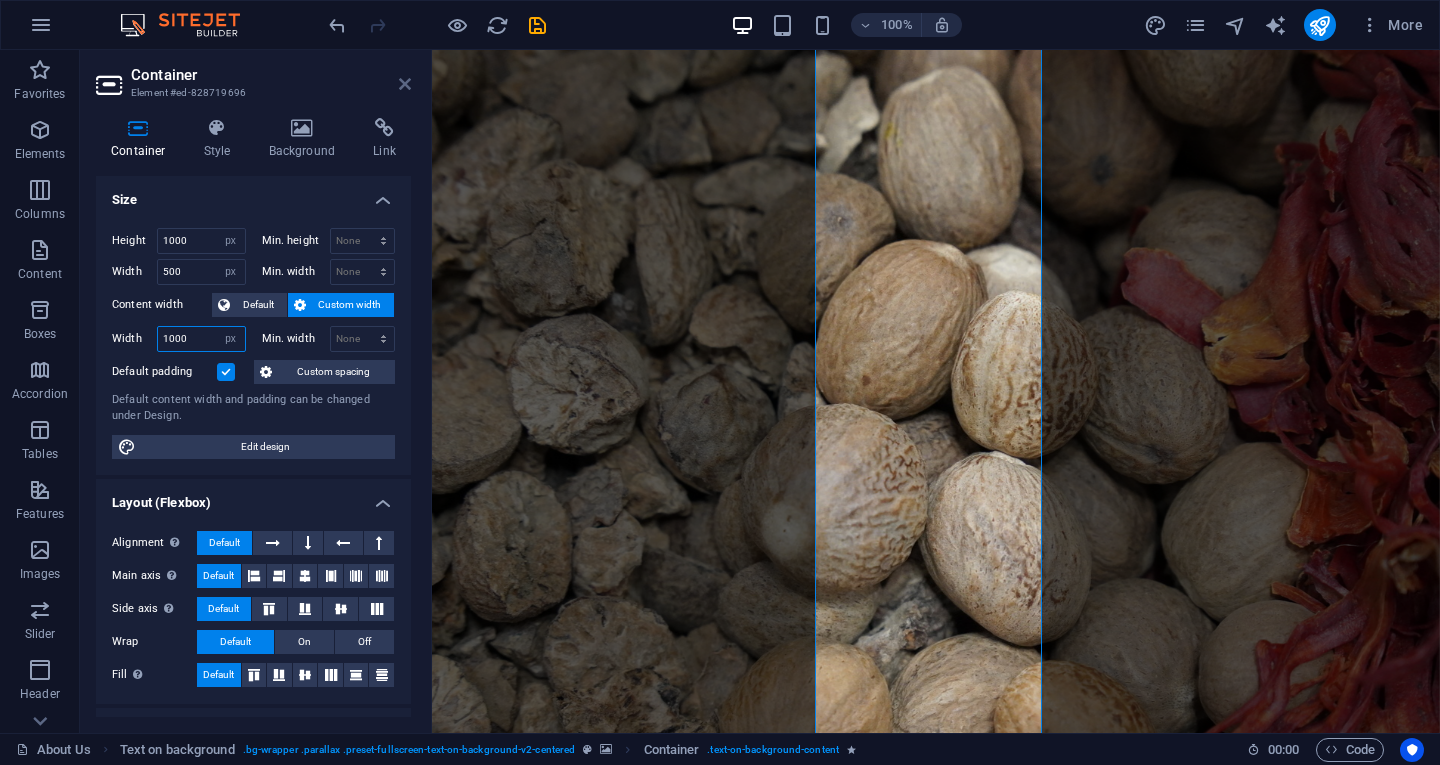 type on "1000" 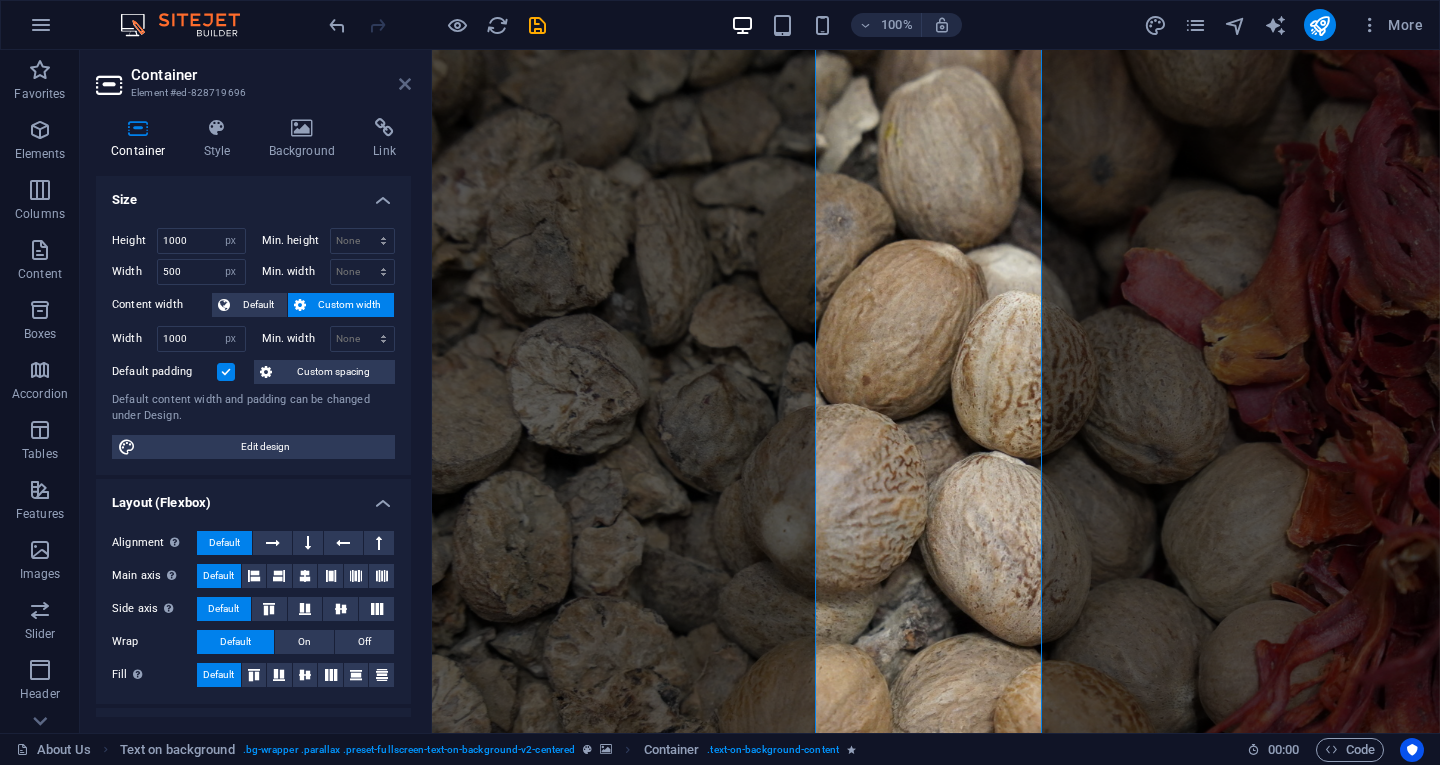 click at bounding box center (405, 84) 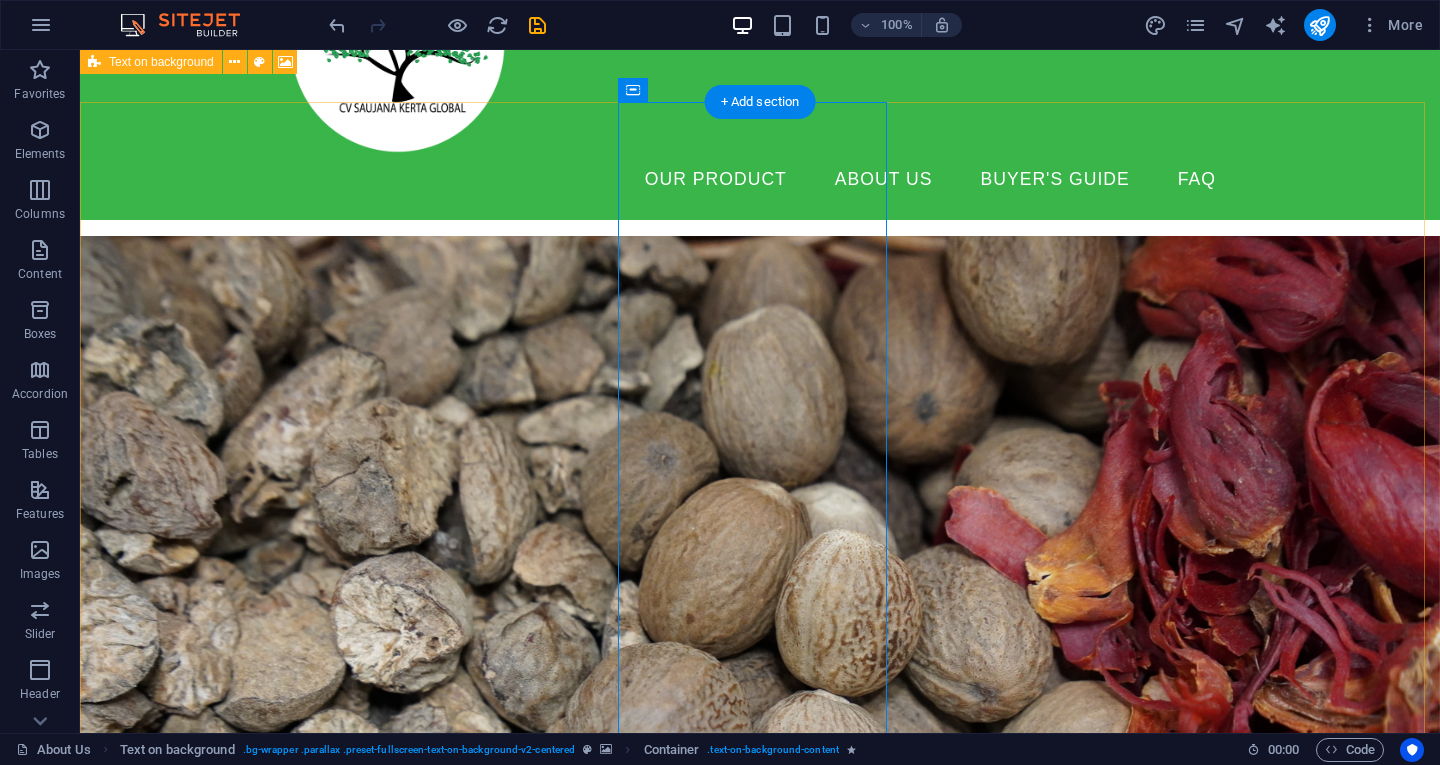 scroll, scrollTop: 0, scrollLeft: 0, axis: both 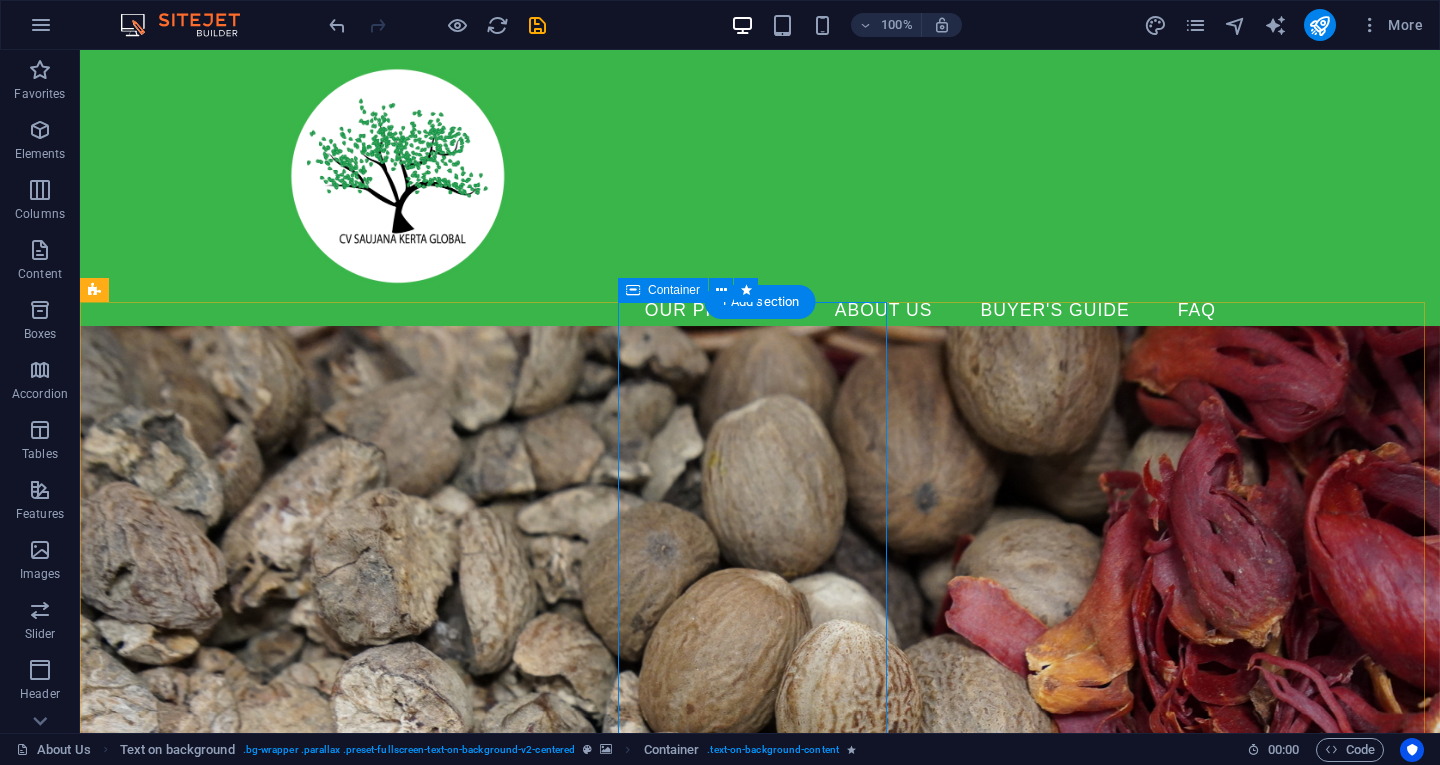click on "Drop content here or  Add elements  Paste clipboard" at bounding box center [330, 1455] 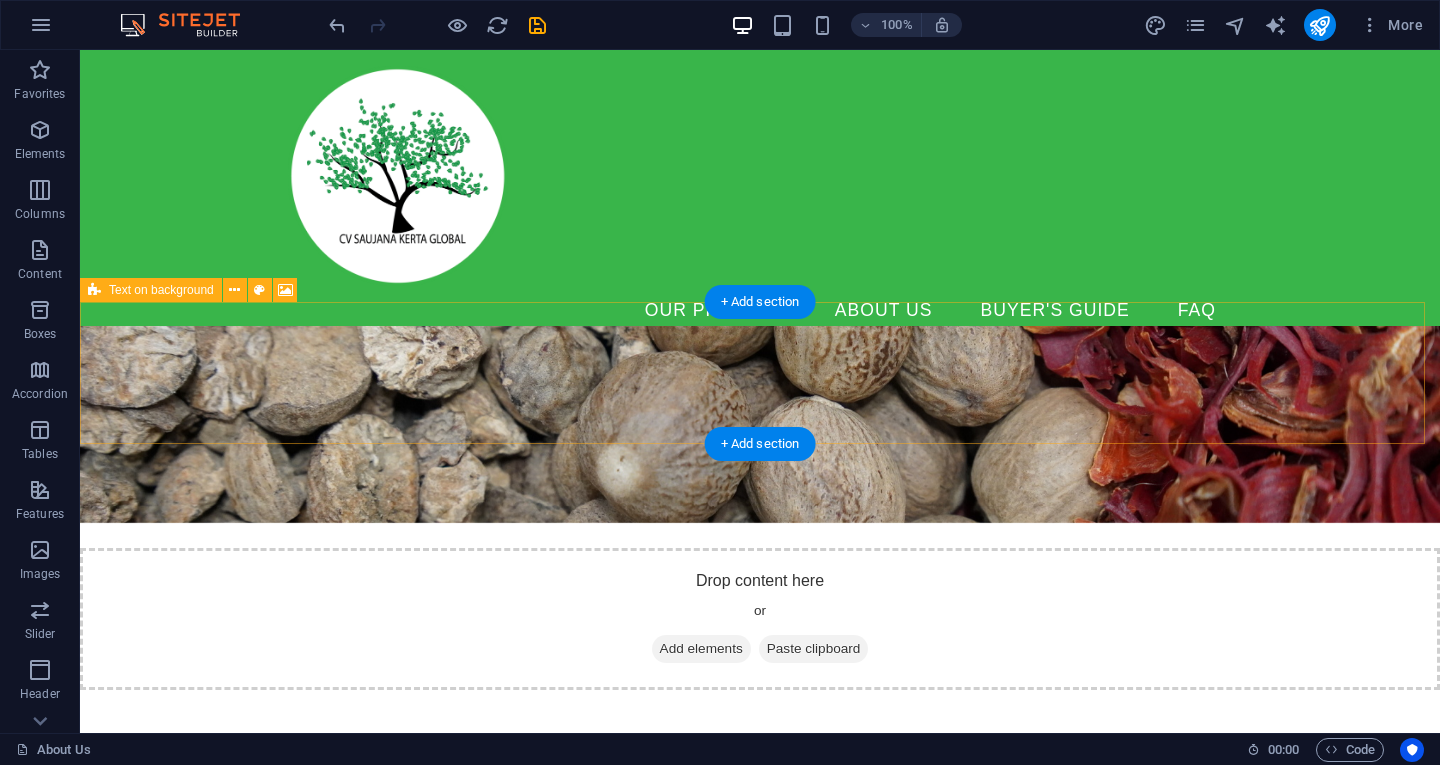 click on "Drop content here or  Add elements  Paste clipboard" at bounding box center (760, 619) 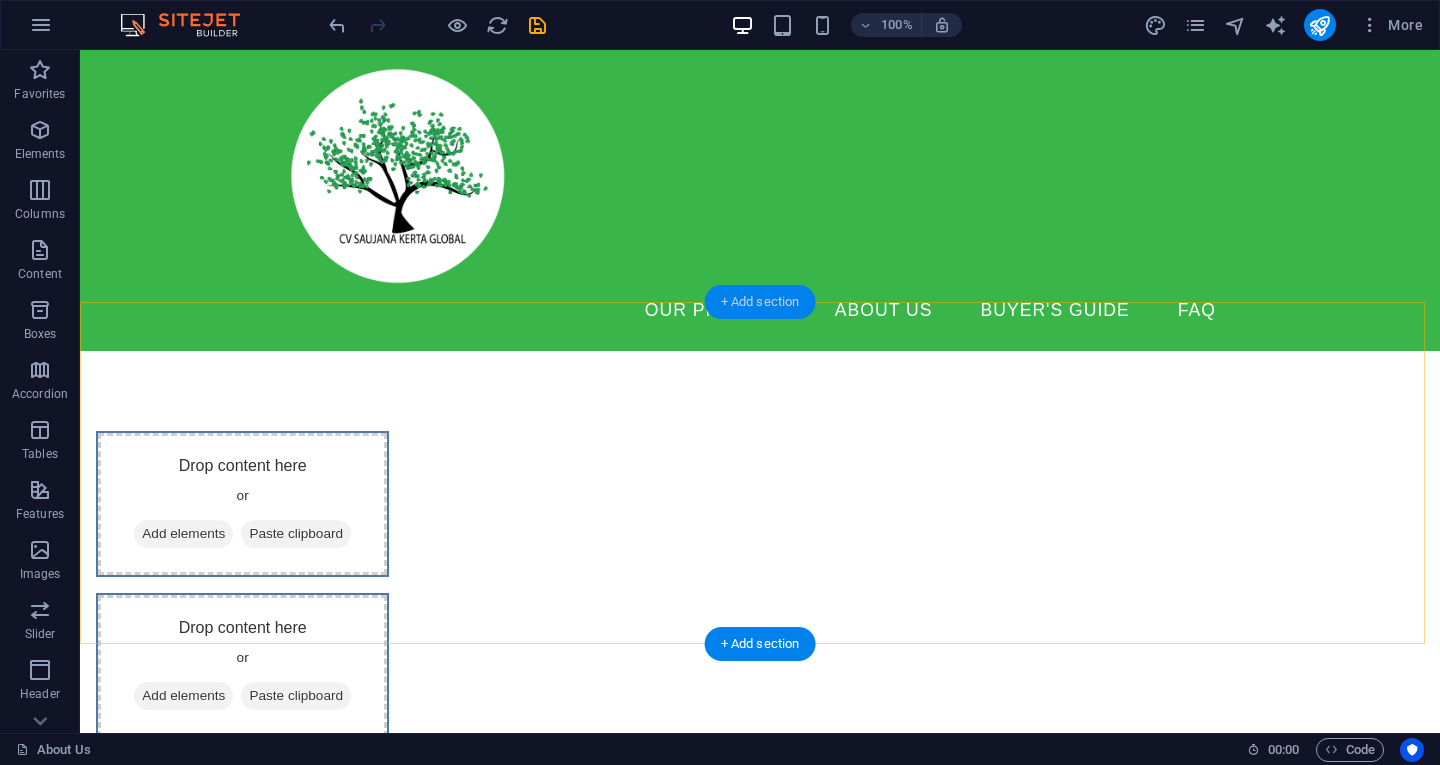 click on "+ Add section" at bounding box center (760, 302) 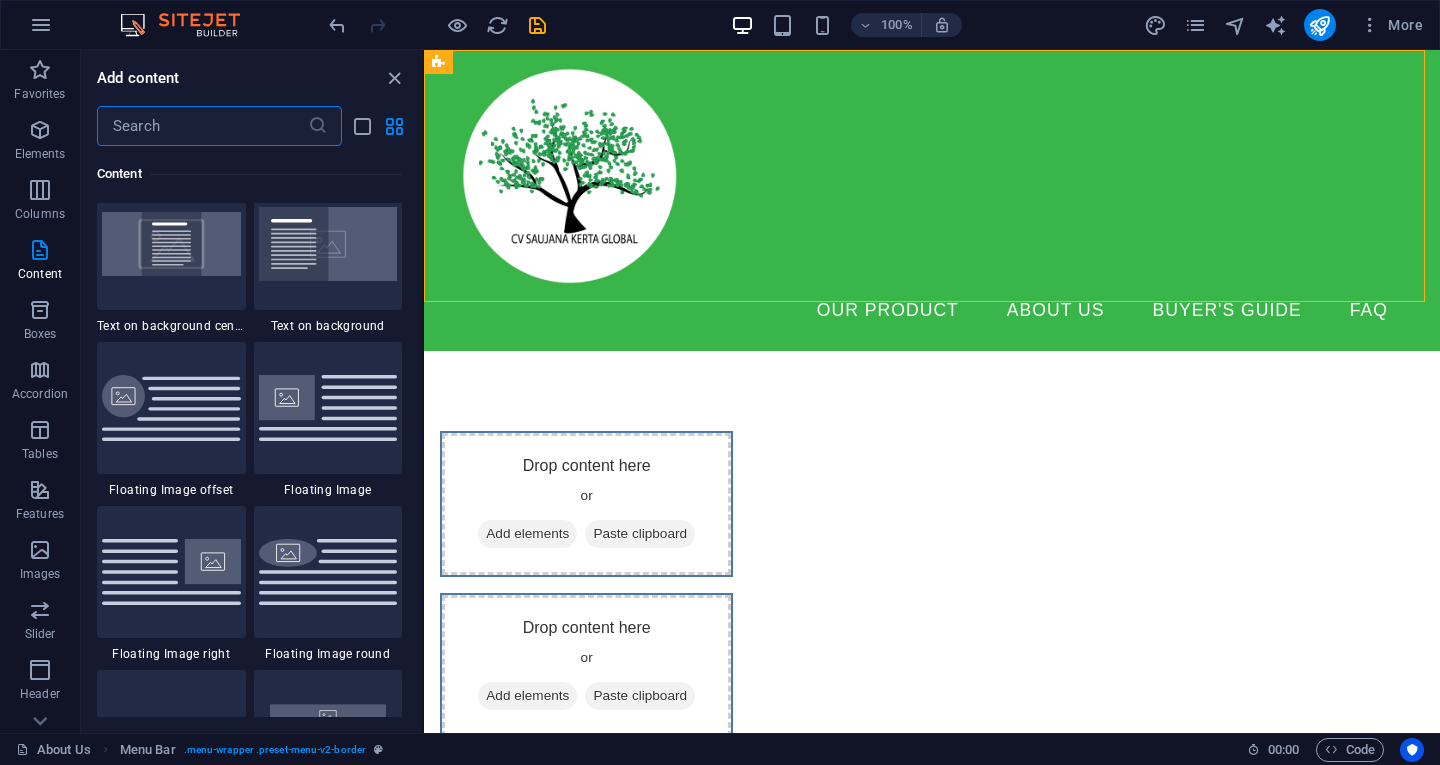 scroll, scrollTop: 4024, scrollLeft: 0, axis: vertical 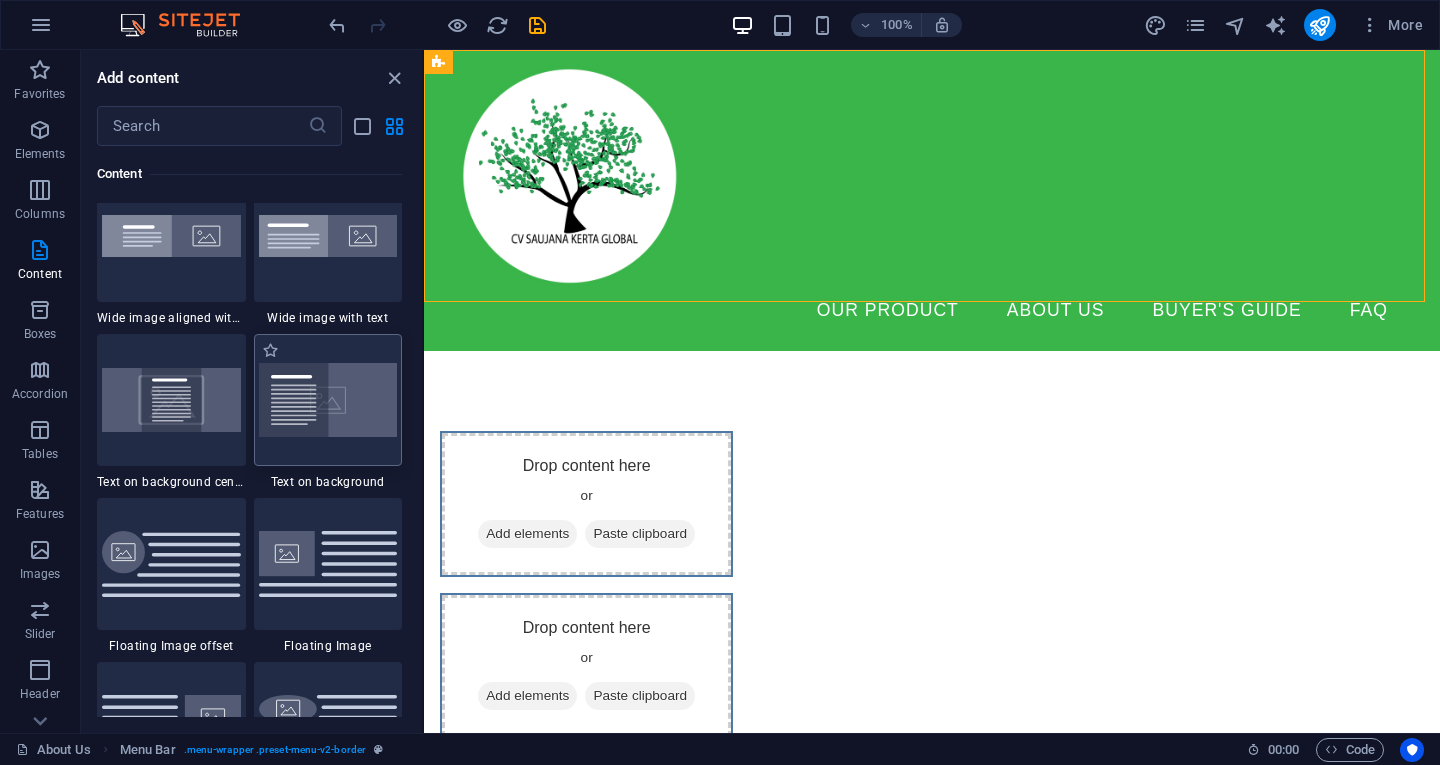 click at bounding box center [328, 400] 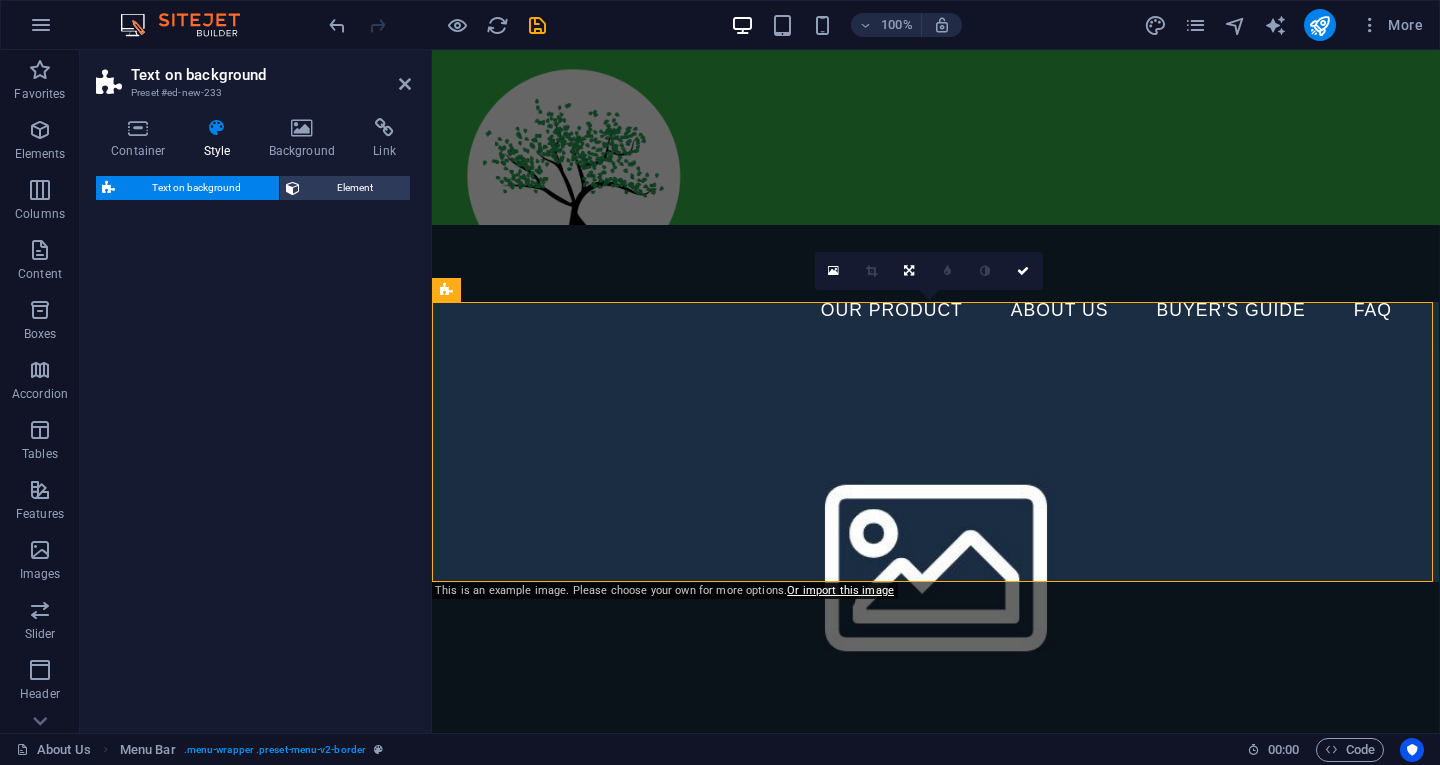 select on "%" 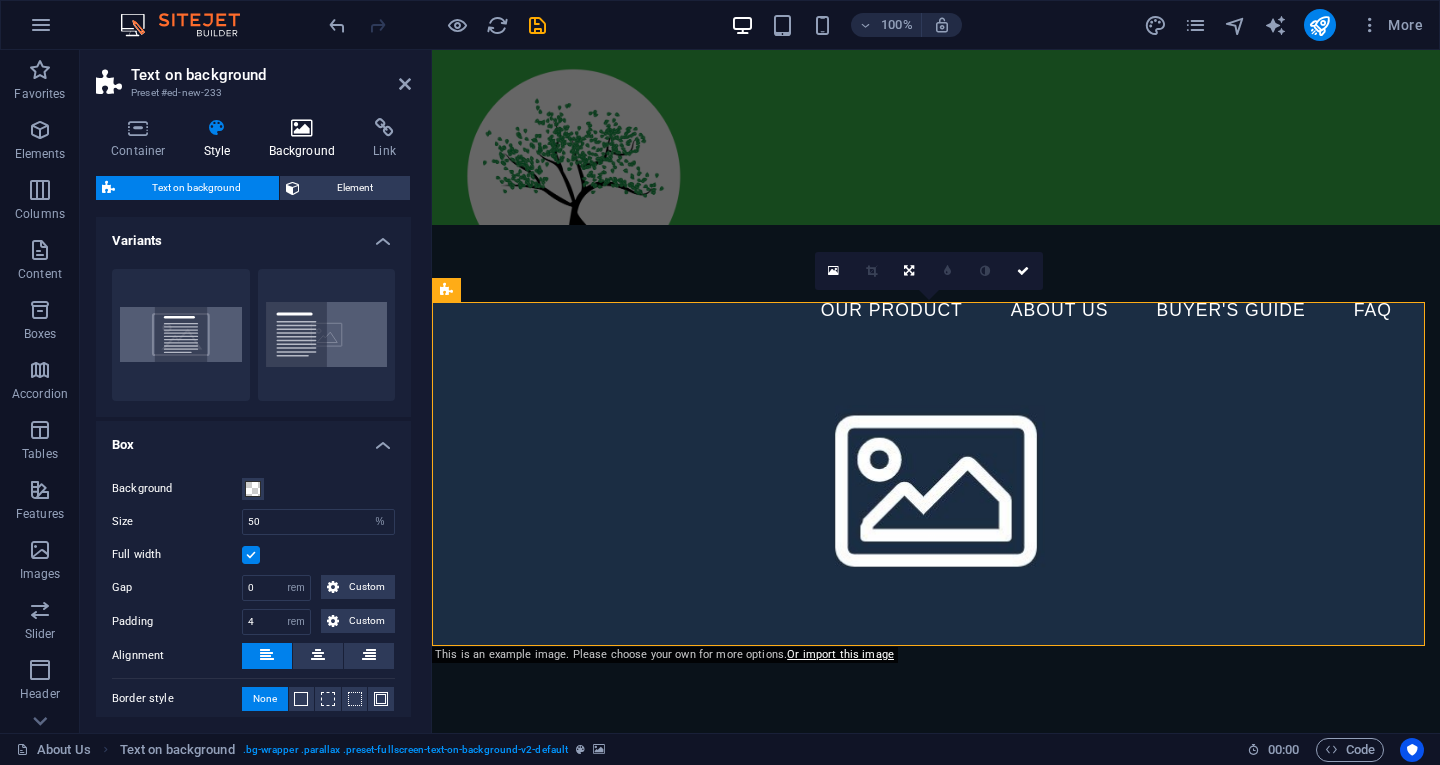 click on "Background" at bounding box center (306, 139) 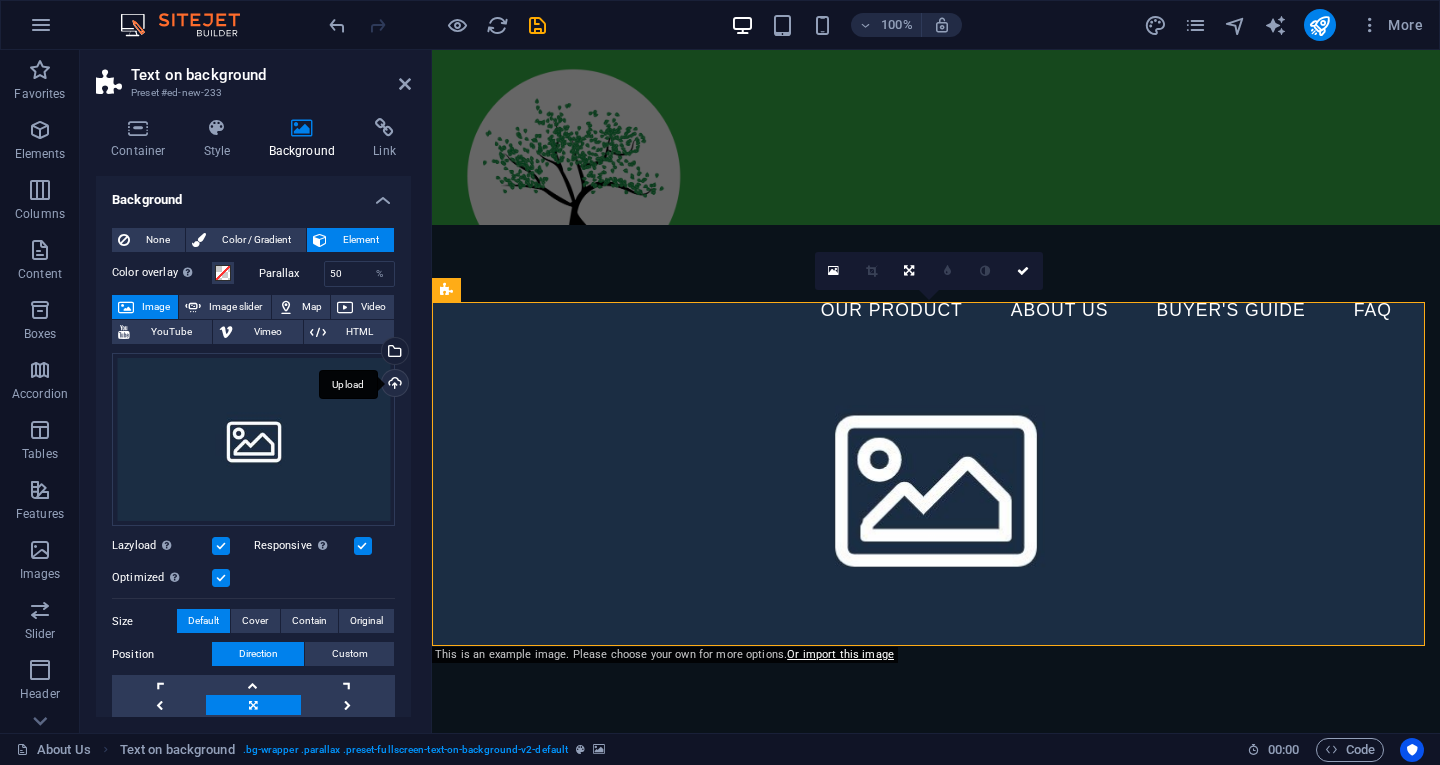 click on "Upload" at bounding box center [393, 385] 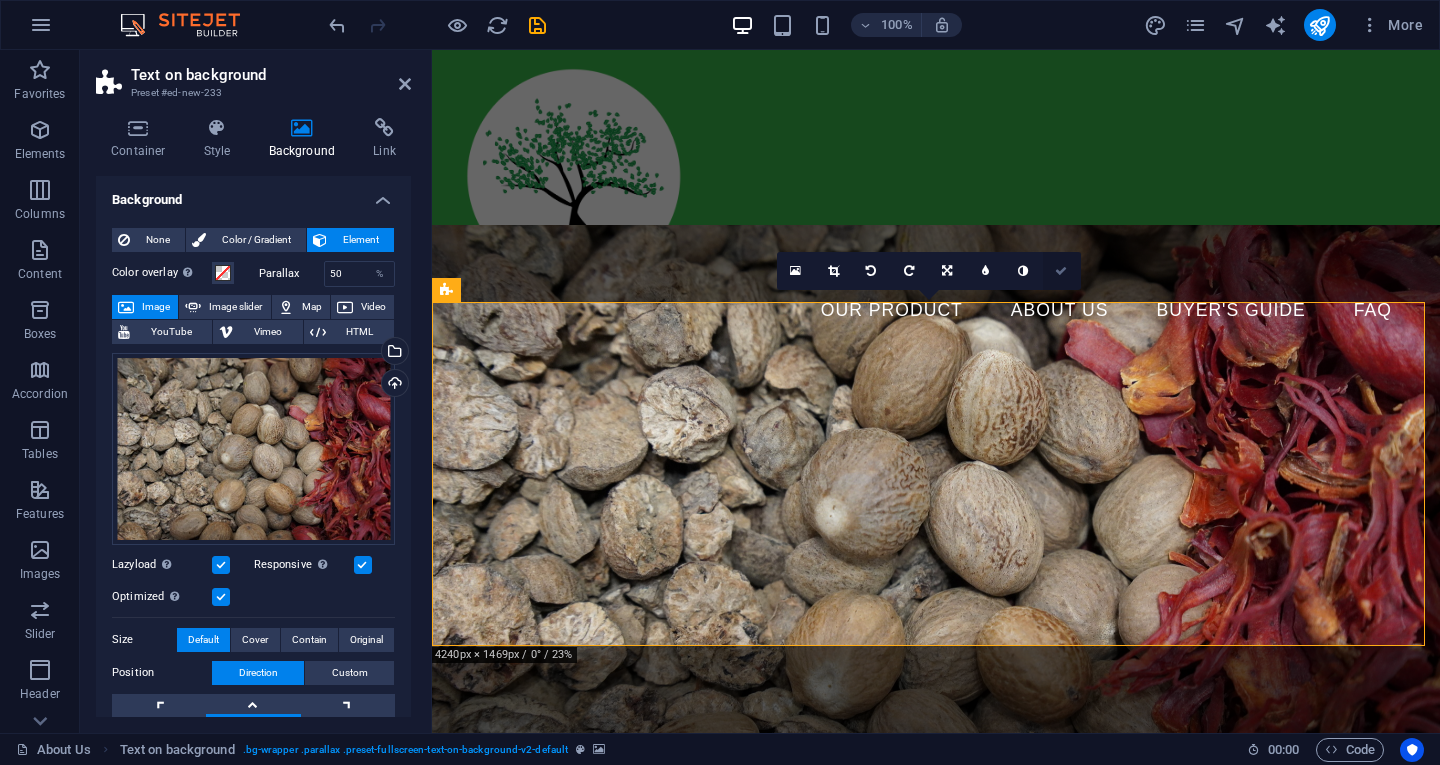 click at bounding box center [1061, 271] 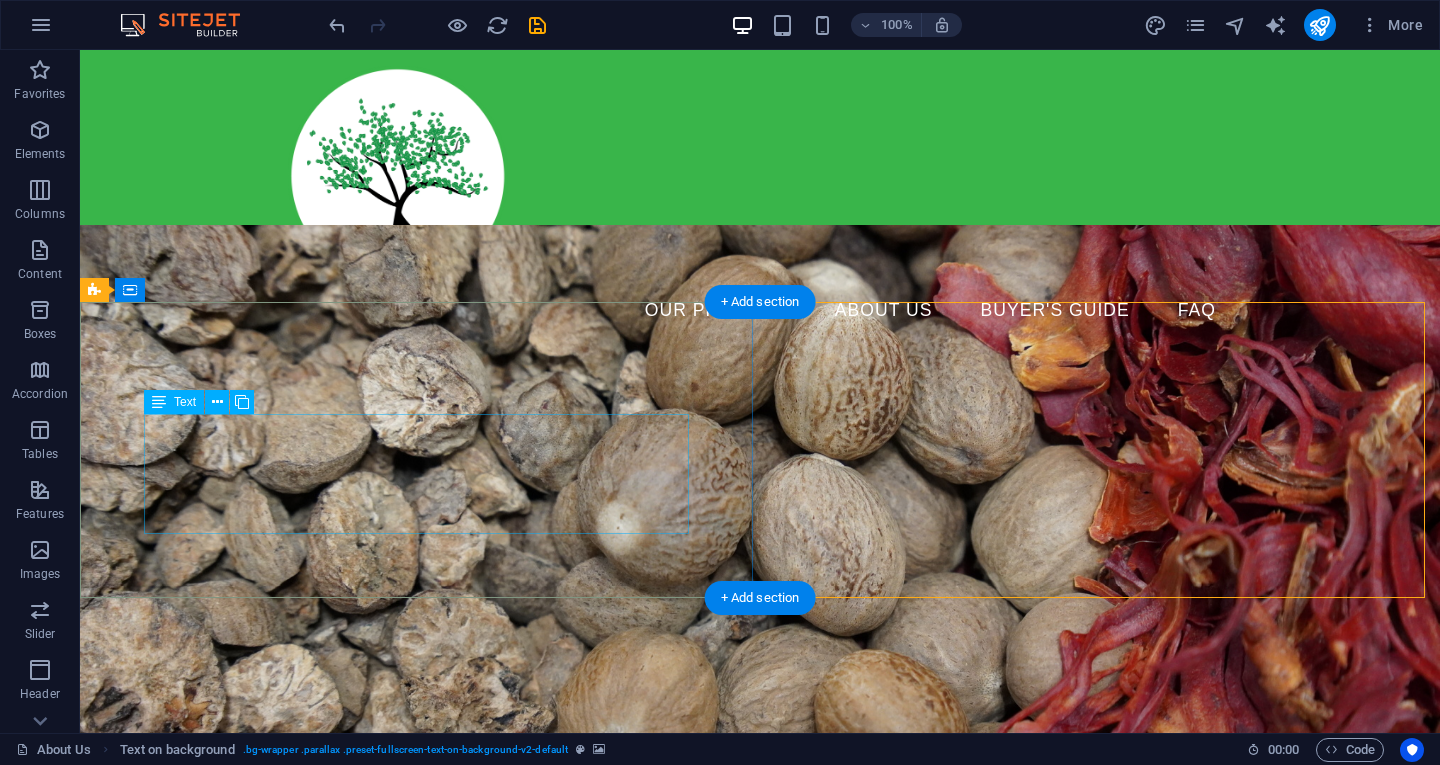 click on "Lorem ipsum dolor sit amet, consectetuer adipiscing elit. Aenean commodo ligula eget dolor. Lorem ipsum dolor sit amet, consectetuer adipiscing elit leget dolor. Lorem ipsum dolor sit amet, consectetuer adipiscing elit. Aenean commodo ligula eget dolor. Lorem ipsum dolor sit amet, consectetuer adipiscing elit dolor." at bounding box center [760, 1001] 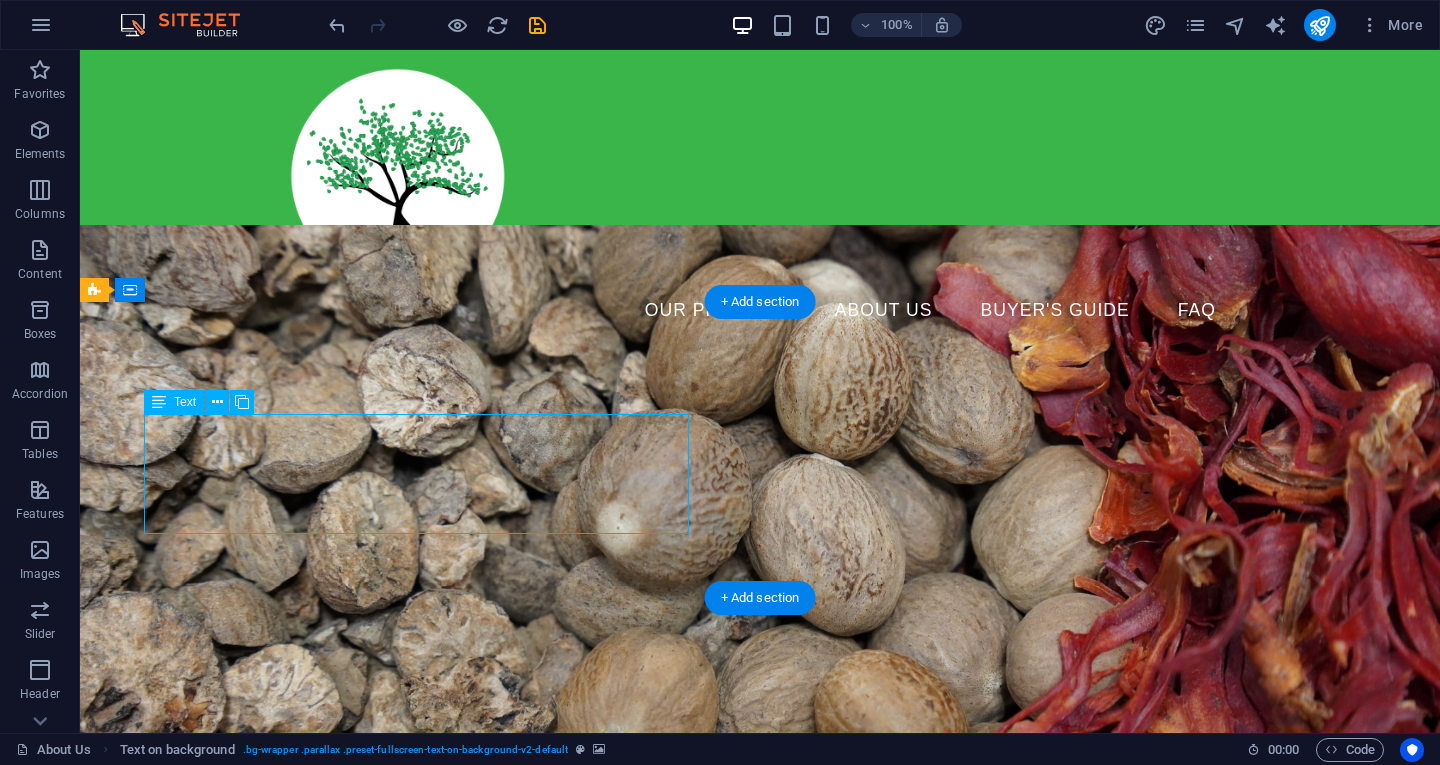 click on "Lorem ipsum dolor sit amet, consectetuer adipiscing elit. Aenean commodo ligula eget dolor. Lorem ipsum dolor sit amet, consectetuer adipiscing elit leget dolor. Lorem ipsum dolor sit amet, consectetuer adipiscing elit. Aenean commodo ligula eget dolor. Lorem ipsum dolor sit amet, consectetuer adipiscing elit dolor." at bounding box center (760, 1001) 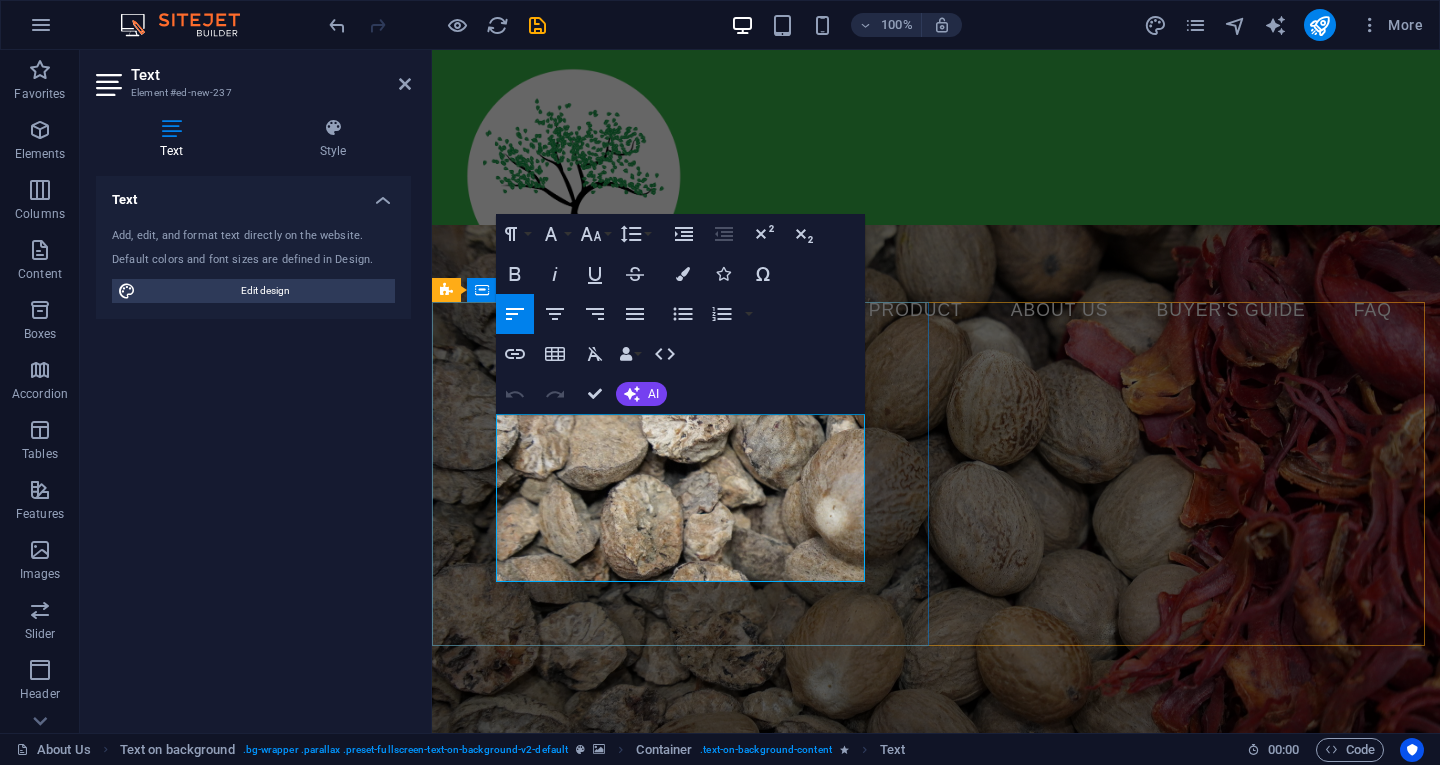 drag, startPoint x: 788, startPoint y: 569, endPoint x: 503, endPoint y: 434, distance: 315.35693 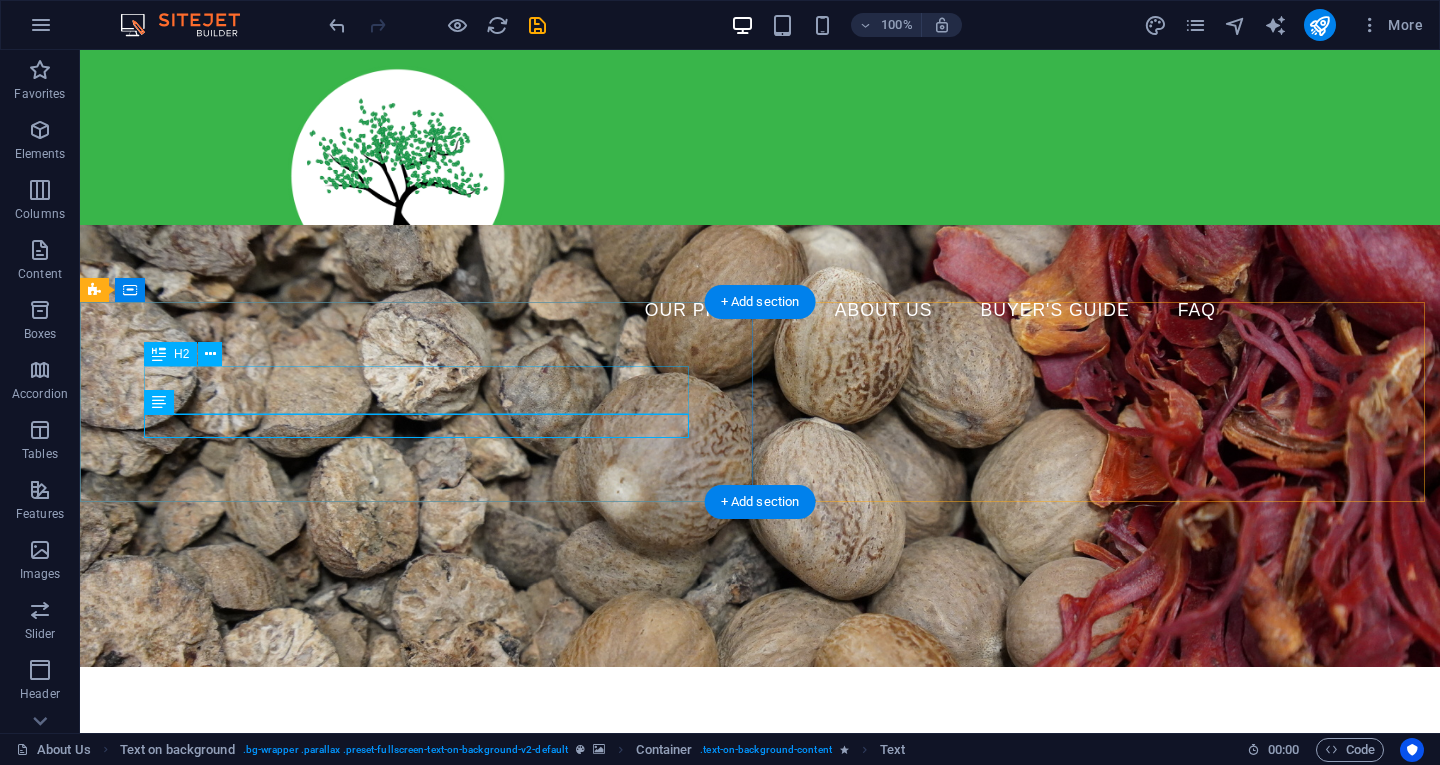 click on "Headline" at bounding box center (760, 881) 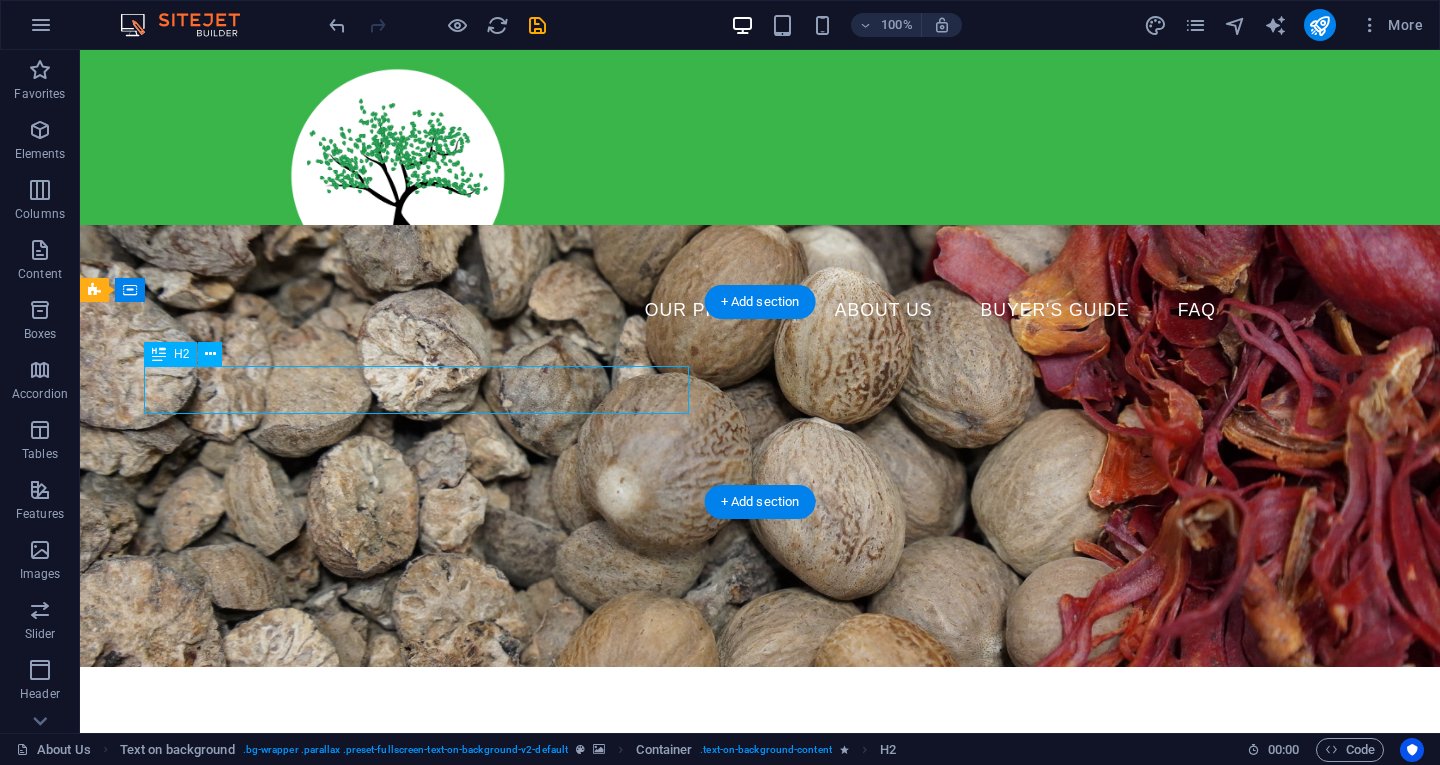 click on "Headline" at bounding box center [760, 881] 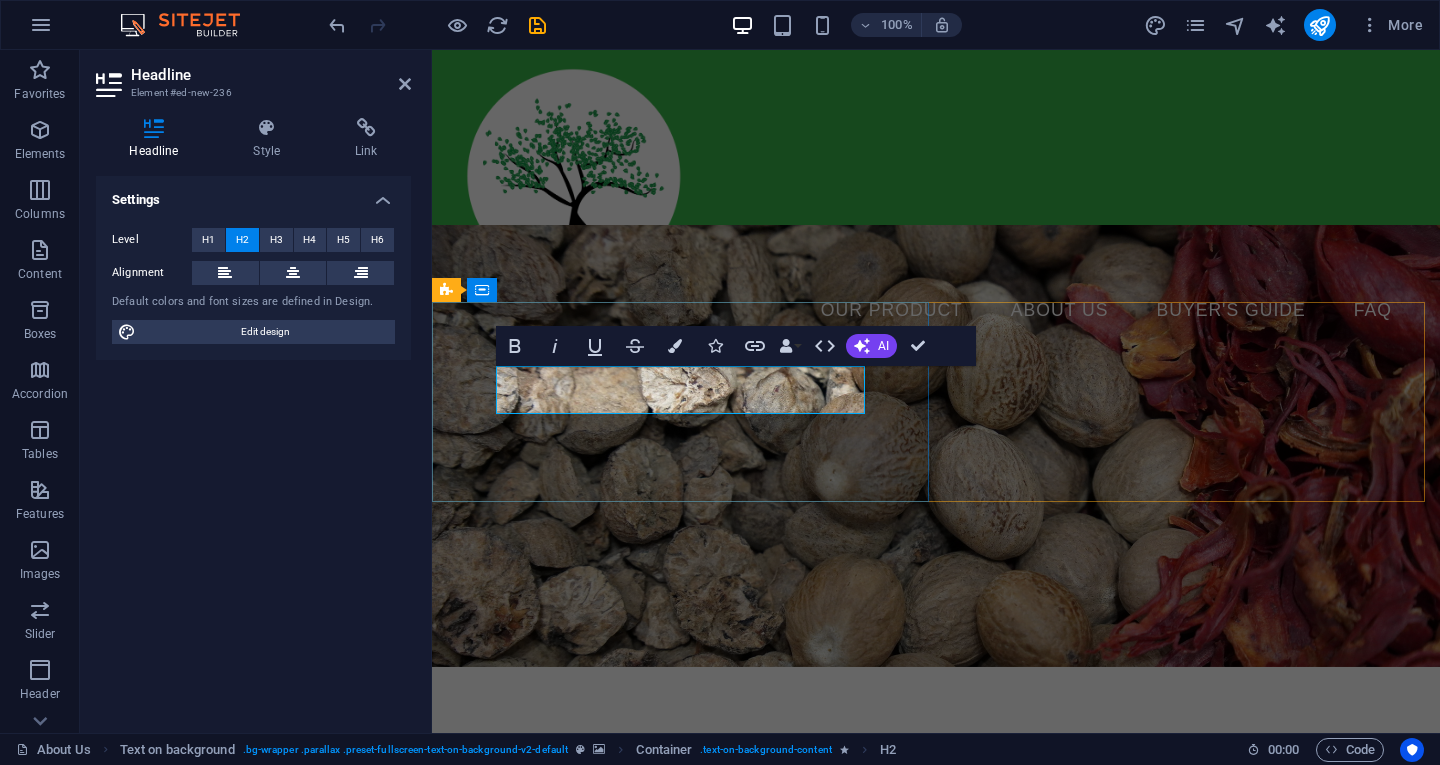 type 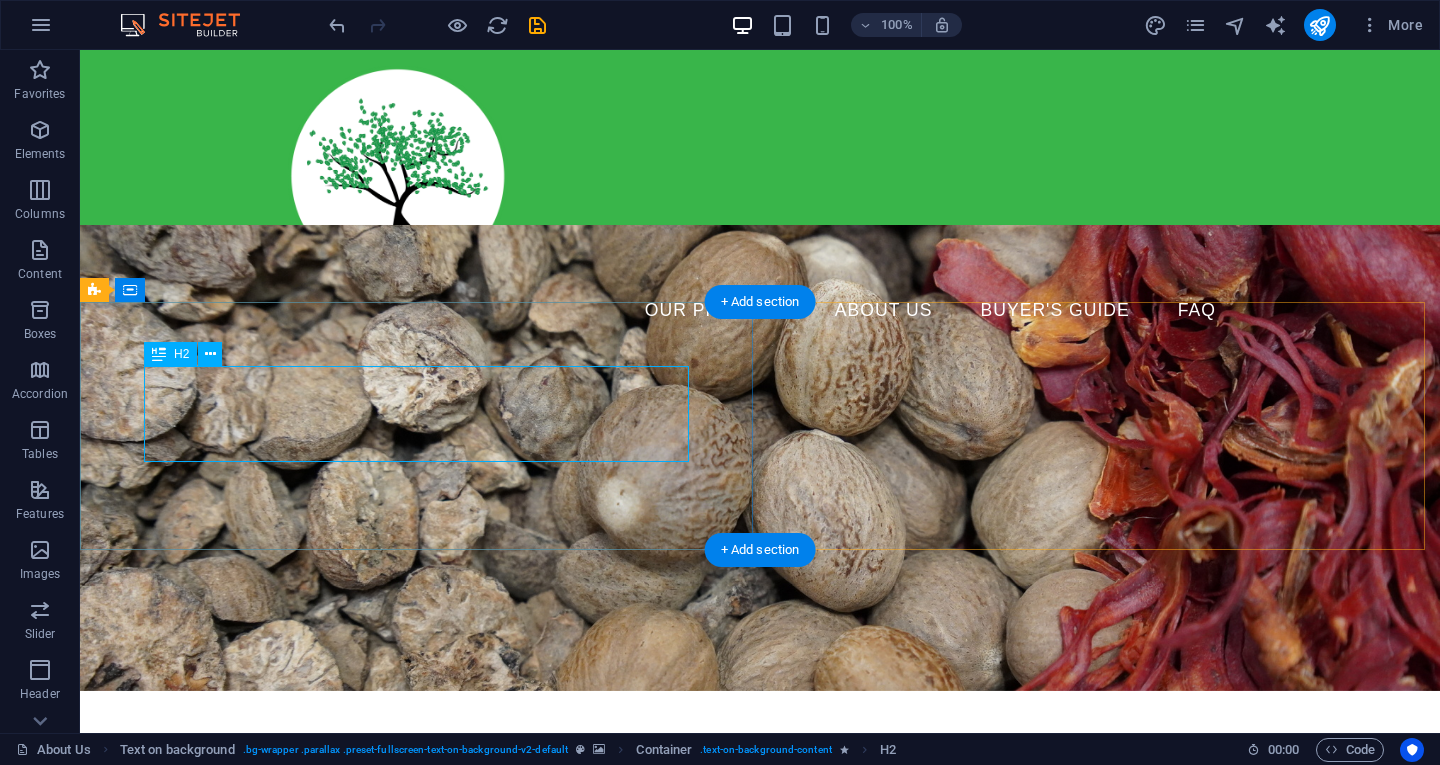 click on "PREMIUM INDONESIAN SPICES and Tropical Fruit Exporter" at bounding box center [760, 929] 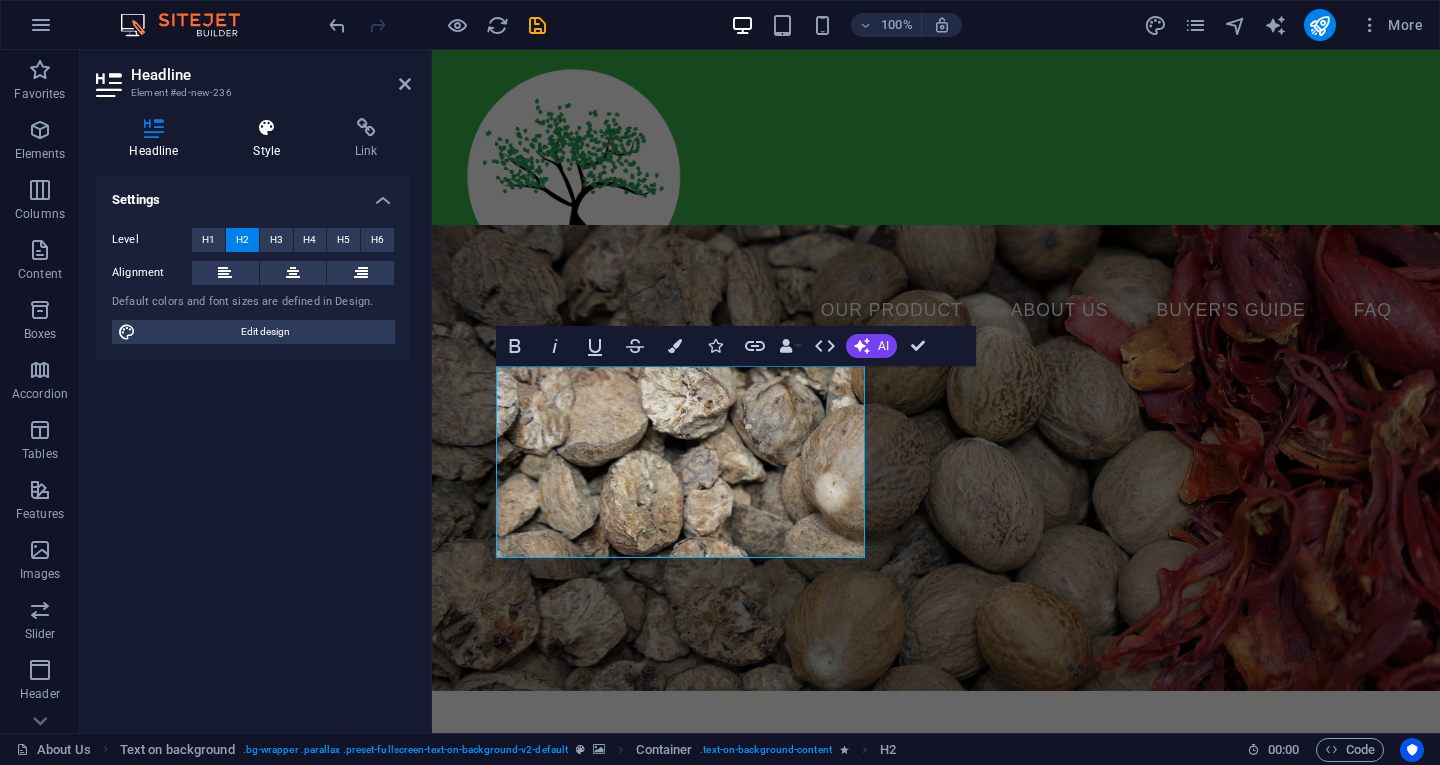 click on "Style" at bounding box center [271, 139] 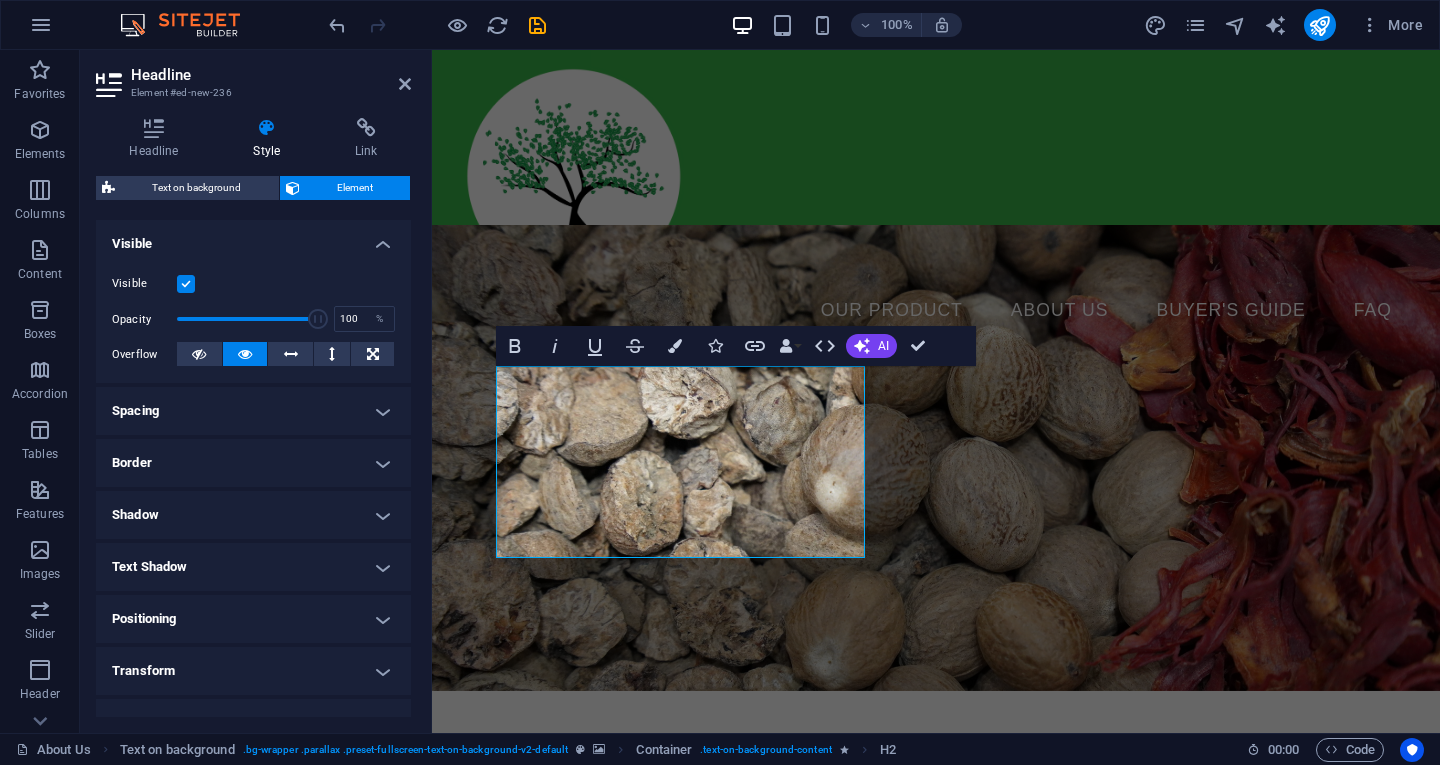 scroll, scrollTop: 0, scrollLeft: 0, axis: both 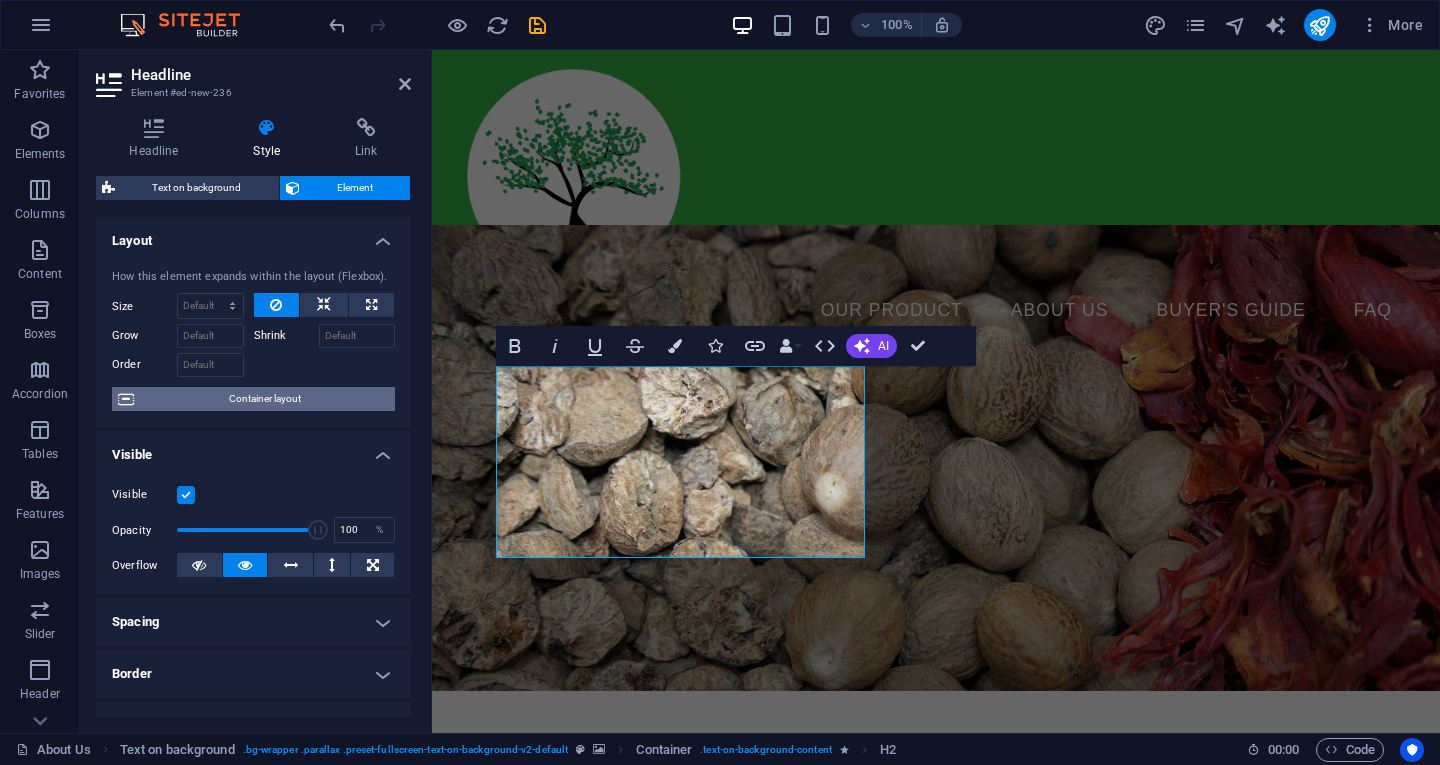 click on "Container layout" at bounding box center [264, 399] 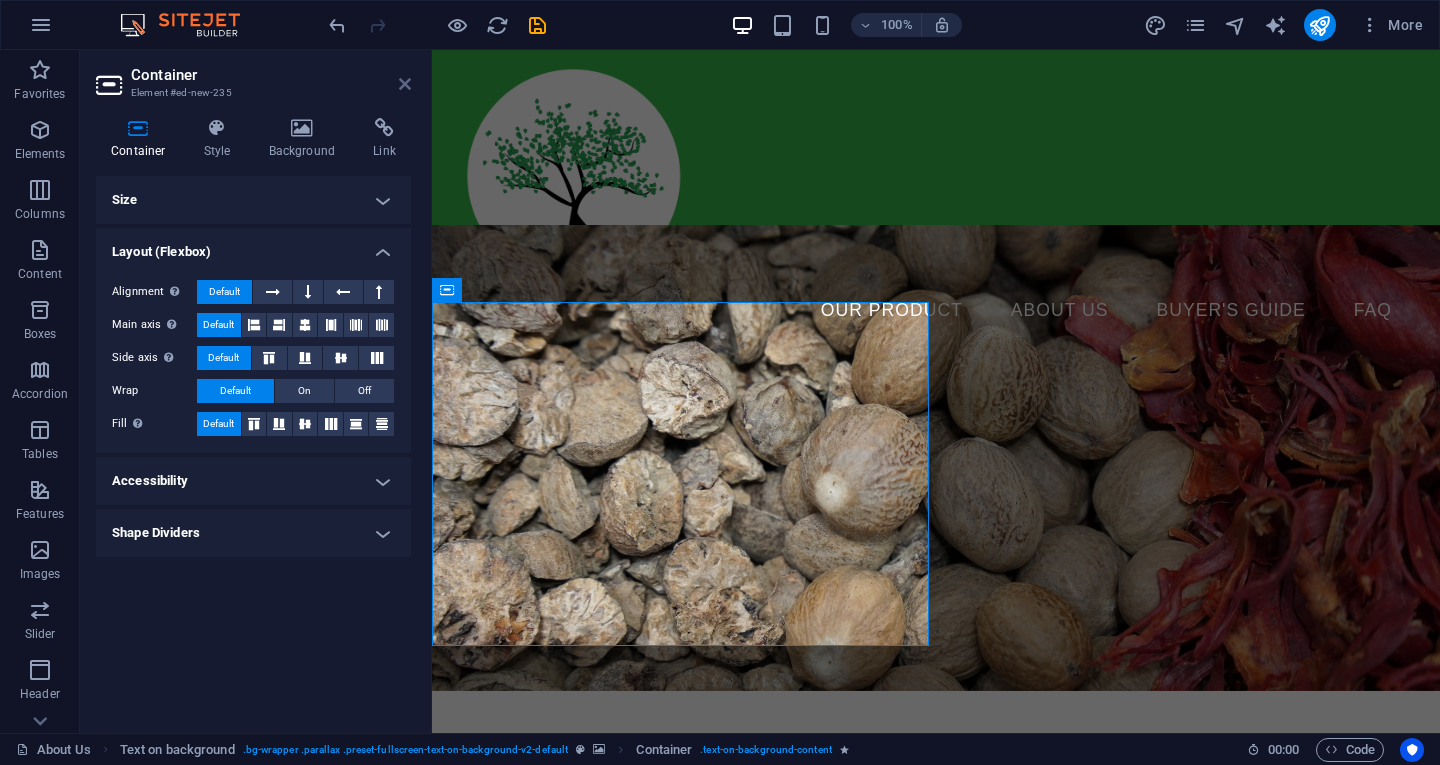 click at bounding box center [405, 84] 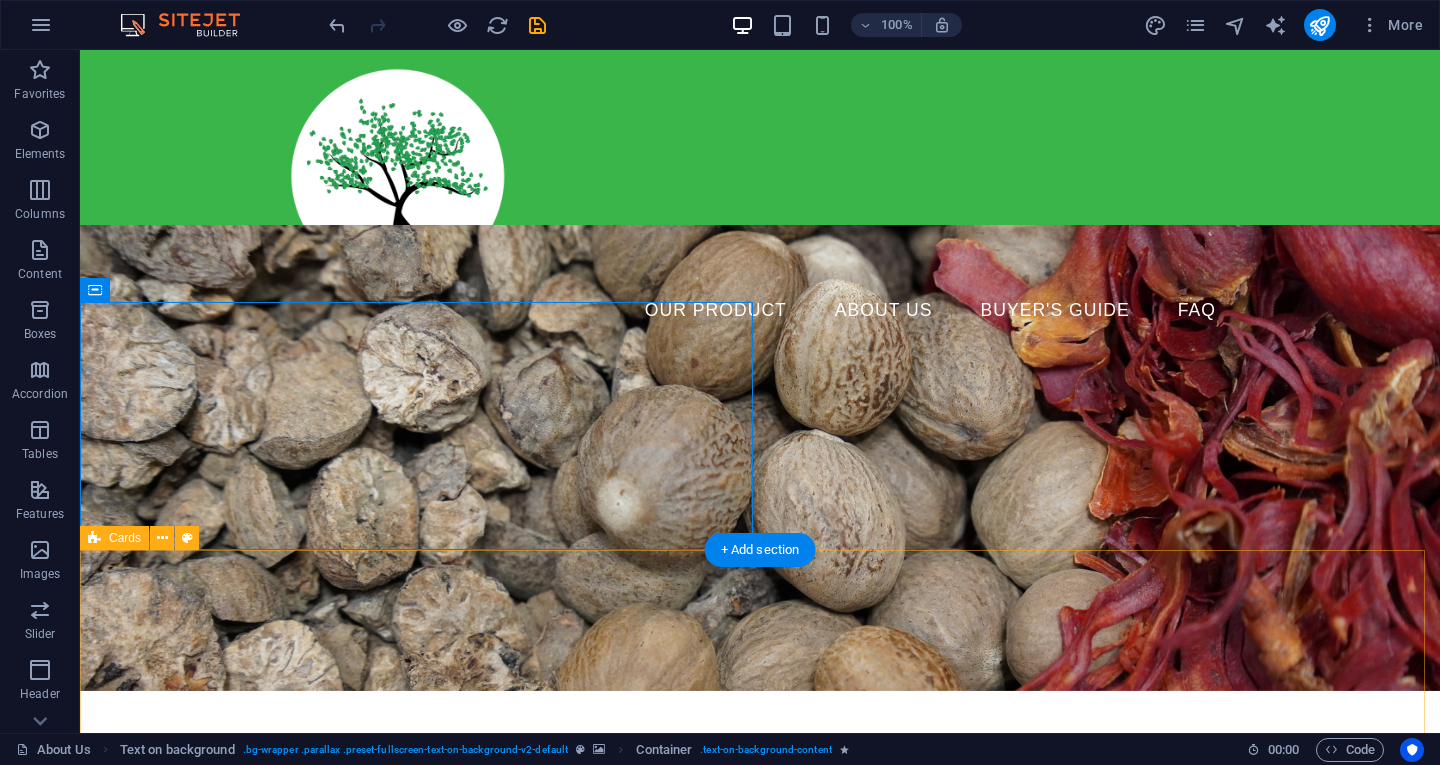 click on "Drop content here or  Add elements  Paste clipboard Drop content here or  Add elements  Paste clipboard Drop content here or  Add elements  Paste clipboard" at bounding box center (760, 1380) 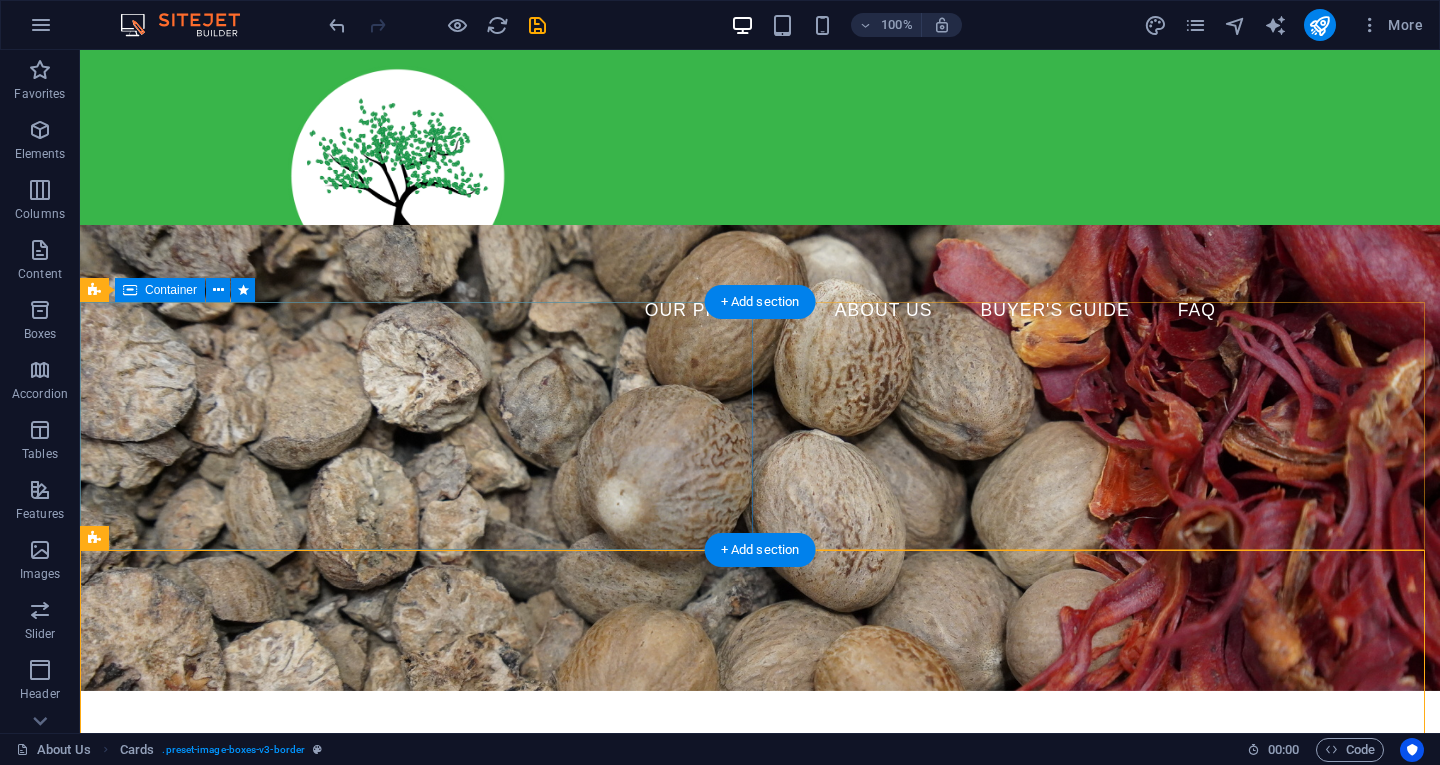 click on "PREMIUM INDONESIAN SPICES and Tropical Fruit Exporter" at bounding box center (760, 941) 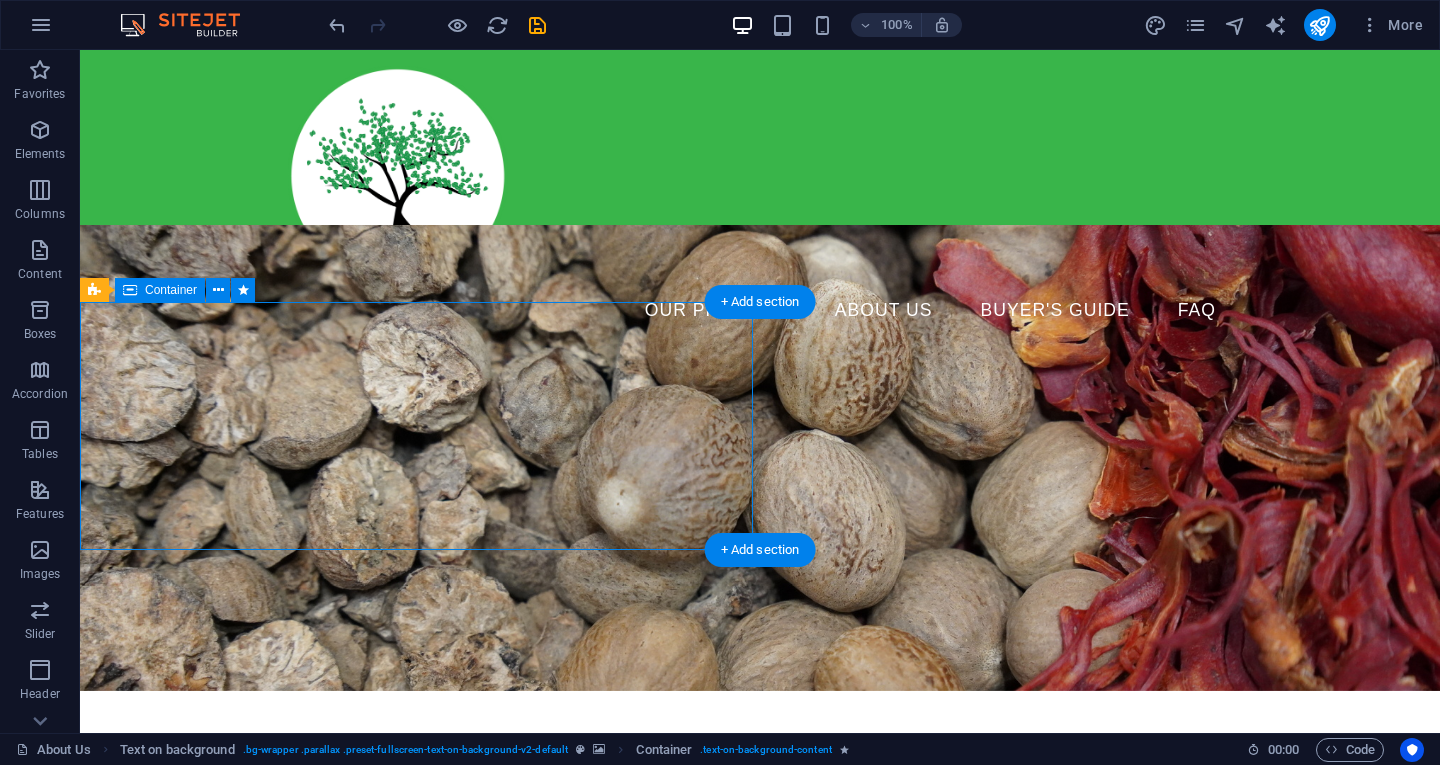 click on "PREMIUM INDONESIAN SPICES and Tropical Fruit Exporter" at bounding box center (760, 941) 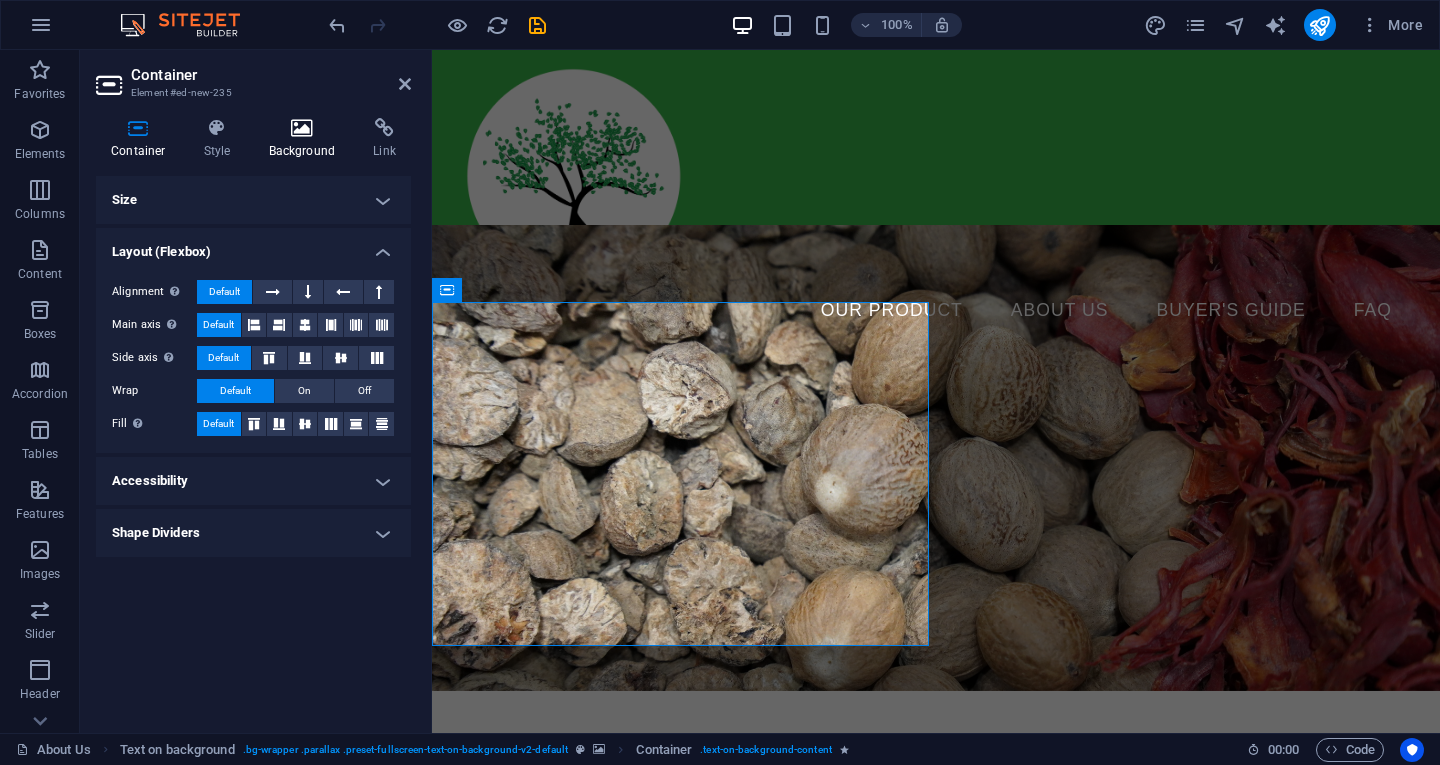 click at bounding box center (302, 128) 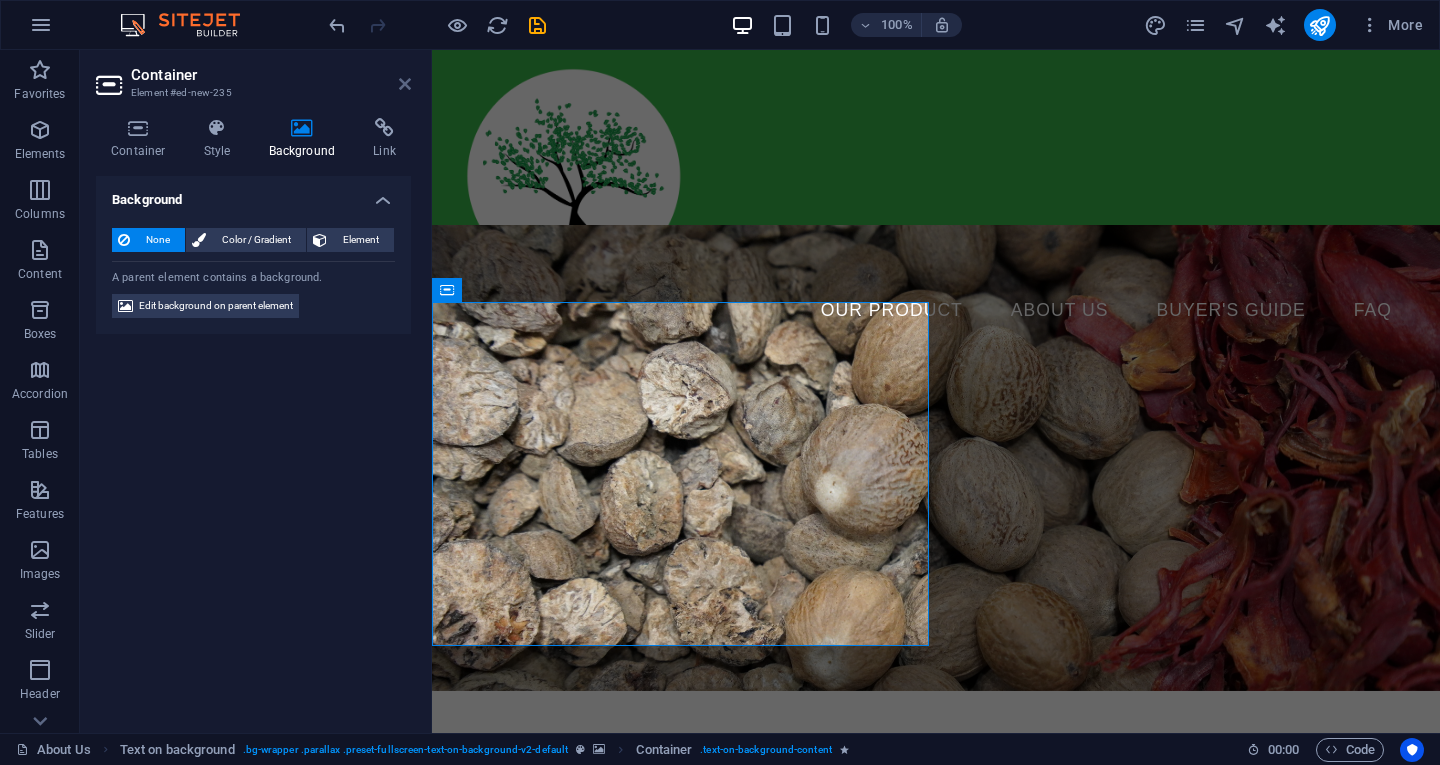 drag, startPoint x: 408, startPoint y: 85, endPoint x: 348, endPoint y: 173, distance: 106.50822 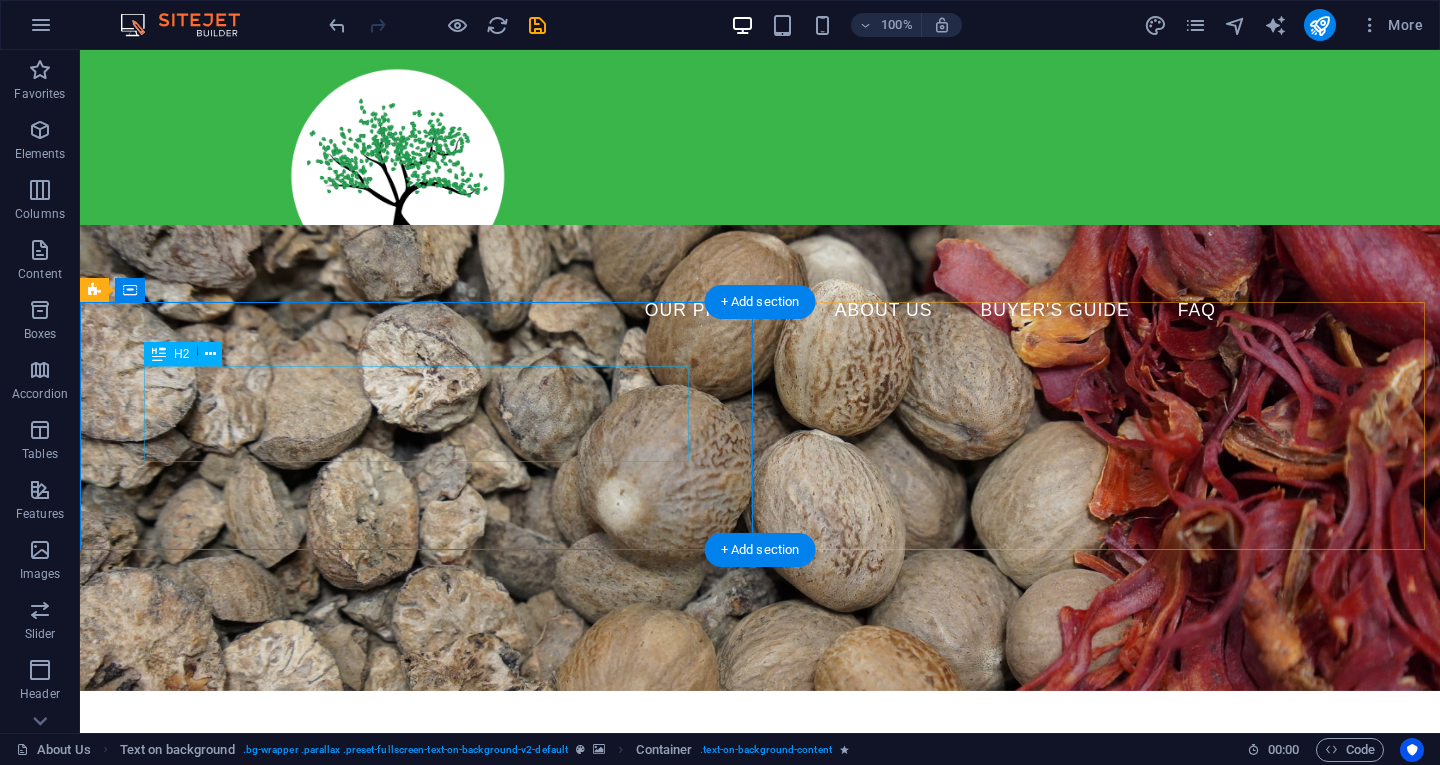 click on "PREMIUM INDONESIAN SPICES and Tropical Fruit Exporter" at bounding box center (760, 929) 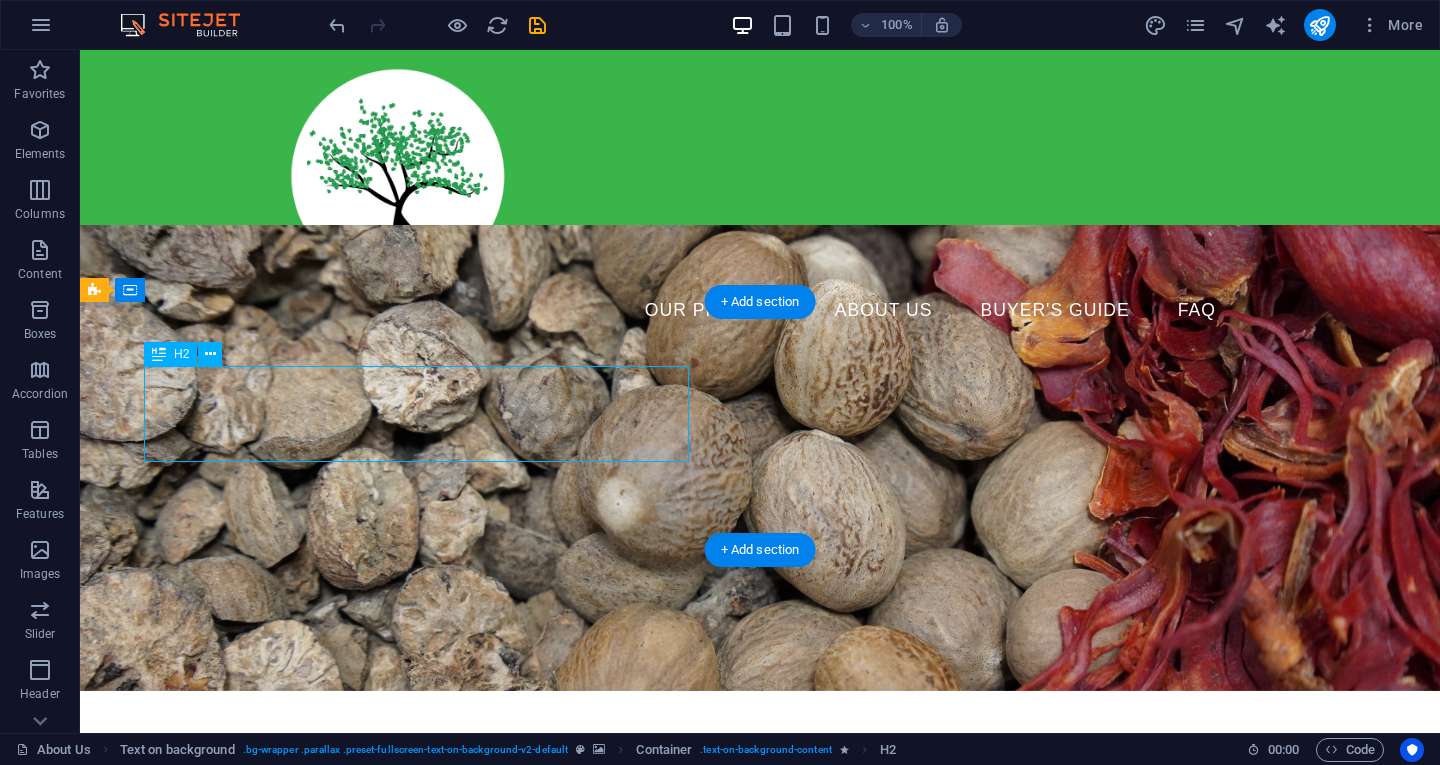 click on "PREMIUM INDONESIAN SPICES and Tropical Fruit Exporter" at bounding box center (760, 929) 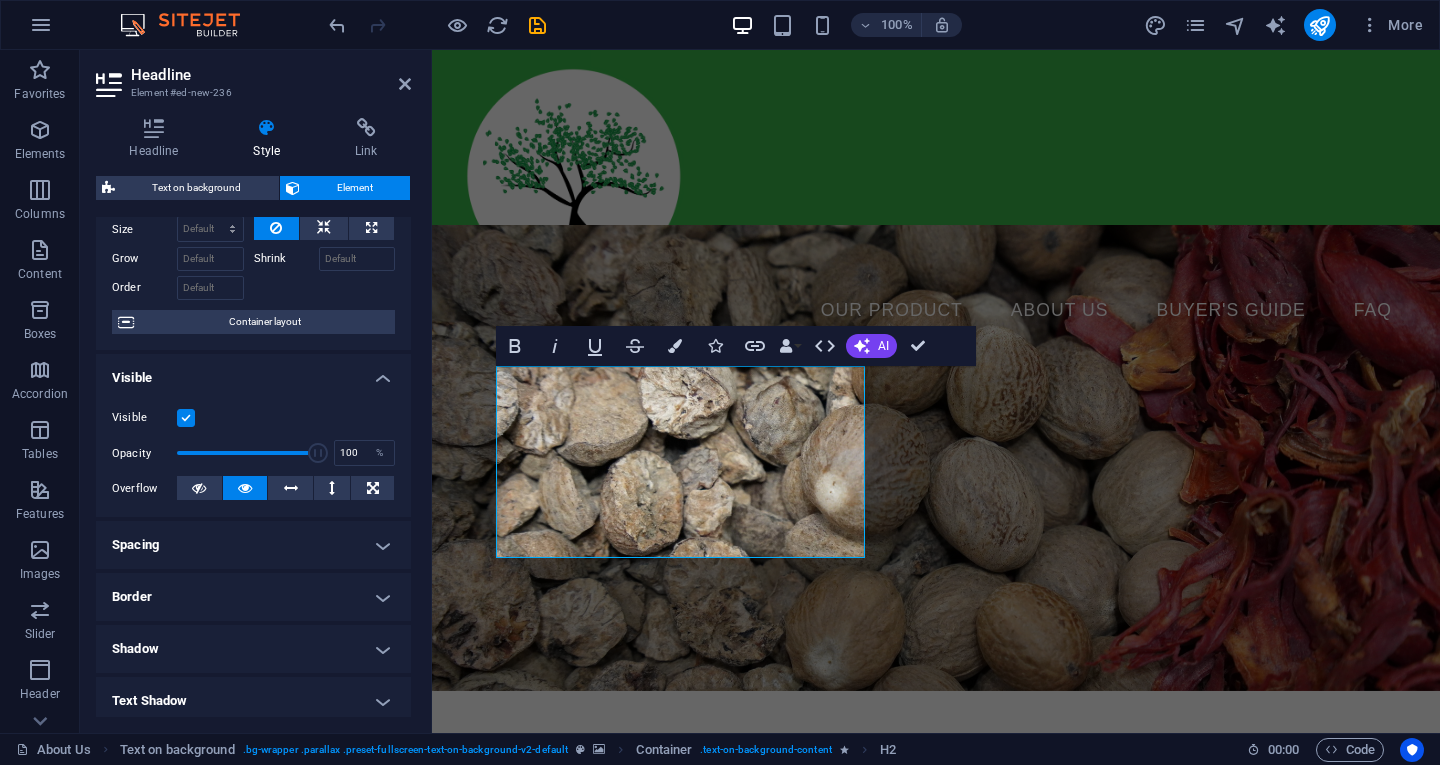 scroll, scrollTop: 345, scrollLeft: 0, axis: vertical 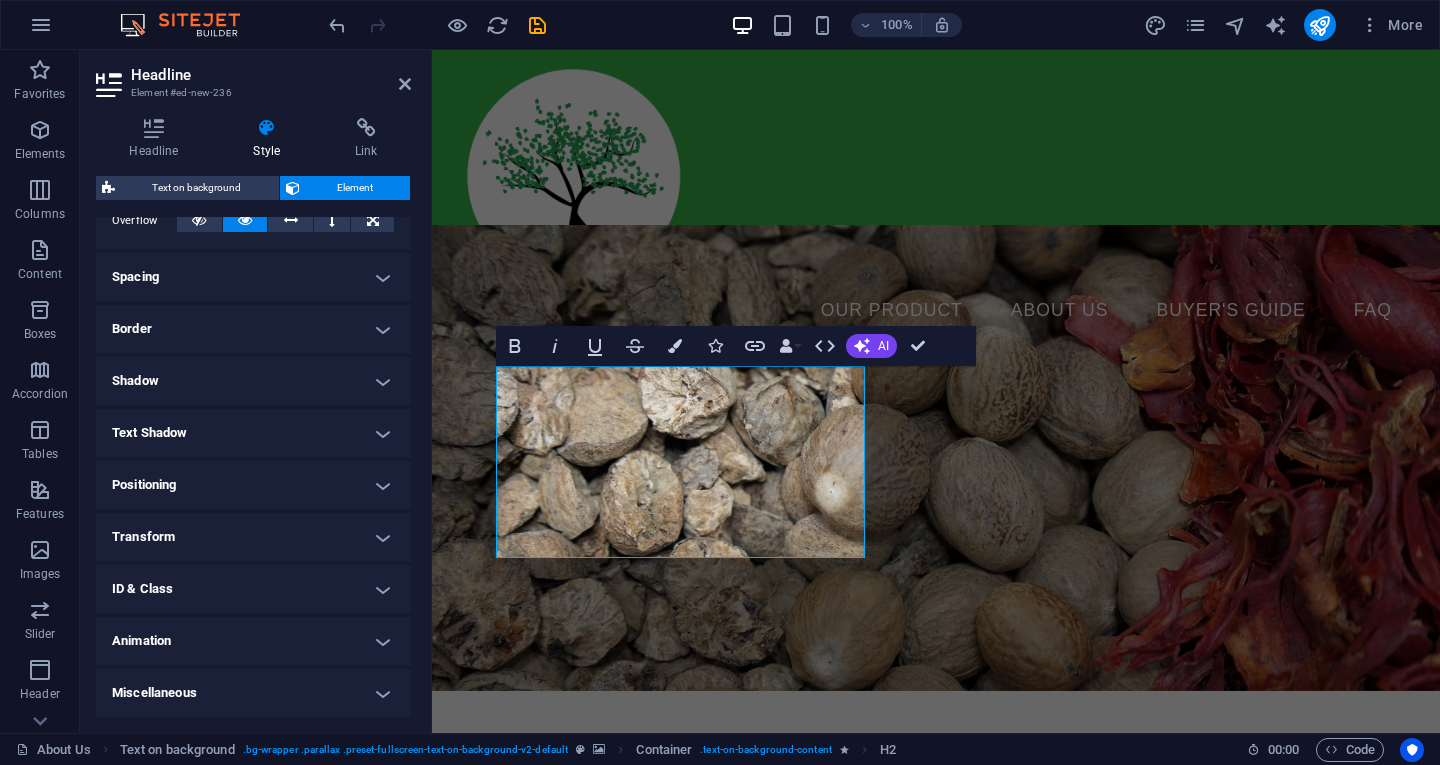 click on "Text Shadow" at bounding box center [253, 433] 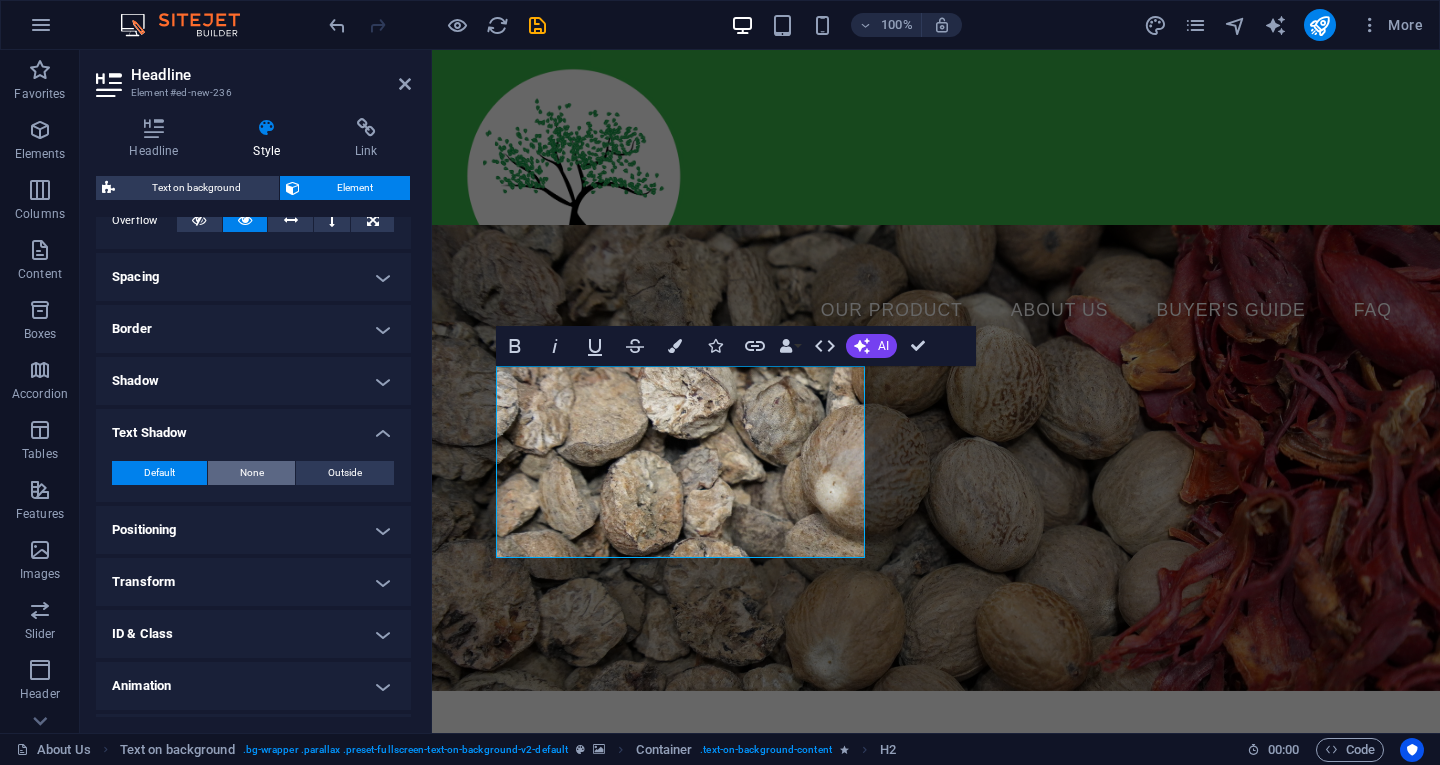click on "None" at bounding box center [252, 473] 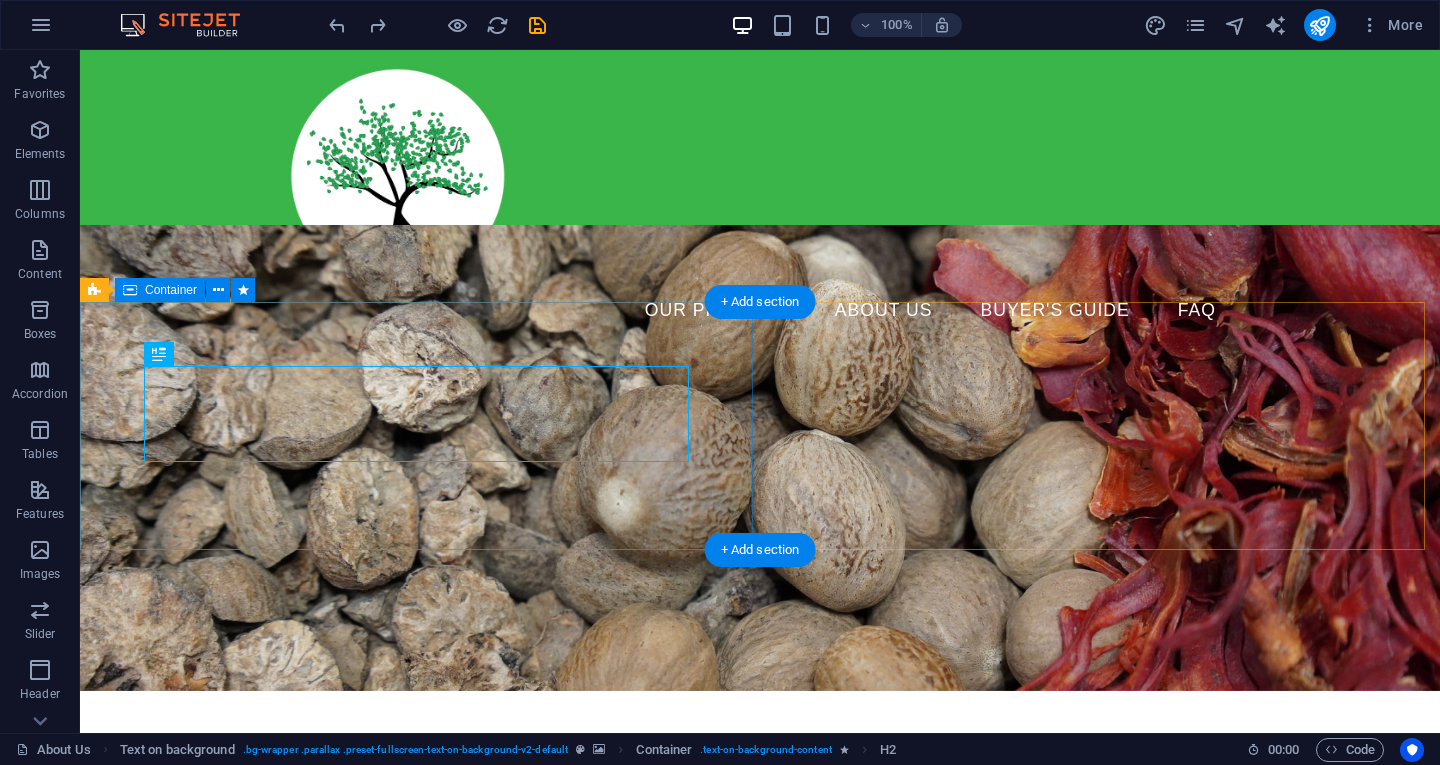 click on "PREMIUM INDONESIAN SPICES and Tropical Fruit Exporter" at bounding box center [760, 941] 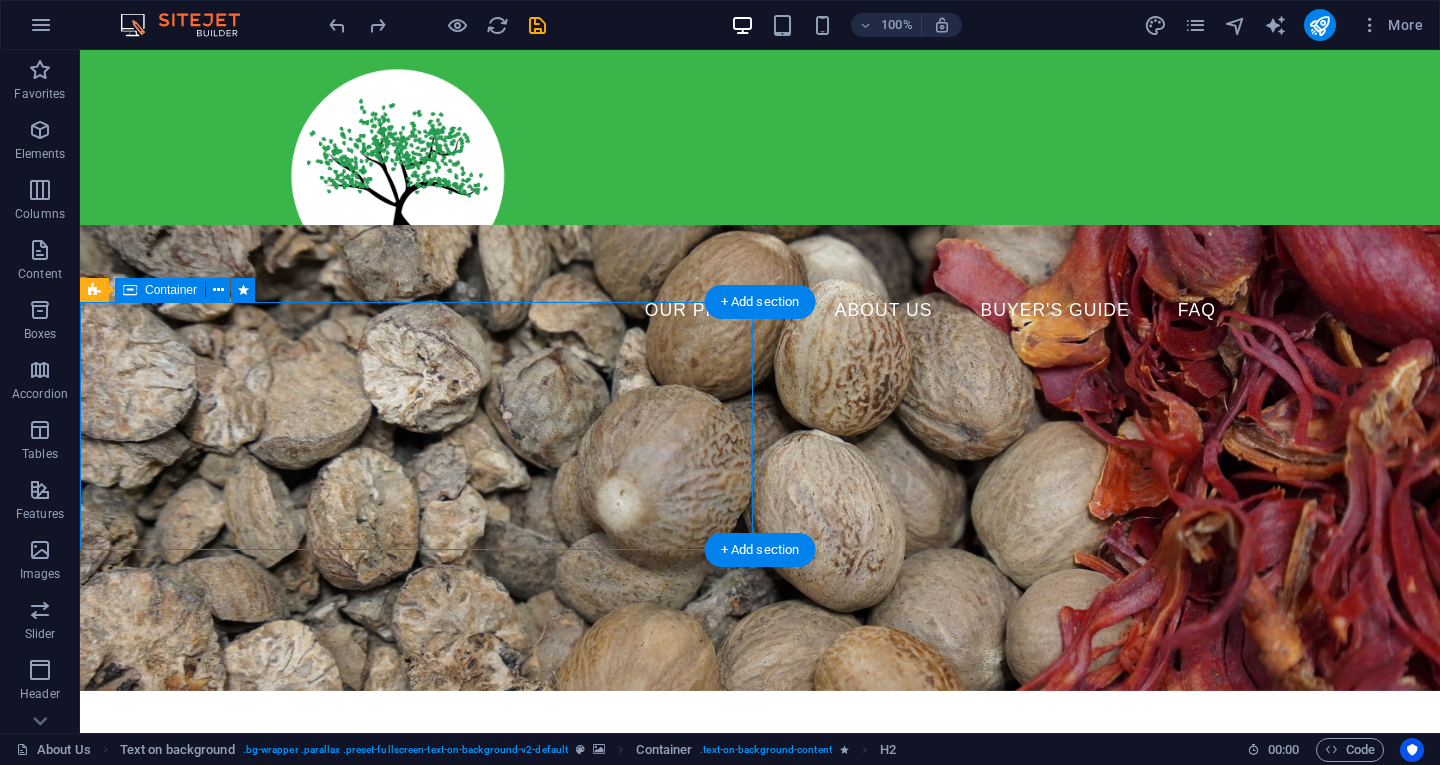 click on "PREMIUM INDONESIAN SPICES and Tropical Fruit Exporter" at bounding box center (760, 941) 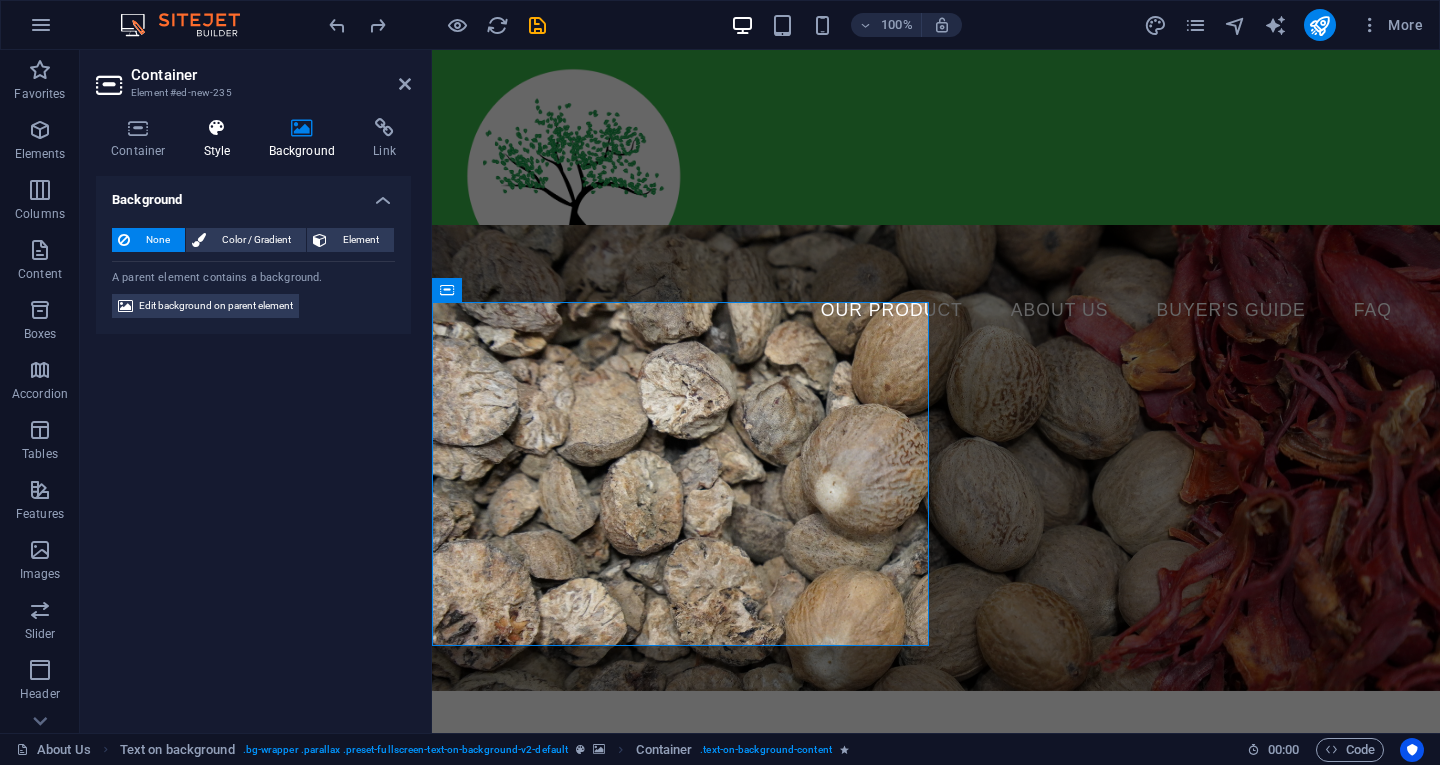 click at bounding box center [217, 128] 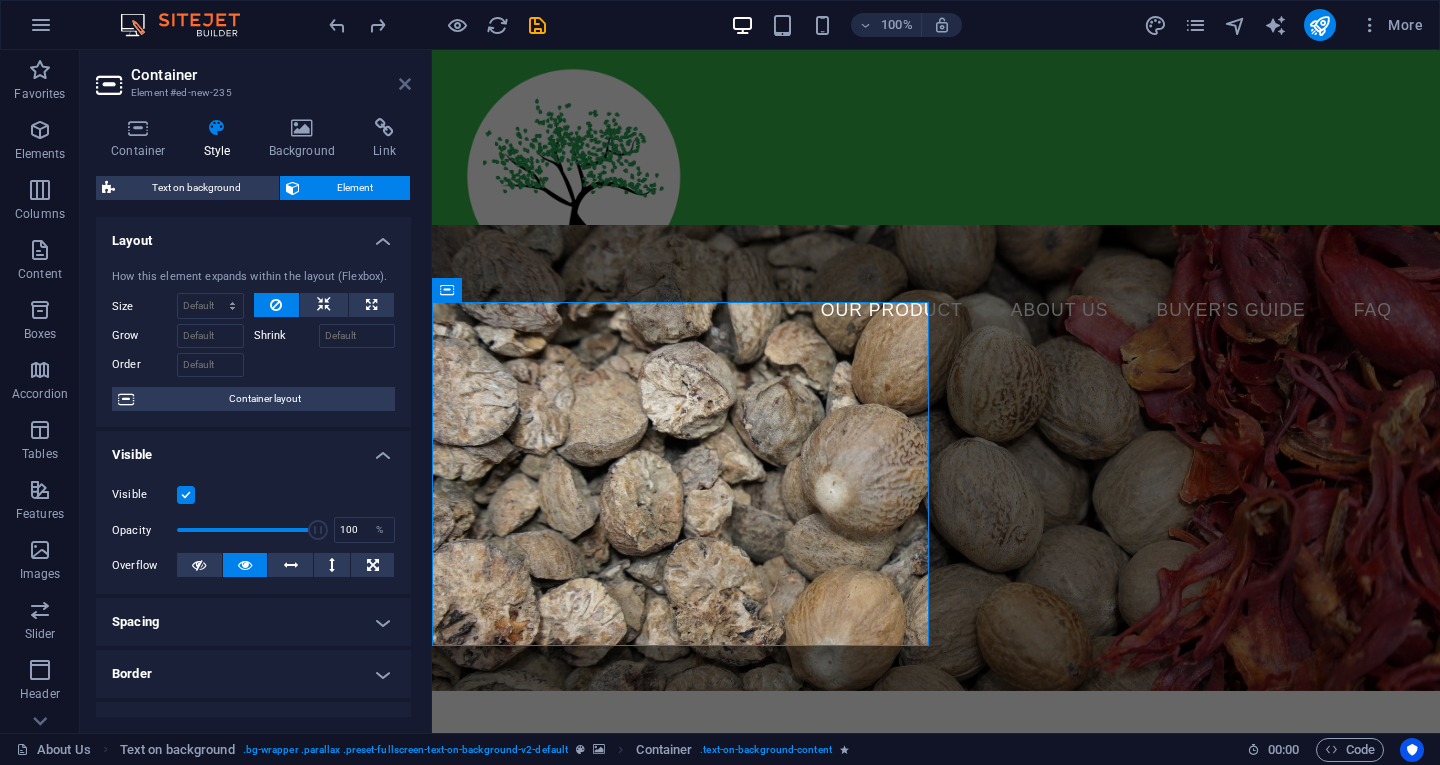 click at bounding box center [405, 84] 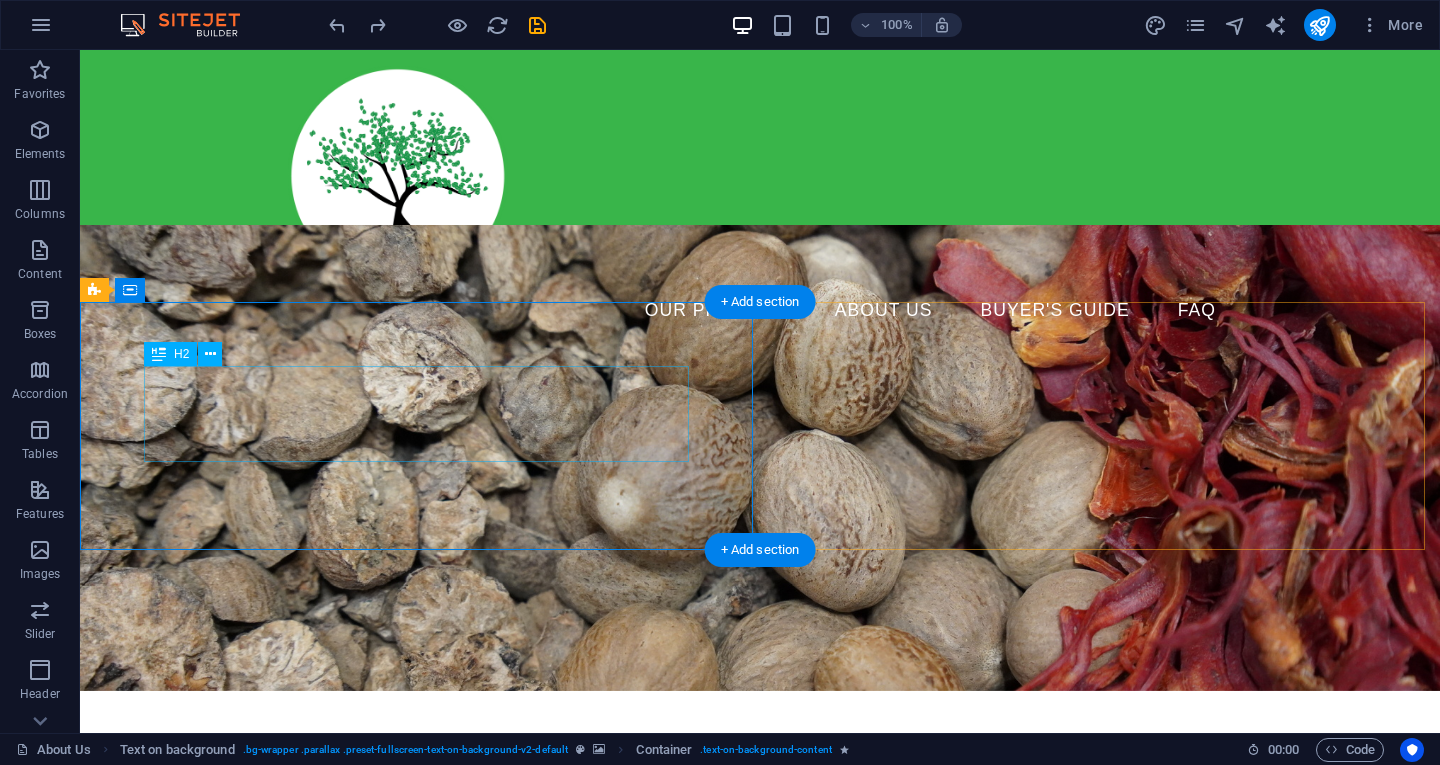click on "PREMIUM INDONESIAN SPICES and Tropical Fruit Exporter" at bounding box center (760, 929) 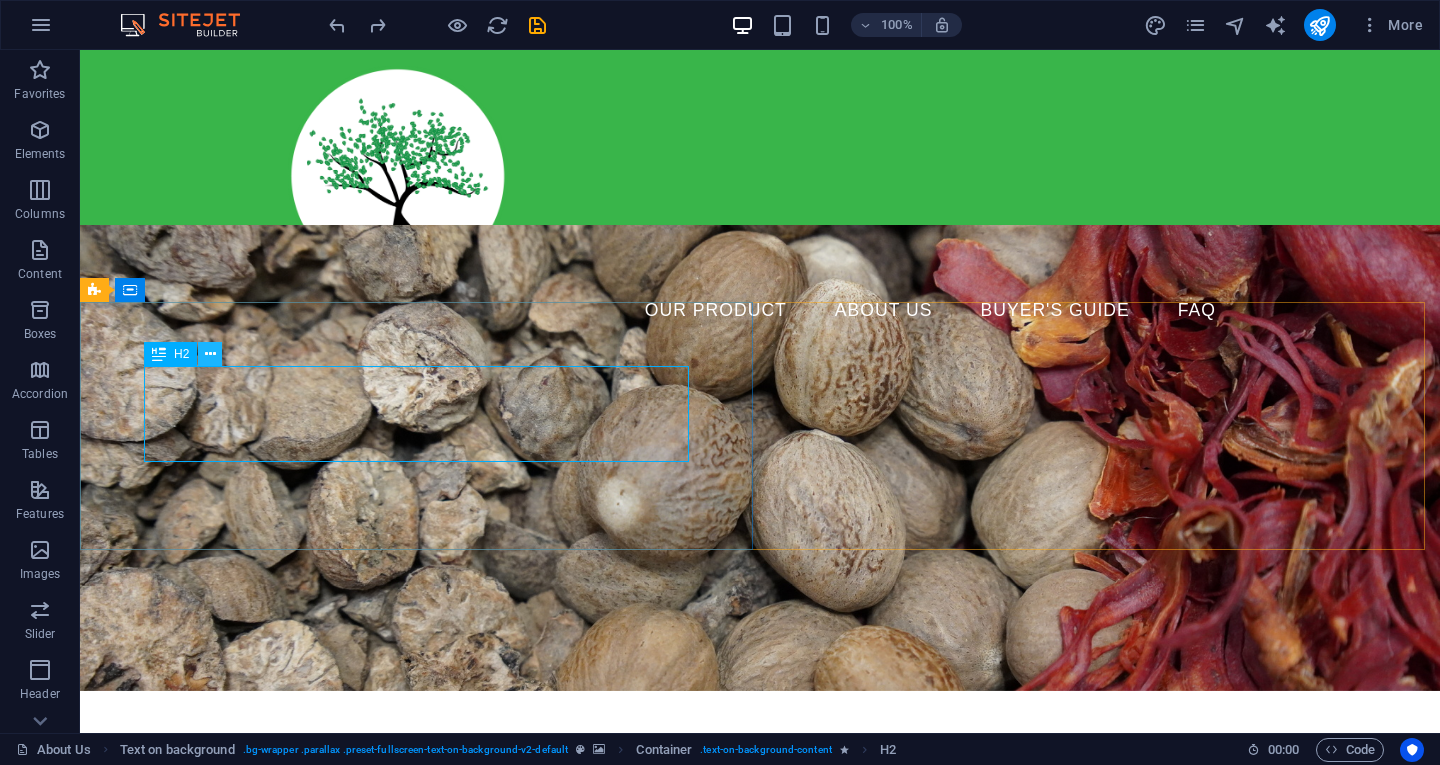 click at bounding box center (210, 354) 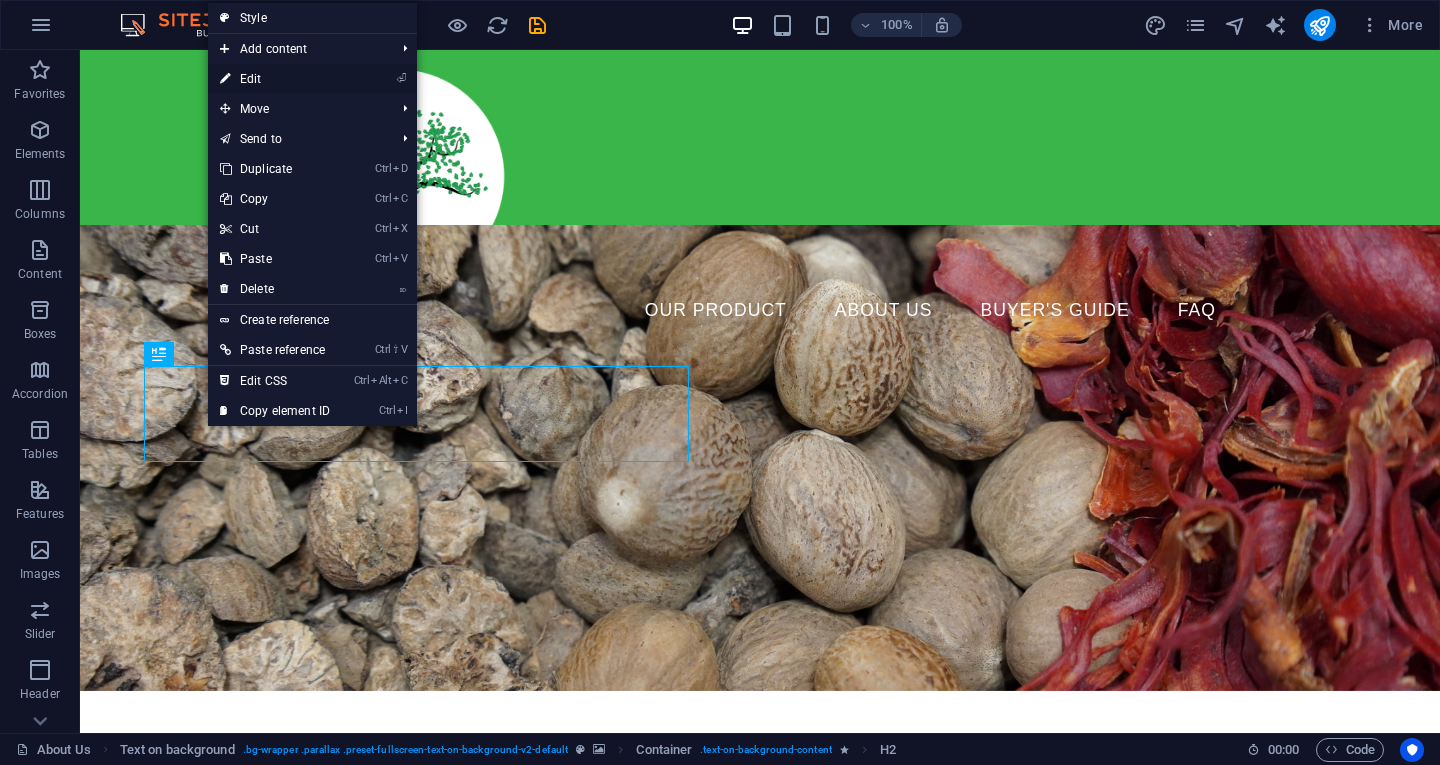 click on "⏎  Edit" at bounding box center [275, 79] 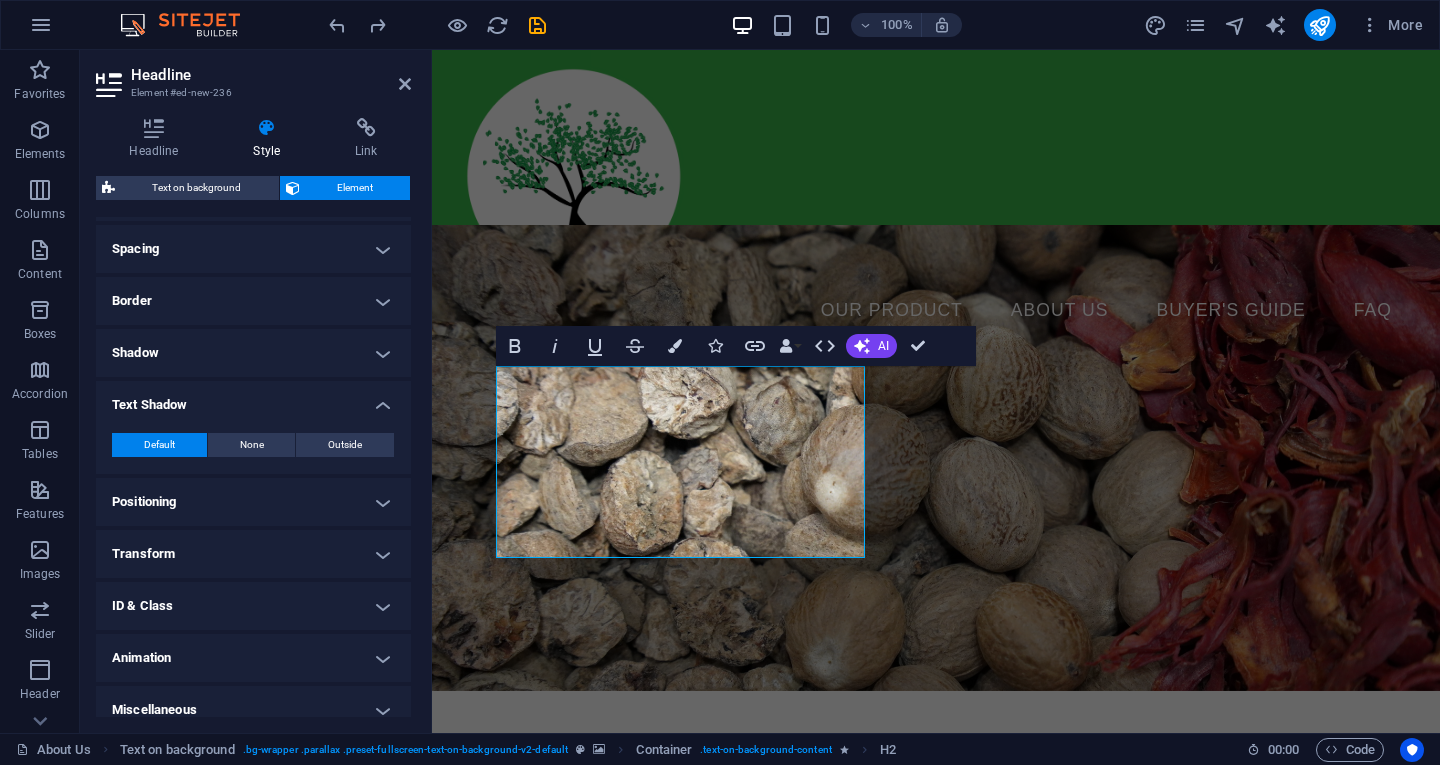 scroll, scrollTop: 390, scrollLeft: 0, axis: vertical 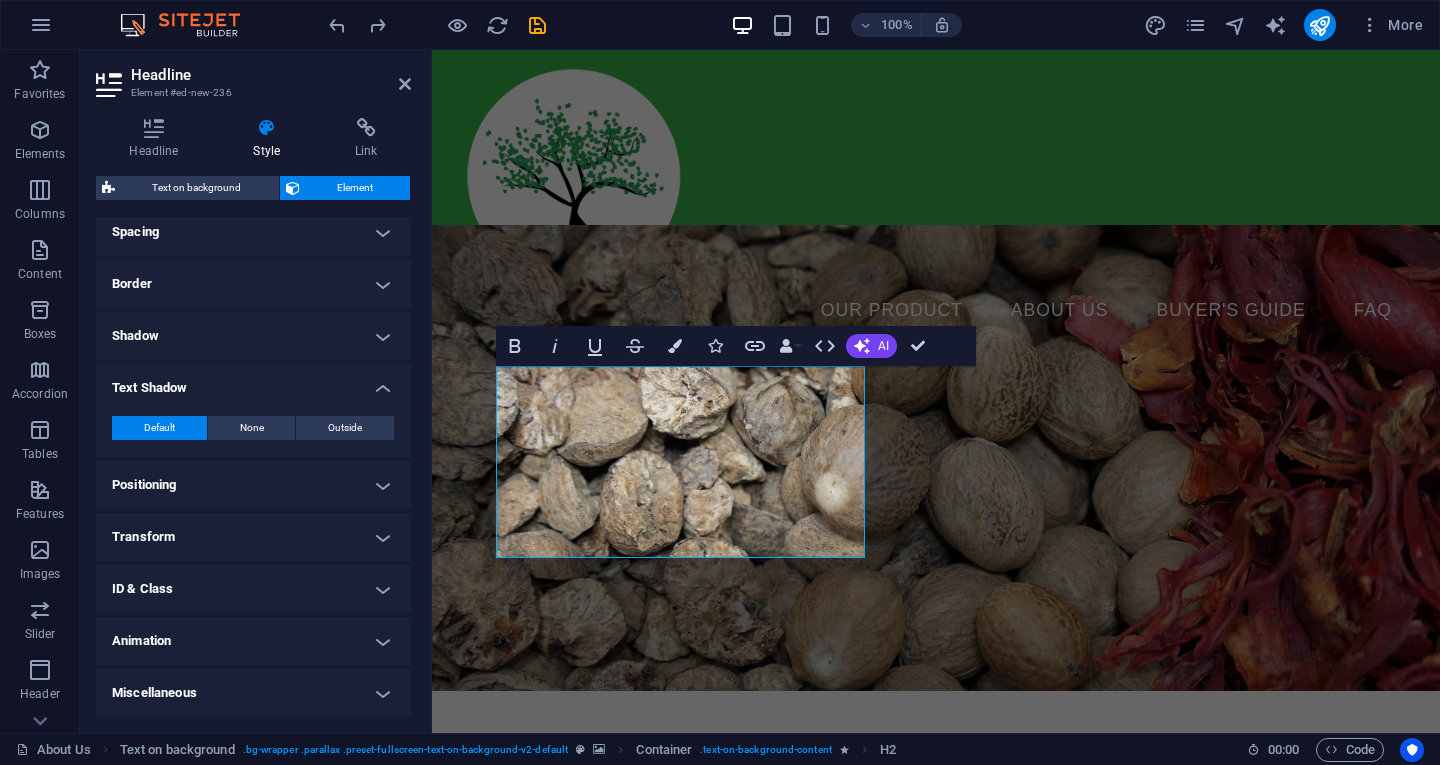click on "Miscellaneous" at bounding box center [253, 693] 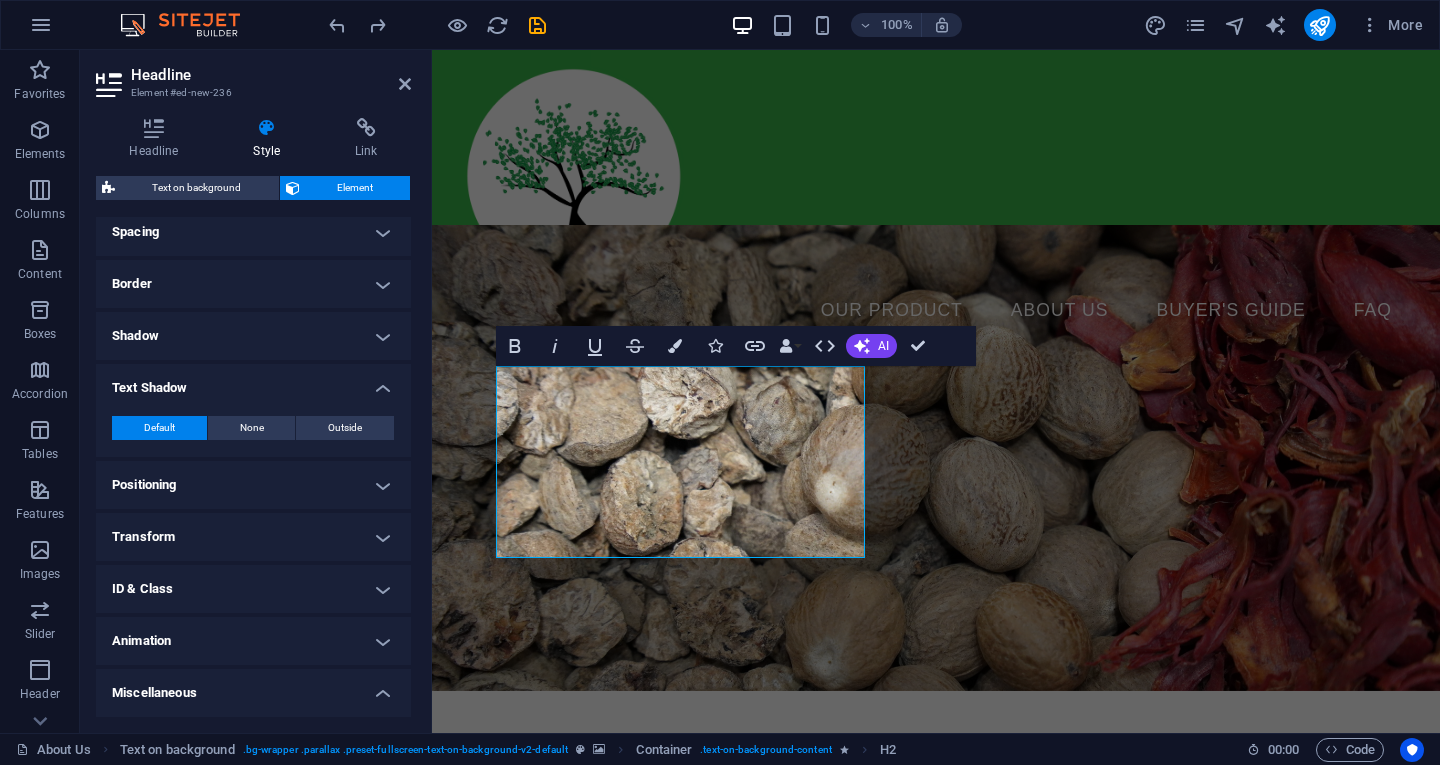 click on "Miscellaneous" at bounding box center [253, 687] 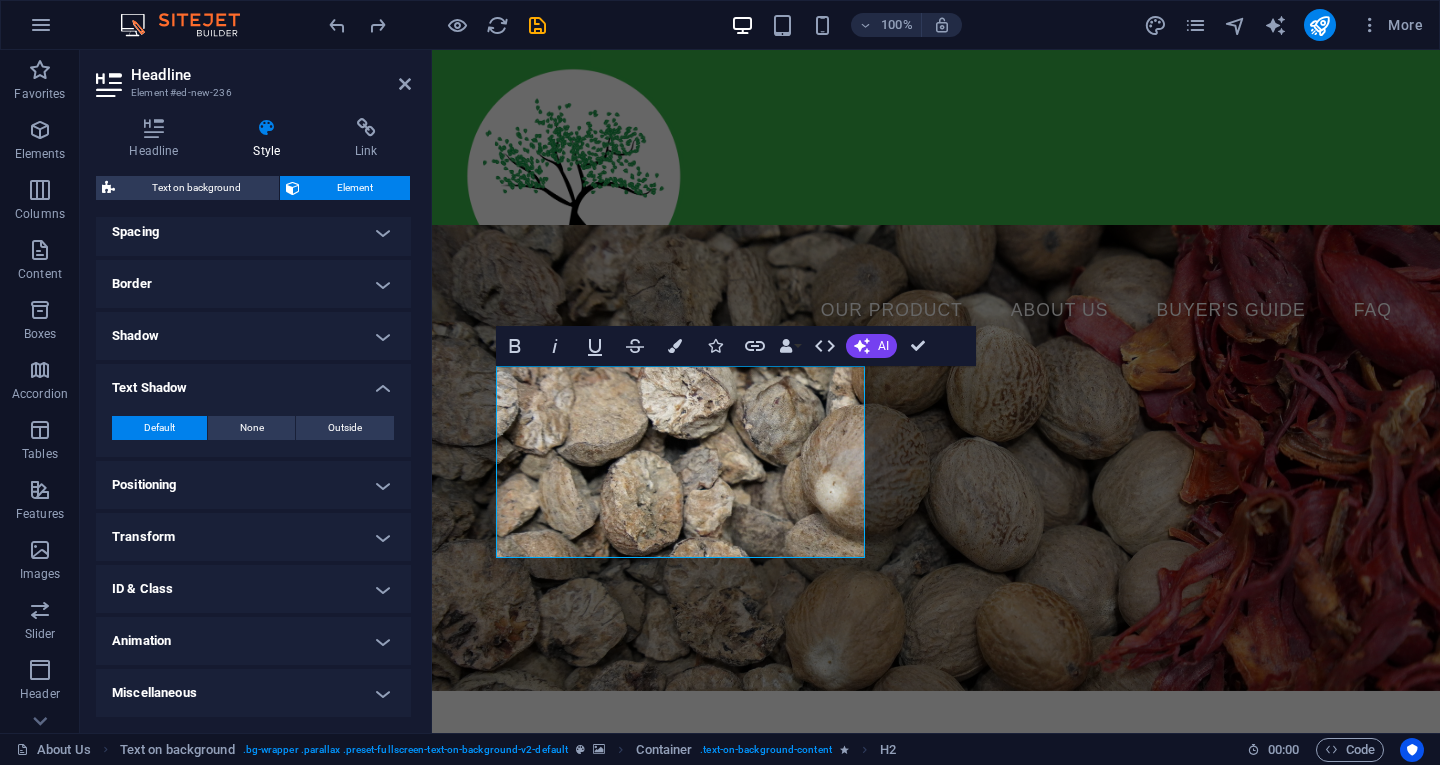 click on "Miscellaneous" at bounding box center (253, 693) 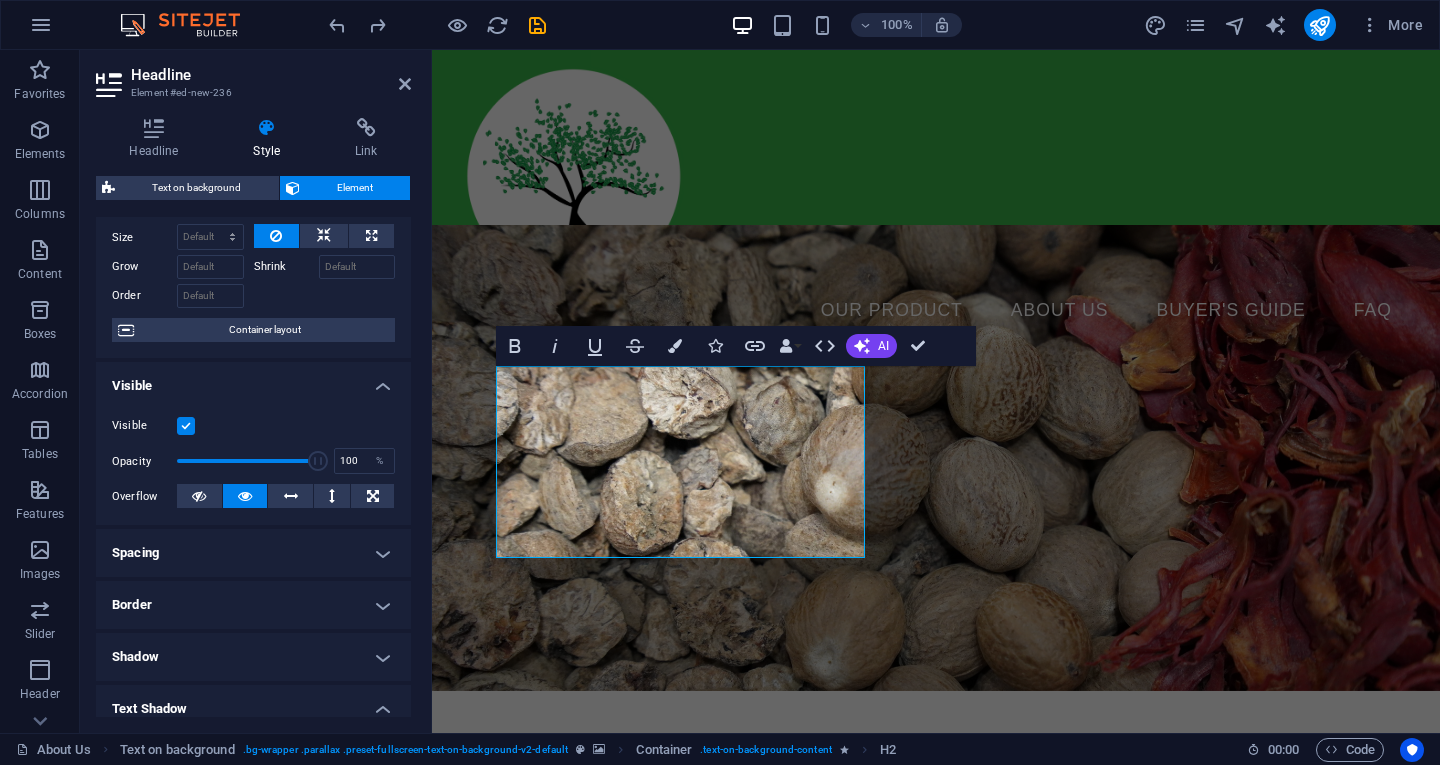scroll, scrollTop: 0, scrollLeft: 0, axis: both 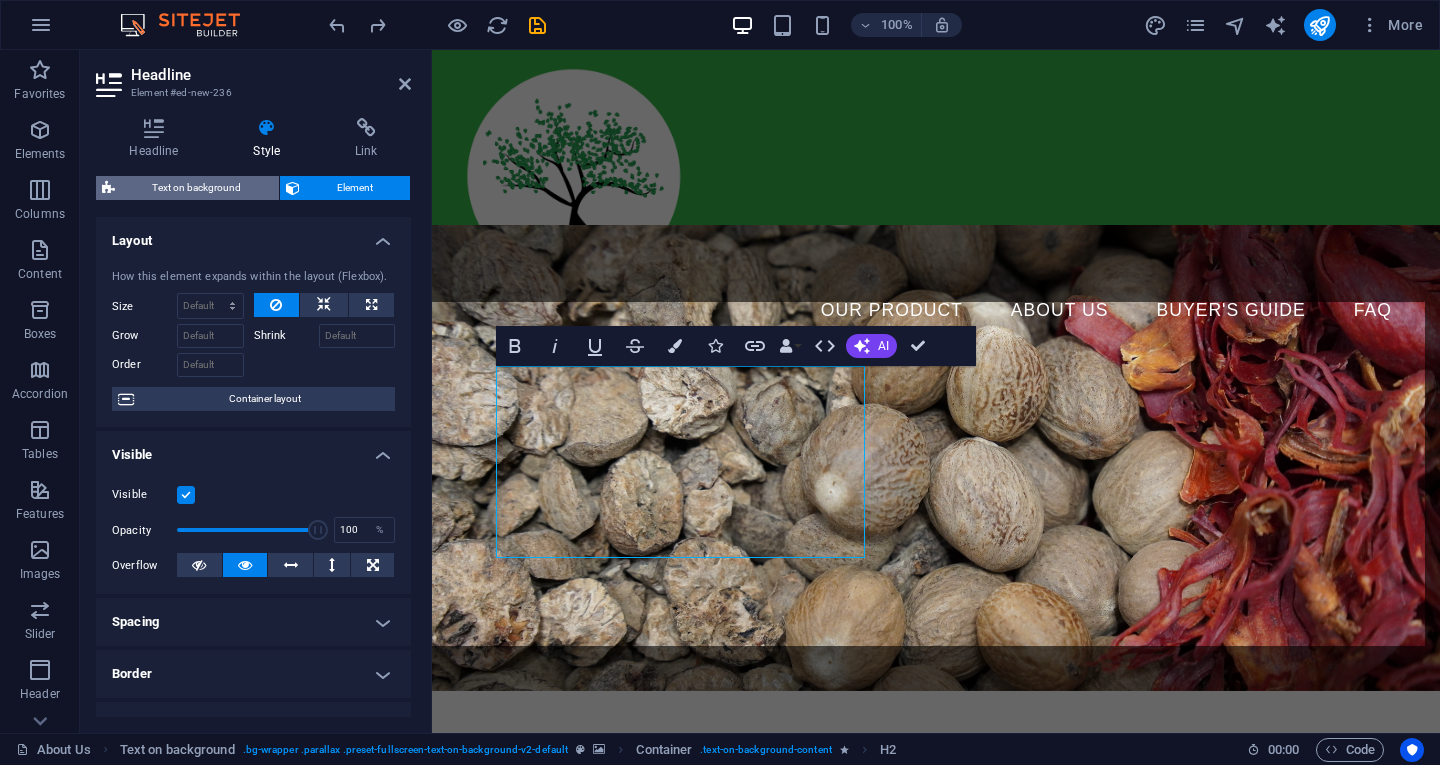 click on "Text on background" at bounding box center (197, 188) 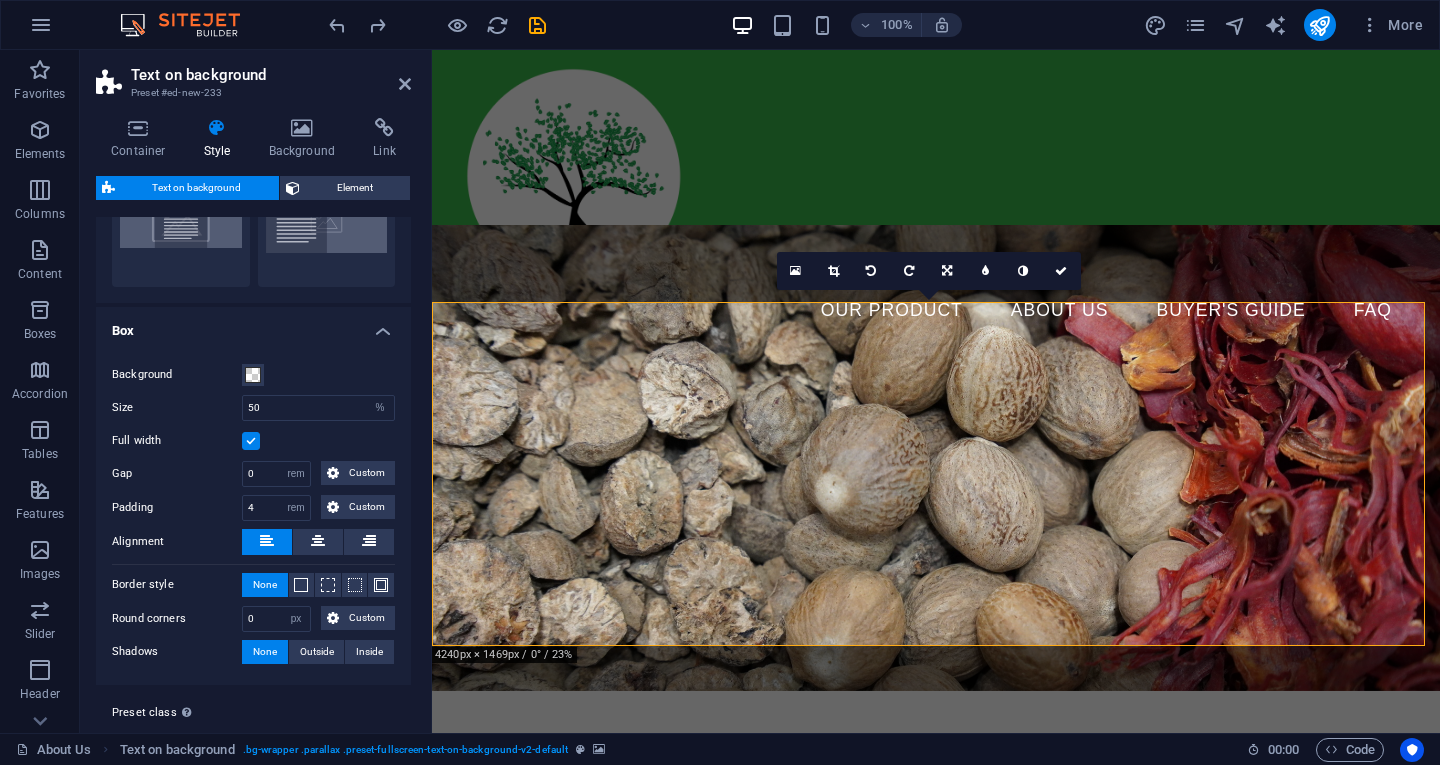 scroll, scrollTop: 0, scrollLeft: 0, axis: both 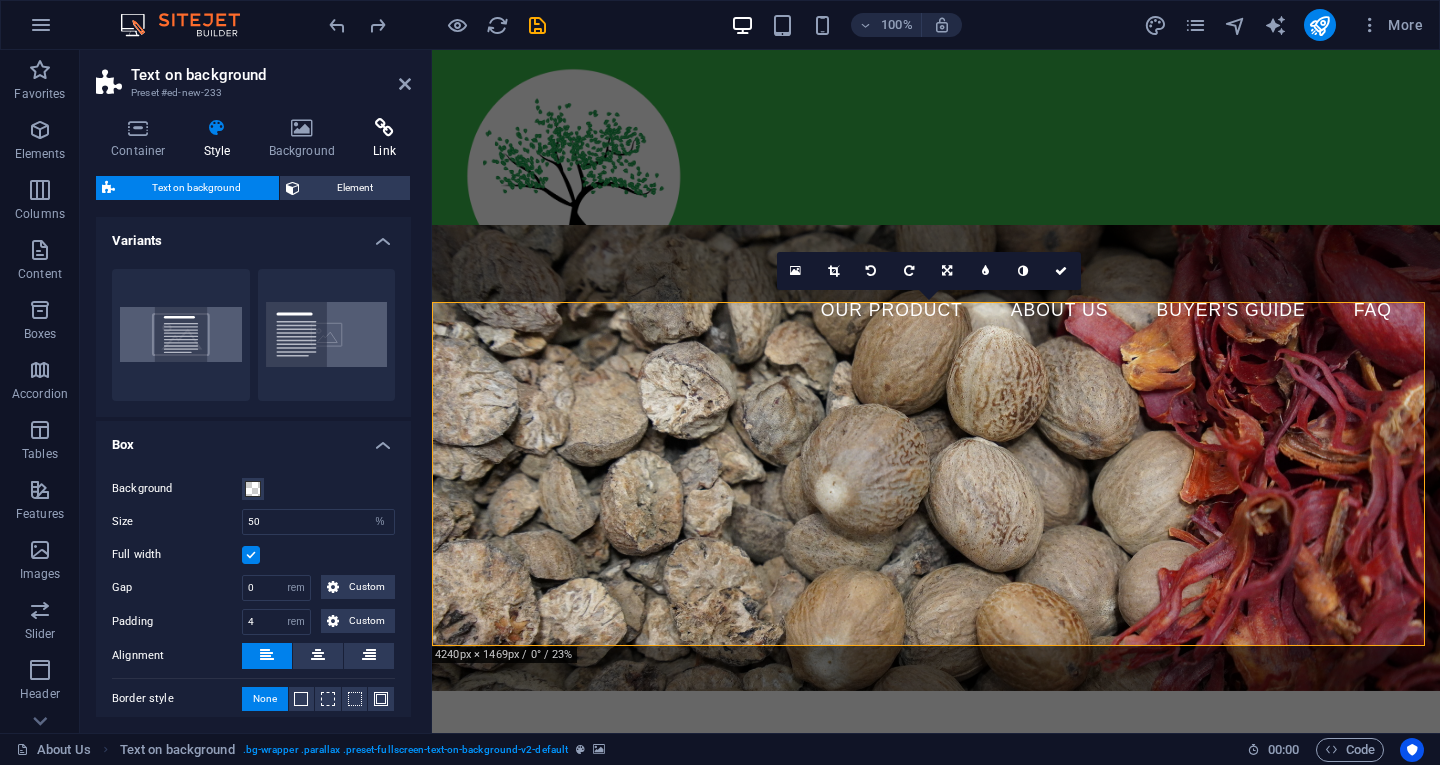 click on "Link" at bounding box center (384, 139) 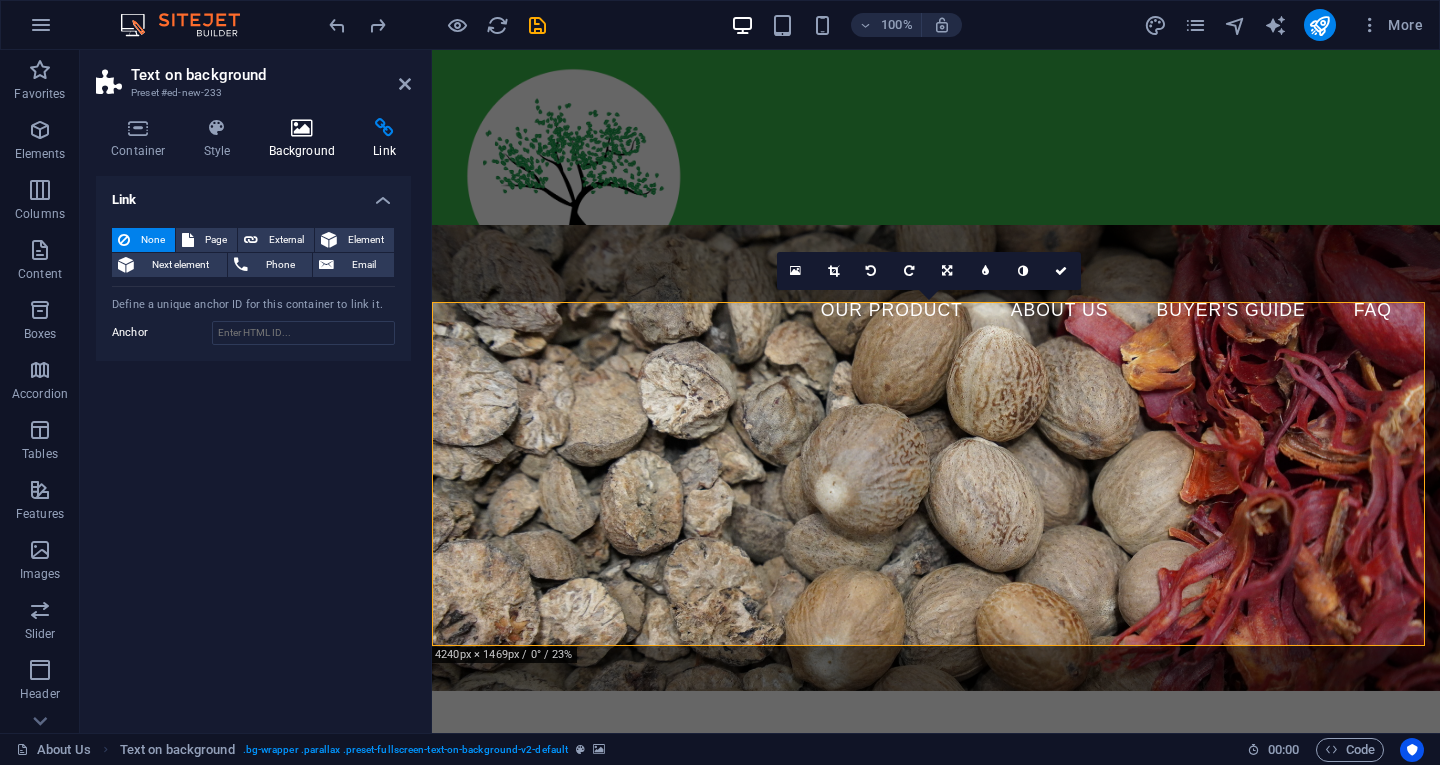 click at bounding box center [302, 128] 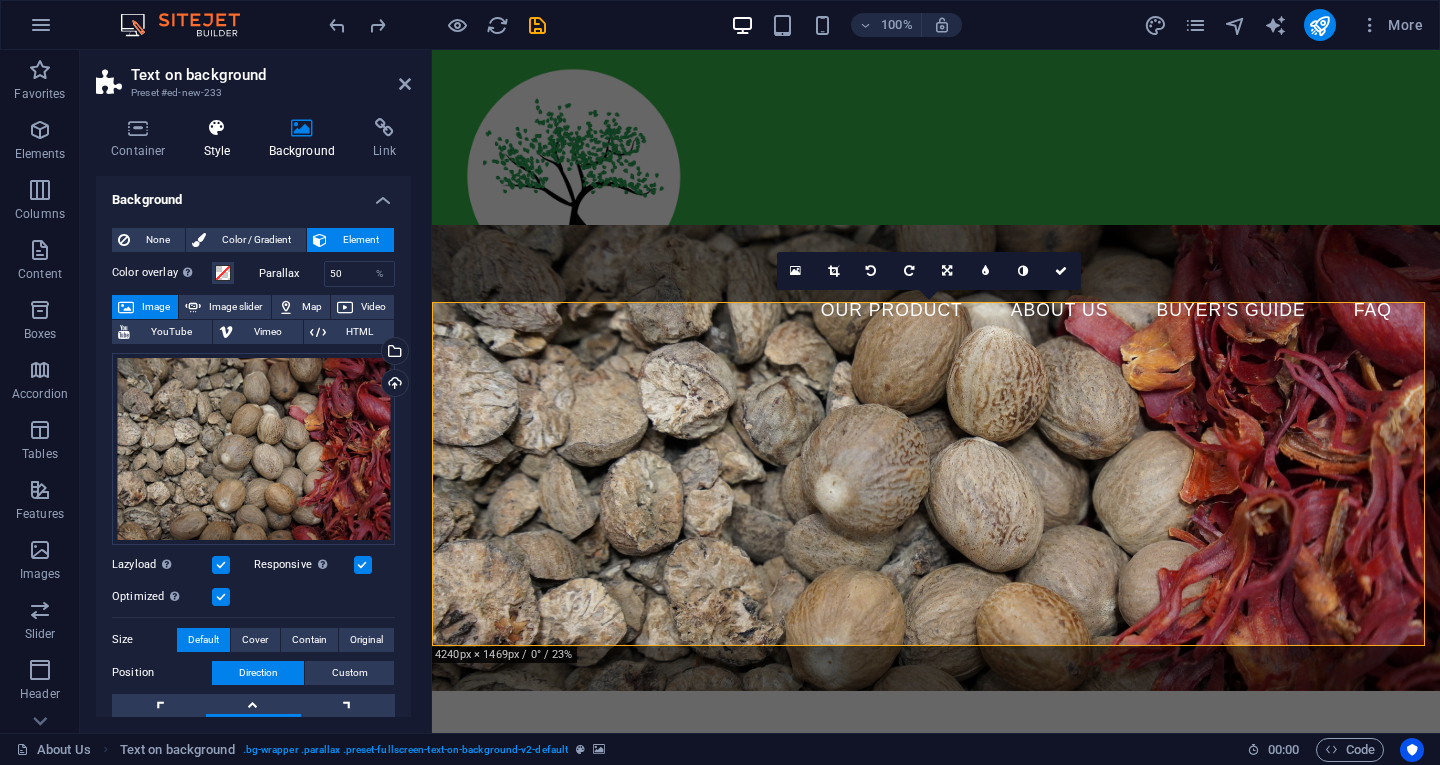 click at bounding box center [217, 128] 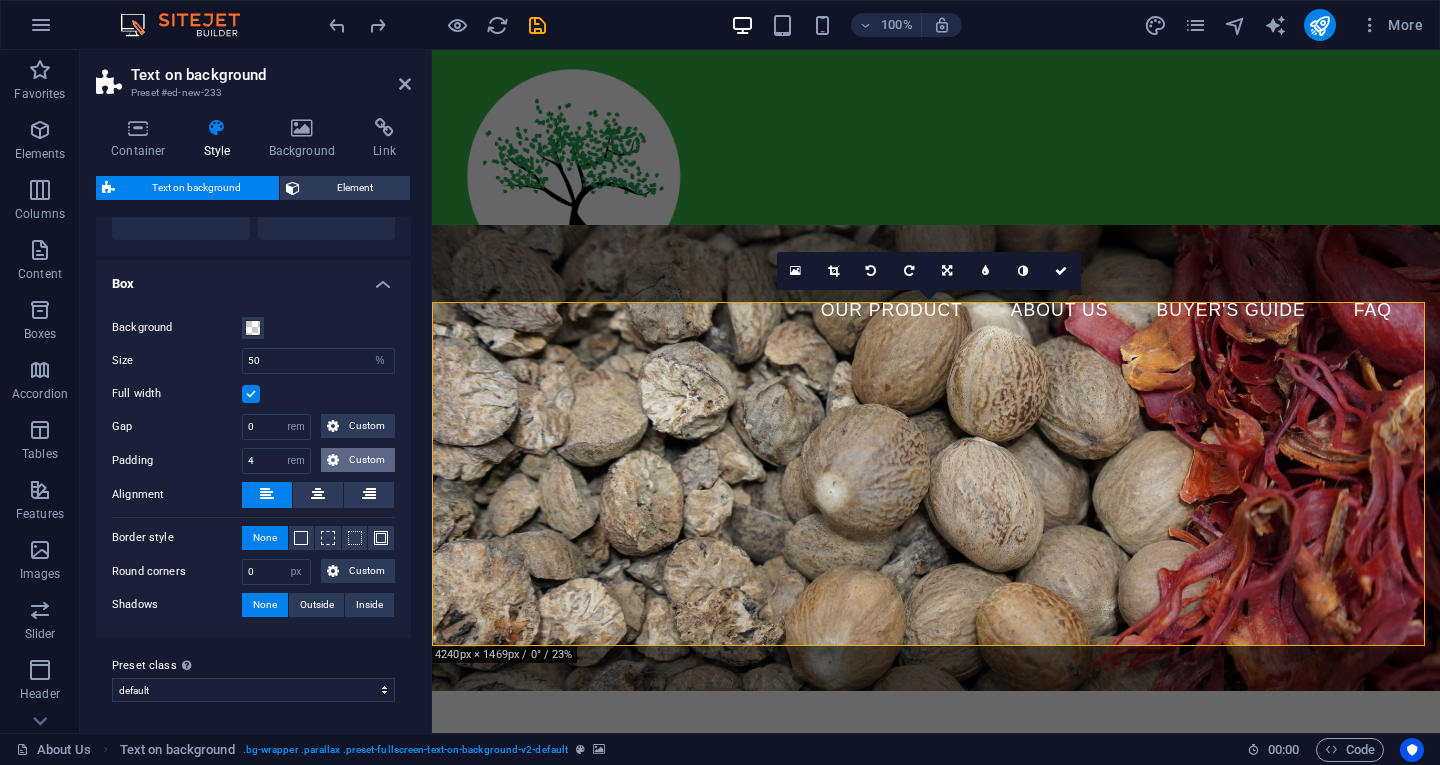 scroll, scrollTop: 0, scrollLeft: 0, axis: both 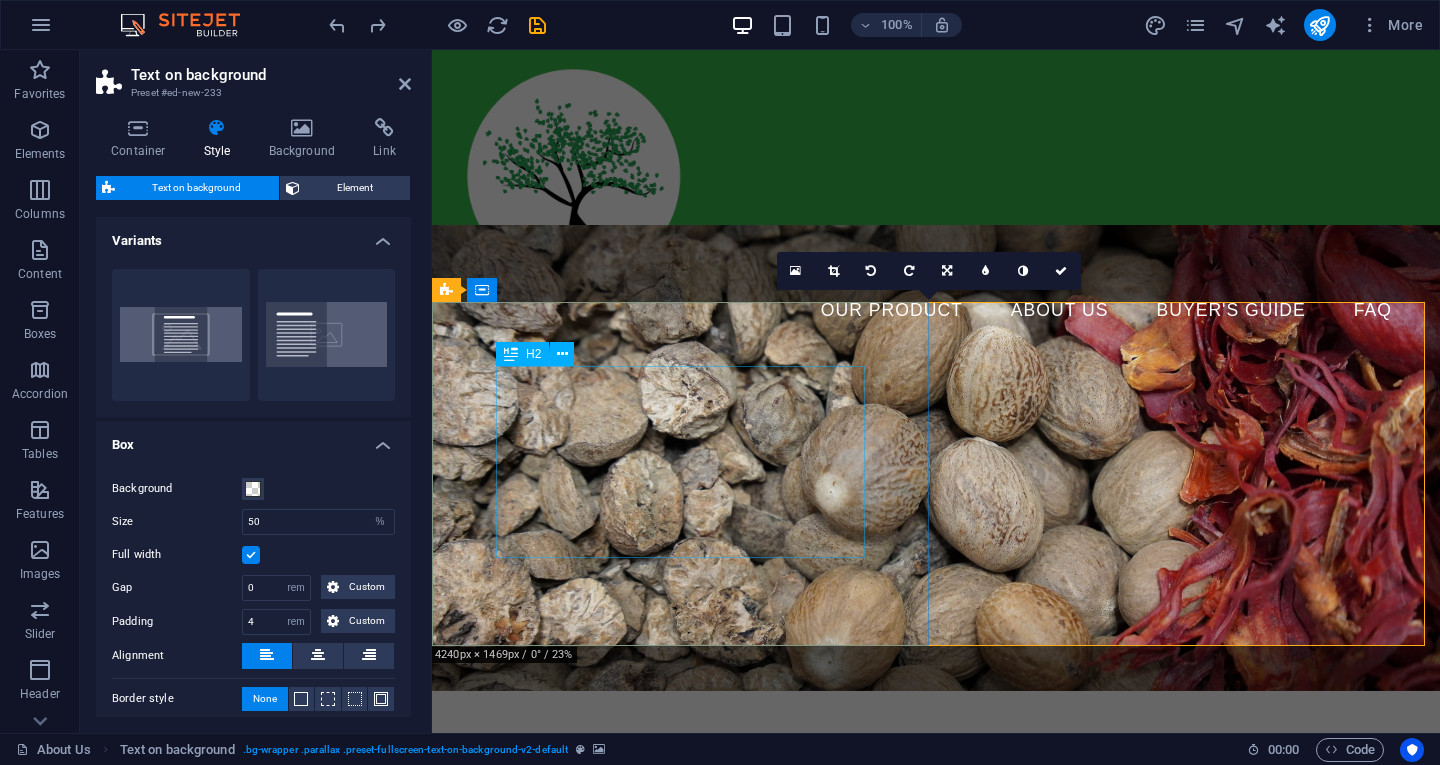 click on "PREMIUM INDONESIAN SPICES and Tropical Fruit Exporter" at bounding box center (936, 929) 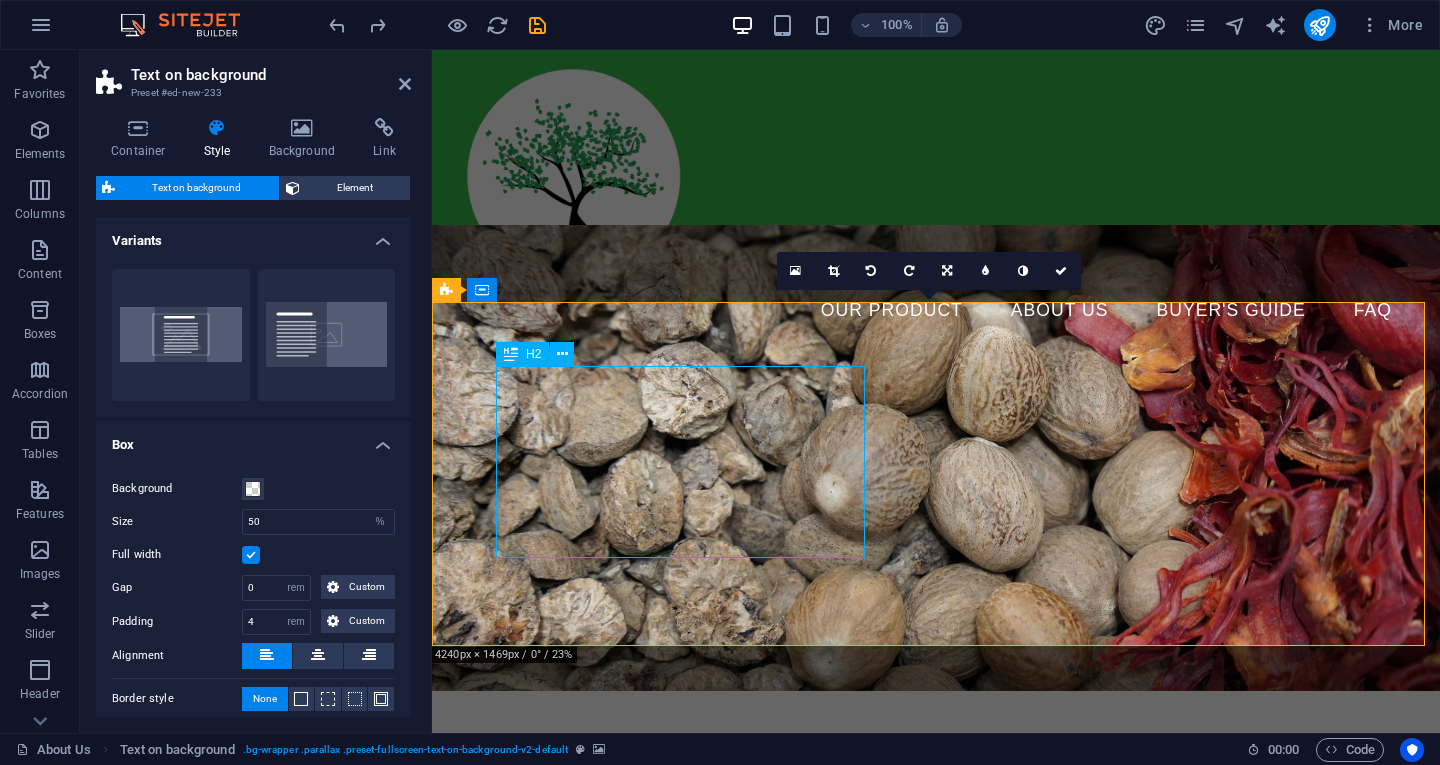 click on "PREMIUM INDONESIAN SPICES and Tropical Fruit Exporter" at bounding box center (936, 929) 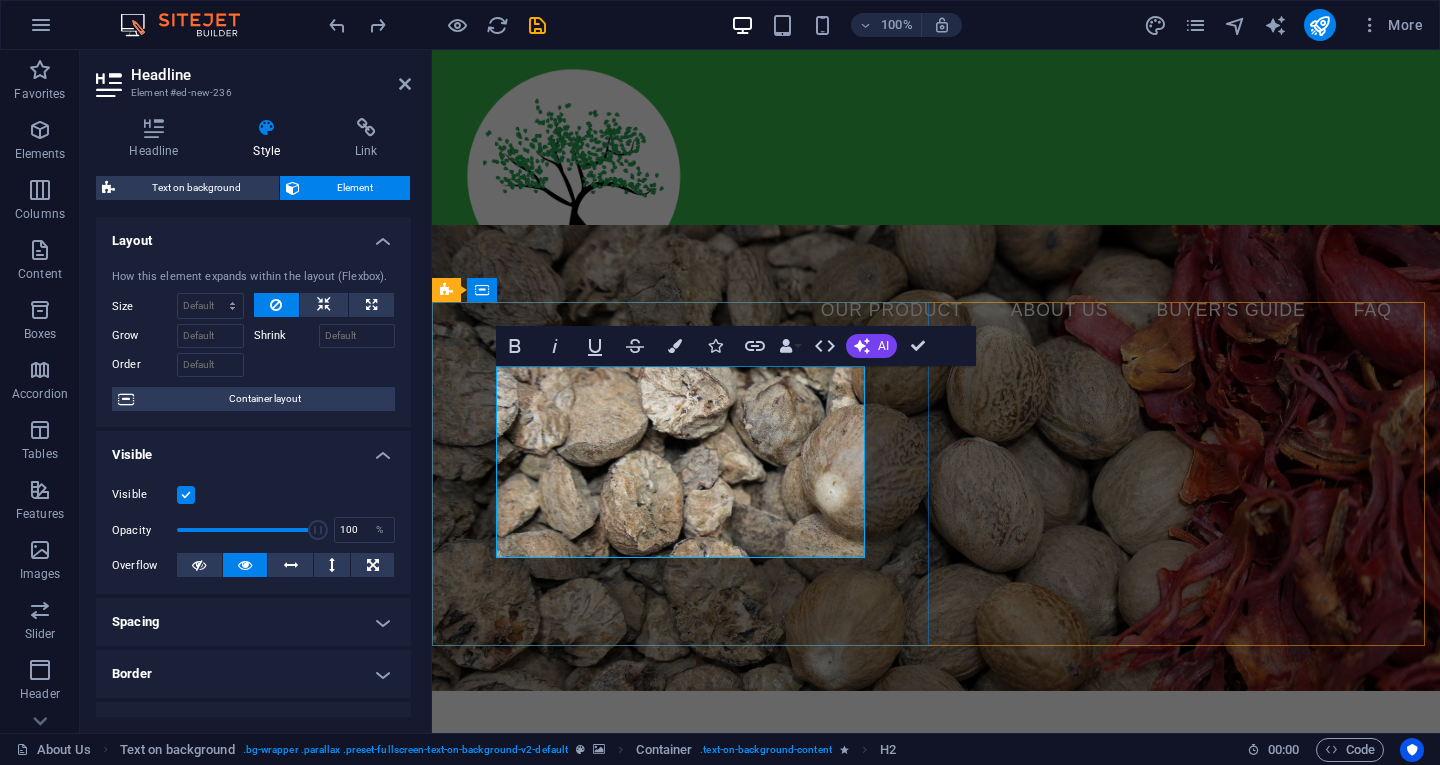 click on "PREMIUM INDONESIAN SPICES and Tropical Fruit Exporter" at bounding box center [936, 929] 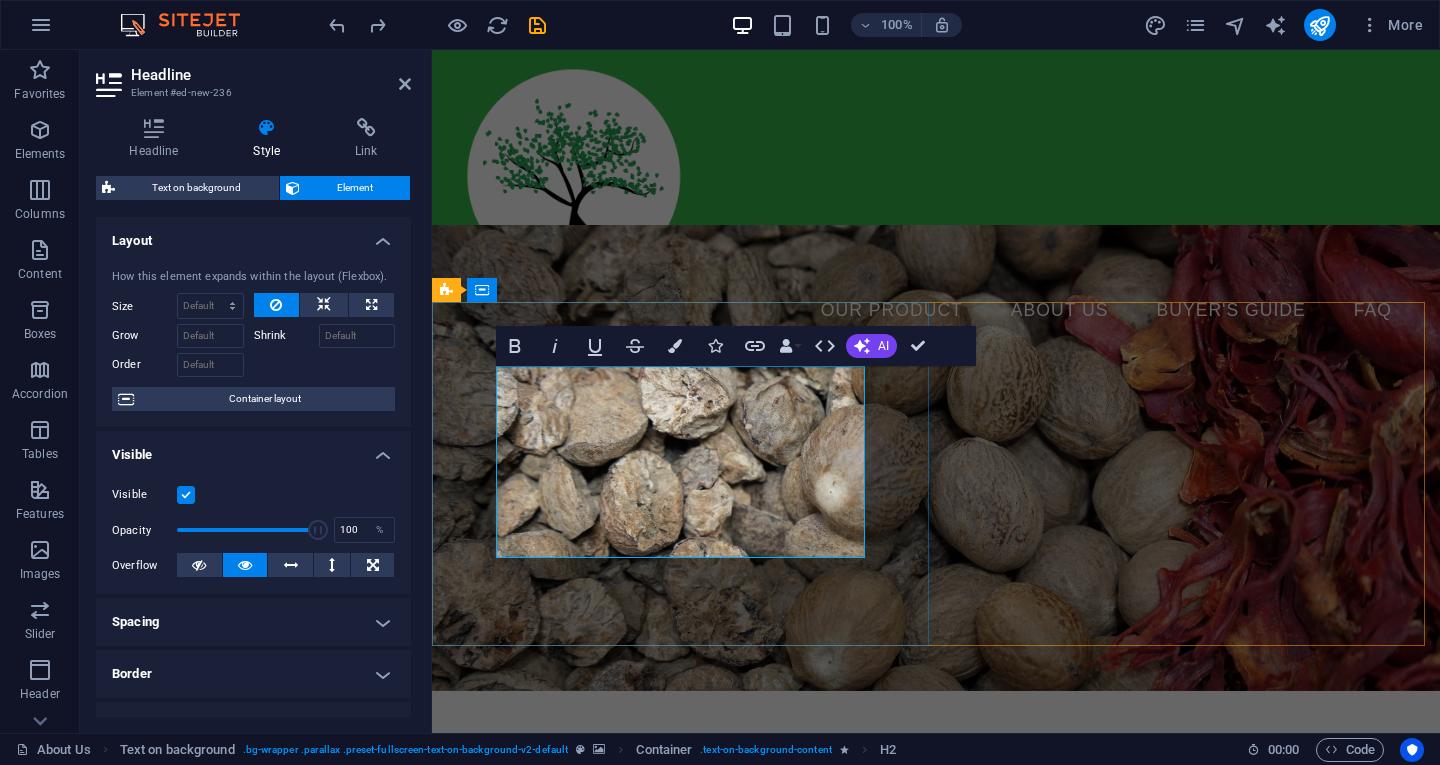 drag, startPoint x: 674, startPoint y: 540, endPoint x: 505, endPoint y: 393, distance: 223.9866 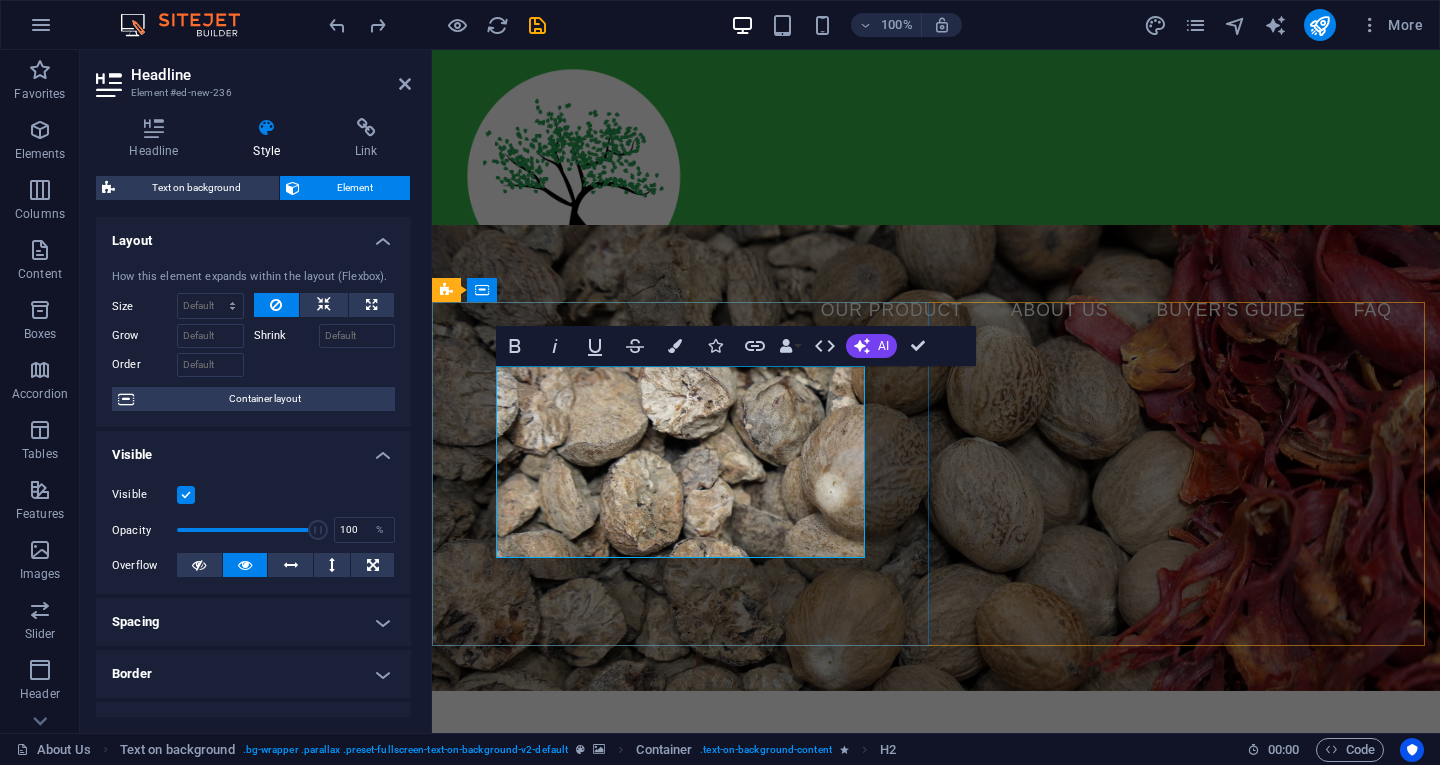 click on "PREMIUM INDONESIAN SPICES and Tropical Fruit Exporter" at bounding box center (936, 929) 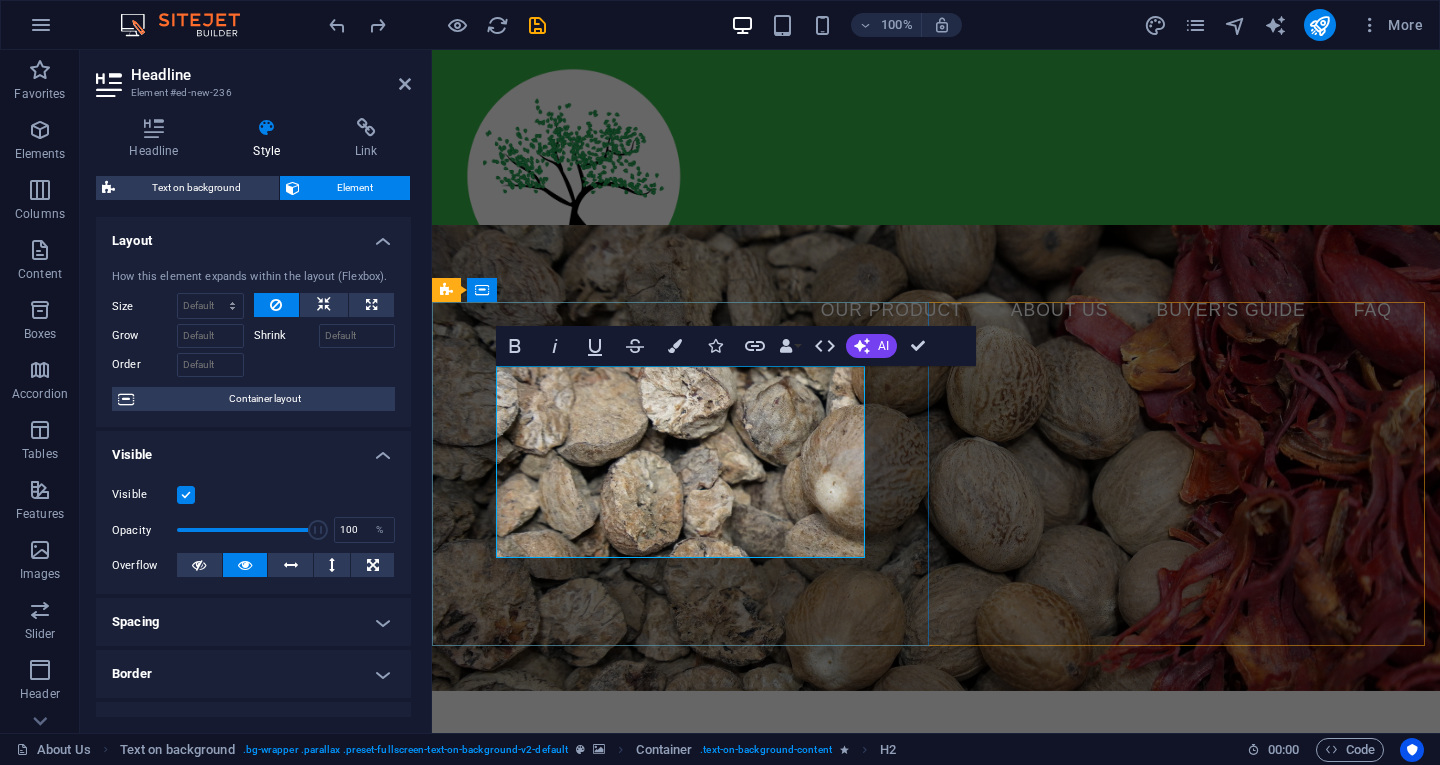 drag, startPoint x: 660, startPoint y: 544, endPoint x: 506, endPoint y: 397, distance: 212.89668 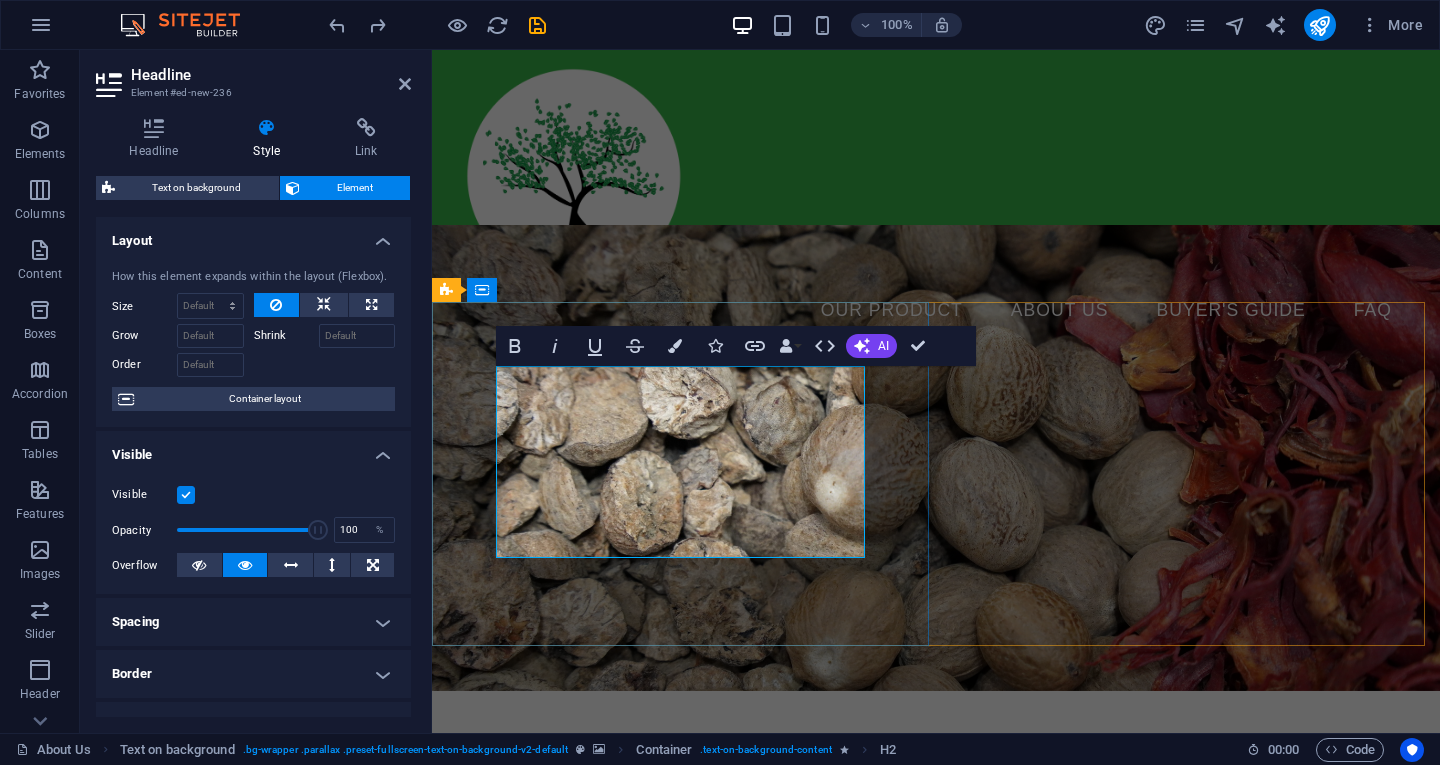 click on "PREMIUM INDONESIAN SPICES and Tropical Fruit Exporter" at bounding box center (936, 929) 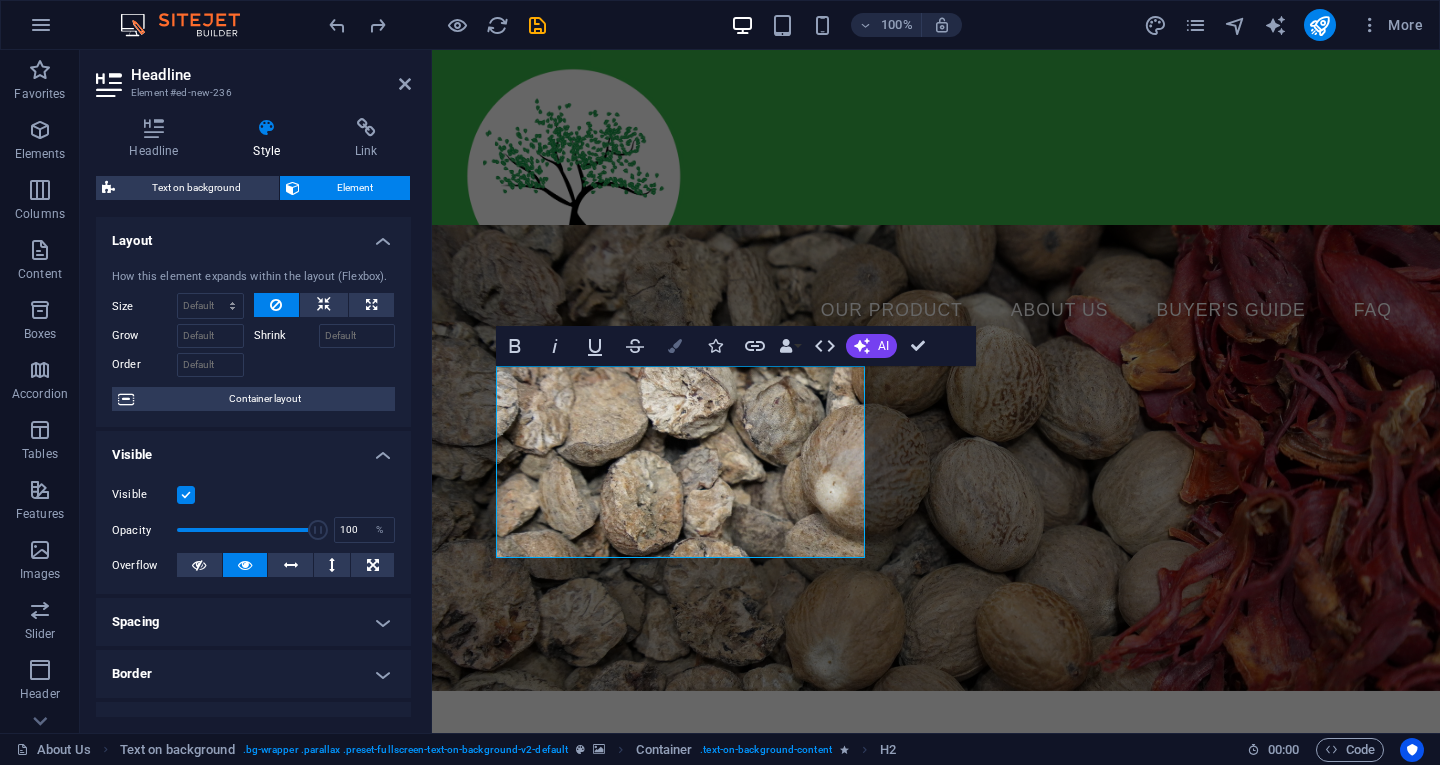 click at bounding box center [675, 346] 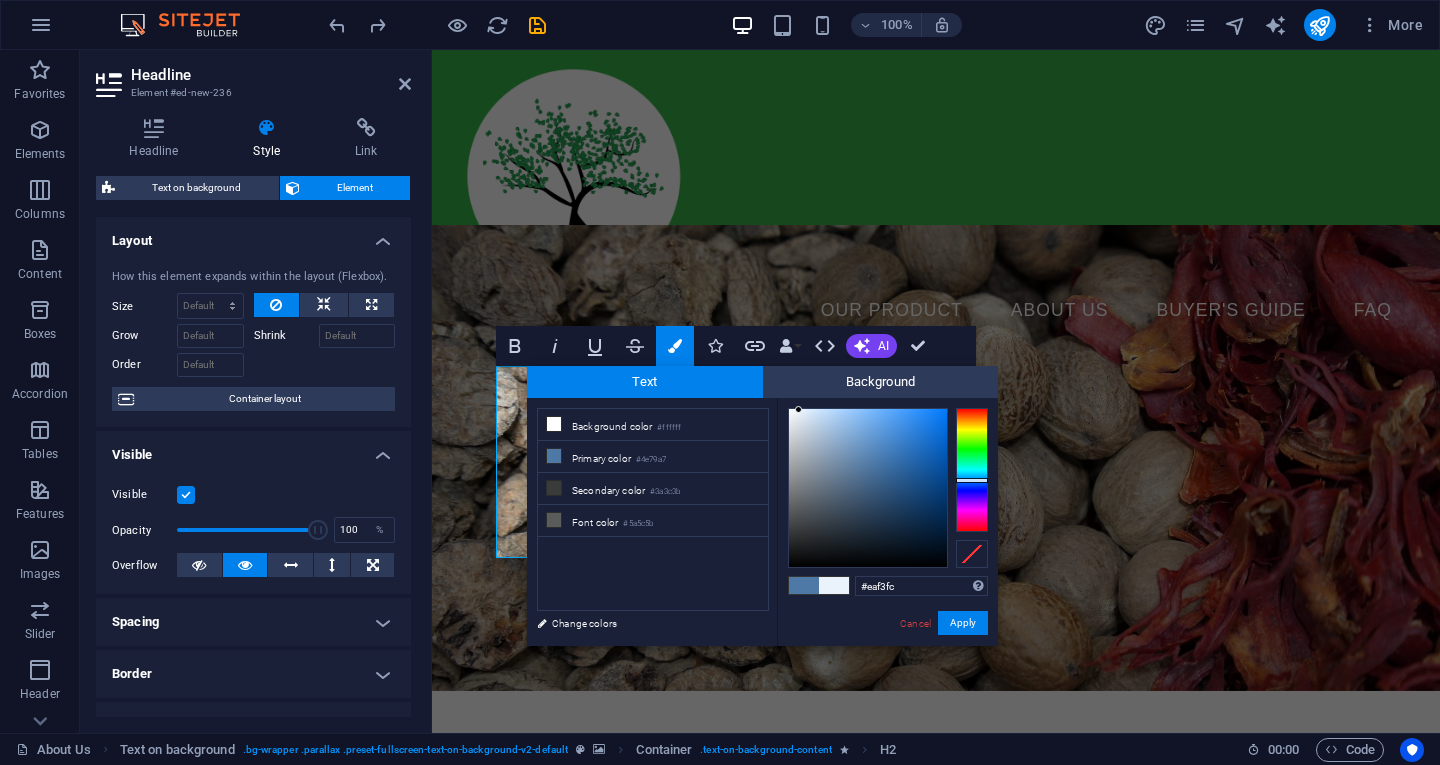 click at bounding box center [868, 488] 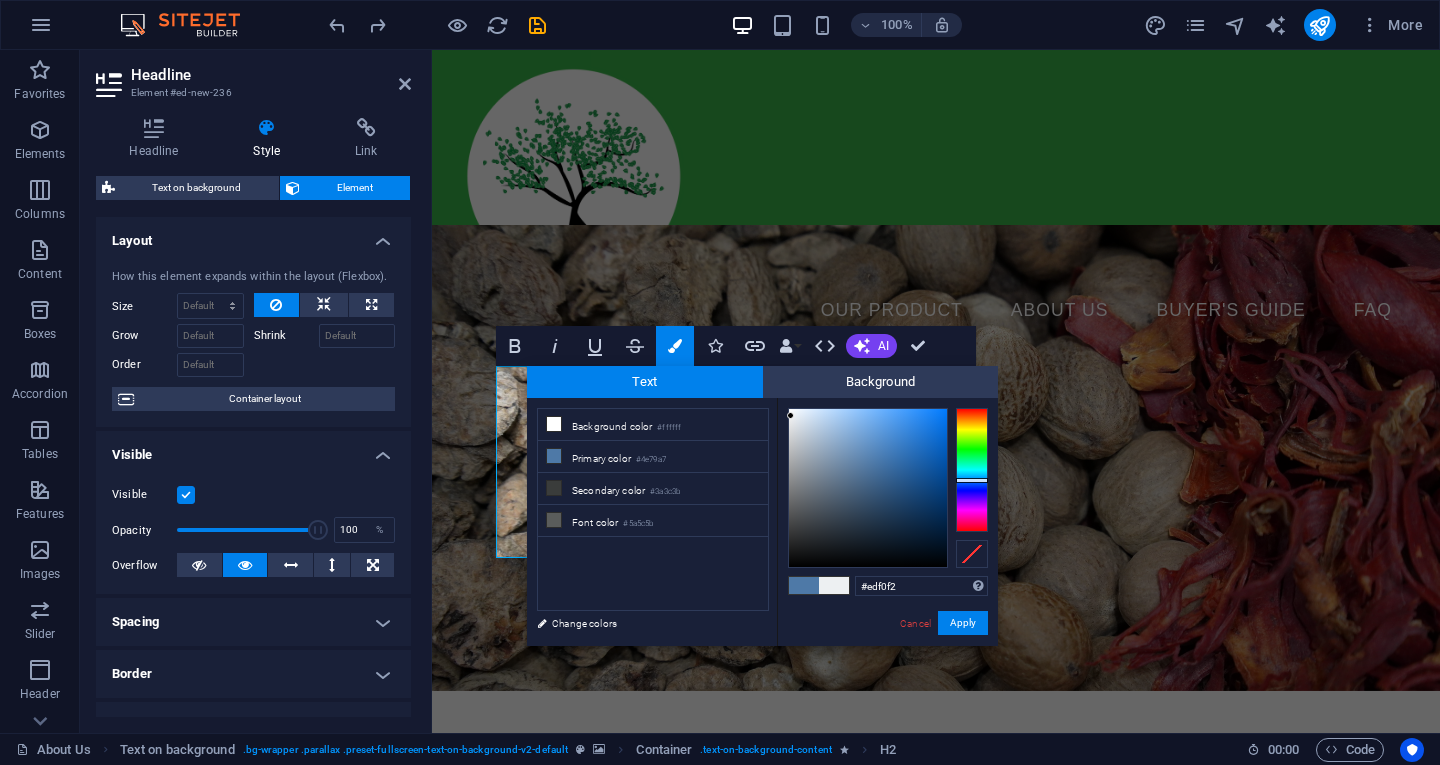drag, startPoint x: 799, startPoint y: 407, endPoint x: 791, endPoint y: 416, distance: 12.0415945 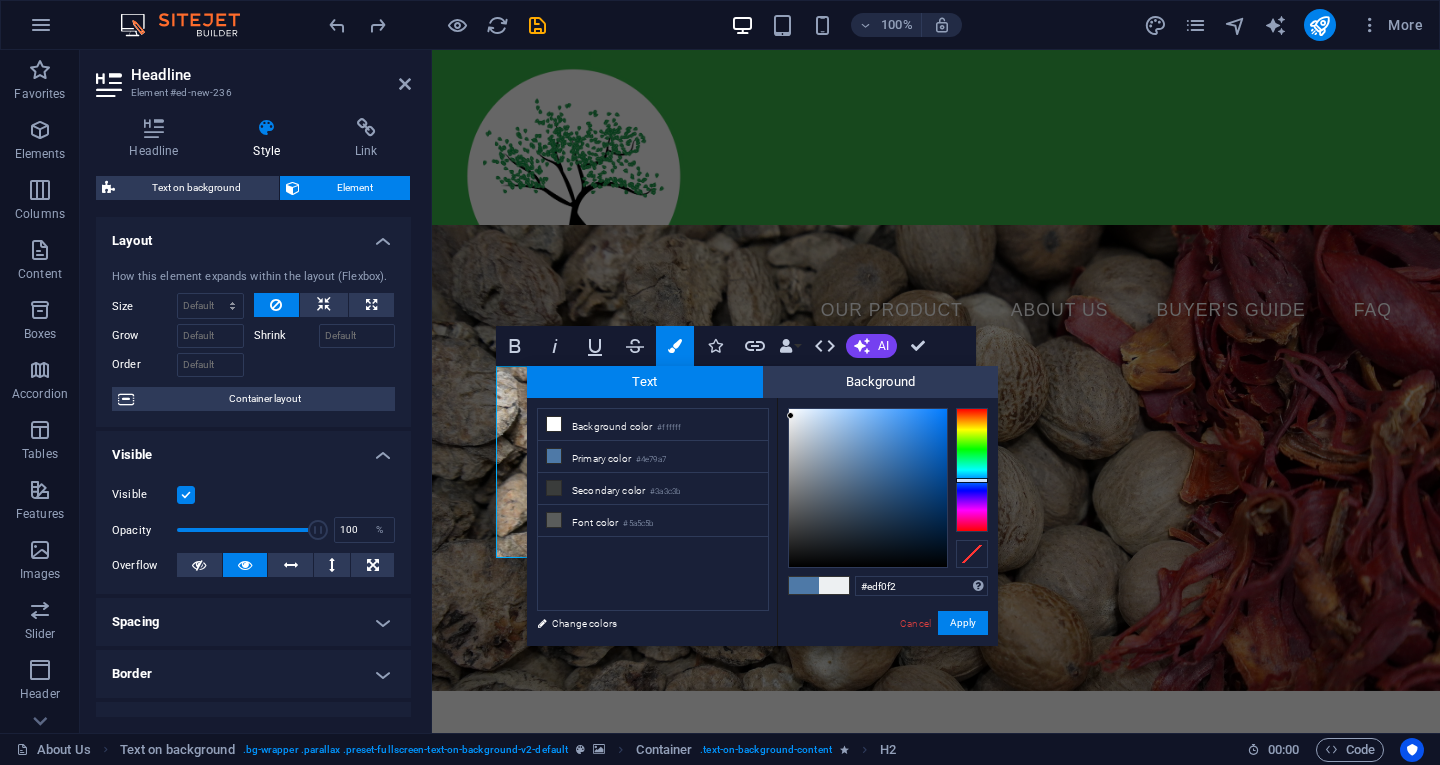click at bounding box center [790, 415] 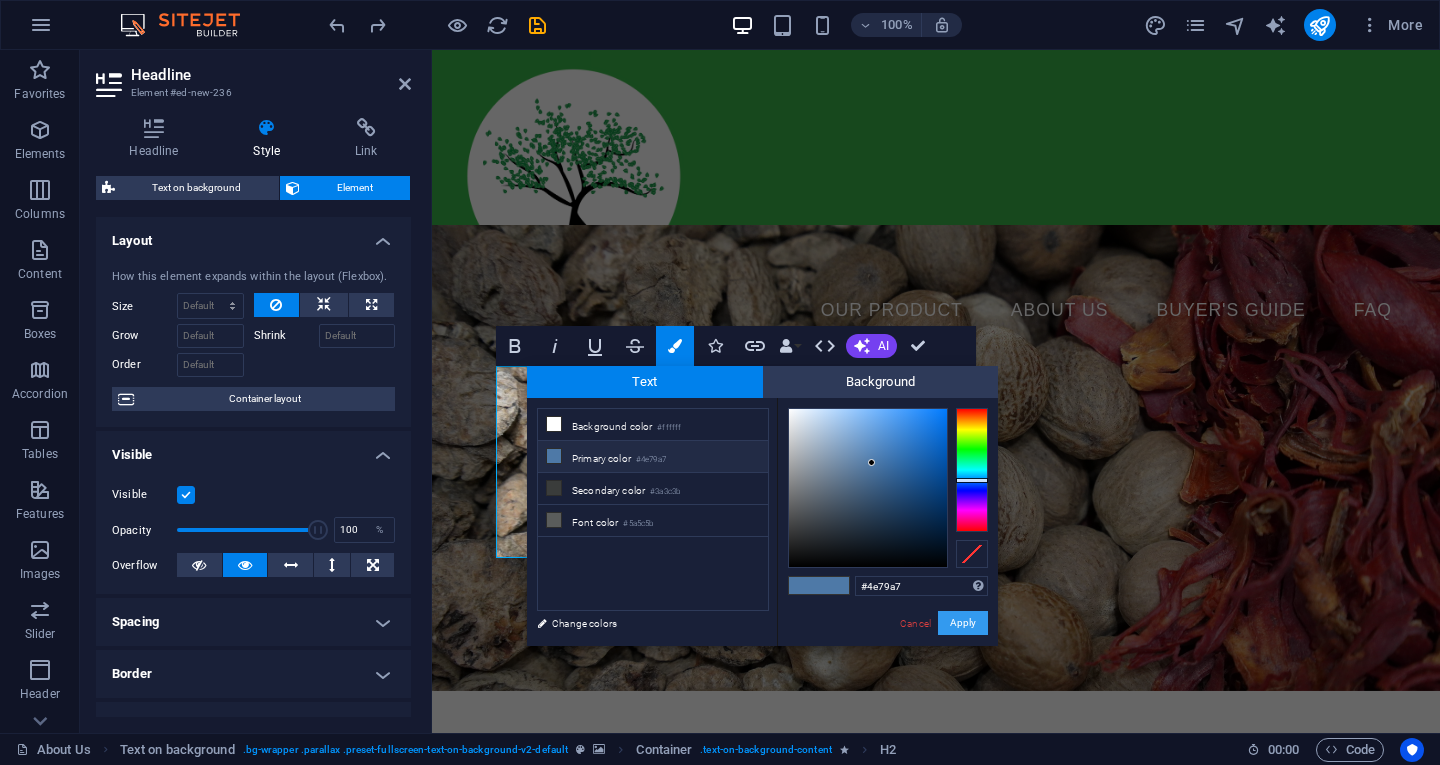 click on "Apply" at bounding box center (963, 623) 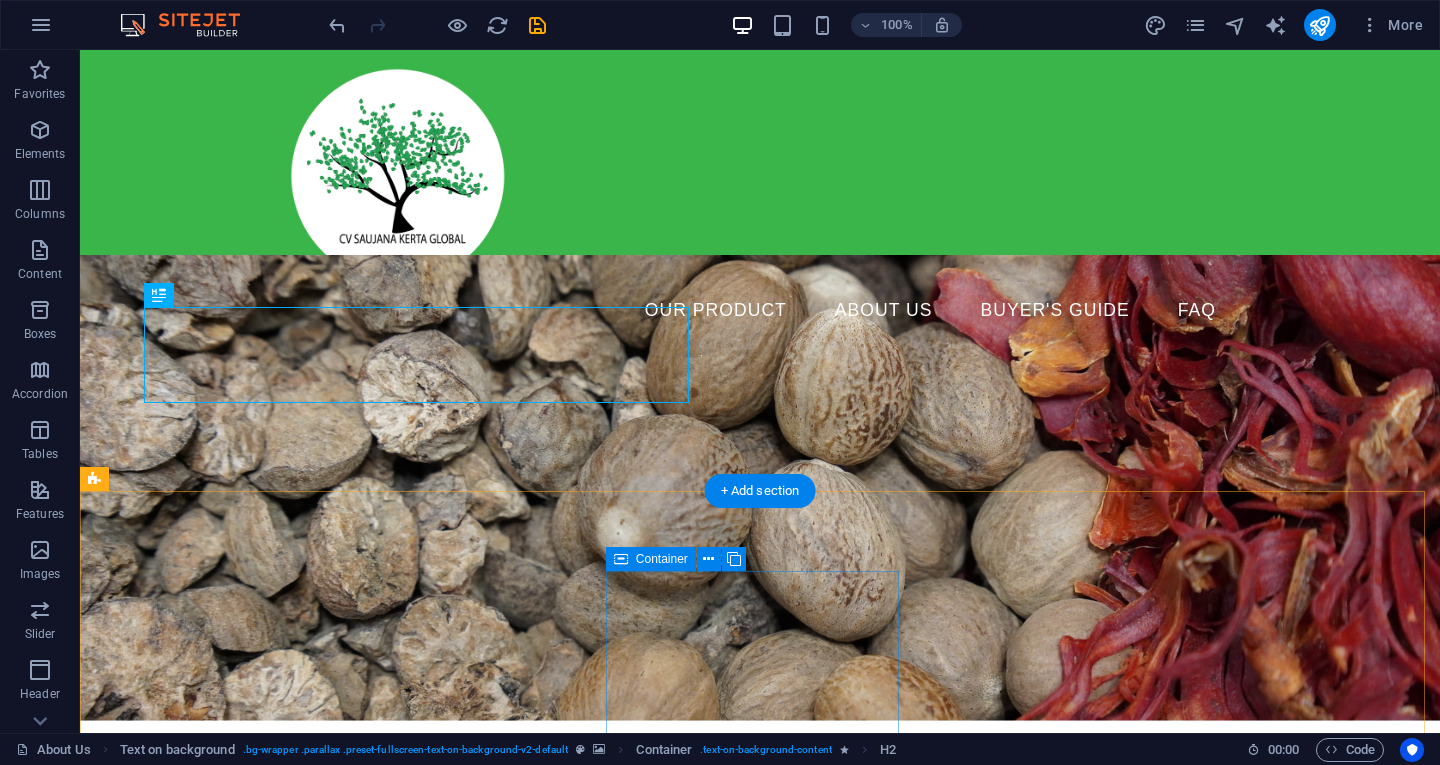 scroll, scrollTop: 160, scrollLeft: 0, axis: vertical 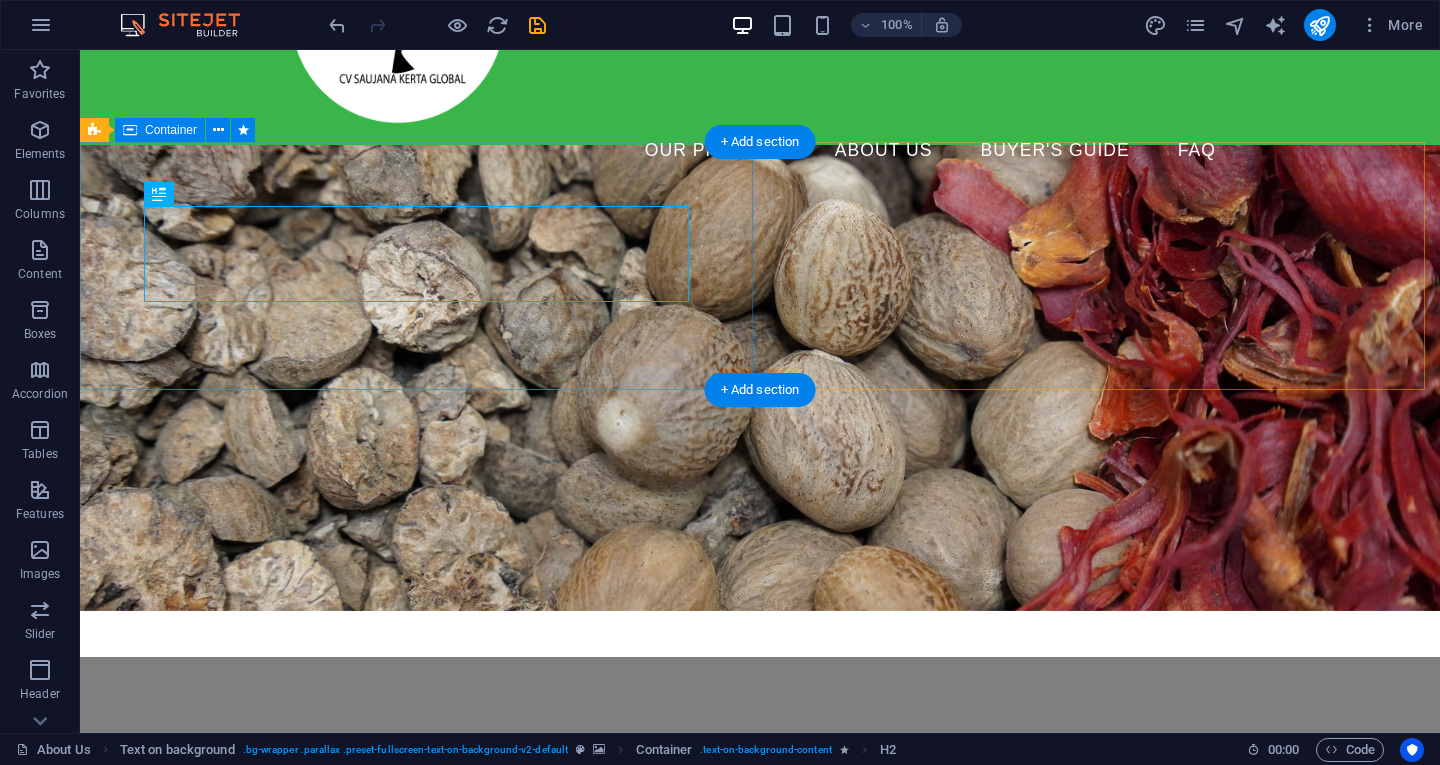 click on "PREMIUM INDONESIAN SPICES and Tropical Fruit Exporter" at bounding box center [760, 781] 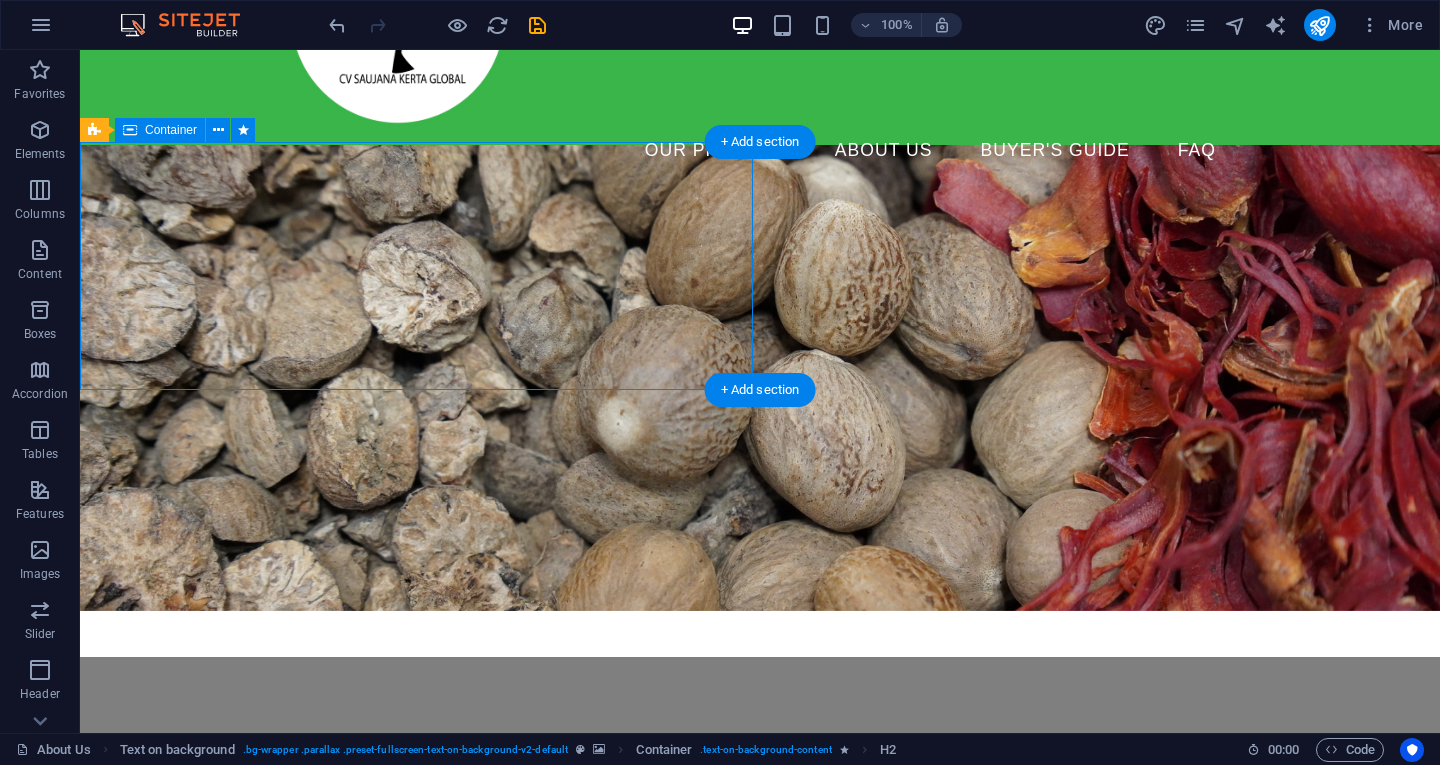 click on "PREMIUM INDONESIAN SPICES and Tropical Fruit Exporter" at bounding box center [760, 781] 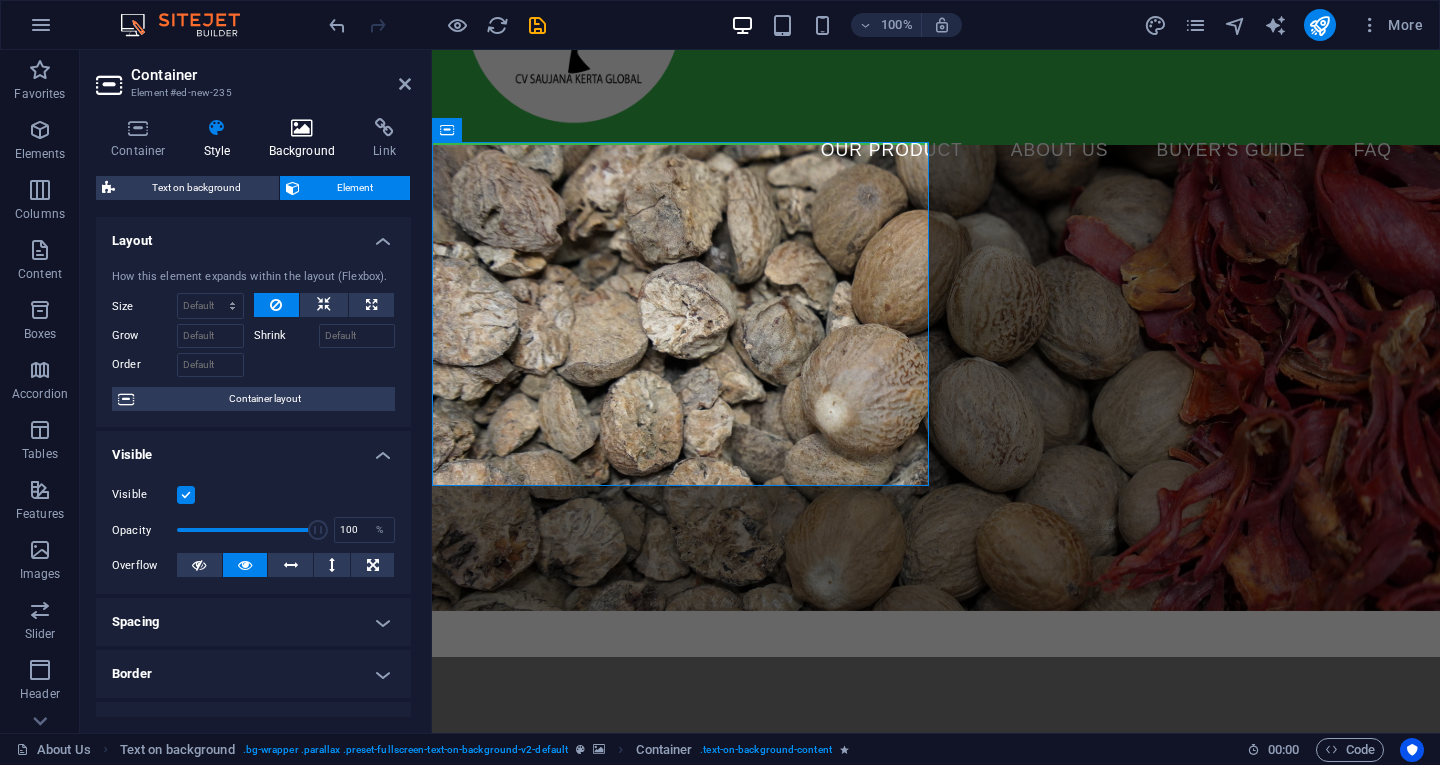 click at bounding box center [302, 128] 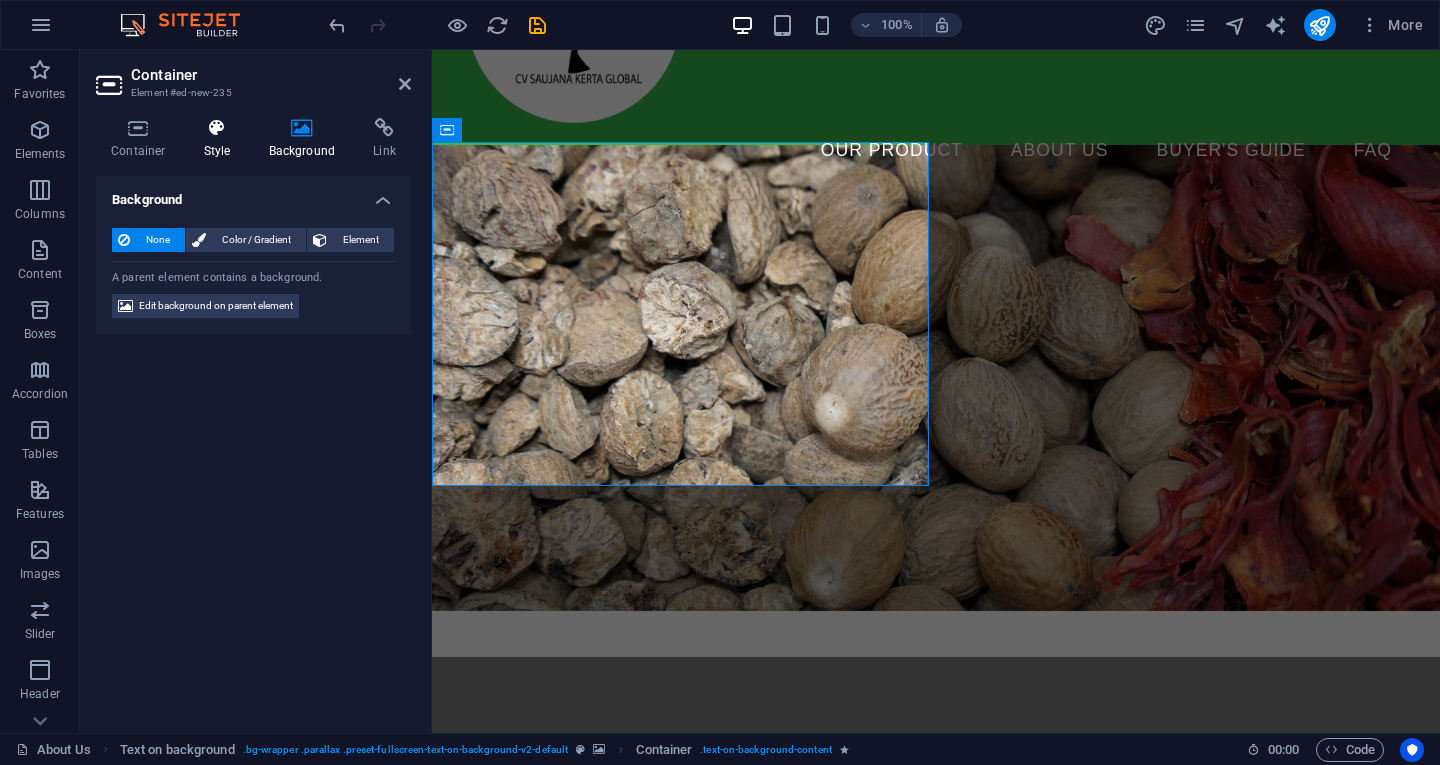 click at bounding box center (217, 128) 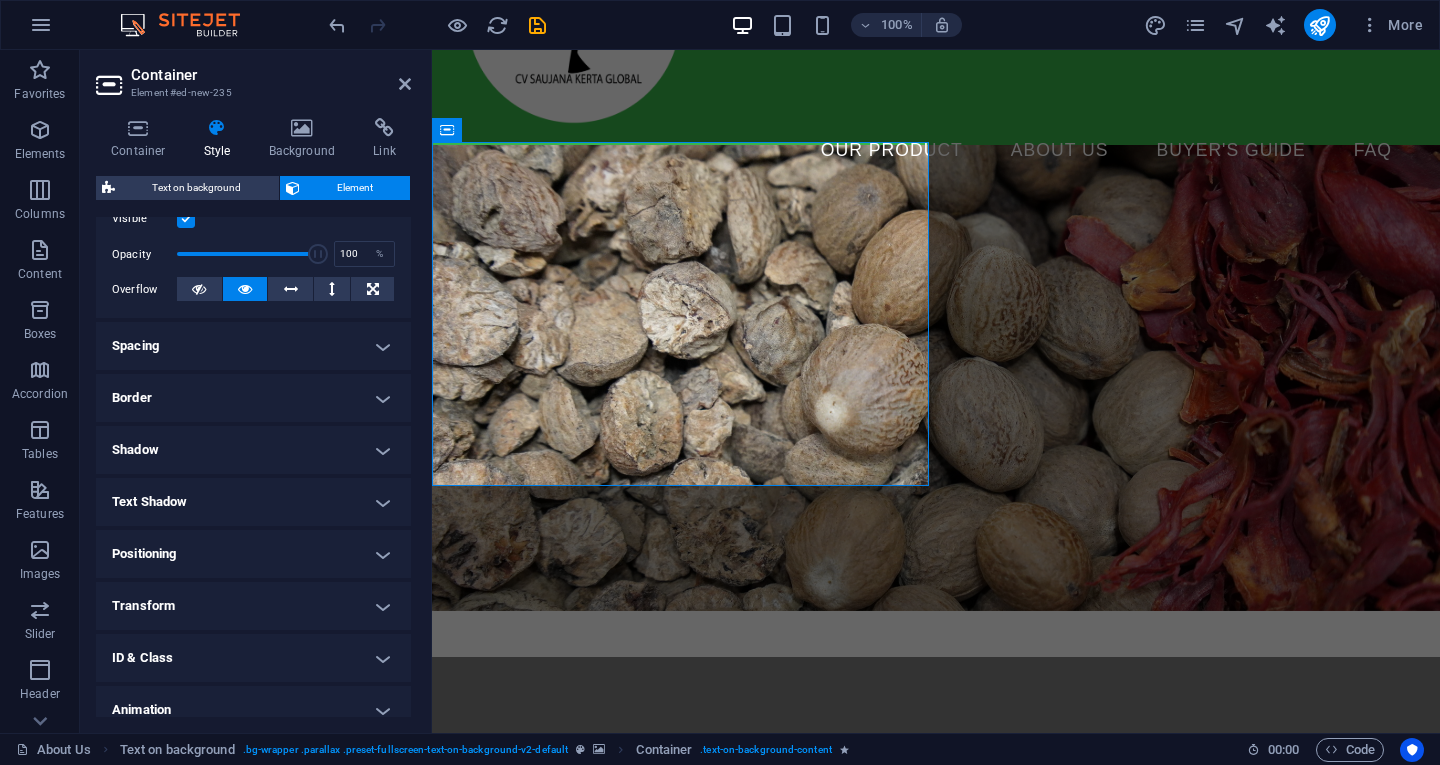 scroll, scrollTop: 345, scrollLeft: 0, axis: vertical 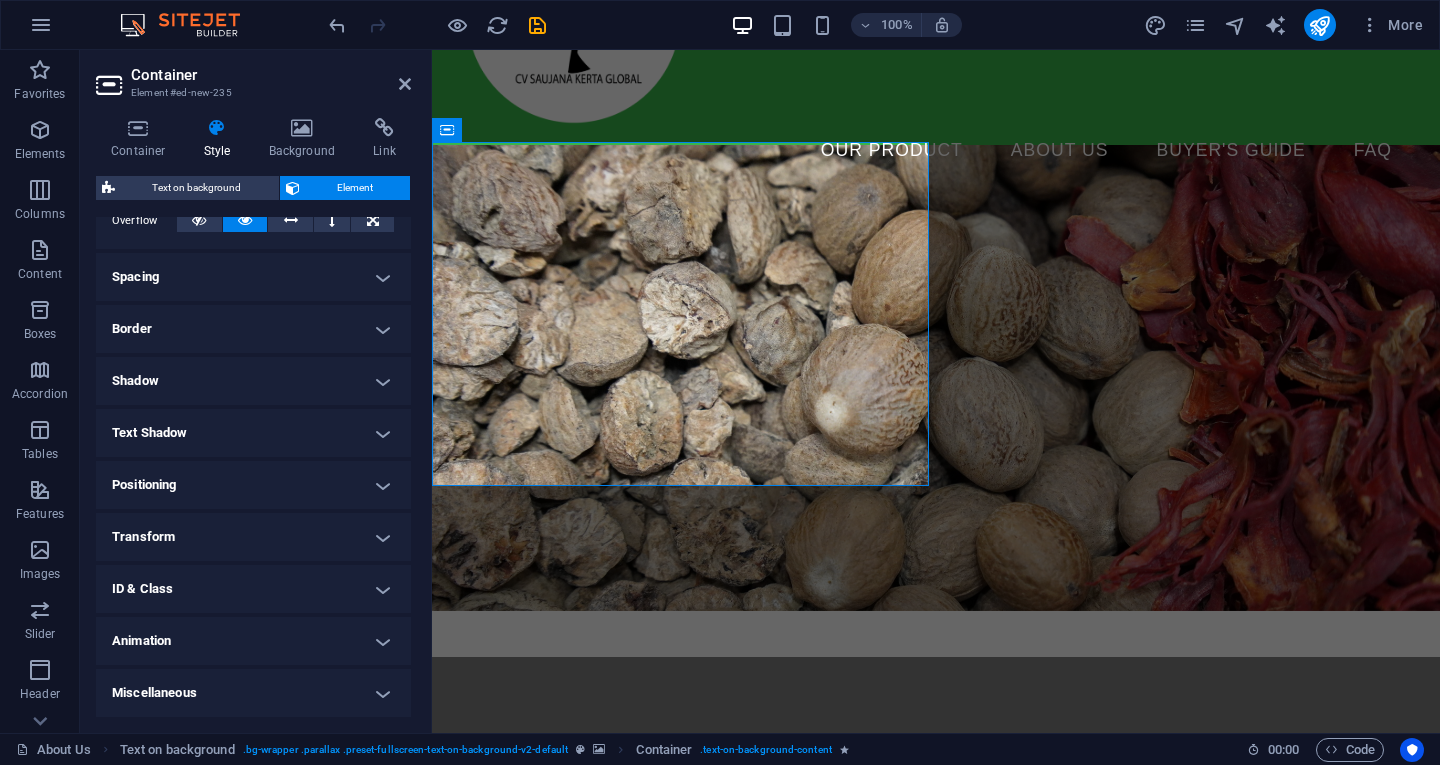 click on "Shadow" at bounding box center [253, 381] 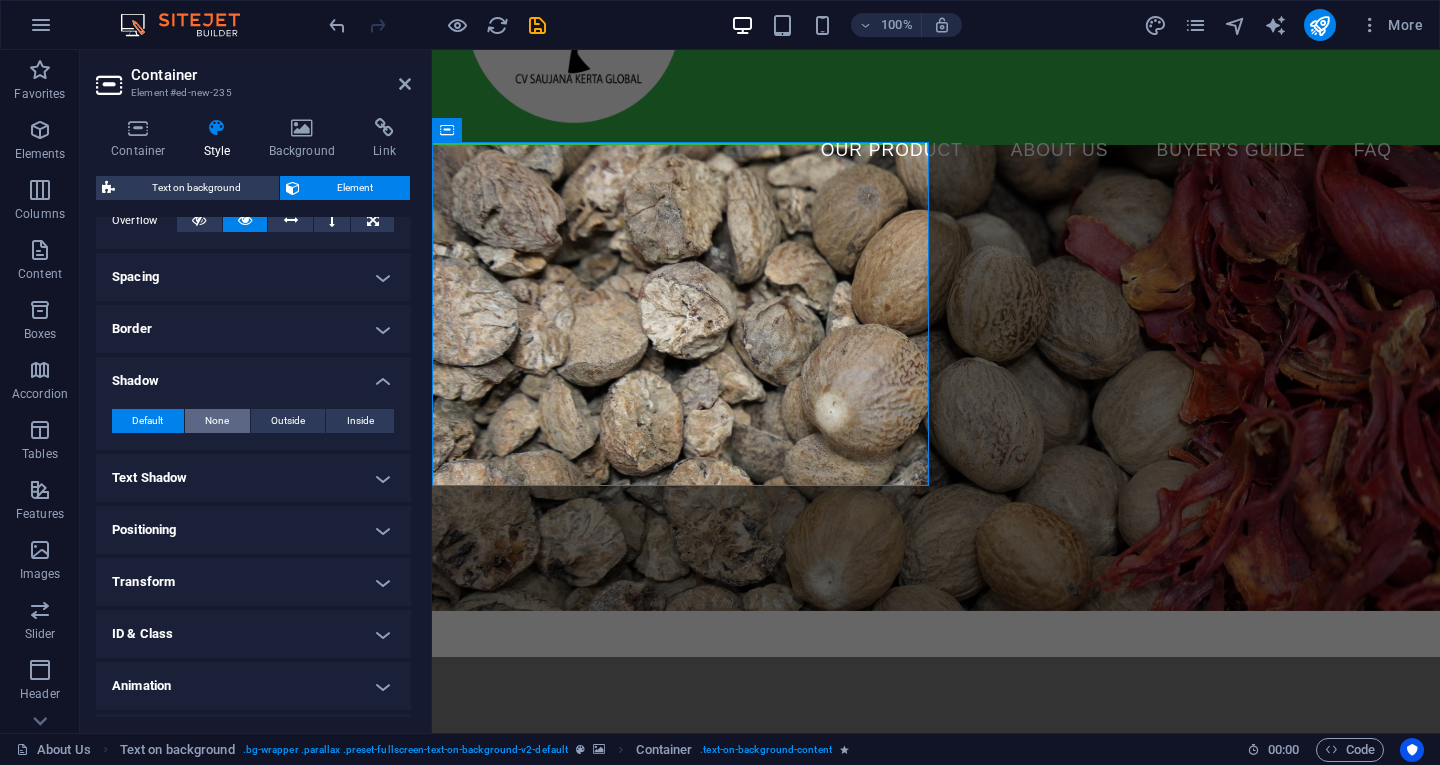 click on "None" at bounding box center [217, 421] 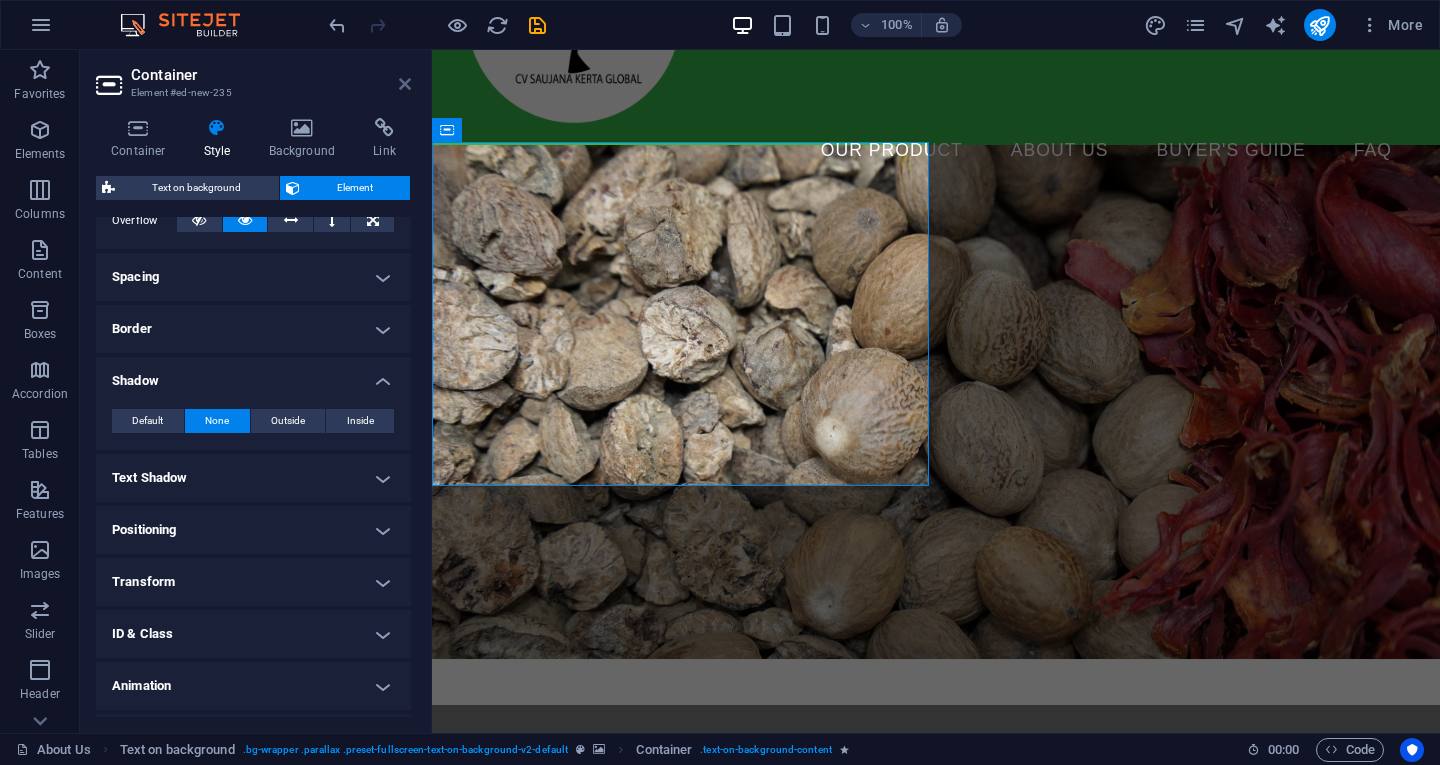 click at bounding box center (405, 84) 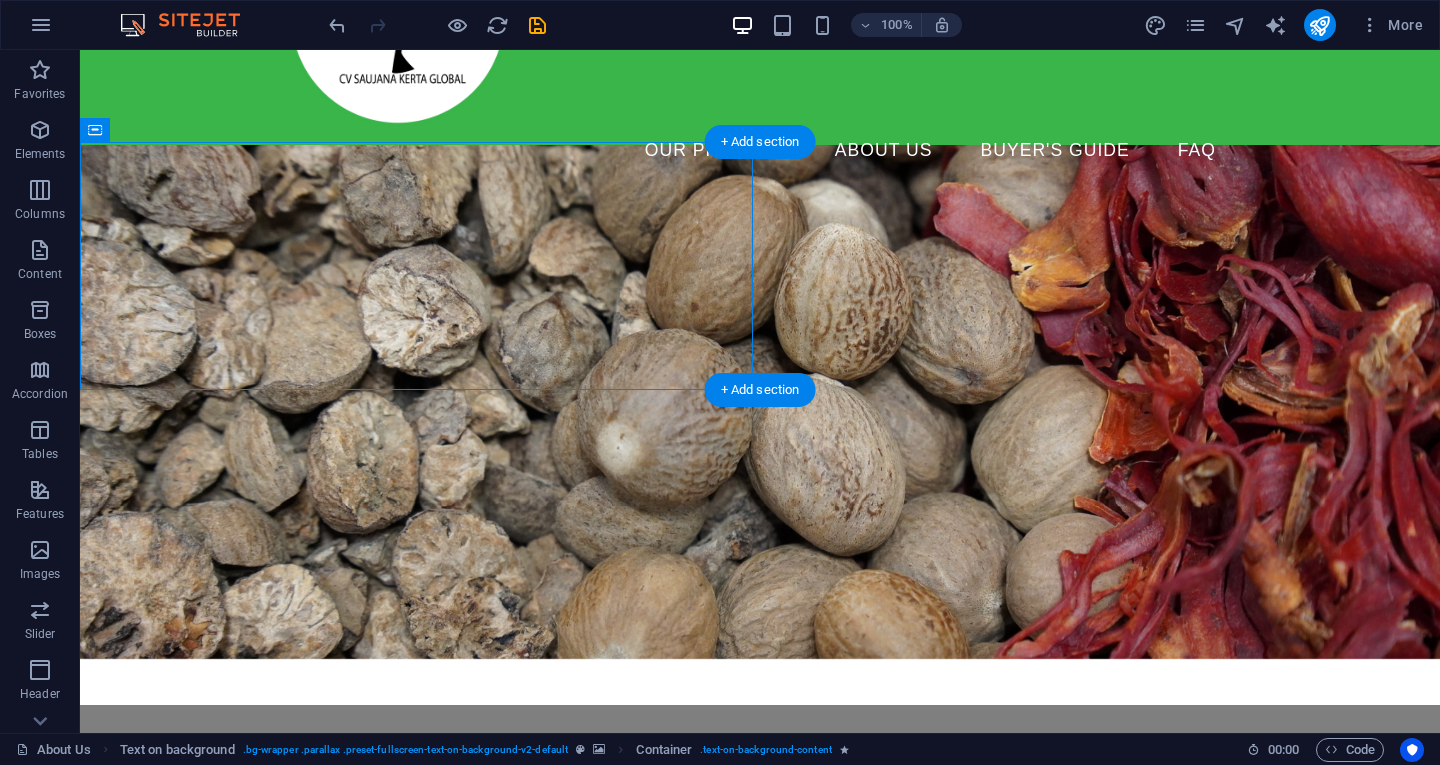click at bounding box center (760, 402) 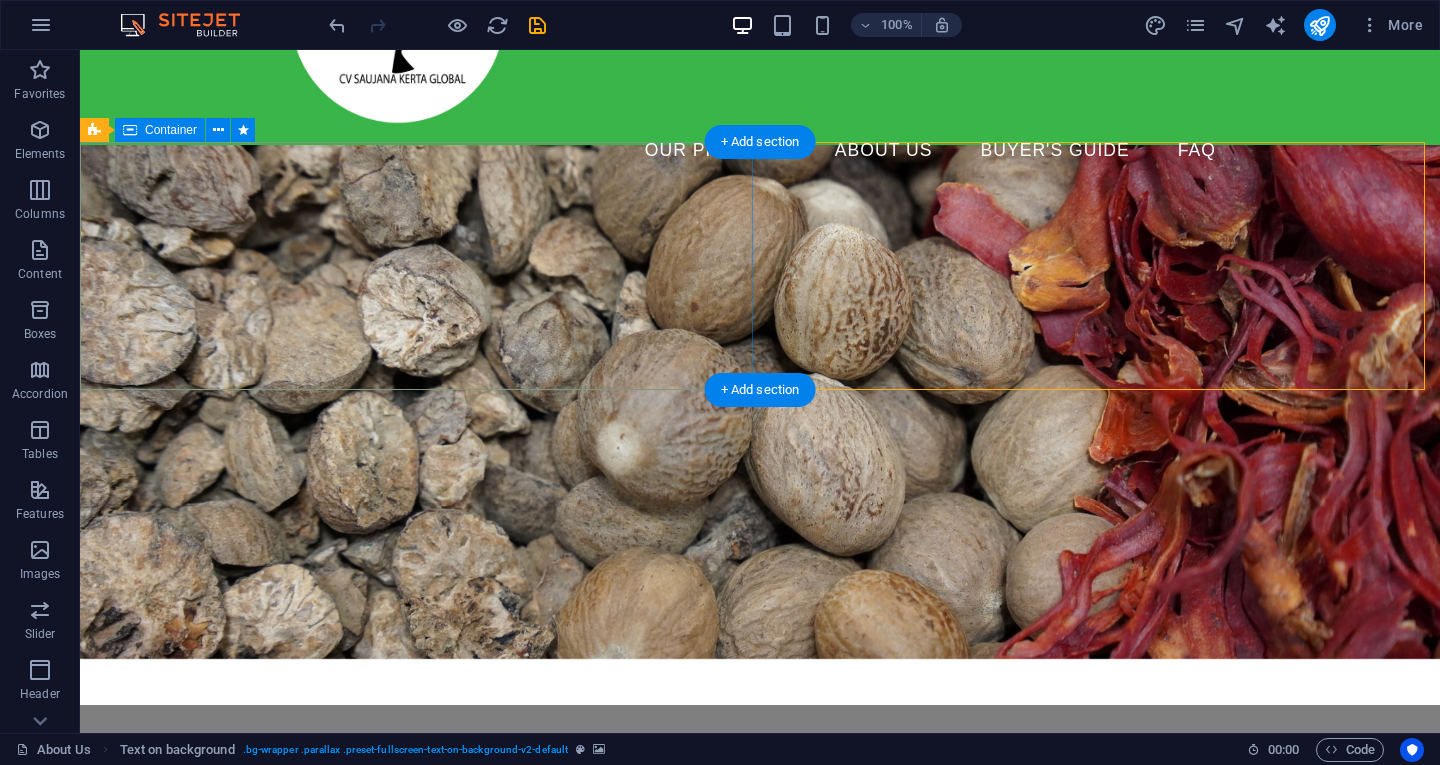 click on "PREMIUM INDONESIAN SPICES and Tropical Fruit Exporter" at bounding box center [760, 829] 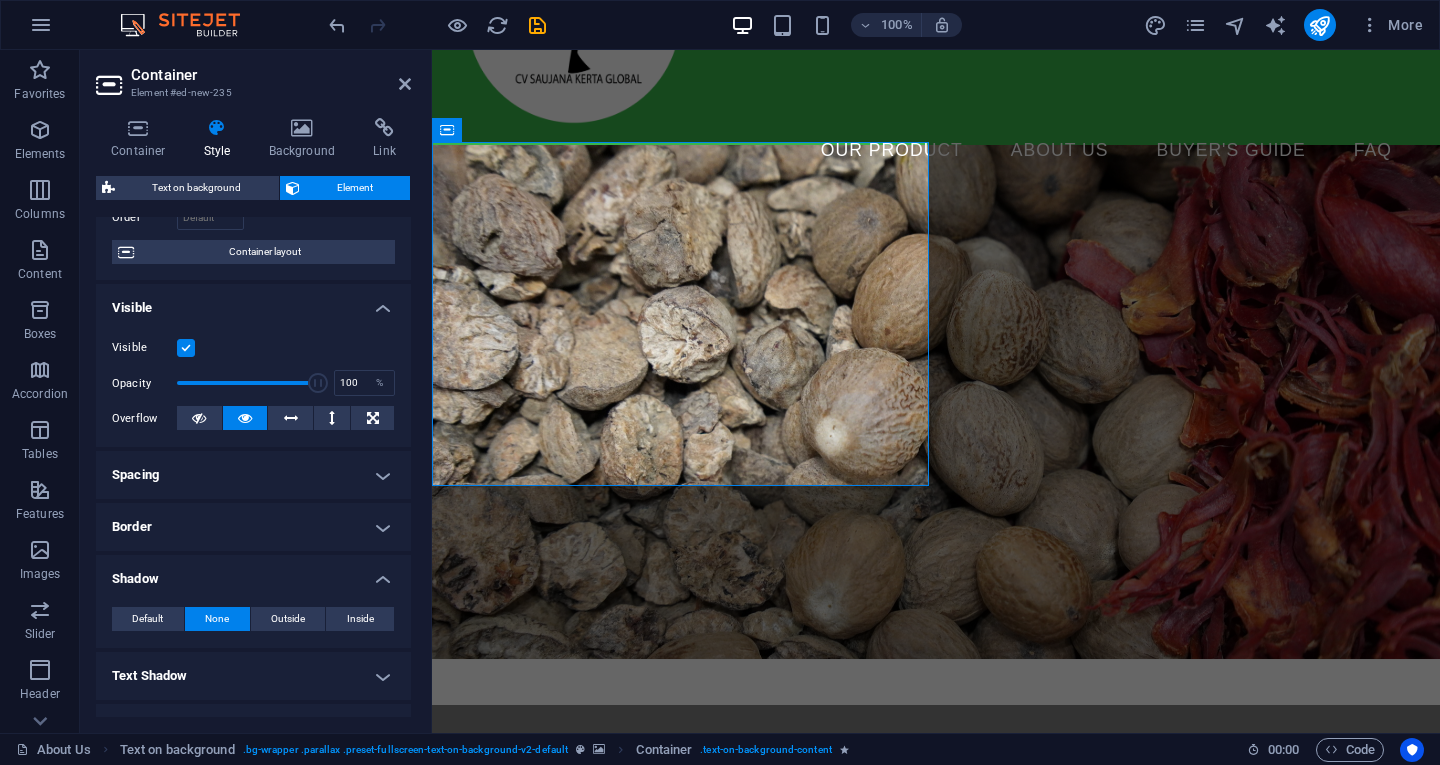 scroll, scrollTop: 168, scrollLeft: 0, axis: vertical 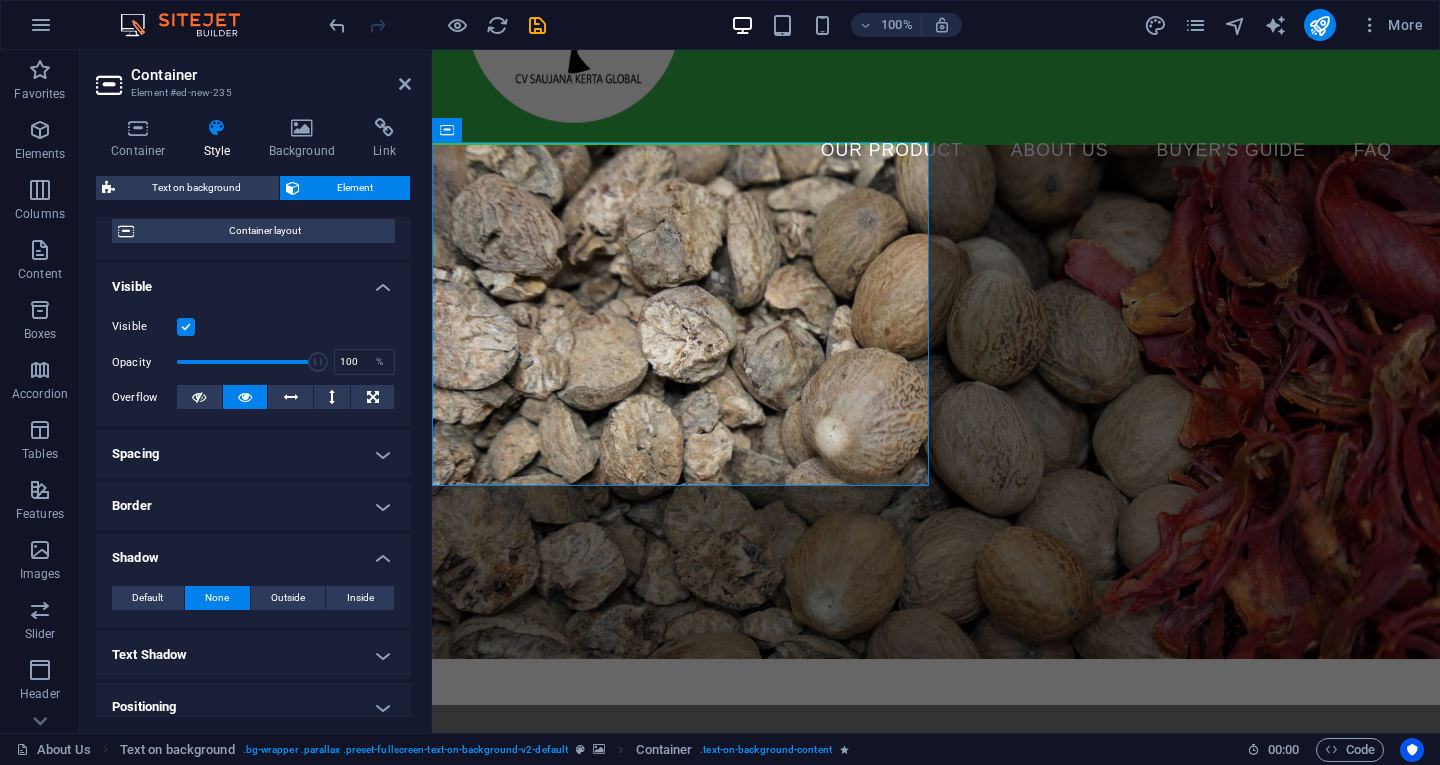 click on "Border" at bounding box center [253, 506] 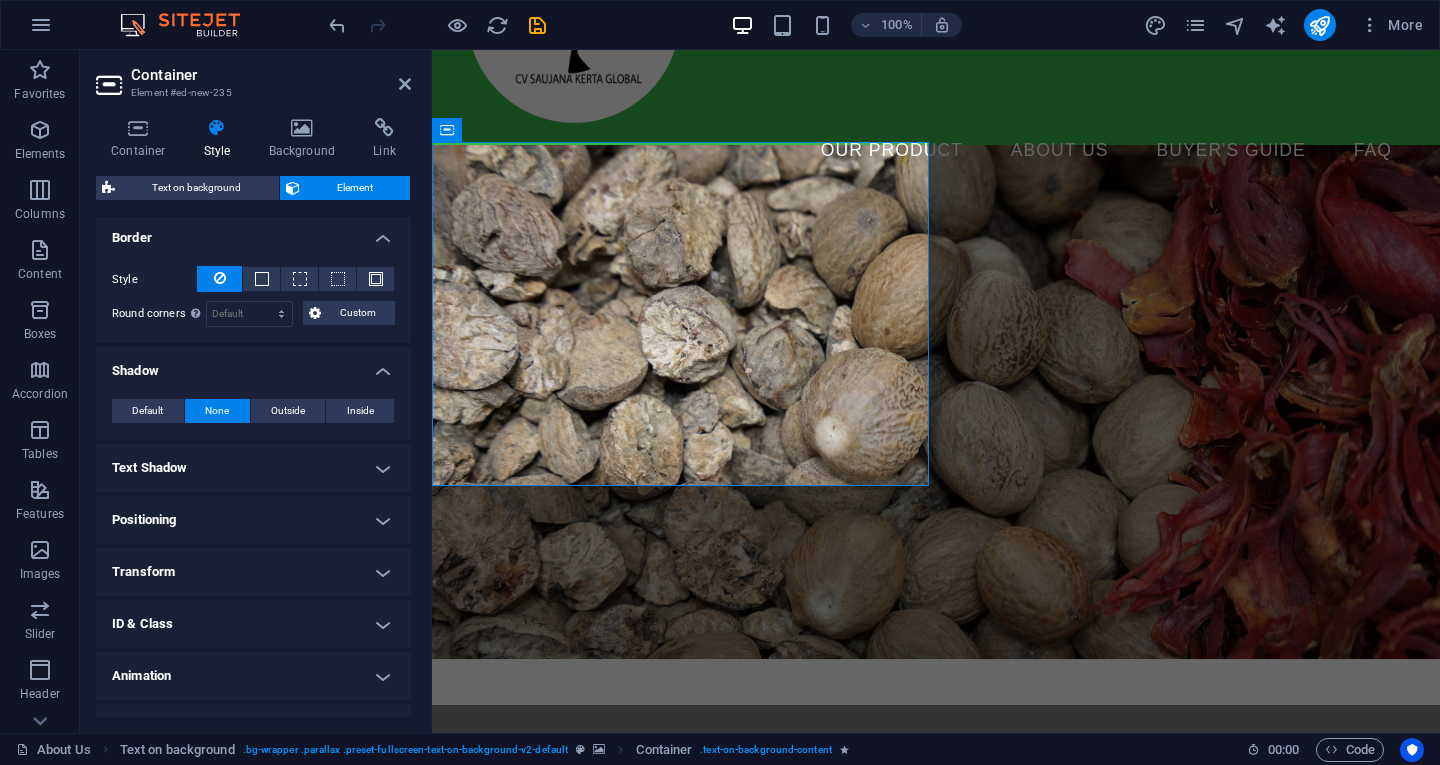 scroll, scrollTop: 470, scrollLeft: 0, axis: vertical 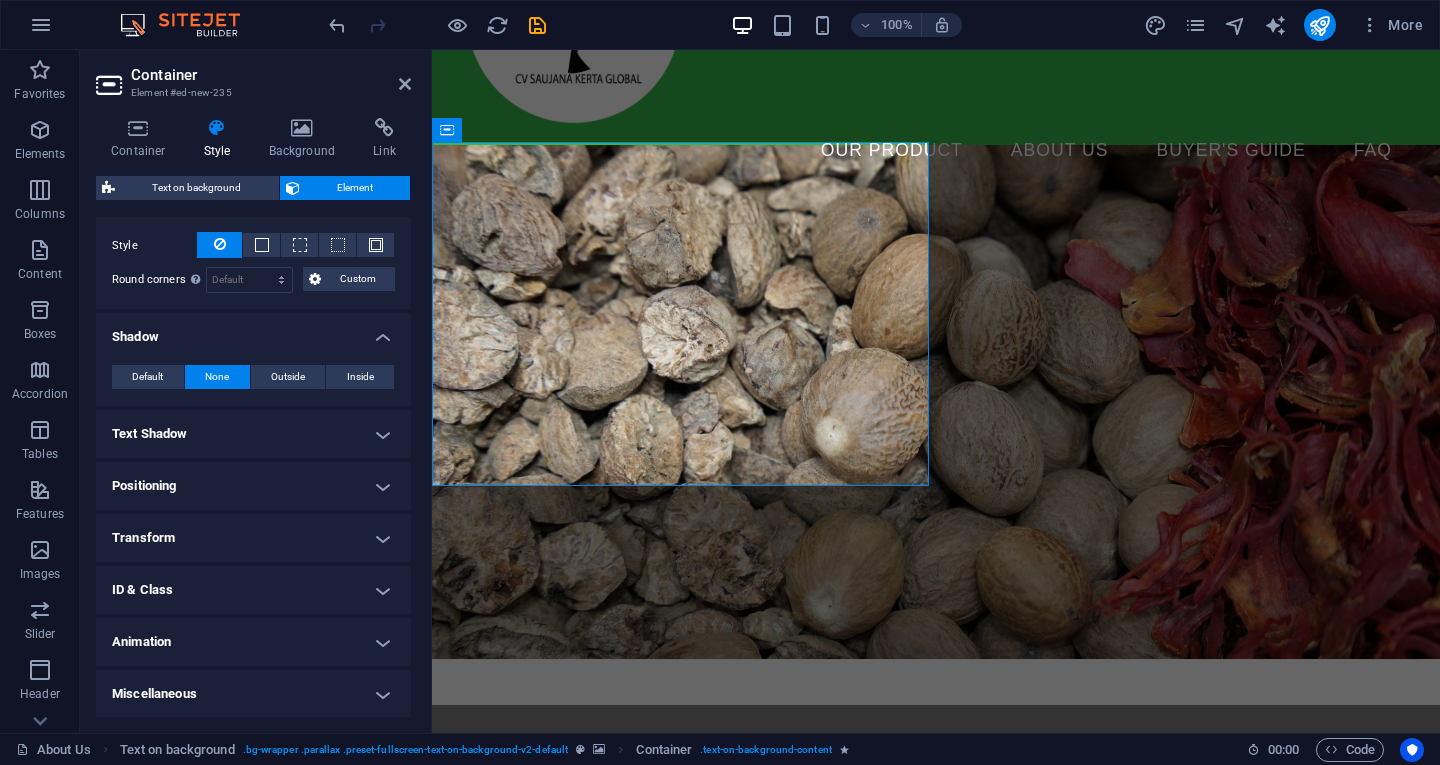 click on "Text Shadow" at bounding box center [253, 434] 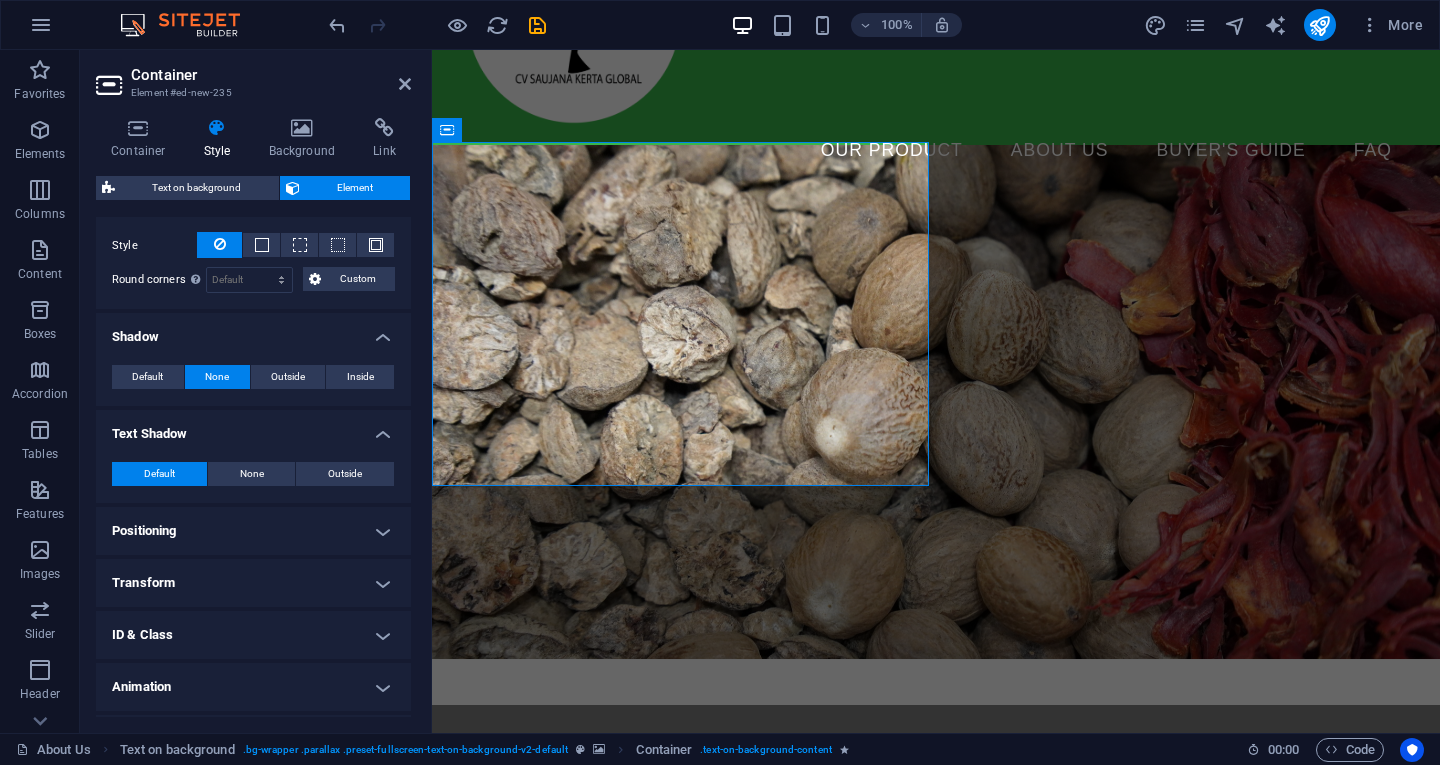 scroll, scrollTop: 515, scrollLeft: 0, axis: vertical 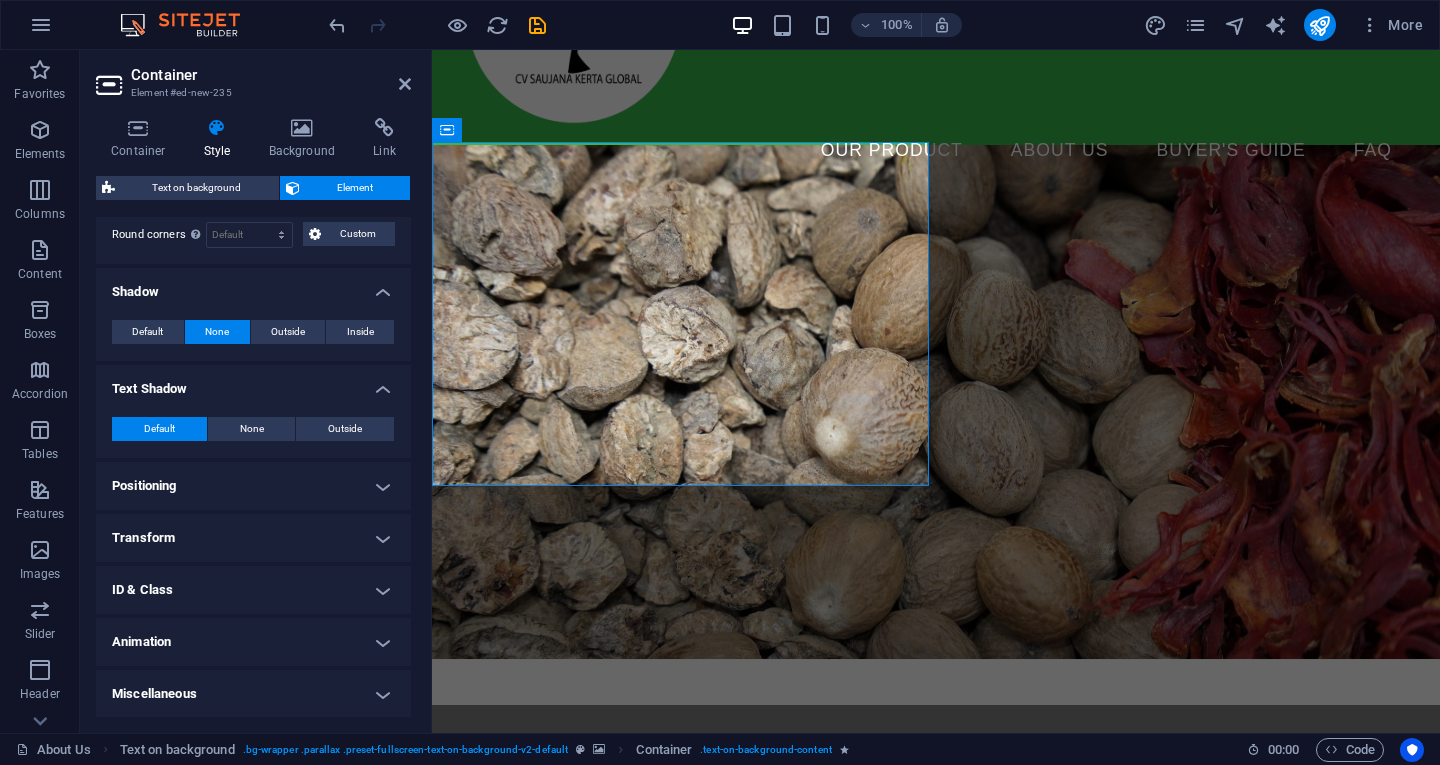 click on "Animation" at bounding box center [253, 642] 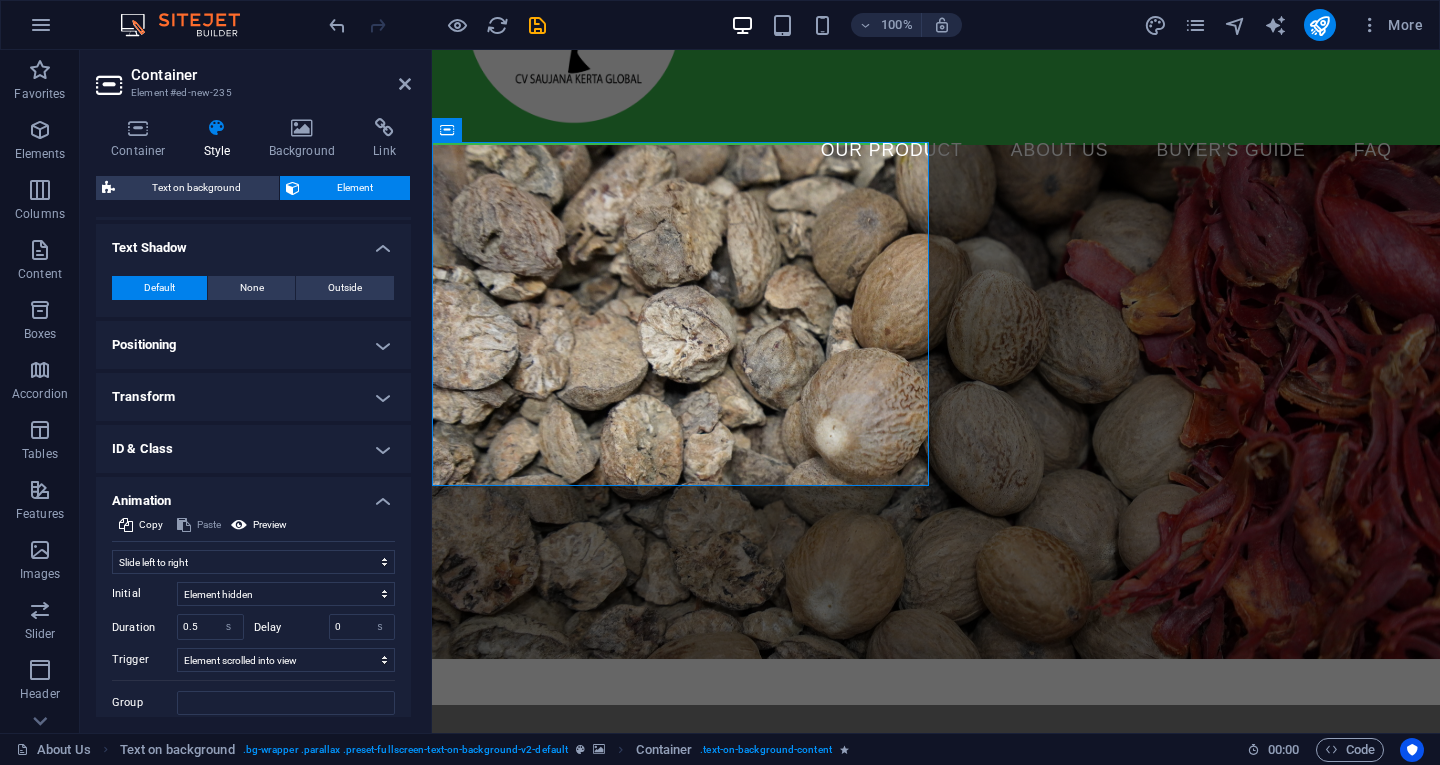 scroll, scrollTop: 721, scrollLeft: 0, axis: vertical 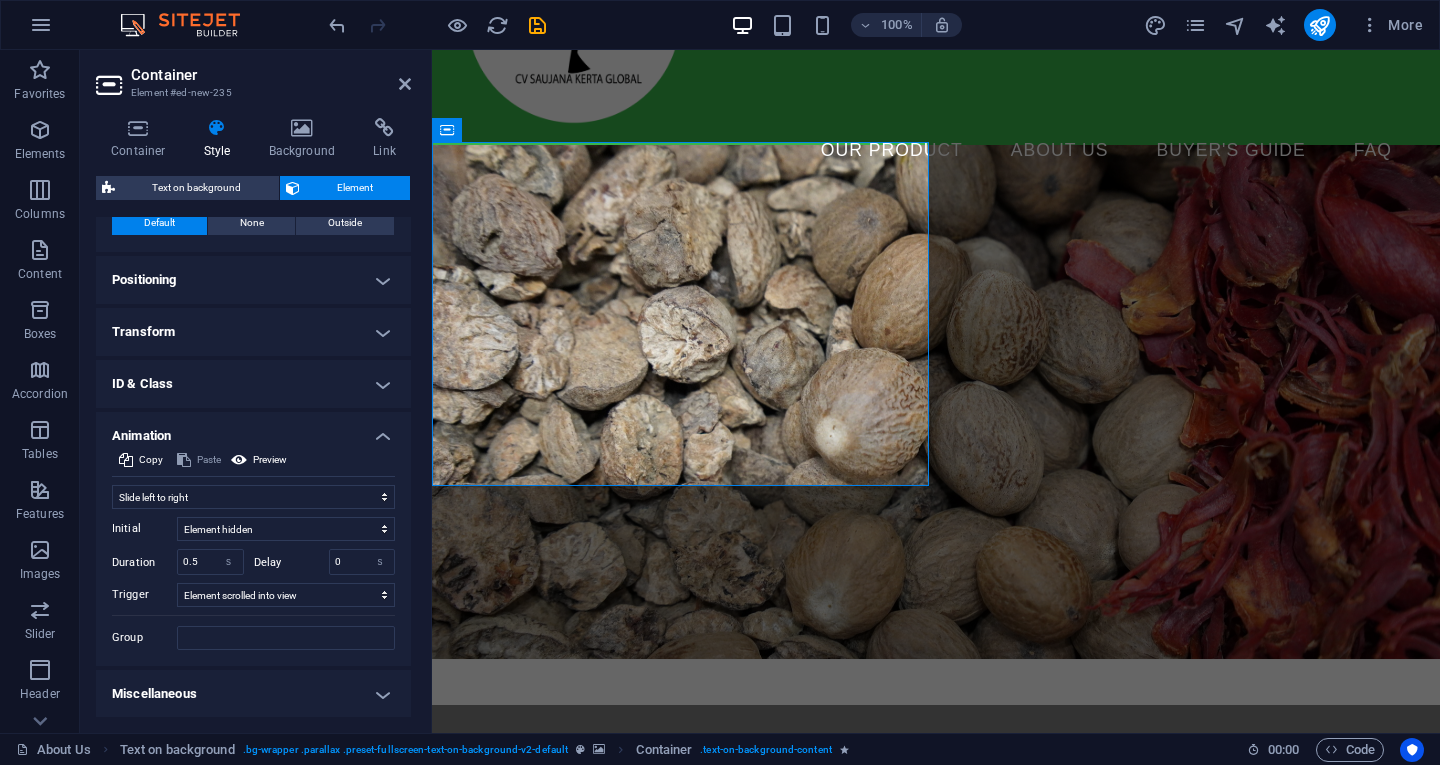 click on "Positioning" at bounding box center (253, 280) 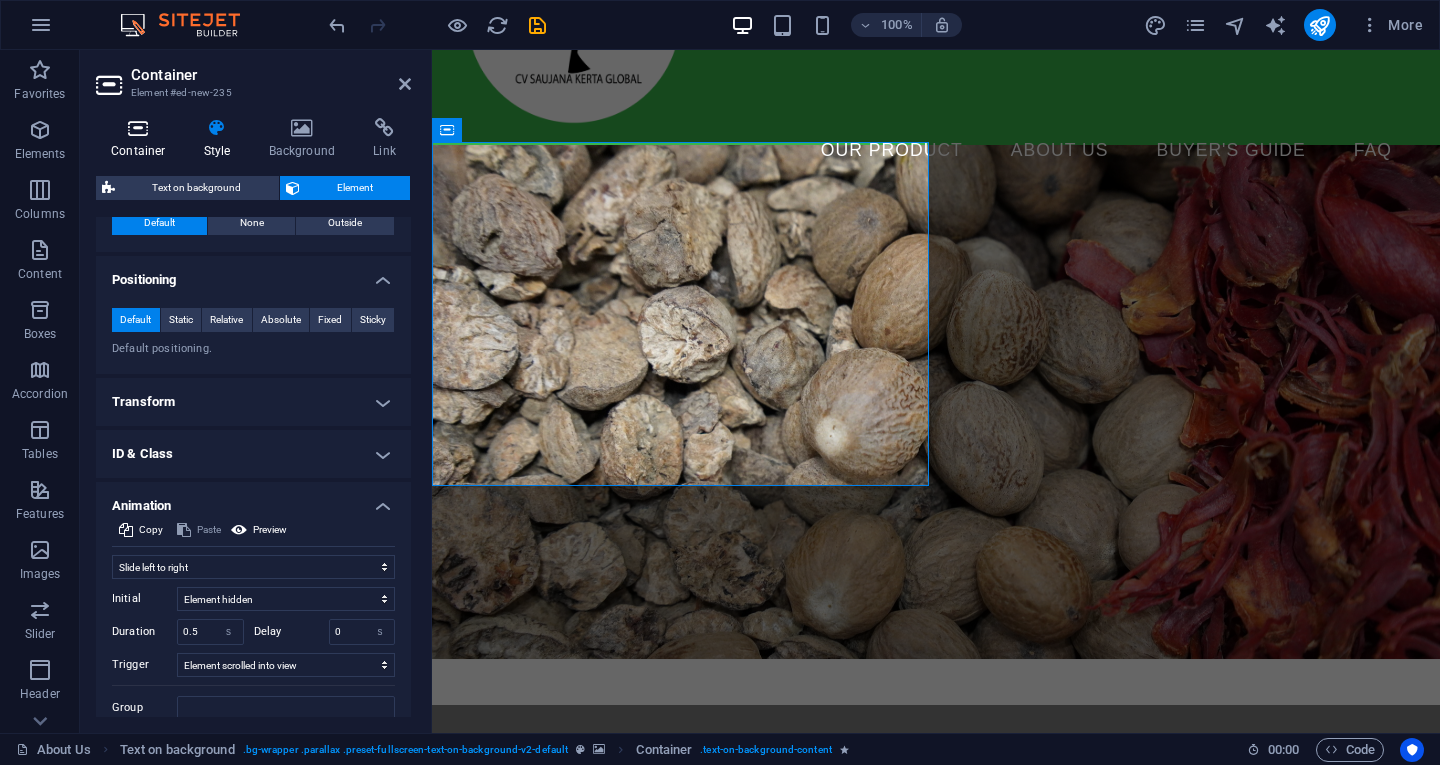 click on "Container" at bounding box center (142, 139) 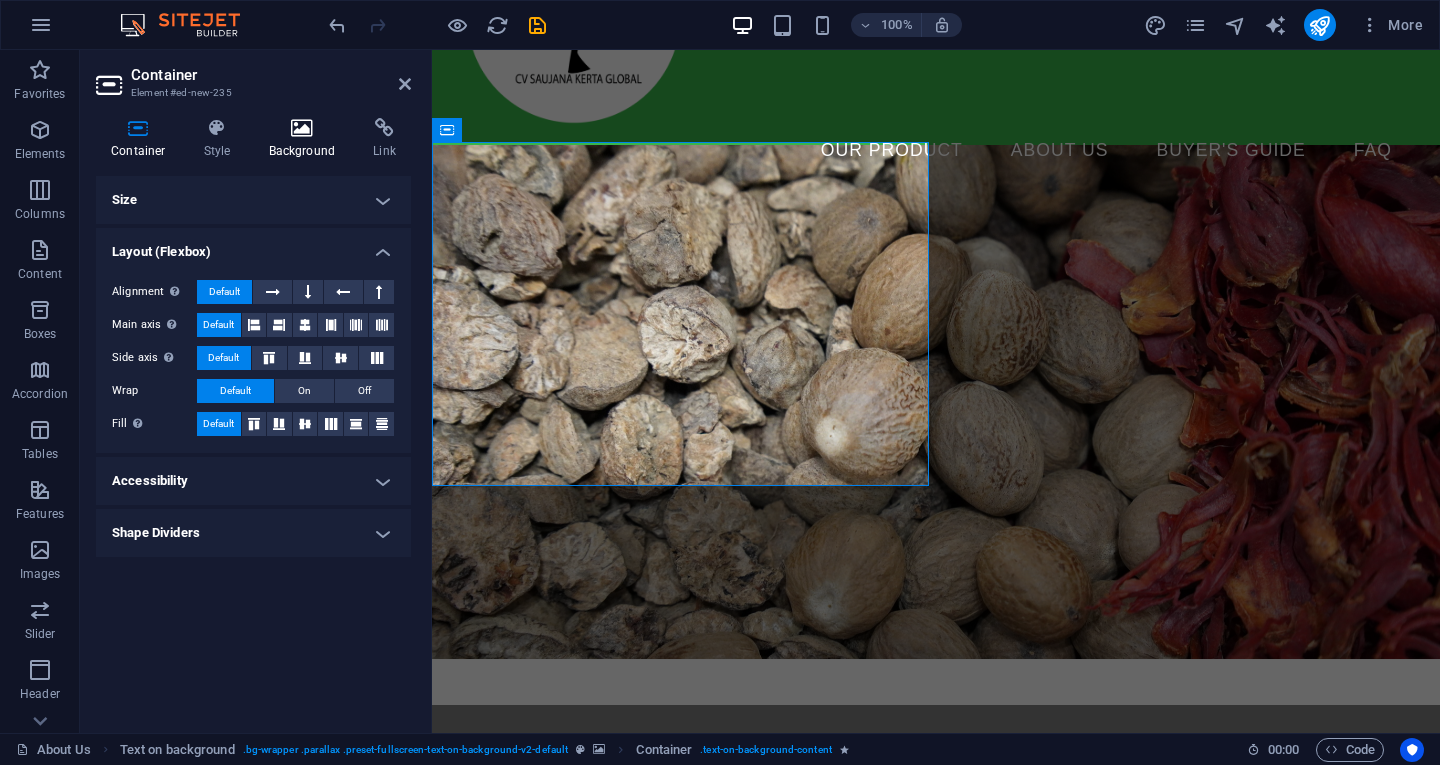 click on "Background" at bounding box center (306, 139) 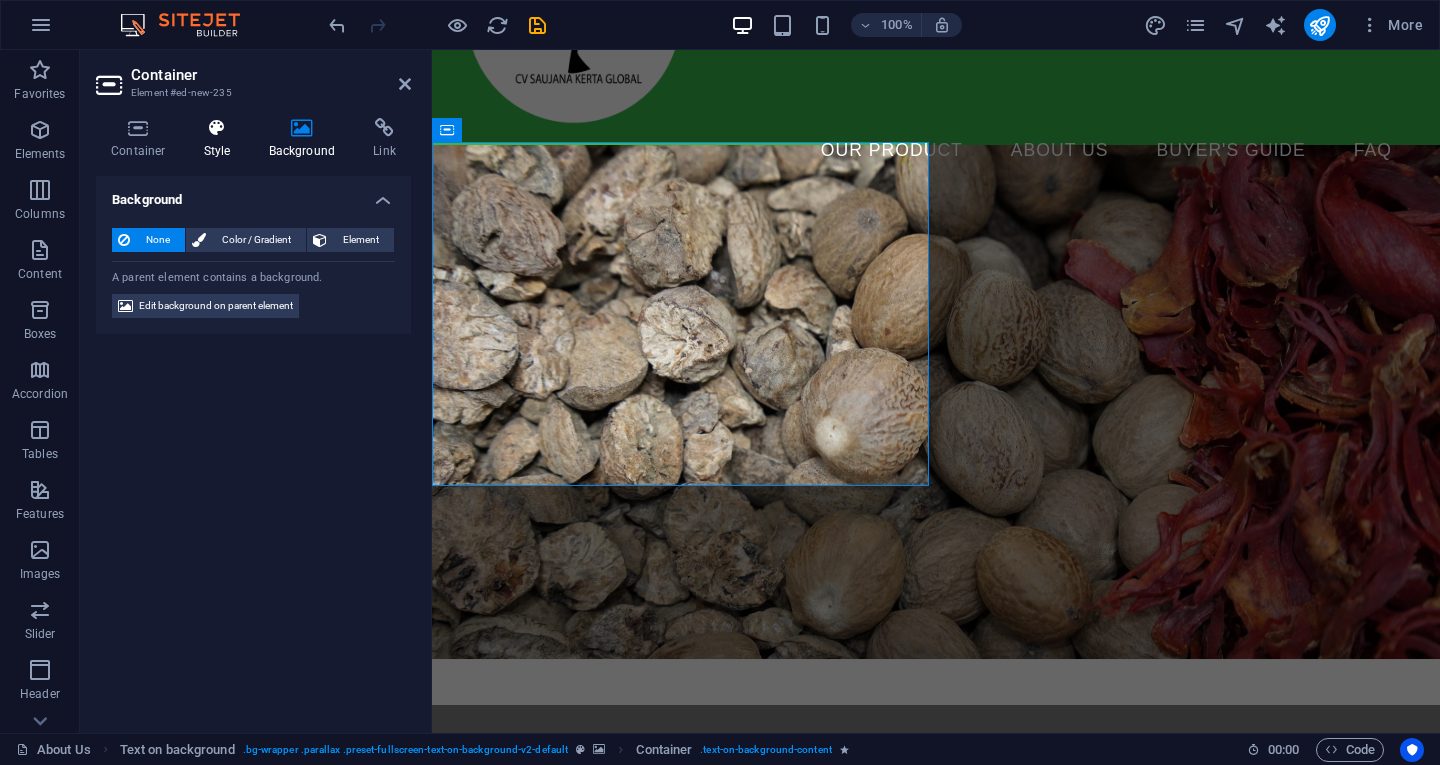 click at bounding box center (217, 128) 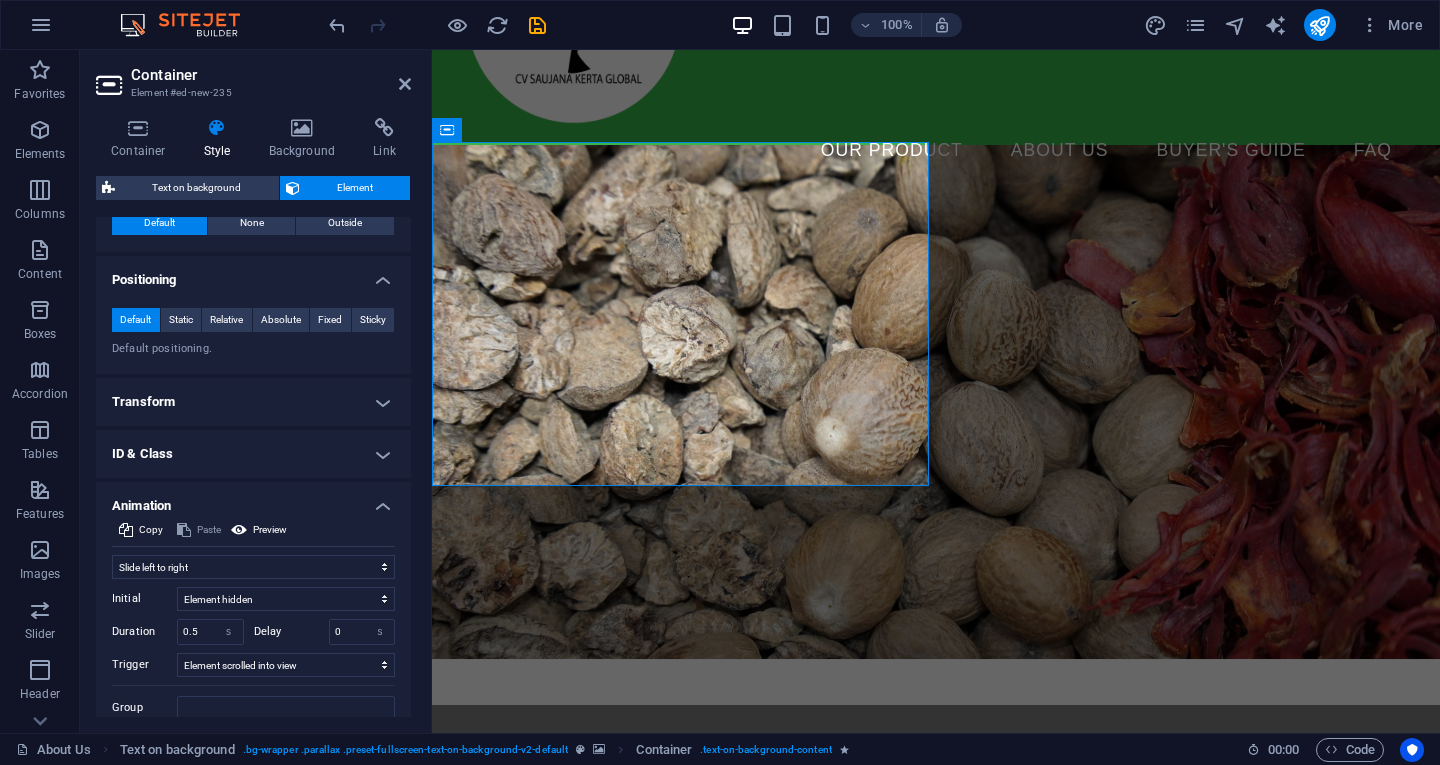 scroll, scrollTop: 791, scrollLeft: 0, axis: vertical 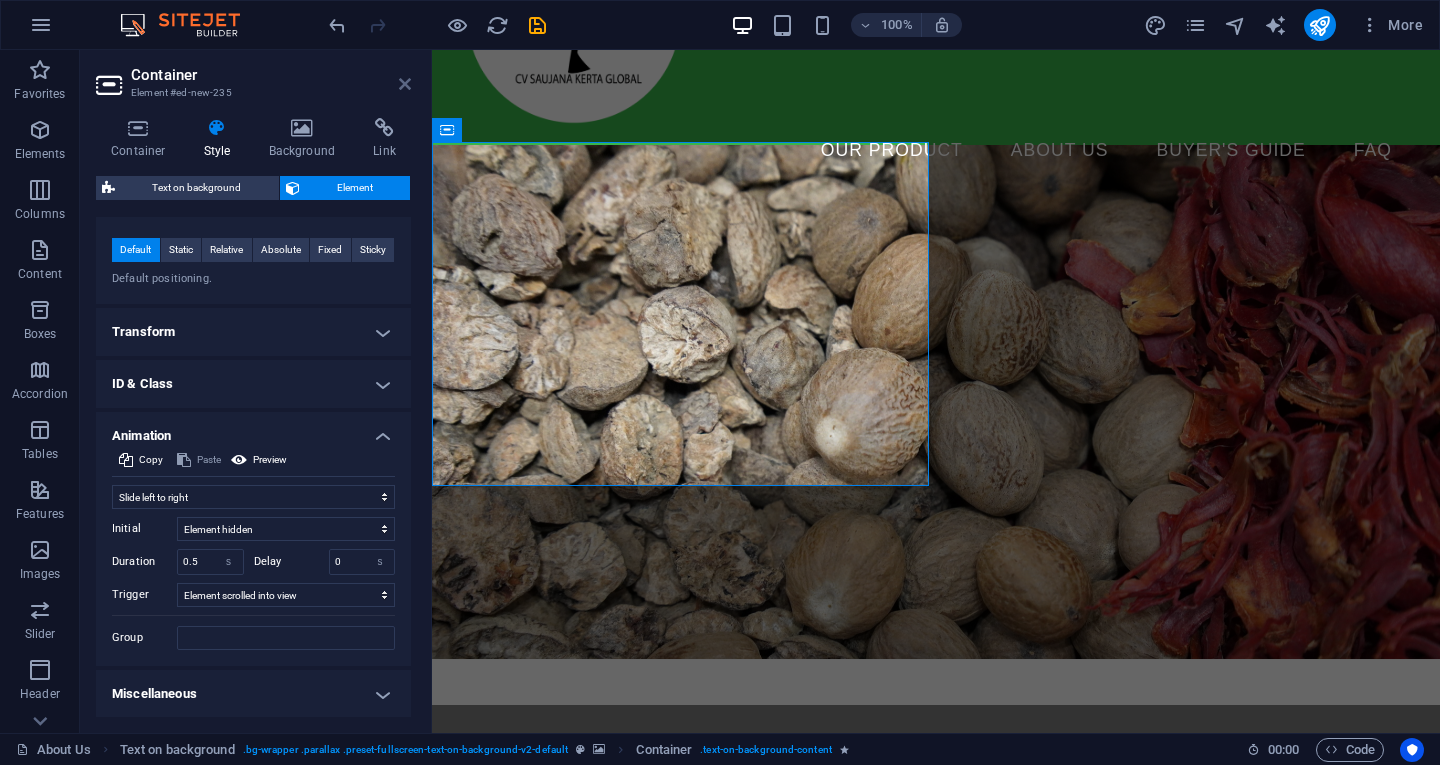 drag, startPoint x: 403, startPoint y: 90, endPoint x: 546, endPoint y: 133, distance: 149.32515 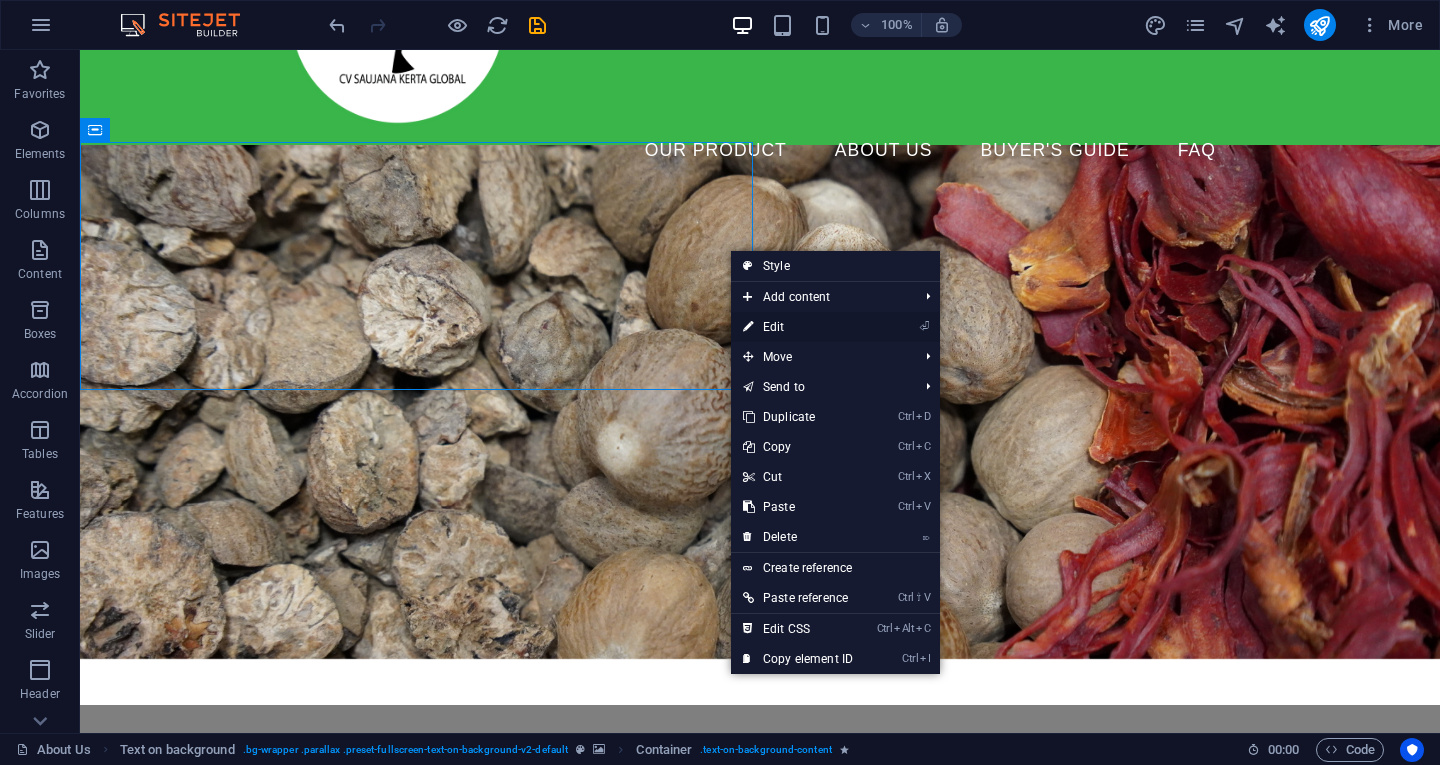 click on "⏎  Edit" at bounding box center [798, 327] 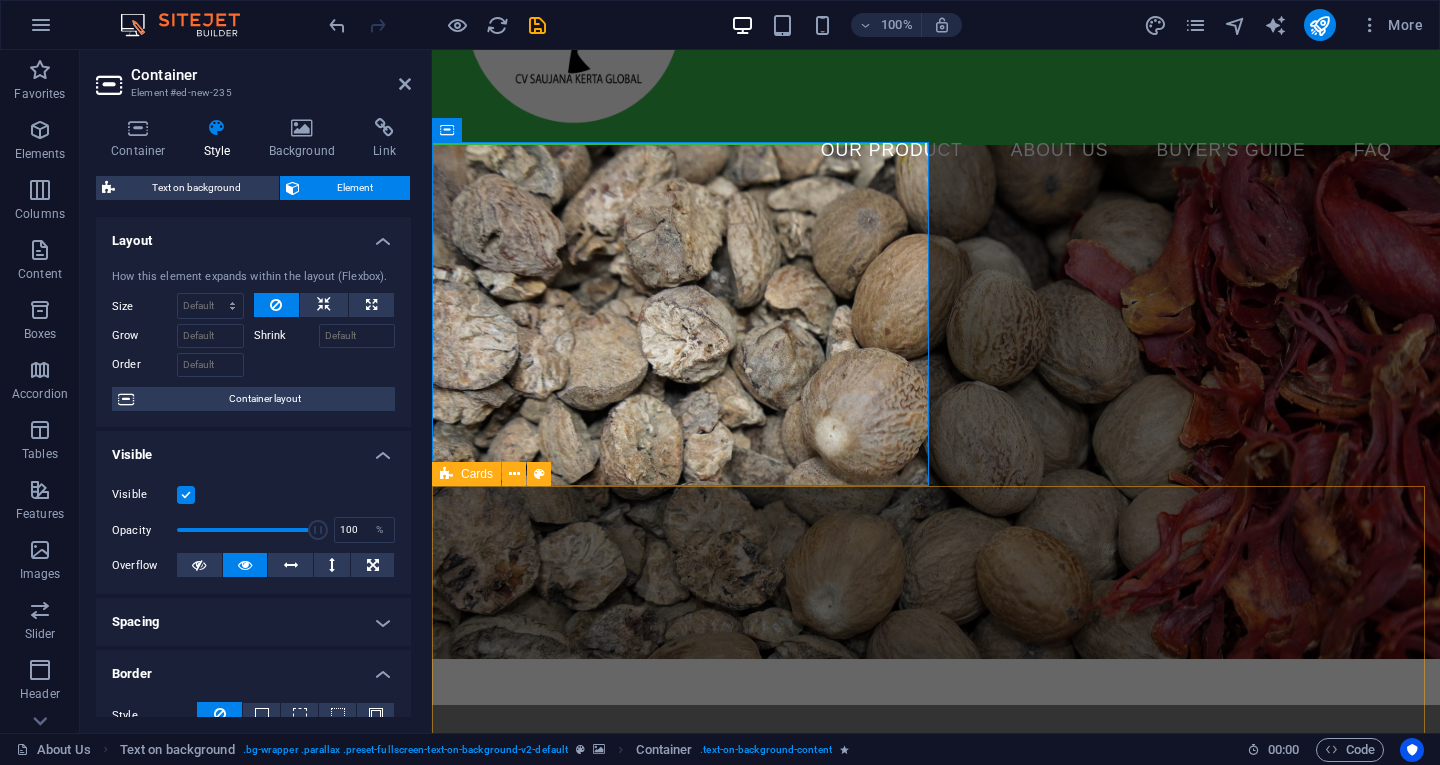 click on "Drop content here or  Add elements  Paste clipboard Drop content here or  Add elements  Paste clipboard Drop content here or  Add elements  Paste clipboard" at bounding box center [936, 1268] 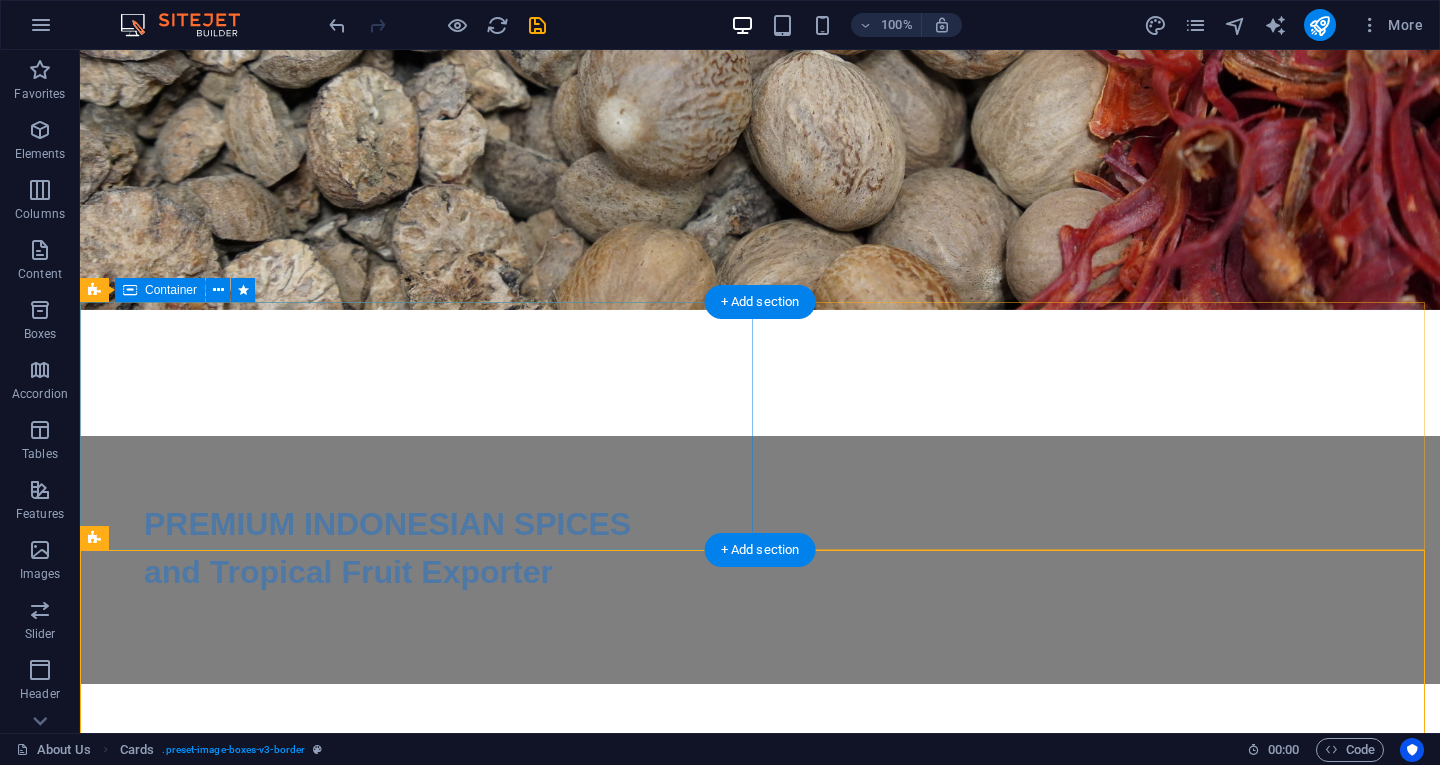 scroll, scrollTop: 0, scrollLeft: 0, axis: both 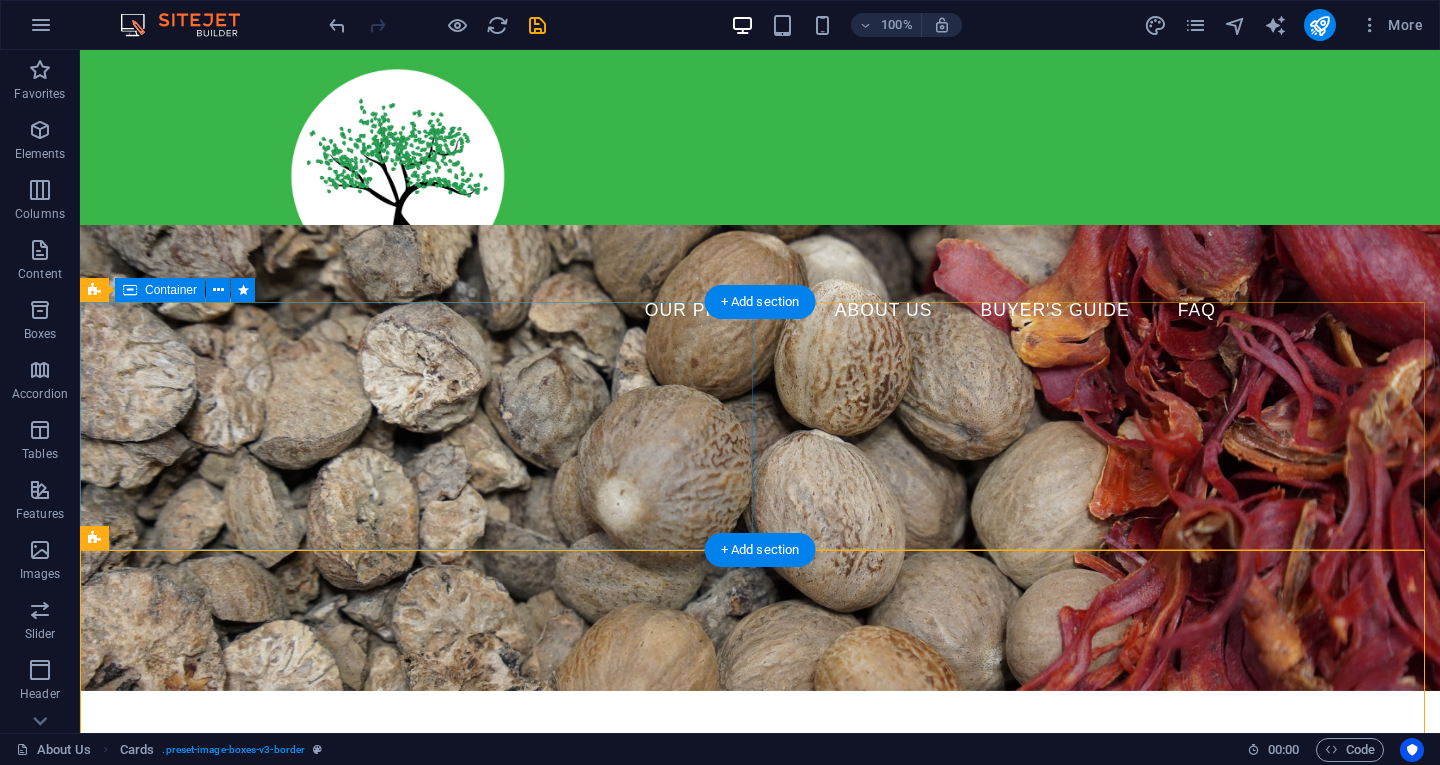 click on "PREMIUM INDONESIAN SPICES and Tropical Fruit Exporter" at bounding box center (760, 941) 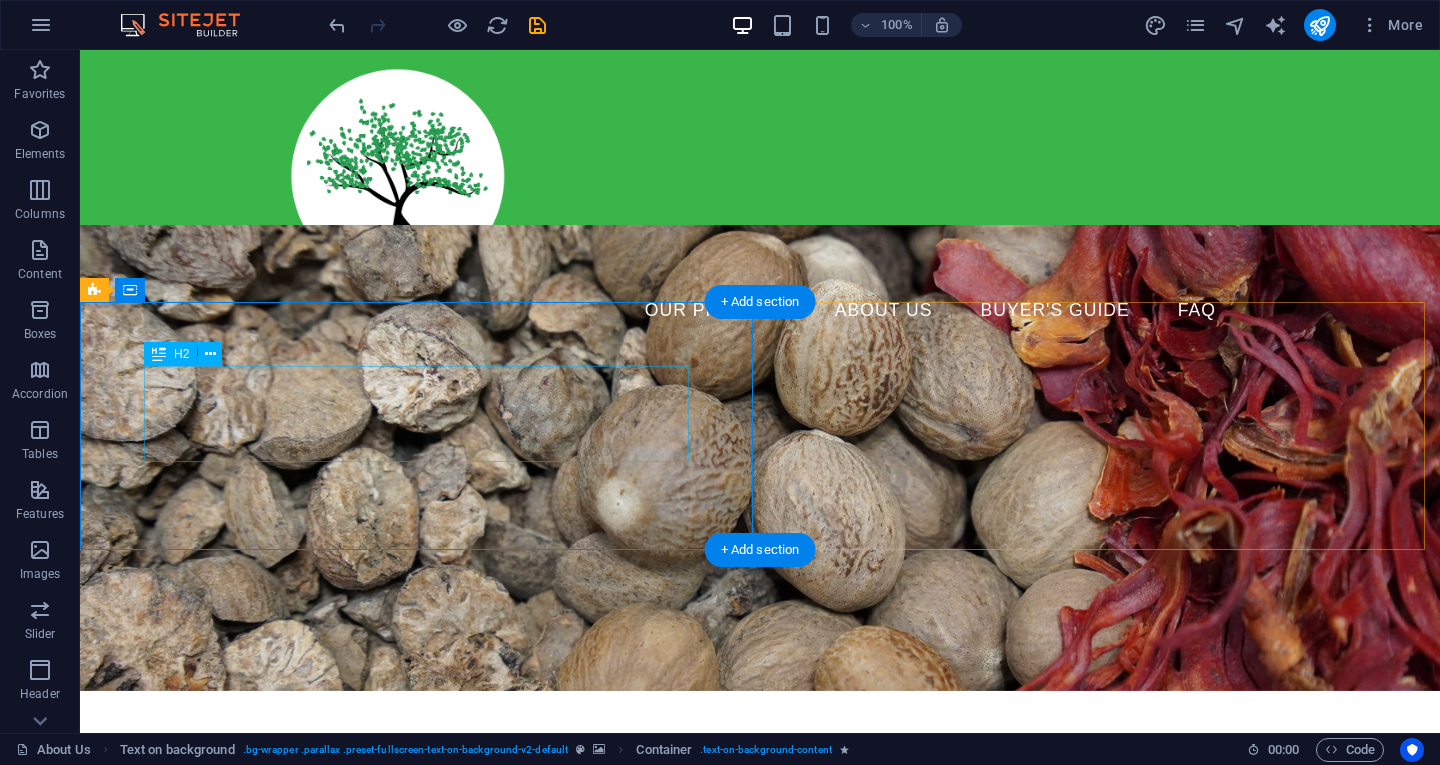 click on "PREMIUM INDONESIAN SPICES and Tropical Fruit Exporter" at bounding box center (760, 929) 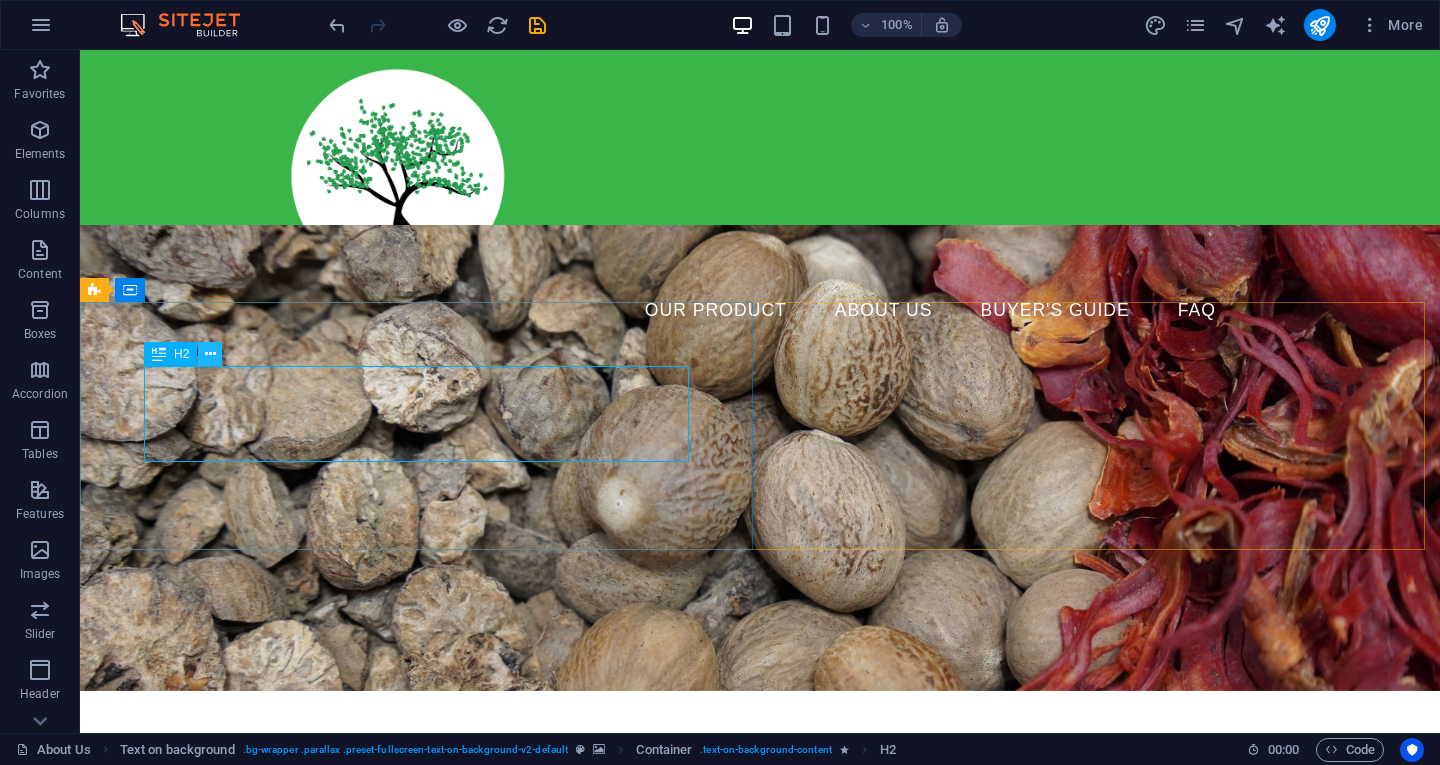 click at bounding box center (210, 354) 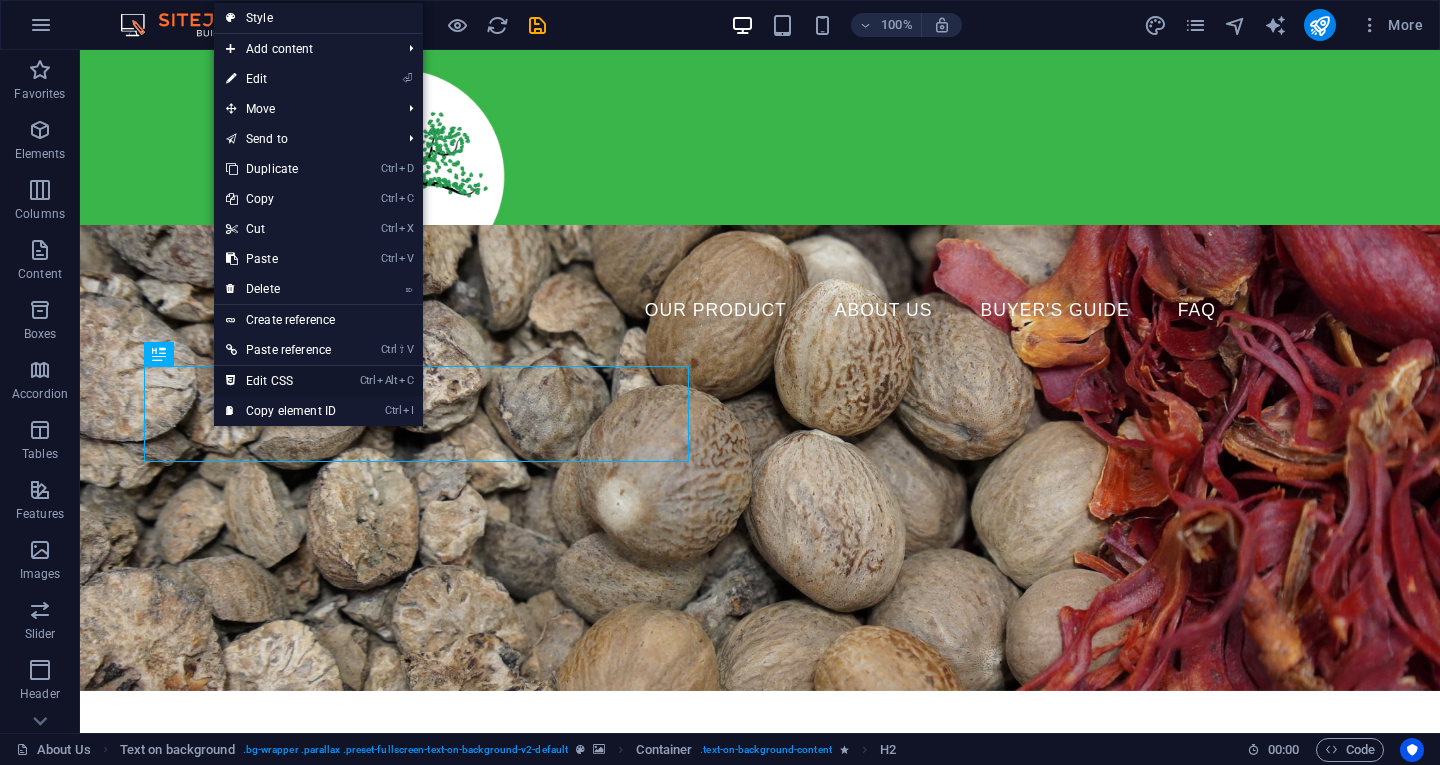 click on "Ctrl Alt C  Edit CSS" at bounding box center [281, 381] 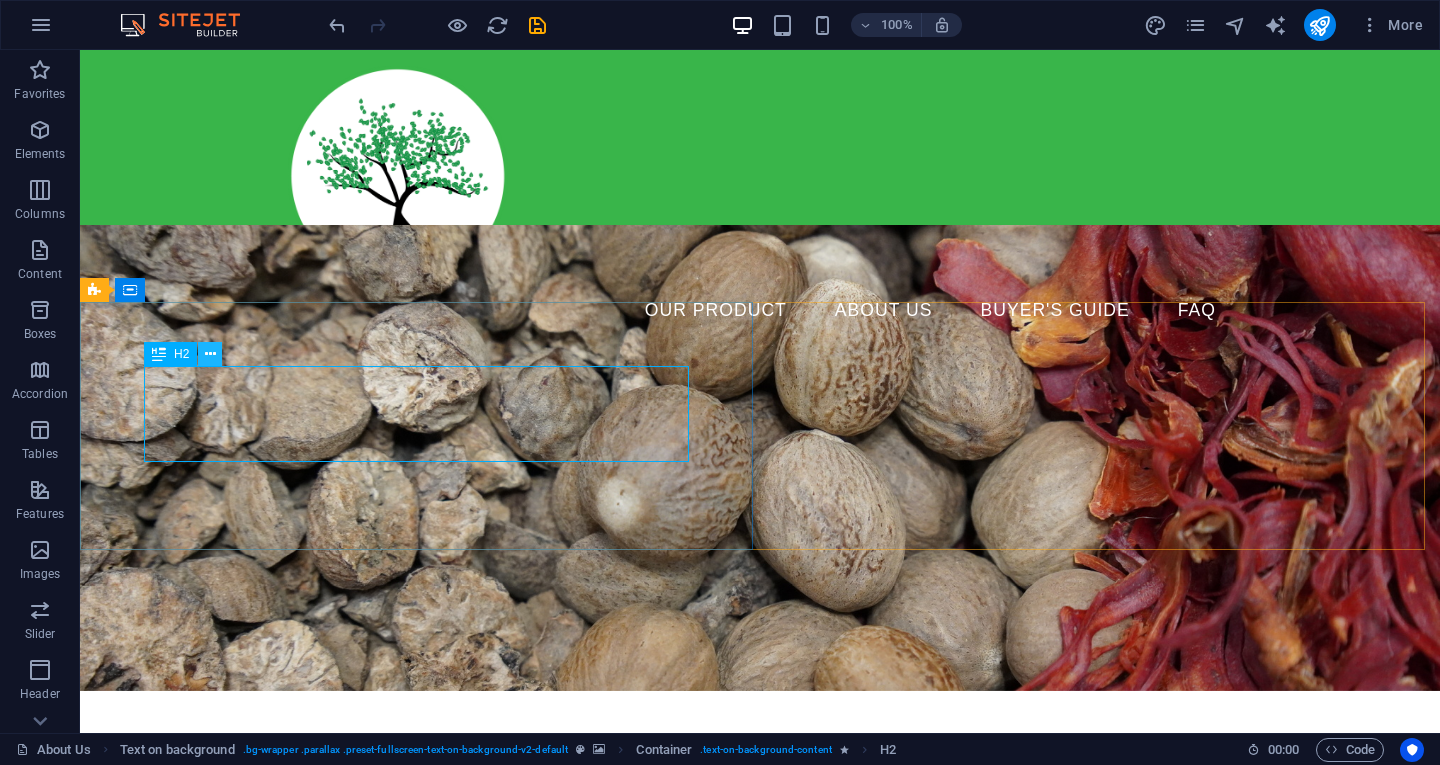 click at bounding box center (210, 354) 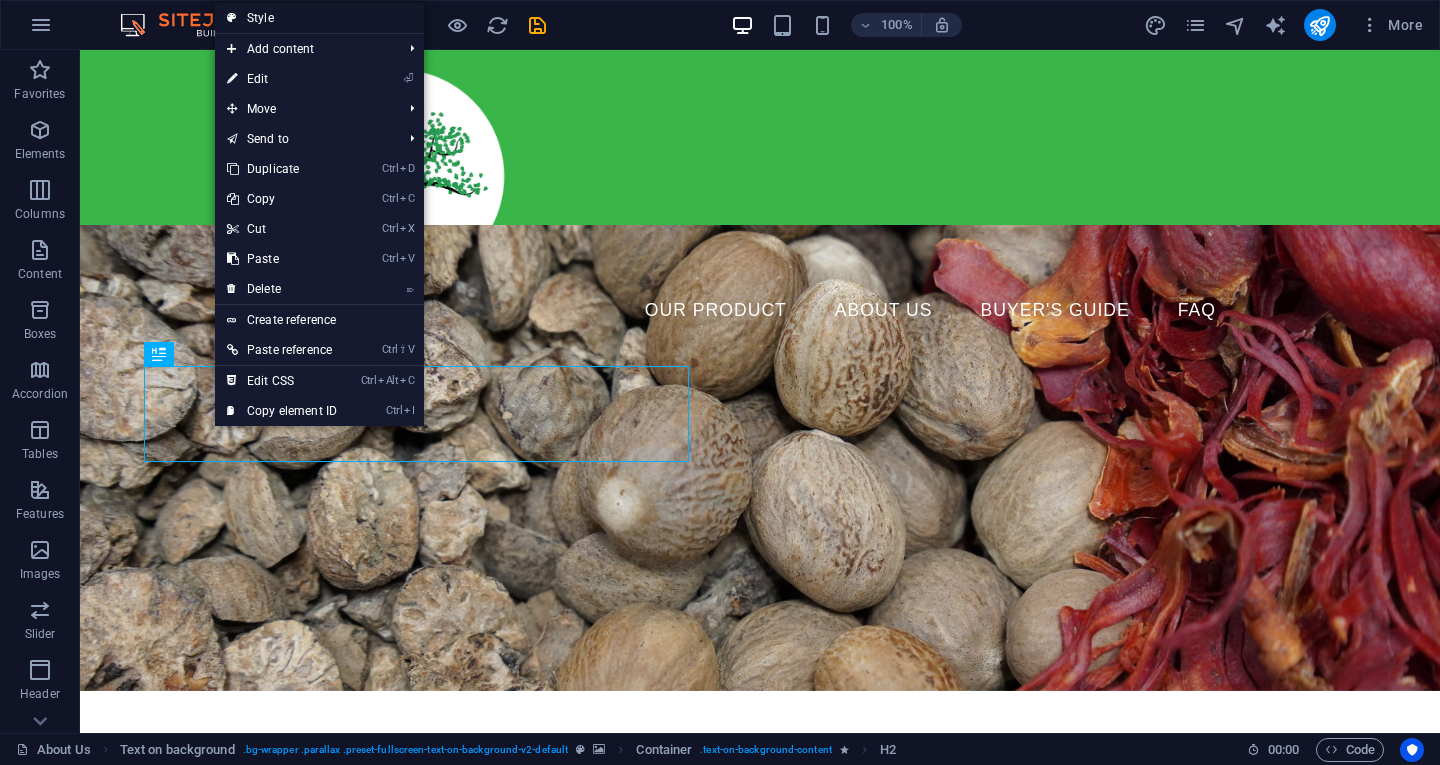 click on "Style" at bounding box center (319, 18) 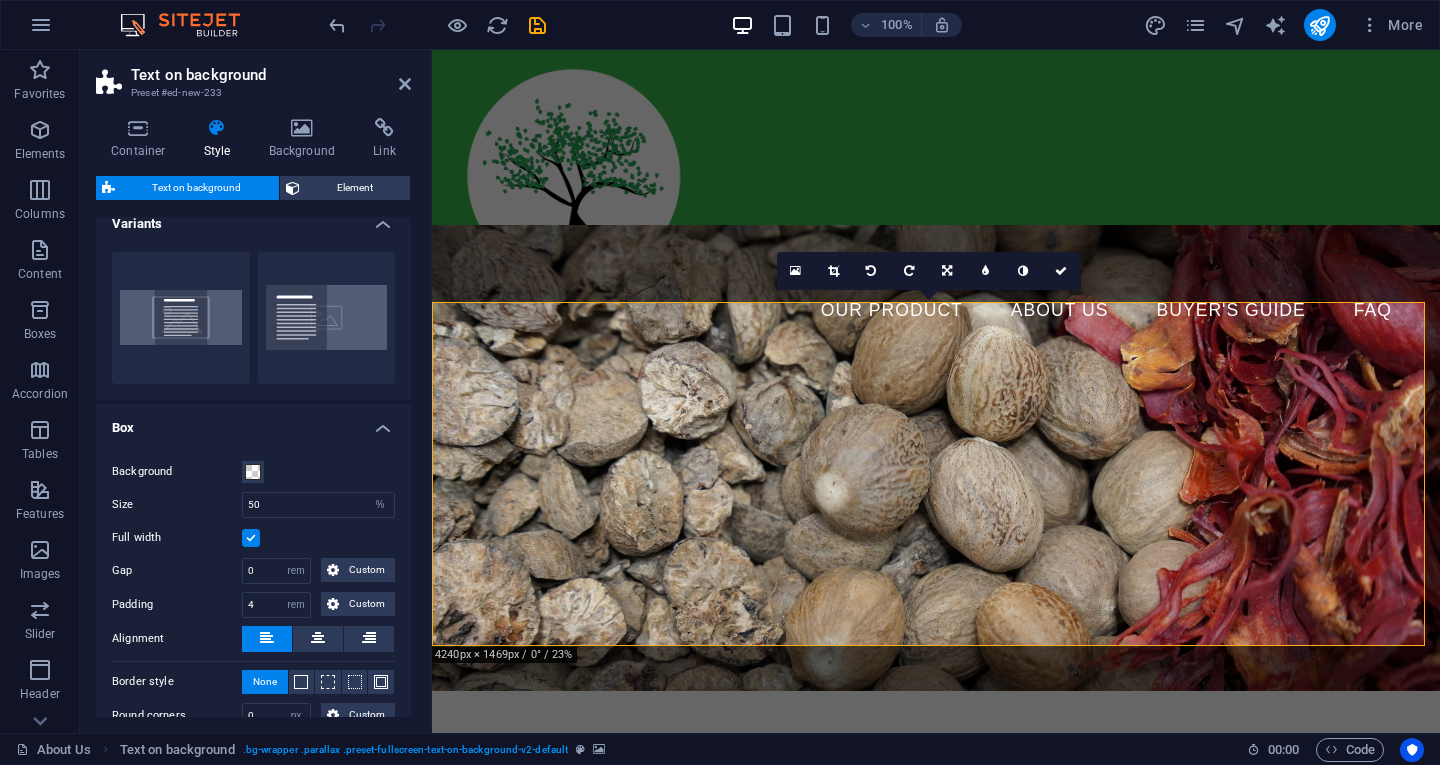 scroll, scrollTop: 161, scrollLeft: 0, axis: vertical 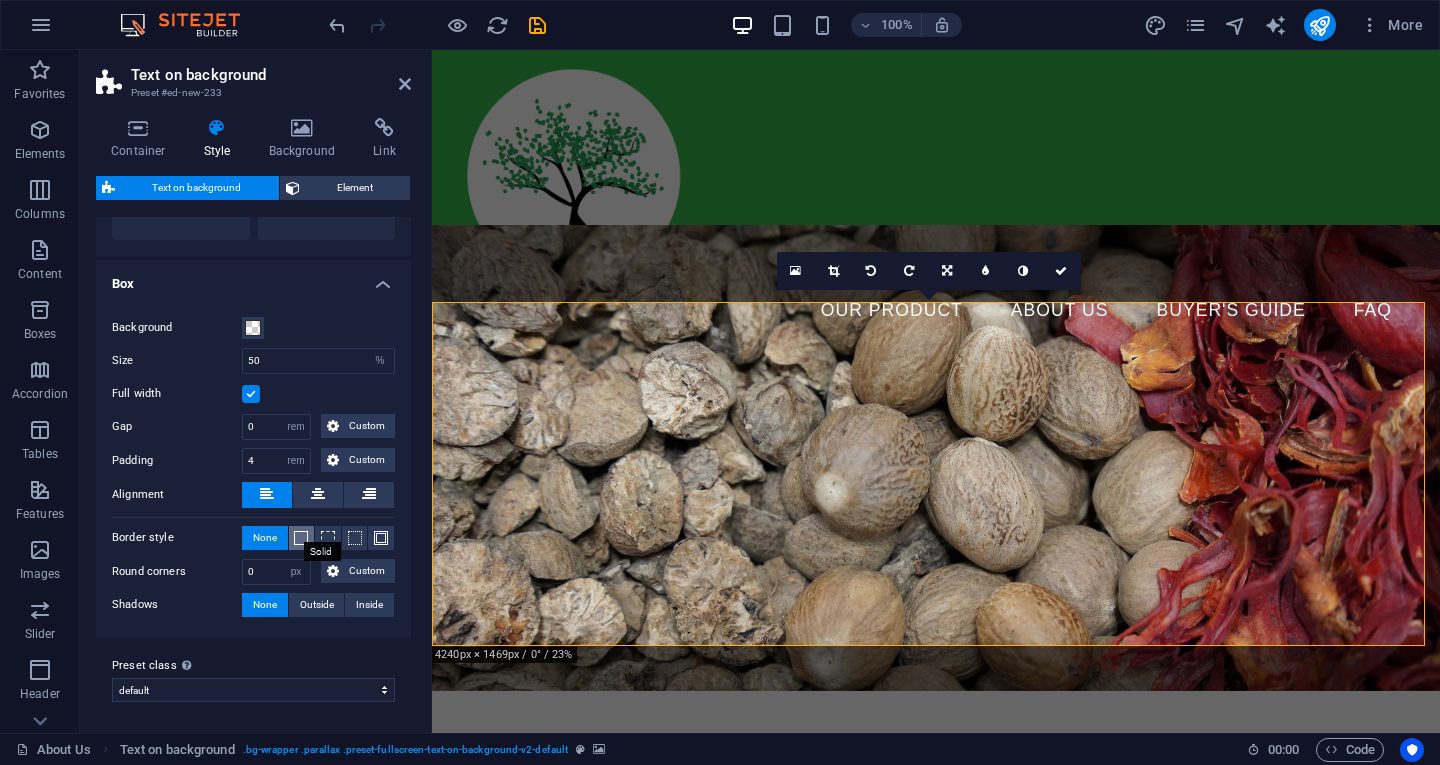 click at bounding box center [301, 538] 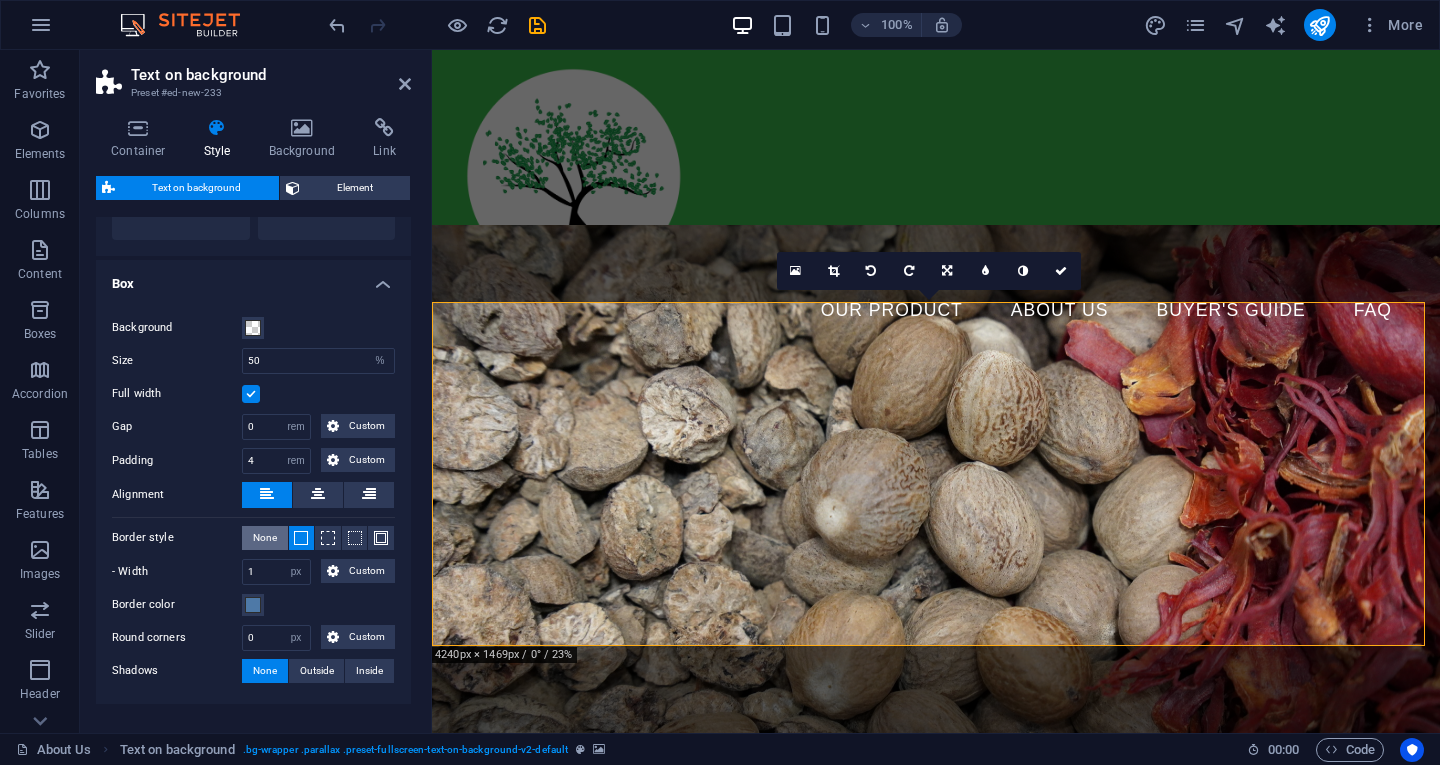 click on "None" at bounding box center [265, 538] 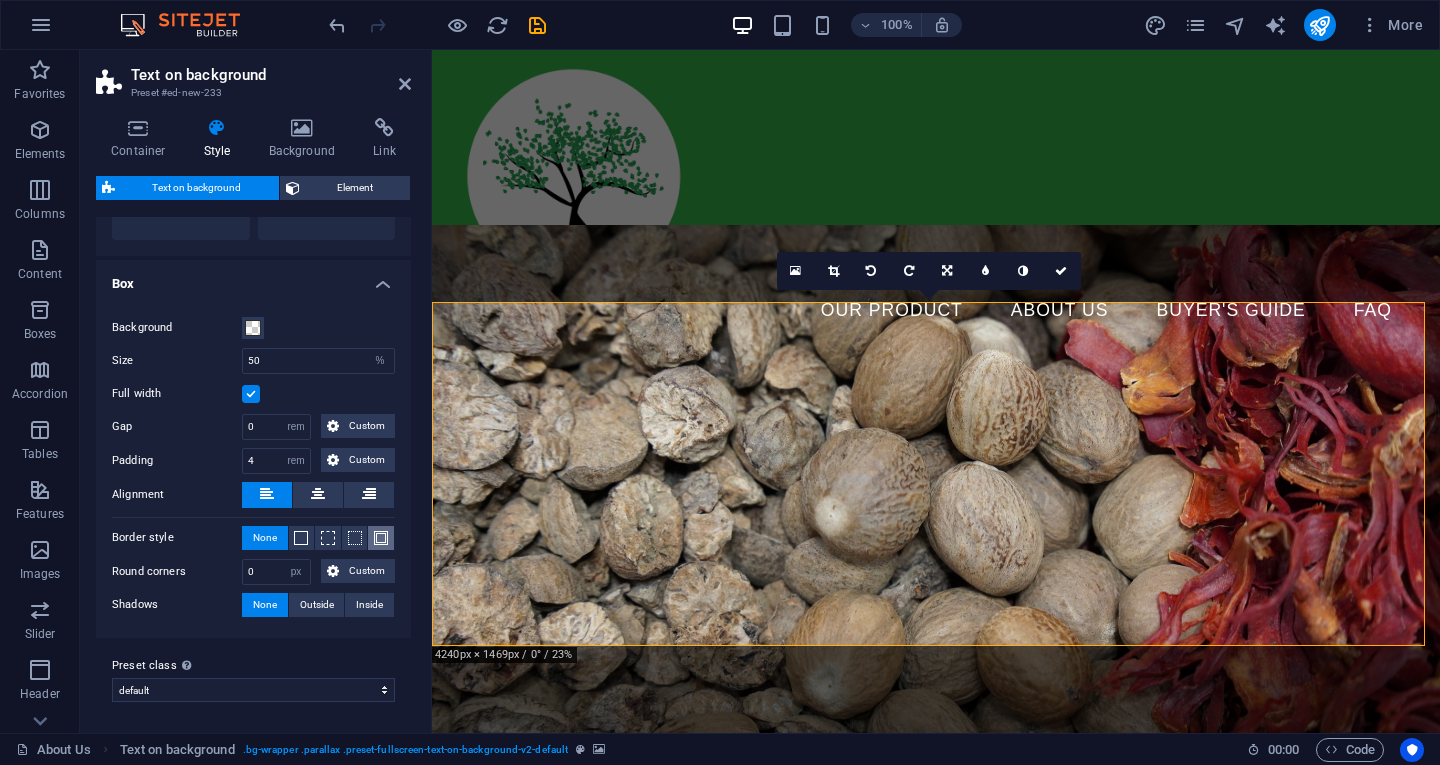 click at bounding box center [381, 538] 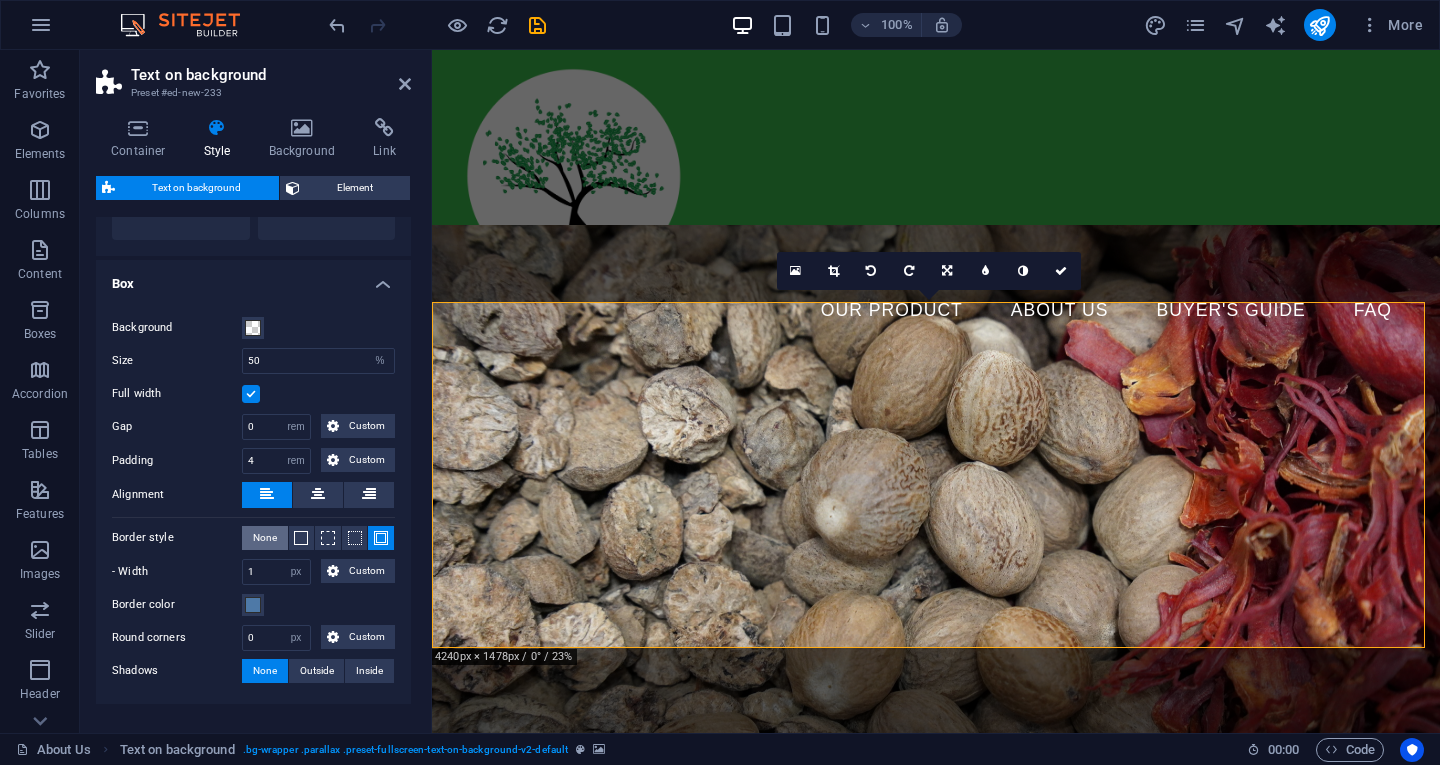 click on "None" at bounding box center [265, 538] 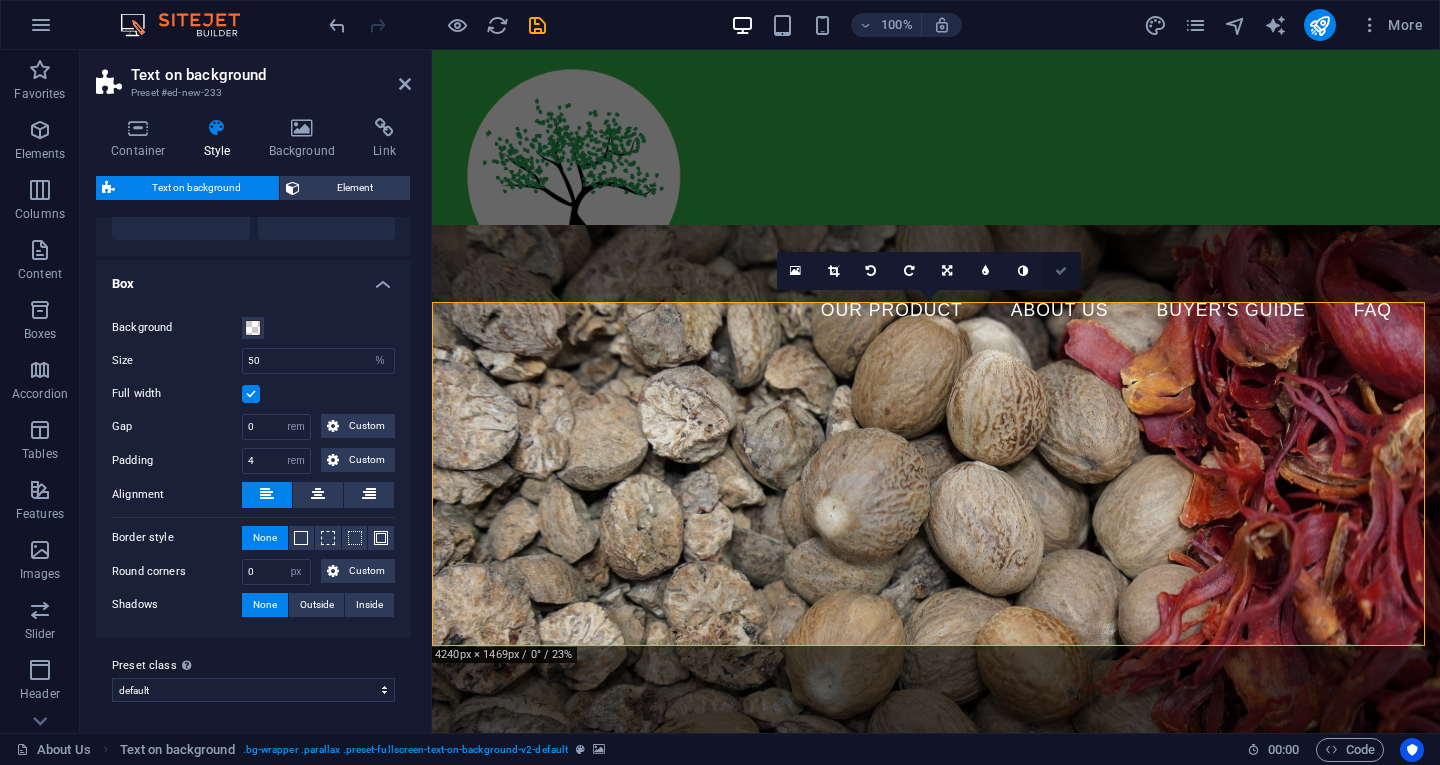 click at bounding box center (1062, 271) 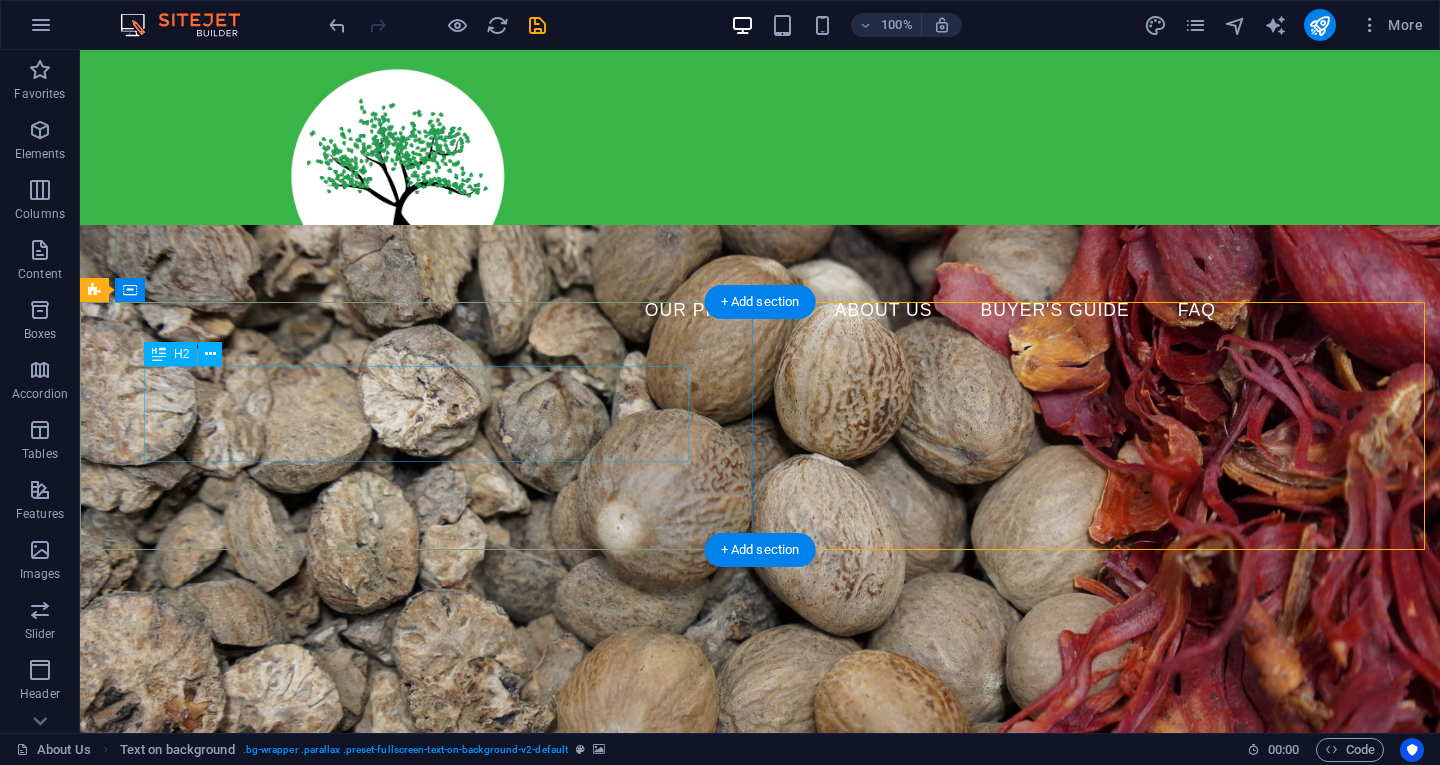 click on "PREMIUM INDONESIAN SPICES and Tropical Fruit Exporter" at bounding box center (760, 977) 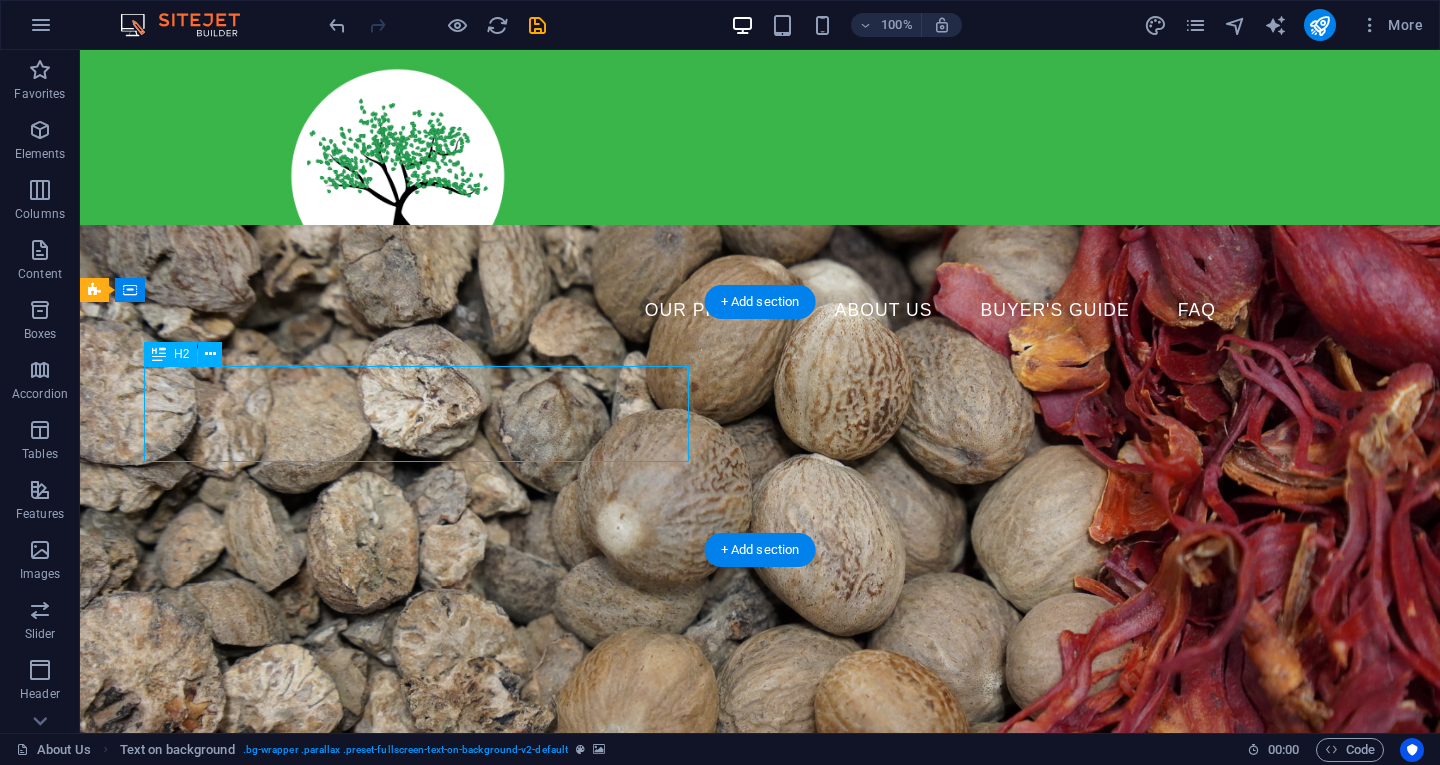 click on "PREMIUM INDONESIAN SPICES and Tropical Fruit Exporter" at bounding box center [760, 977] 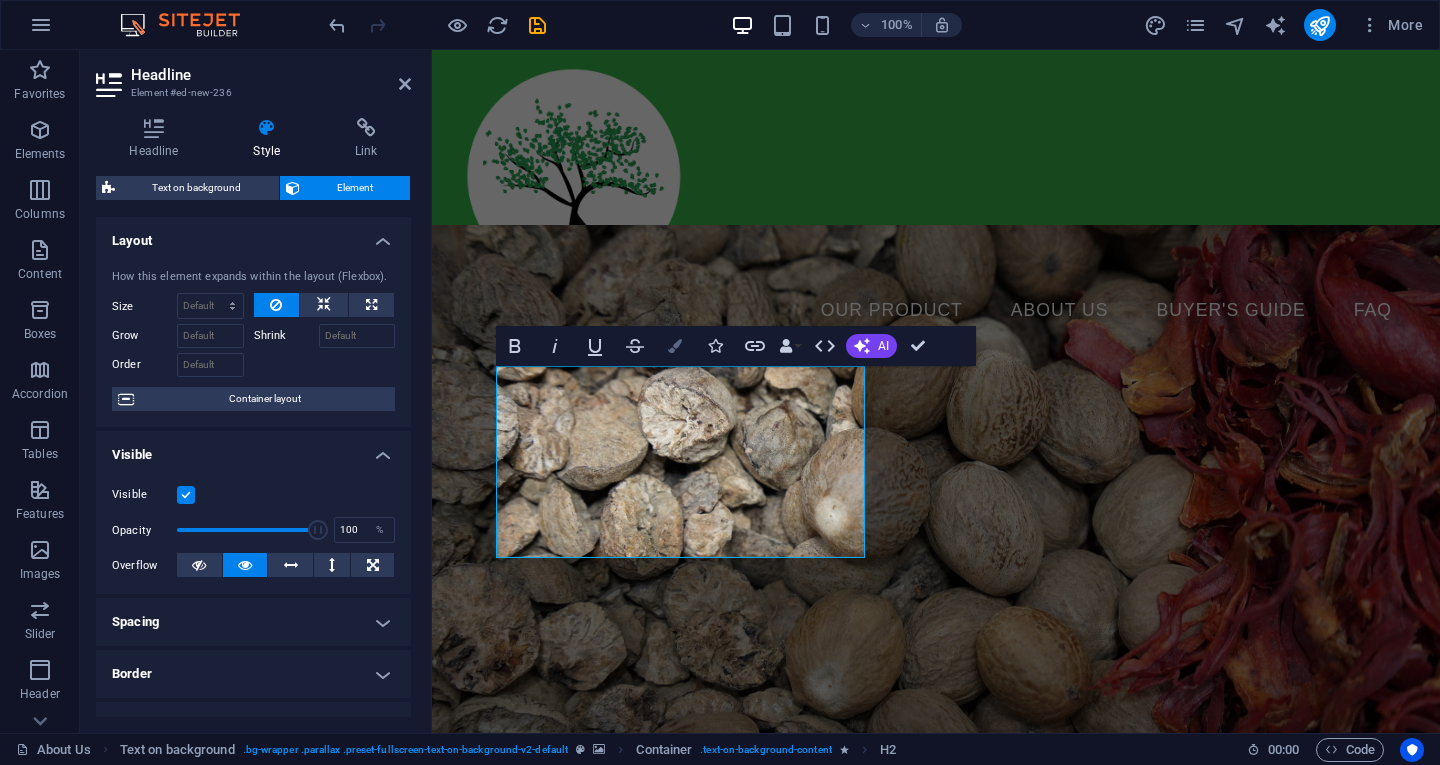 click on "Colors" at bounding box center [675, 346] 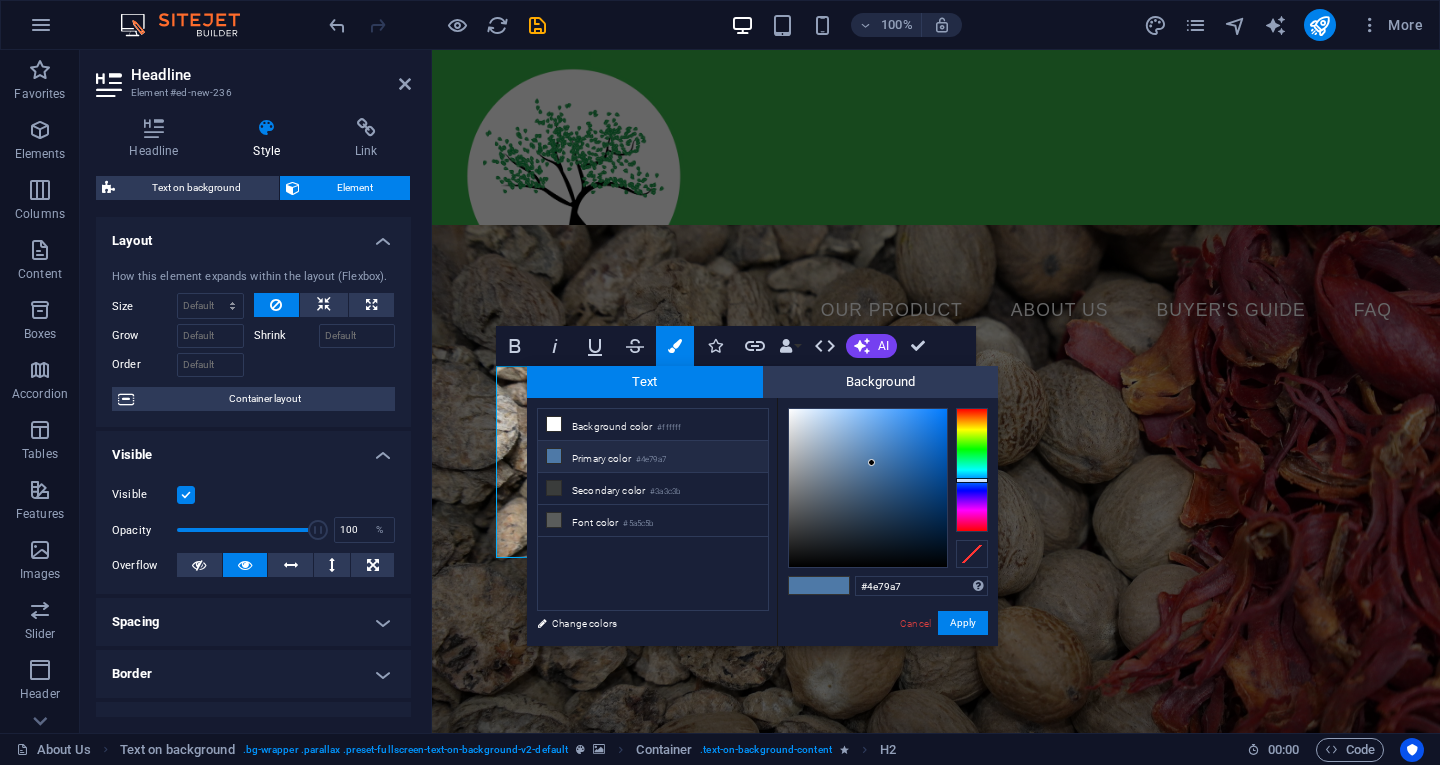 drag, startPoint x: 834, startPoint y: 597, endPoint x: 833, endPoint y: 587, distance: 10.049875 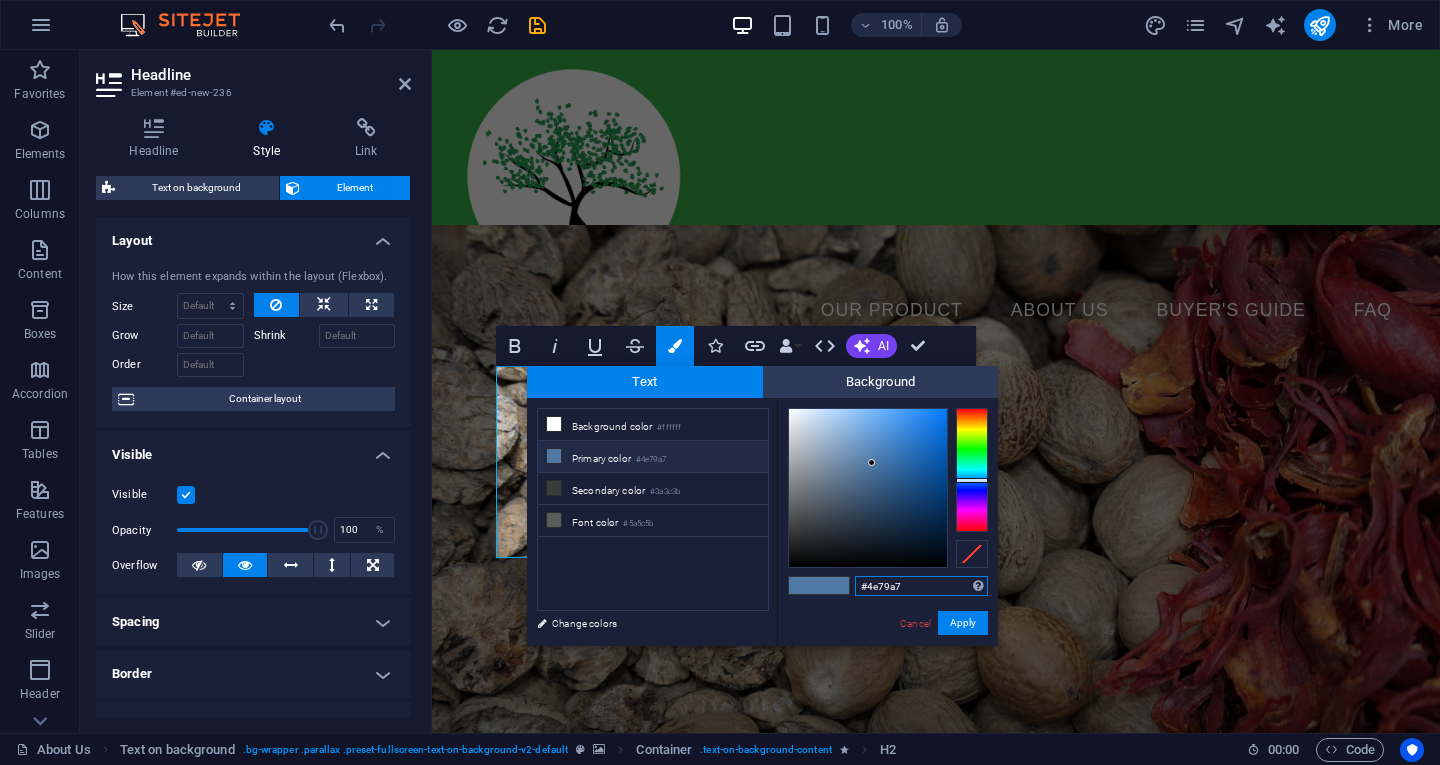 click on "#4e79a7" at bounding box center [921, 586] 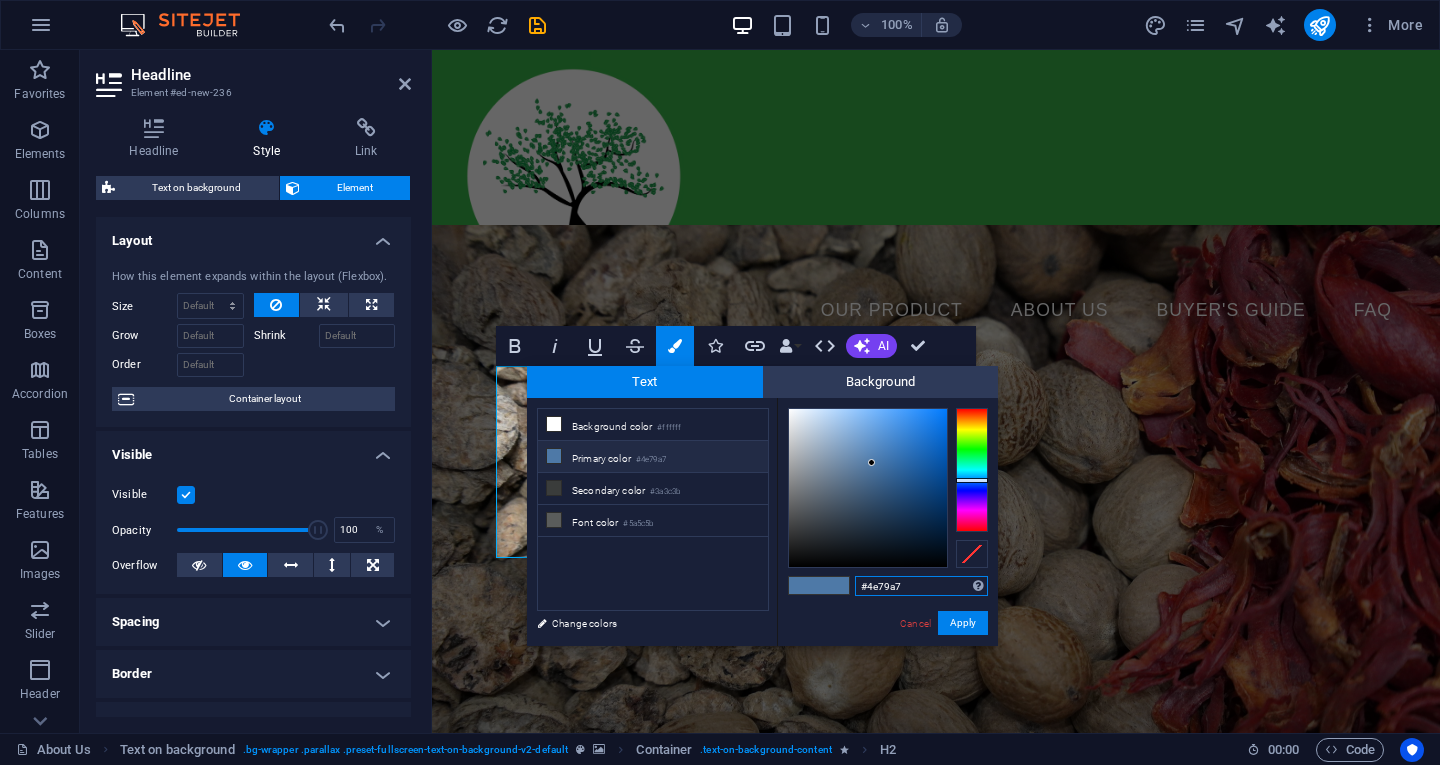 click on "#4e79a7" at bounding box center [921, 586] 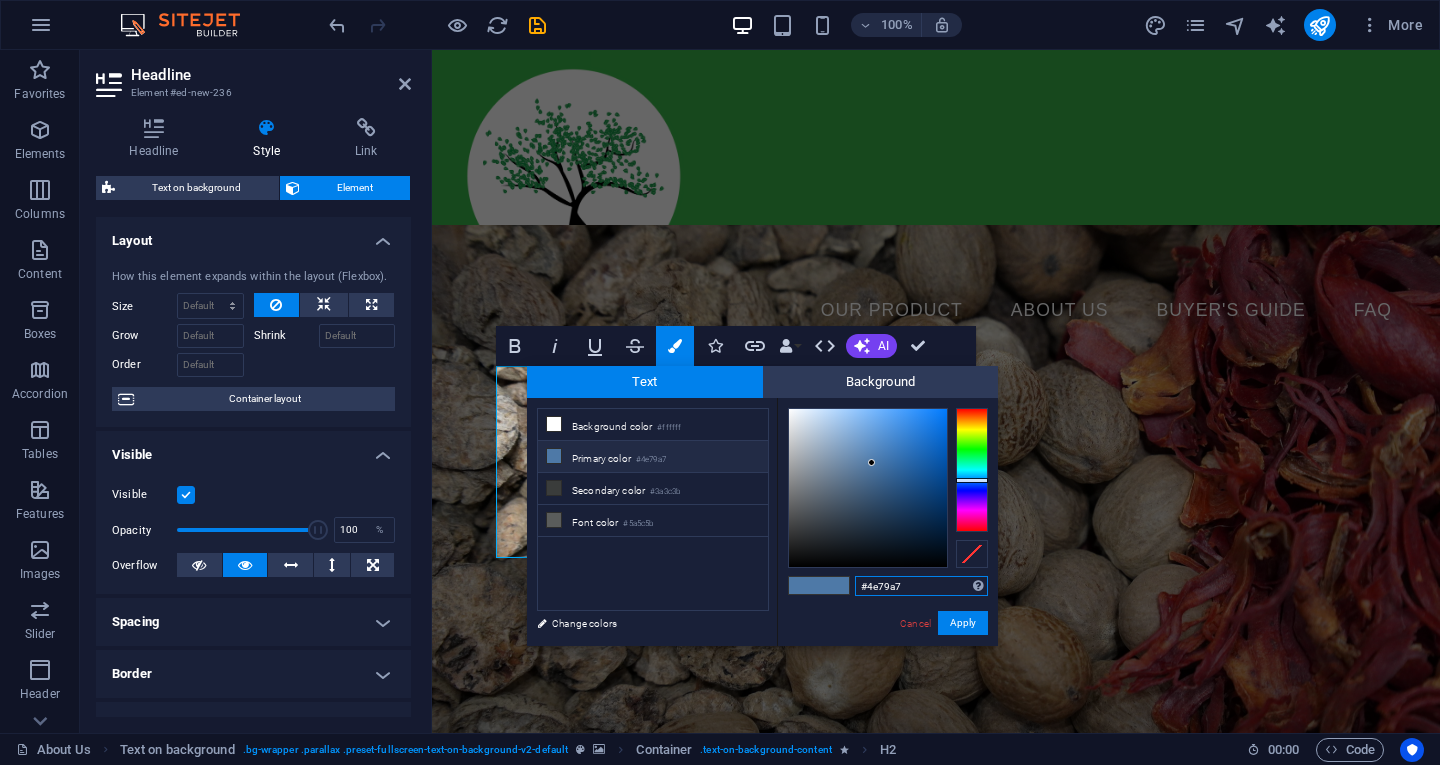 click on "#4e79a7" at bounding box center (921, 586) 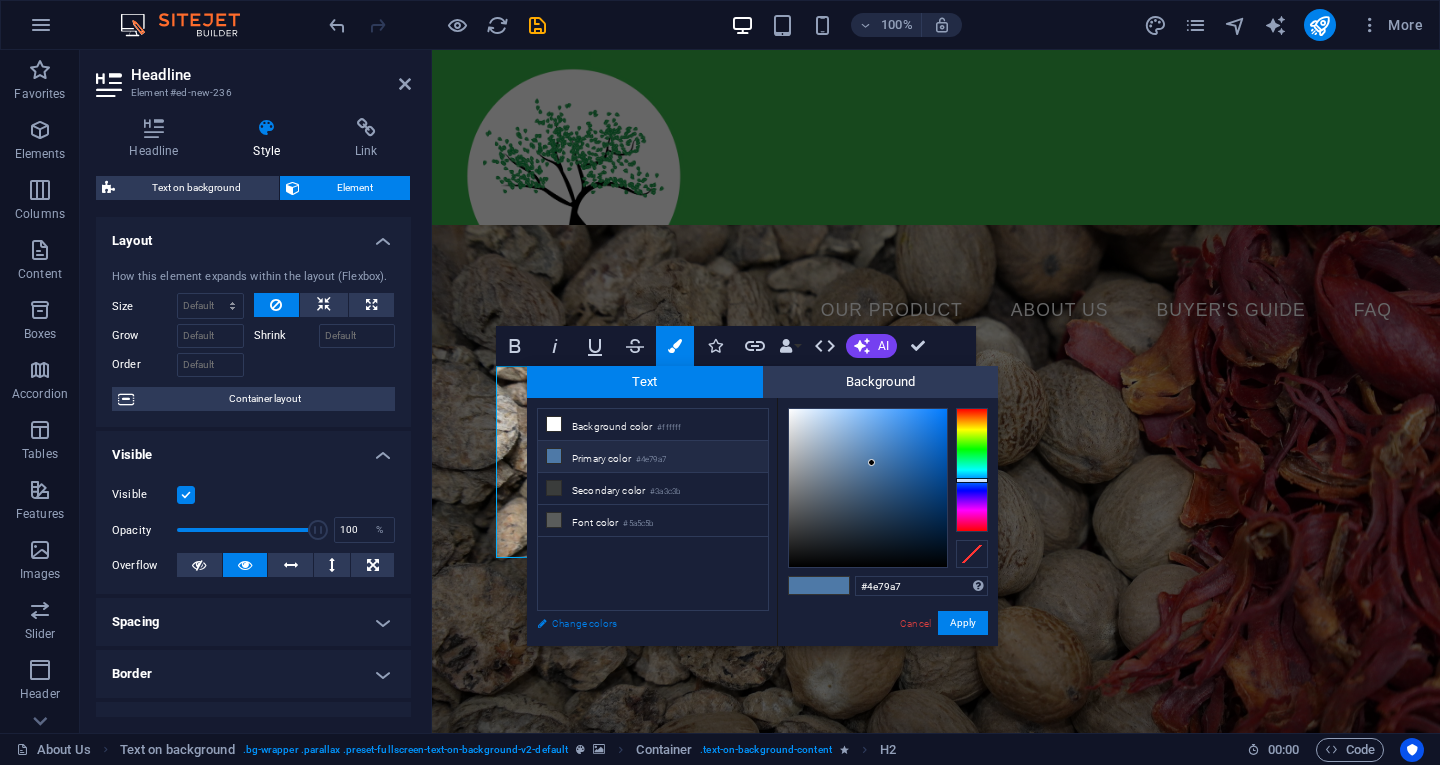 click on "Change colors" at bounding box center [643, 623] 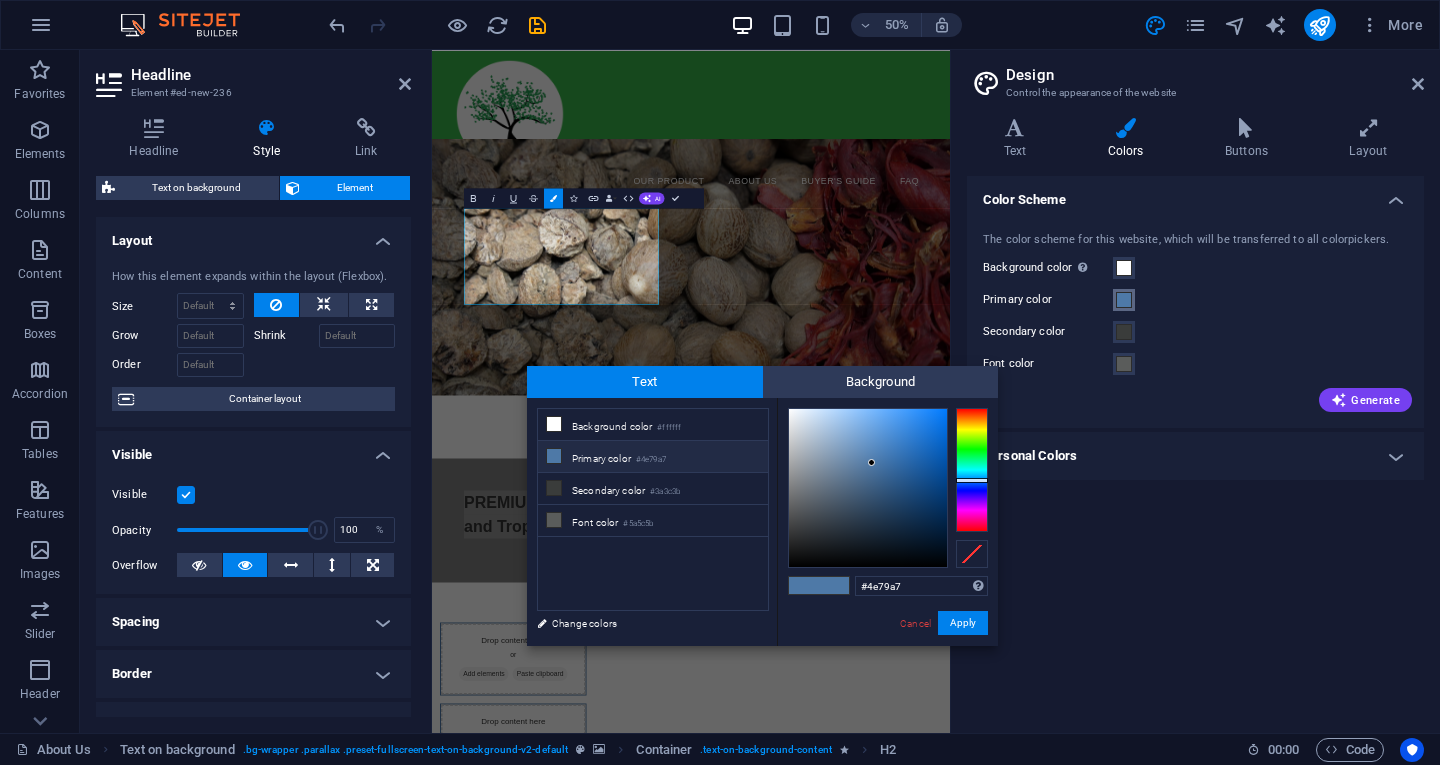 click at bounding box center (1124, 300) 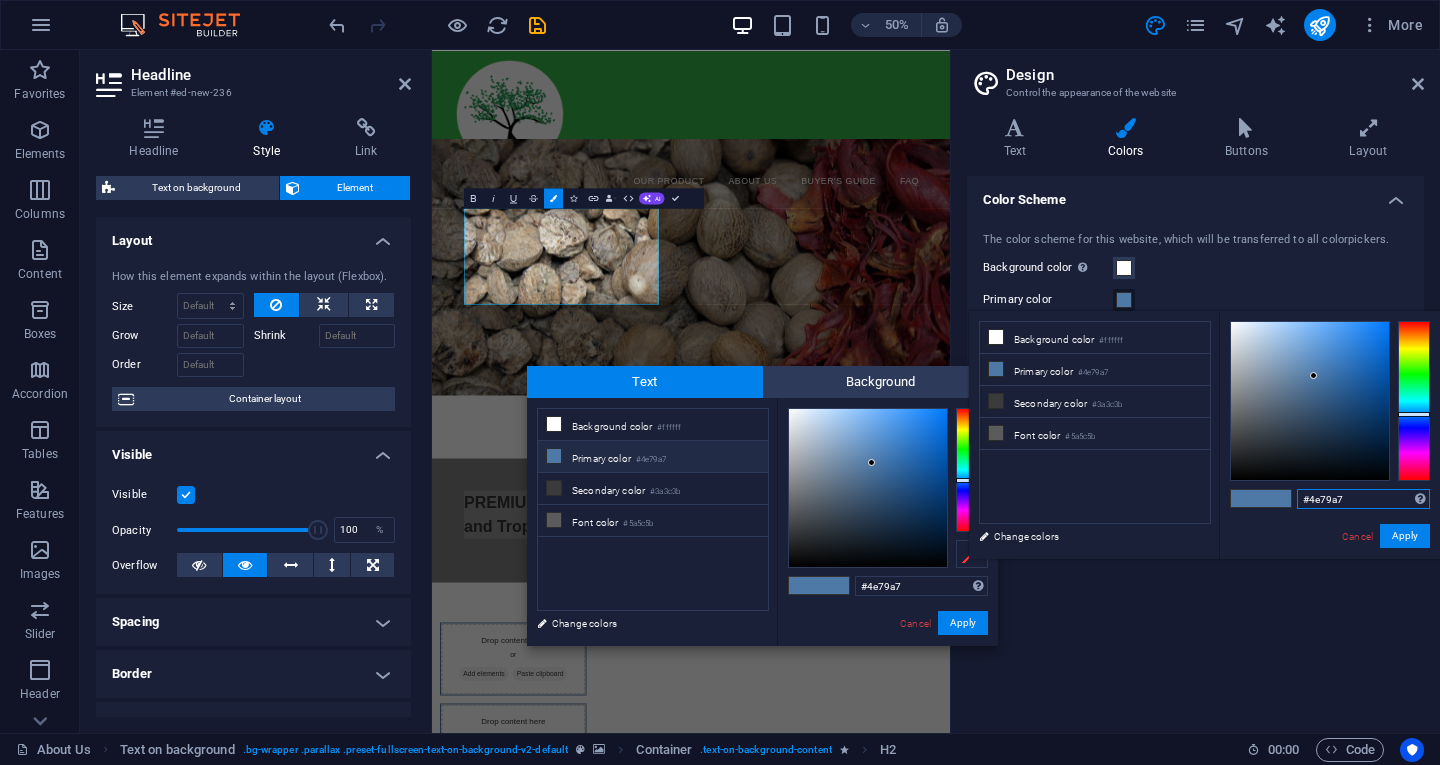 click on "#4e79a7" at bounding box center [1363, 499] 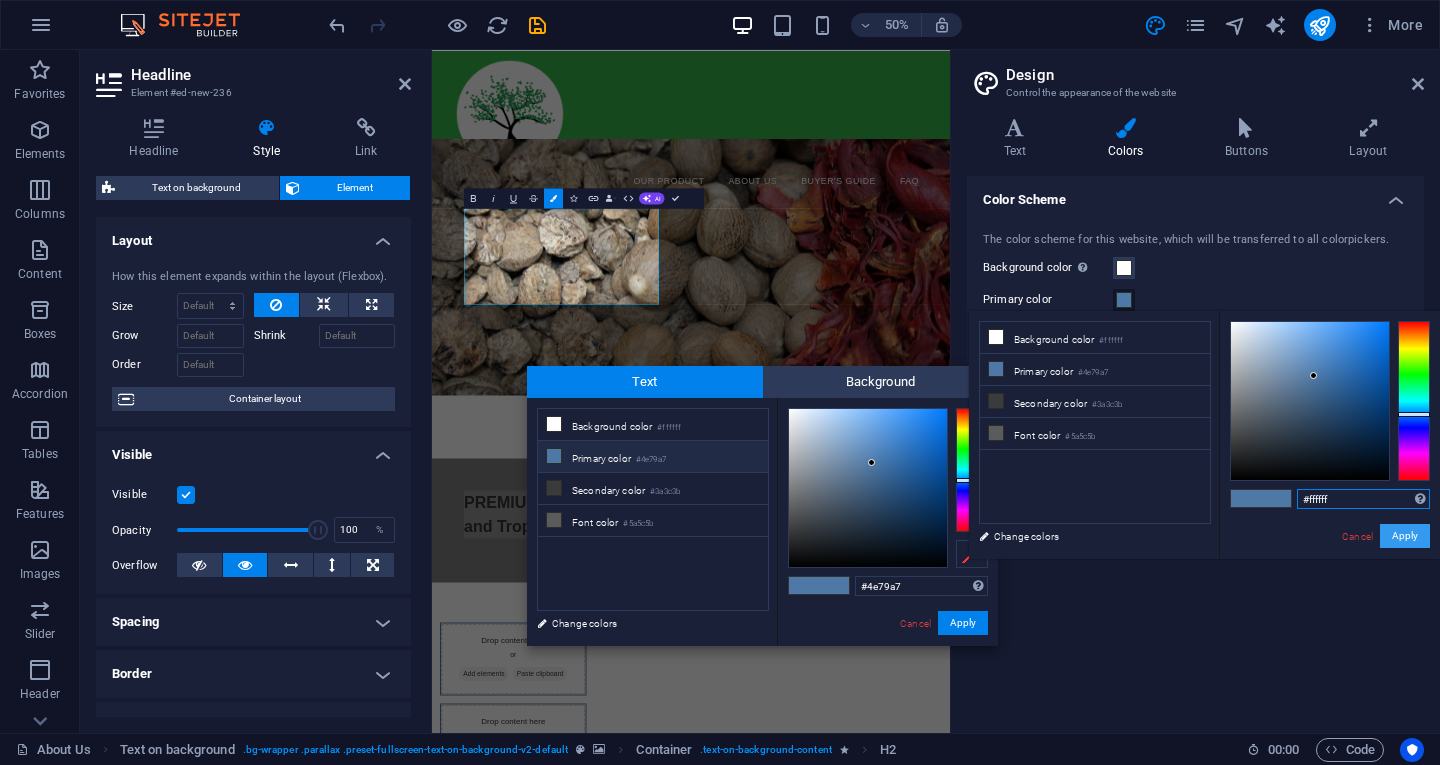 type on "#ffffff" 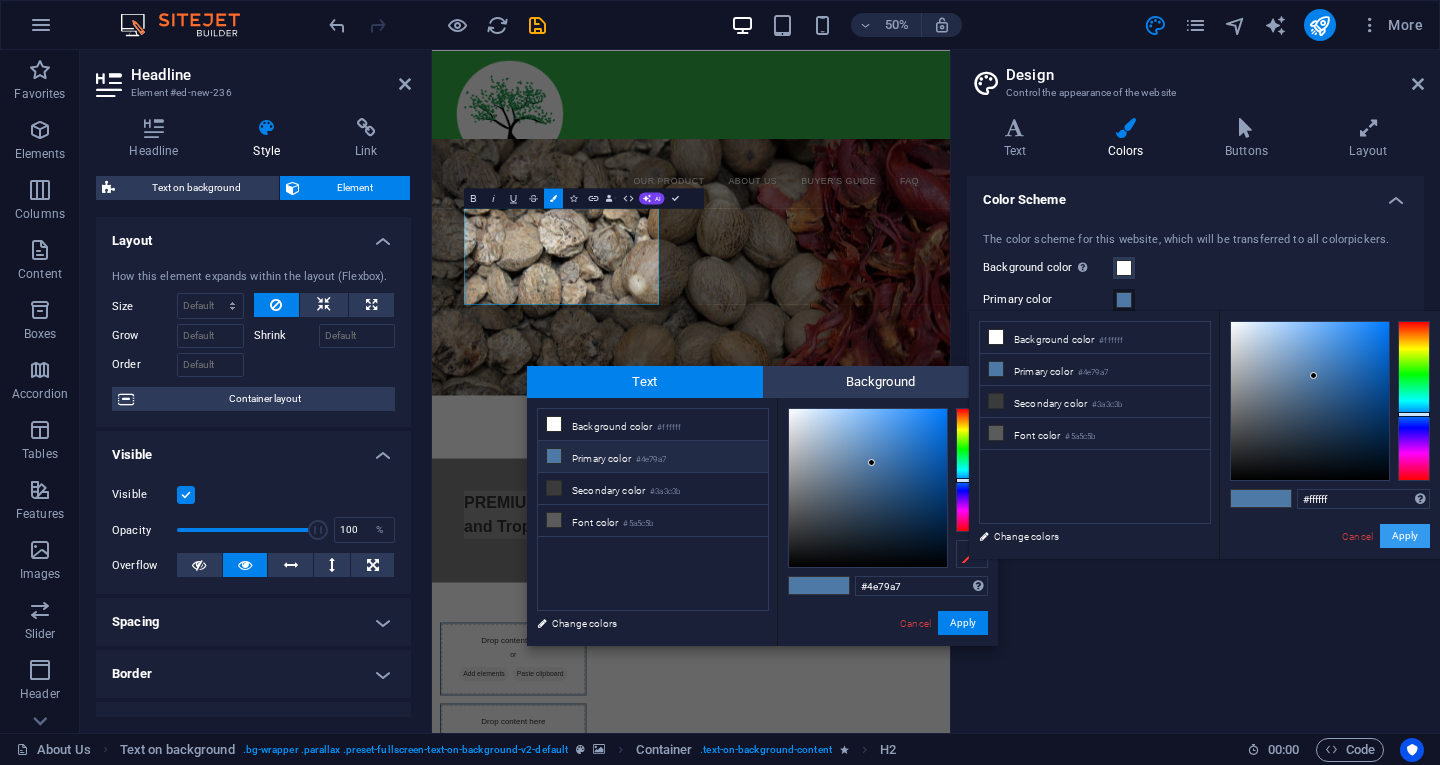 click on "Apply" at bounding box center [1405, 536] 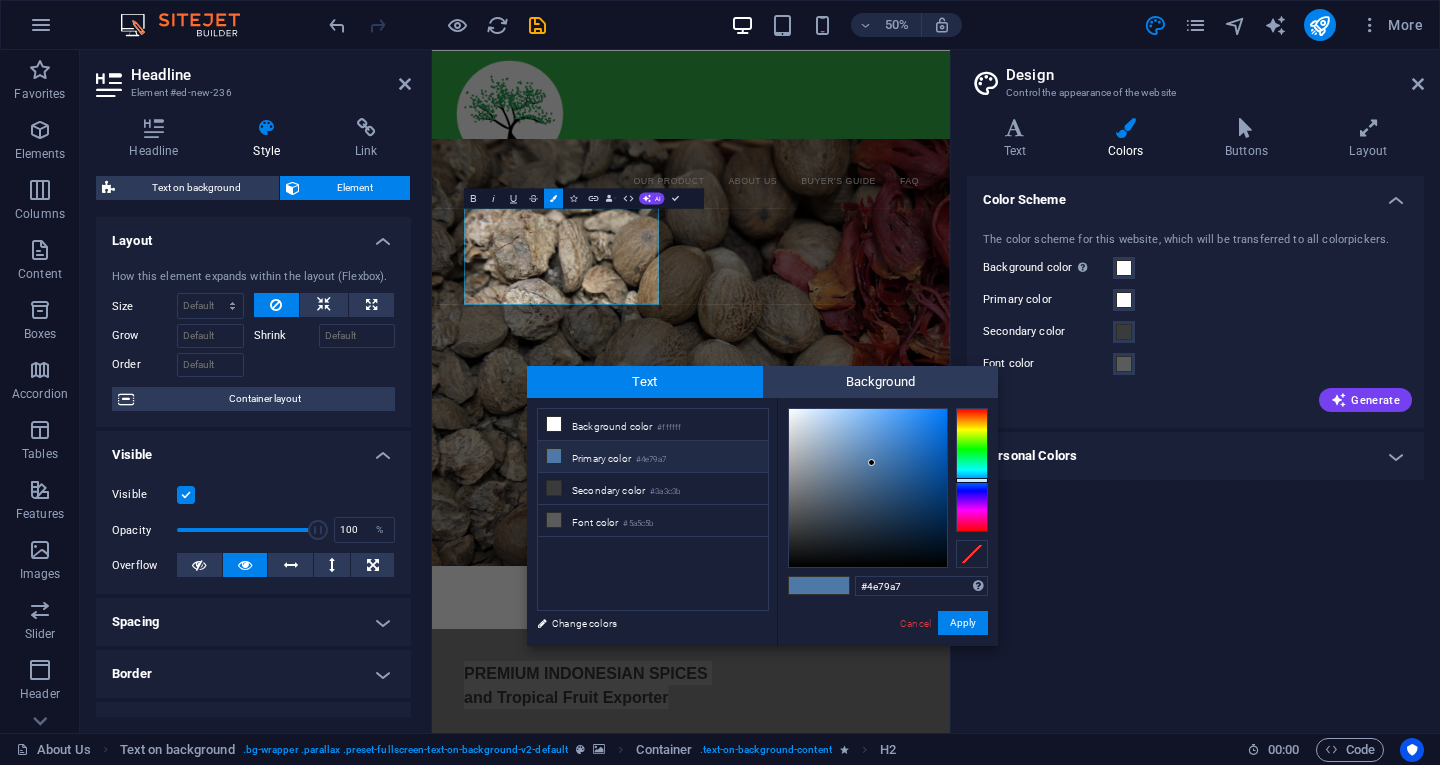 type on "#ffffff" 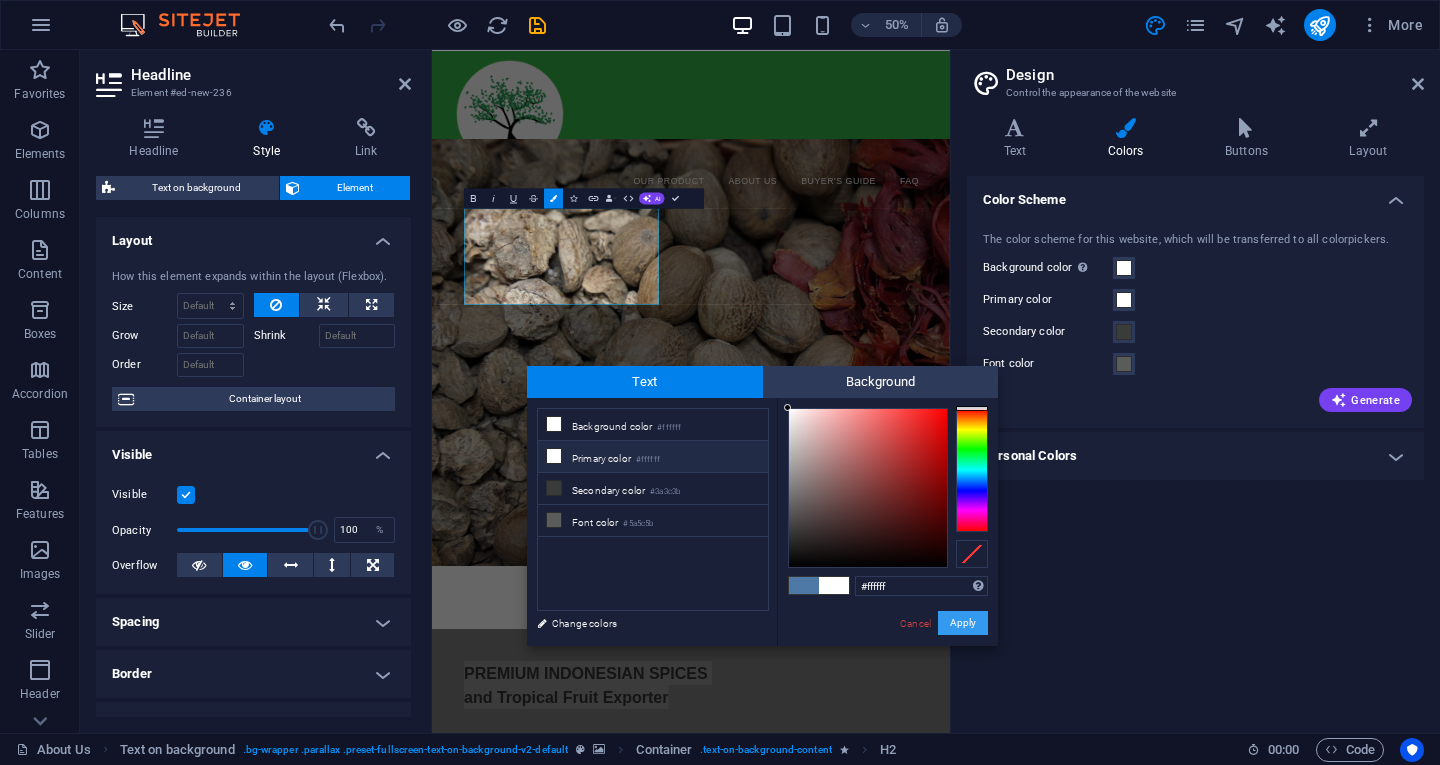 click on "Apply" at bounding box center [963, 623] 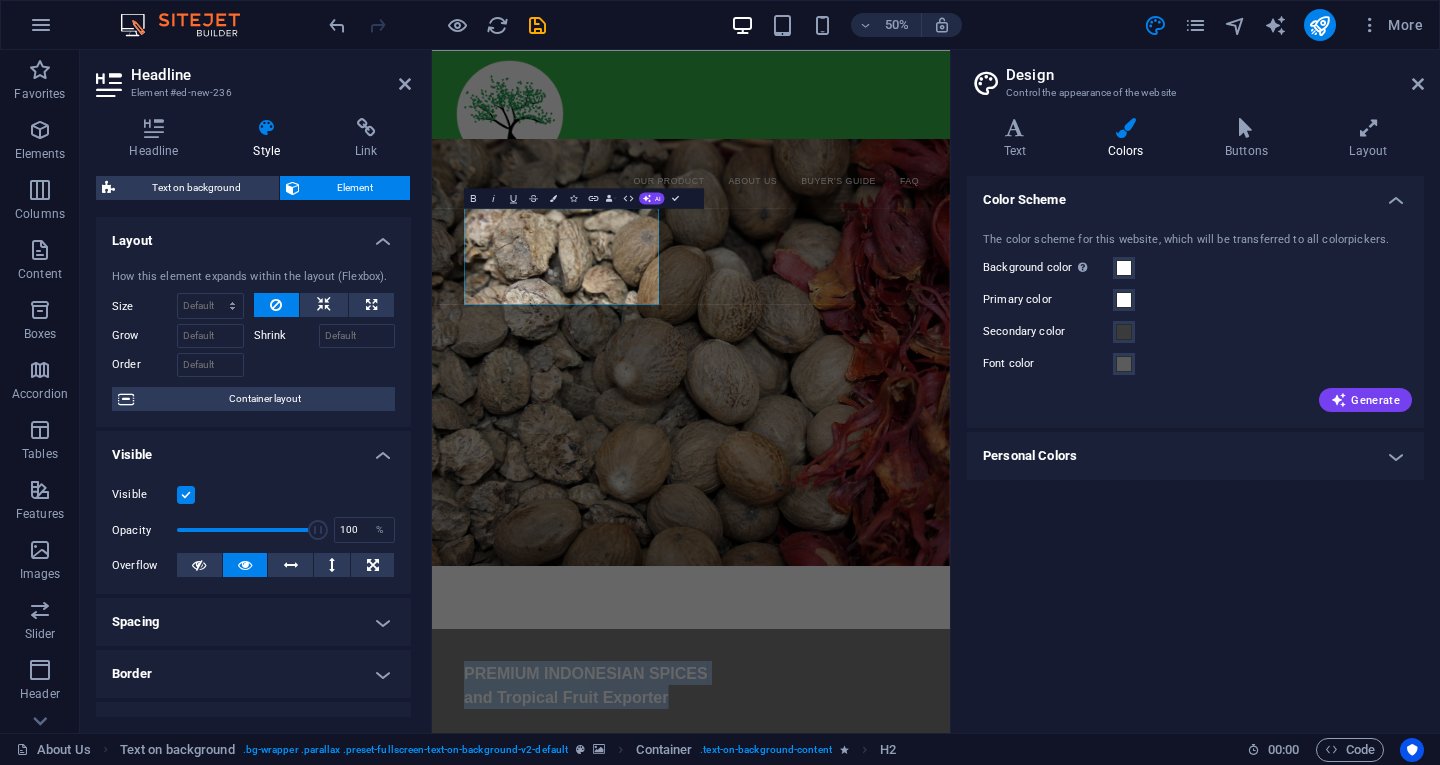 click at bounding box center (950, 652) 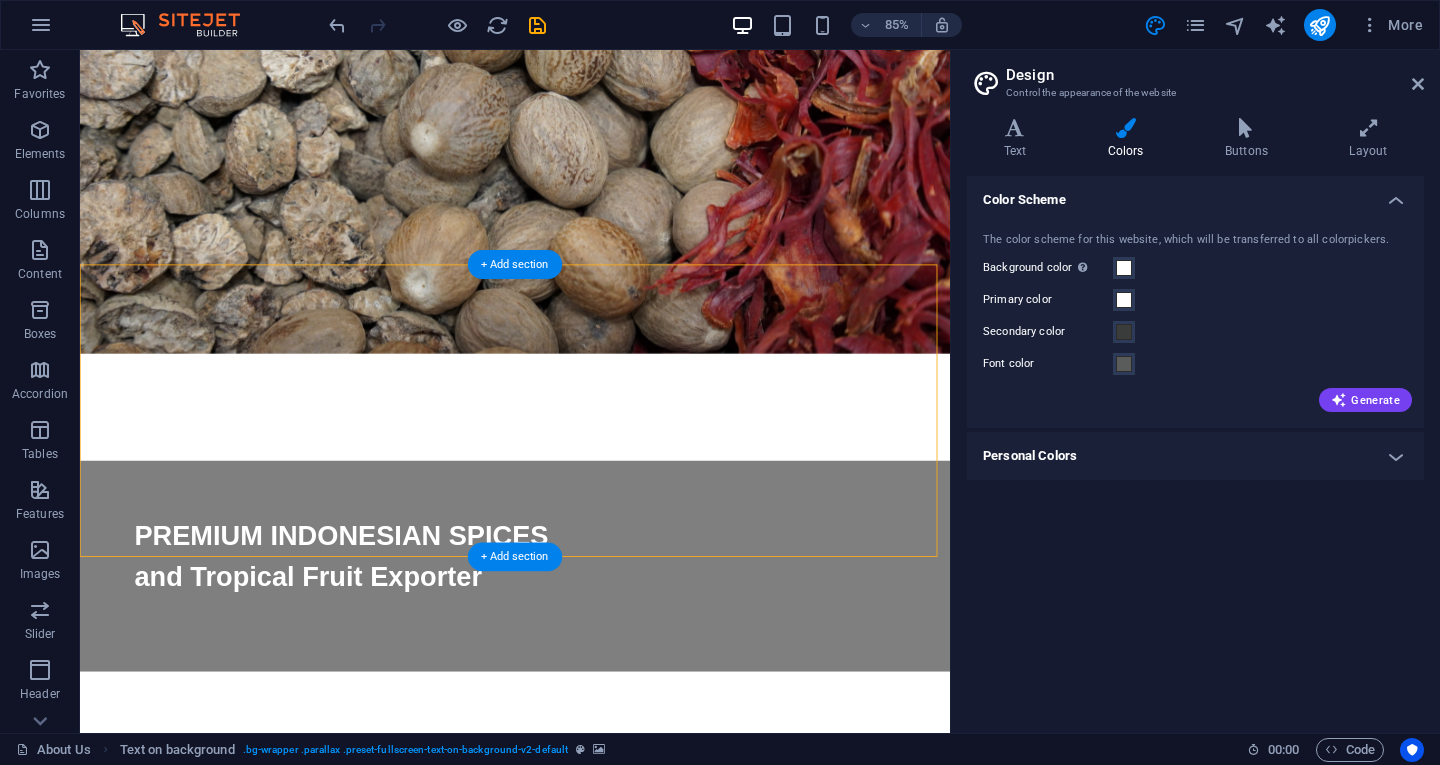 scroll, scrollTop: 0, scrollLeft: 0, axis: both 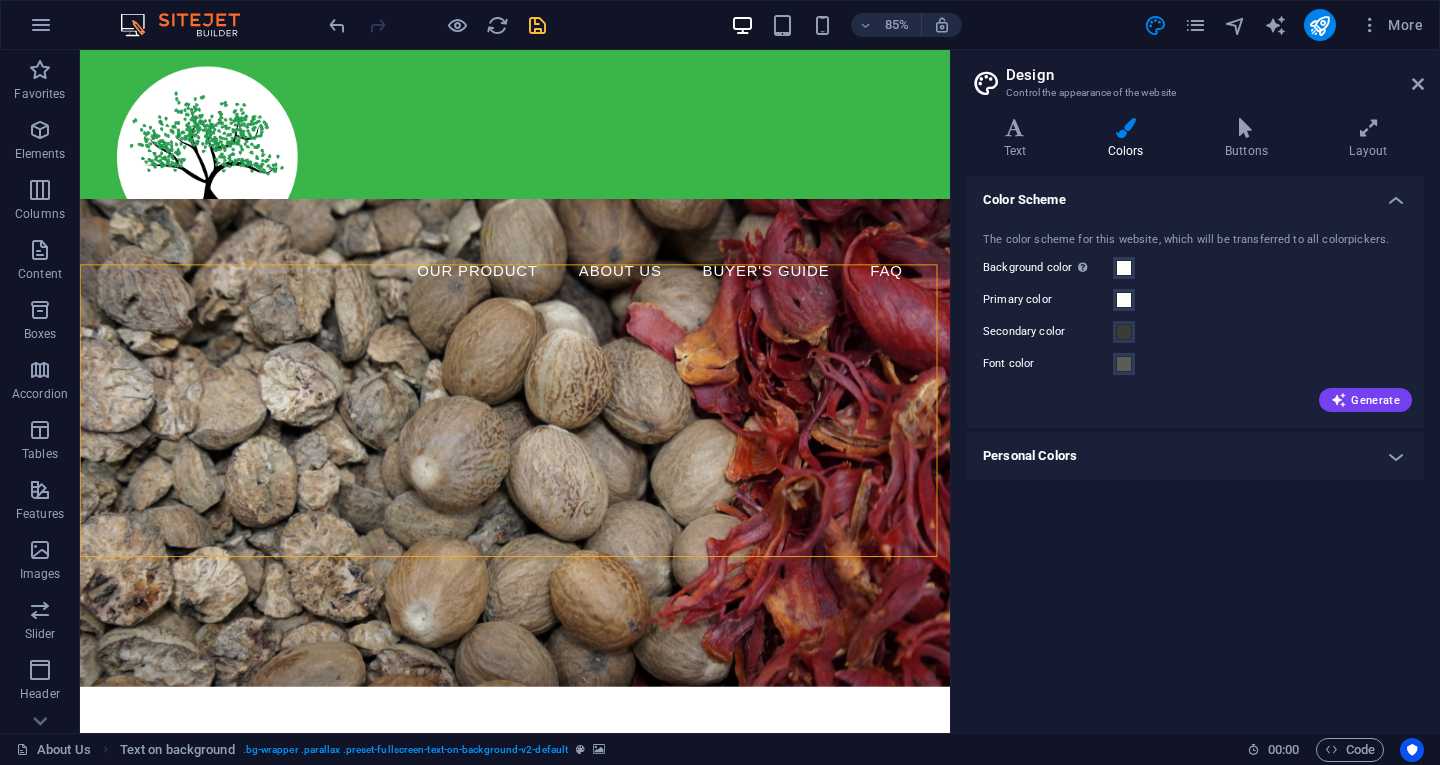 click at bounding box center (537, 25) 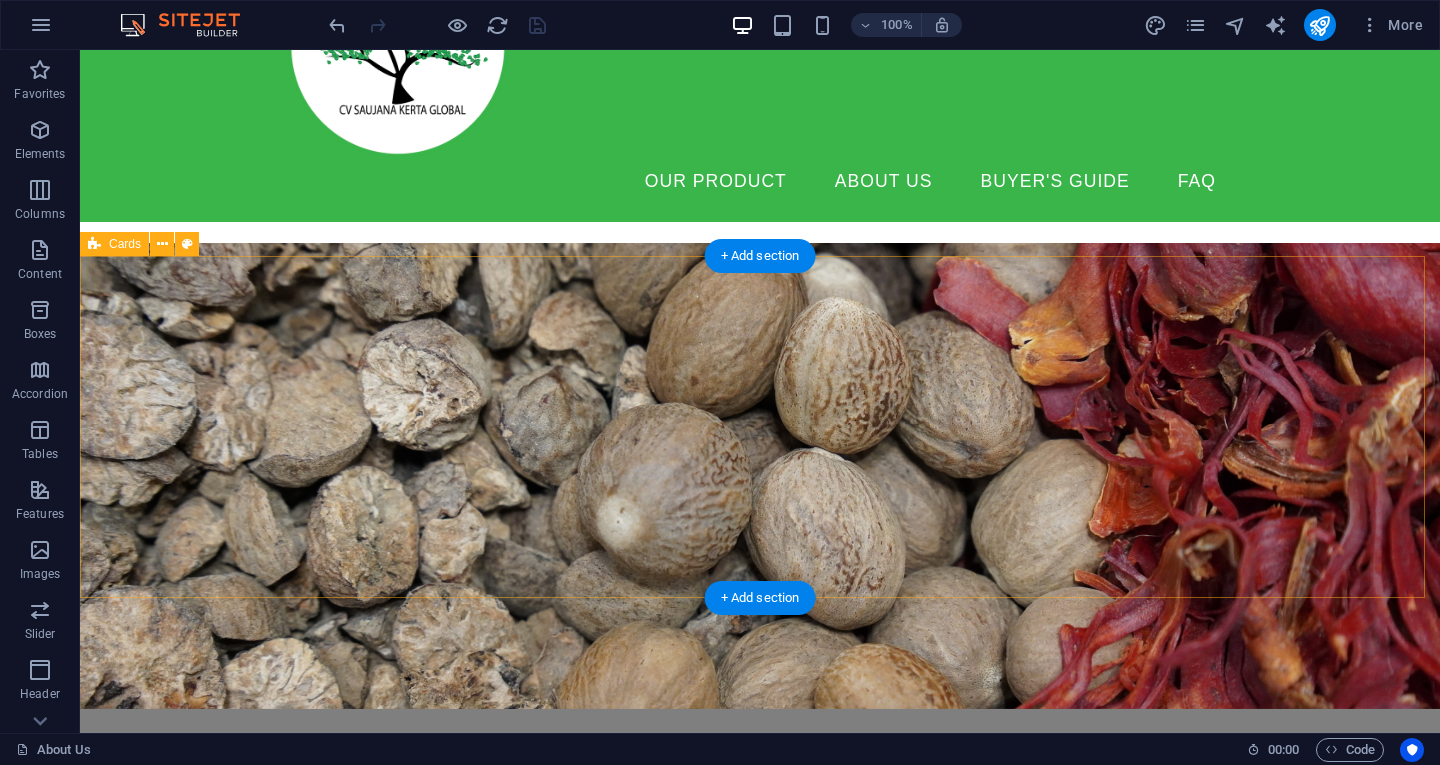scroll, scrollTop: 294, scrollLeft: 0, axis: vertical 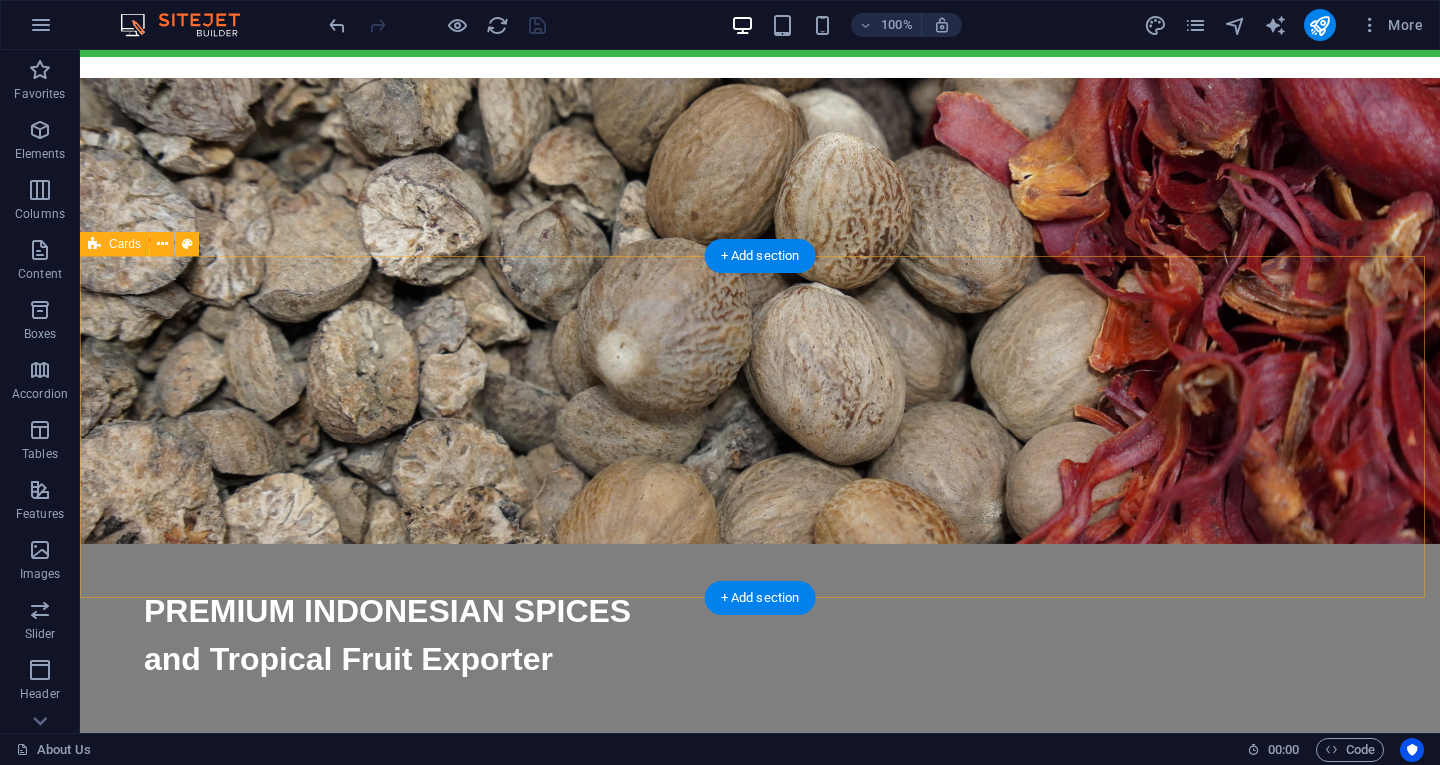 click on "Drop content here or  Add elements  Paste clipboard Drop content here or  Add elements  Paste clipboard Drop content here or  Add elements  Paste clipboard" at bounding box center (760, 1086) 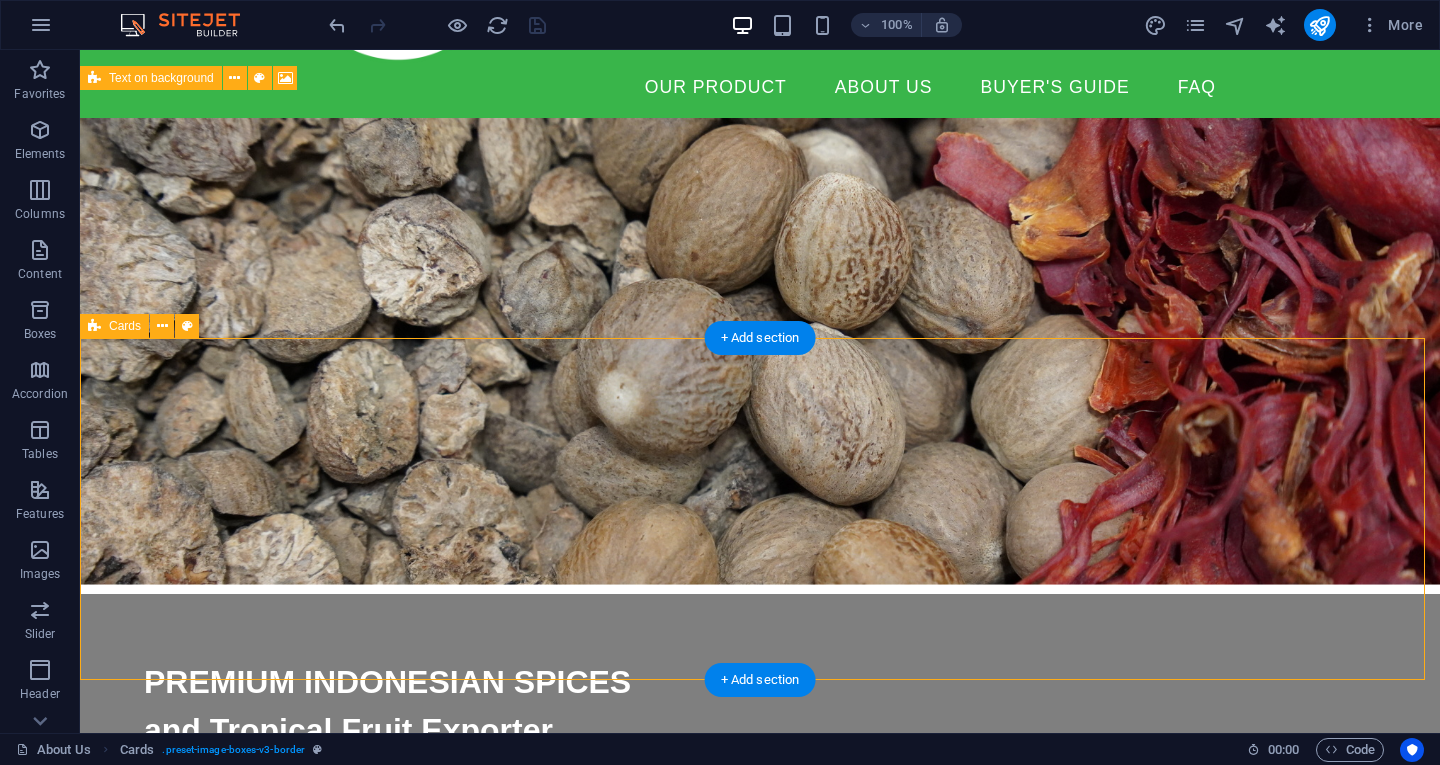 scroll, scrollTop: 234, scrollLeft: 0, axis: vertical 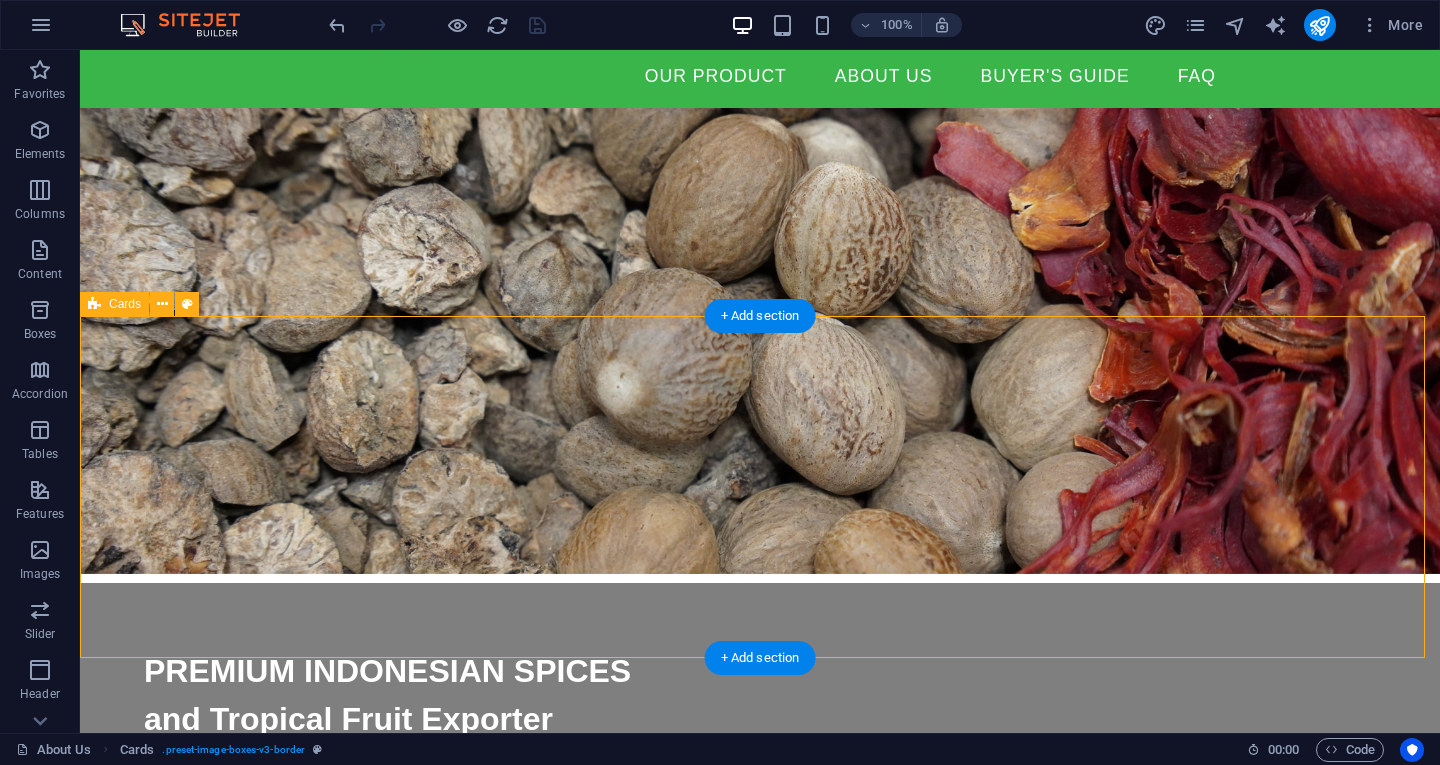 click on "Drop content here or  Add elements  Paste clipboard Drop content here or  Add elements  Paste clipboard Drop content here or  Add elements  Paste clipboard" at bounding box center (760, 1146) 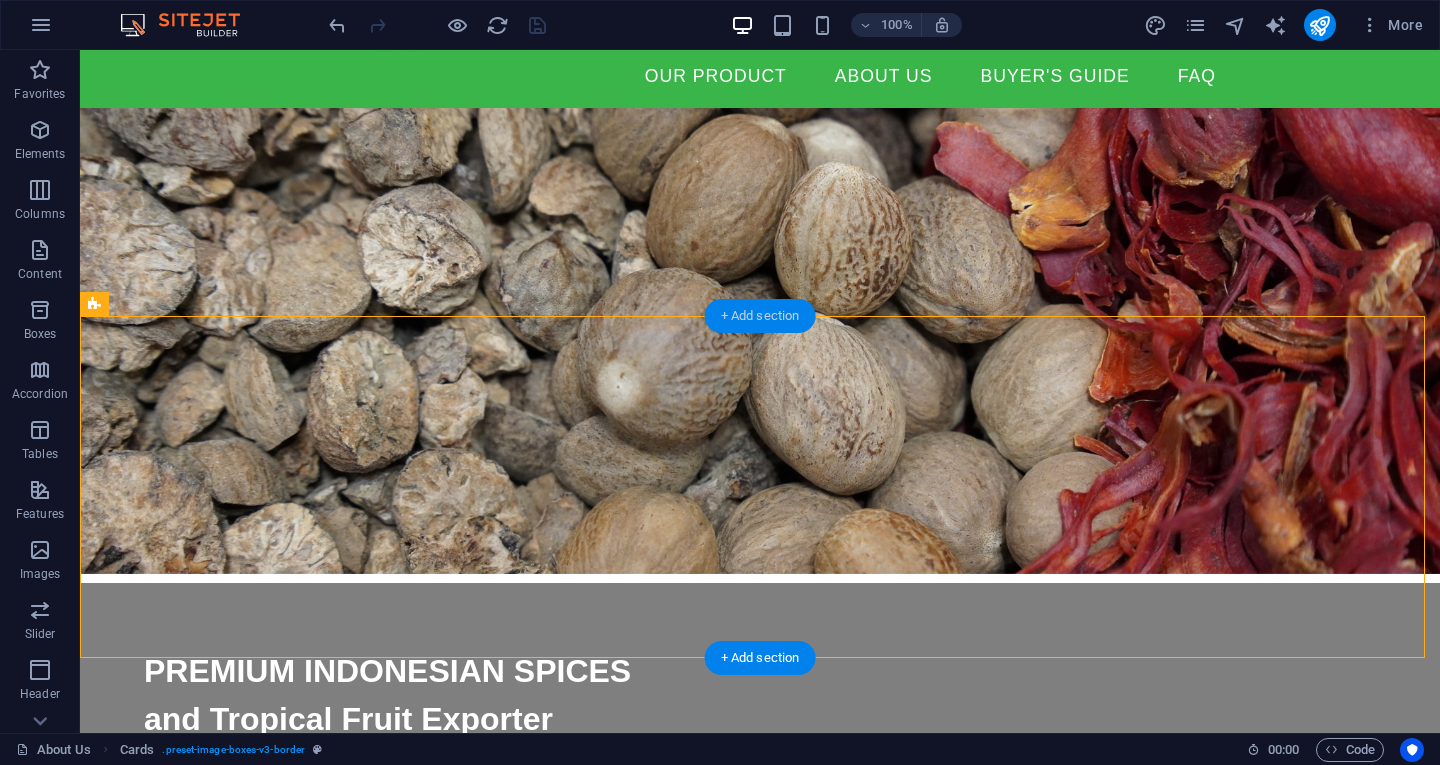 click on "+ Add section" at bounding box center [760, 316] 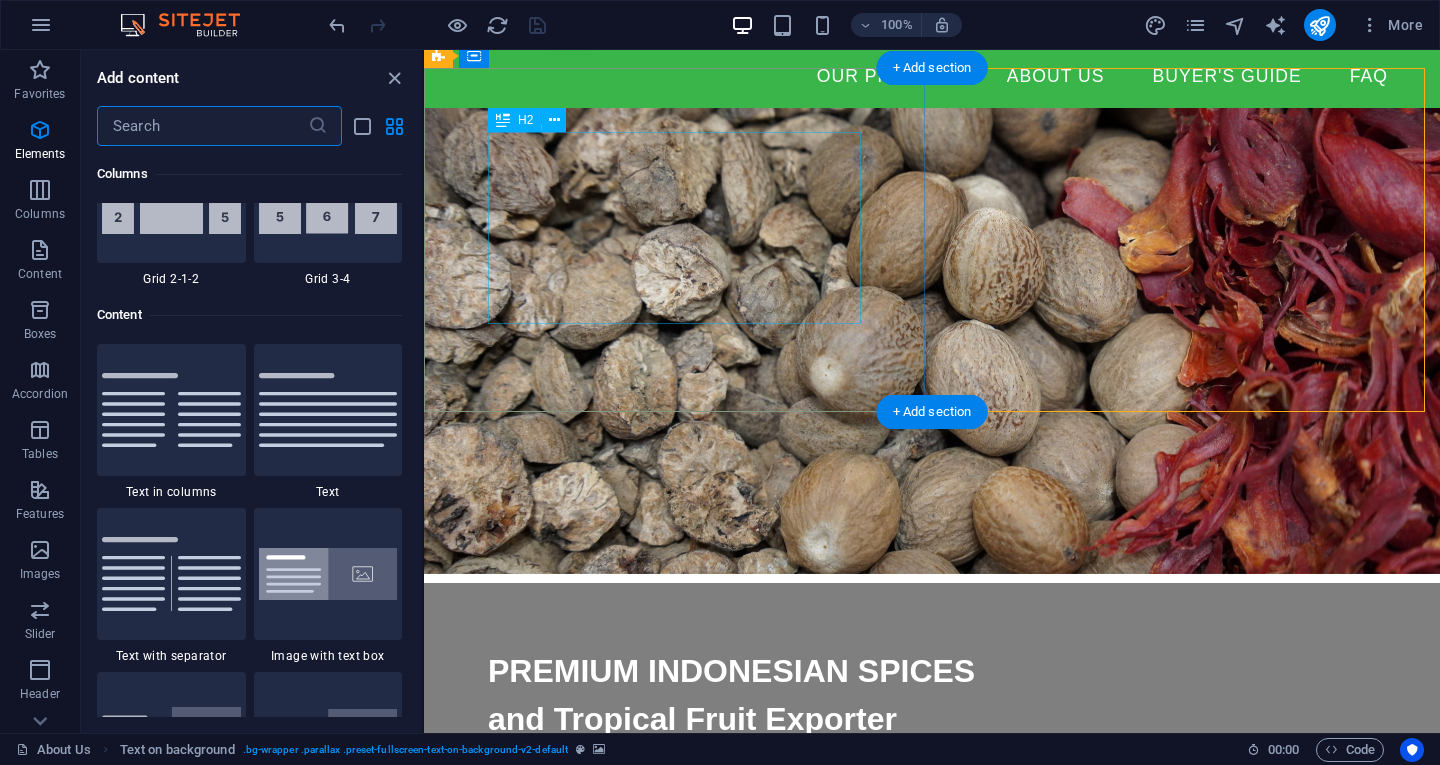 scroll, scrollTop: 3499, scrollLeft: 0, axis: vertical 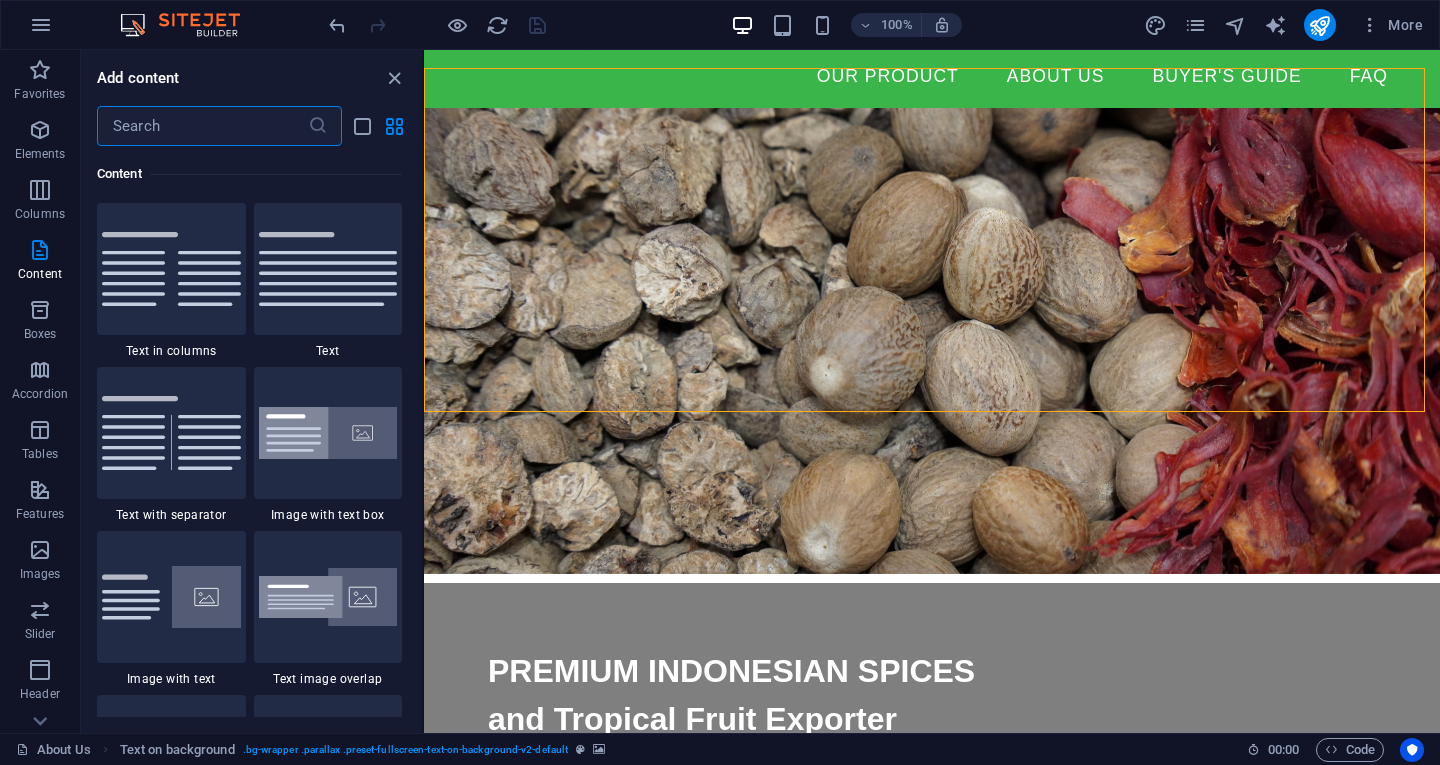 click at bounding box center (202, 126) 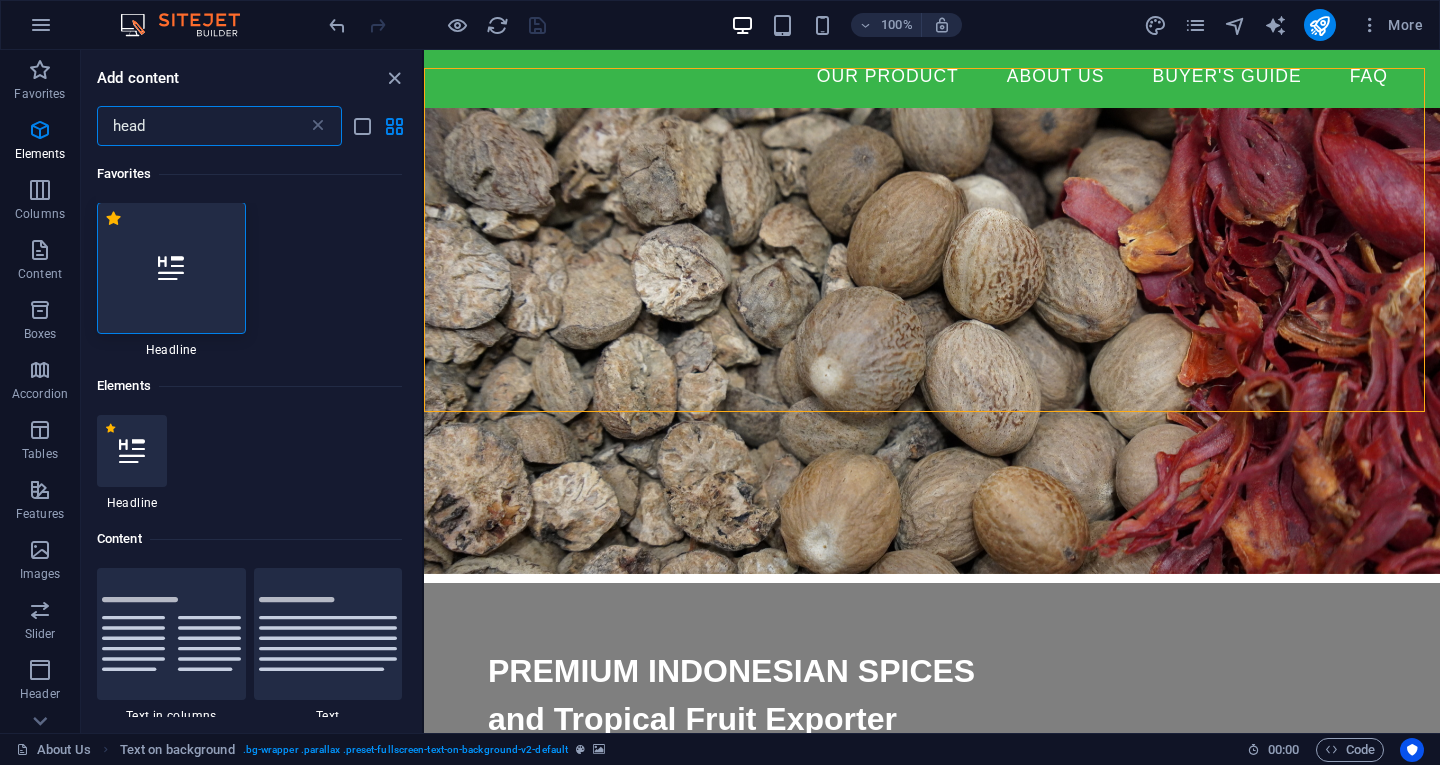 scroll, scrollTop: 0, scrollLeft: 0, axis: both 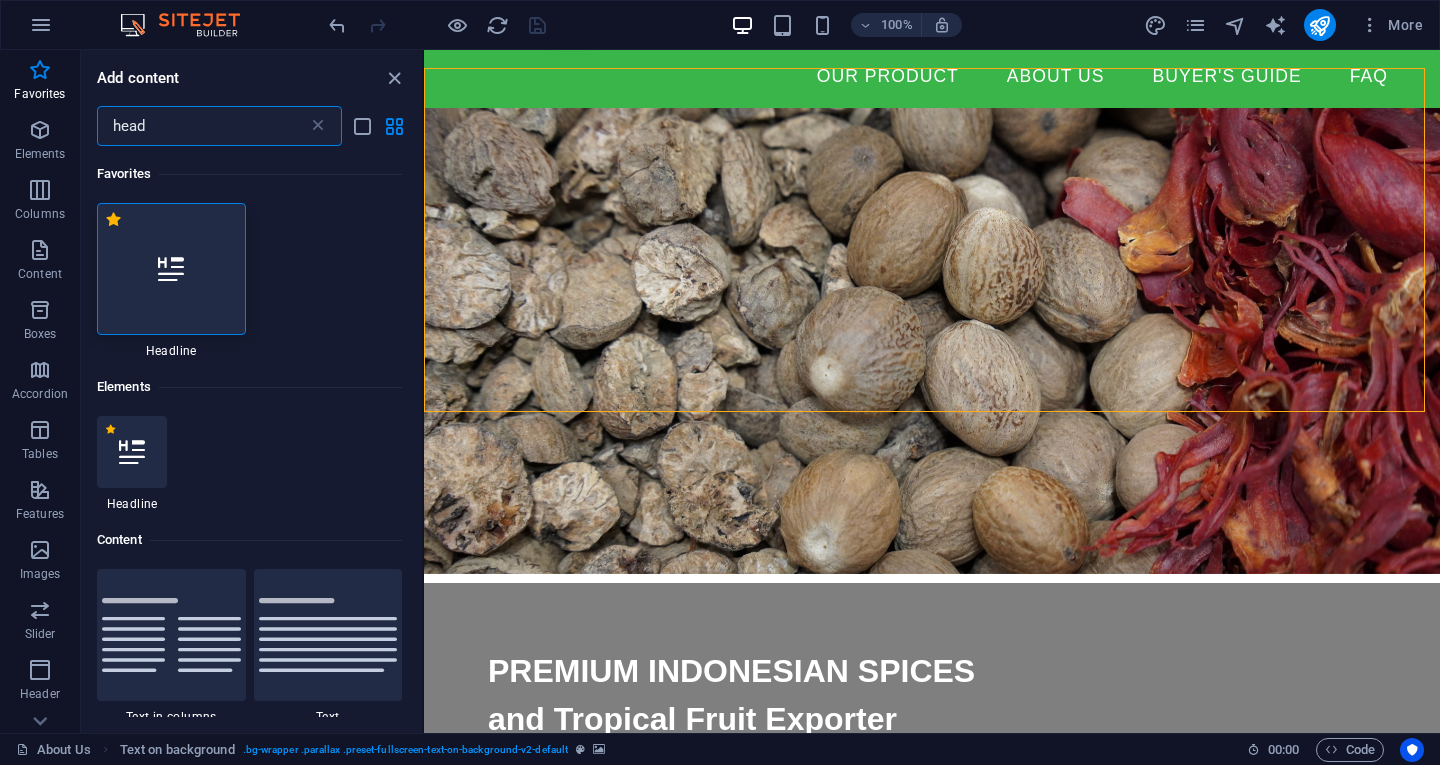 type on "head" 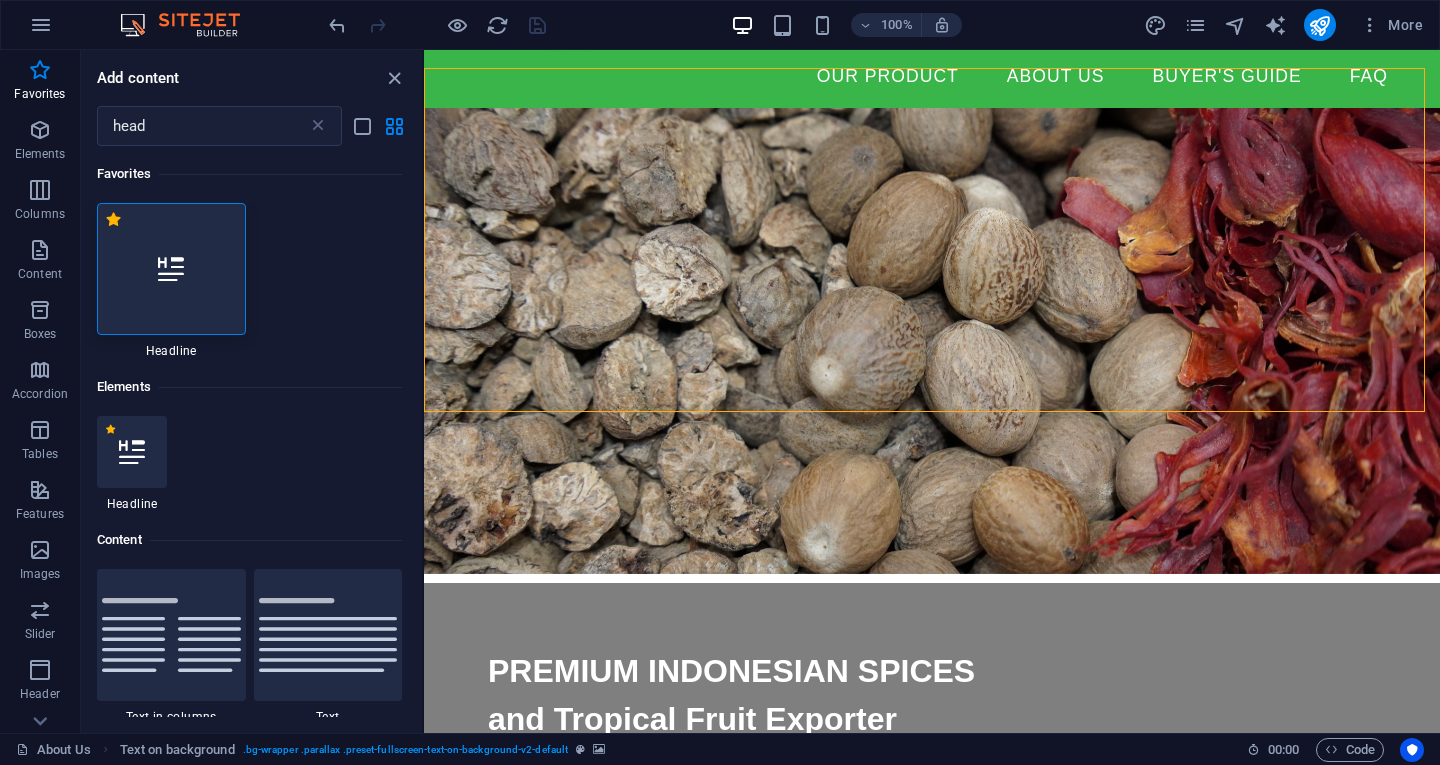 click at bounding box center (171, 269) 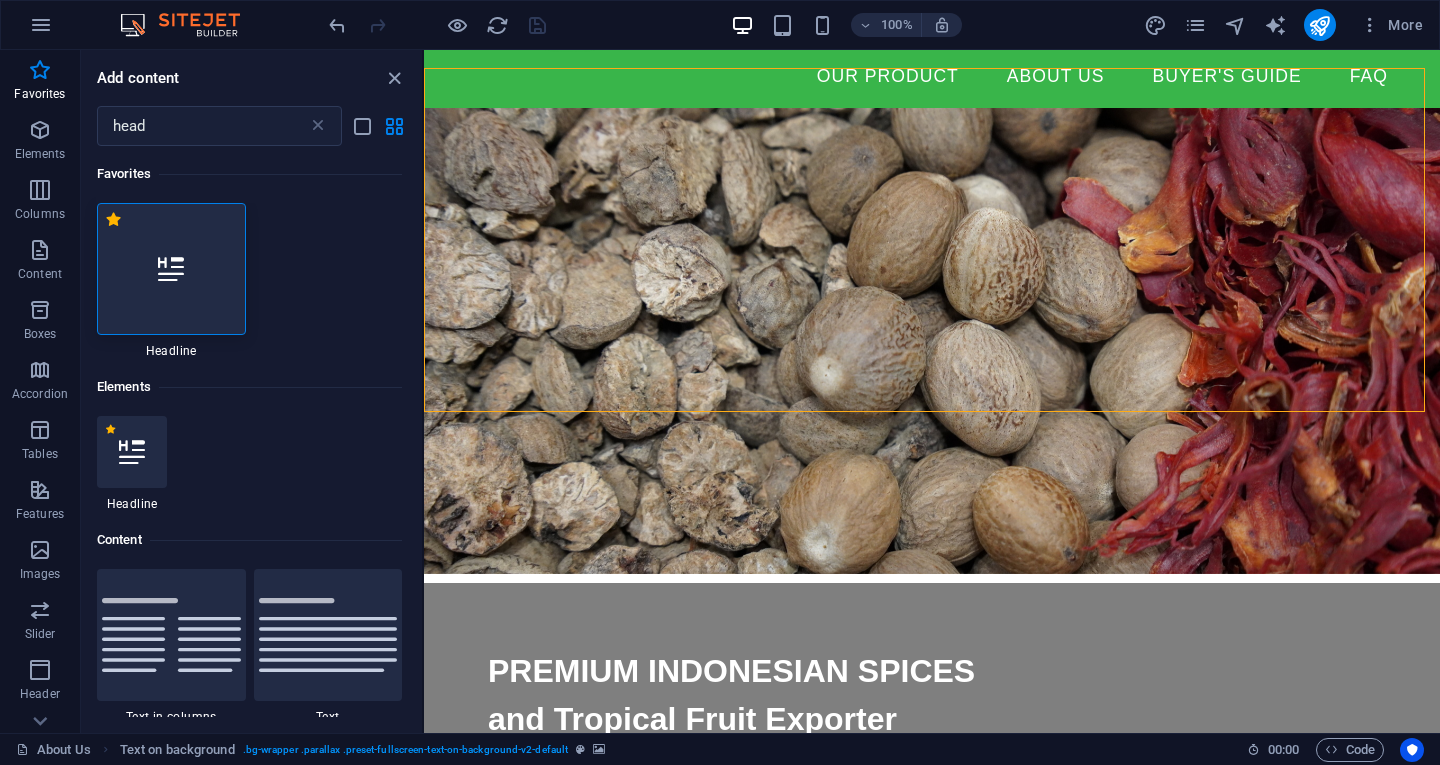 click on "Drag here to replace the existing content. Press “Ctrl” if you want to create a new element.
H2   Footer Bragi   Container   Cards   Placeholder   Container   Text on background   Menu Bar   Container   Placeholder   Menu   Placeholder   Text on background   Text   Text on background   Container   H2   Logo   Container   Placeholder   Placeholder   Container   Text on background   Text on background   Container   H2" at bounding box center (932, 391) 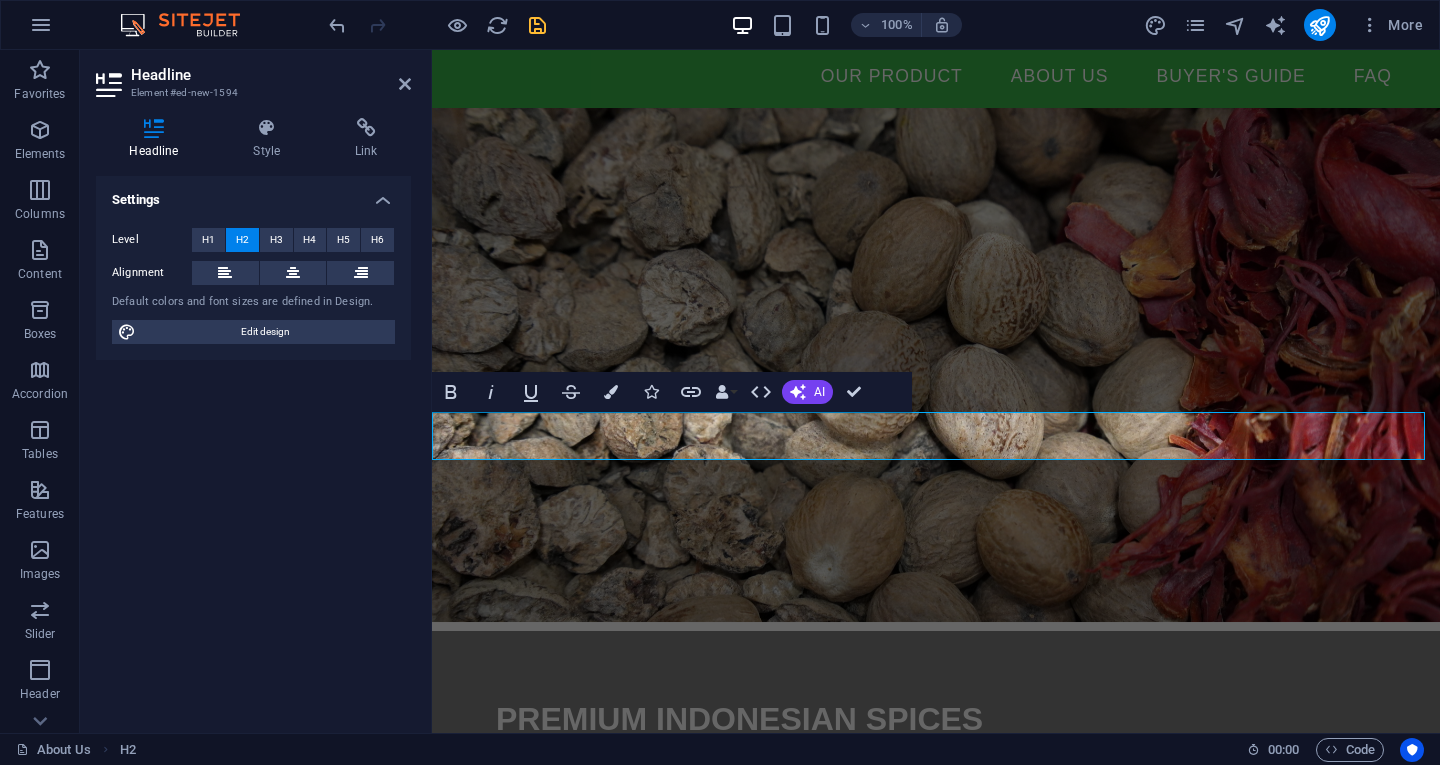 click on "New headline" at bounding box center (936, 903) 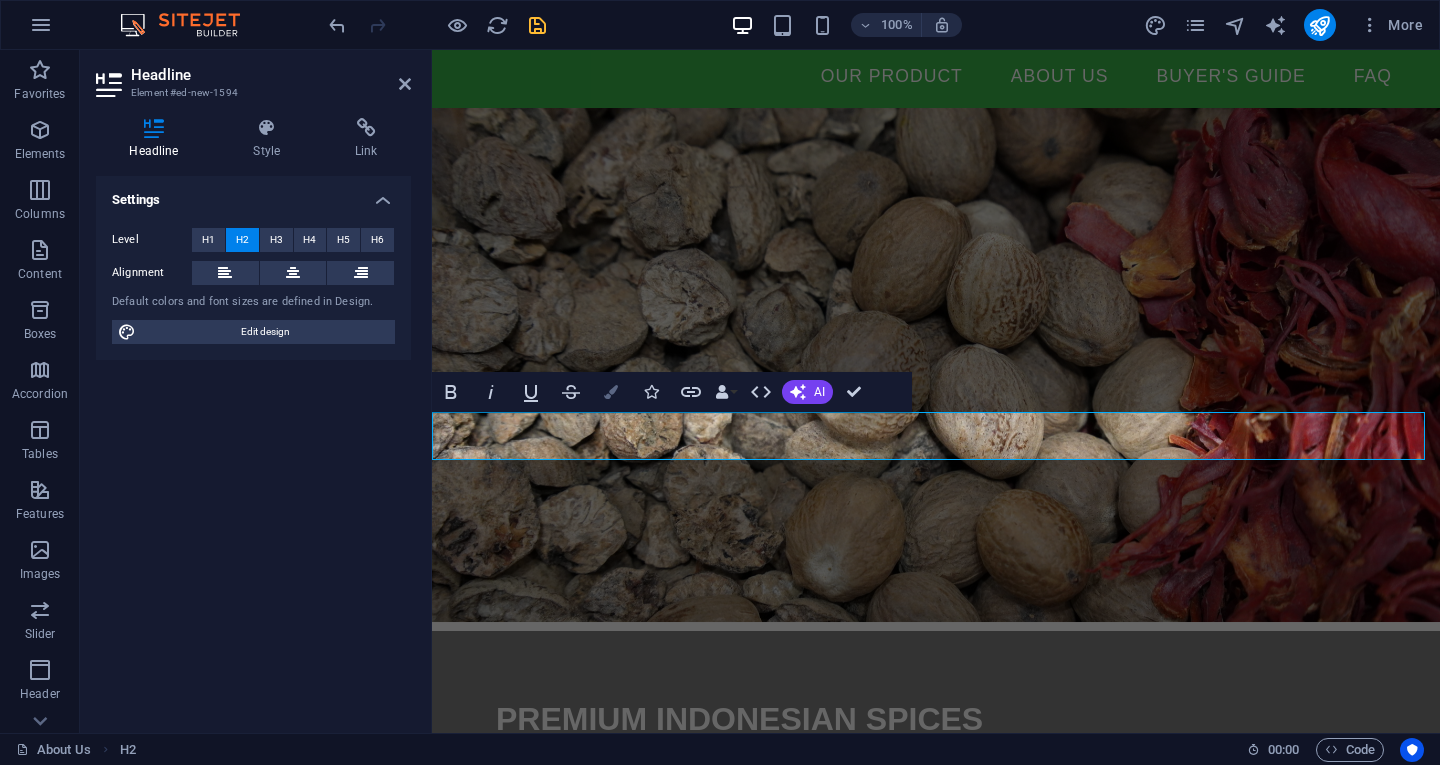 click on "Colors" at bounding box center [611, 392] 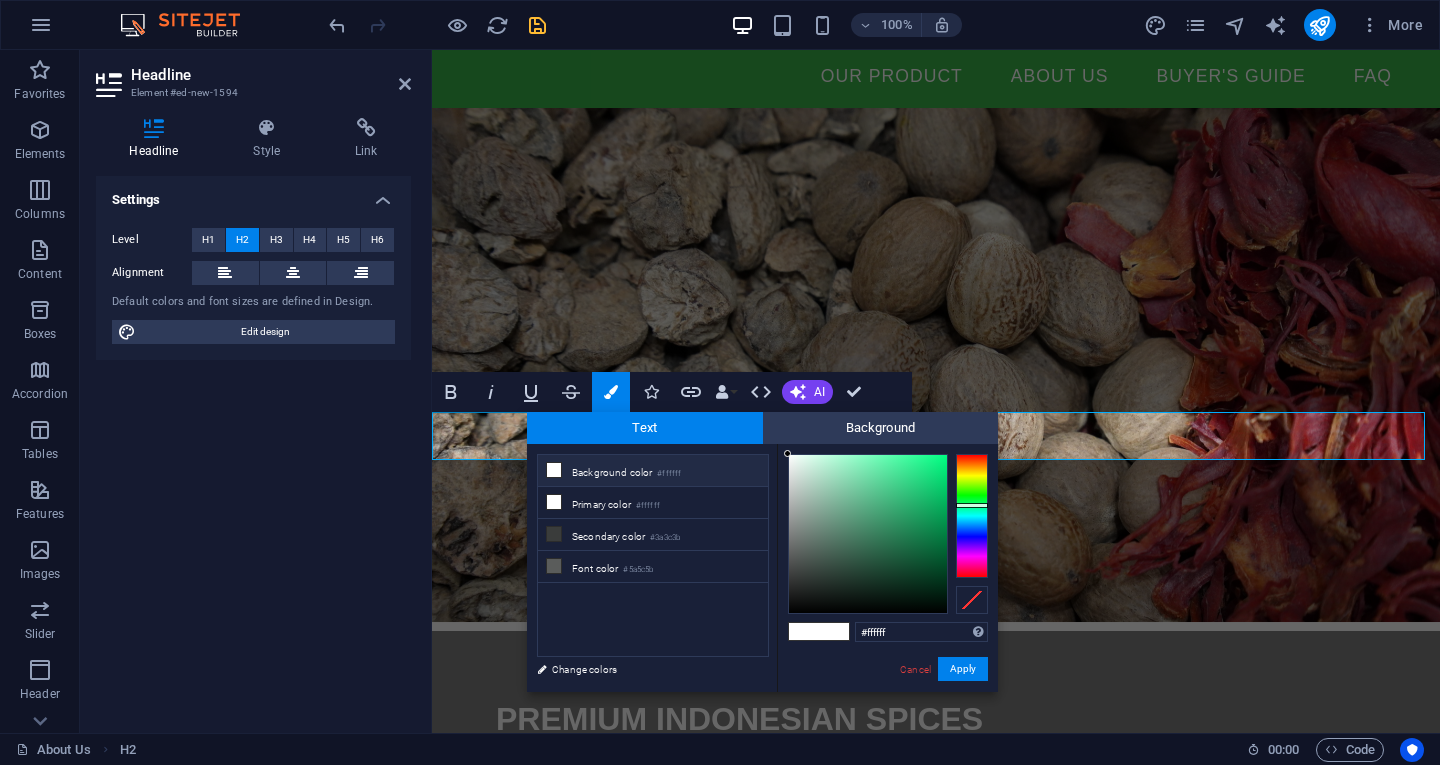 click at bounding box center (972, 516) 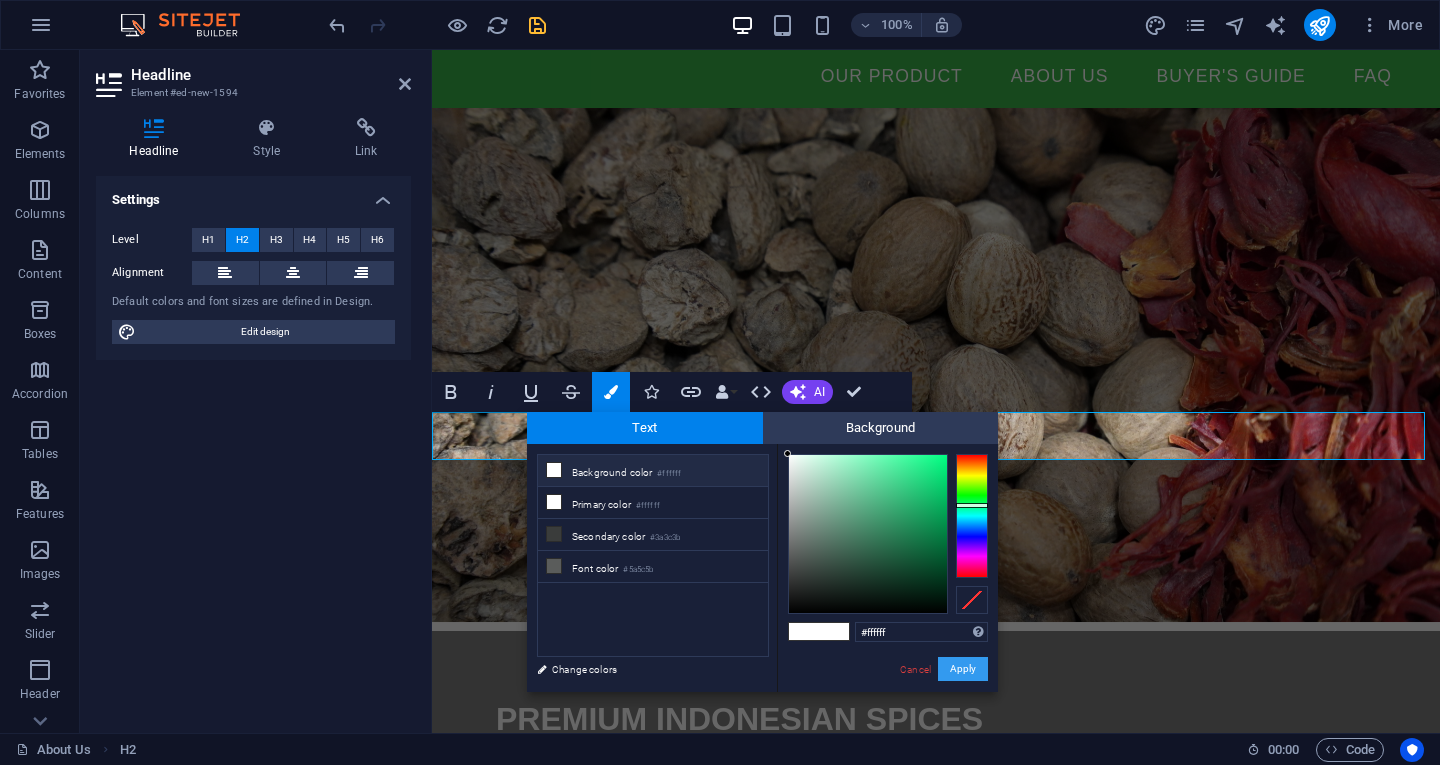 click on "Apply" at bounding box center [963, 669] 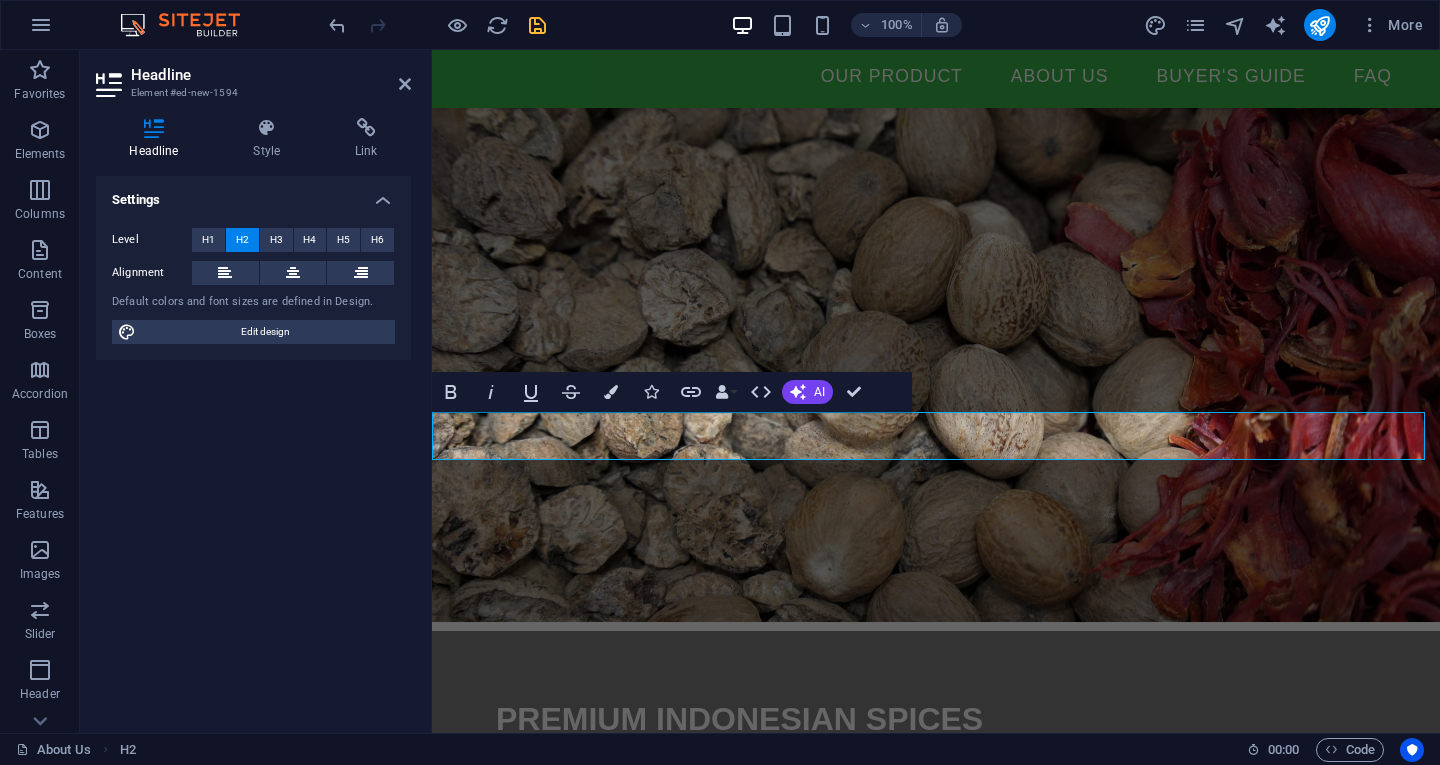 click on "\OUR PRODUCTS​ ​" at bounding box center [936, 903] 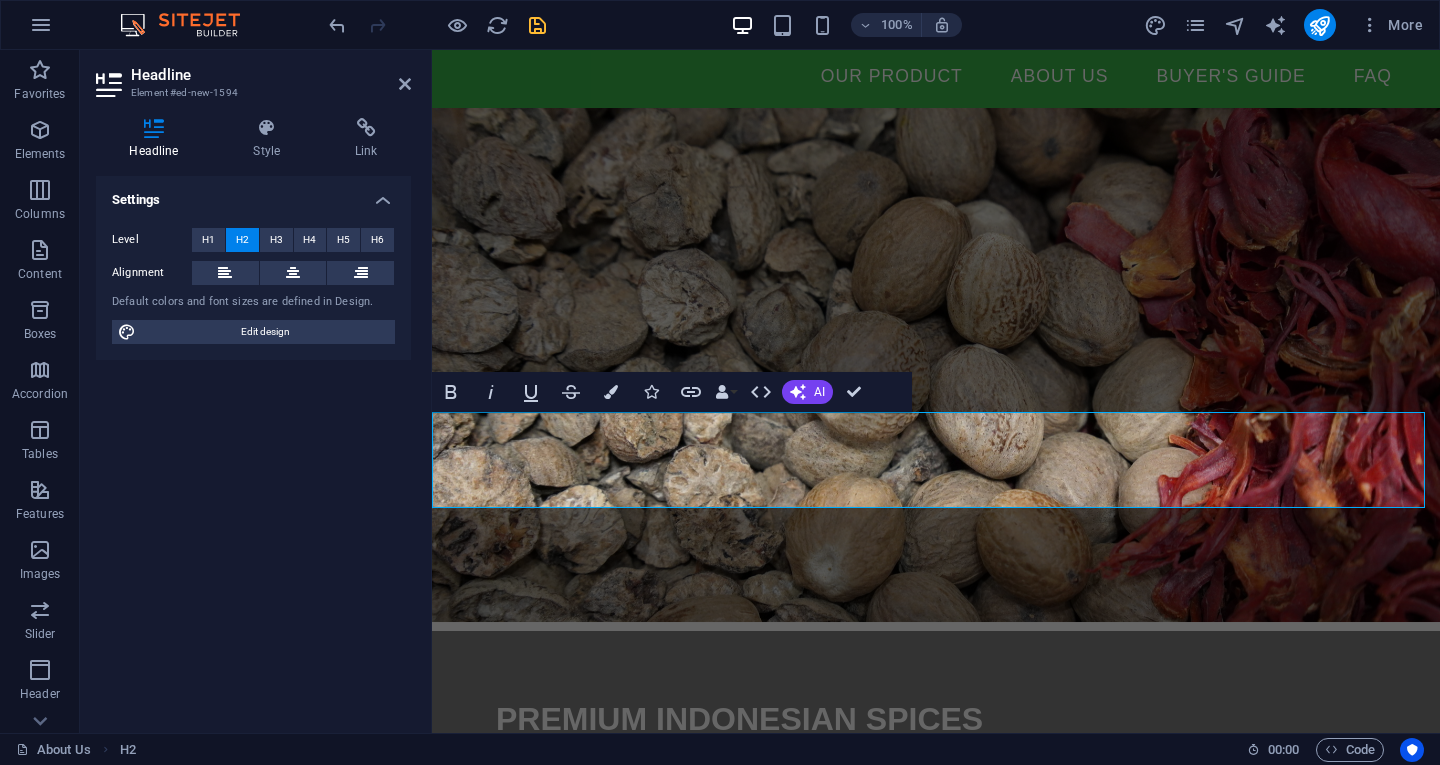 click on "\ OUR PRODUCTS" at bounding box center [936, 927] 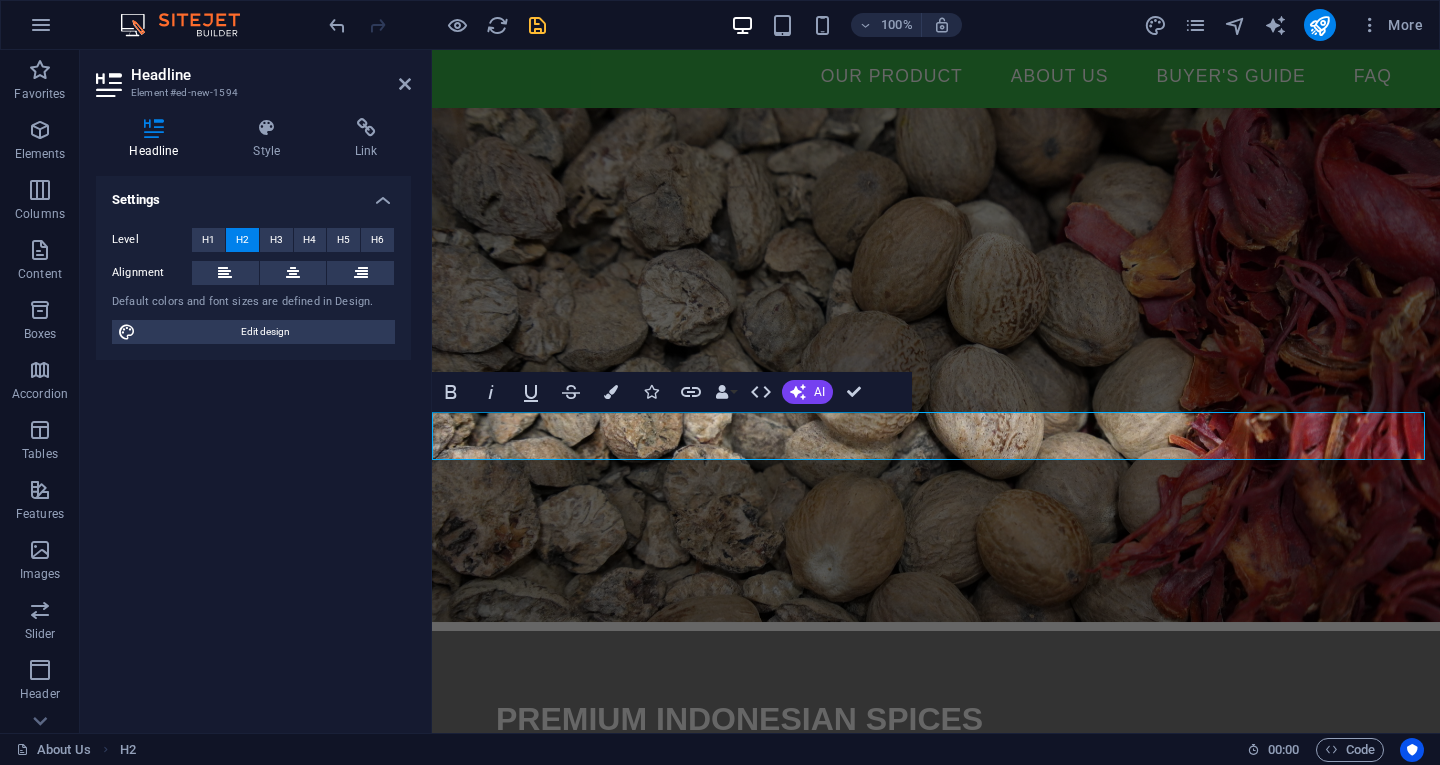 click on "​O" at bounding box center (936, 903) 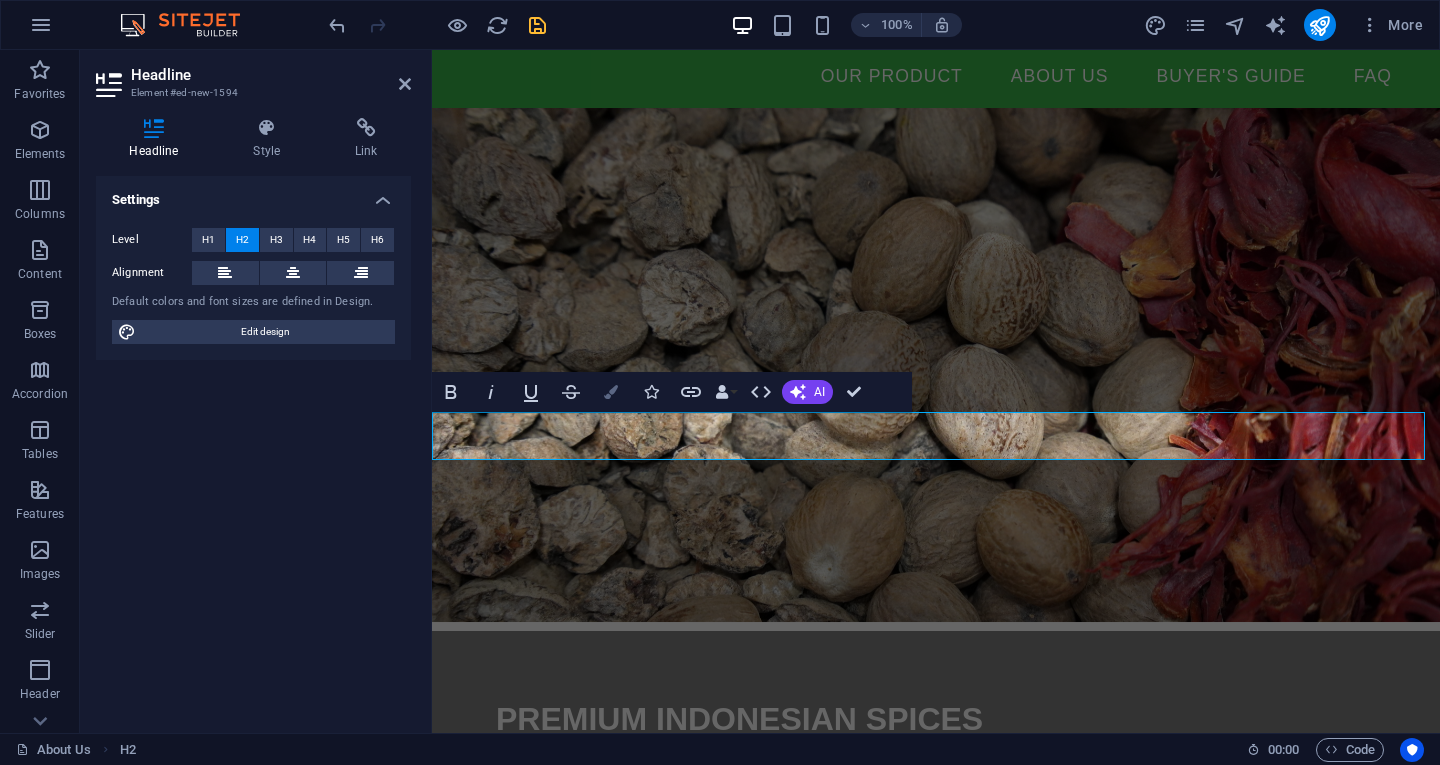 click on "Colors" at bounding box center [611, 392] 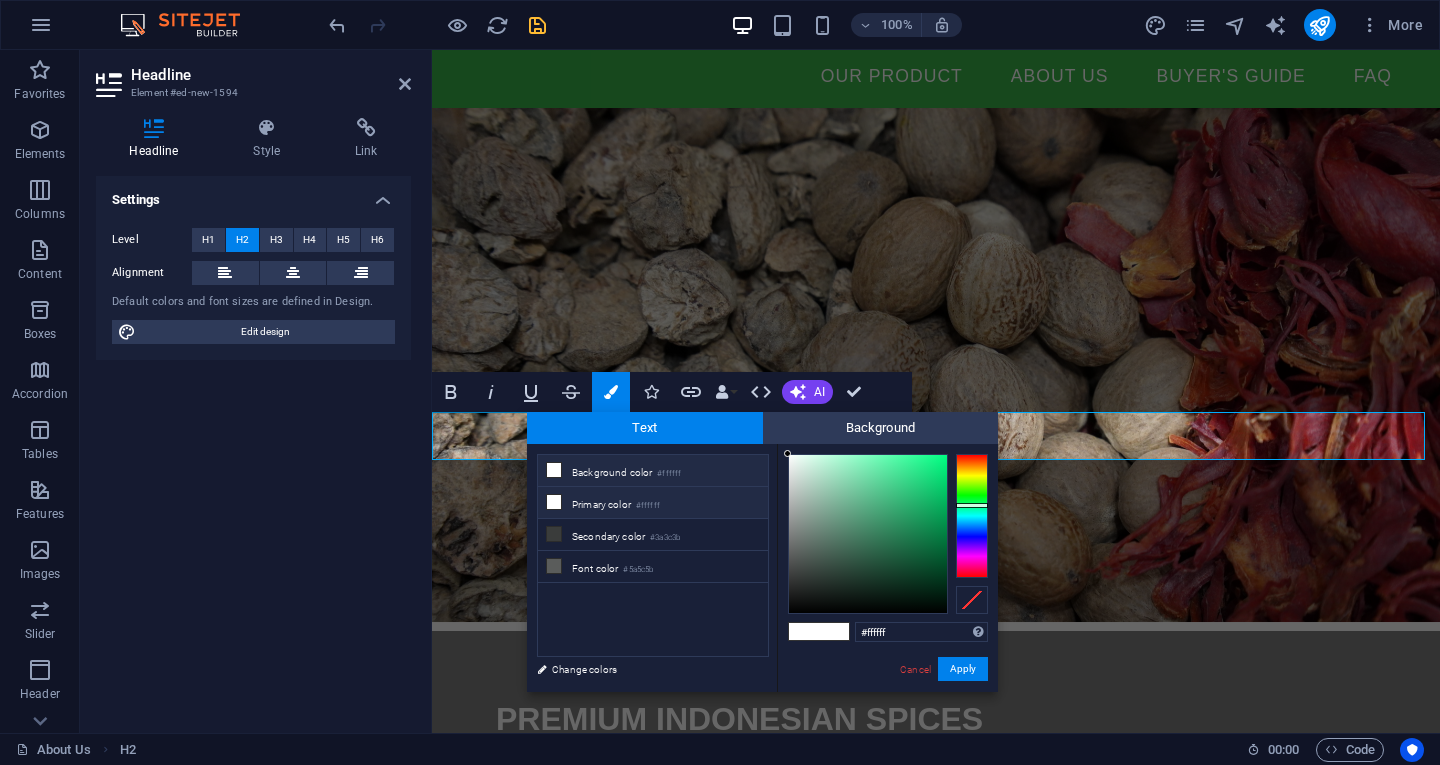 click on "Primary color
#ffffff" at bounding box center [653, 503] 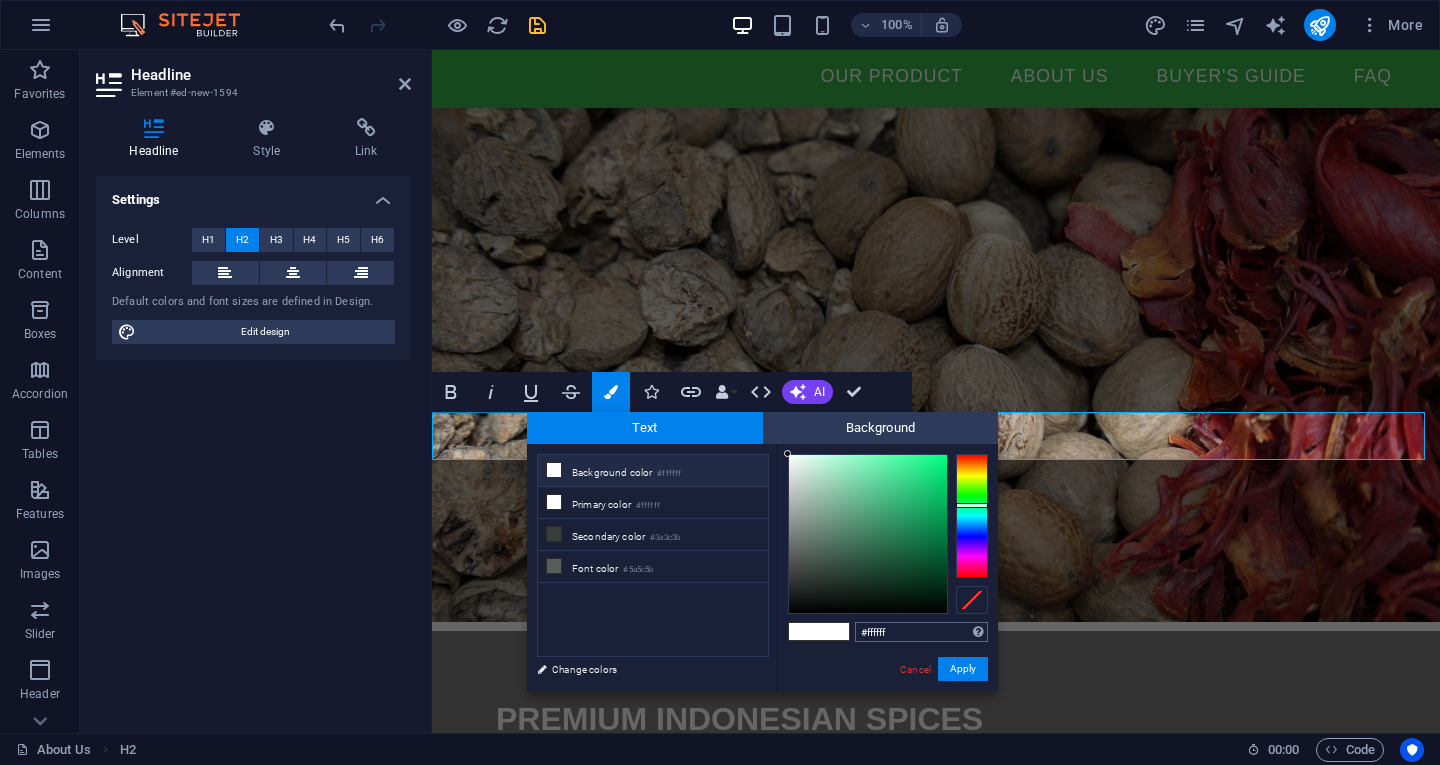 drag, startPoint x: 737, startPoint y: 503, endPoint x: 925, endPoint y: 633, distance: 228.56946 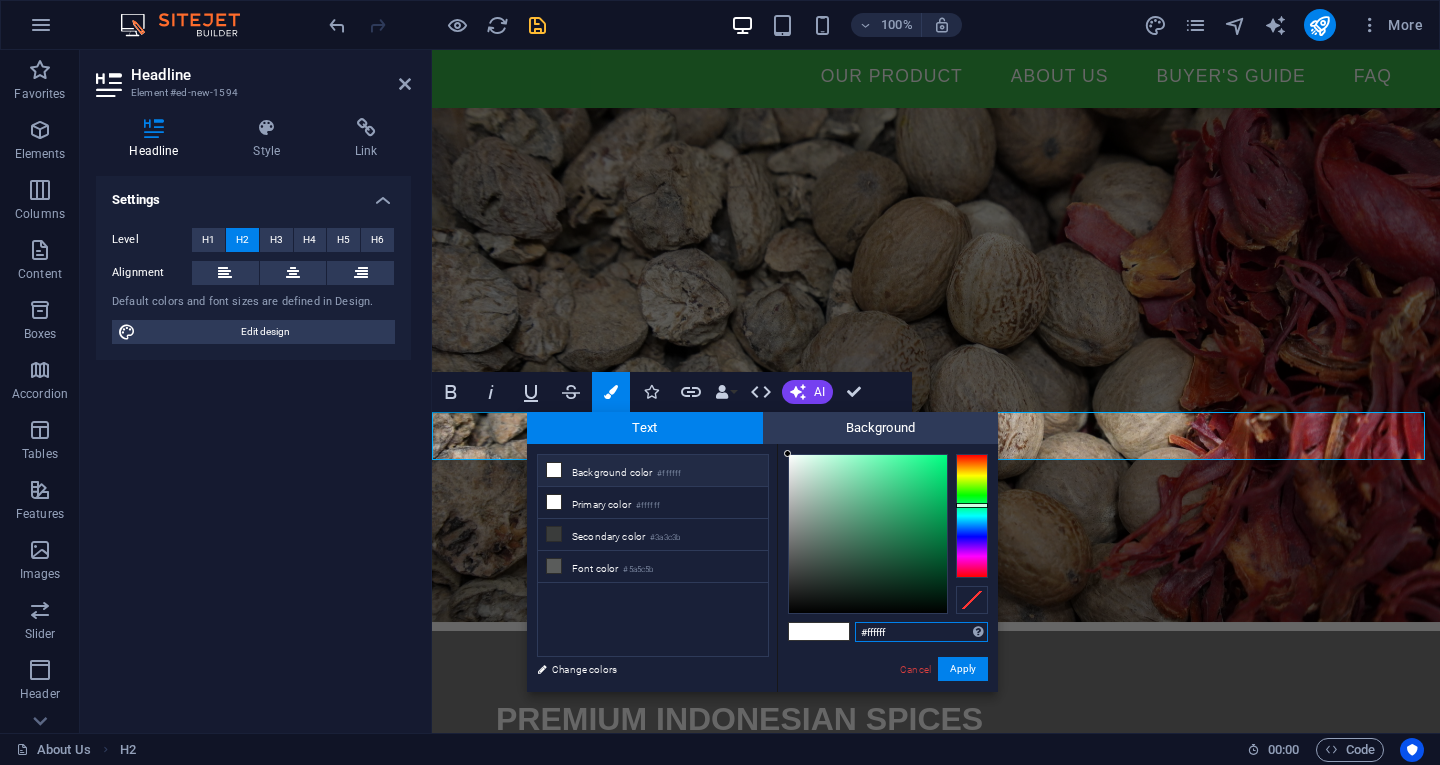 click on "#ffffff" at bounding box center [921, 632] 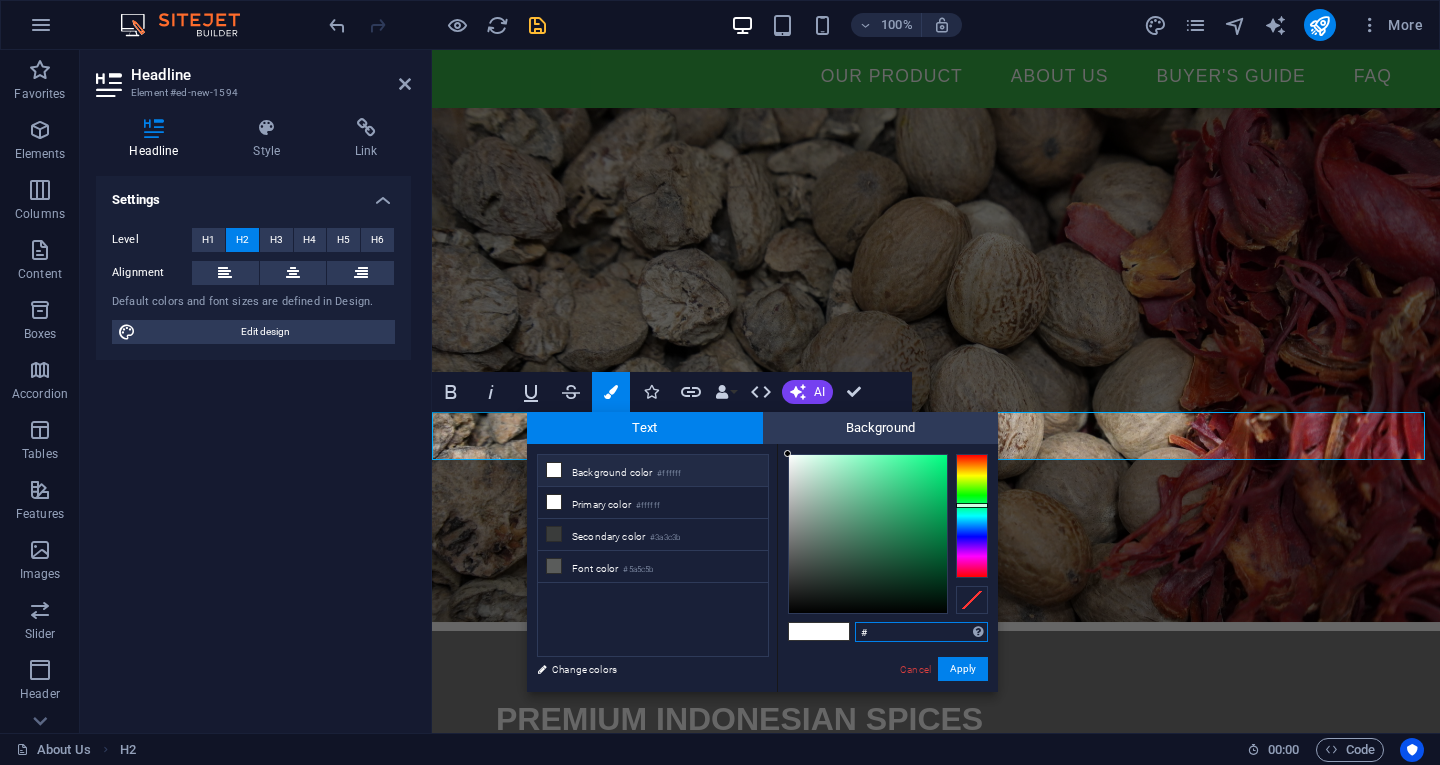 type on "#283c32" 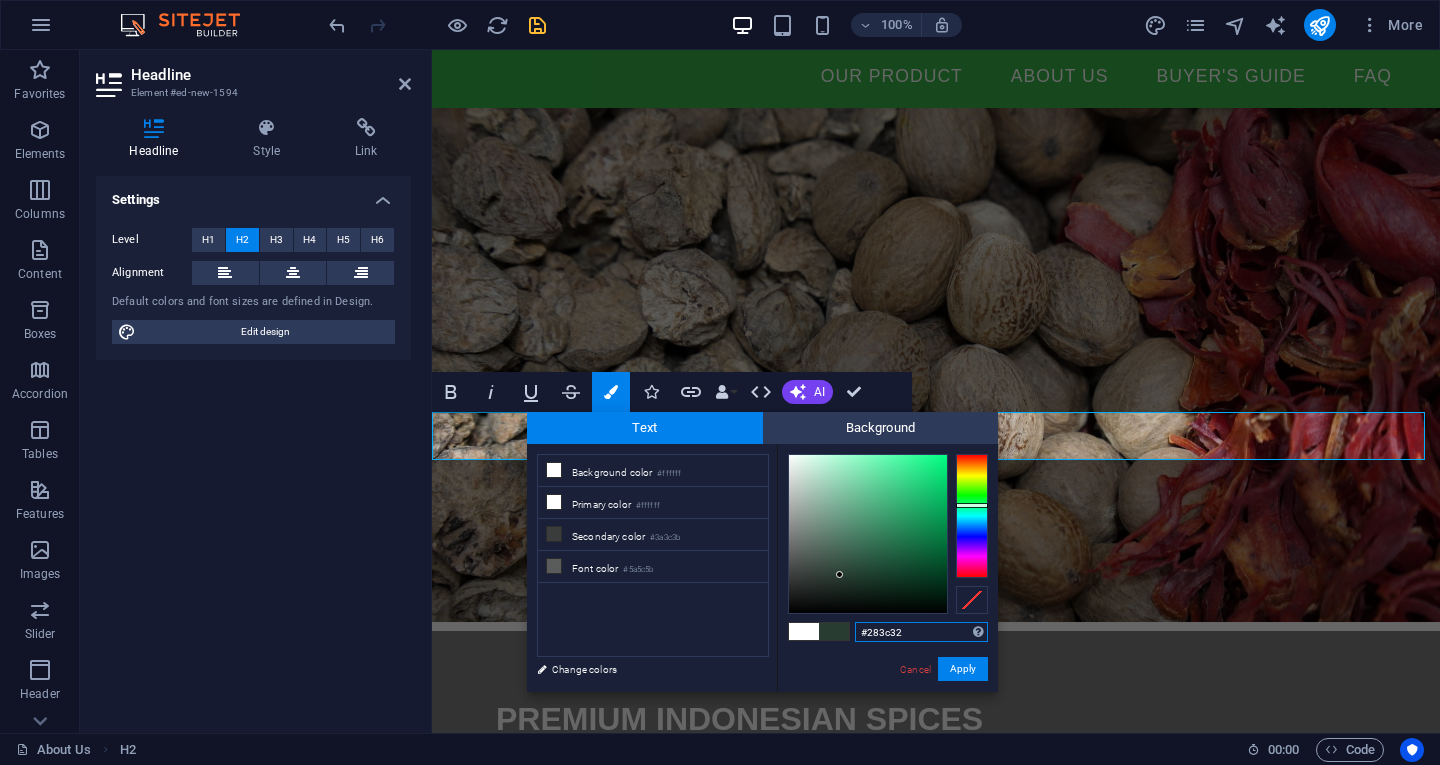 click at bounding box center [868, 534] 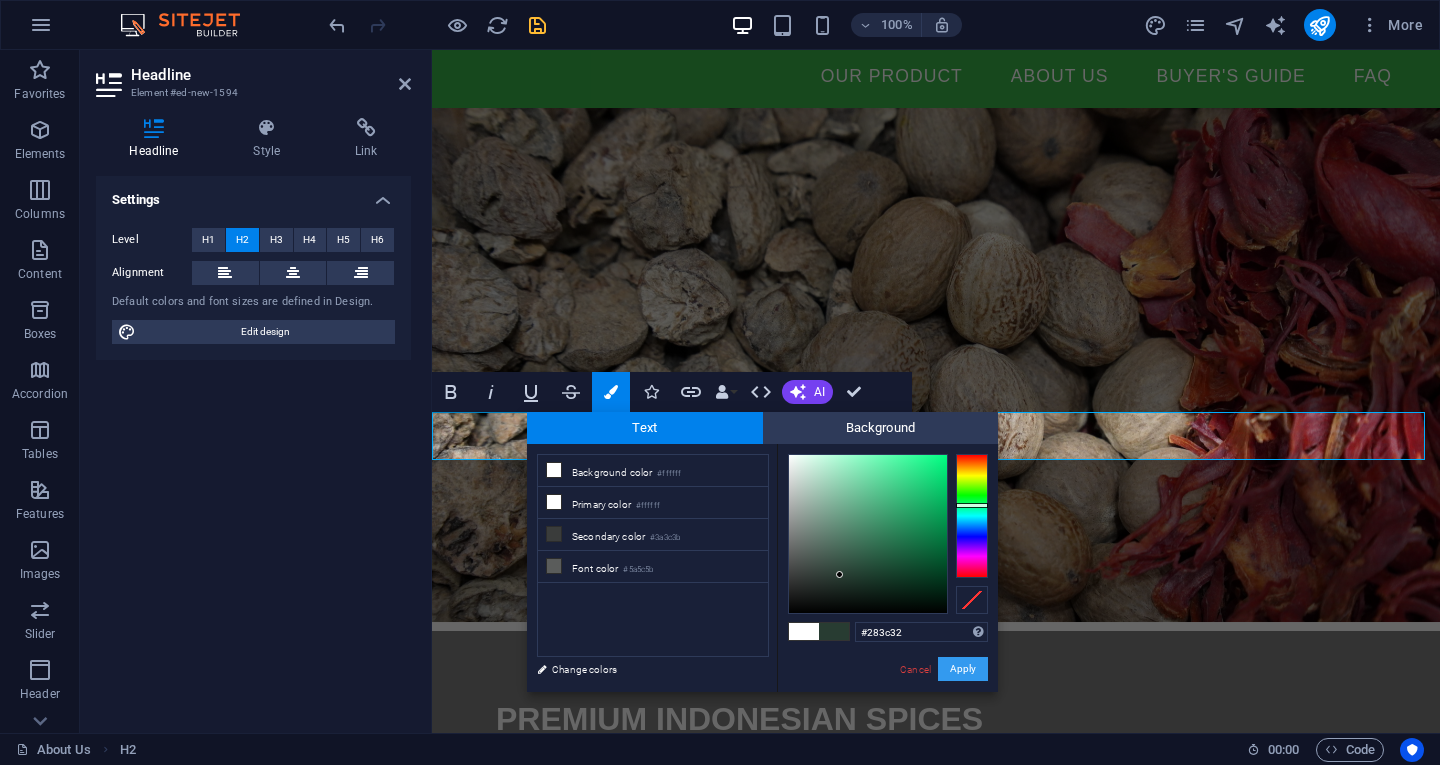 click on "Apply" at bounding box center [963, 669] 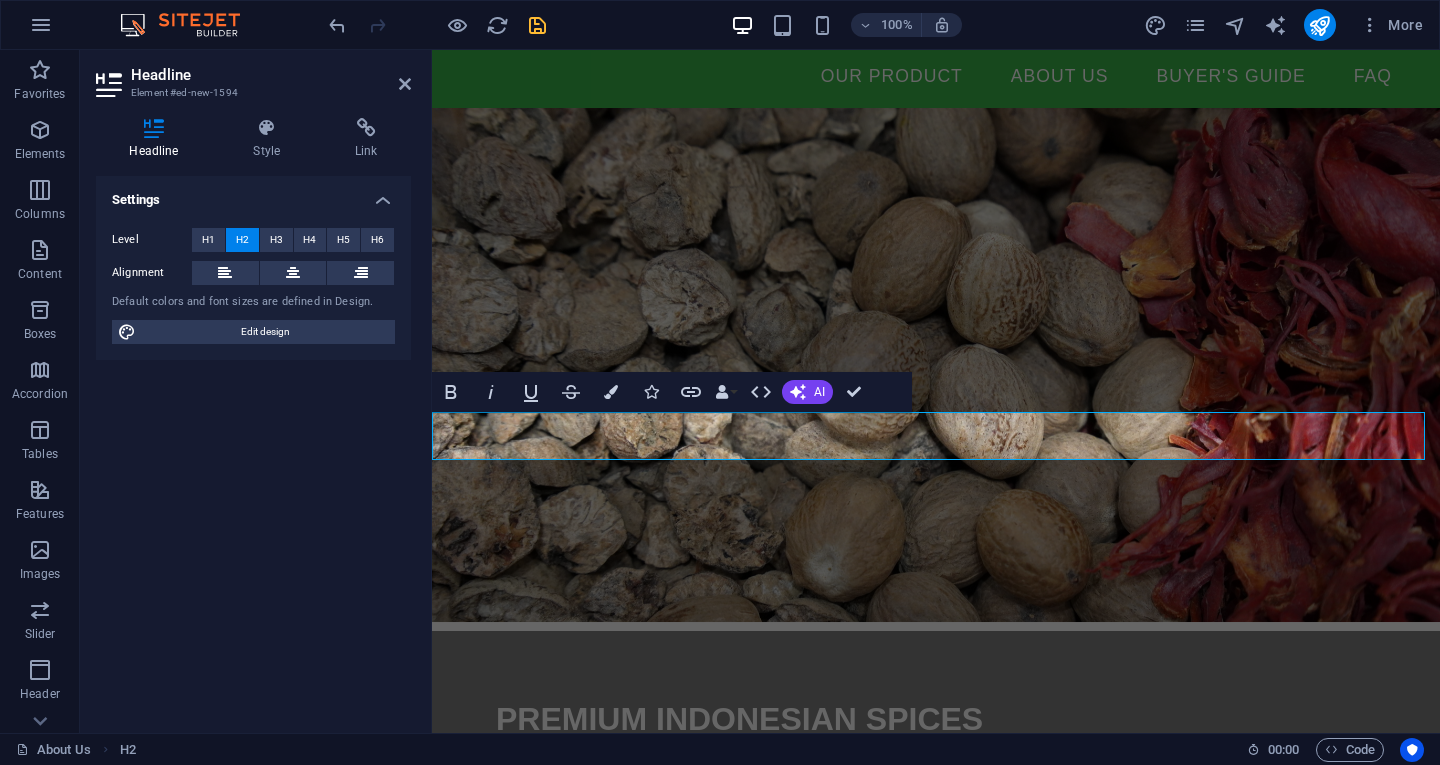 click on "​O​ ​" at bounding box center (936, 903) 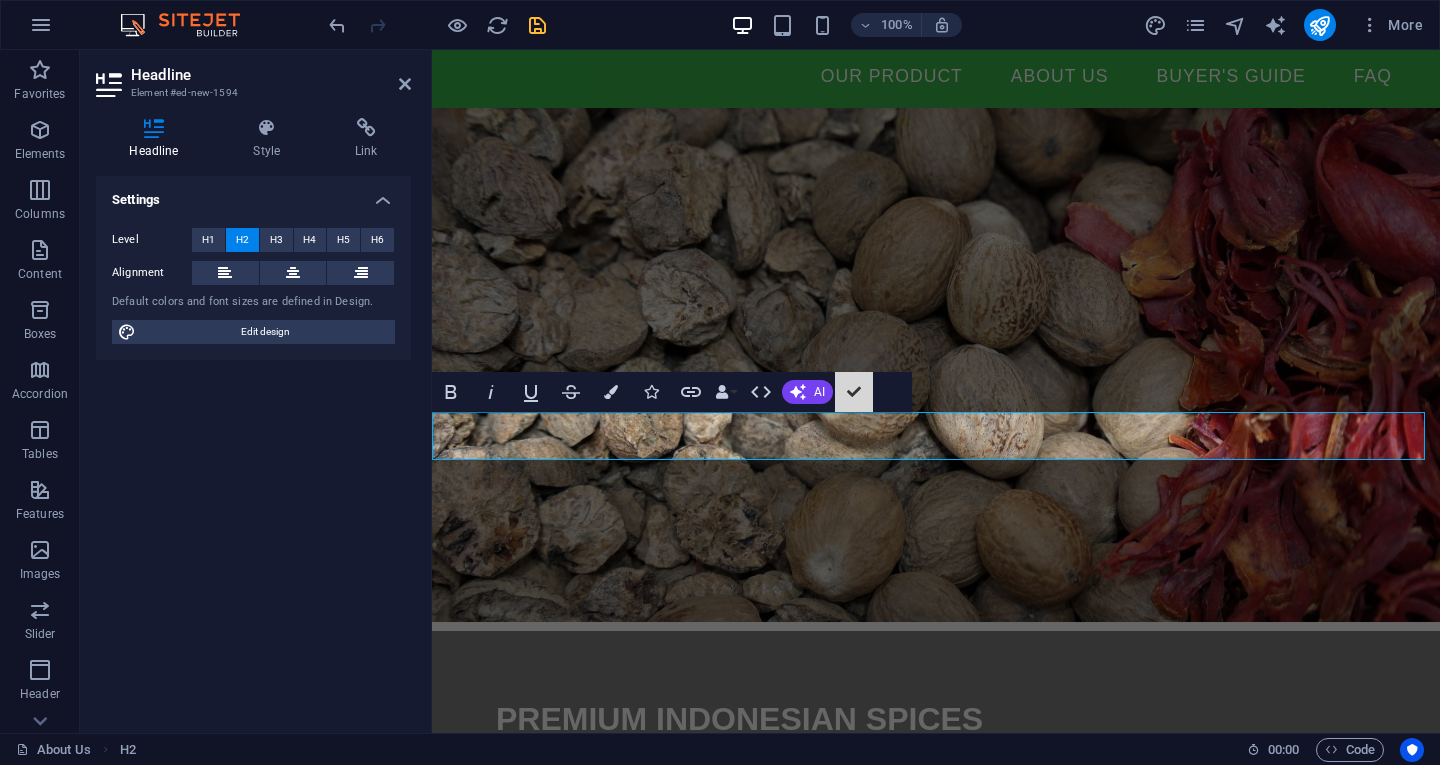 scroll, scrollTop: 138, scrollLeft: 0, axis: vertical 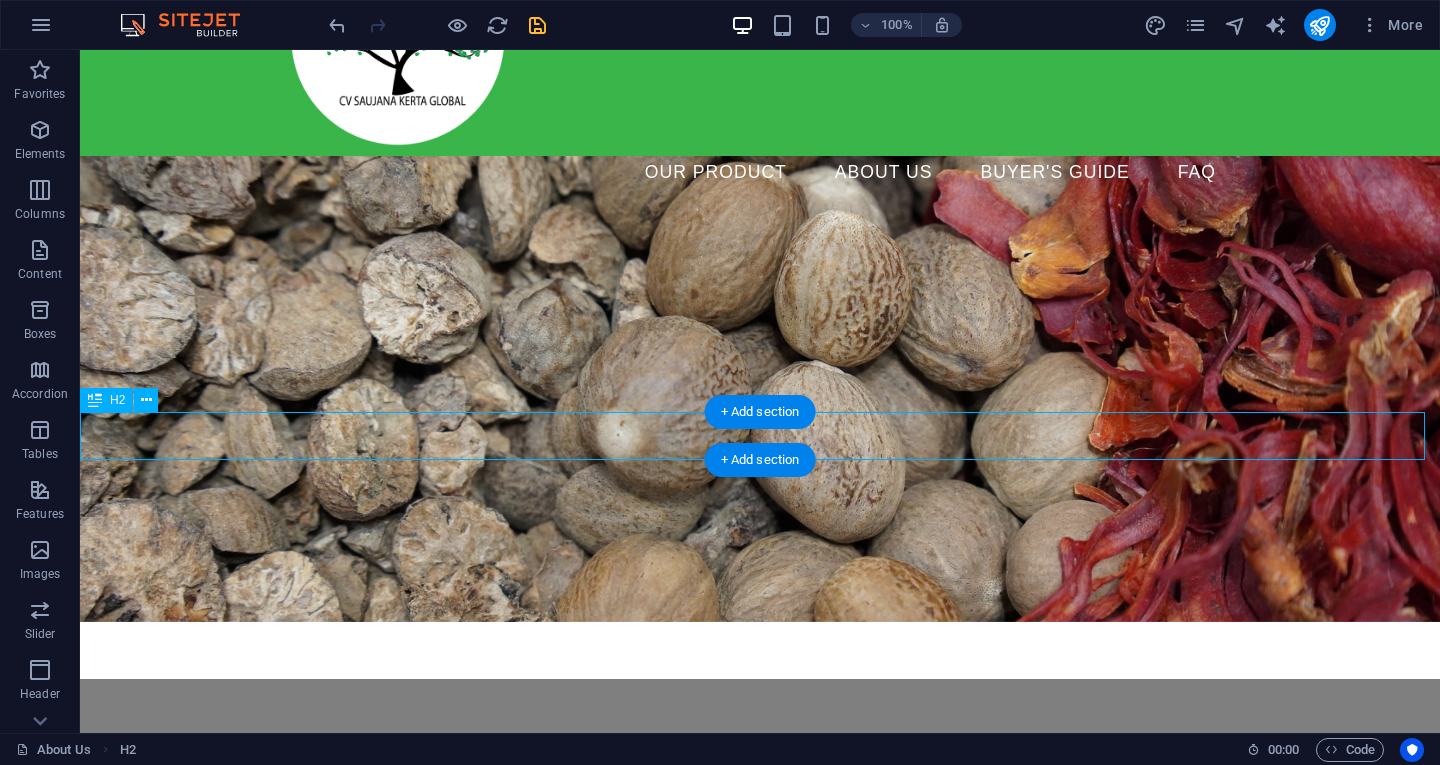 click on "OUR PRODUCTS" at bounding box center (760, 951) 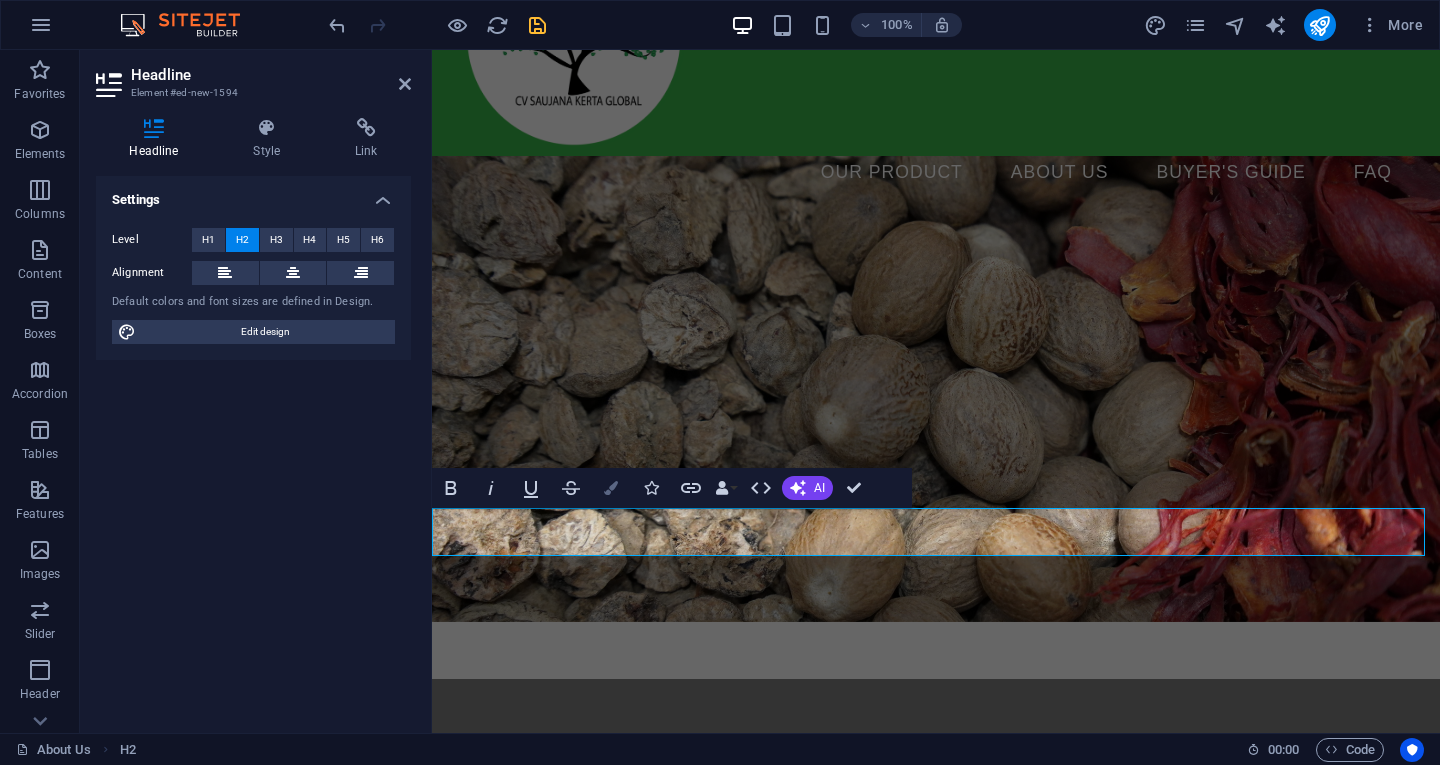 click on "Colors" at bounding box center [611, 488] 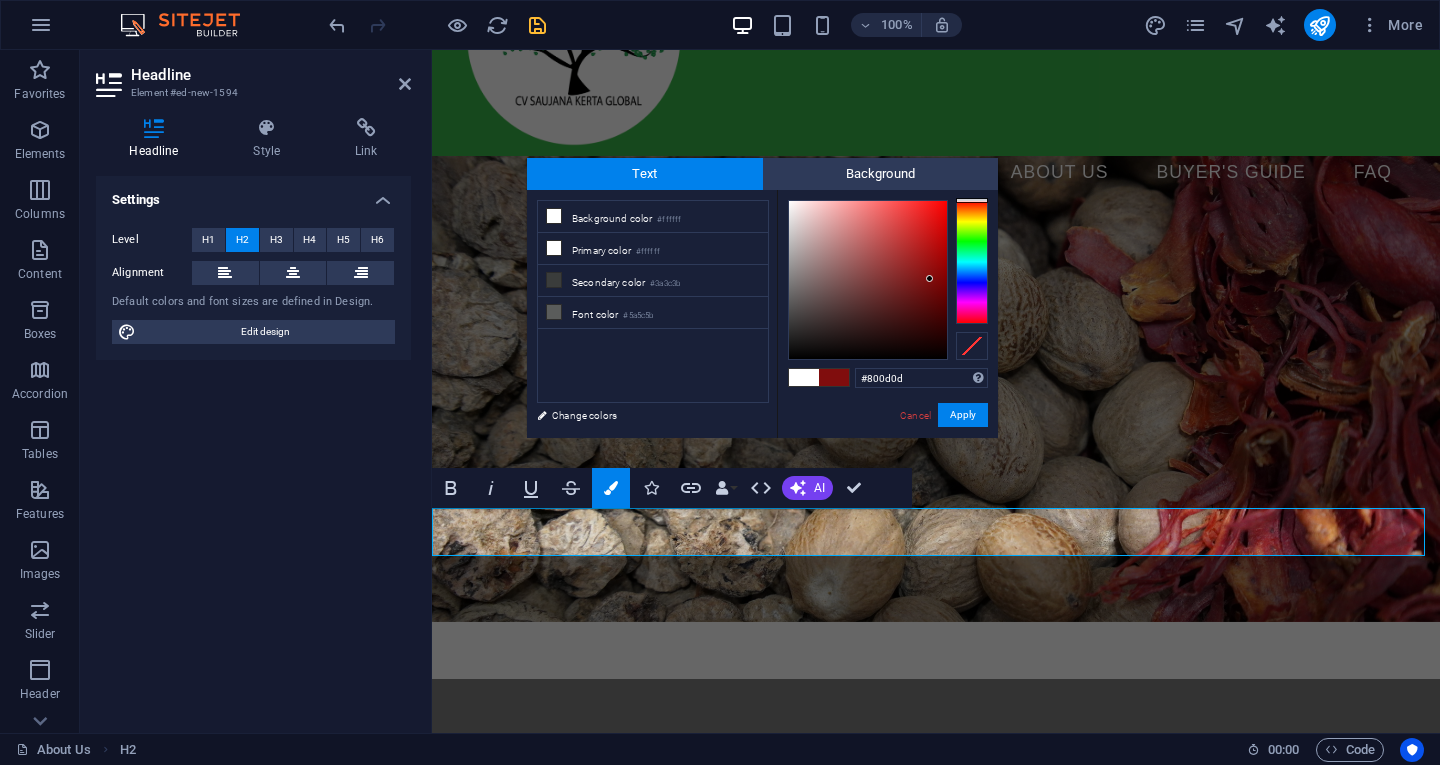 click at bounding box center [868, 280] 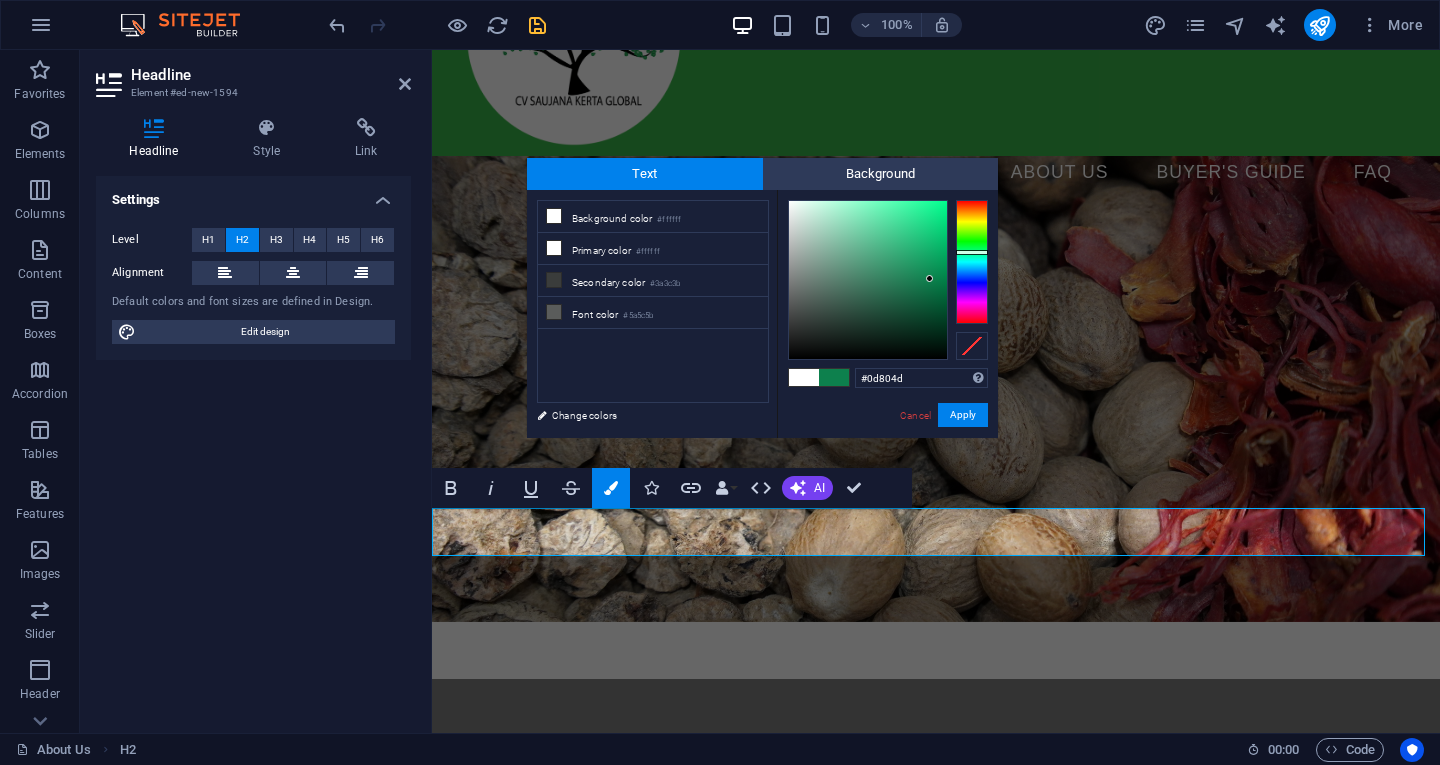 click at bounding box center (972, 262) 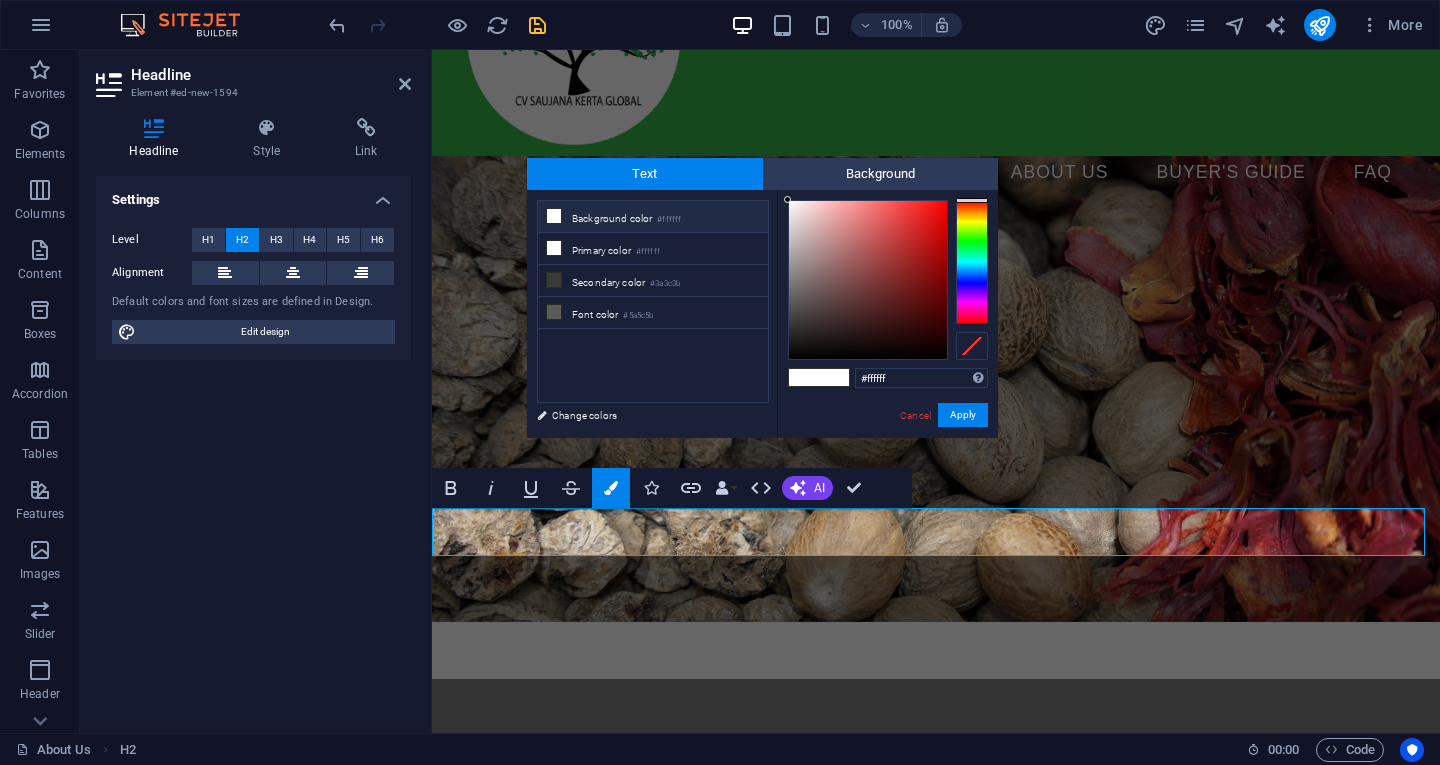 click at bounding box center [804, 377] 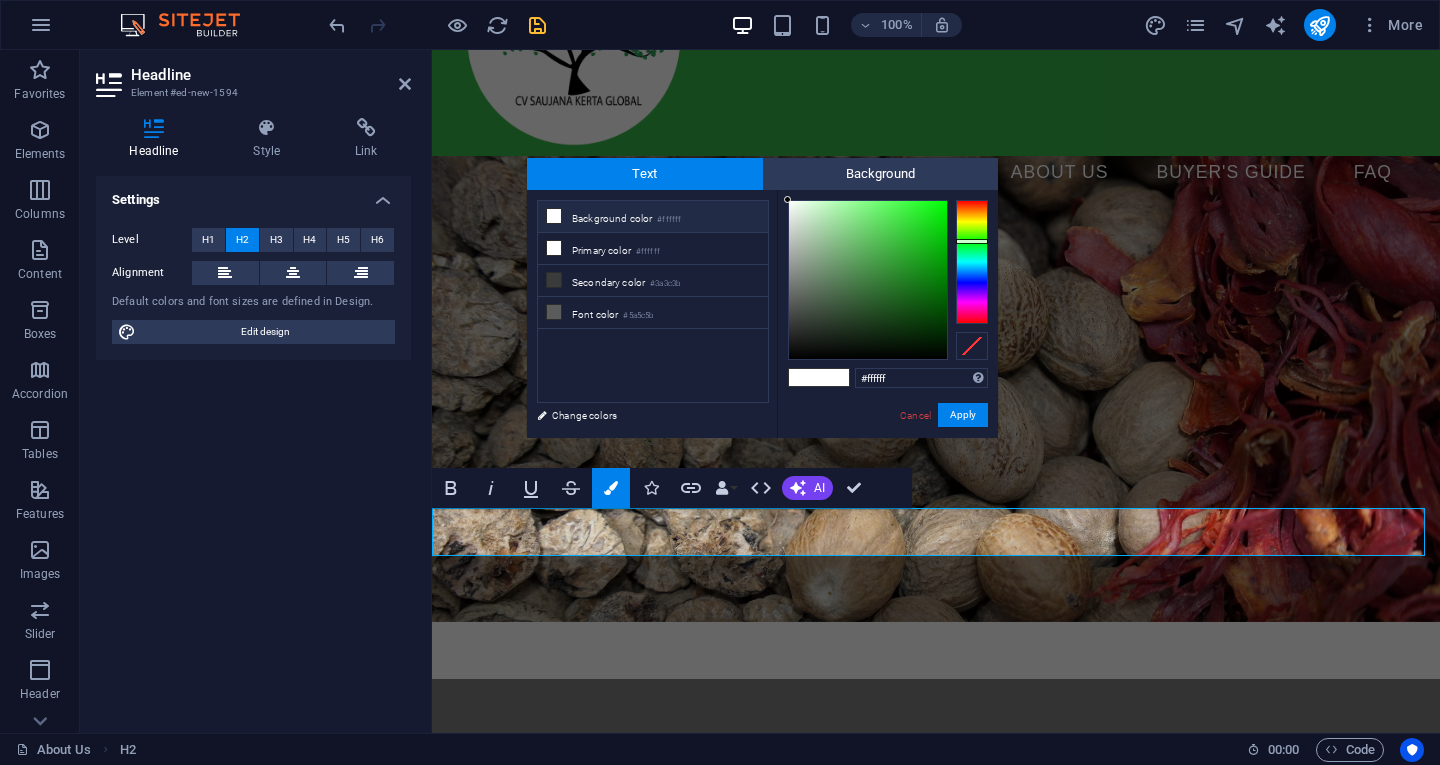 click at bounding box center (972, 262) 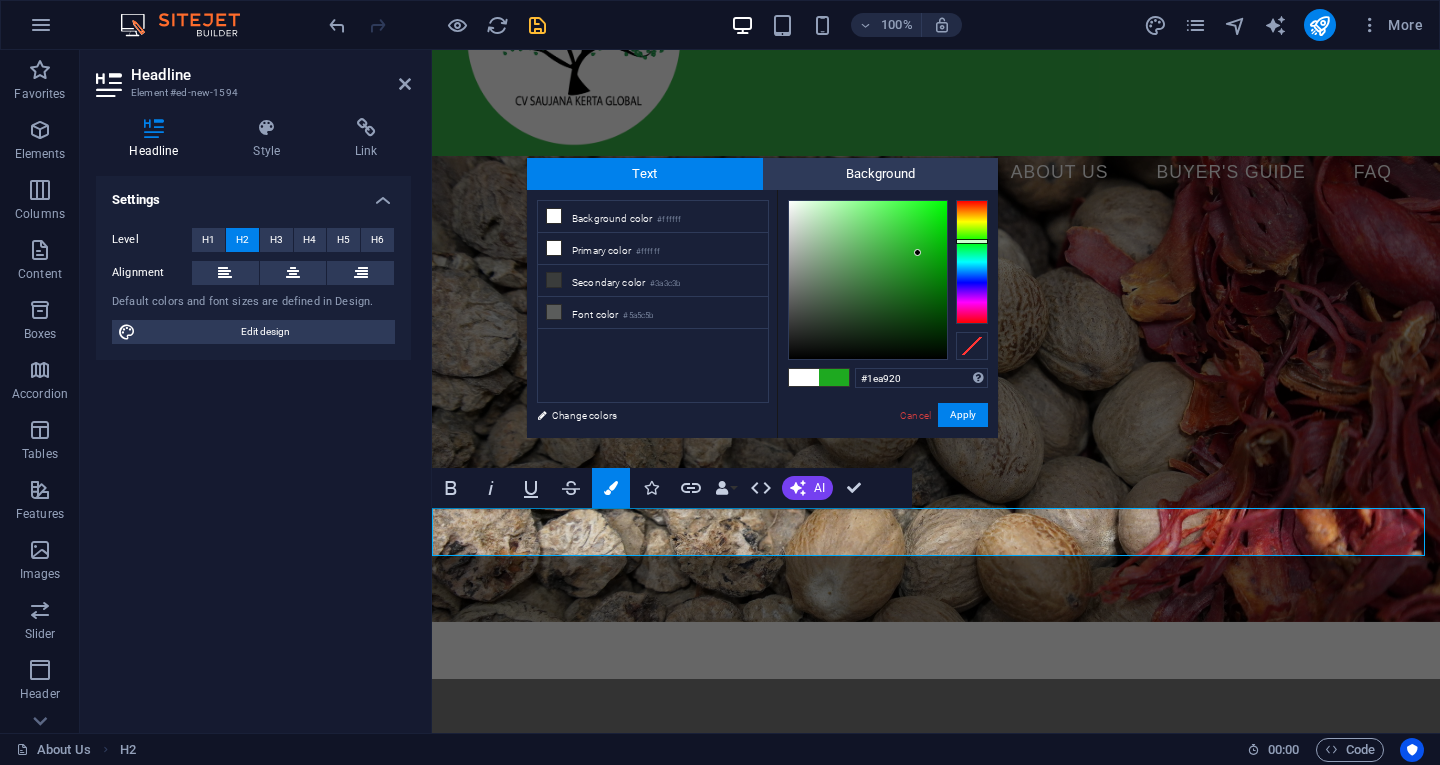 click at bounding box center (868, 280) 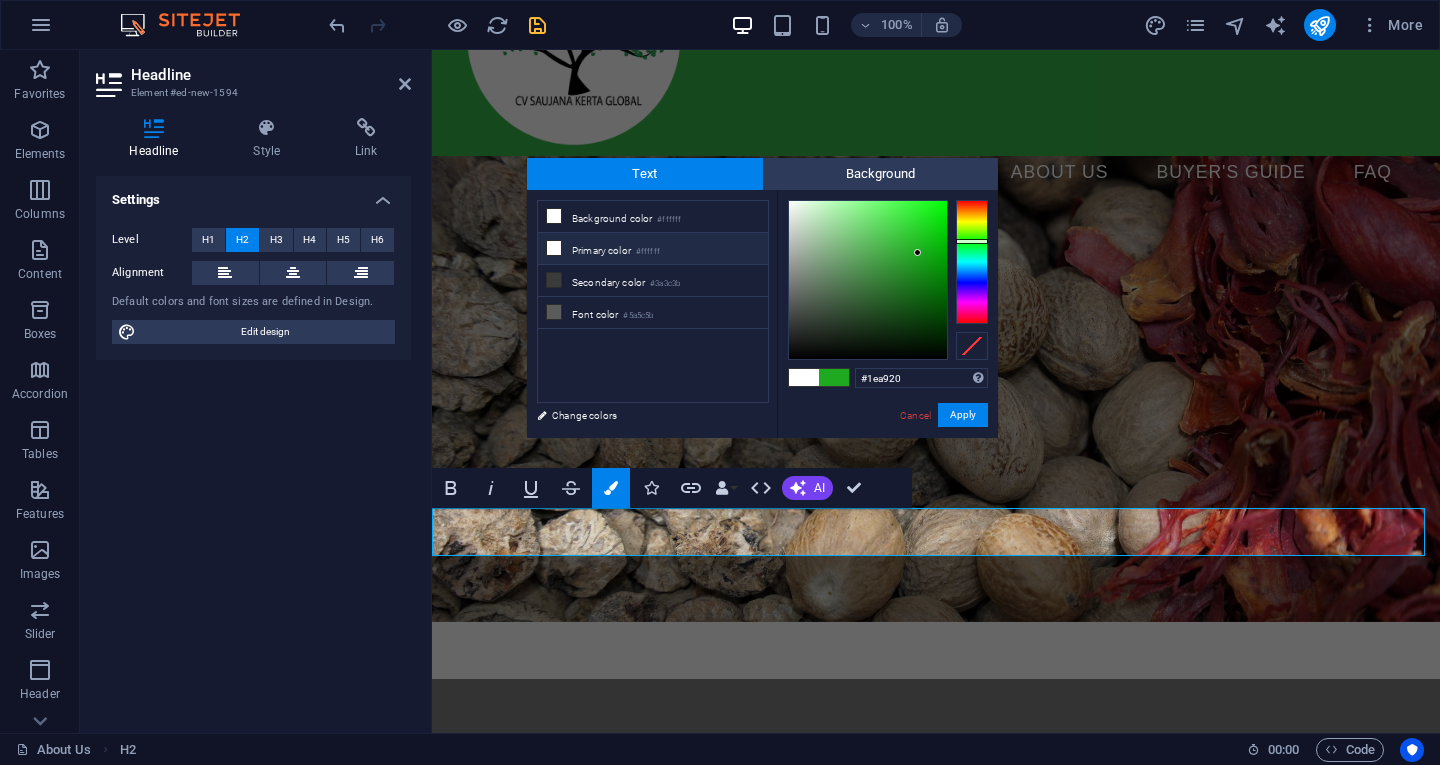 click on "Primary color
#ffffff" at bounding box center [653, 249] 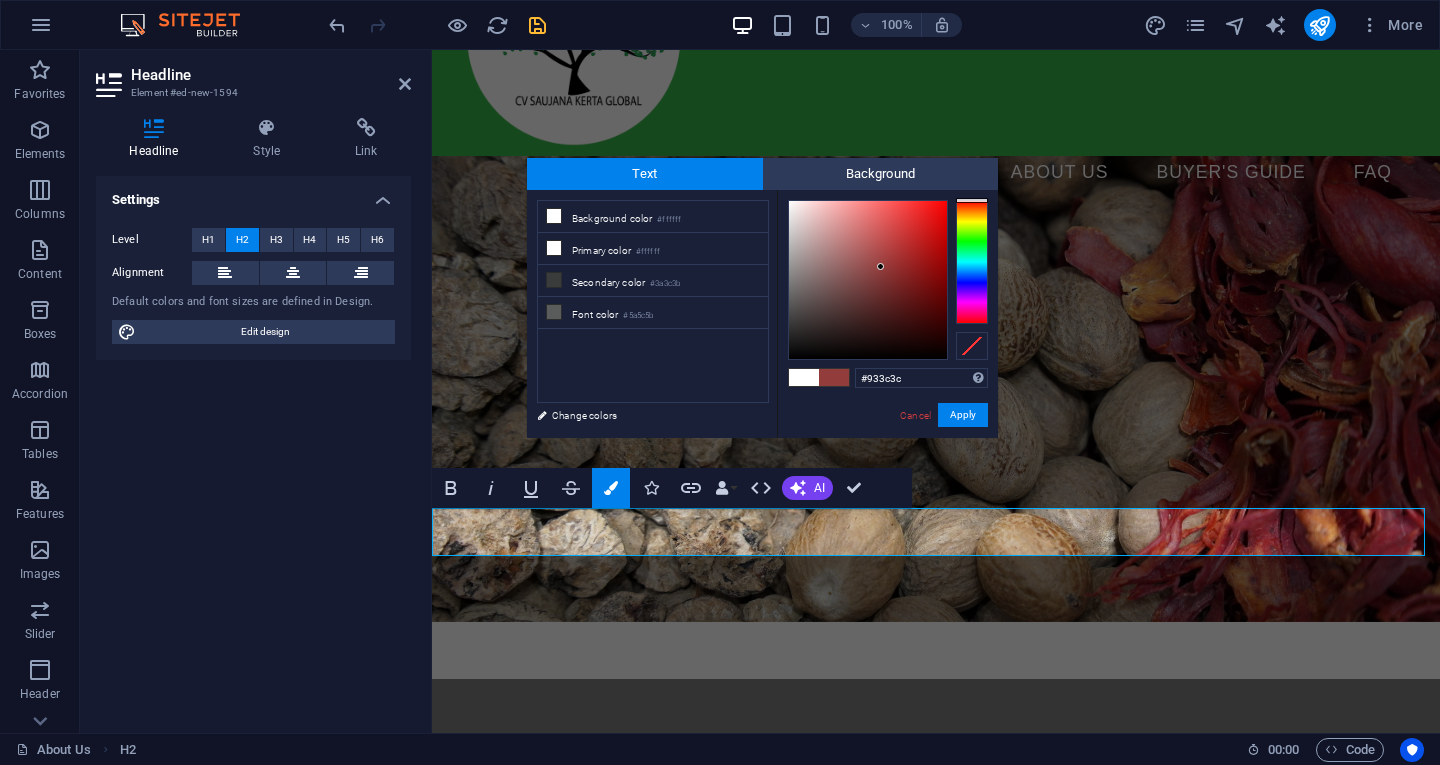 click at bounding box center (868, 280) 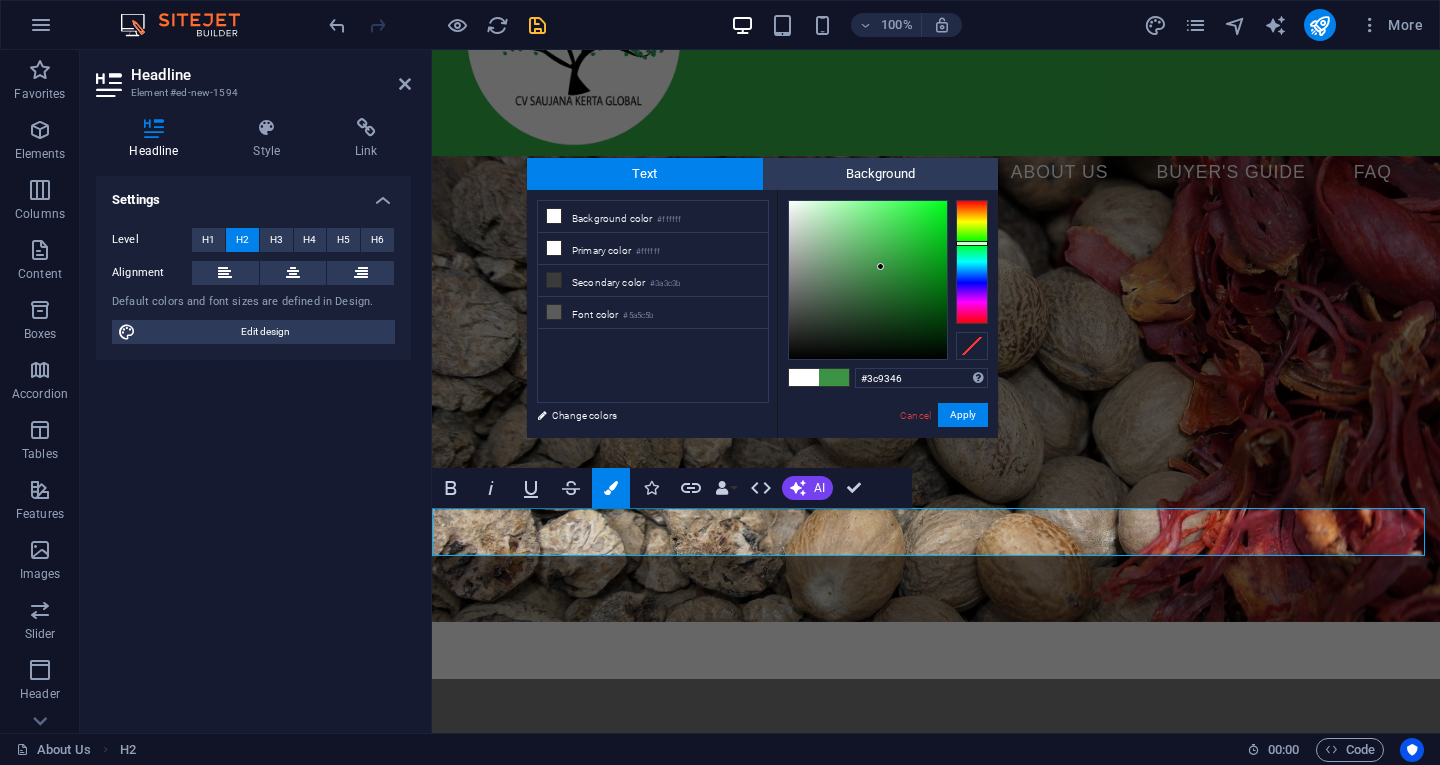 click at bounding box center (972, 262) 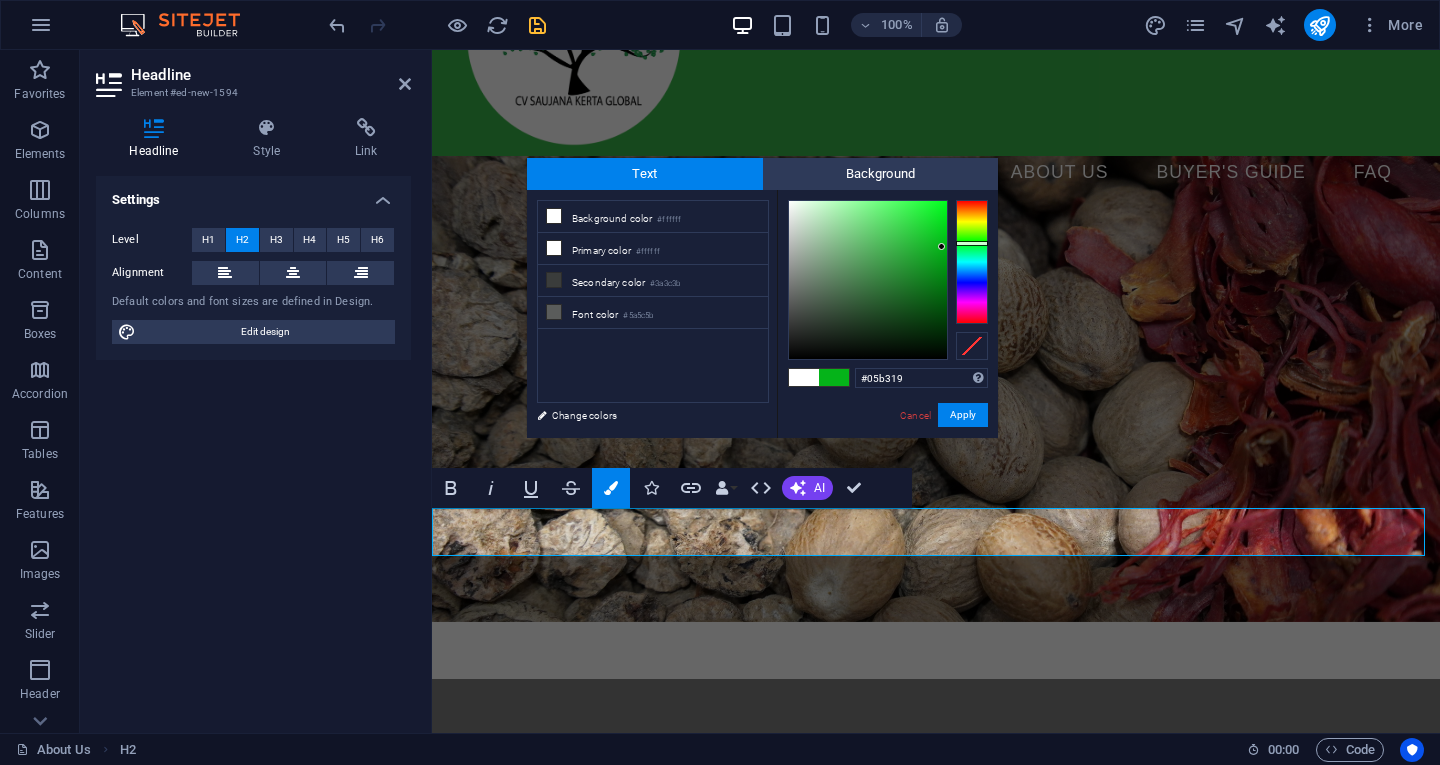 click at bounding box center [868, 280] 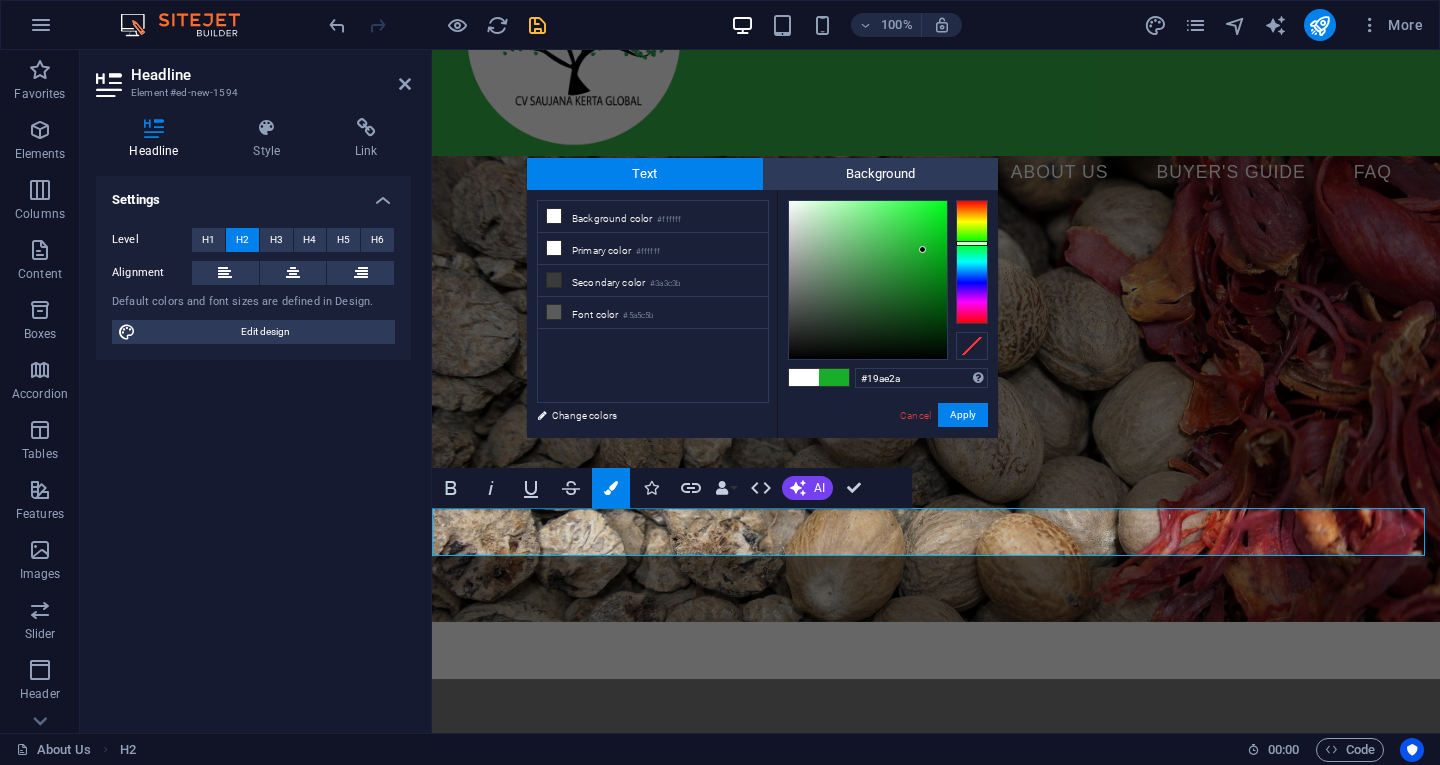click at bounding box center (868, 280) 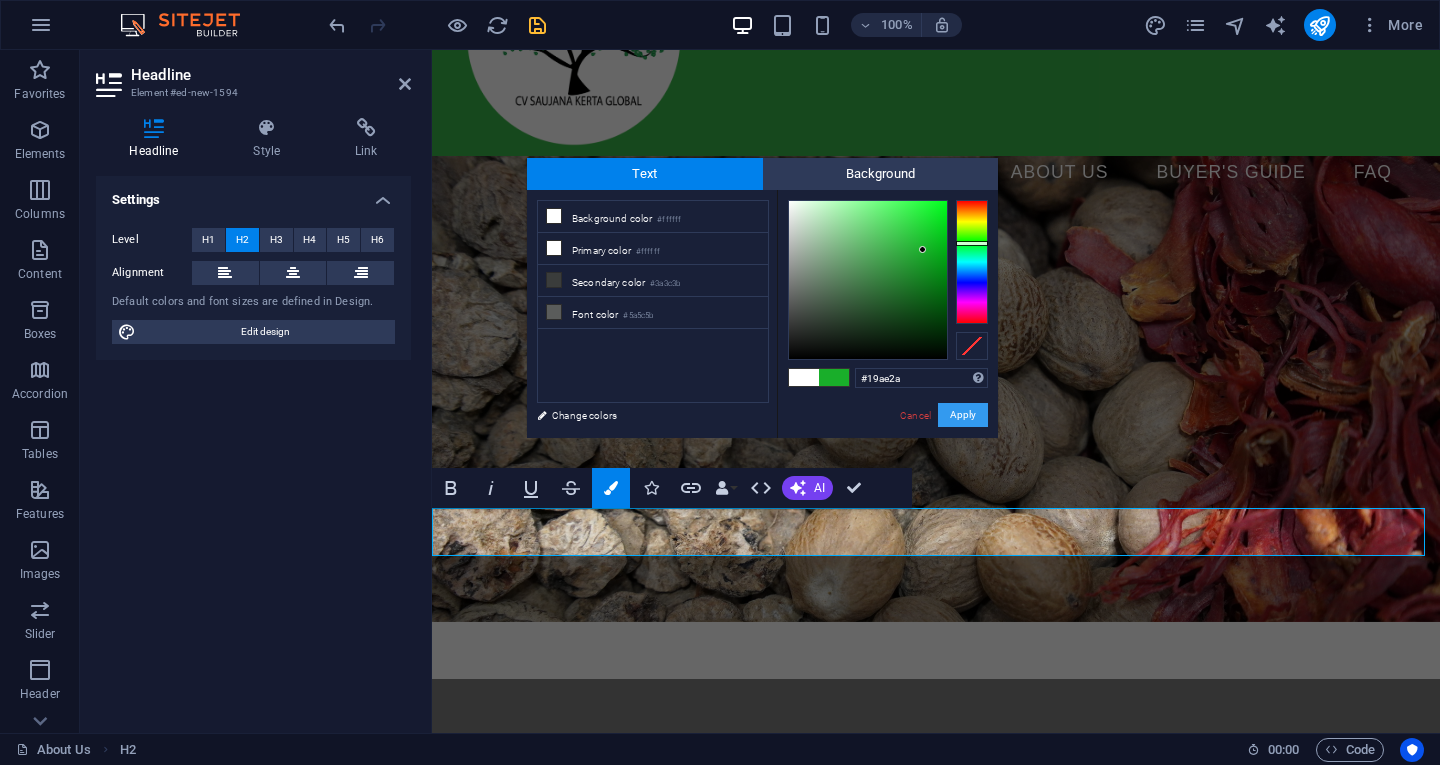 click on "Apply" at bounding box center (963, 415) 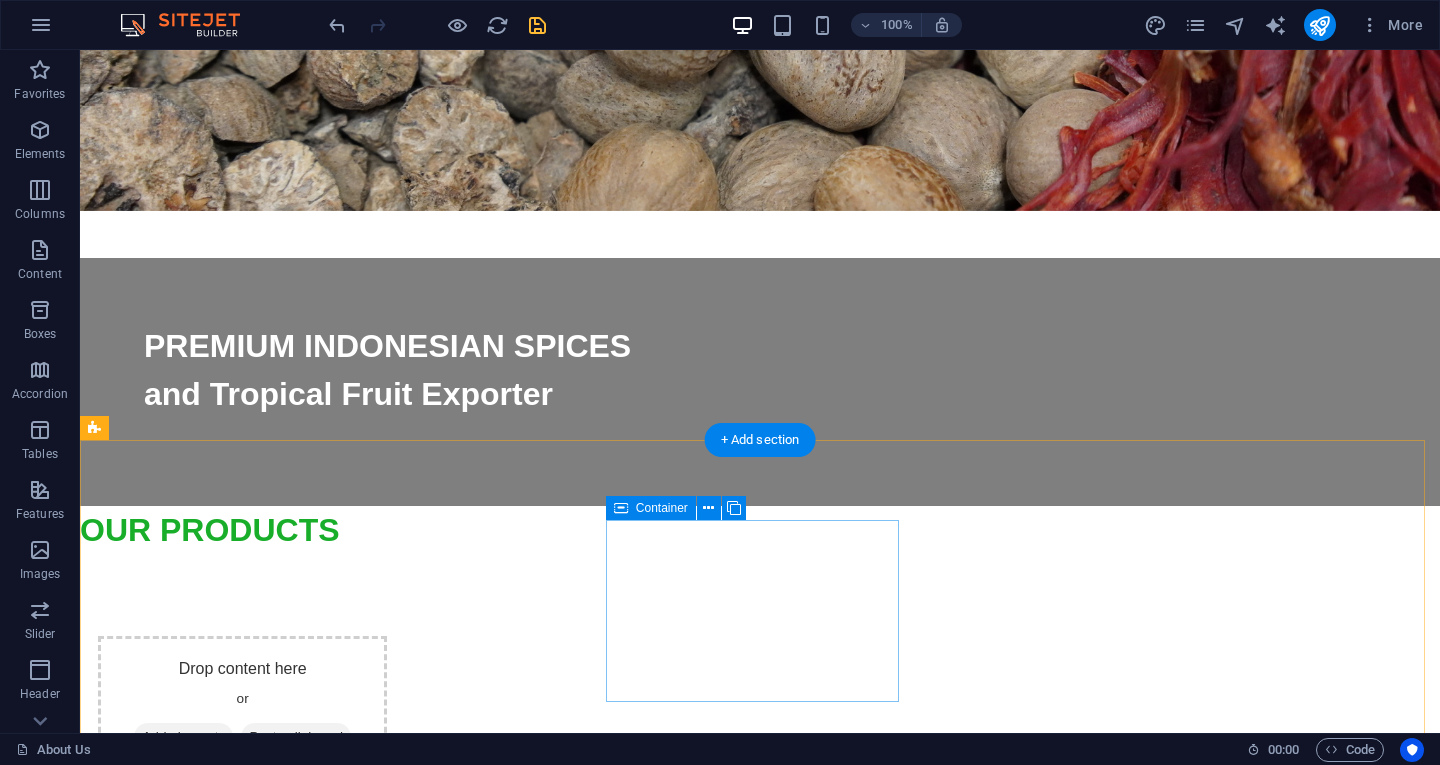 scroll, scrollTop: 158, scrollLeft: 0, axis: vertical 